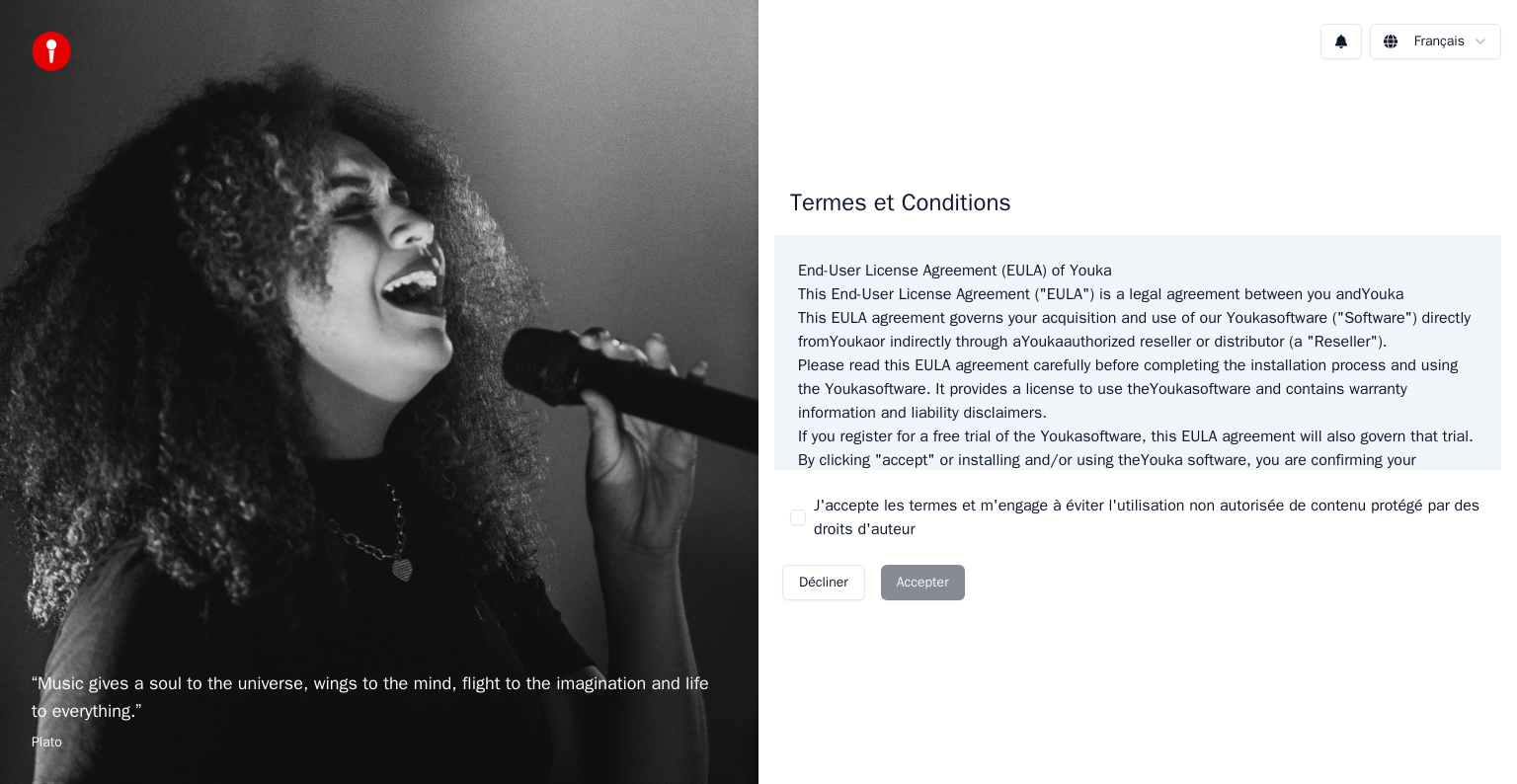 scroll, scrollTop: 0, scrollLeft: 0, axis: both 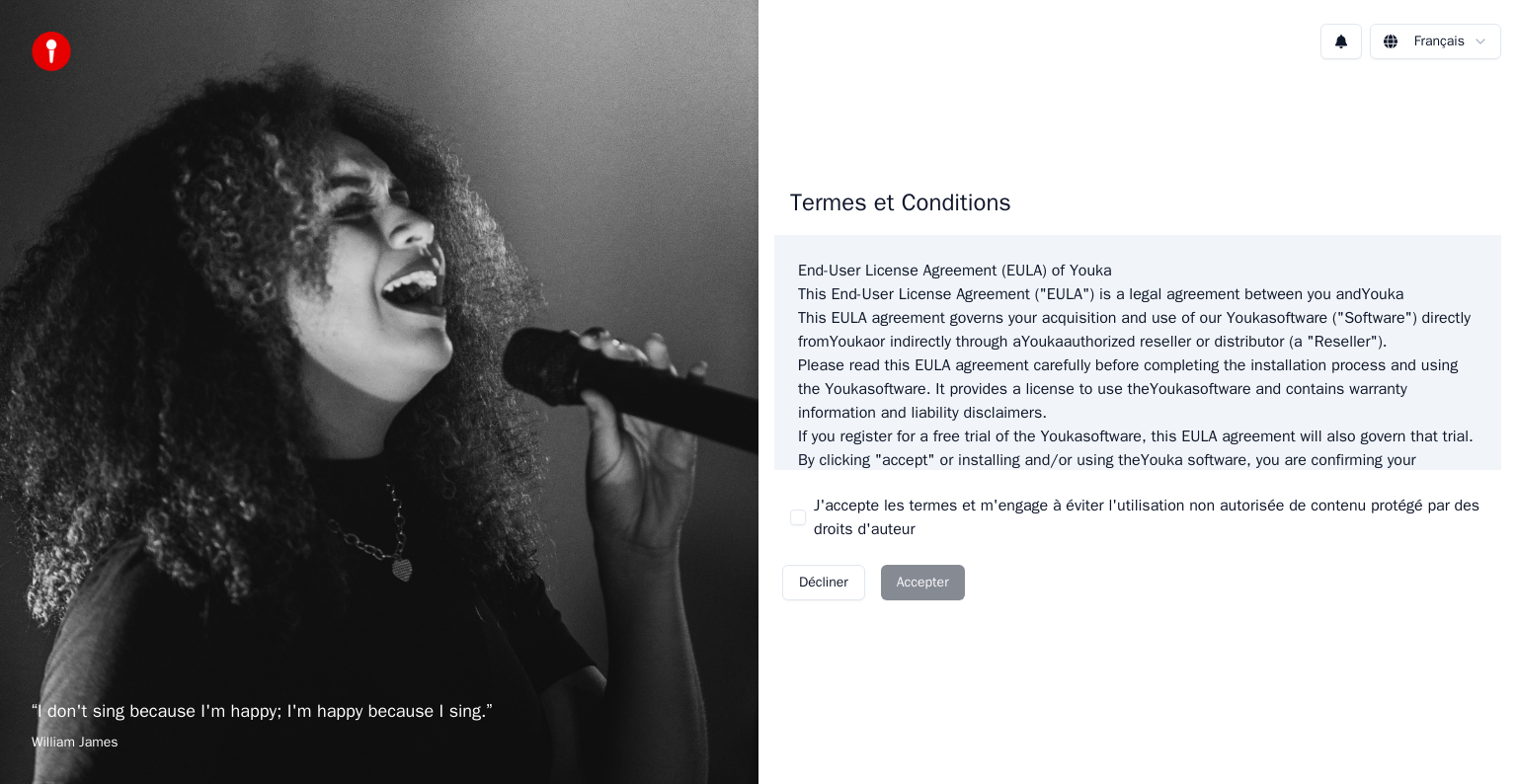 click on "J'accepte les termes et m'engage à éviter l'utilisation non autorisée de contenu protégé par des droits d'auteur" at bounding box center (798, 517) 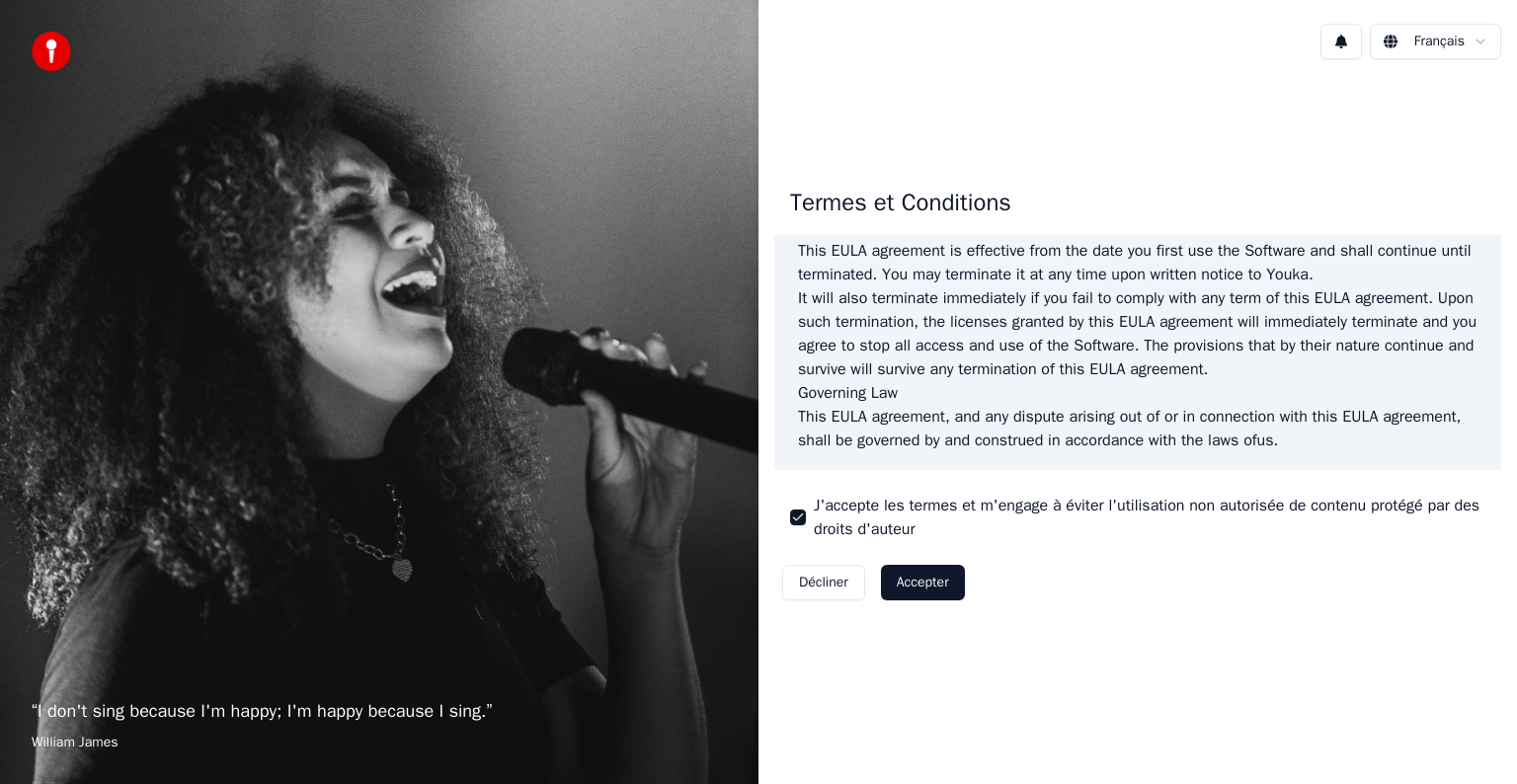 scroll, scrollTop: 1067, scrollLeft: 0, axis: vertical 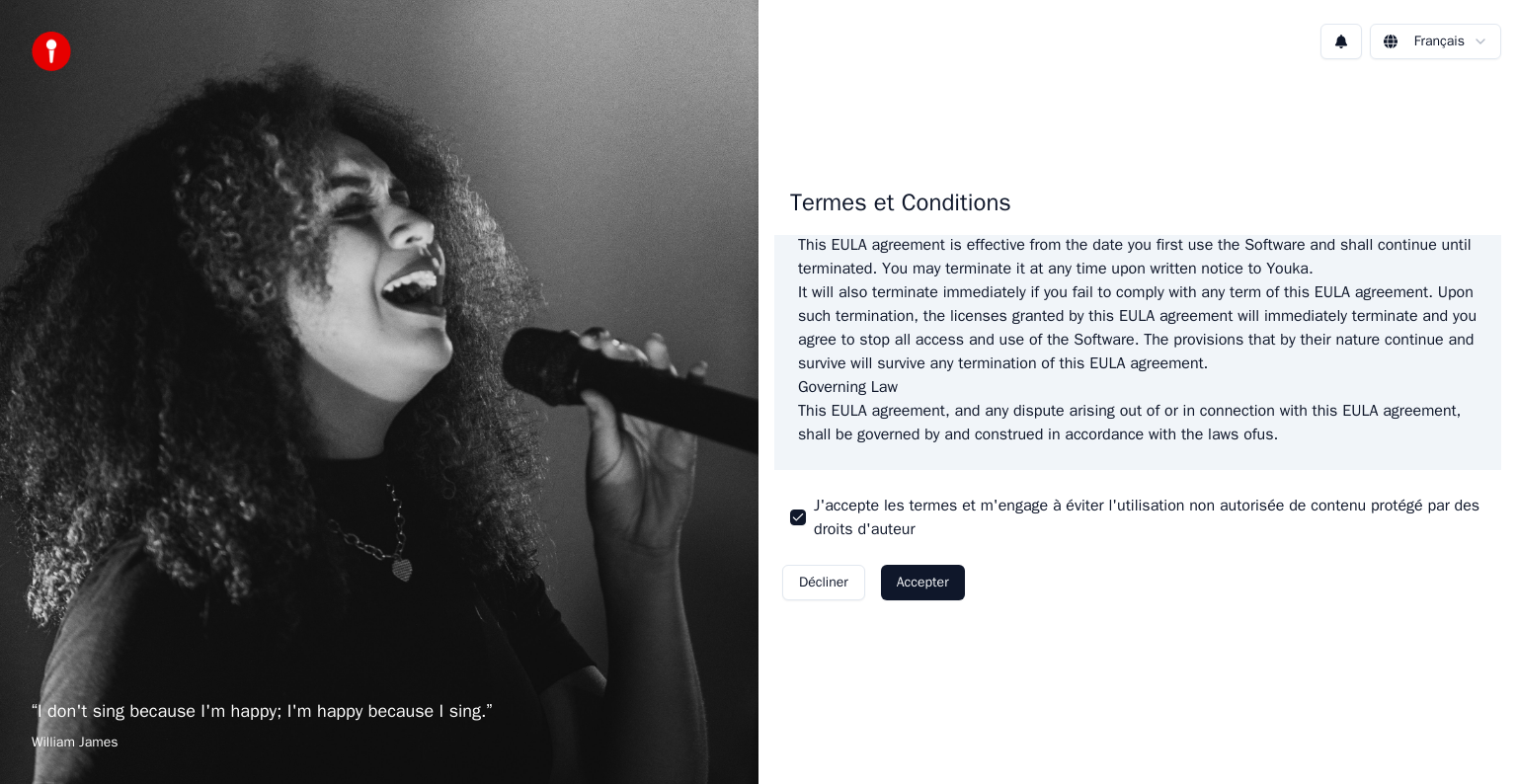 click on "Accepter" at bounding box center (922, 583) 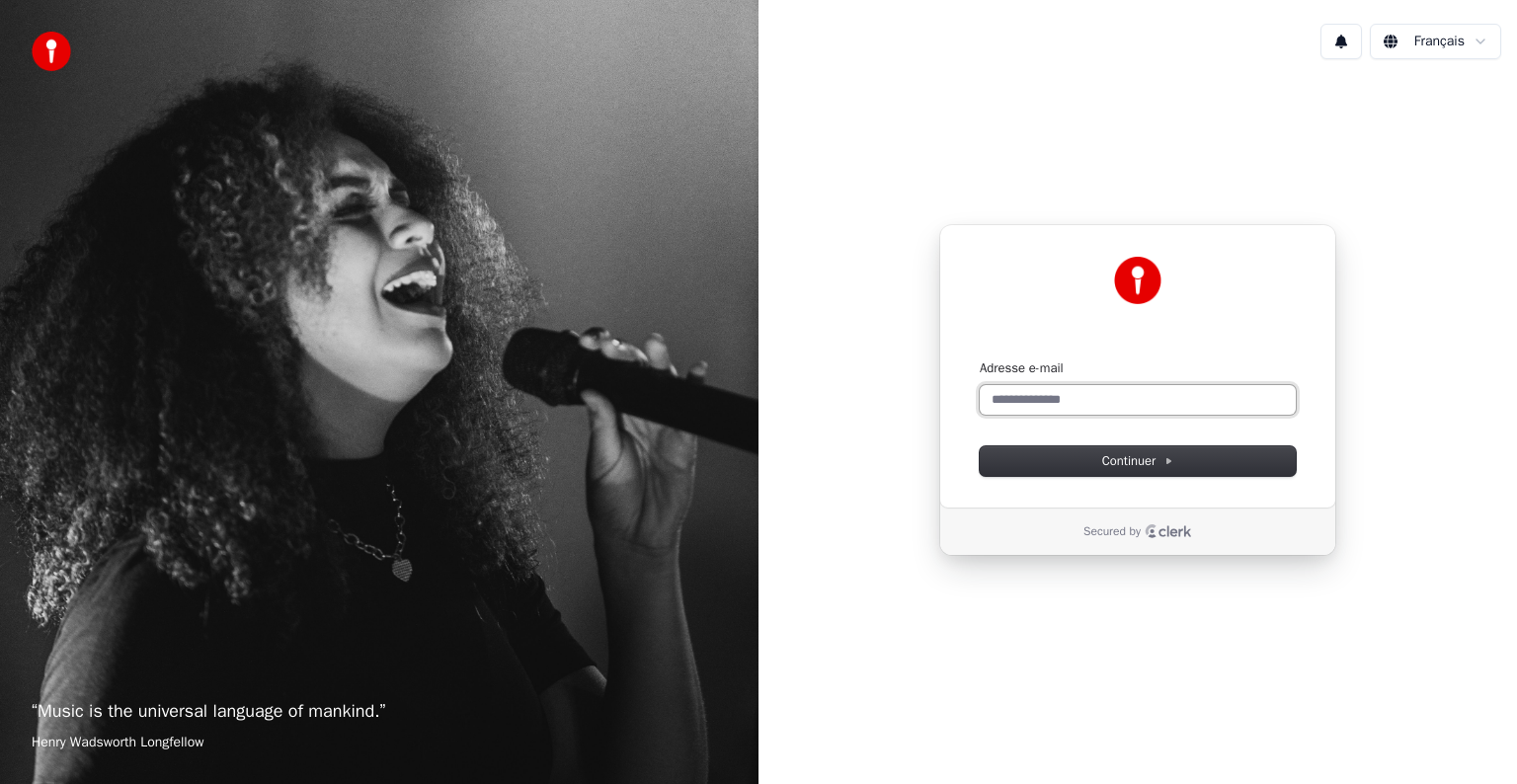 click on "Adresse e-mail" at bounding box center (1138, 400) 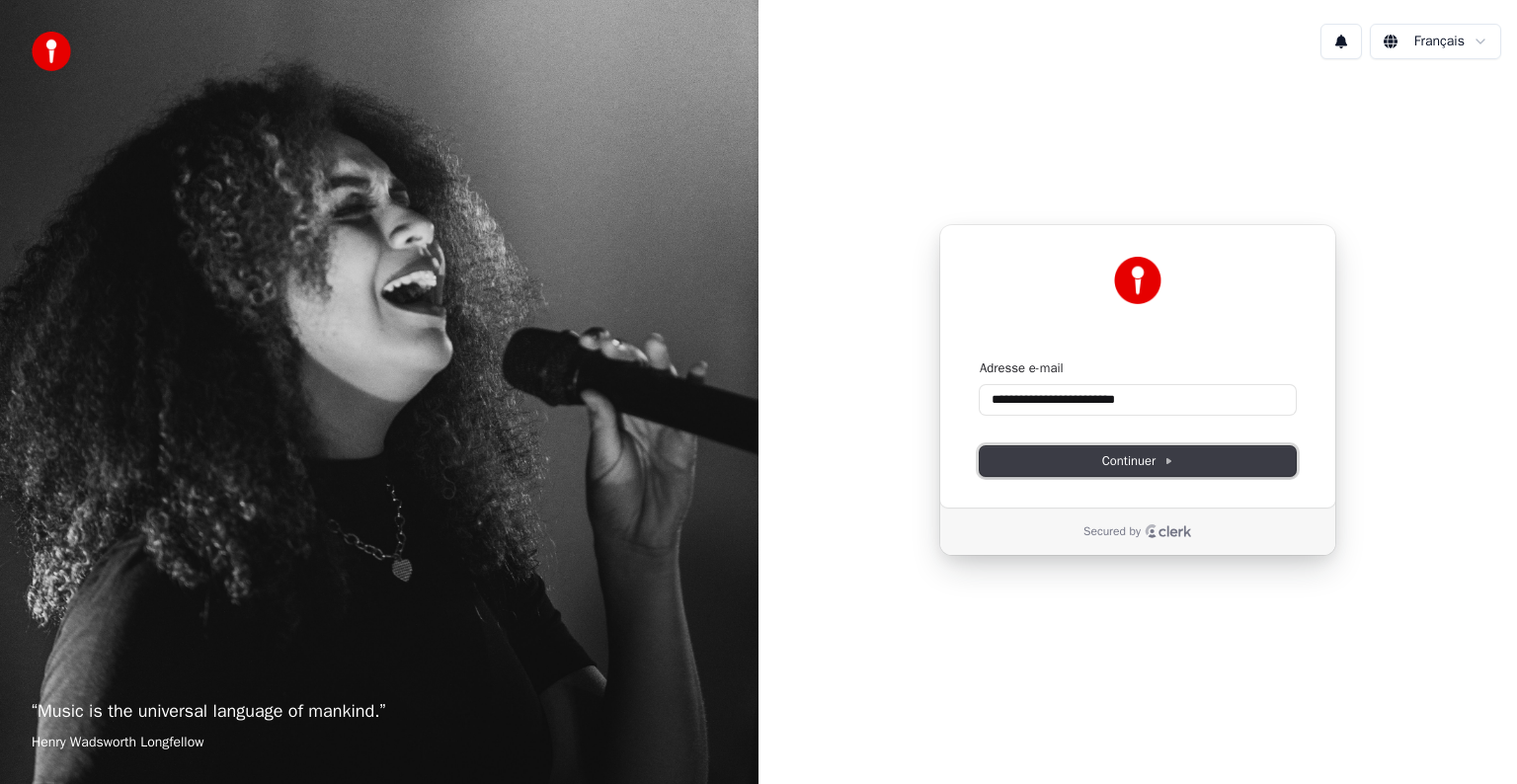 click on "Continuer" at bounding box center [1138, 461] 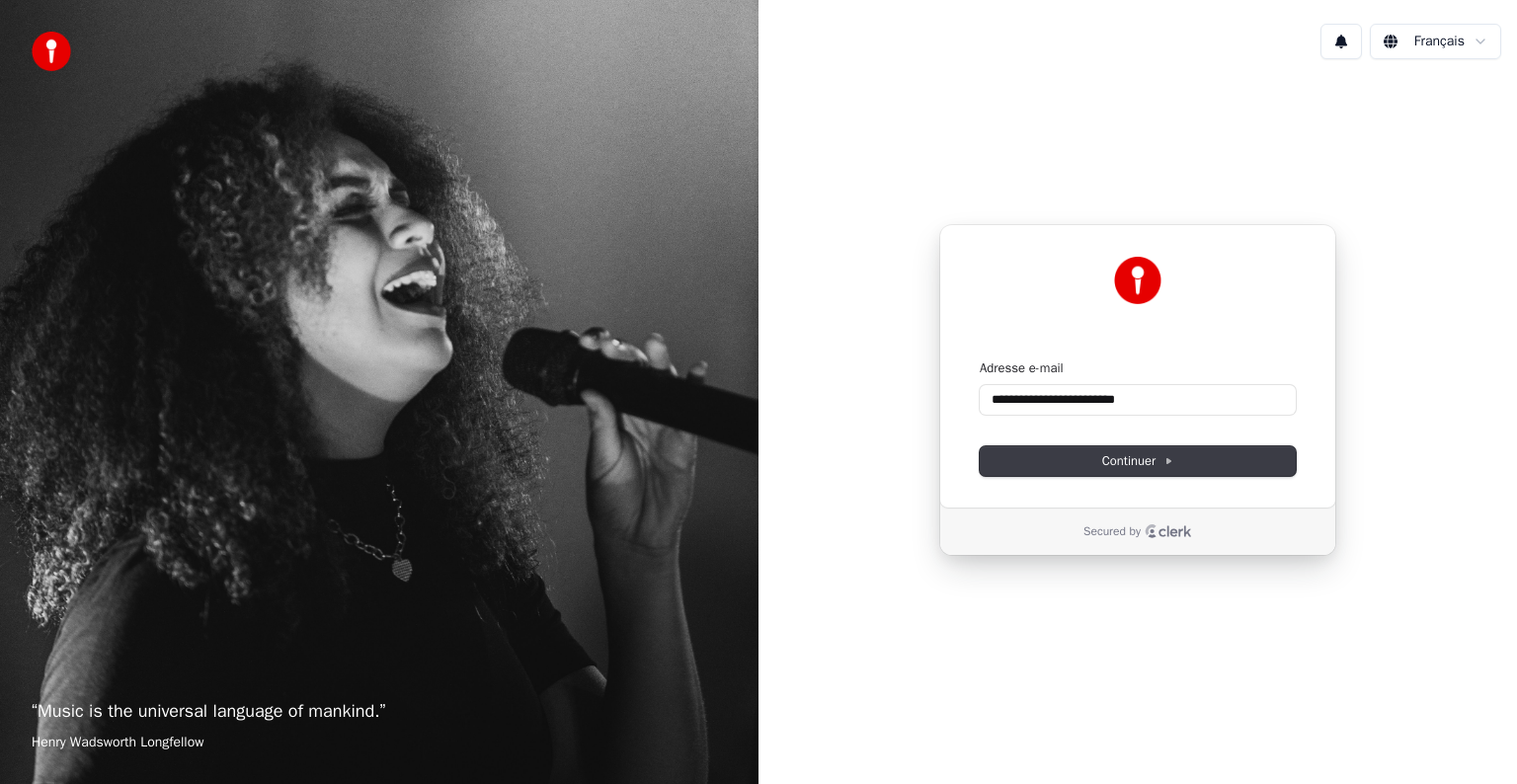 type on "**********" 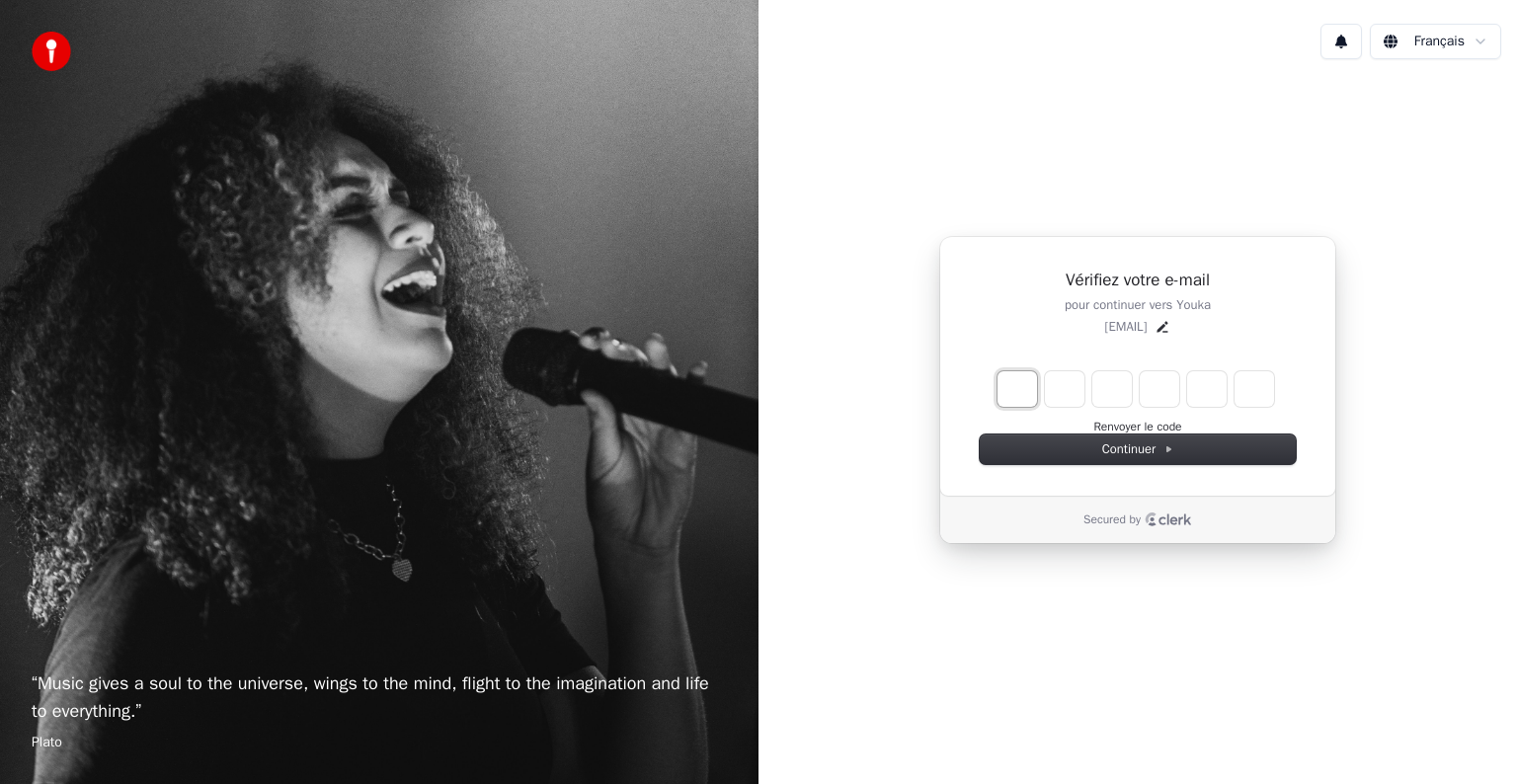 type on "*" 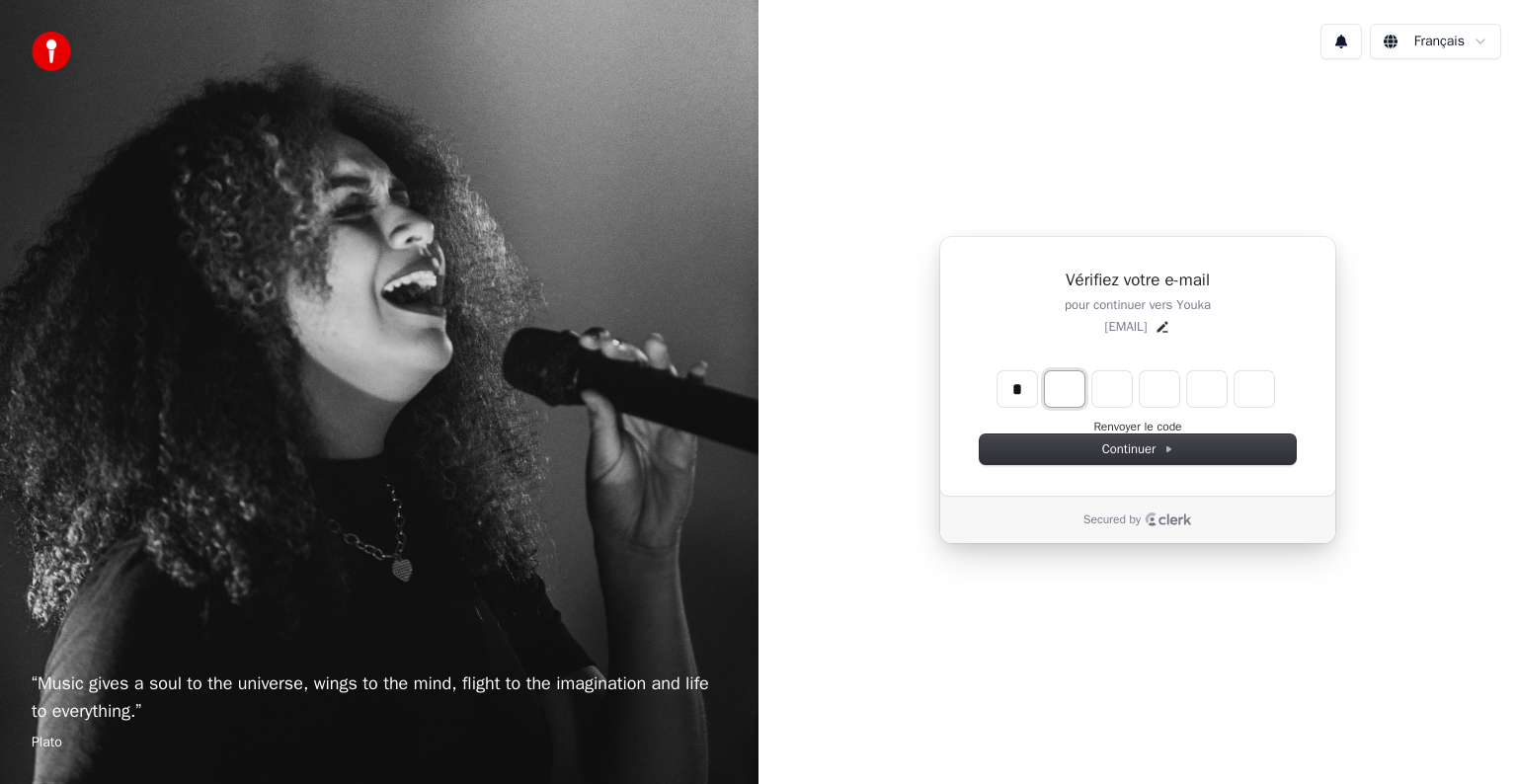 type on "*" 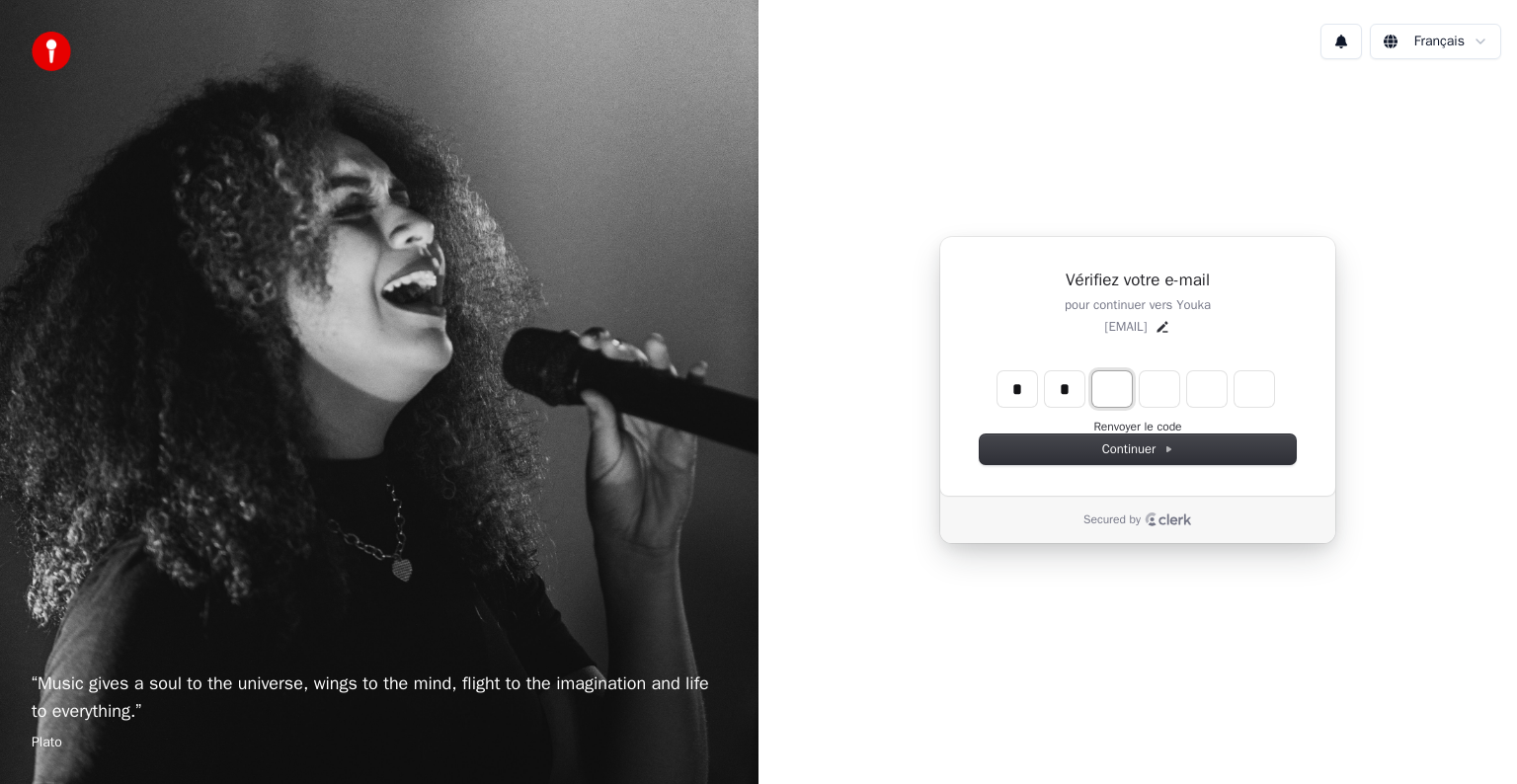 type on "**" 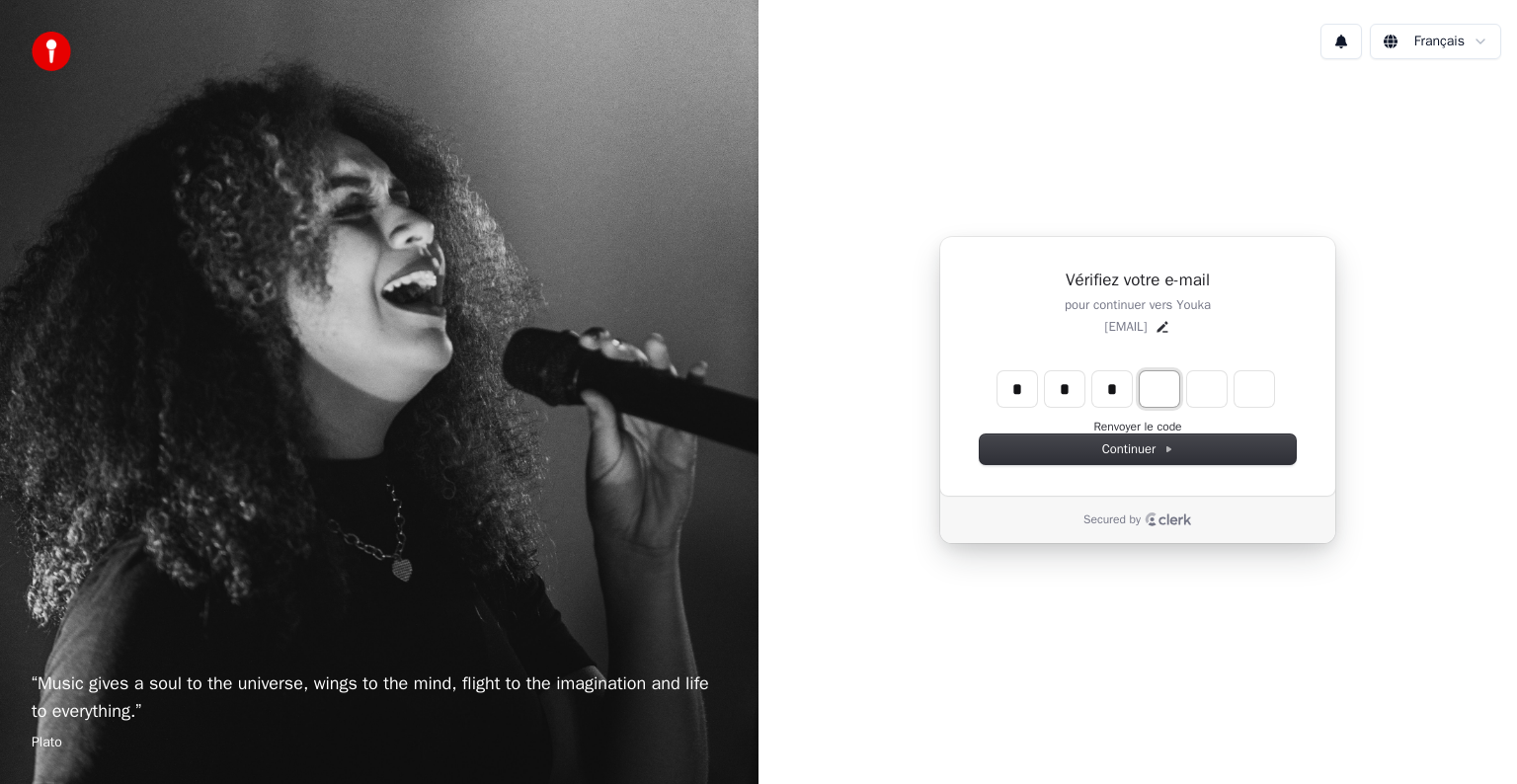 type on "***" 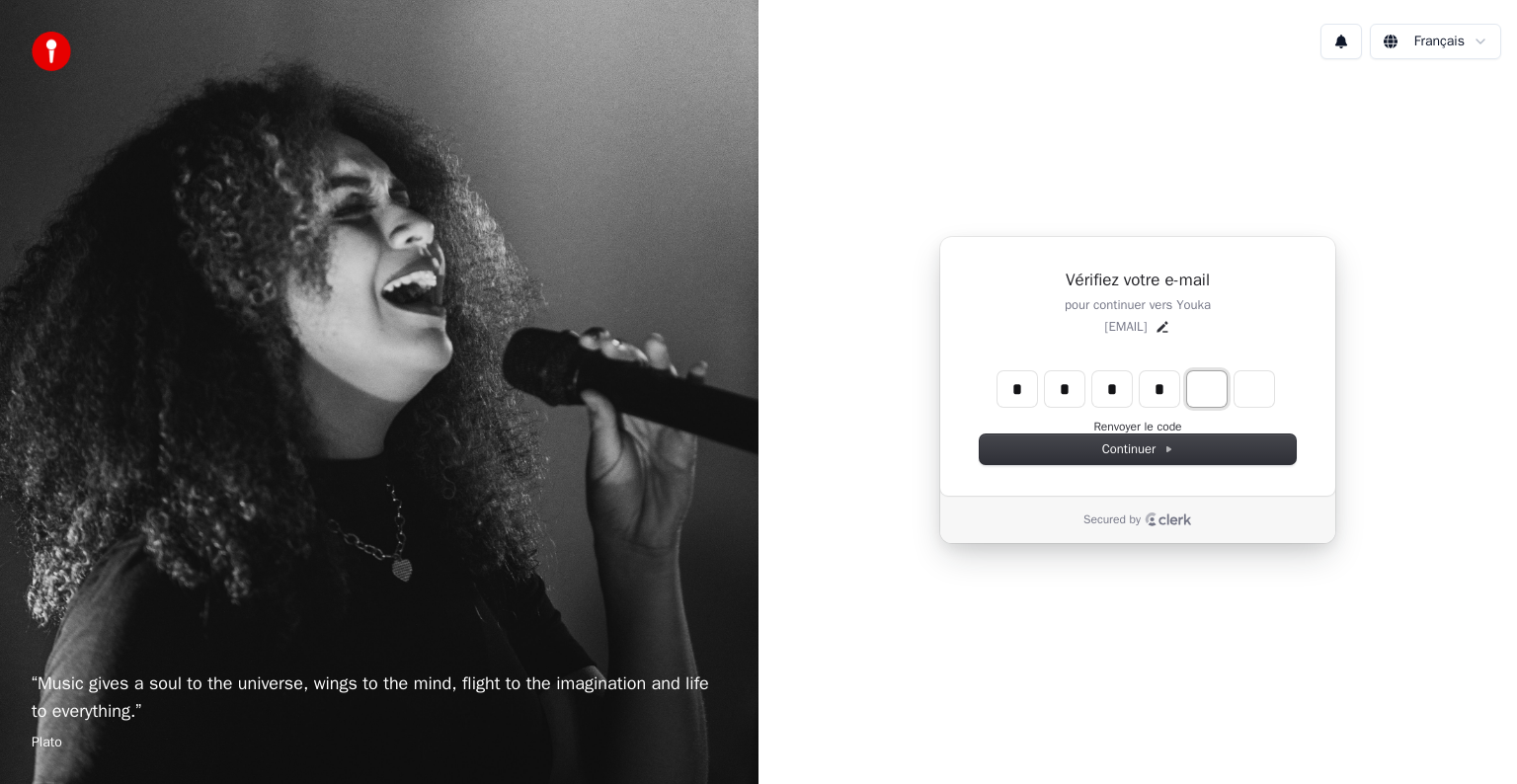 type on "****" 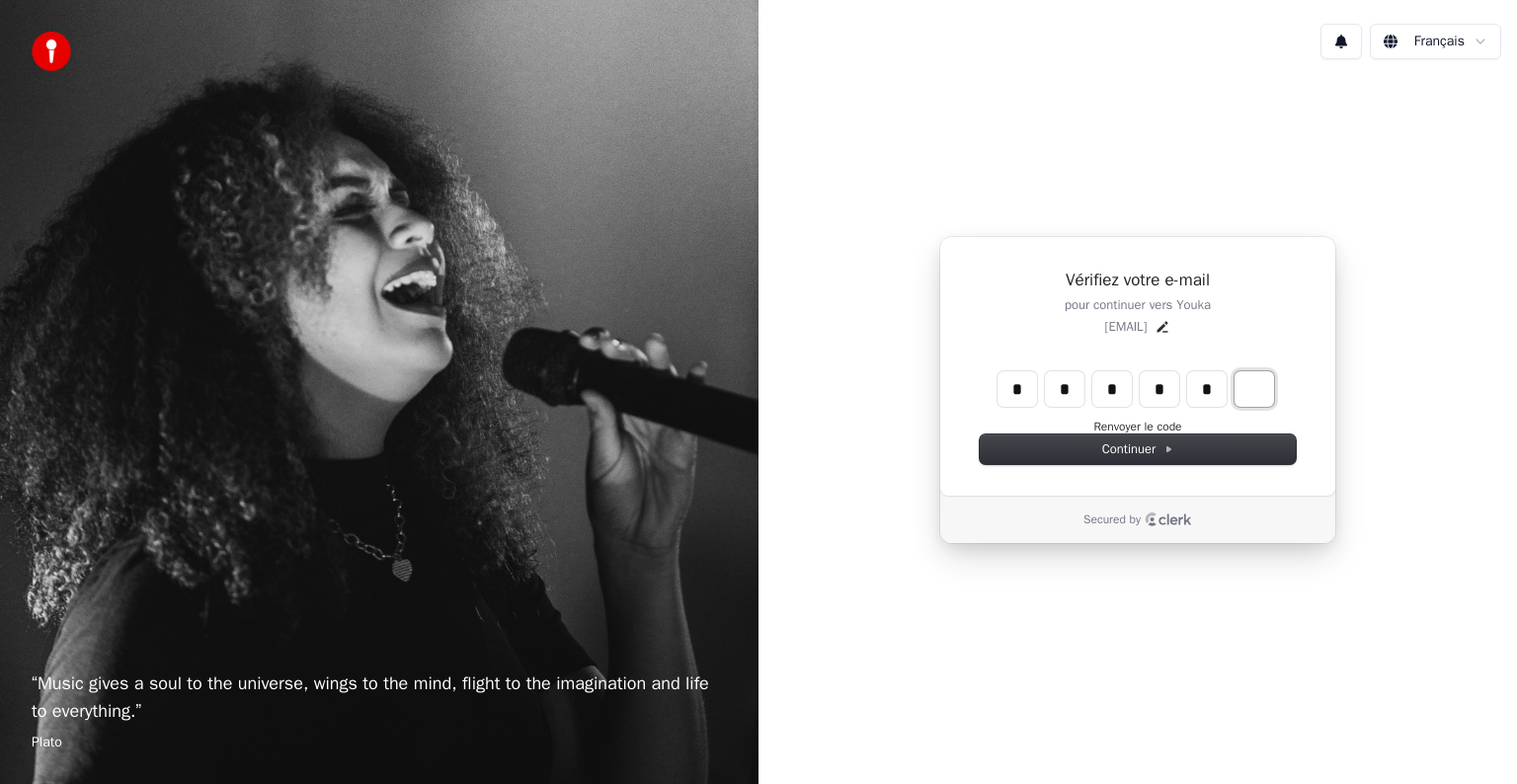 type on "******" 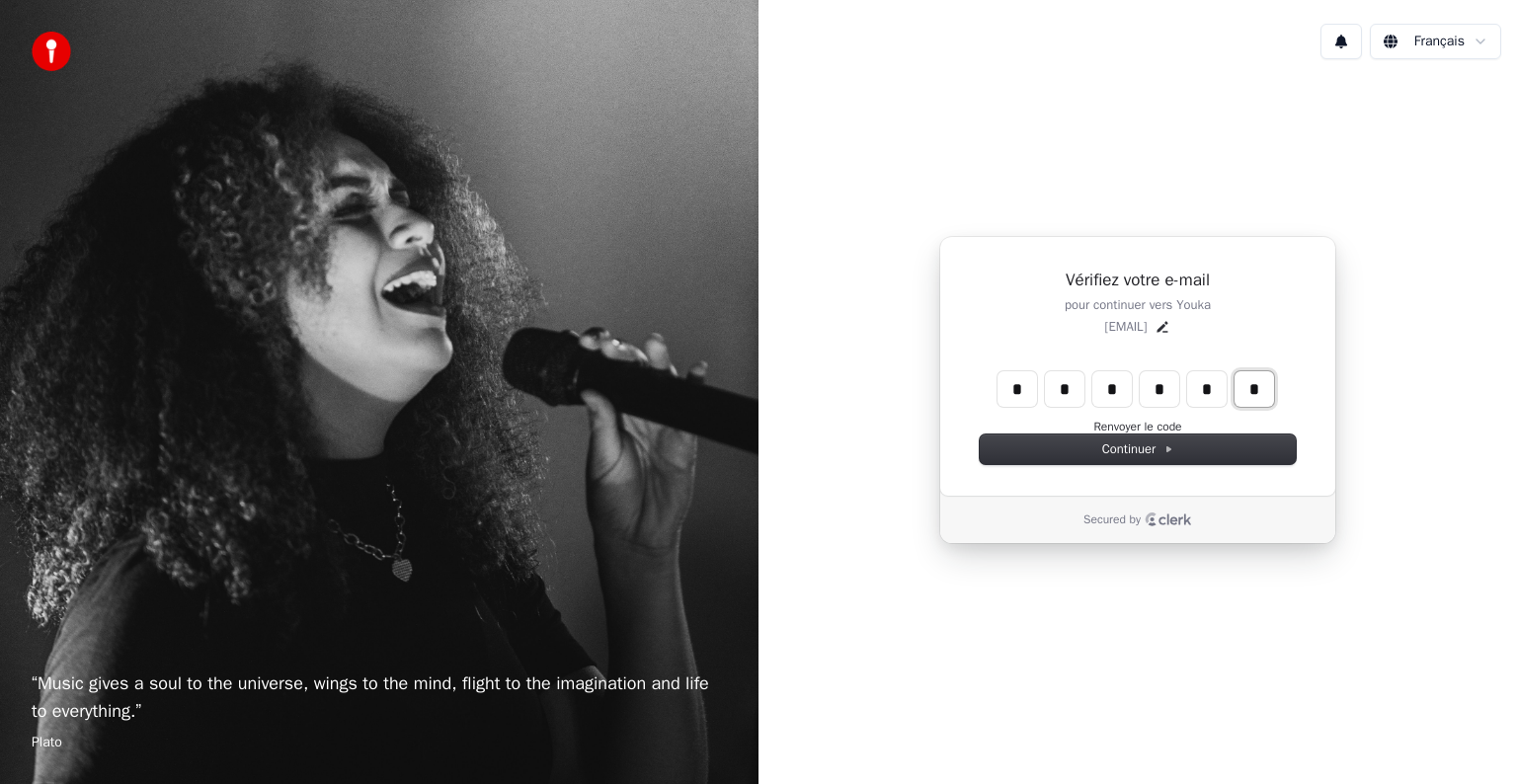 type on "*" 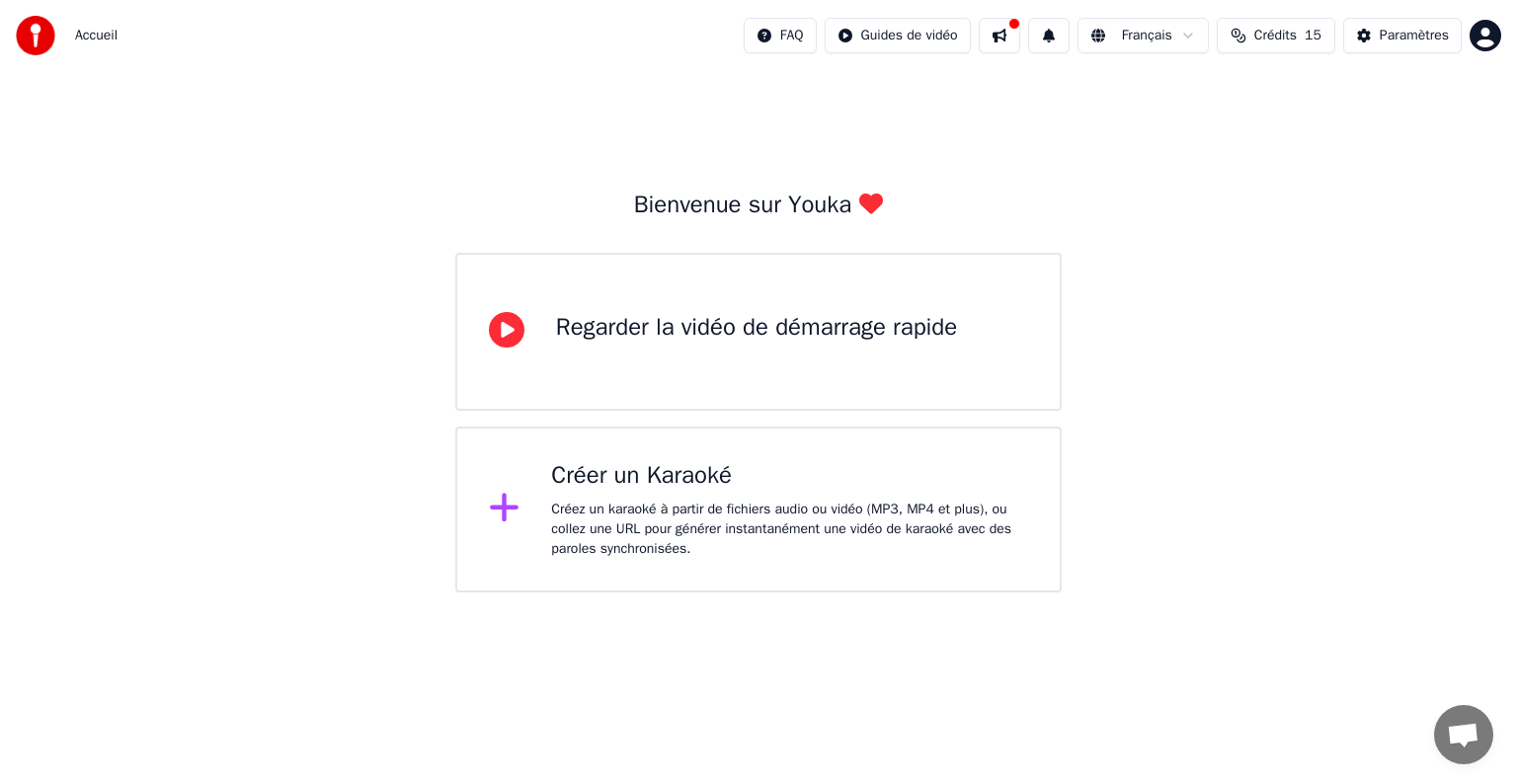 click 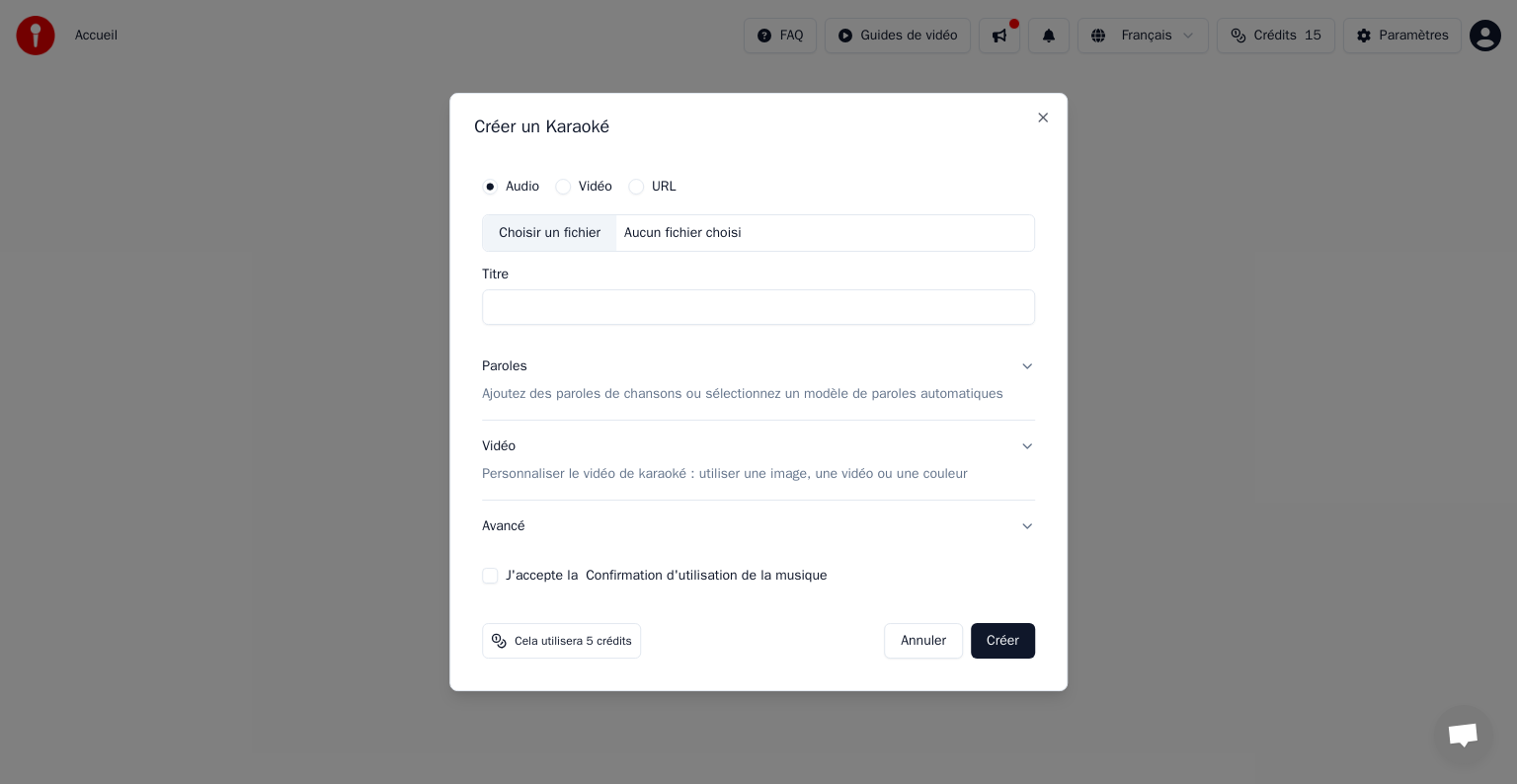 click on "Titre" at bounding box center [758, 307] 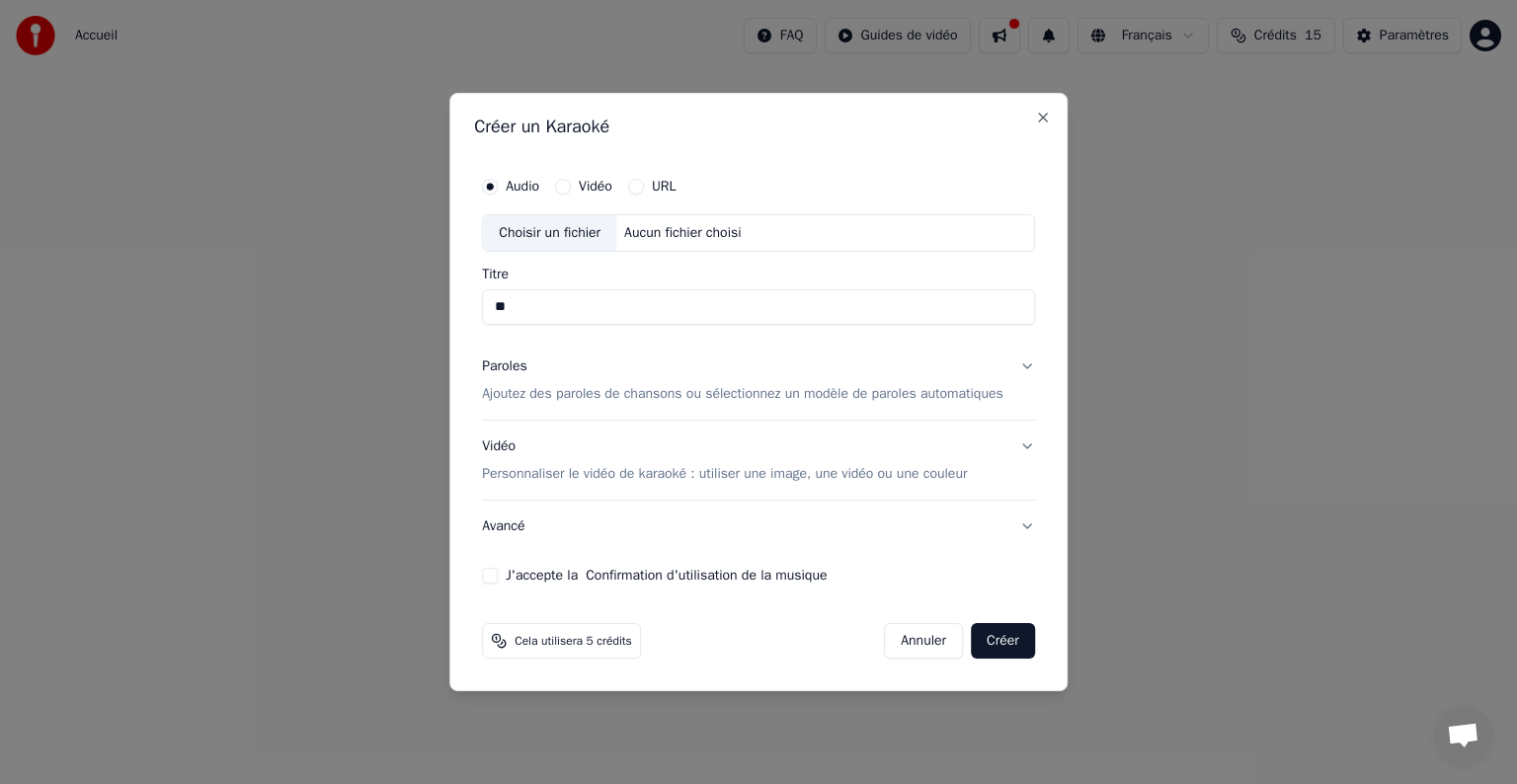 type on "*" 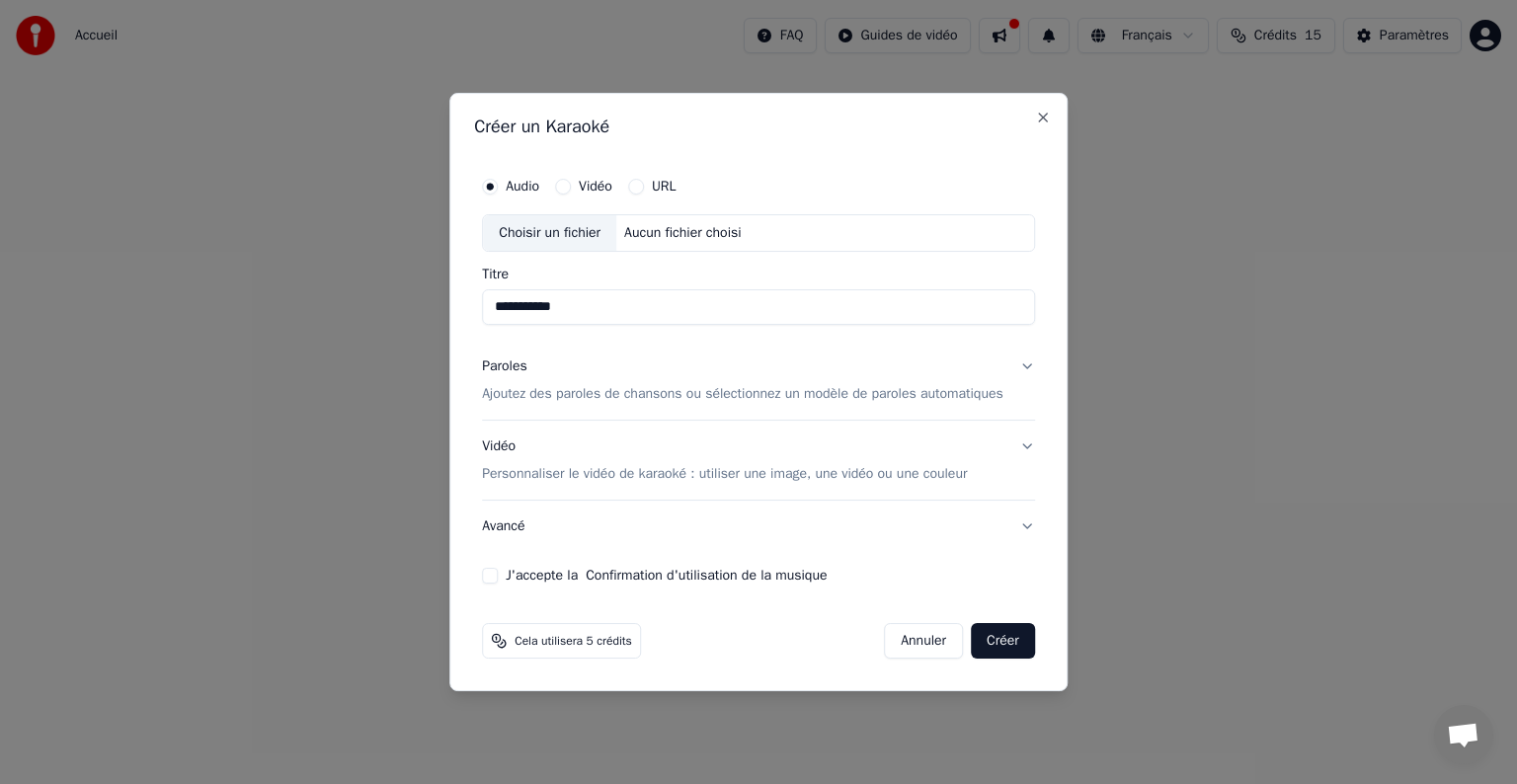 type on "**********" 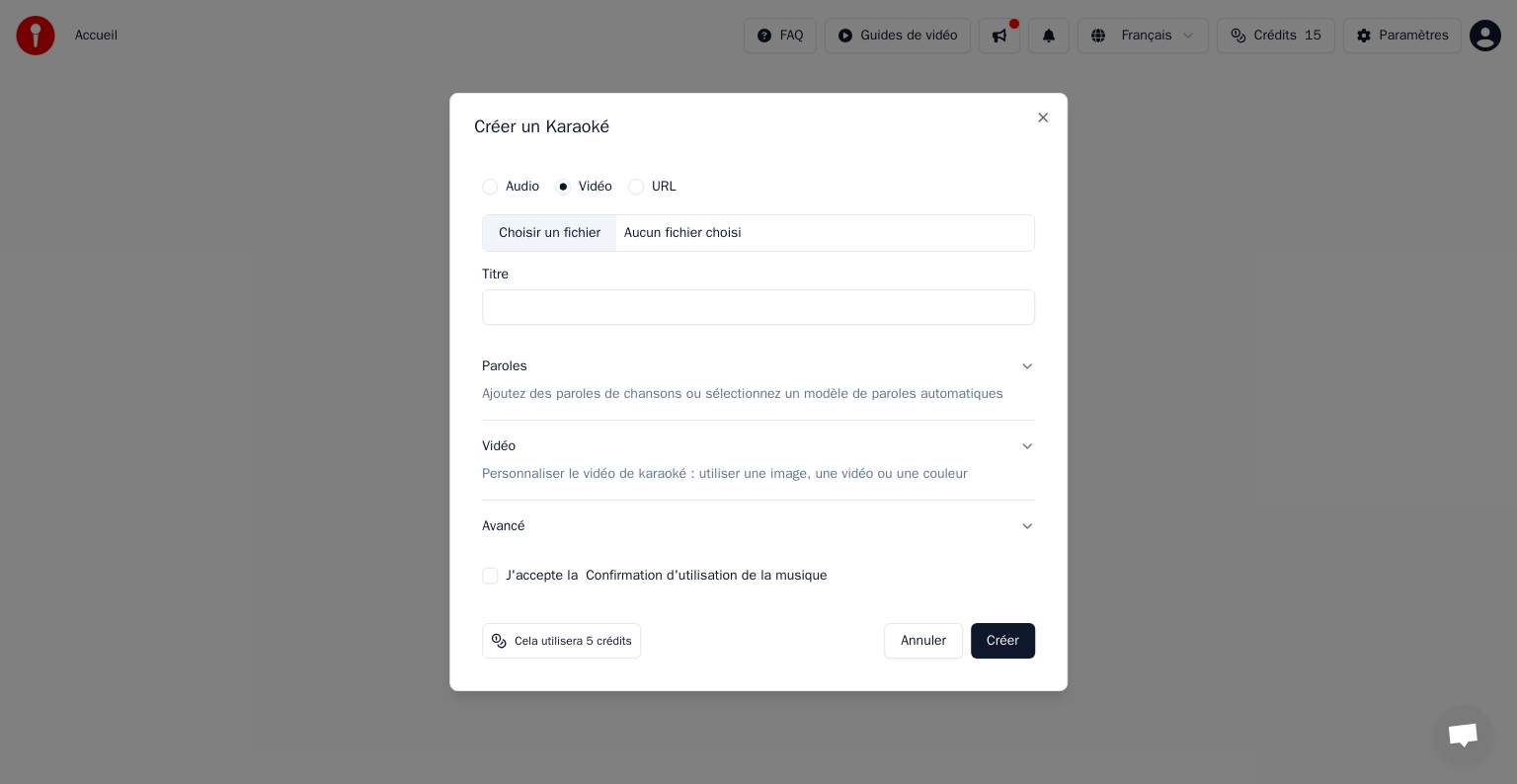 click on "Aucun fichier choisi" at bounding box center (682, 233) 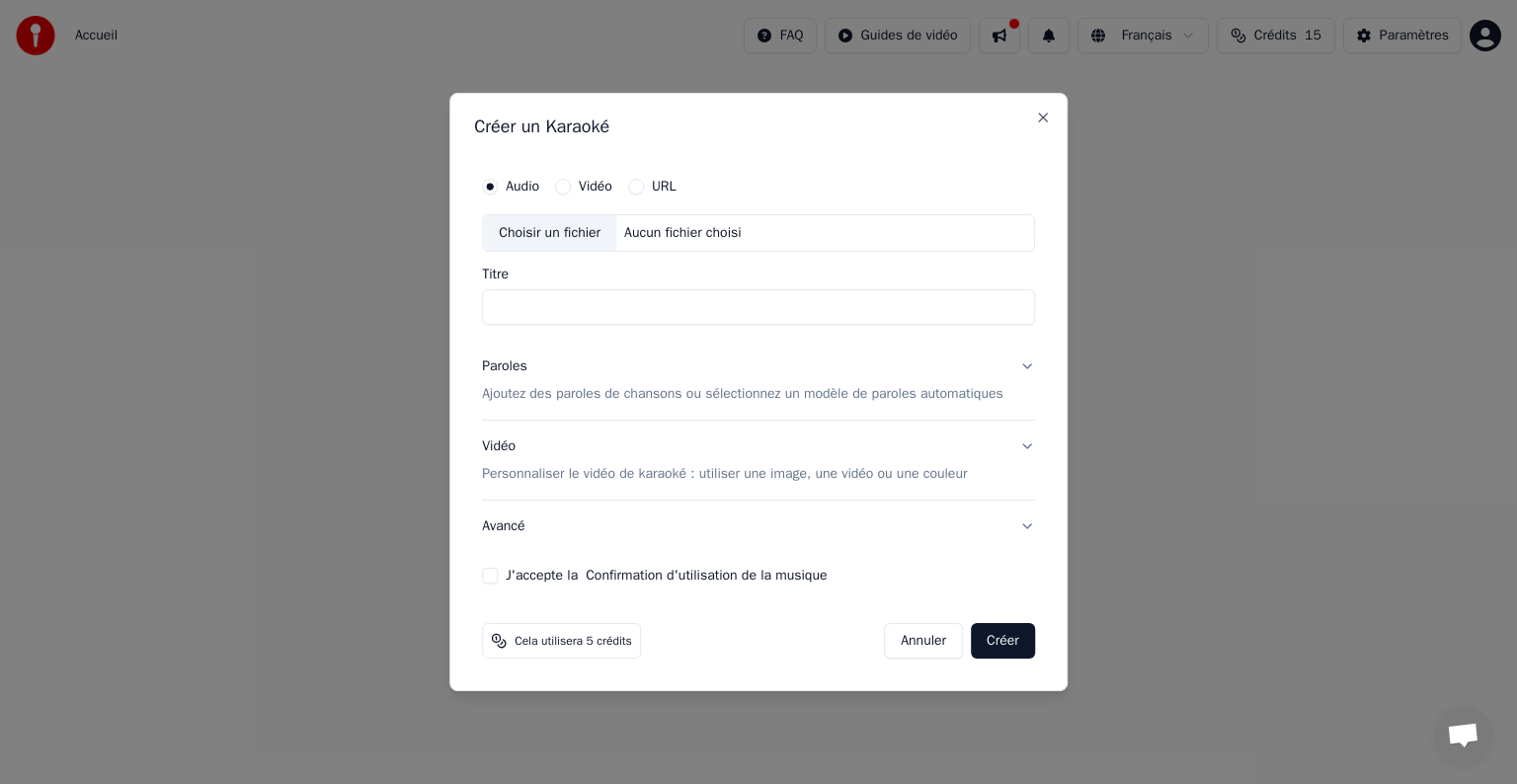 click on "Aucun fichier choisi" at bounding box center [682, 233] 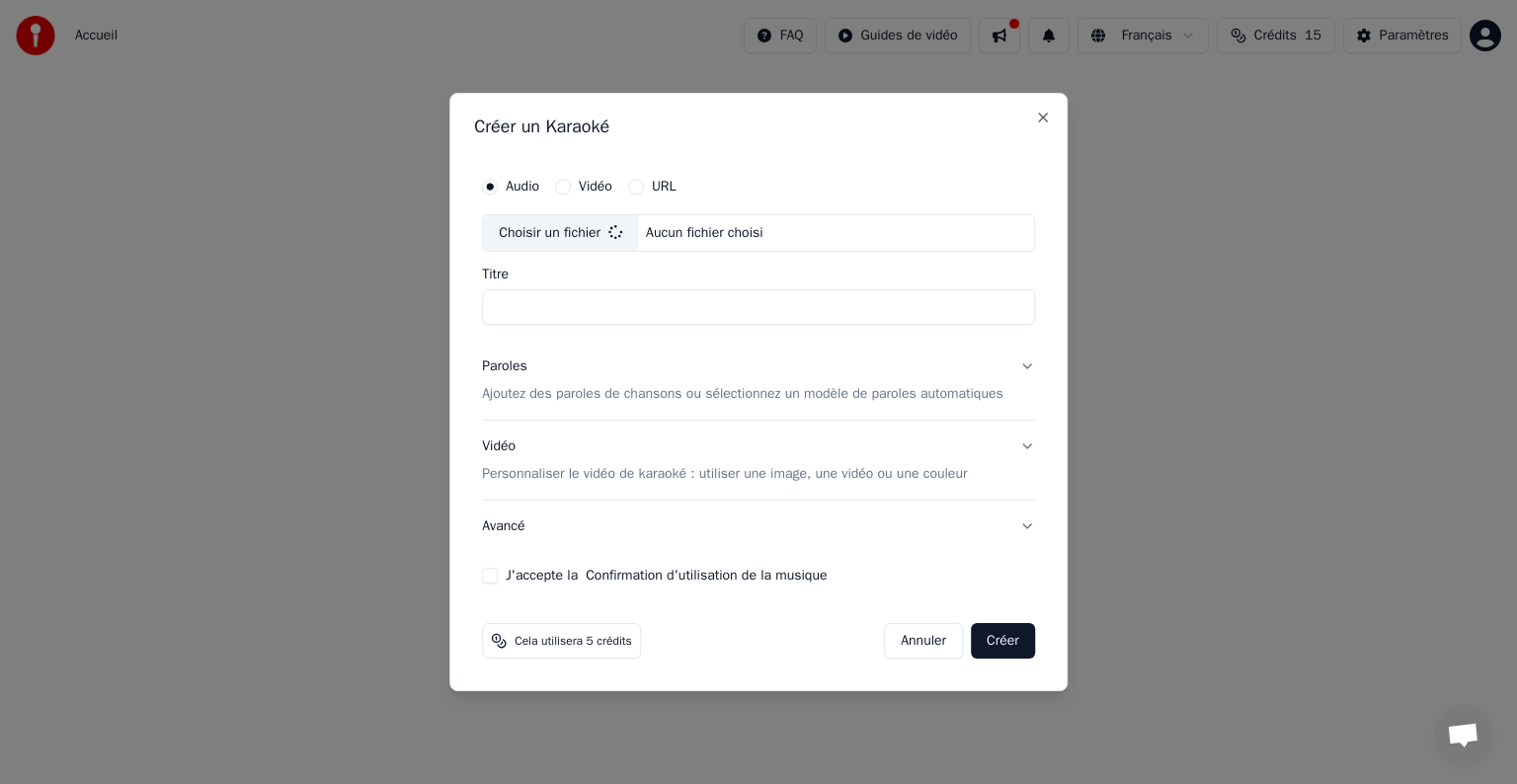 type on "**********" 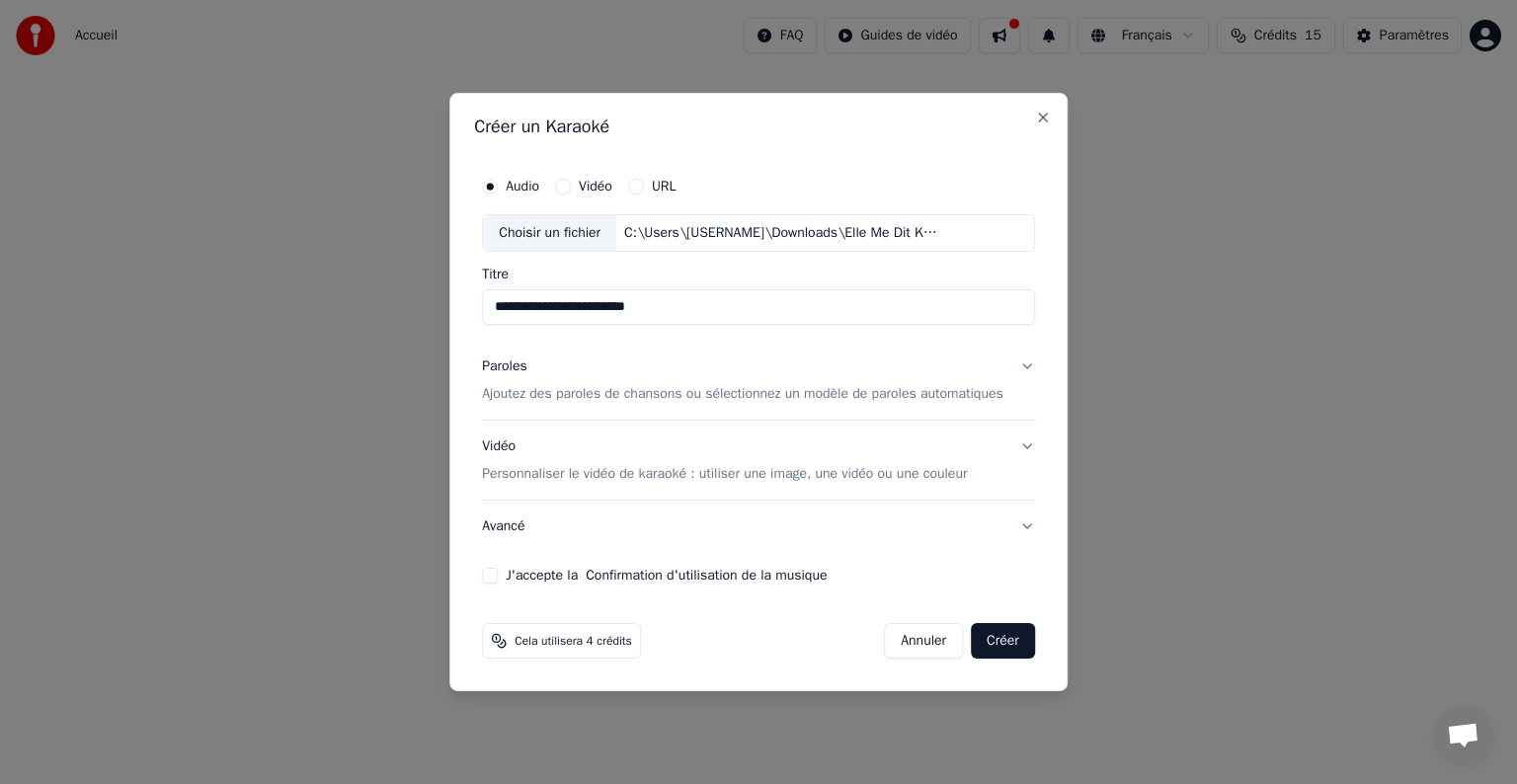 click on "**********" at bounding box center [758, 375] 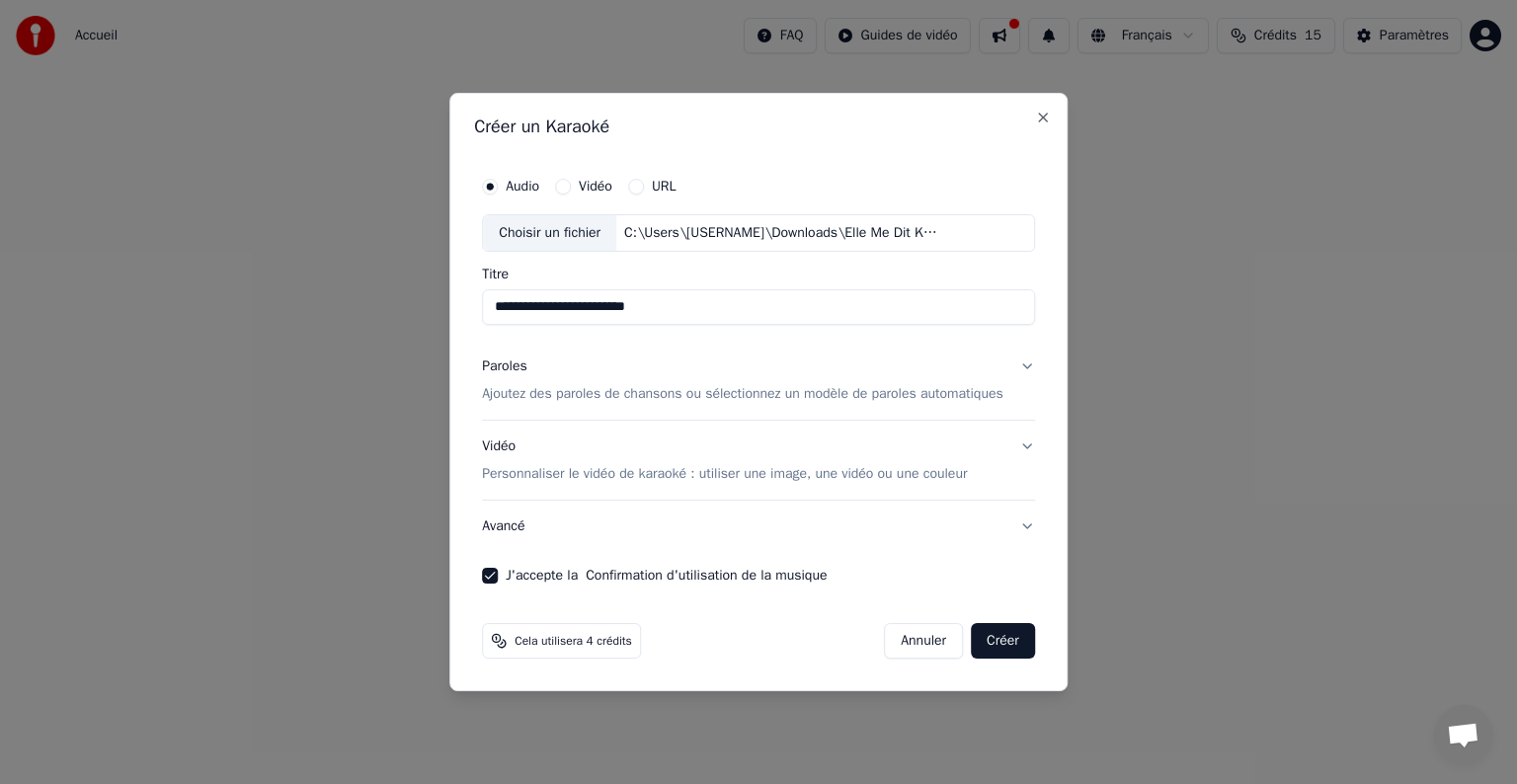 click on "Créer" at bounding box center [1002, 641] 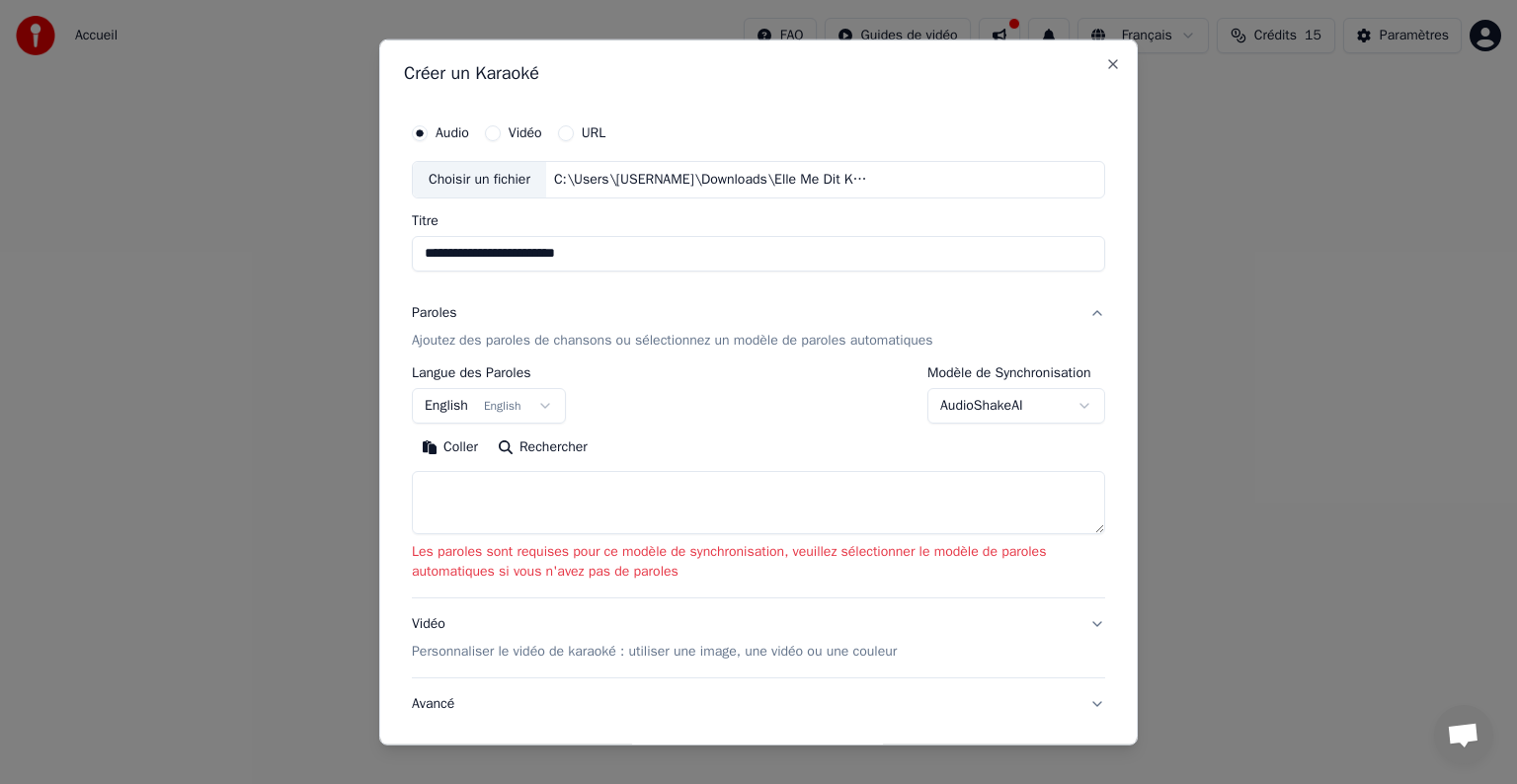 click at bounding box center [758, 503] 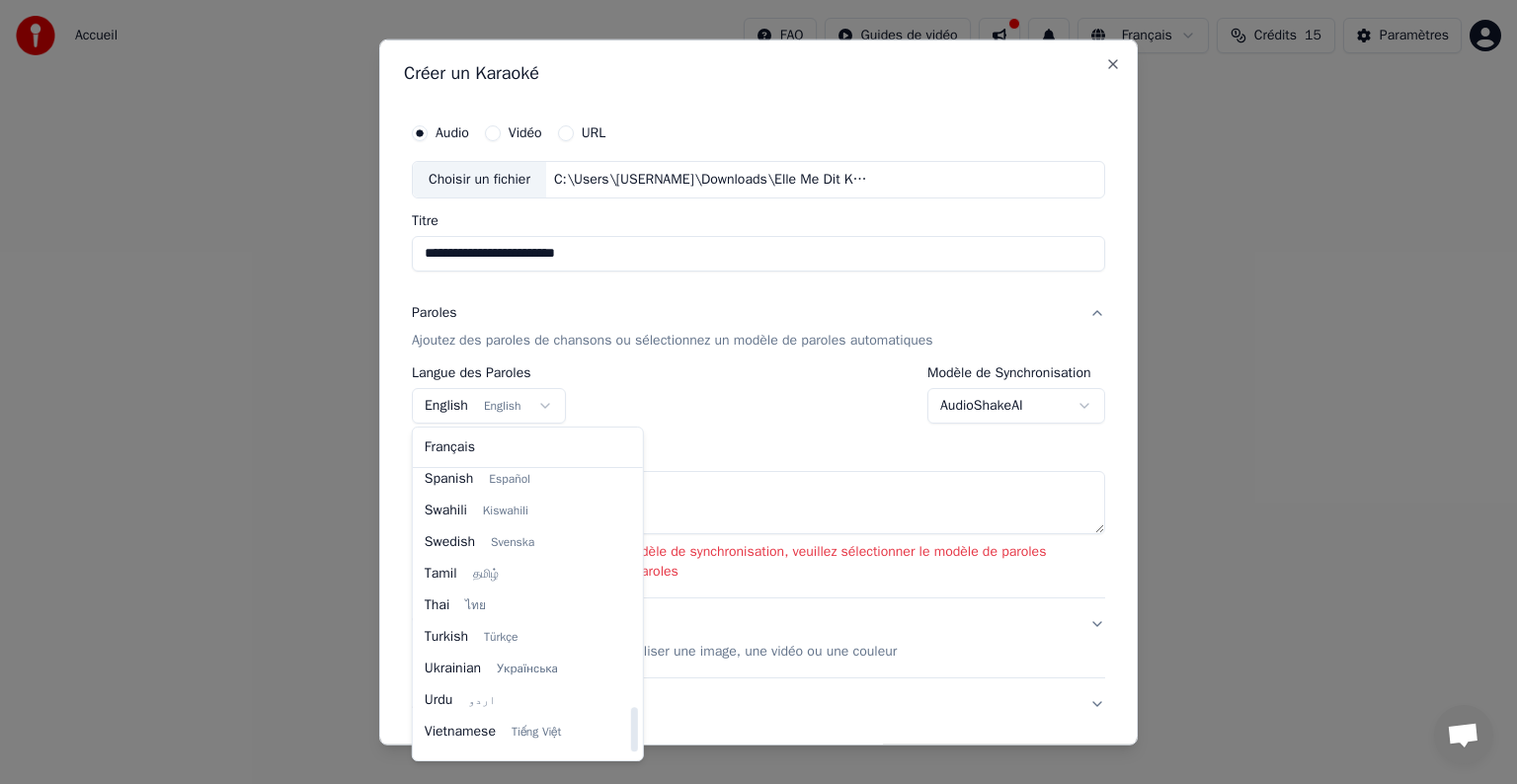 scroll, scrollTop: 1493, scrollLeft: 0, axis: vertical 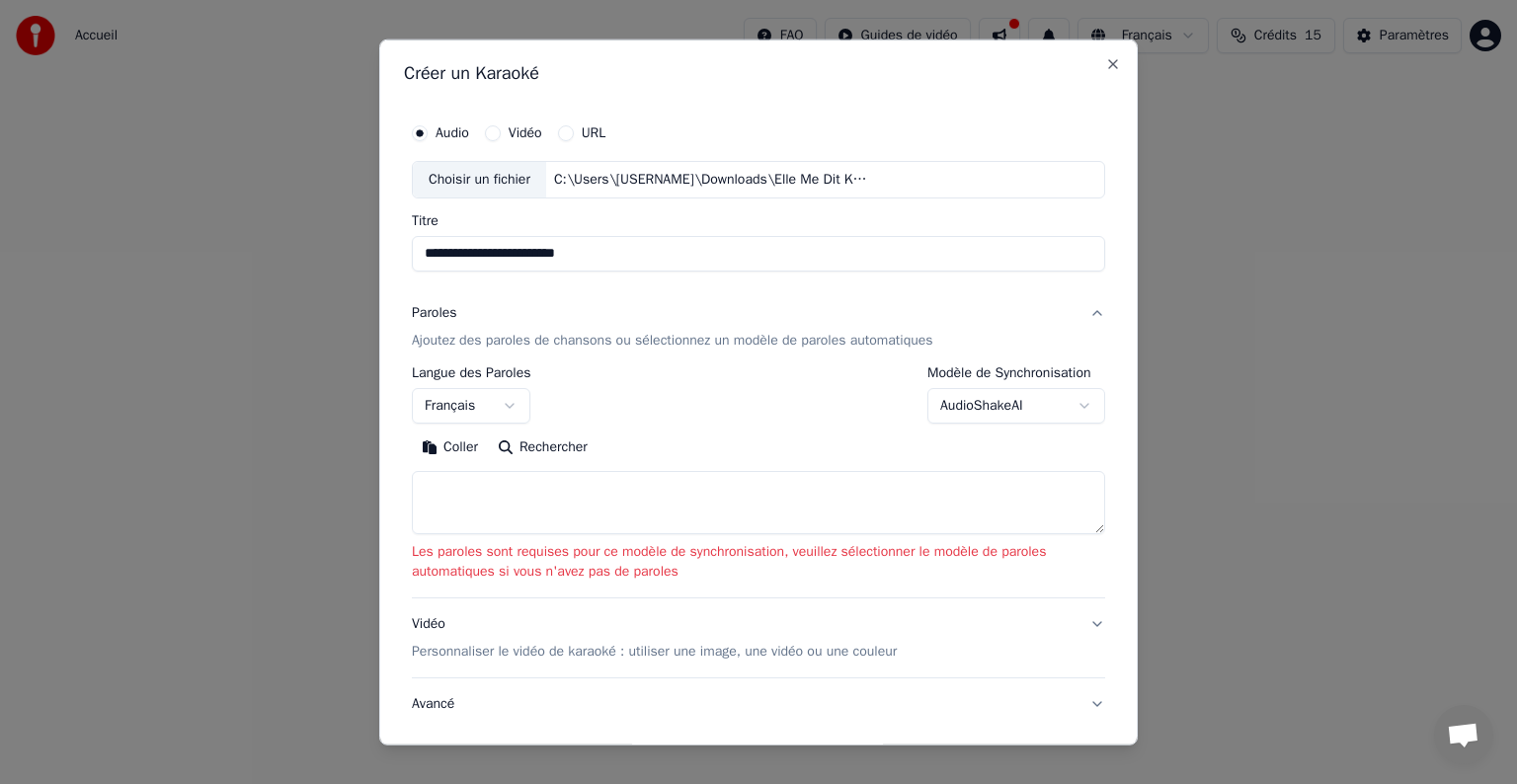 click on "**********" at bounding box center [758, 395] 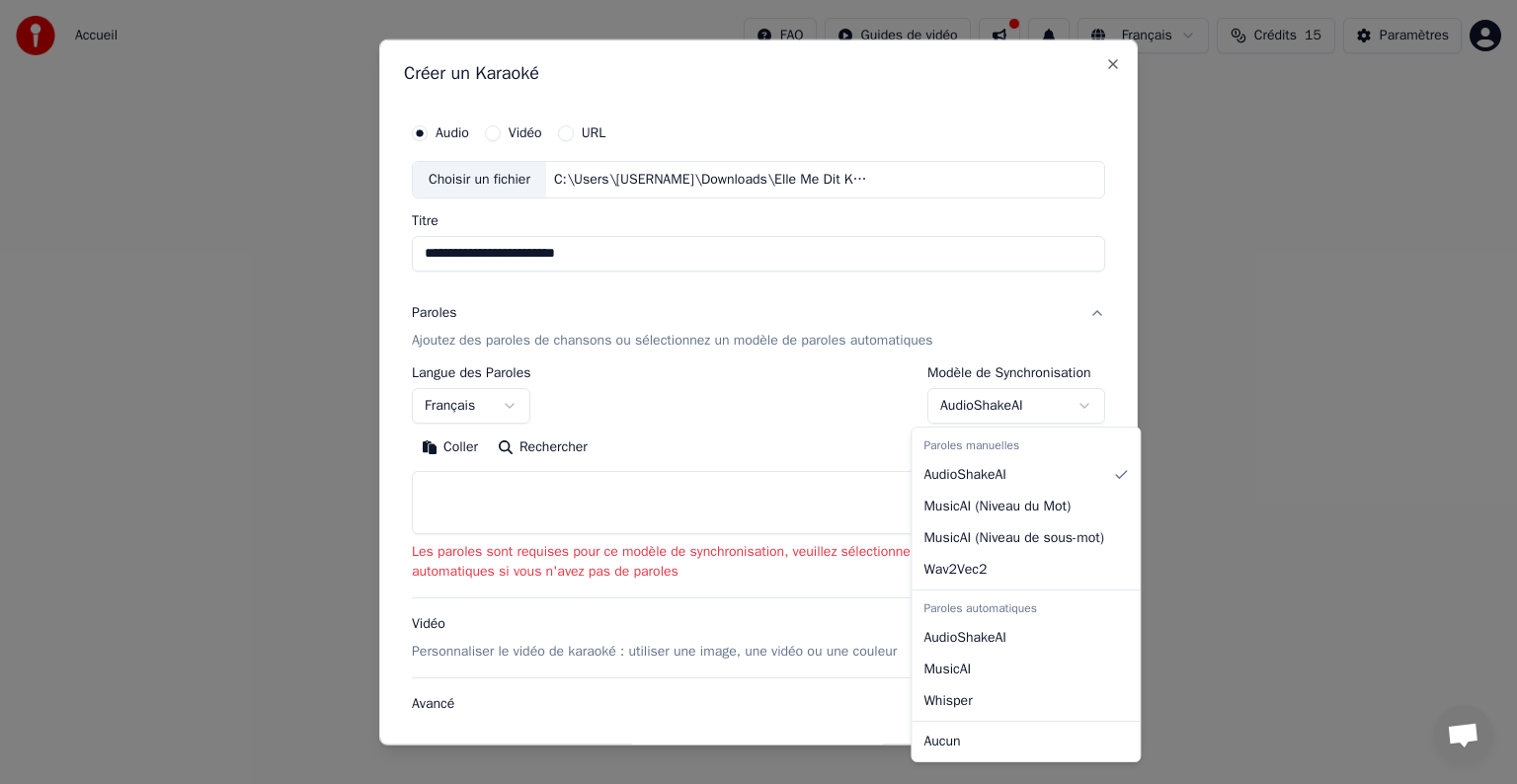 click on "**********" at bounding box center [758, 296] 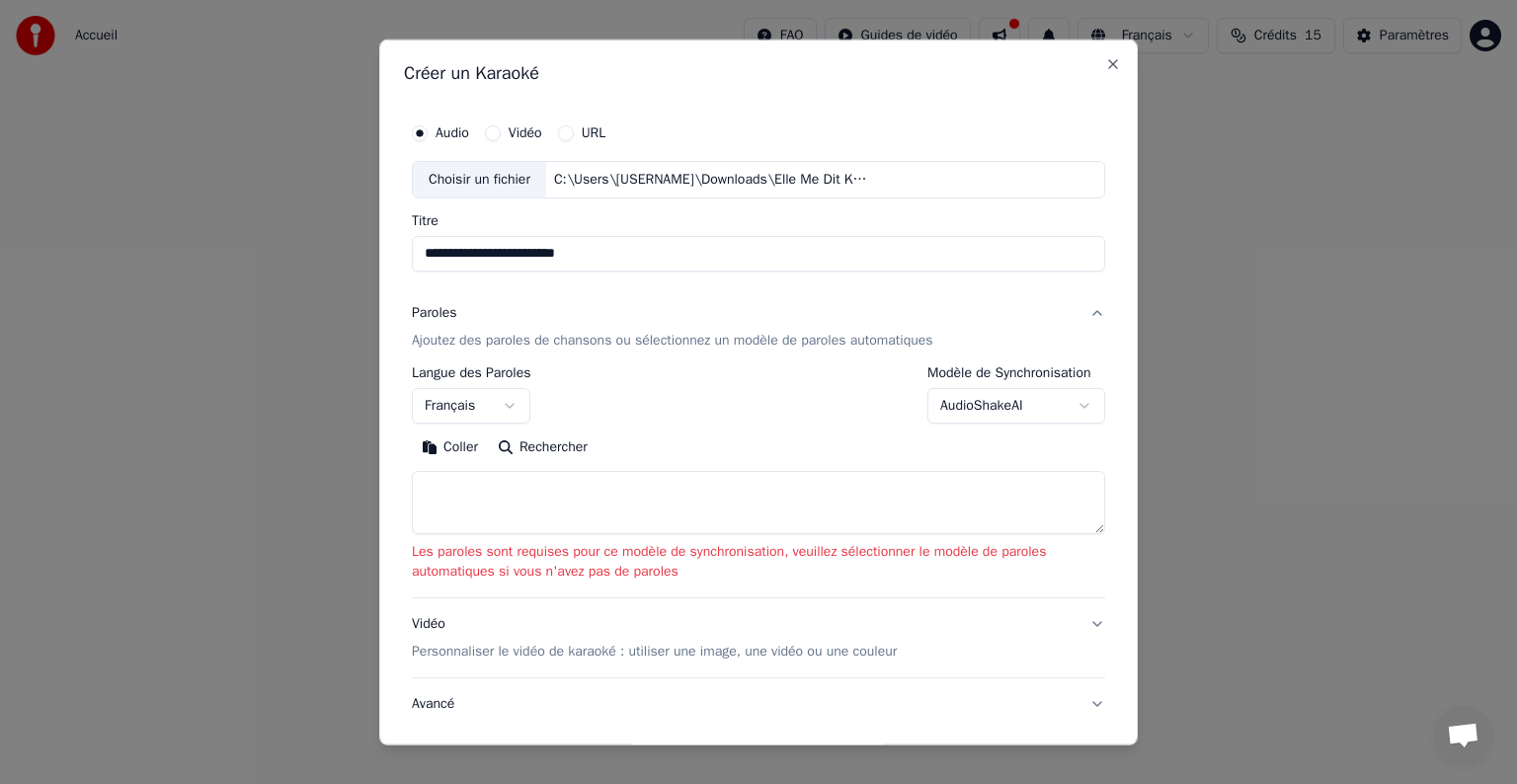 click at bounding box center [758, 503] 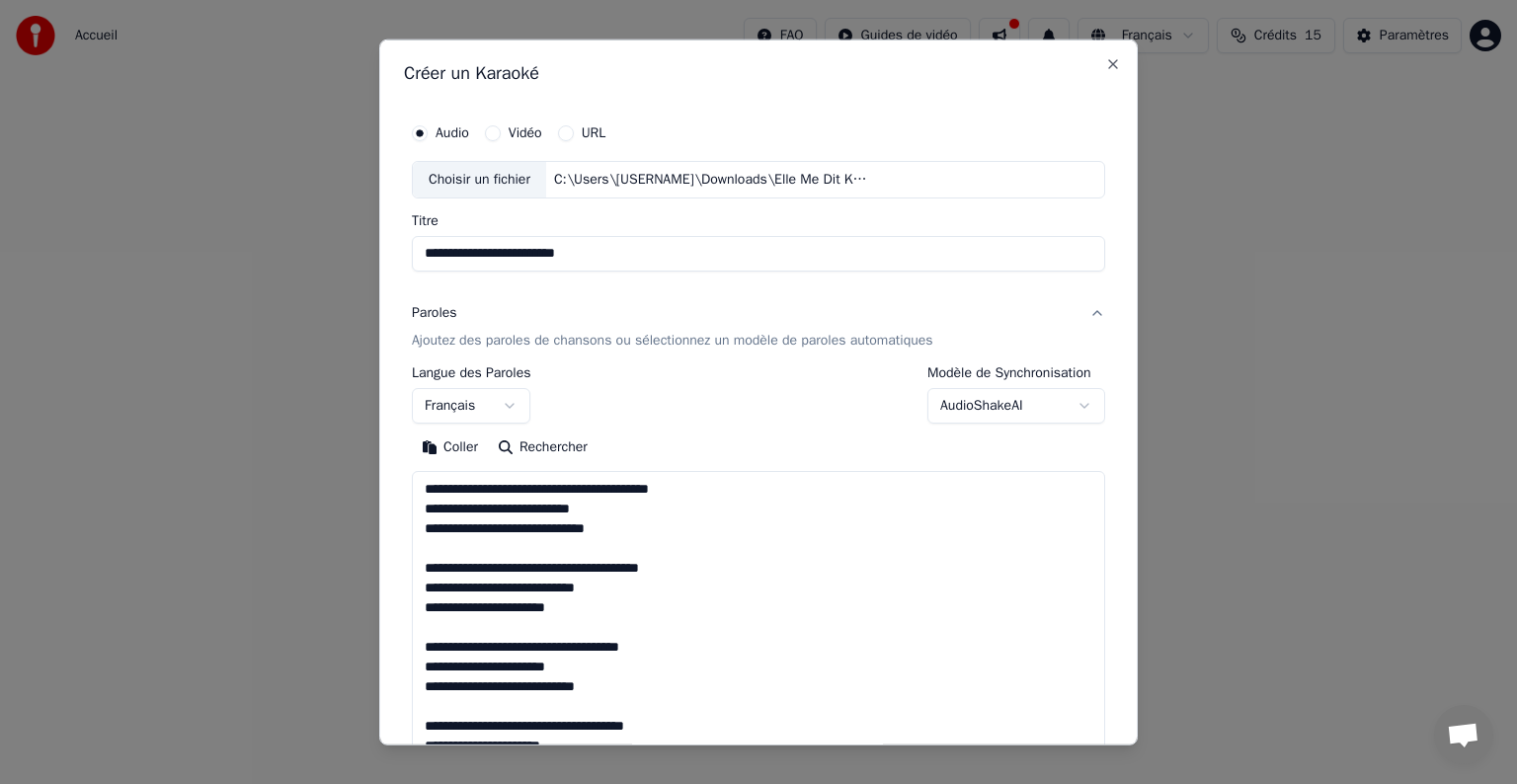 scroll, scrollTop: 1228, scrollLeft: 0, axis: vertical 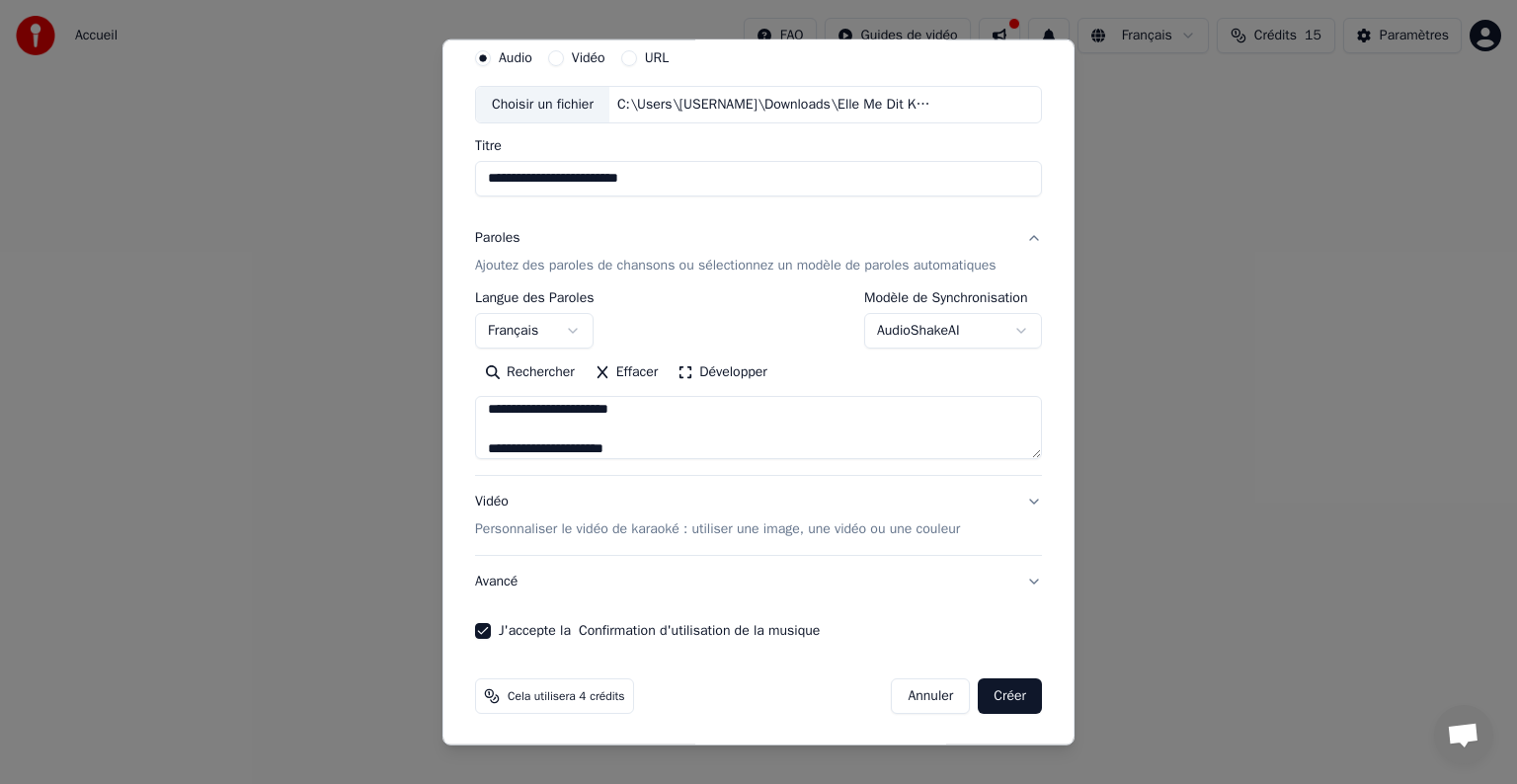type on "**********" 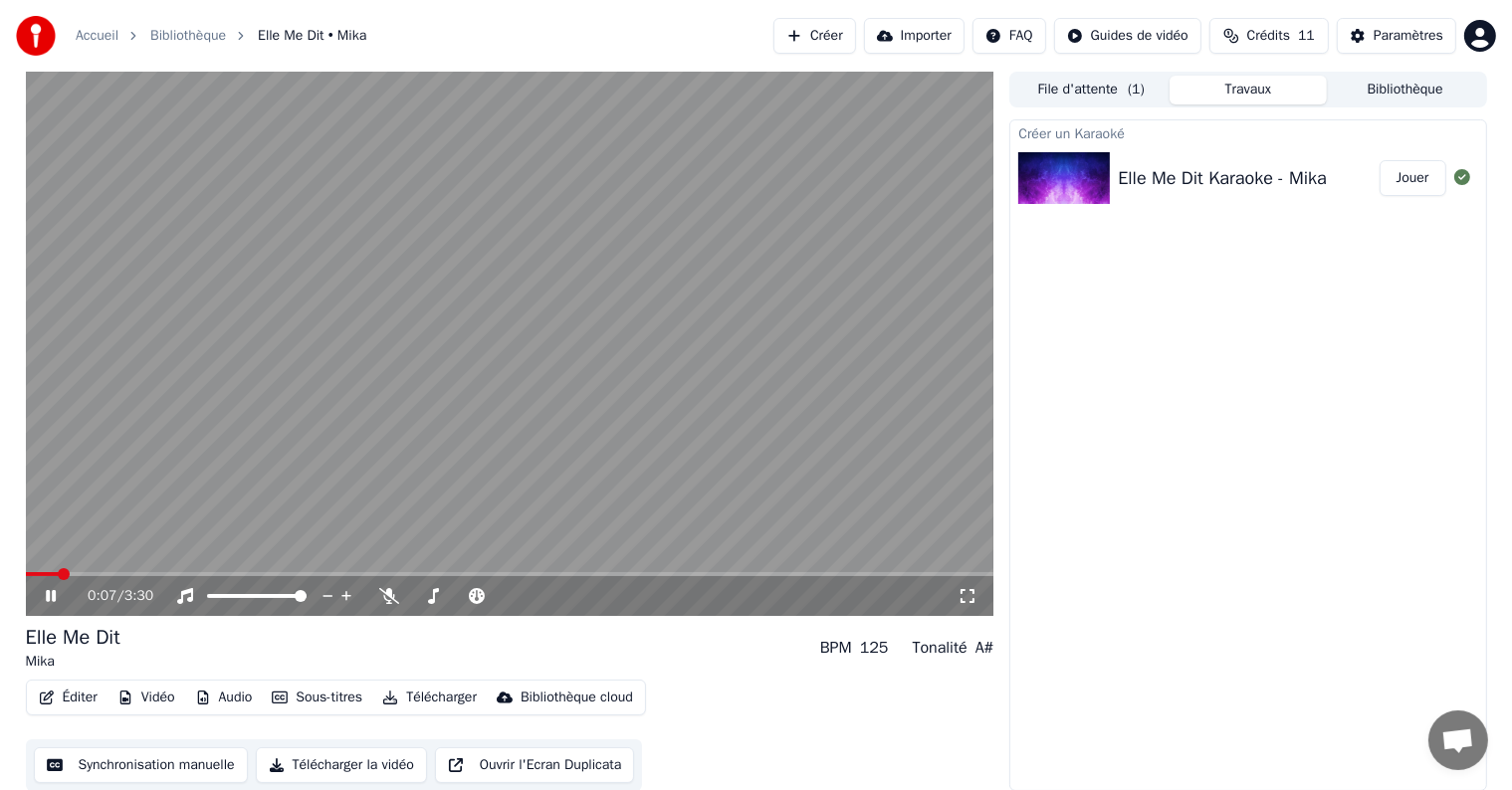 click 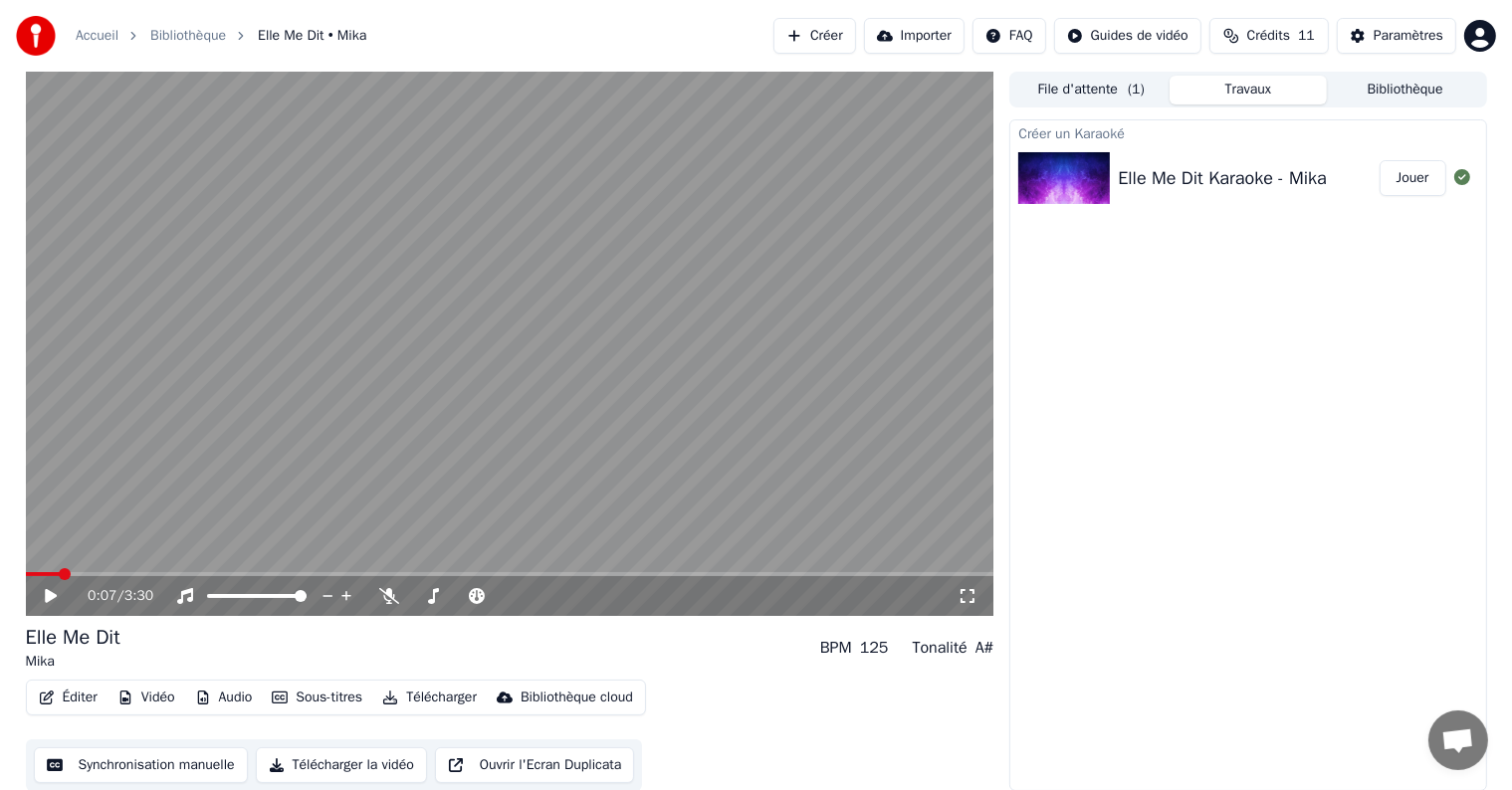 scroll, scrollTop: 1, scrollLeft: 0, axis: vertical 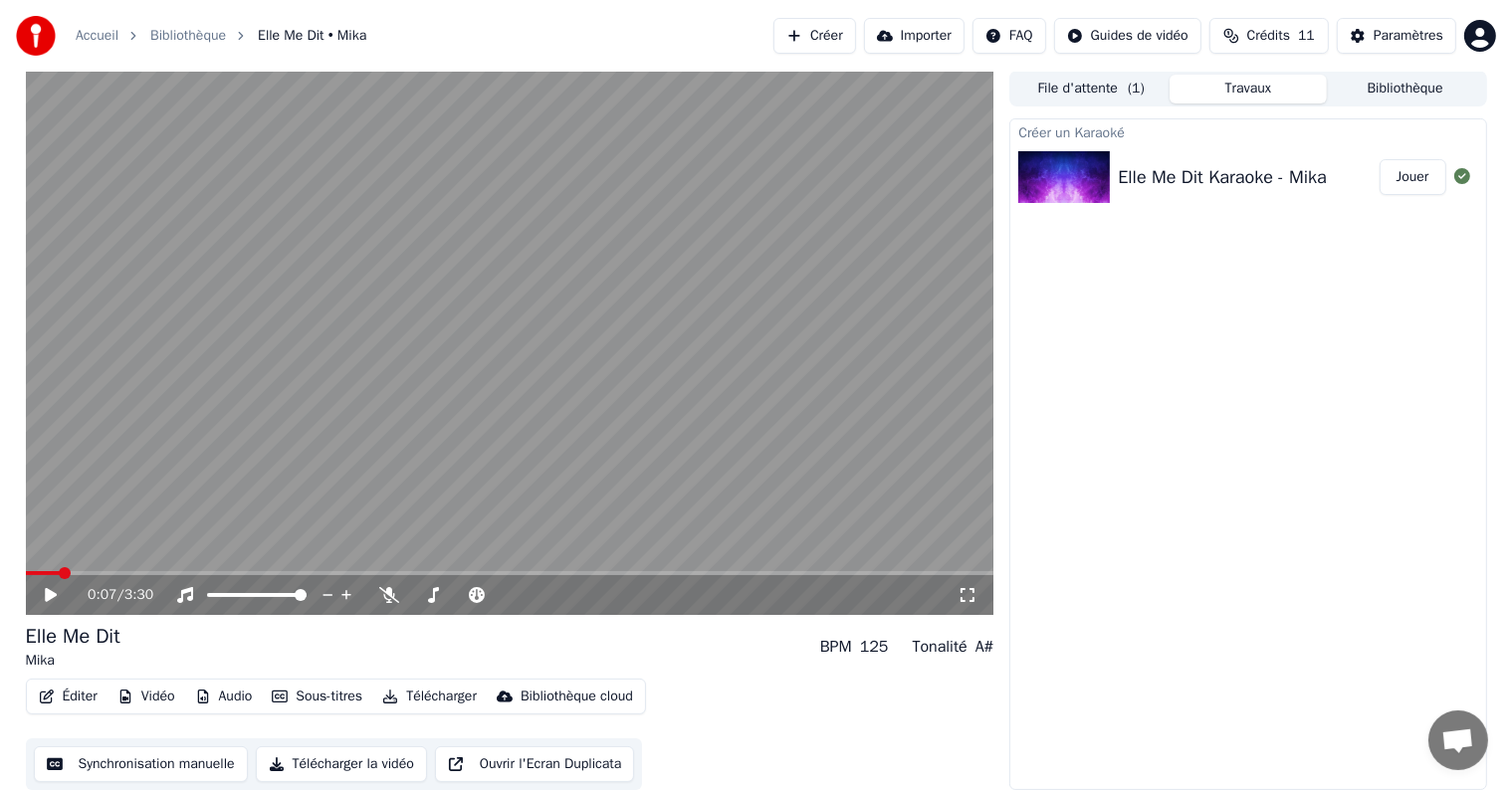 click on "Sous-titres" at bounding box center (317, 696) 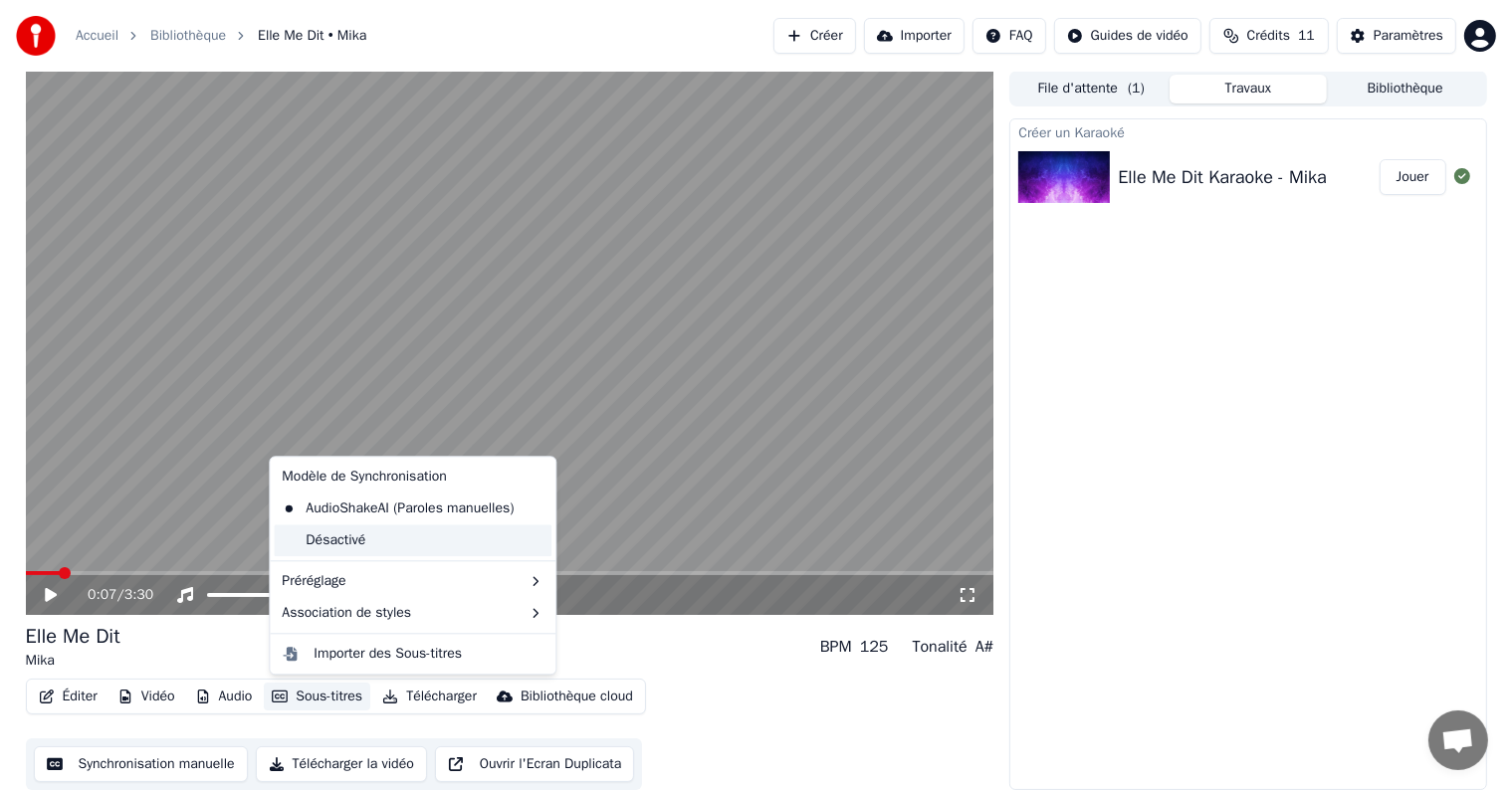 click on "Désactivé" at bounding box center [412, 540] 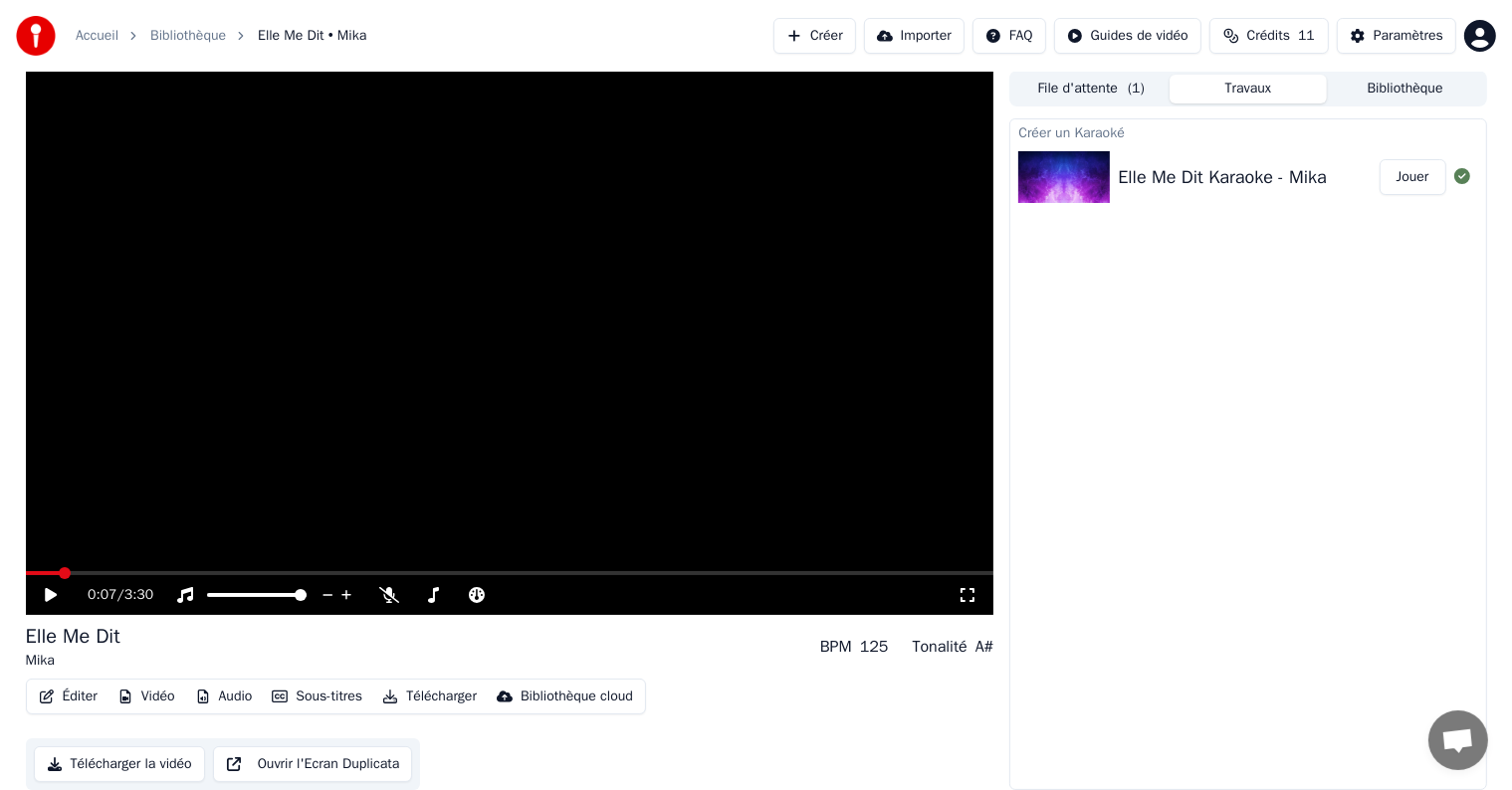 click on "Sous-titres" at bounding box center (317, 696) 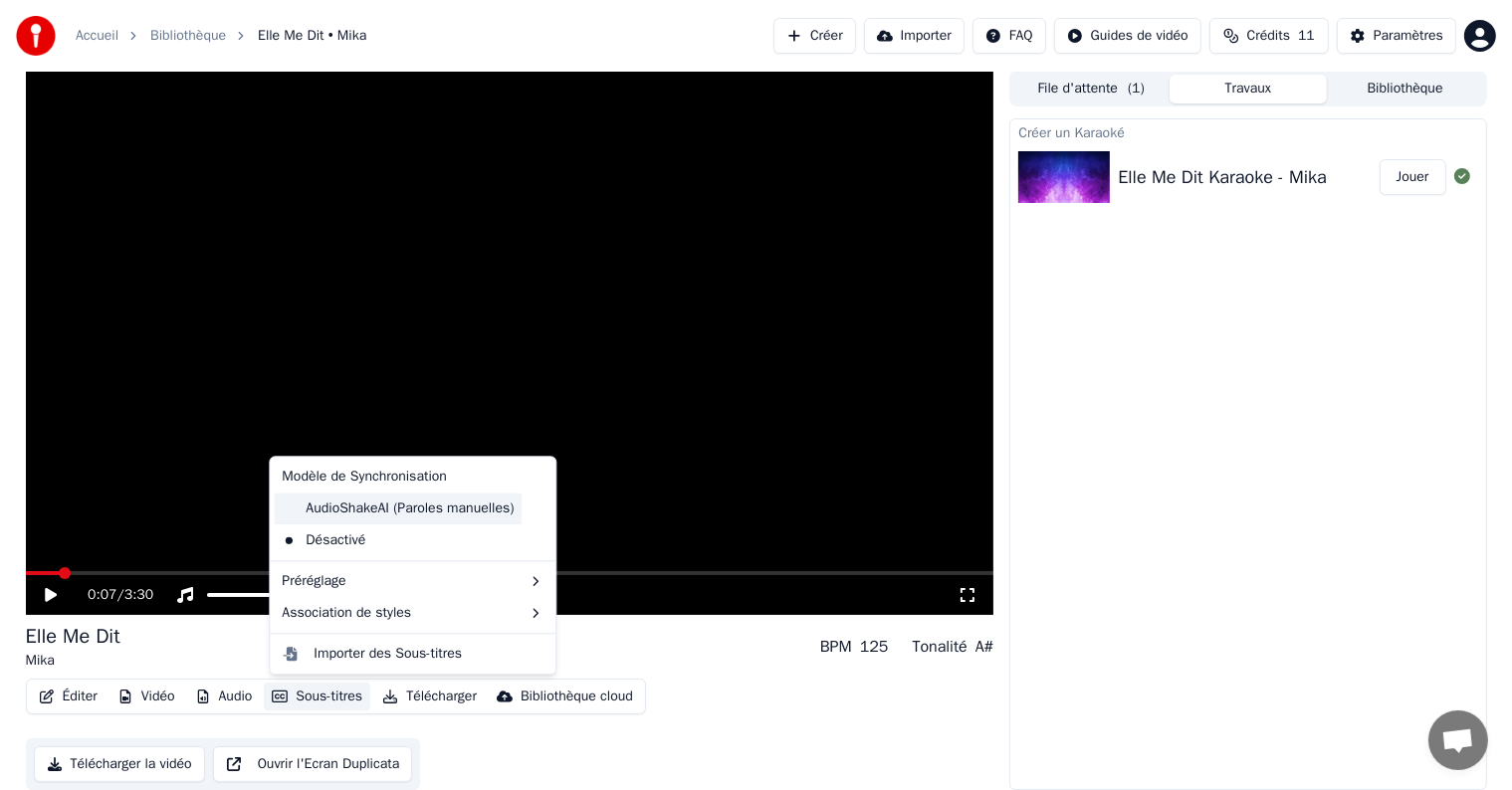 click on "AudioShakeAI (Paroles manuelles)" at bounding box center (397, 508) 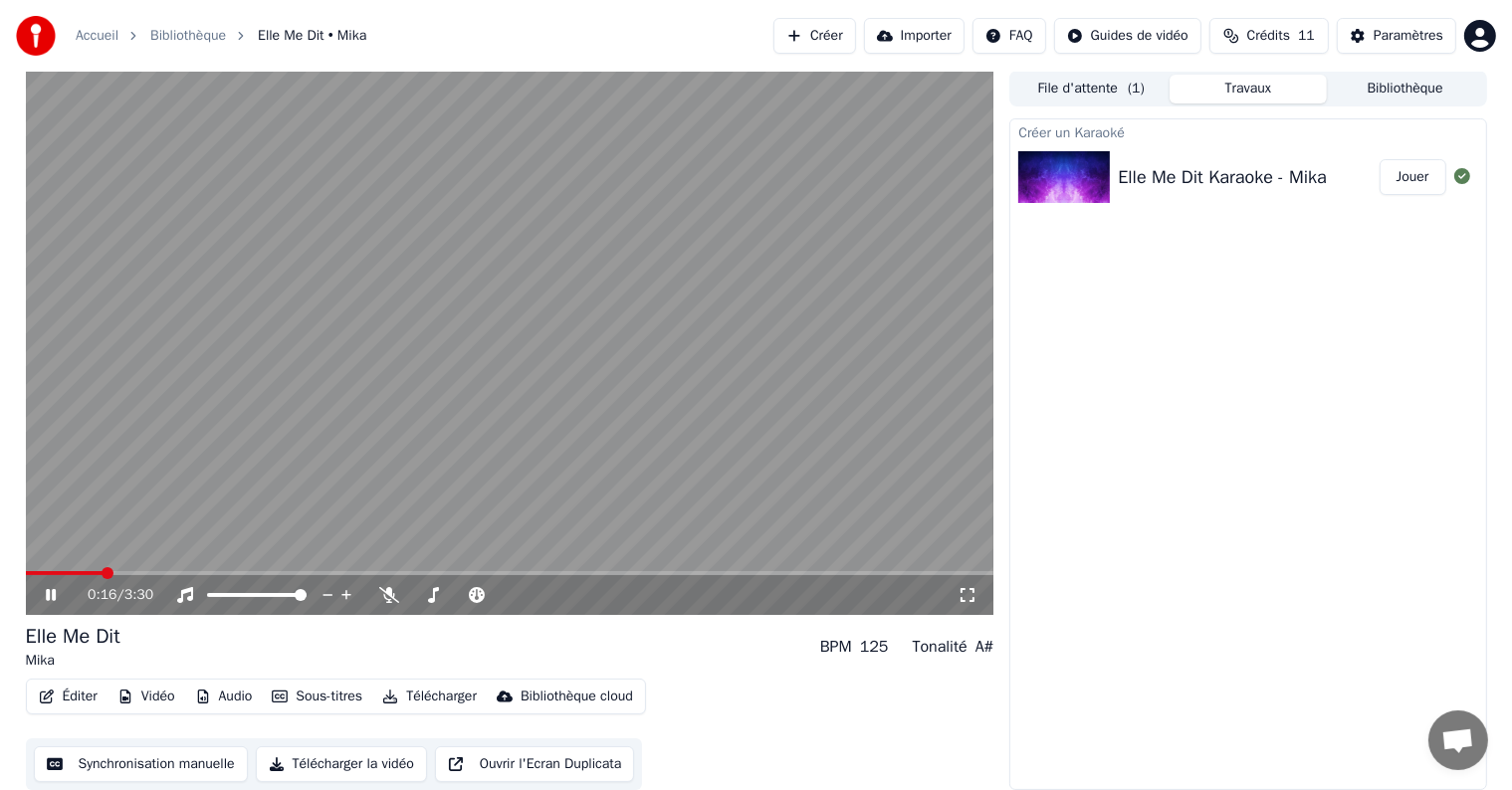 click 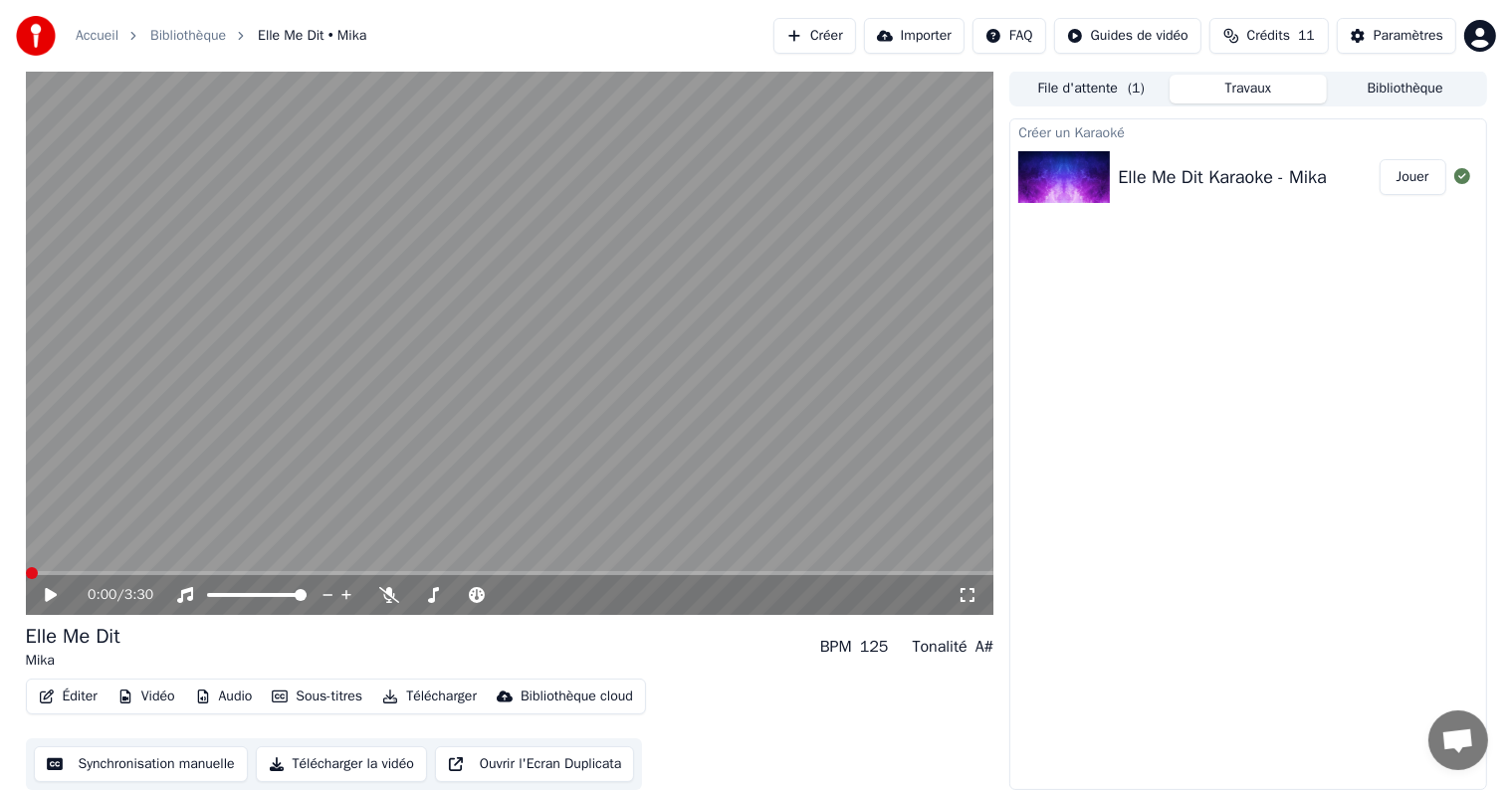 click at bounding box center (32, 573) 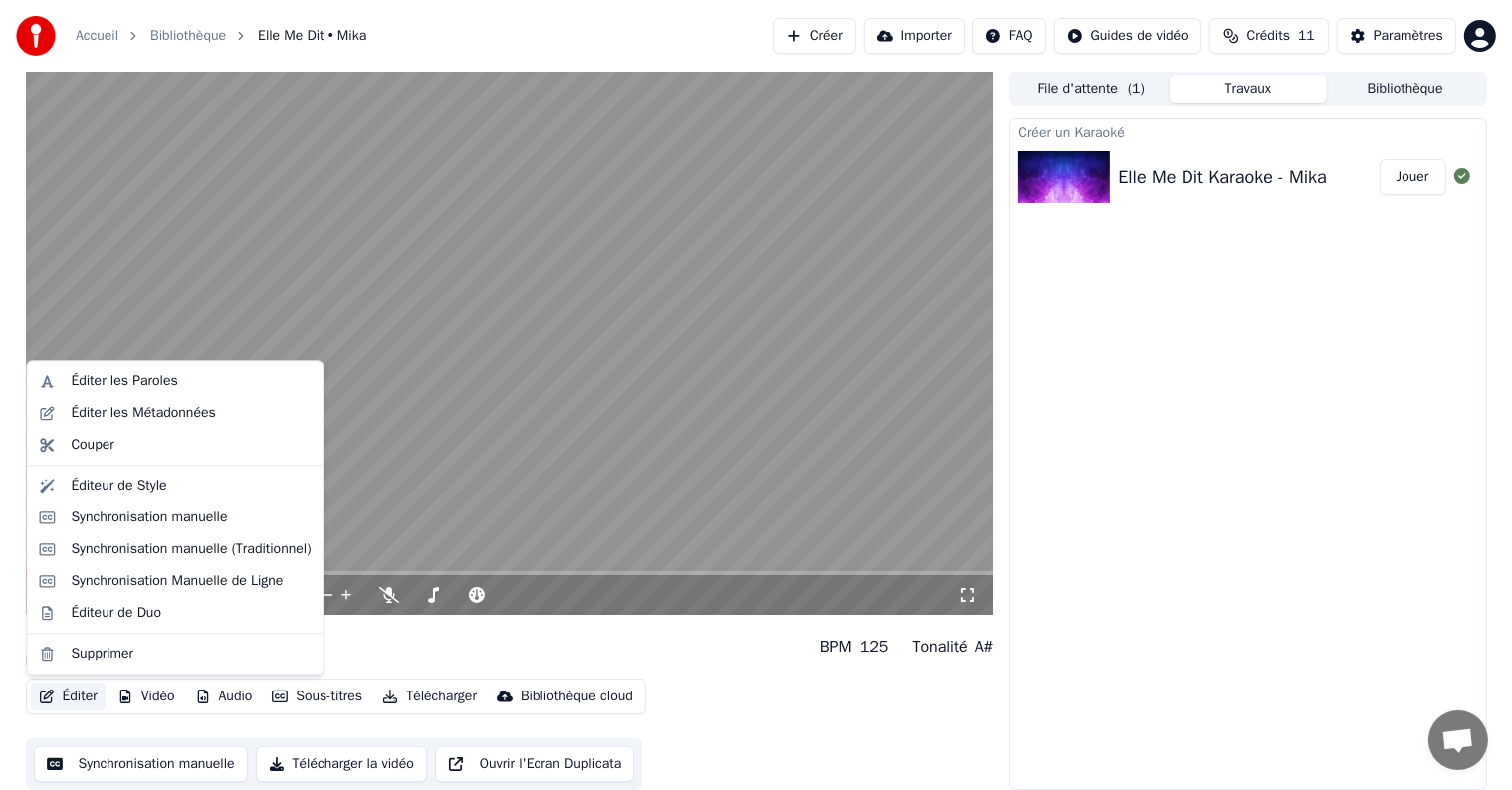click on "Éditer" at bounding box center (68, 696) 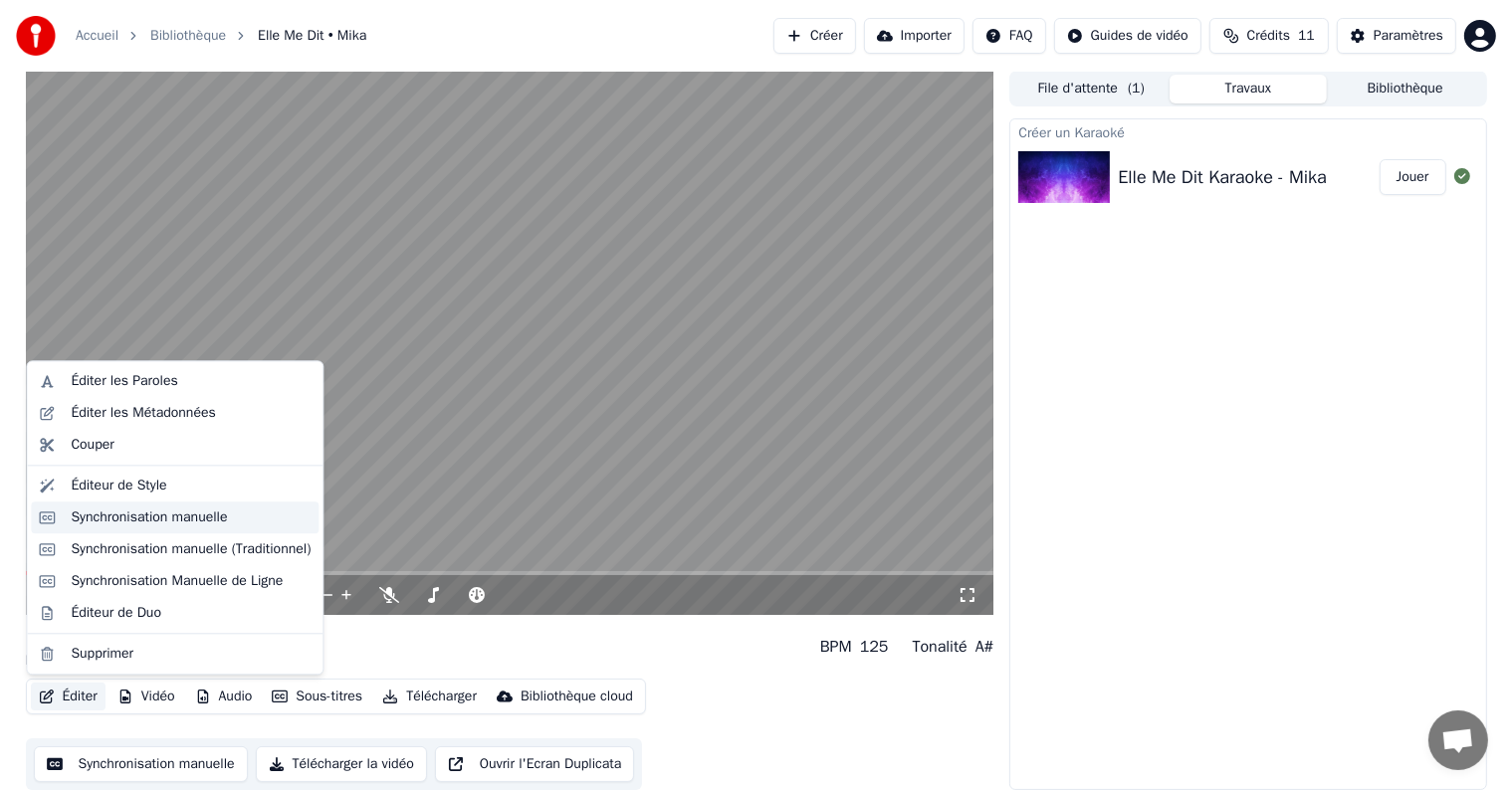 click on "Synchronisation manuelle" at bounding box center (148, 517) 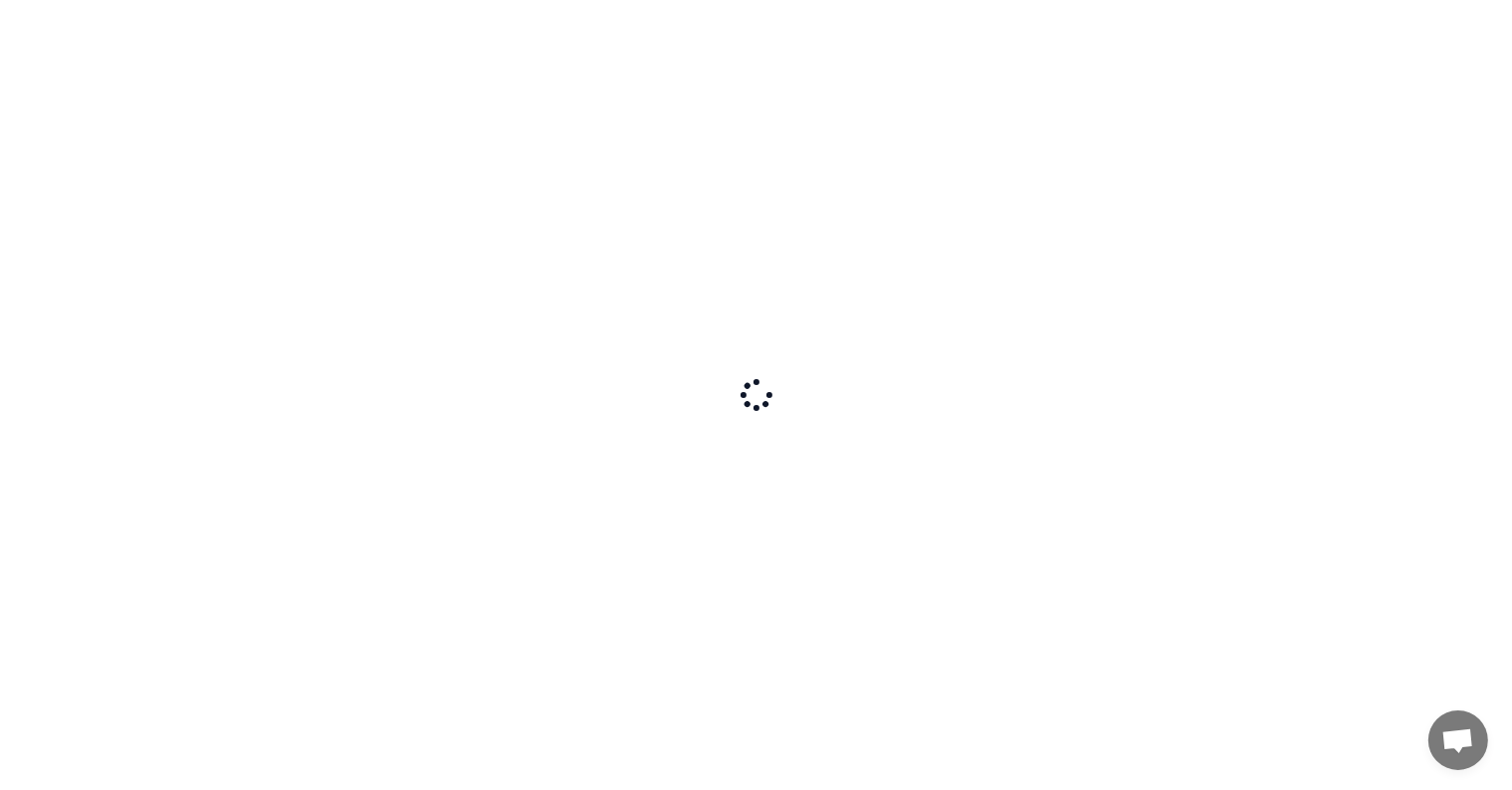 scroll, scrollTop: 0, scrollLeft: 0, axis: both 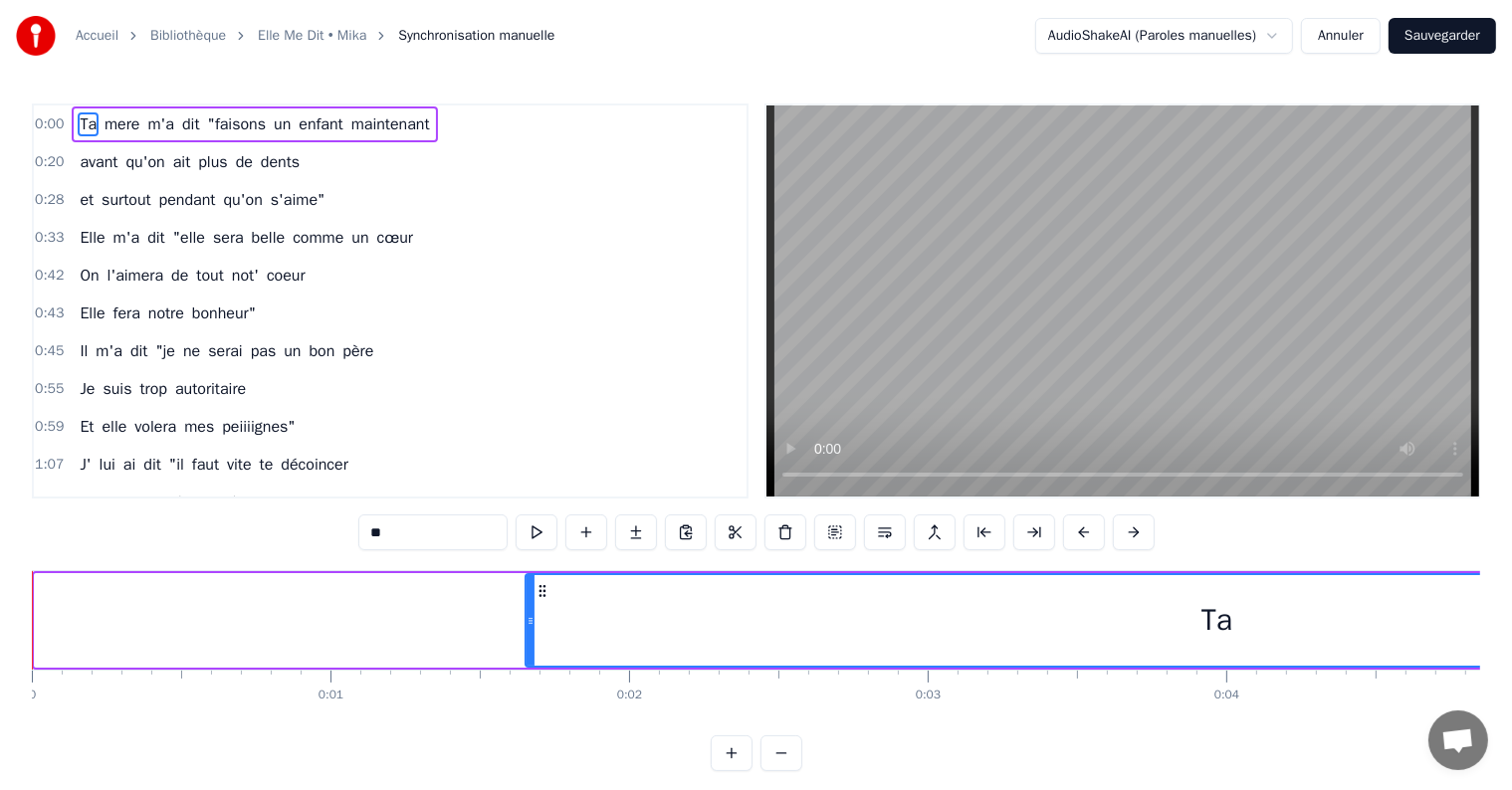 drag, startPoint x: 41, startPoint y: 619, endPoint x: 593, endPoint y: 609, distance: 552.0906 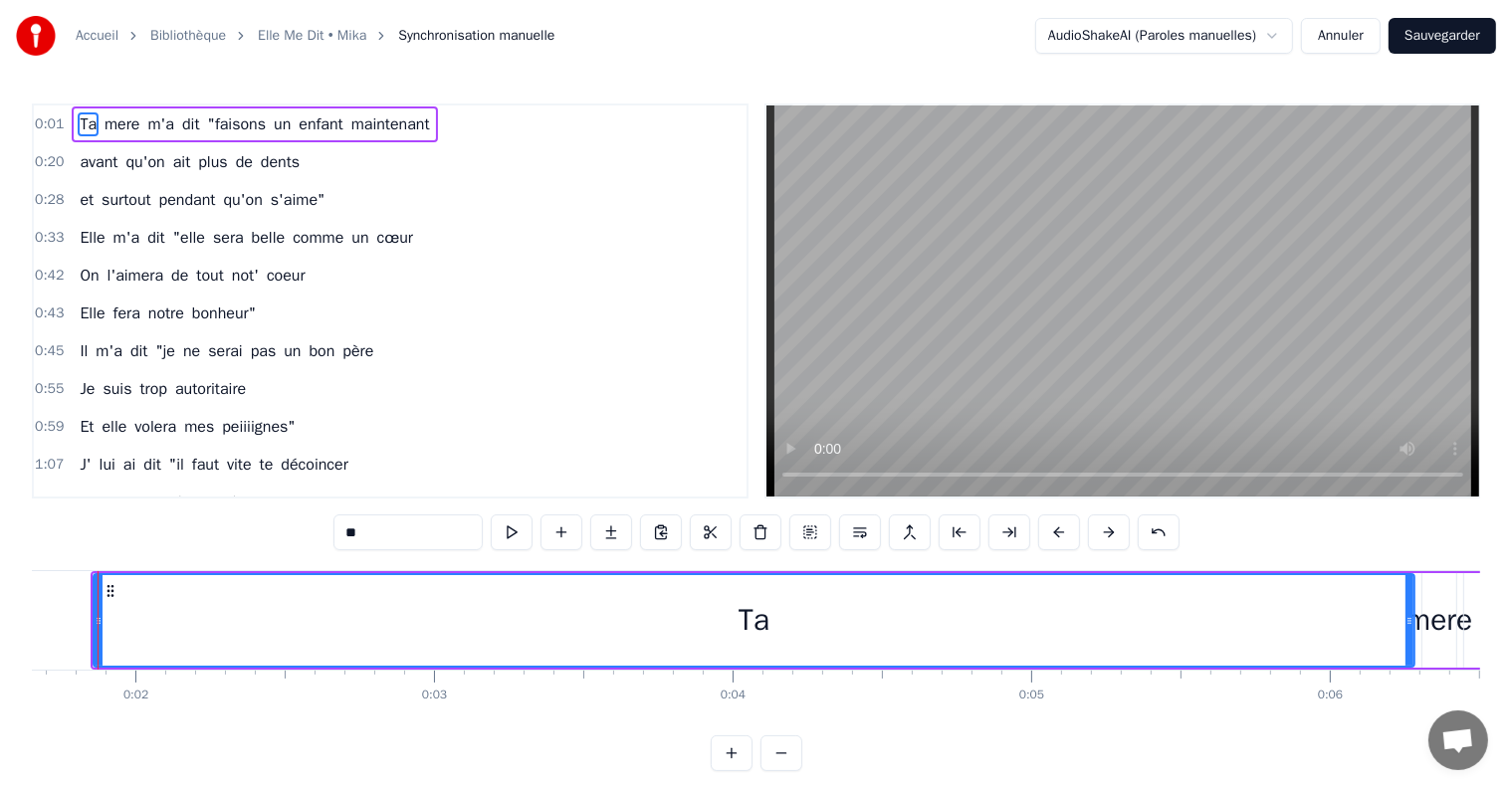 scroll, scrollTop: 0, scrollLeft: 498, axis: horizontal 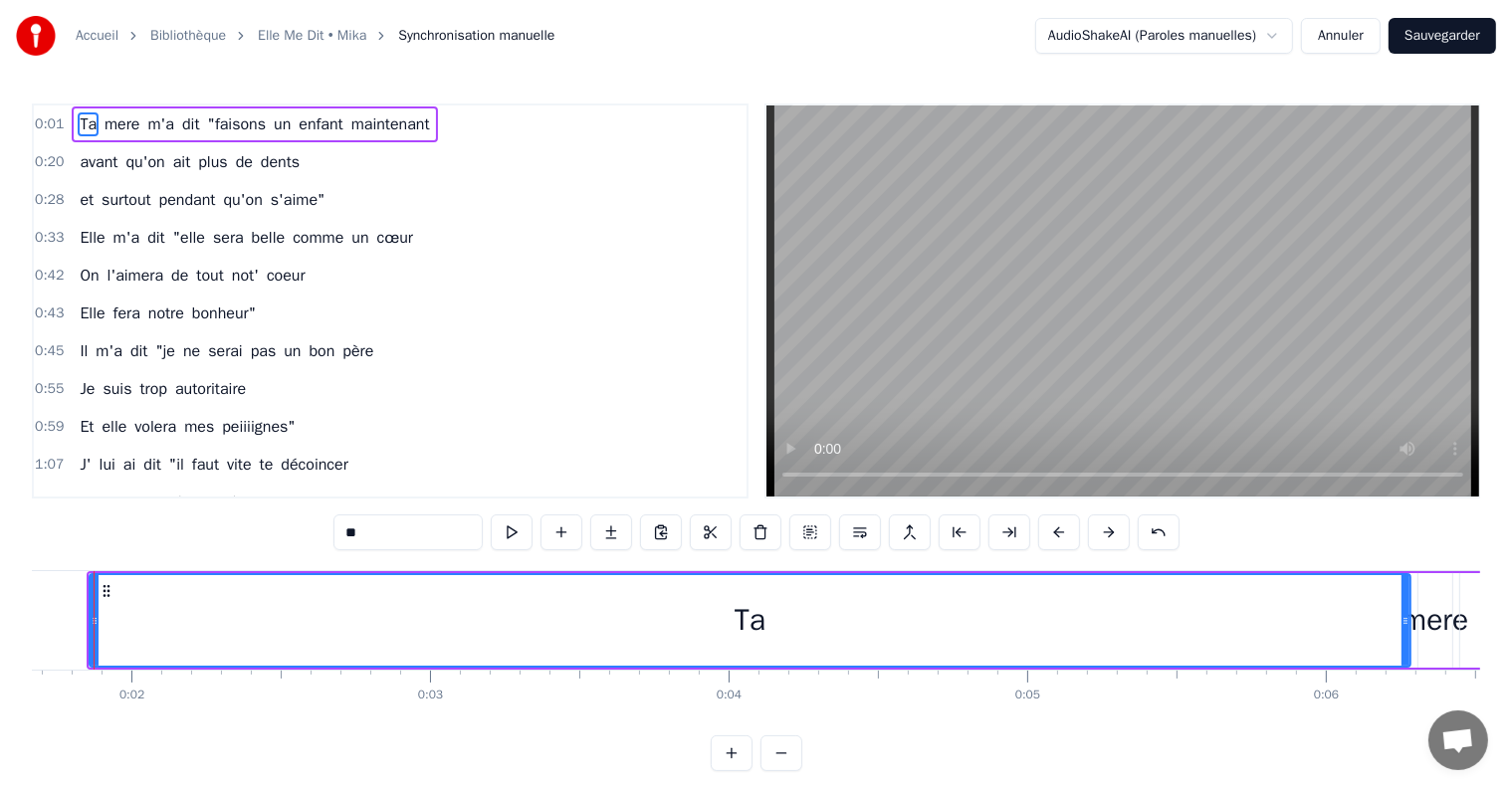 click on "Ta" at bounding box center (750, 620) 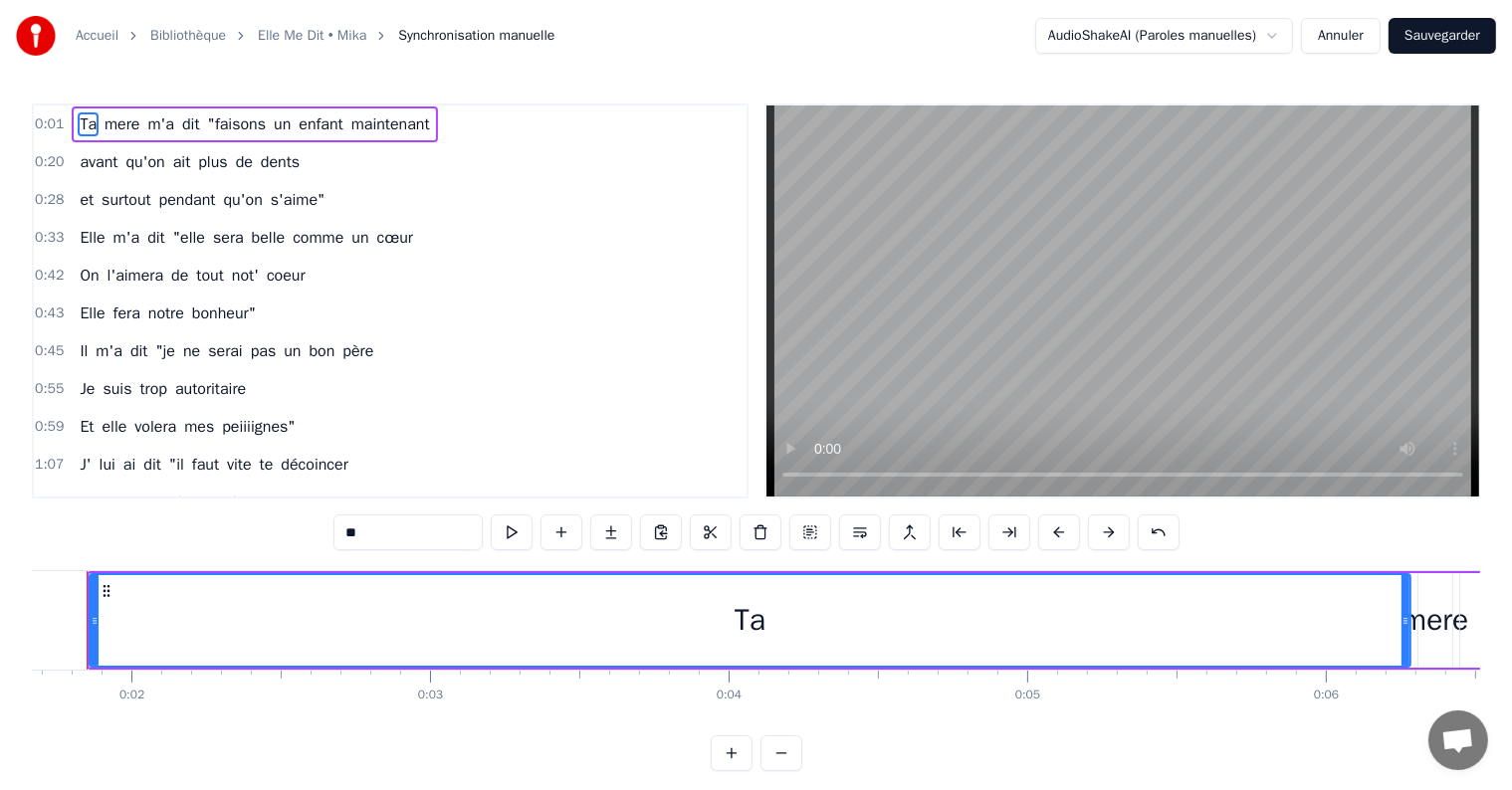 scroll, scrollTop: 0, scrollLeft: 452, axis: horizontal 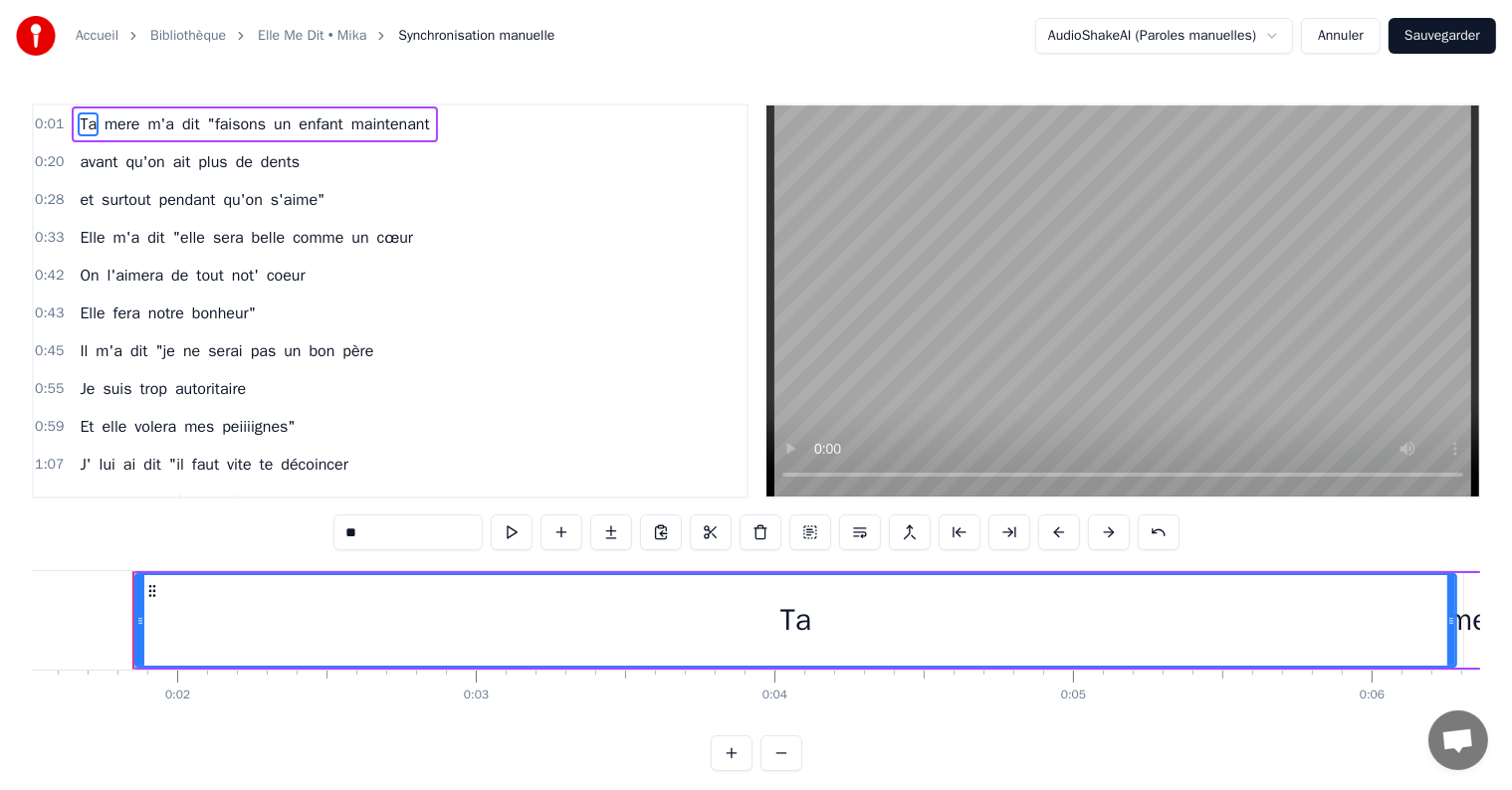 click on "Ta" at bounding box center [795, 620] 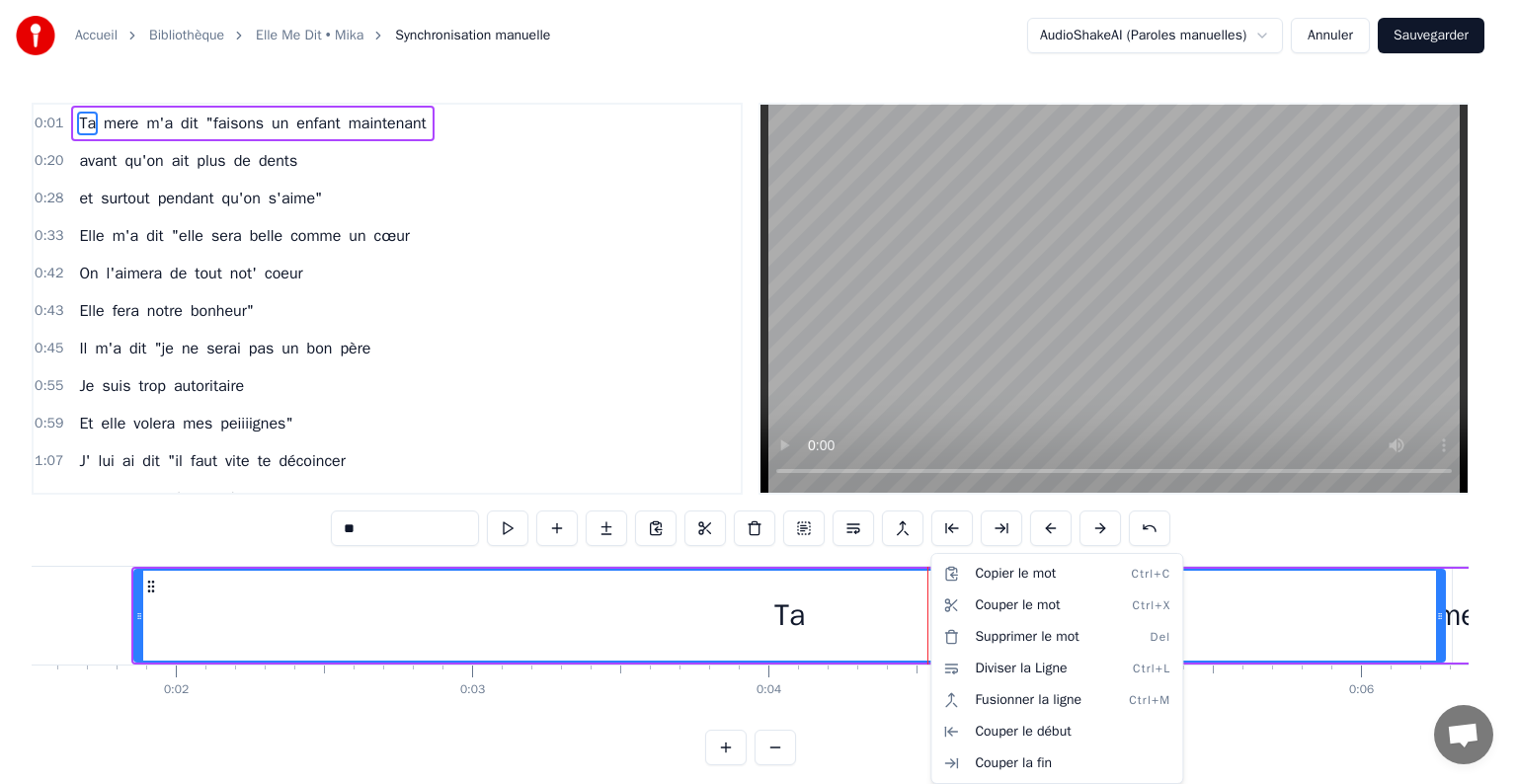 click on "Accueil Bibliothèque Elle Me Dit • Mika Synchronisation manuelle AudioShakeAI (Paroles manuelles) Annuler Sauvegarder 0:01 Ta mere m'a dit "faisons un enfant maintenant 0:20 avant qu'on ait plus de dents 0:28 et surtout pendant qu'on s'aime" 0:33 Elle m'a dit "elle sera belle comme un cœur 0:42 On l'aimera de tout not' coeur 0:43 Elle fera notre bonheur" 0:45 Il m'a dit "je ne serai pas un bon père 0:55 Je suis trop autoritaire 0:59 Et elle volera mes peiiiignes" 1:07 J' lui ai dit "il faut vite te décoincer 1:11 Et te mettre à procréer 1:17 Ou t' finiras comme tes frères" 1:23 On t'a dit 1:25 On t'a dit "bienvenue, dans not' vie de moldu 1:30 On est un peu tarés, c'est sûr qu'on va t'aimer" 1:34 on t'a dit "t'es mignone, avec ta petite trogne 1:36 et ton p'tit caractère qui fout not' monde en l'air" 1:40 Quel bon...heur de t'avoir (3x) 1:42 "Danse! Danse! Danse!" On te dit "Danse!" 1:47 Quel bon...heur de t'avoir (3x) 1:49 "Danse! Danse! Danse!" 1:53 Elle me dit "maint'nant faut faire un garçon"" at bounding box center (758, 398) 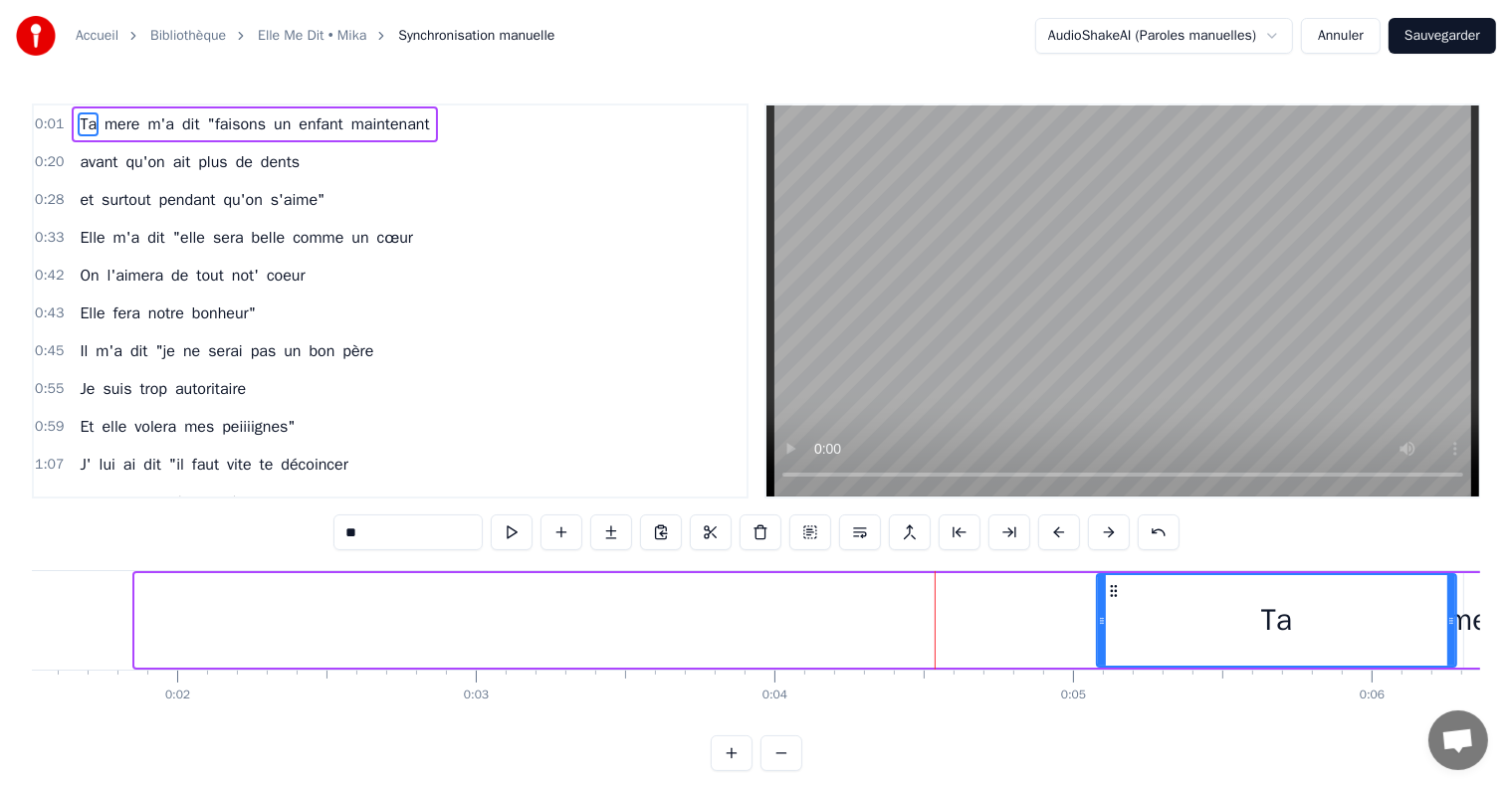 drag, startPoint x: 136, startPoint y: 621, endPoint x: 1098, endPoint y: 632, distance: 962.0629 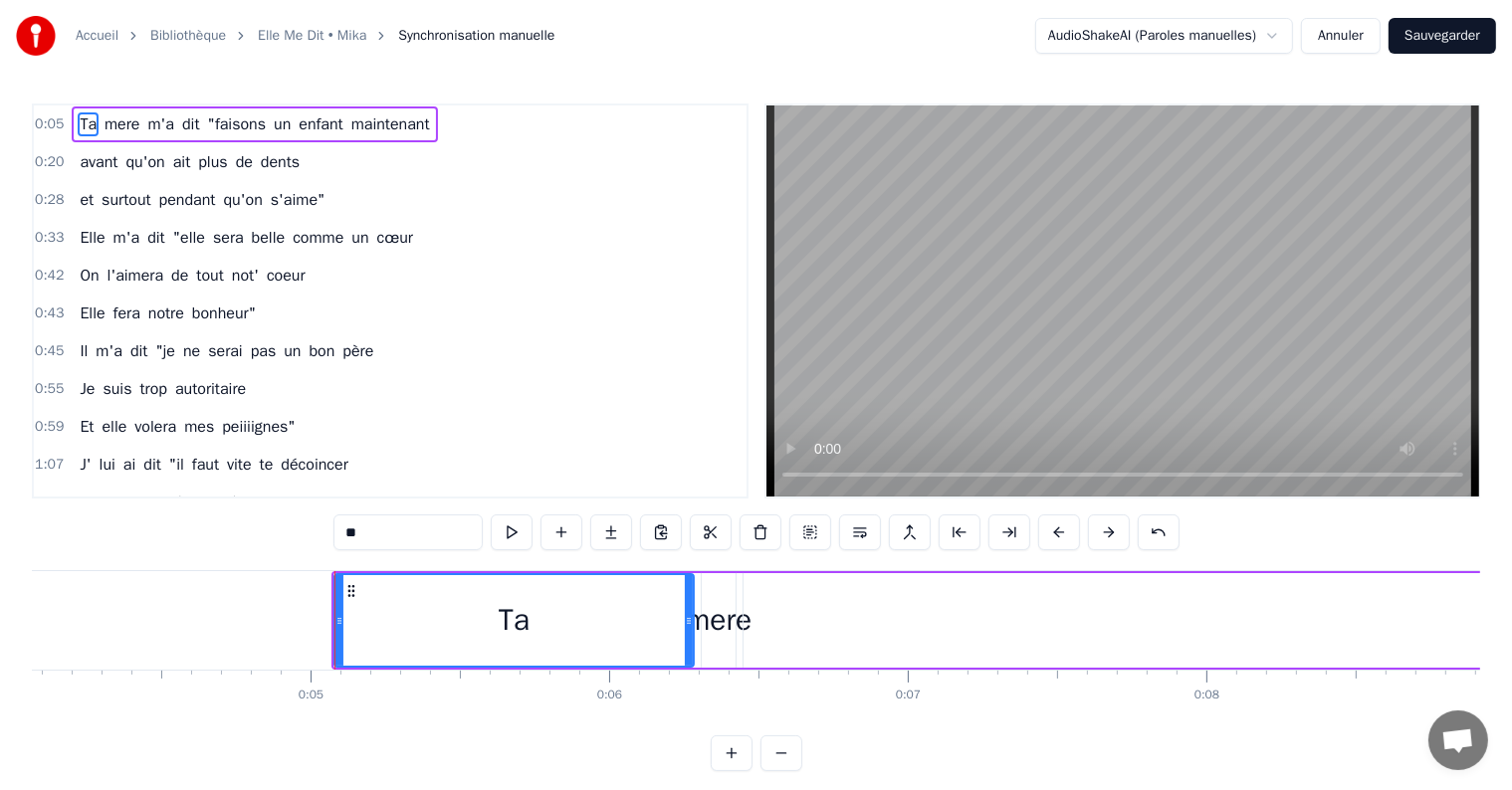 scroll, scrollTop: 0, scrollLeft: 1219, axis: horizontal 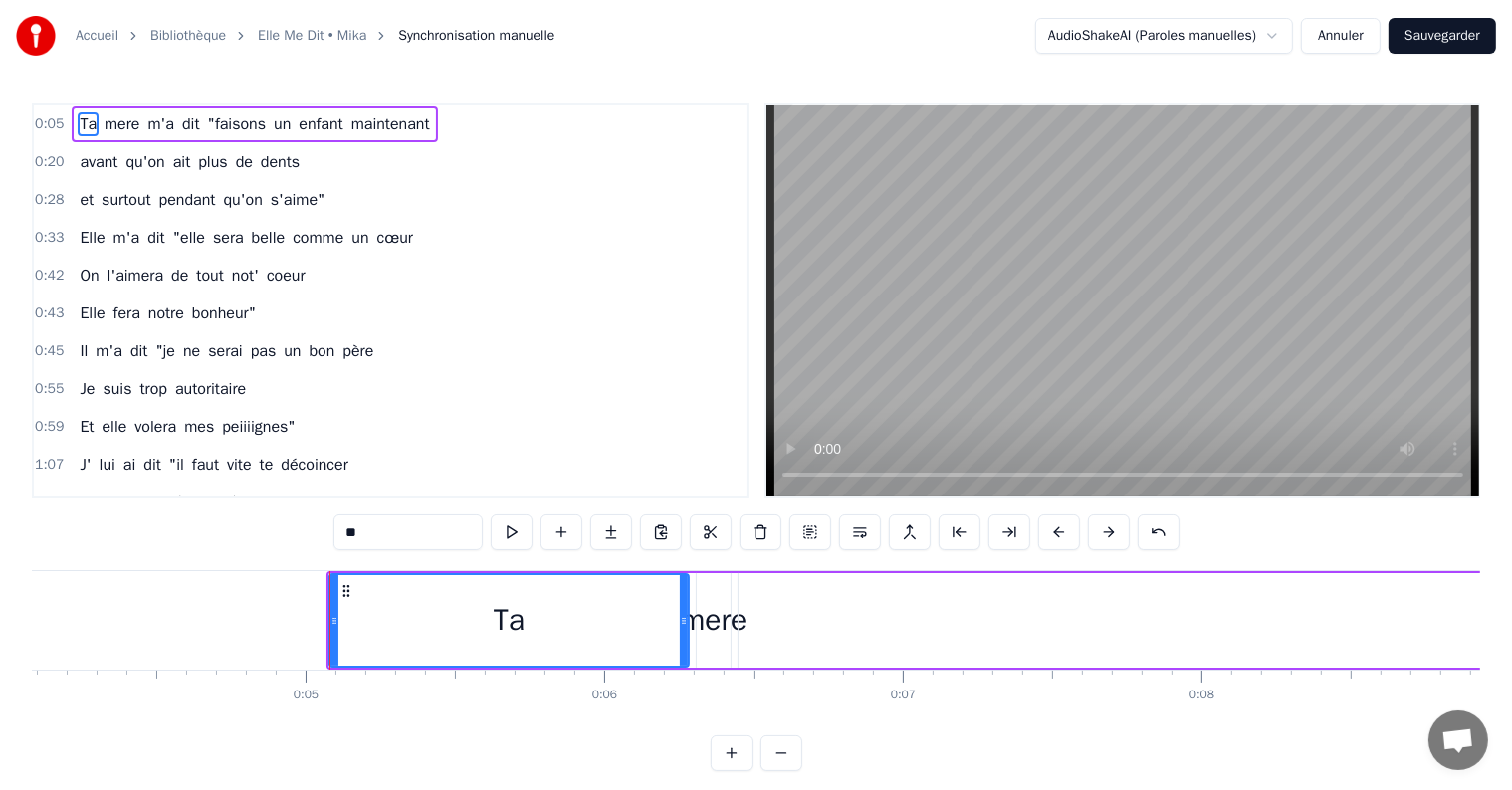 click on "0:05" at bounding box center [49, 124] 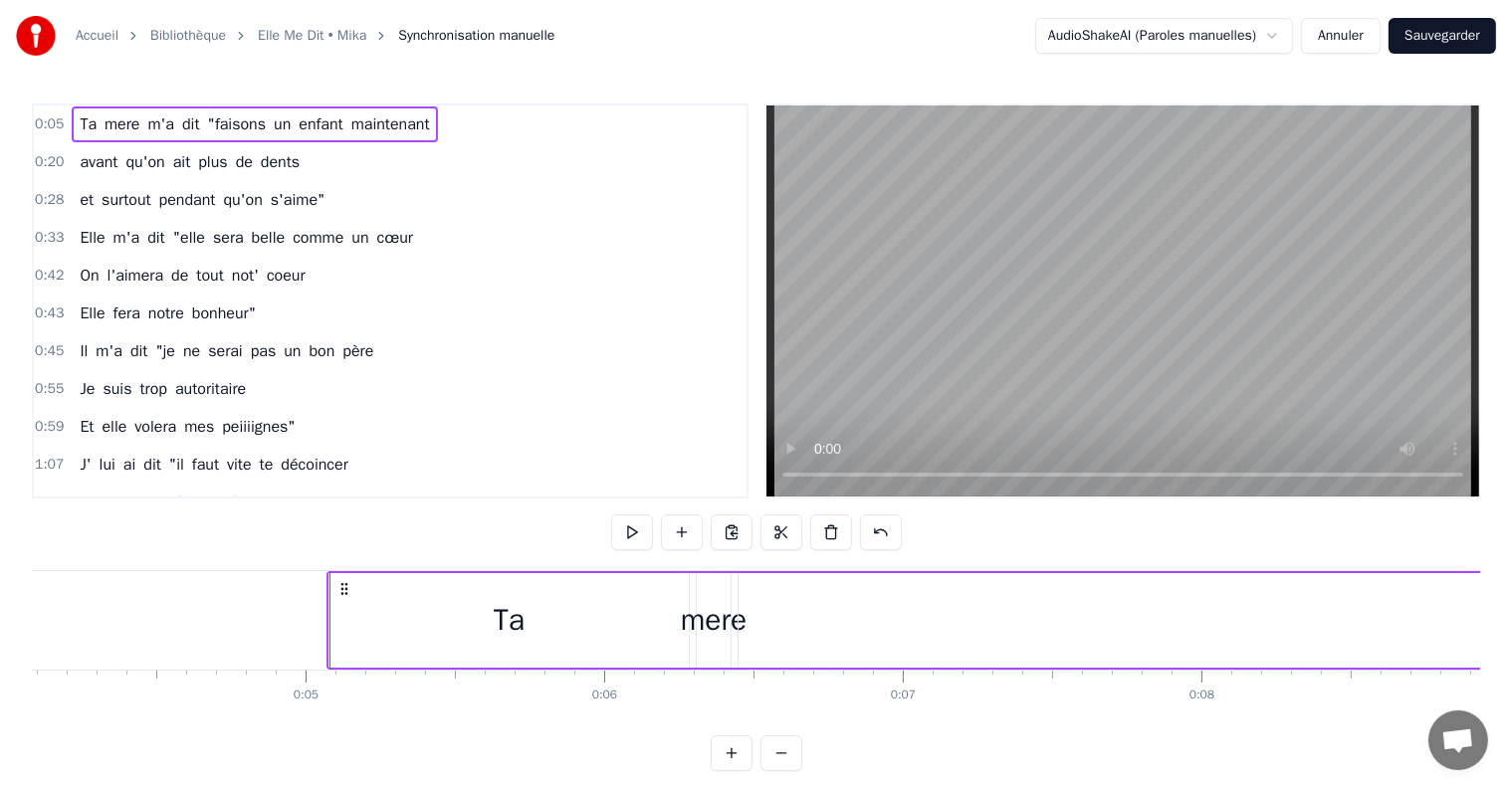 click on "0:05" at bounding box center (49, 124) 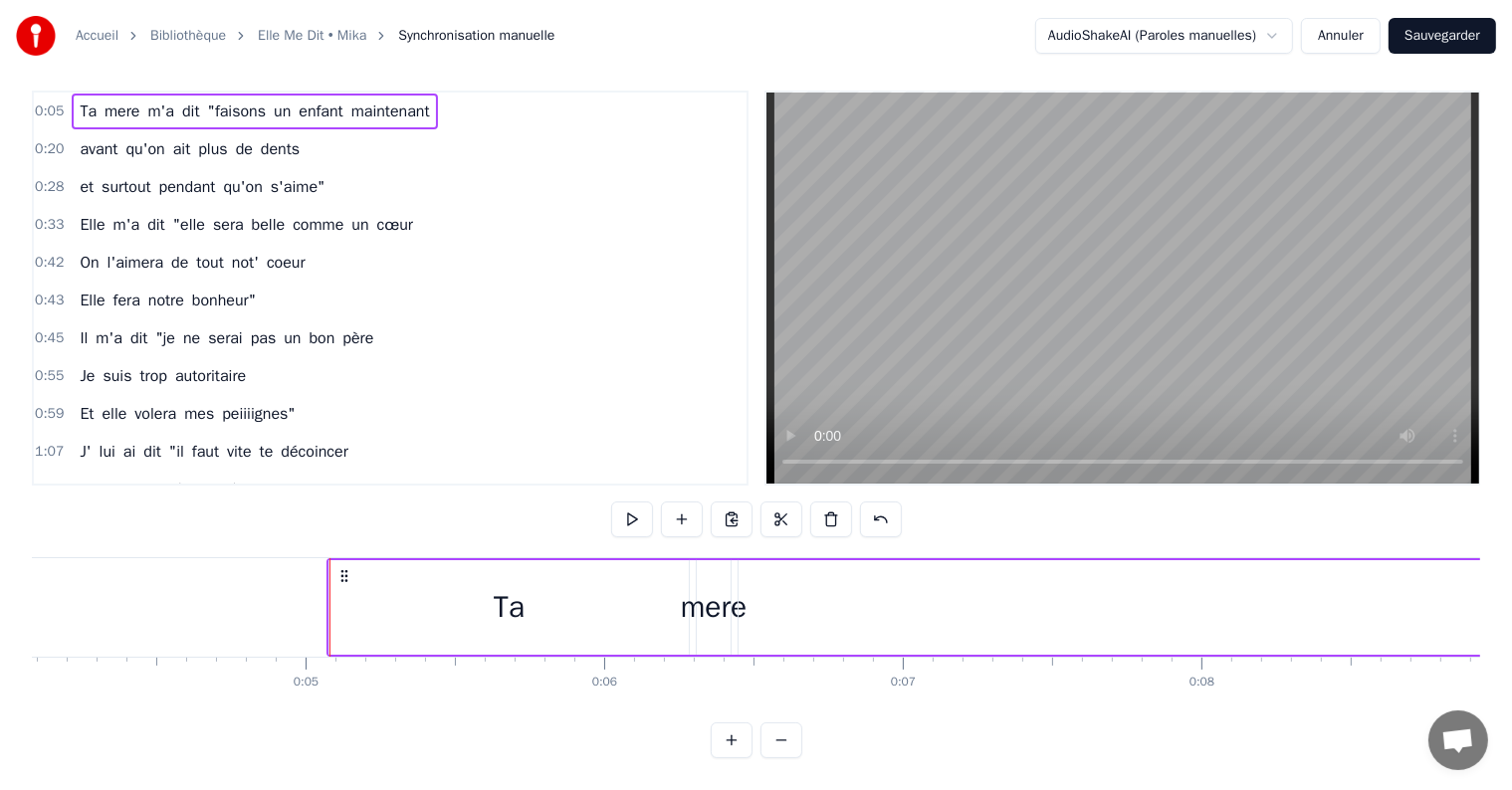click on "mere" at bounding box center [714, 607] 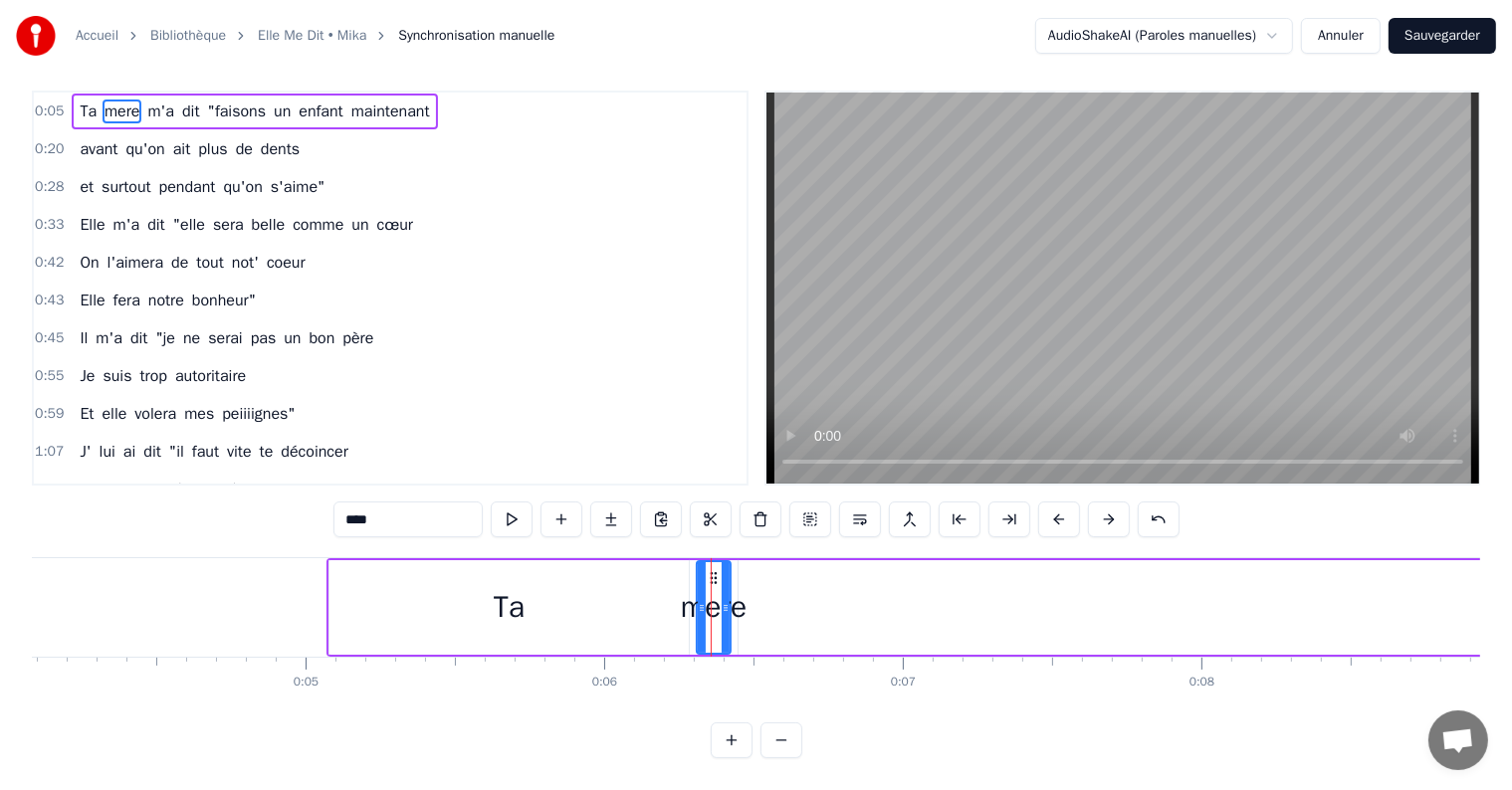 scroll, scrollTop: 0, scrollLeft: 0, axis: both 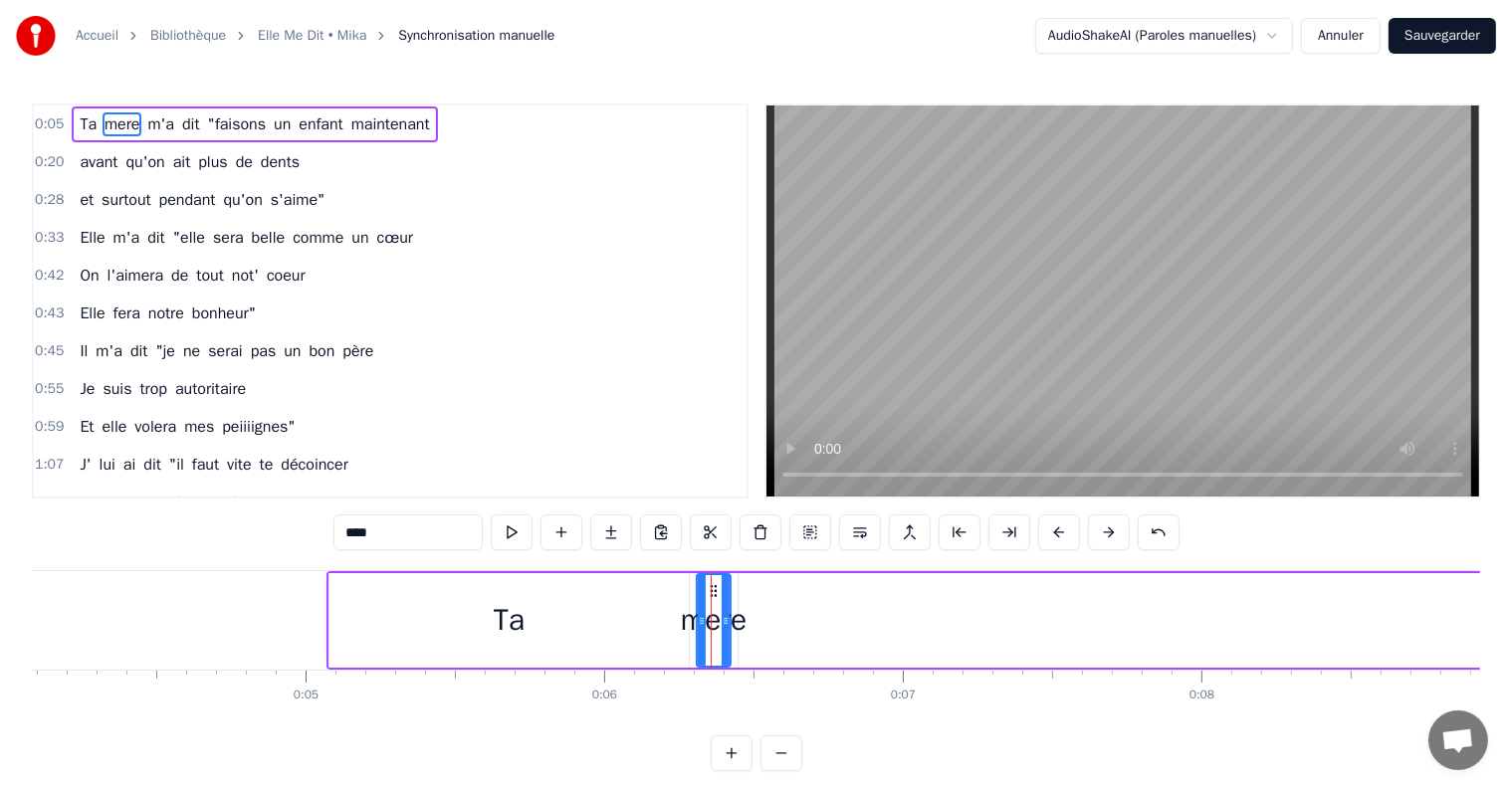 drag, startPoint x: 712, startPoint y: 601, endPoint x: 897, endPoint y: 617, distance: 185.6906 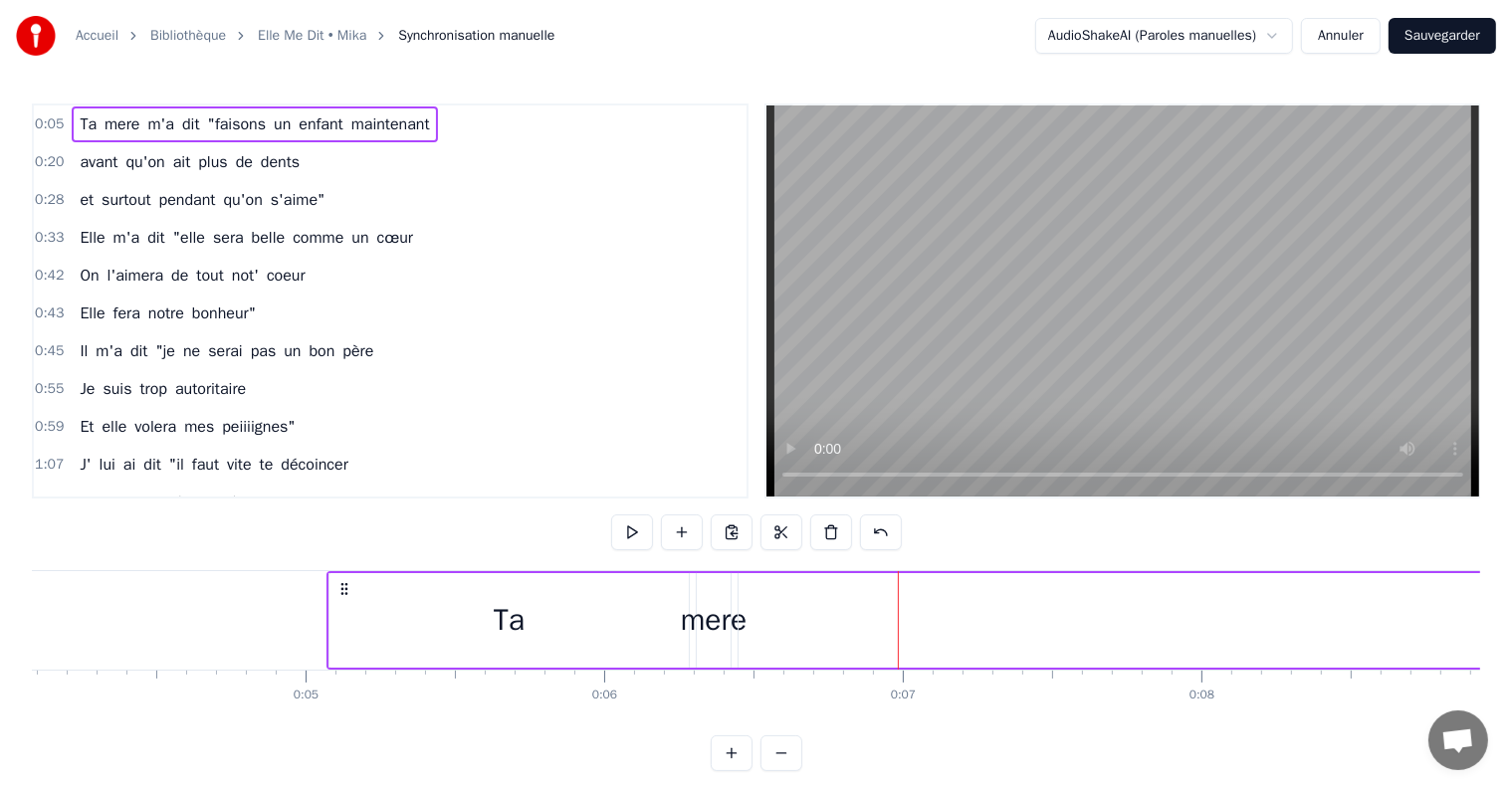 click on "m'a" at bounding box center (2204, 620) 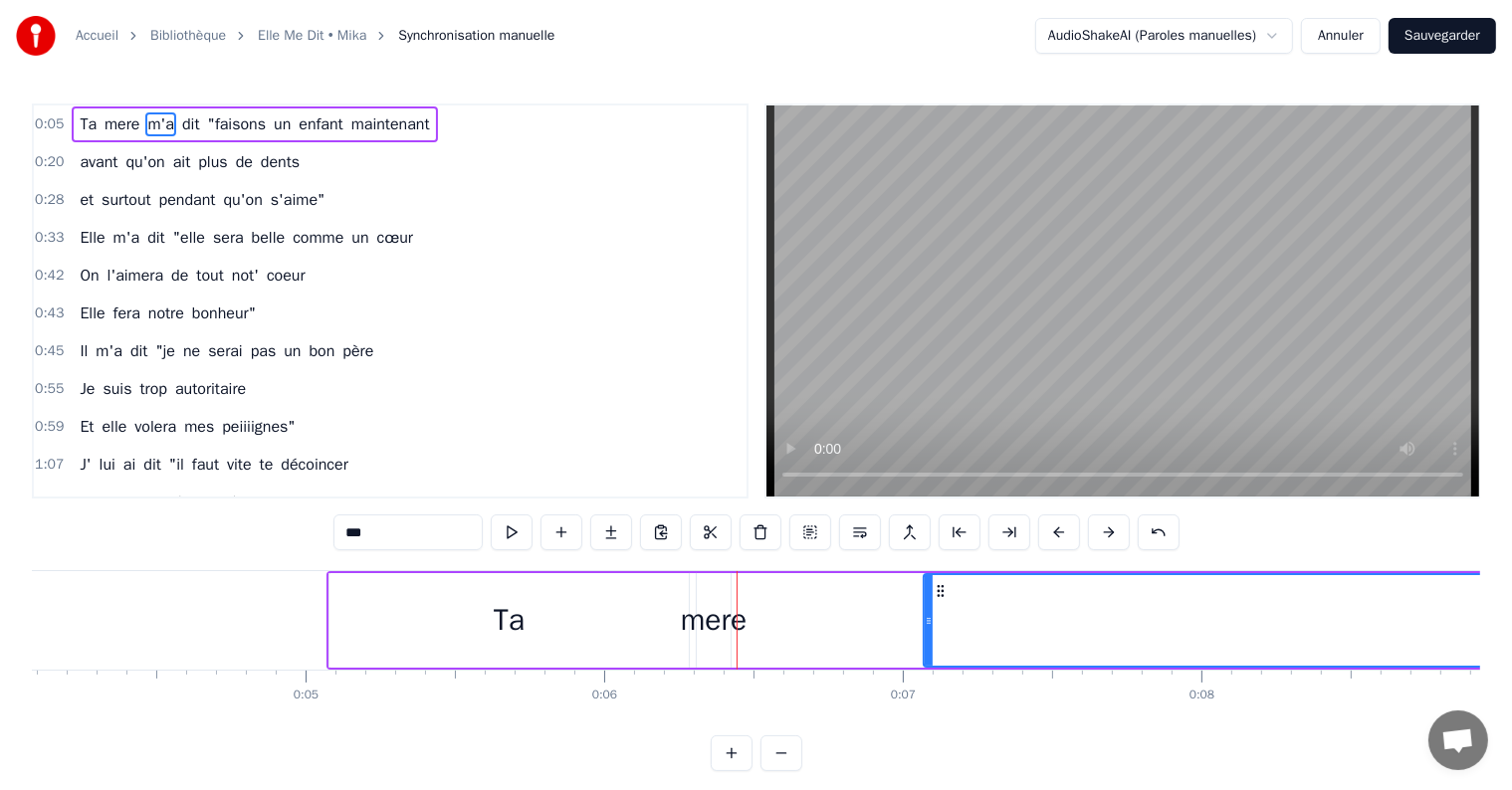 drag, startPoint x: 741, startPoint y: 617, endPoint x: 928, endPoint y: 607, distance: 187.26719 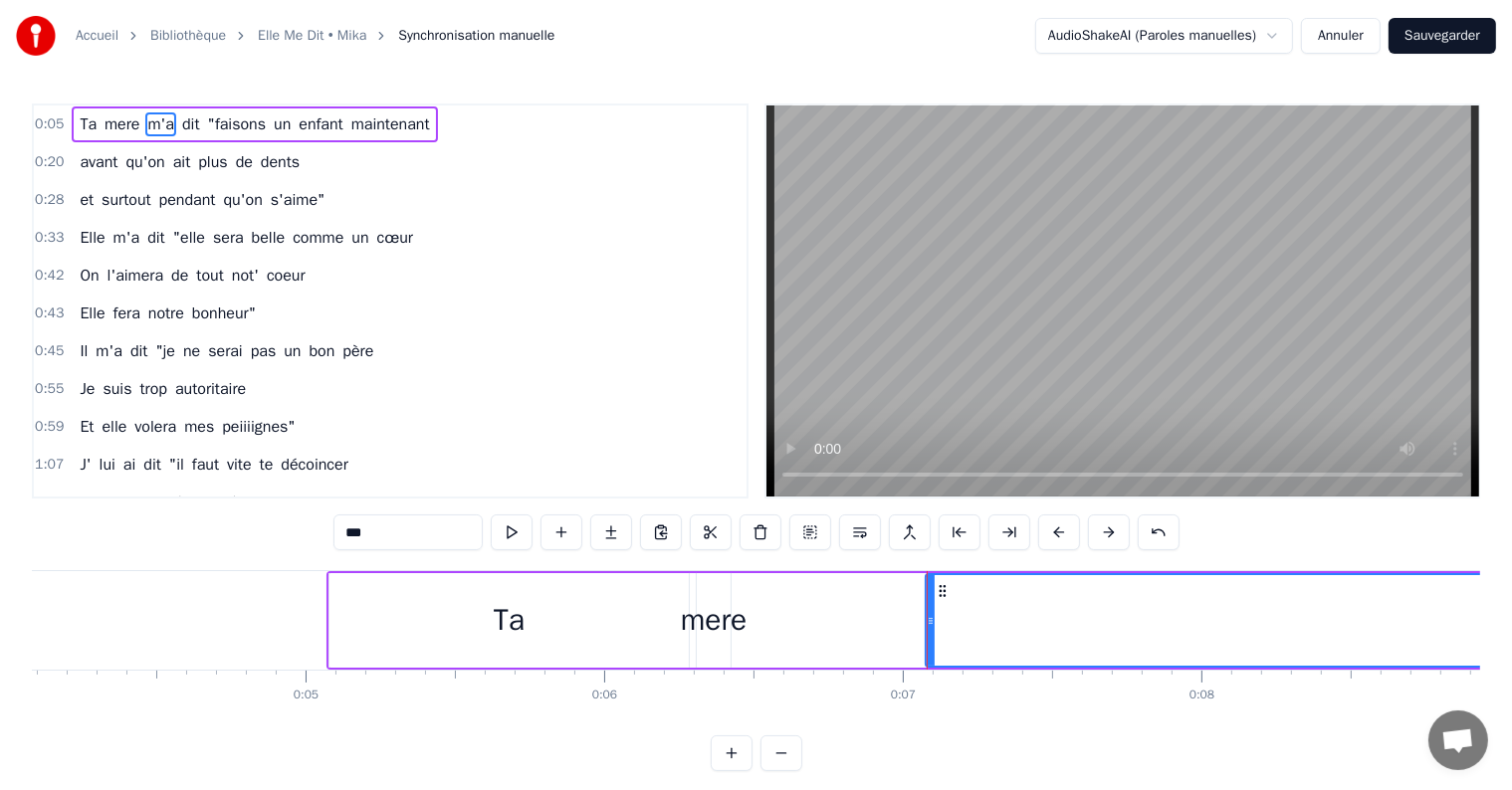 drag, startPoint x: 717, startPoint y: 625, endPoint x: 808, endPoint y: 621, distance: 91.08787 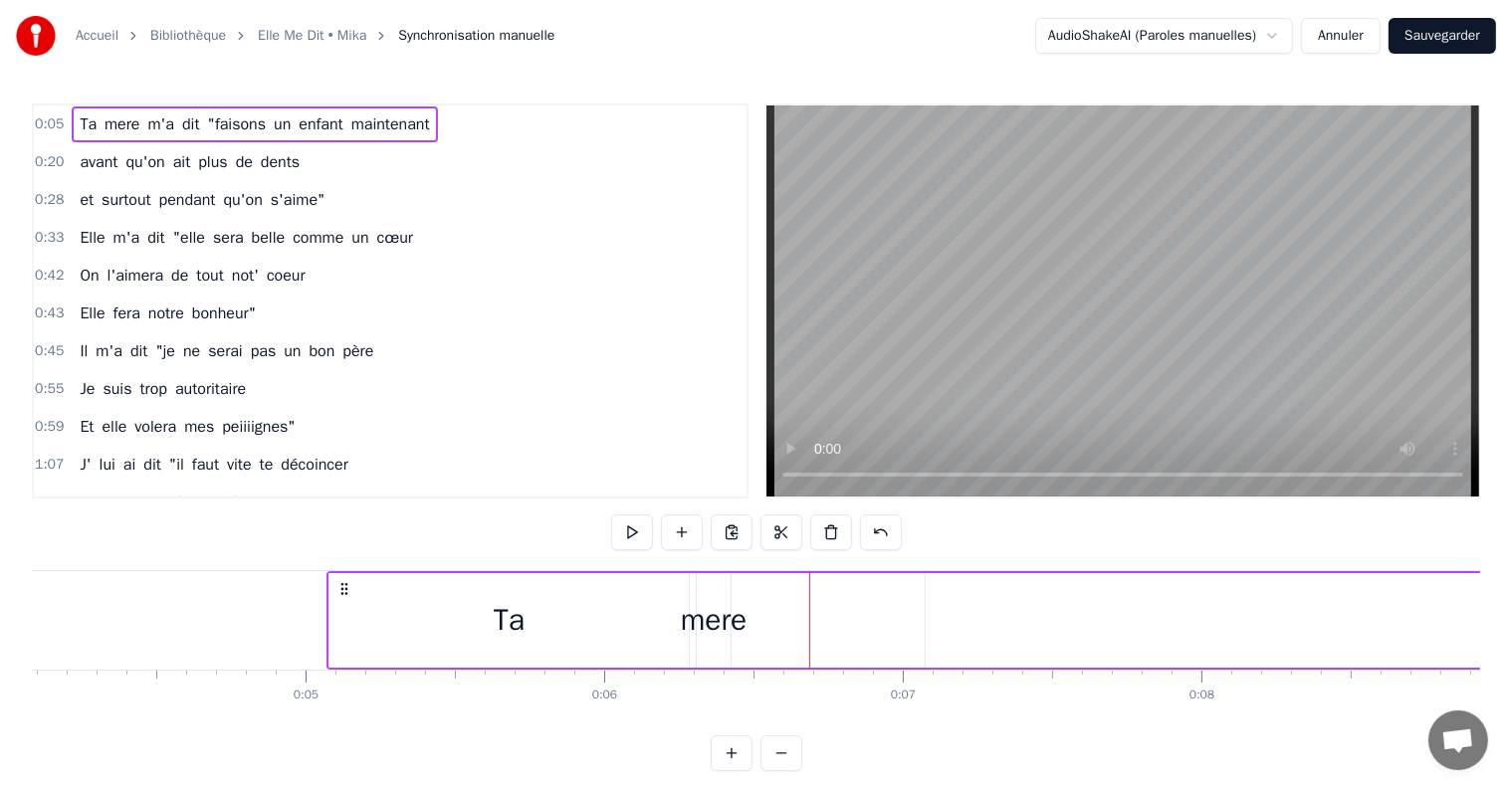 click on "mere" at bounding box center [714, 620] 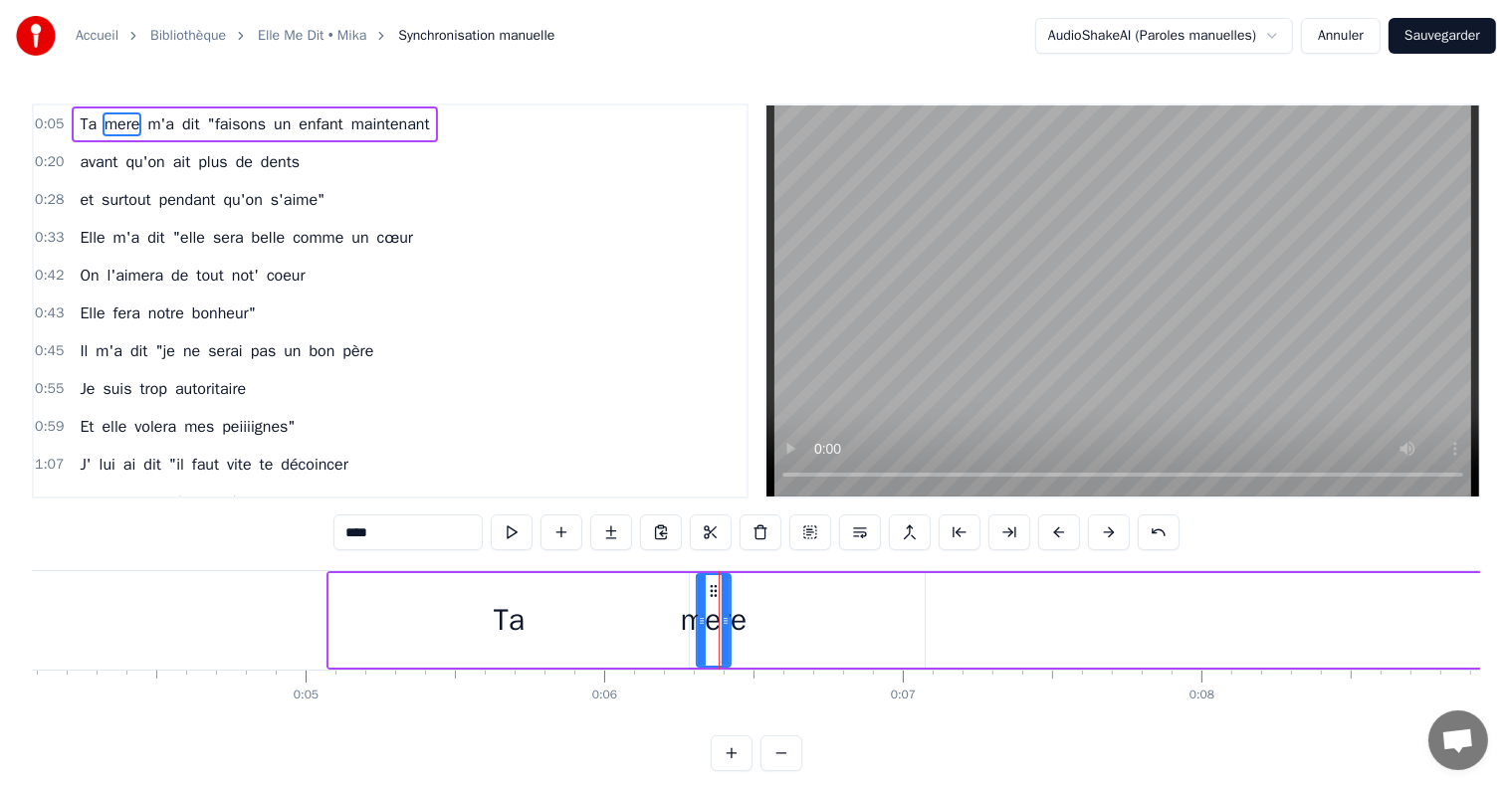 click 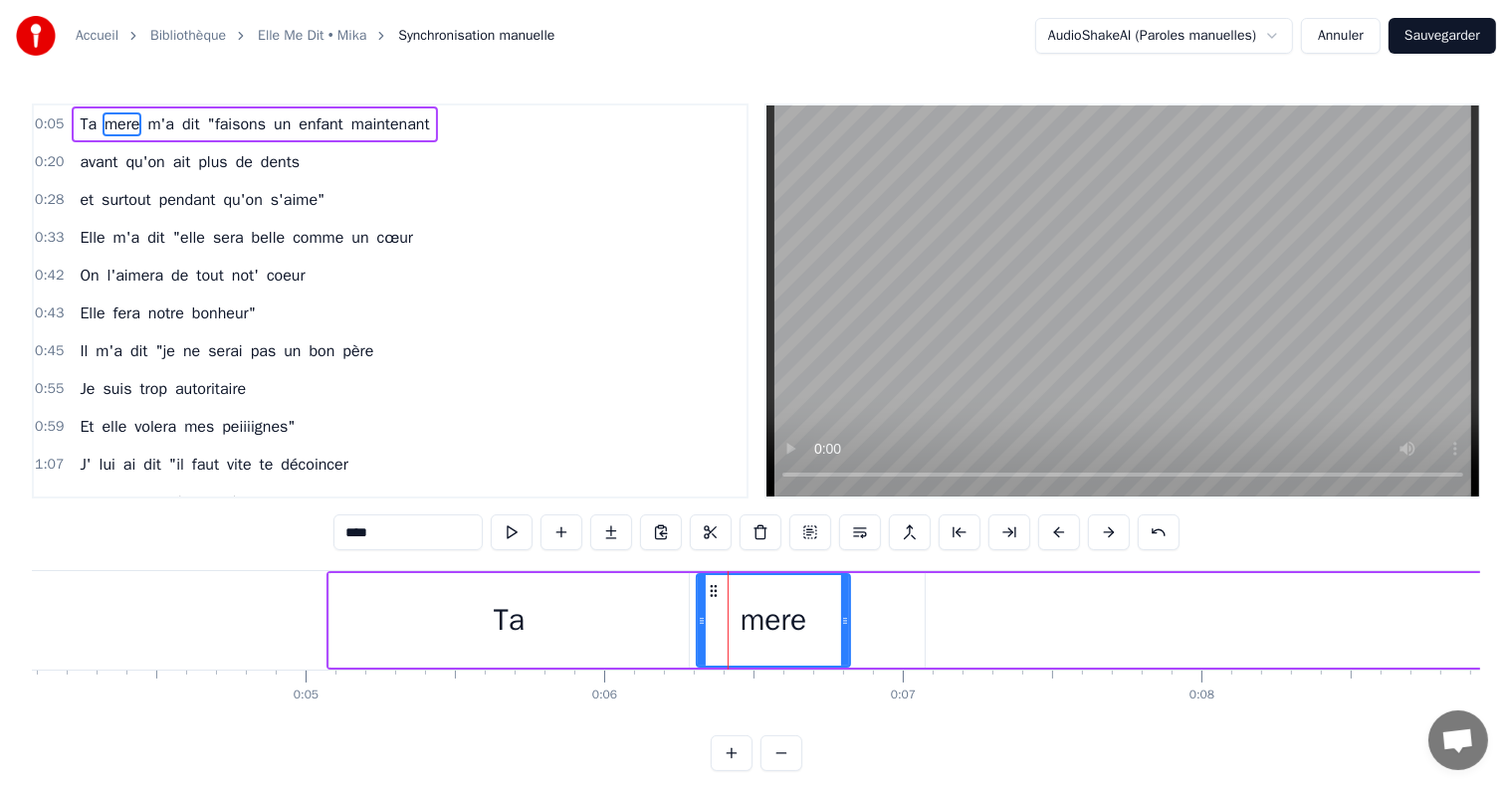 drag, startPoint x: 726, startPoint y: 617, endPoint x: 846, endPoint y: 606, distance: 120.50311 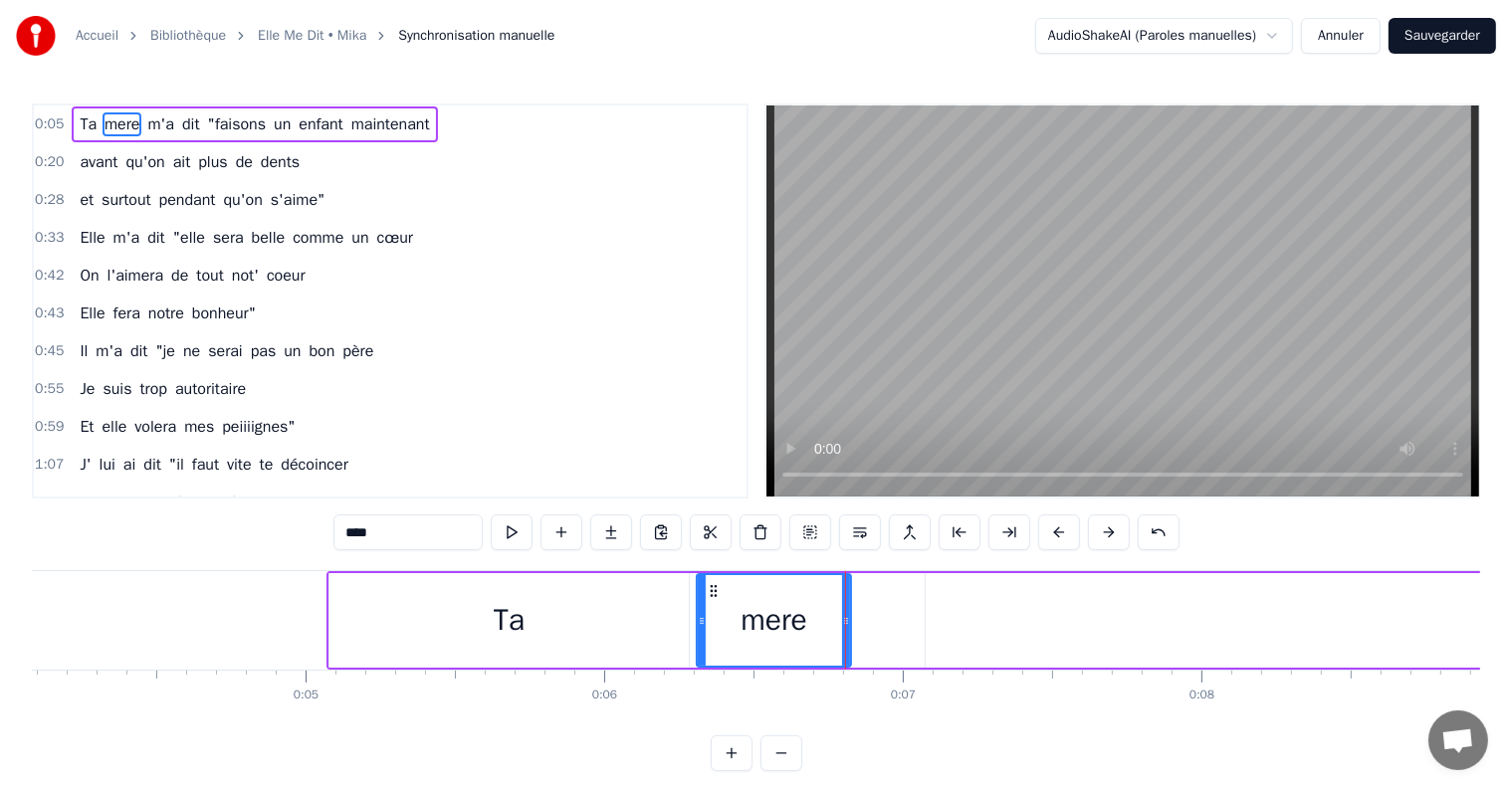 click on "Ta" at bounding box center [509, 620] 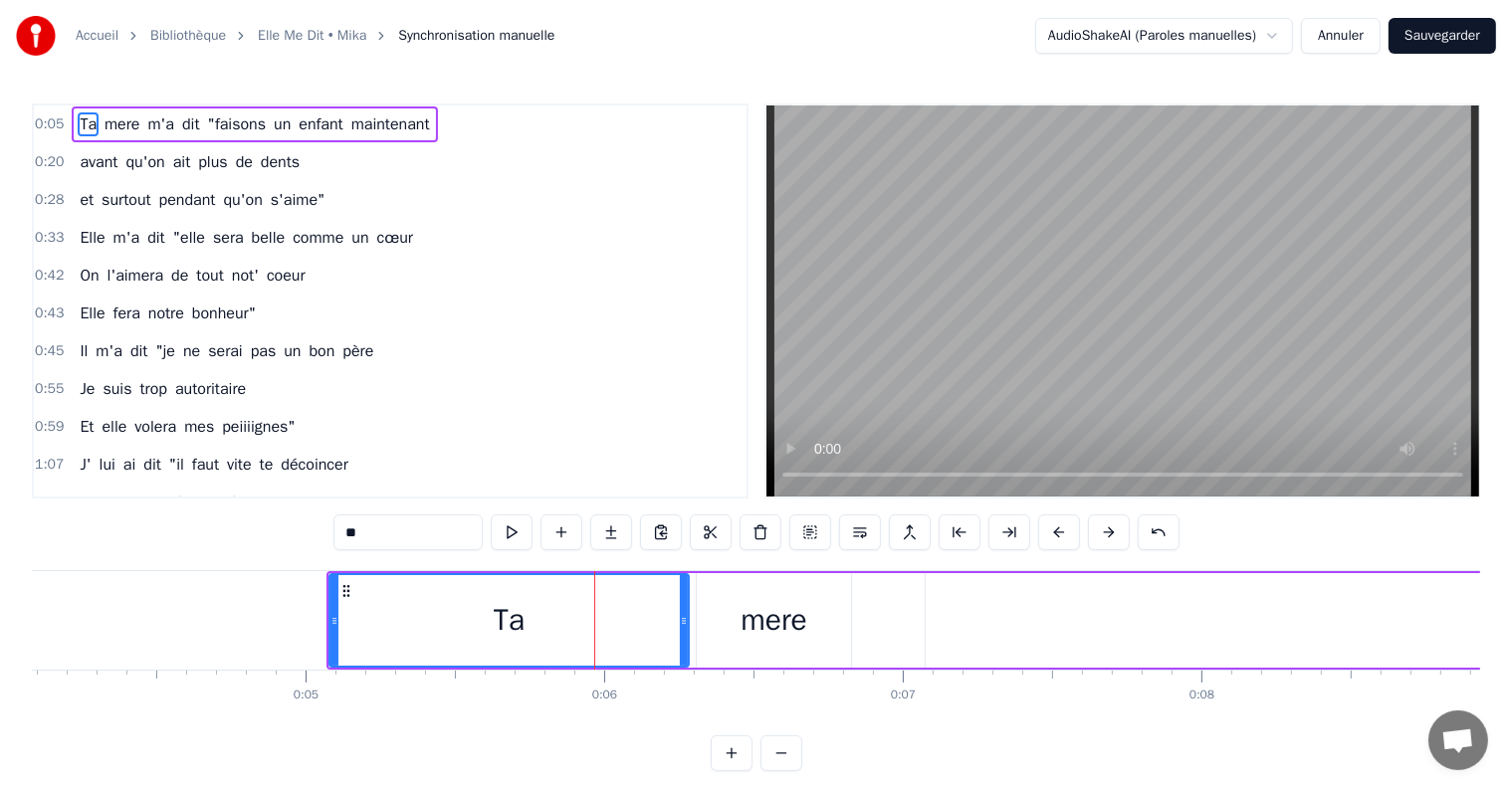 drag, startPoint x: 434, startPoint y: 618, endPoint x: 655, endPoint y: 614, distance: 221.0362 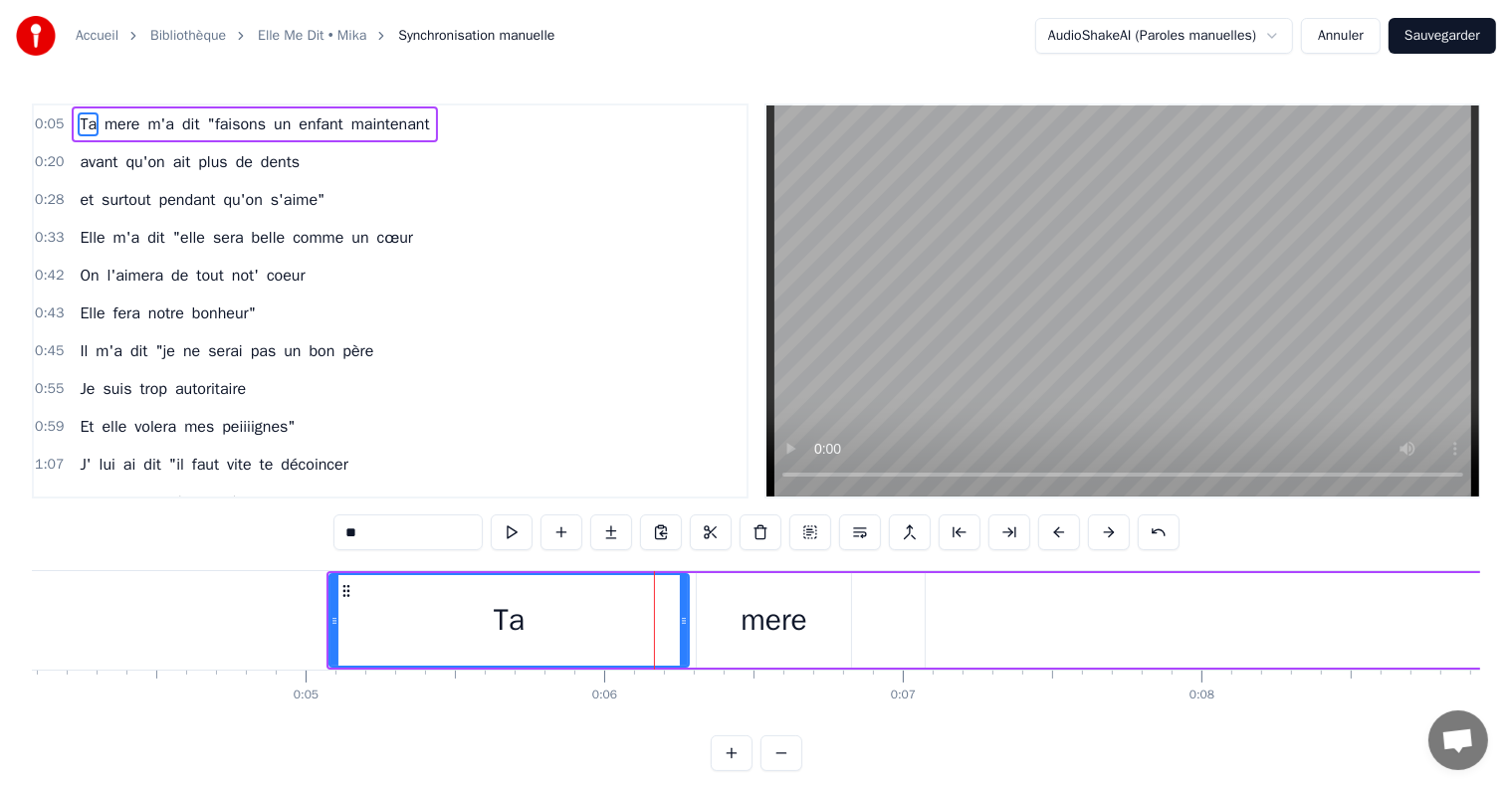 click on "Ta" at bounding box center (509, 620) 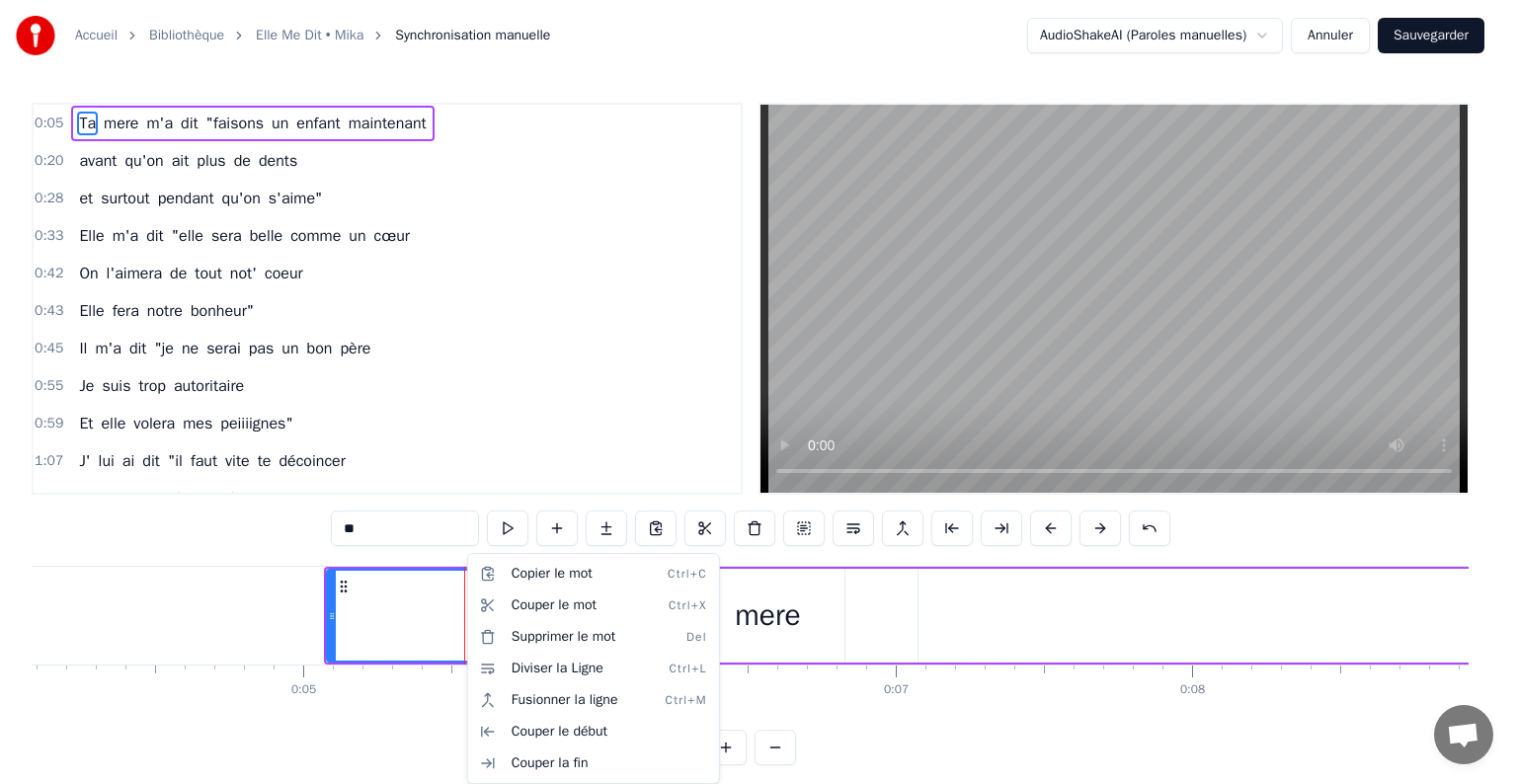 click on "Accueil Bibliothèque Elle Me Dit • Mika Synchronisation manuelle AudioShakeAI (Paroles manuelles) Annuler Sauvegarder 0:05 Ta mere m'a dit "faisons un enfant maintenant 0:20 avant qu'on ait plus de dents 0:28 et surtout pendant qu'on s'aime" 0:33 Elle m'a dit "elle sera belle comme un cœur 0:42 On l'aimera de tout not' coeur 0:43 Elle fera notre bonheur" 0:45 Il m'a dit "je ne serai pas un bon père 0:55 Je suis trop autoritaire 0:59 Et elle volera mes peiiiignes" 1:07 J' lui ai dit "il faut vite te décoincer 1:11 Et te mettre à procréer 1:17 Ou t' finiras comme tes frères" 1:23 On t'a dit 1:25 On t'a dit "bienvenue, dans not' vie de moldu 1:30 On est un peu tarés, c'est sûr qu'on va t'aimer" 1:34 on t'a dit "t'es mignone, avec ta petite trogne 1:36 et ton p'tit caractère qui fout not' monde en l'air" 1:40 Quel bon...heur de t'avoir (3x) 1:42 "Danse! Danse! Danse!" On te dit "Danse!" 1:47 Quel bon...heur de t'avoir (3x) 1:49 "Danse! Danse! Danse!" 1:53 Elle me dit "maint'nant faut faire un garçon"" at bounding box center [758, 398] 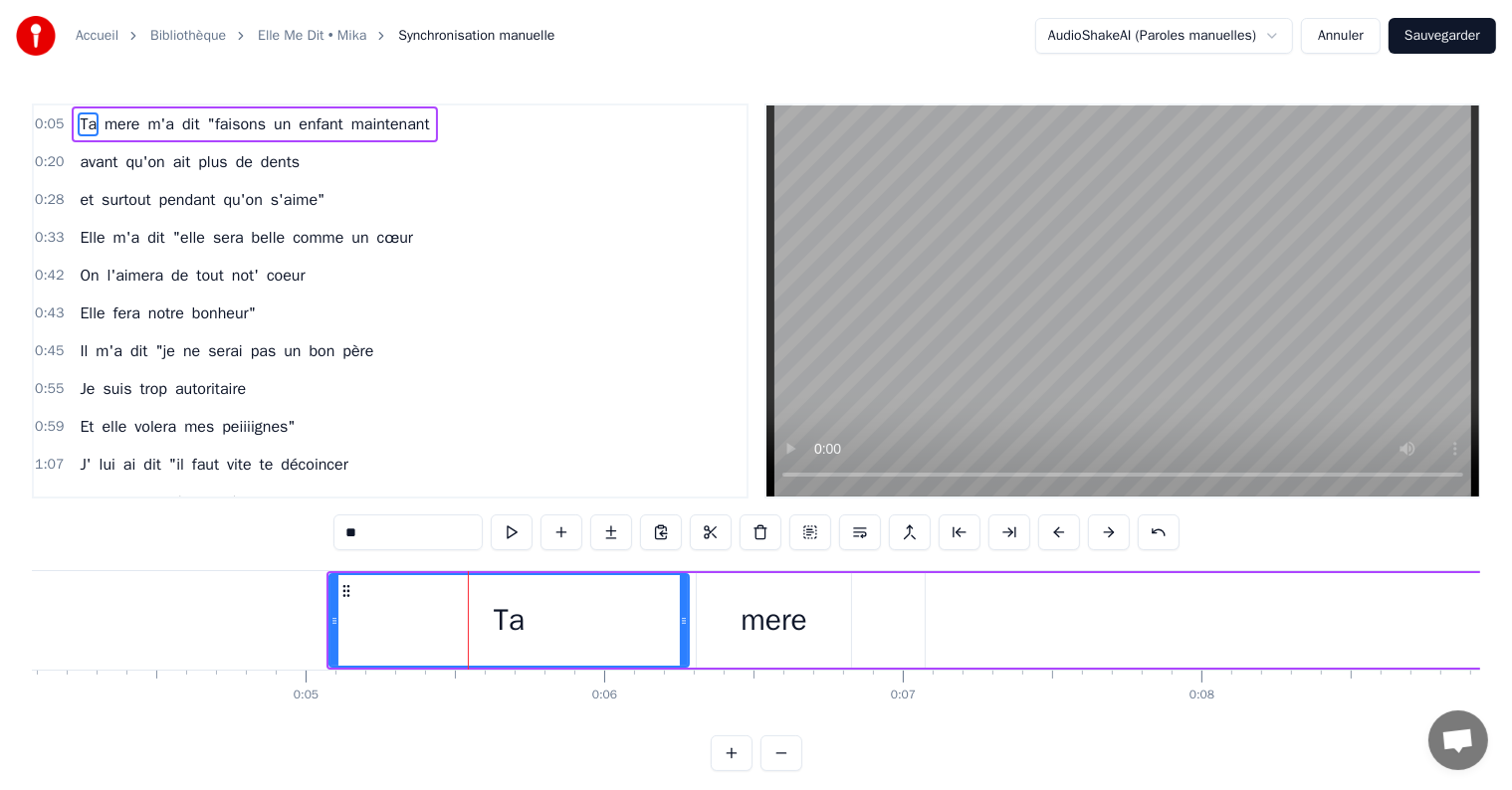 click on "Accueil Bibliothèque Elle Me Dit • Mika Synchronisation manuelle AudioShakeAI (Paroles manuelles) Annuler Sauvegarder 0:05 Ta mere m'a dit "faisons un enfant maintenant 0:20 avant qu'on ait plus de dents 0:28 et surtout pendant qu'on s'aime" 0:33 Elle m'a dit "elle sera belle comme un cœur 0:42 On l'aimera de tout not' coeur 0:43 Elle fera notre bonheur" 0:45 Il m'a dit "je ne serai pas un bon père 0:55 Je suis trop autoritaire 0:59 Et elle volera mes peiiiignes" 1:07 J' lui ai dit "il faut vite te décoincer 1:11 Et te mettre à procréer 1:17 Ou t' finiras comme tes frères" 1:23 On t'a dit 1:25 On t'a dit "bienvenue, dans not' vie de moldu 1:30 On est un peu tarés, c'est sûr qu'on va t'aimer" 1:34 on t'a dit "t'es mignone, avec ta petite trogne 1:36 et ton p'tit caractère qui fout not' monde en l'air" 1:40 Quel bon...heur de t'avoir (3x) 1:42 "Danse! Danse! Danse!" On te dit "Danse!" 1:47 Quel bon...heur de t'avoir (3x) 1:49 "Danse! Danse! Danse!" 1:53 Elle me dit "maint'nant faut faire un garçon"" at bounding box center [756, 401] 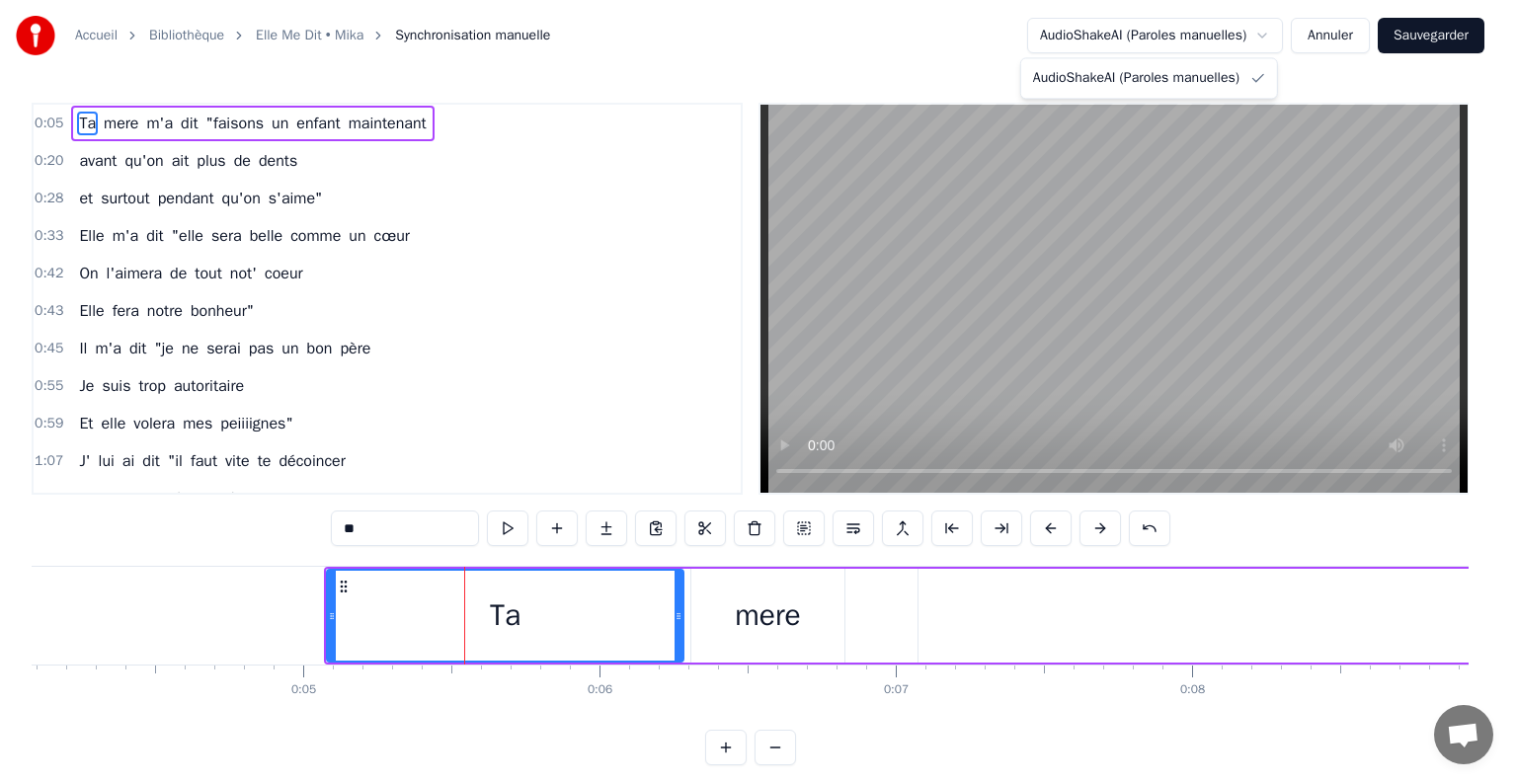 click on "Accueil Bibliothèque Elle Me Dit • Mika Synchronisation manuelle AudioShakeAI (Paroles manuelles) Annuler Sauvegarder 0:05 Ta mere m'a dit "faisons un enfant maintenant 0:20 avant qu'on ait plus de dents 0:28 et surtout pendant qu'on s'aime" 0:33 Elle m'a dit "elle sera belle comme un cœur 0:42 On l'aimera de tout not' coeur 0:43 Elle fera notre bonheur" 0:45 Il m'a dit "je ne serai pas un bon père 0:55 Je suis trop autoritaire 0:59 Et elle volera mes peiiiignes" 1:07 J' lui ai dit "il faut vite te décoincer 1:11 Et te mettre à procréer 1:17 Ou t' finiras comme tes frères" 1:23 On t'a dit 1:25 On t'a dit "bienvenue, dans not' vie de moldu 1:30 On est un peu tarés, c'est sûr qu'on va t'aimer" 1:34 on t'a dit "t'es mignone, avec ta petite trogne 1:36 et ton p'tit caractère qui fout not' monde en l'air" 1:40 Quel bon...heur de t'avoir (3x) 1:42 "Danse! Danse! Danse!" On te dit "Danse!" 1:47 Quel bon...heur de t'avoir (3x) 1:49 "Danse! Danse! Danse!" 1:53 Elle me dit "maint'nant faut faire un garçon"" at bounding box center (758, 398) 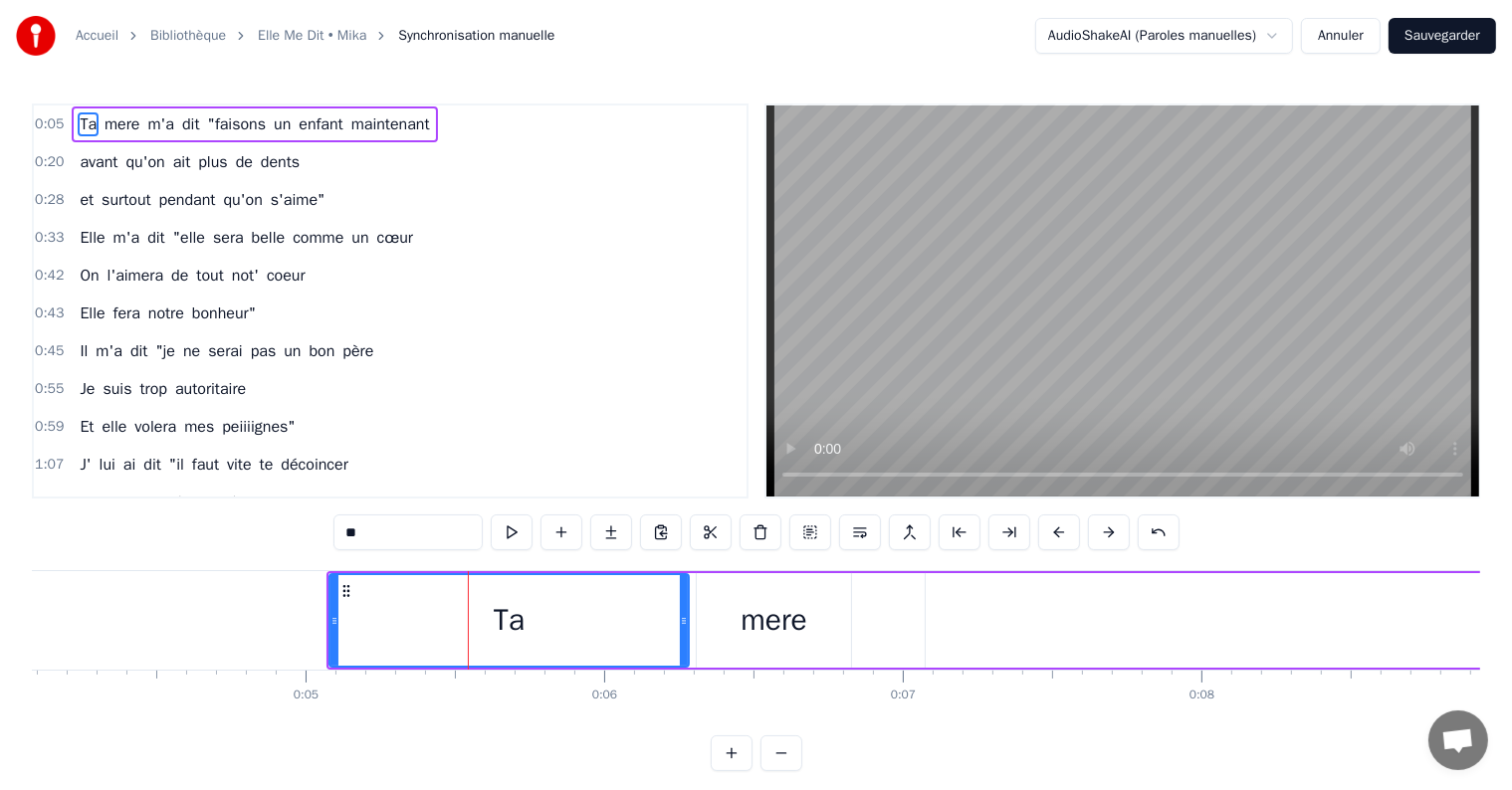 click on "Ta" at bounding box center (88, 124) 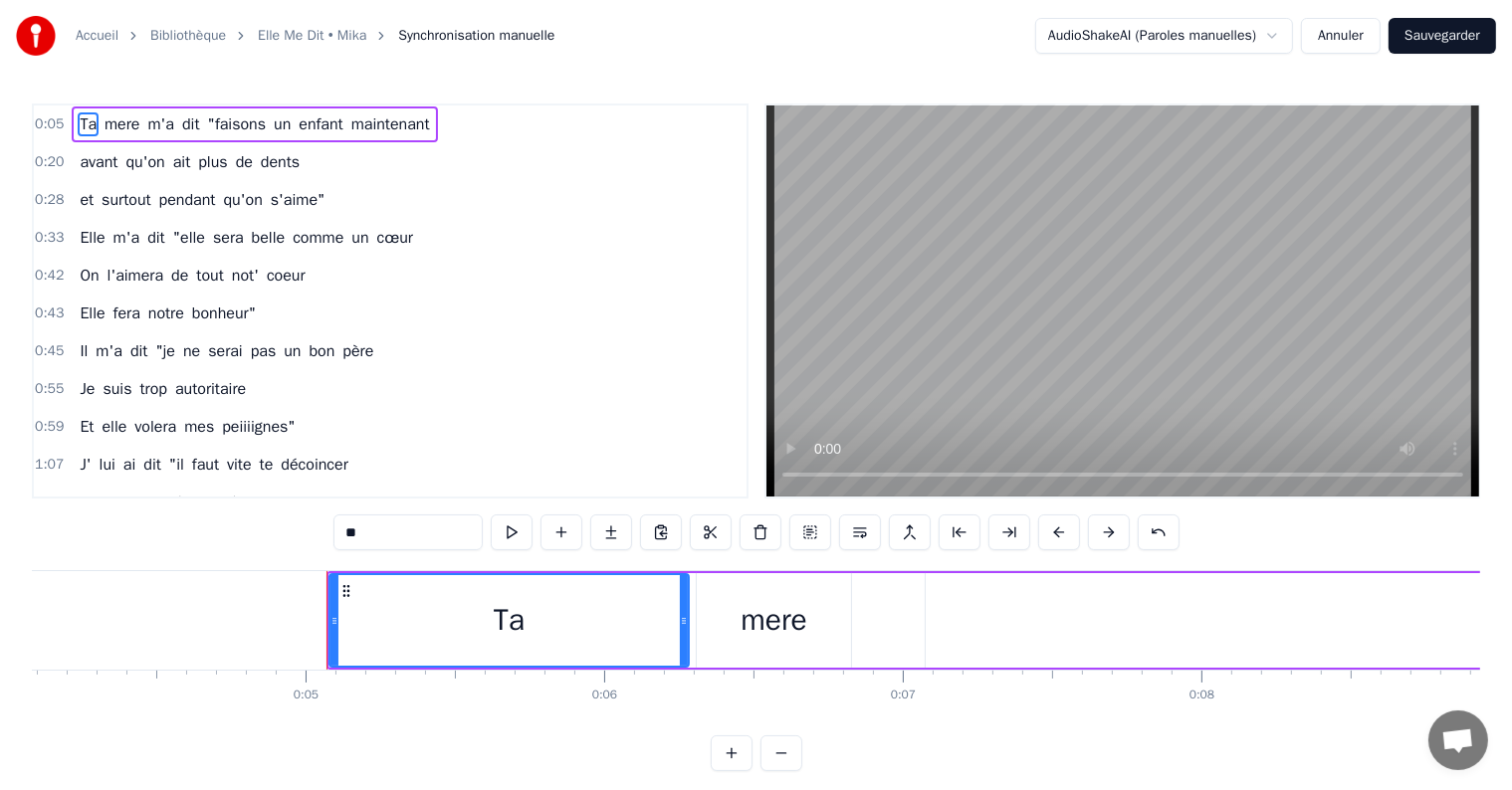 click on "Ta" at bounding box center [88, 124] 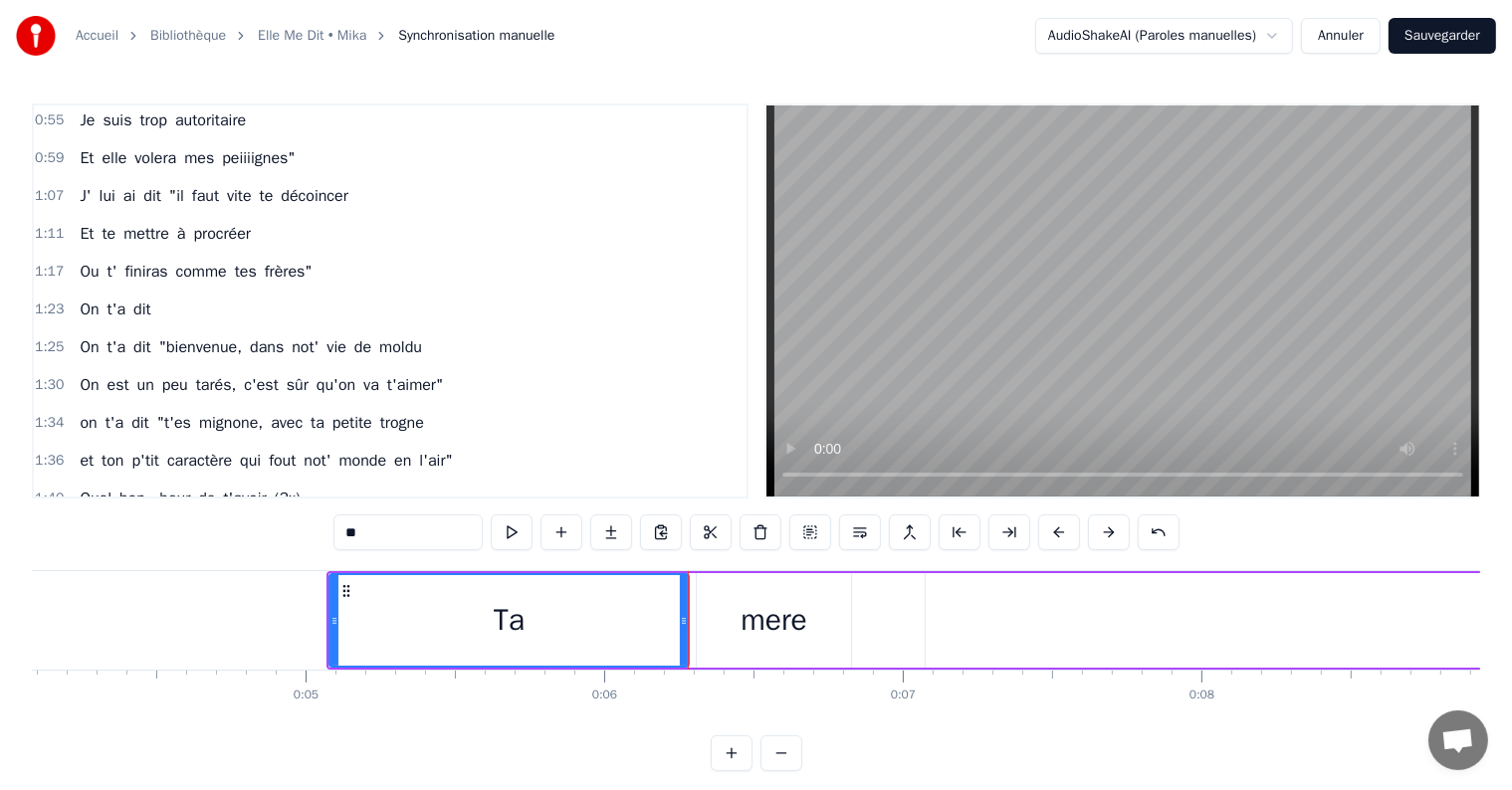 scroll, scrollTop: 611, scrollLeft: 0, axis: vertical 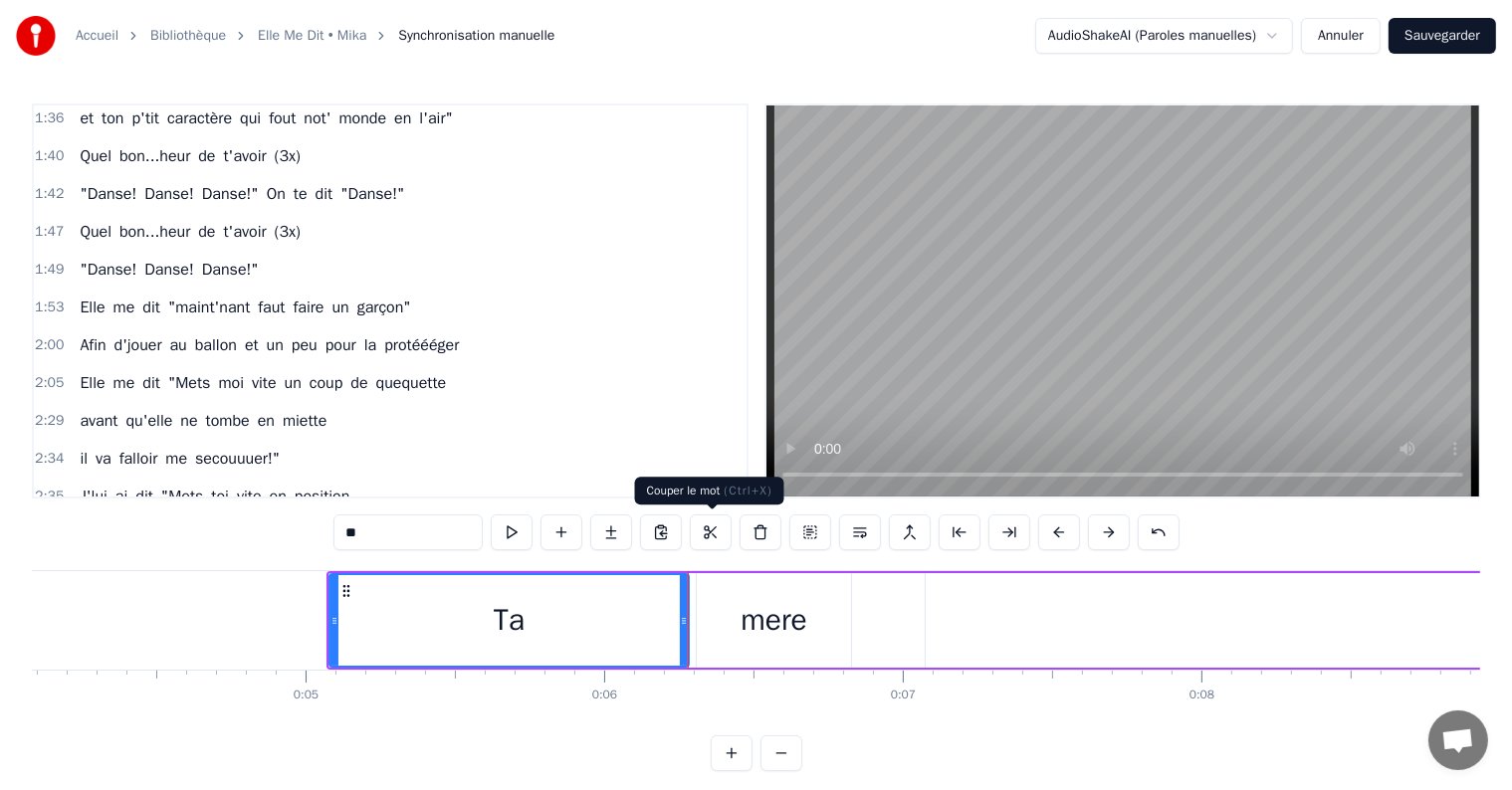 click on "2:29 avant qu'elle ne tombe en miette" at bounding box center [390, 421] 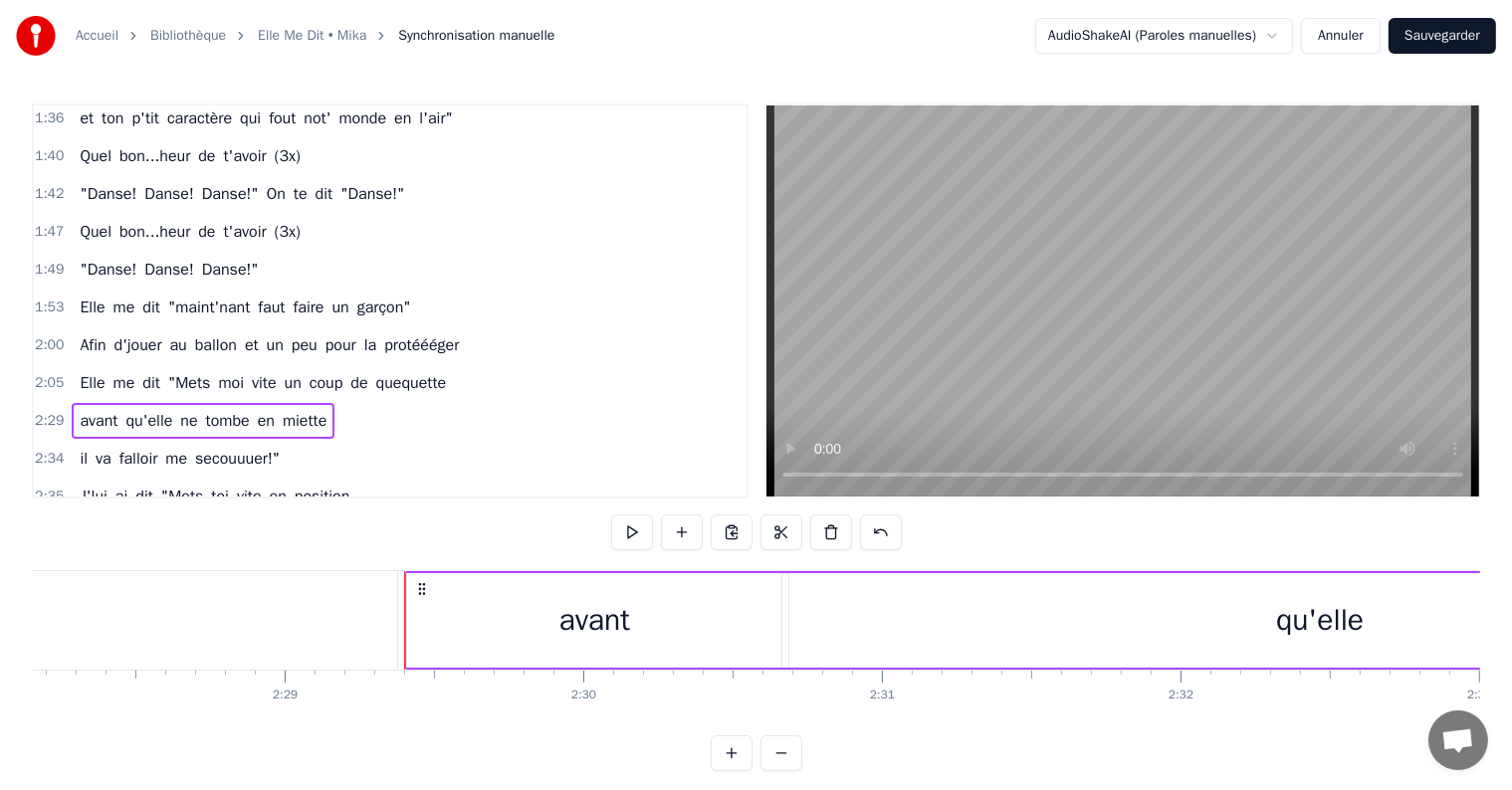 scroll, scrollTop: 0, scrollLeft: 44514, axis: horizontal 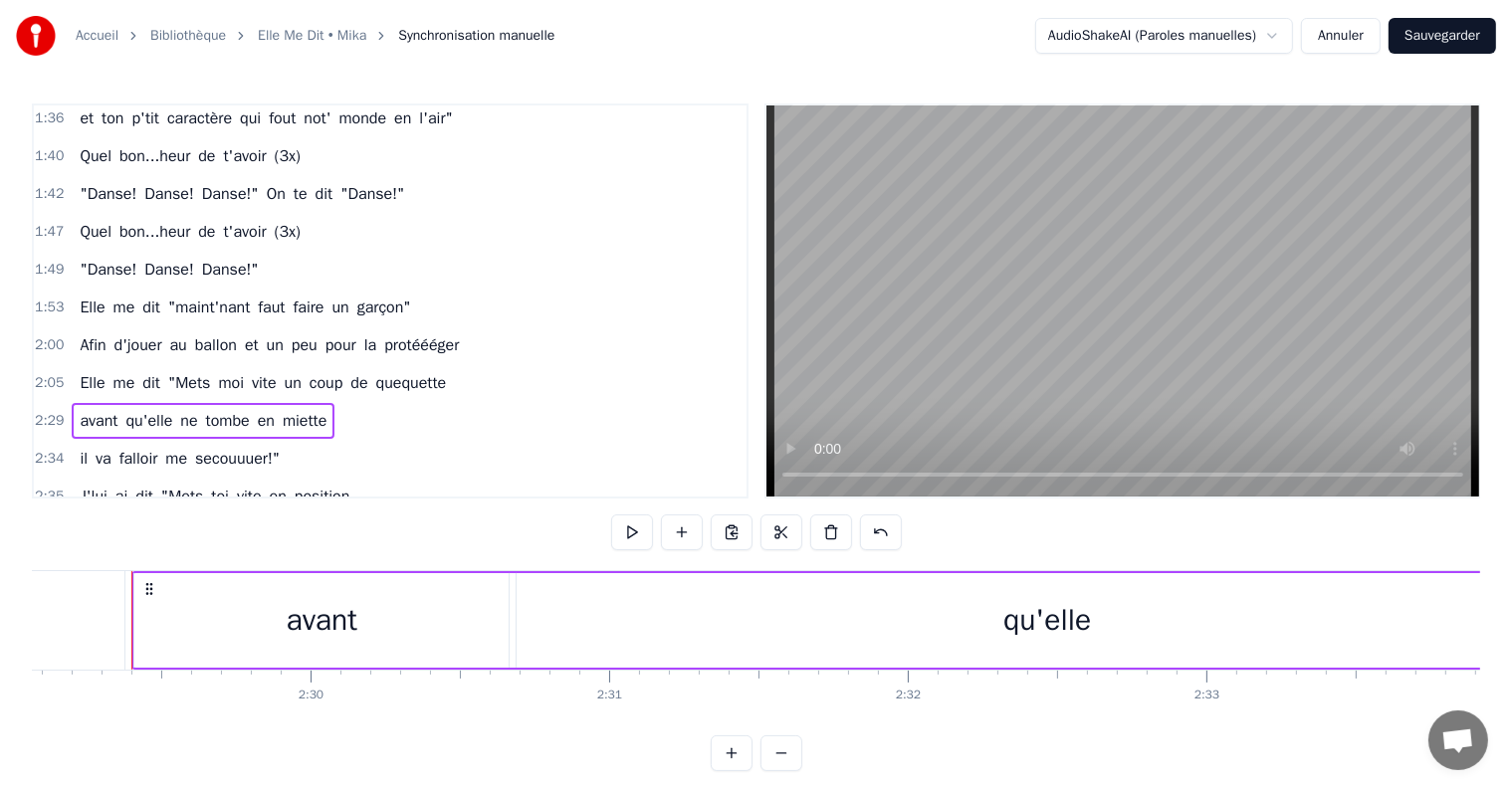 click on "Annuler" at bounding box center (1341, 36) 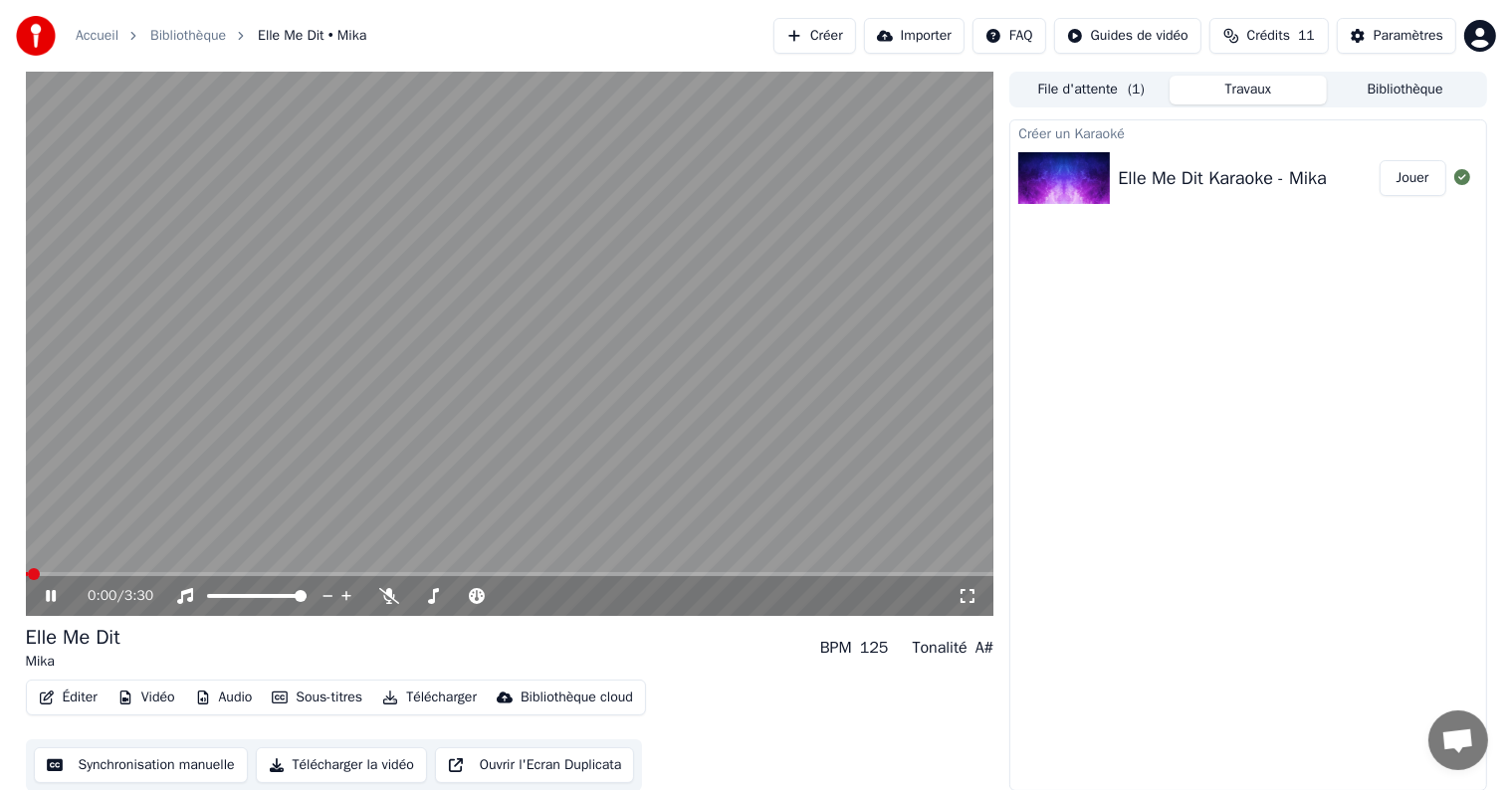 scroll, scrollTop: 1, scrollLeft: 0, axis: vertical 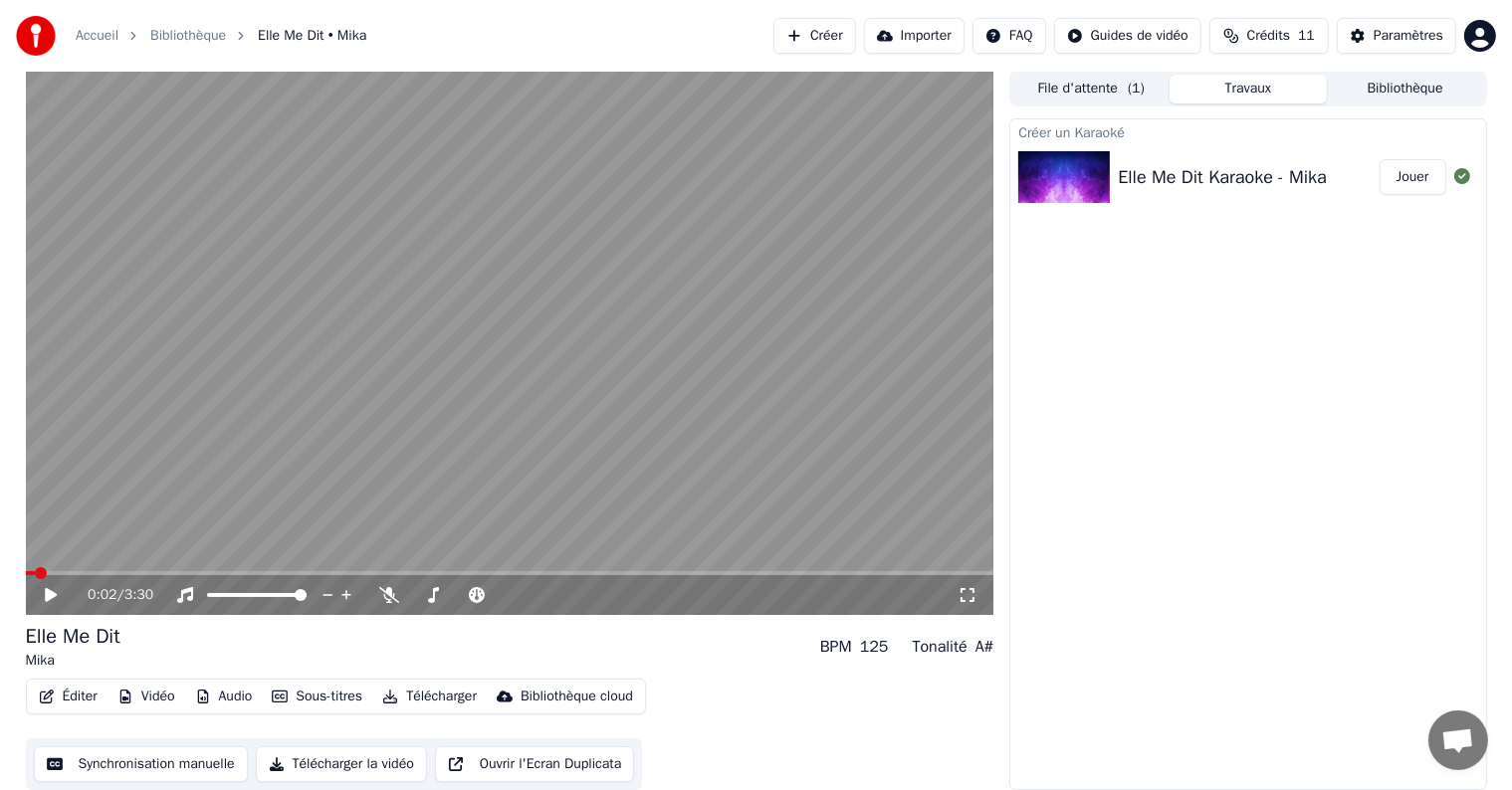 click on "125" at bounding box center (874, 647) 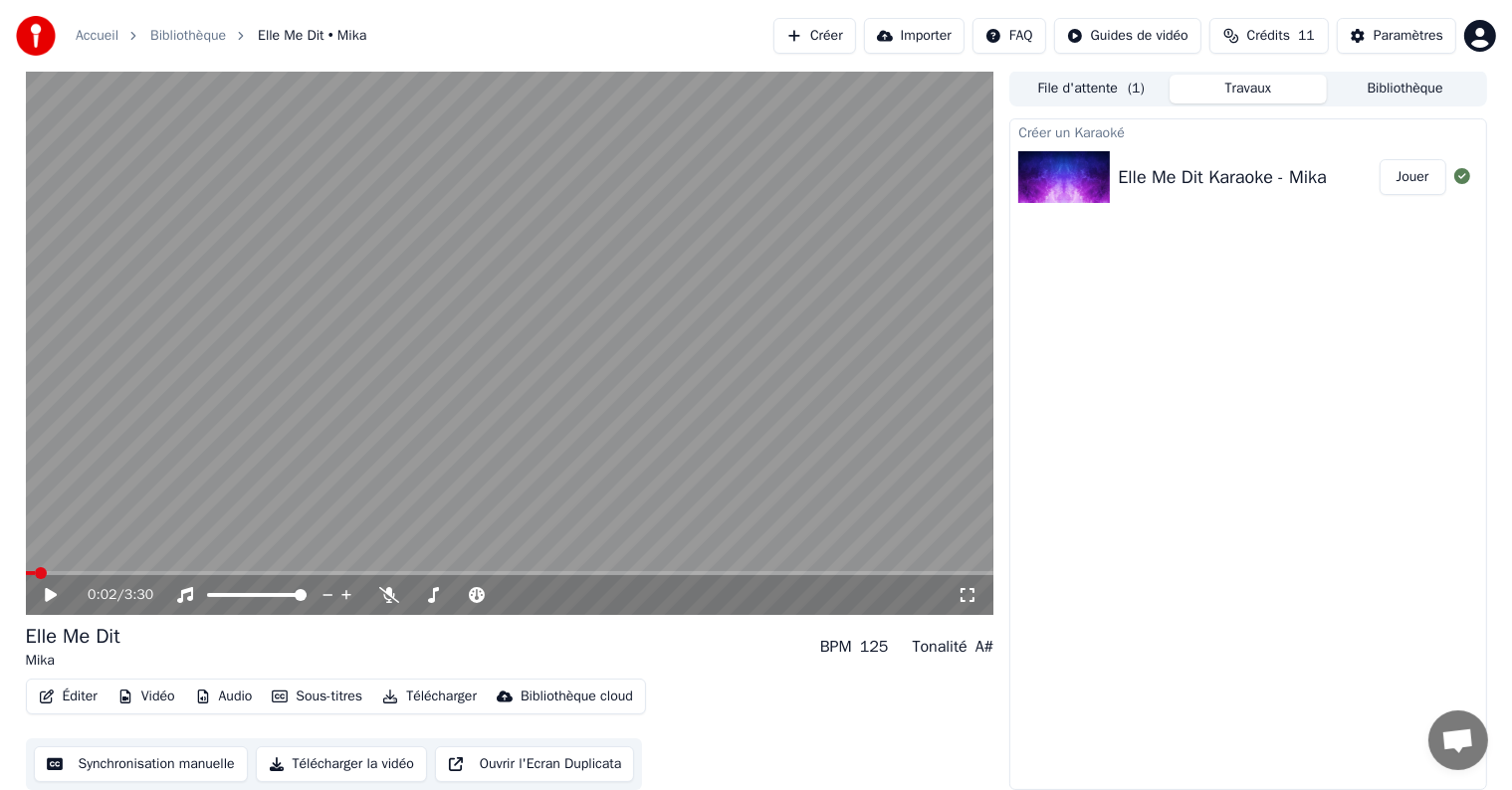 click on "Sous-titres" at bounding box center (317, 696) 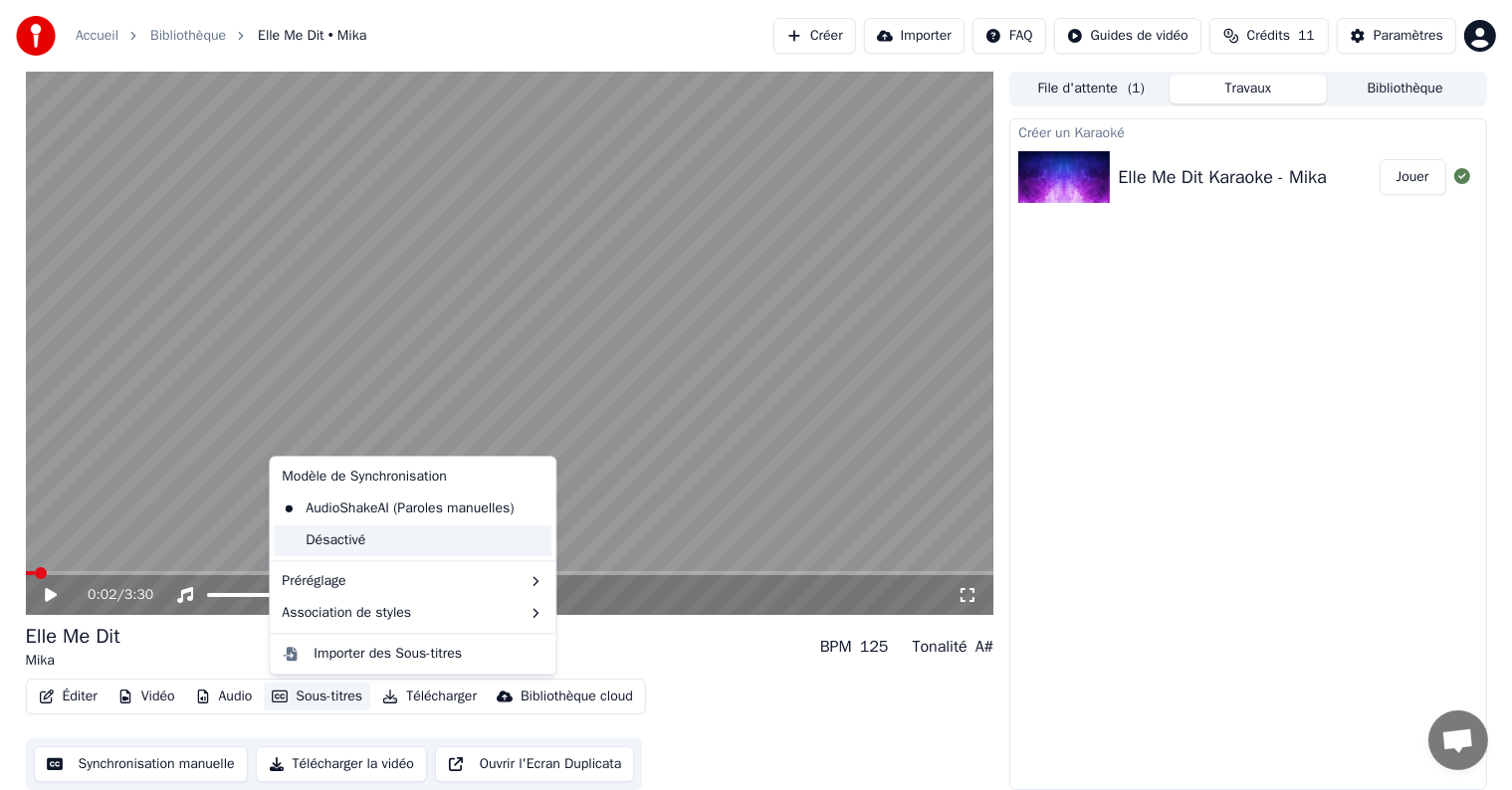 click on "Désactivé" at bounding box center [412, 540] 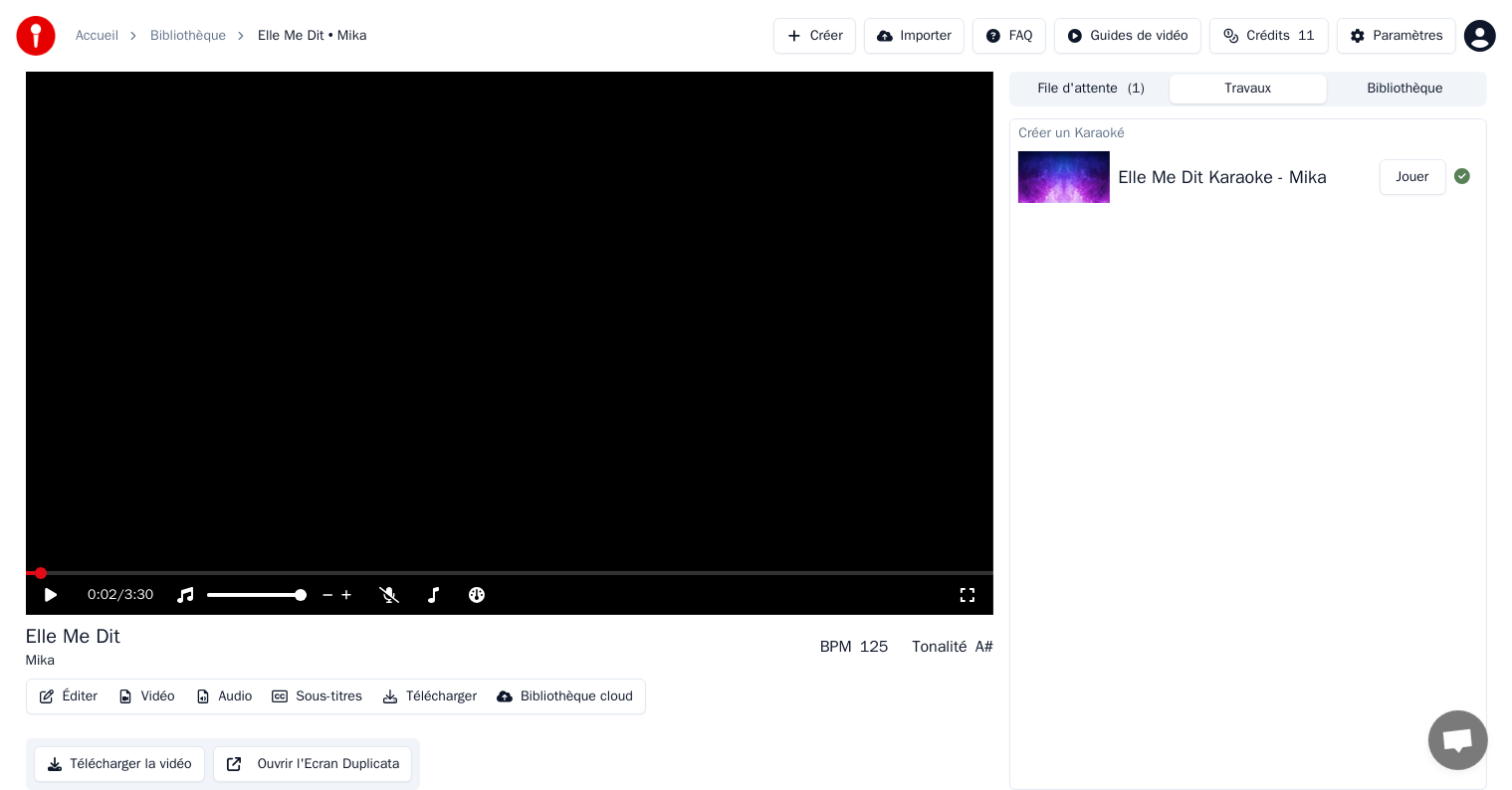 click on "Sous-titres" at bounding box center (317, 696) 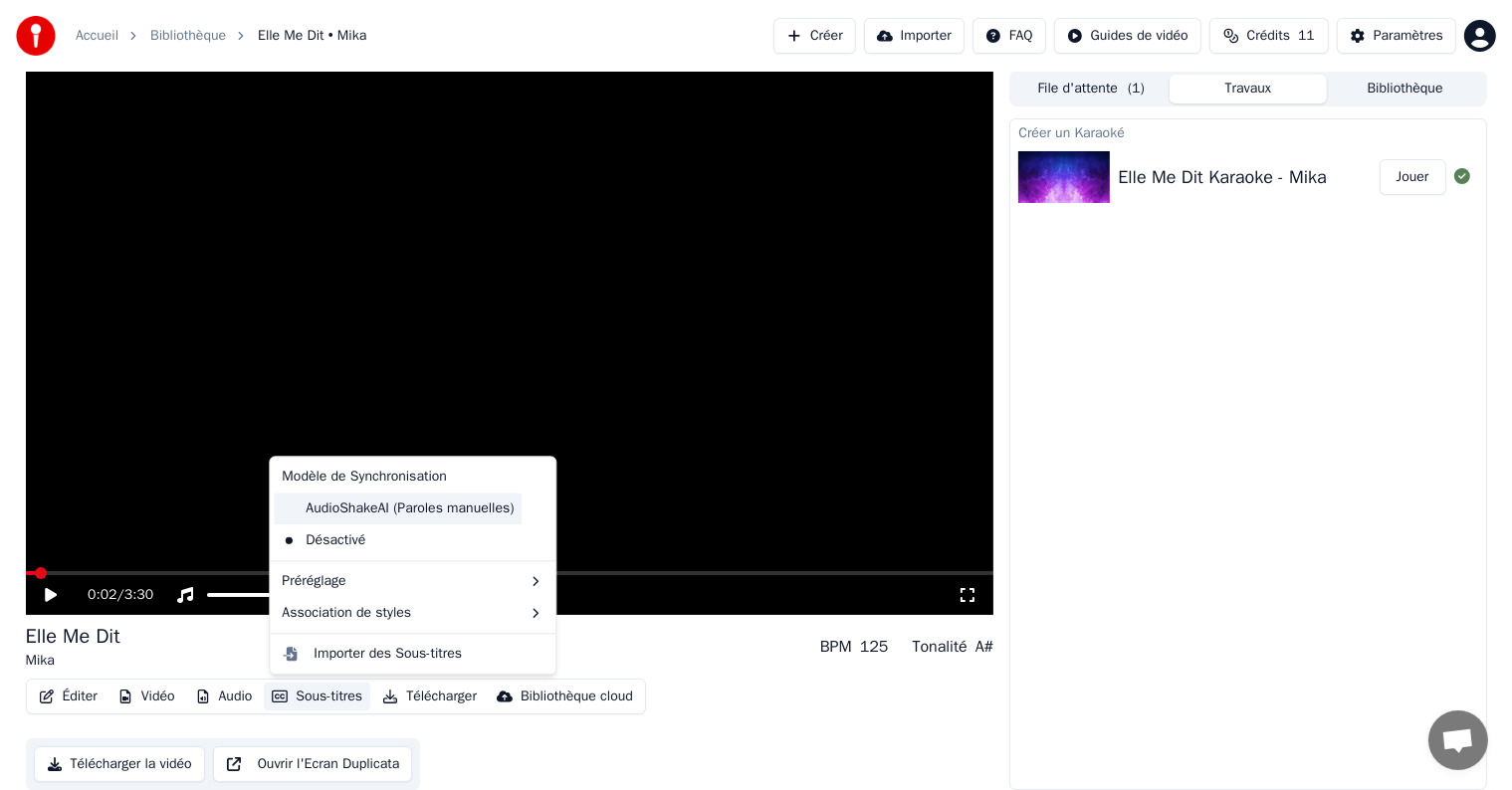 click on "AudioShakeAI (Paroles manuelles)" at bounding box center (397, 508) 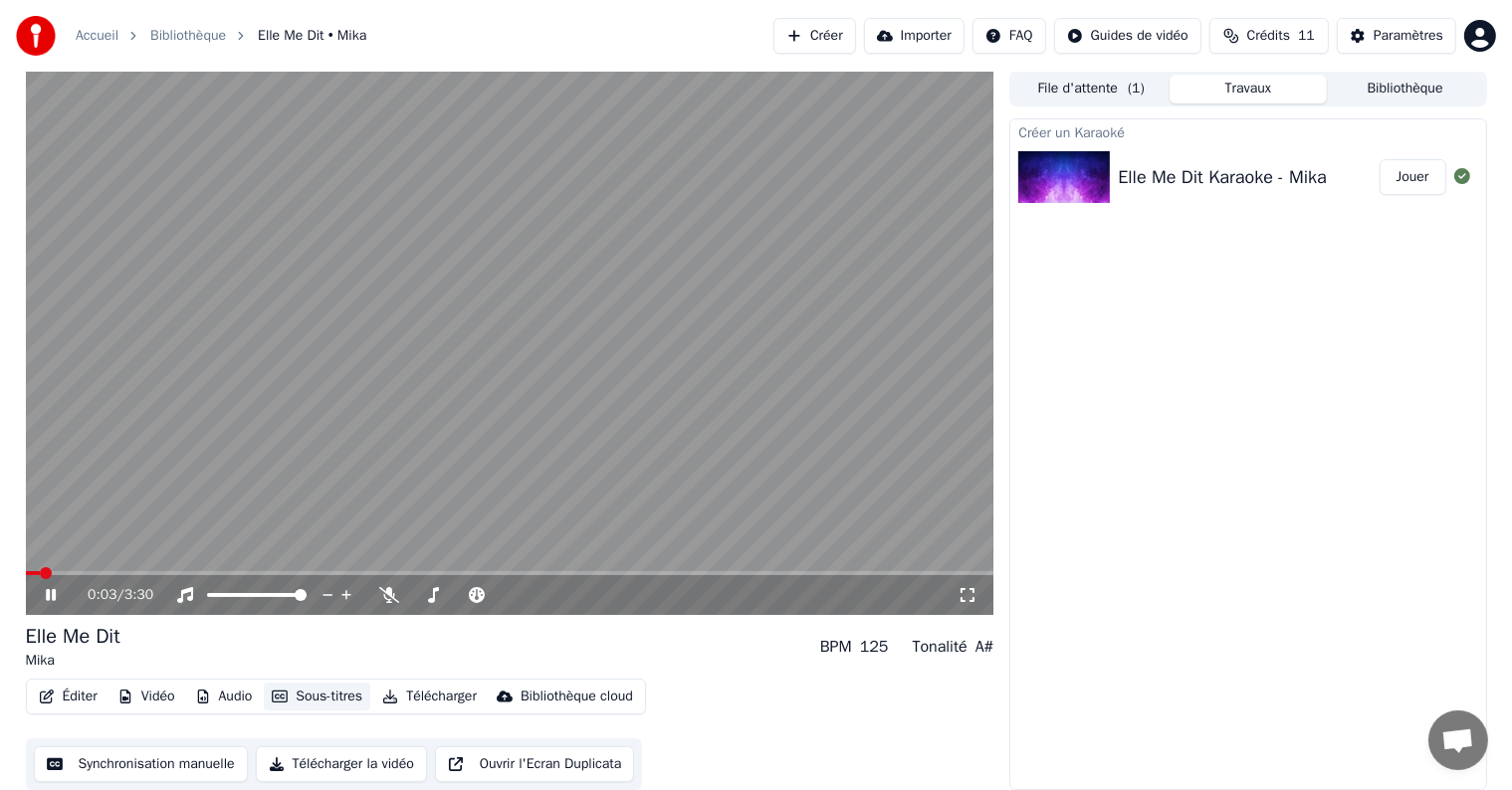type 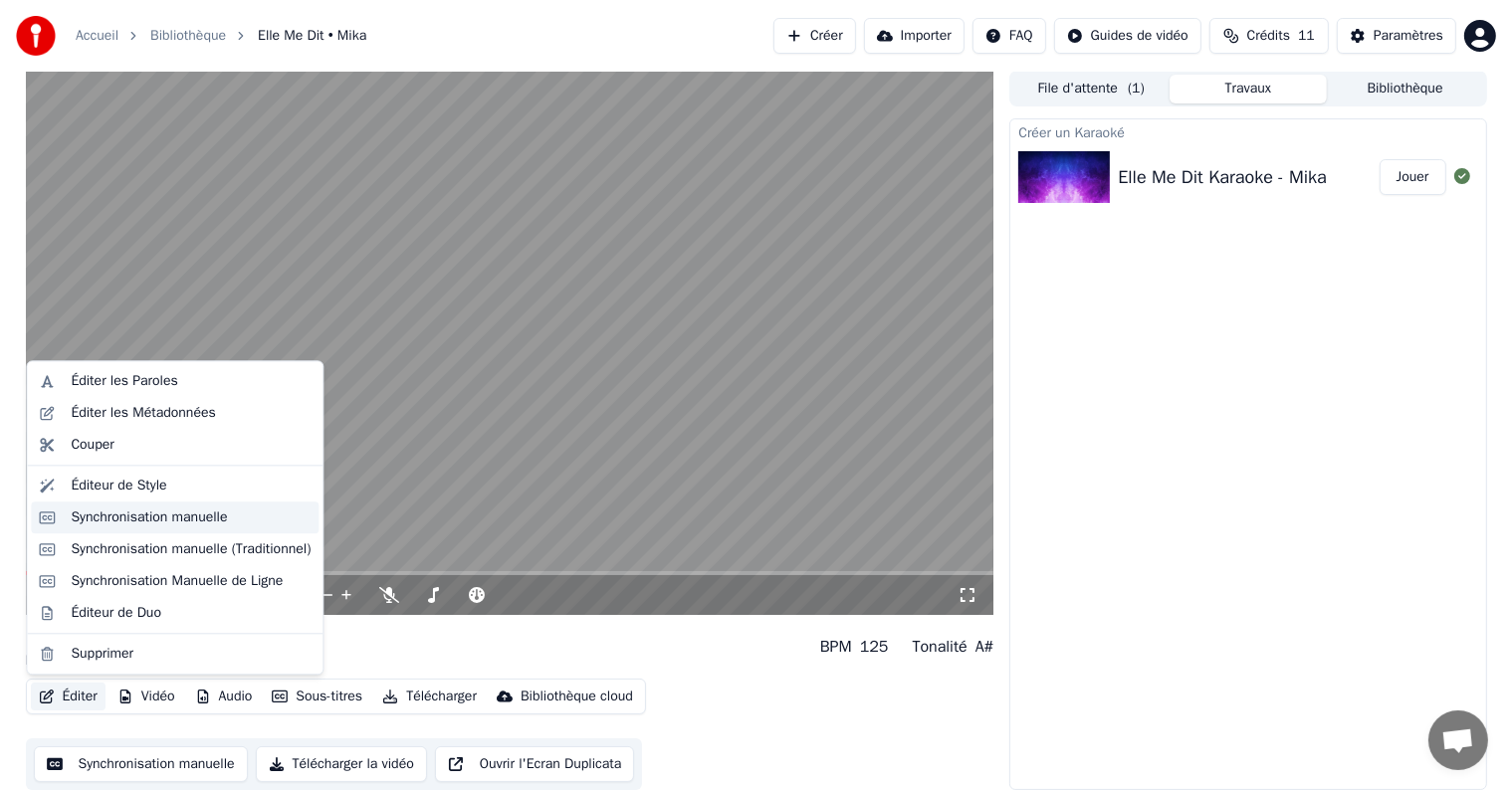 click on "Synchronisation manuelle" at bounding box center [148, 517] 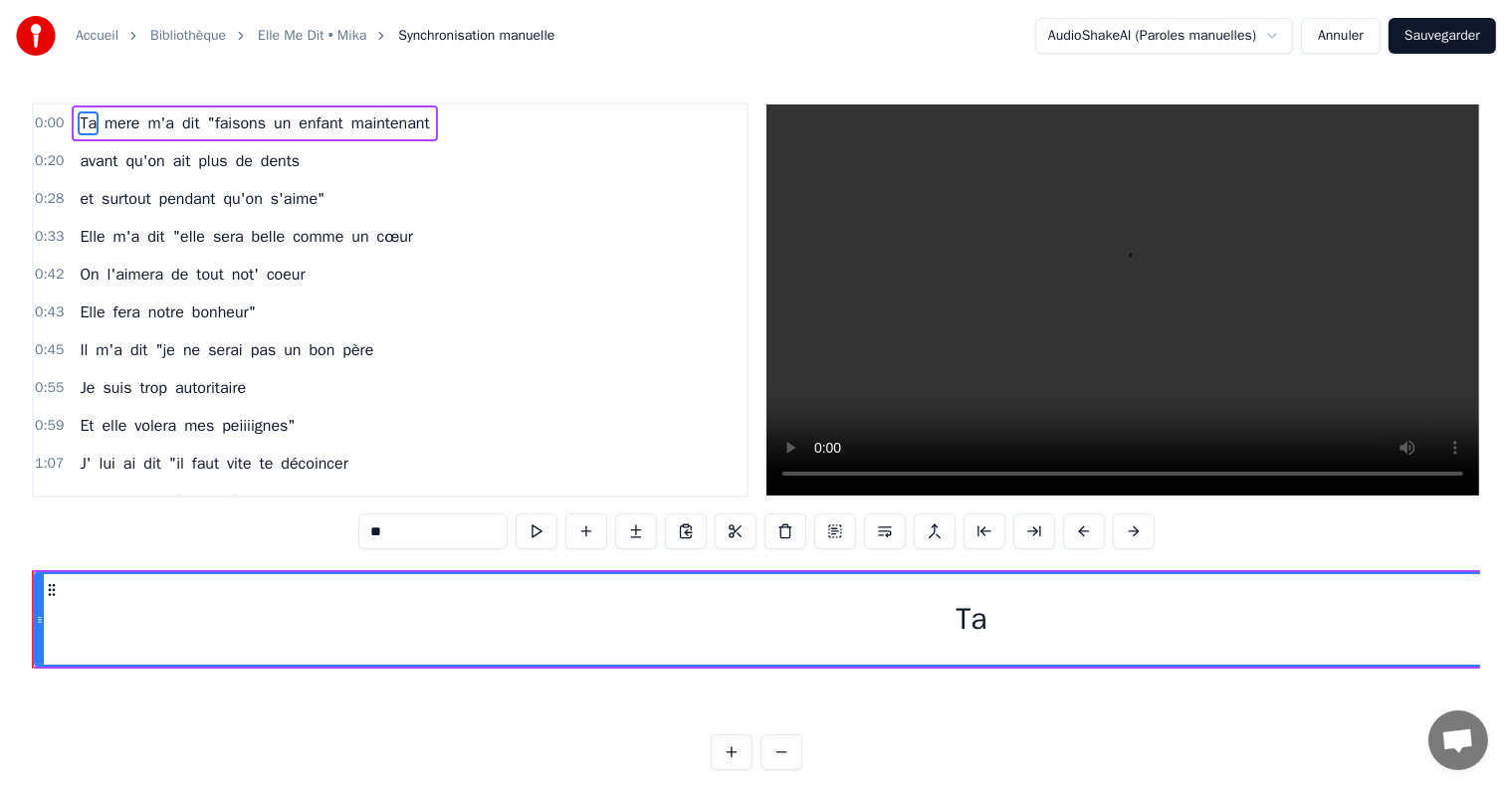 scroll, scrollTop: 0, scrollLeft: 0, axis: both 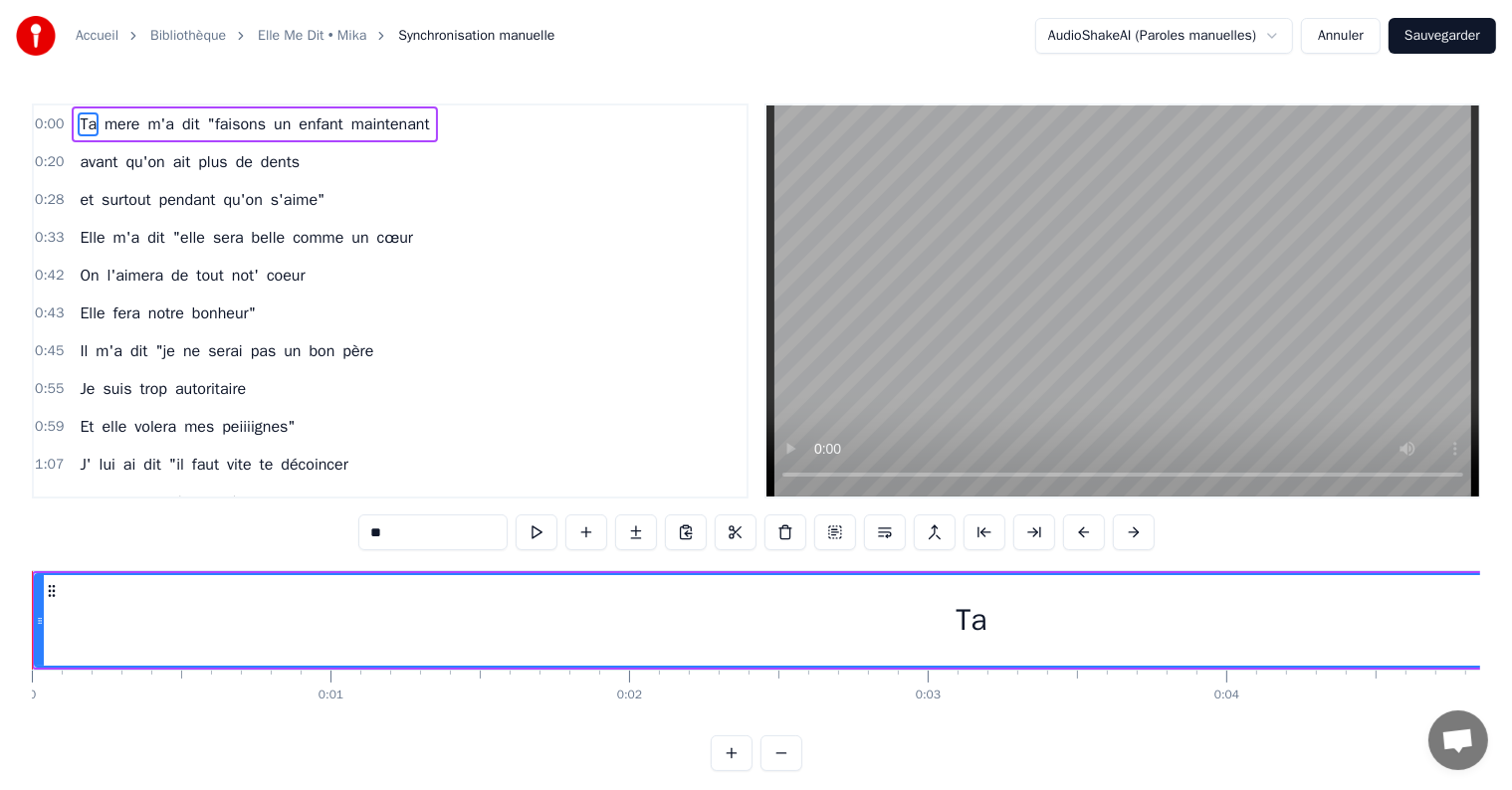 click on "0:00" at bounding box center (49, 124) 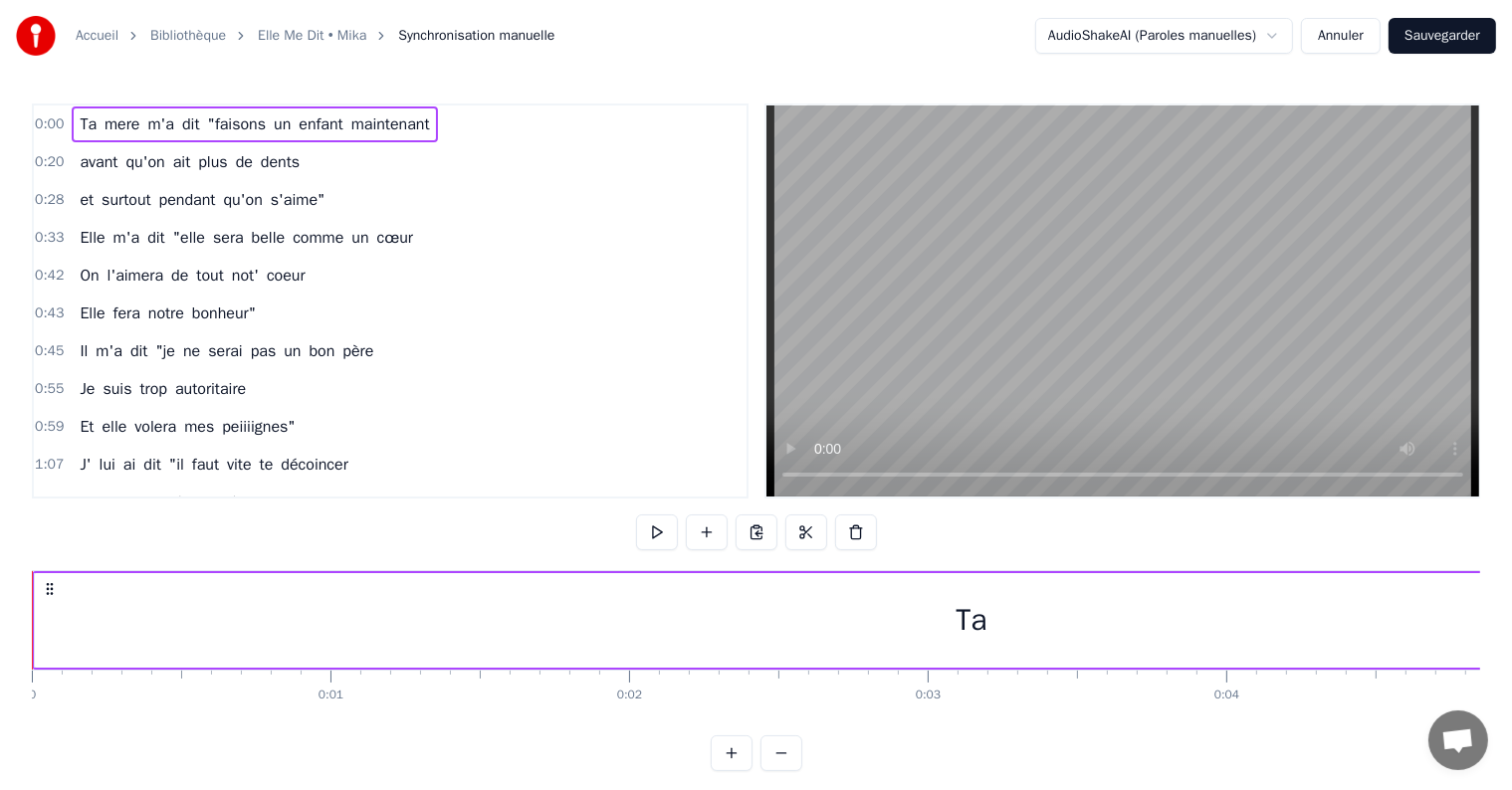 click on "Annuler" at bounding box center (1341, 36) 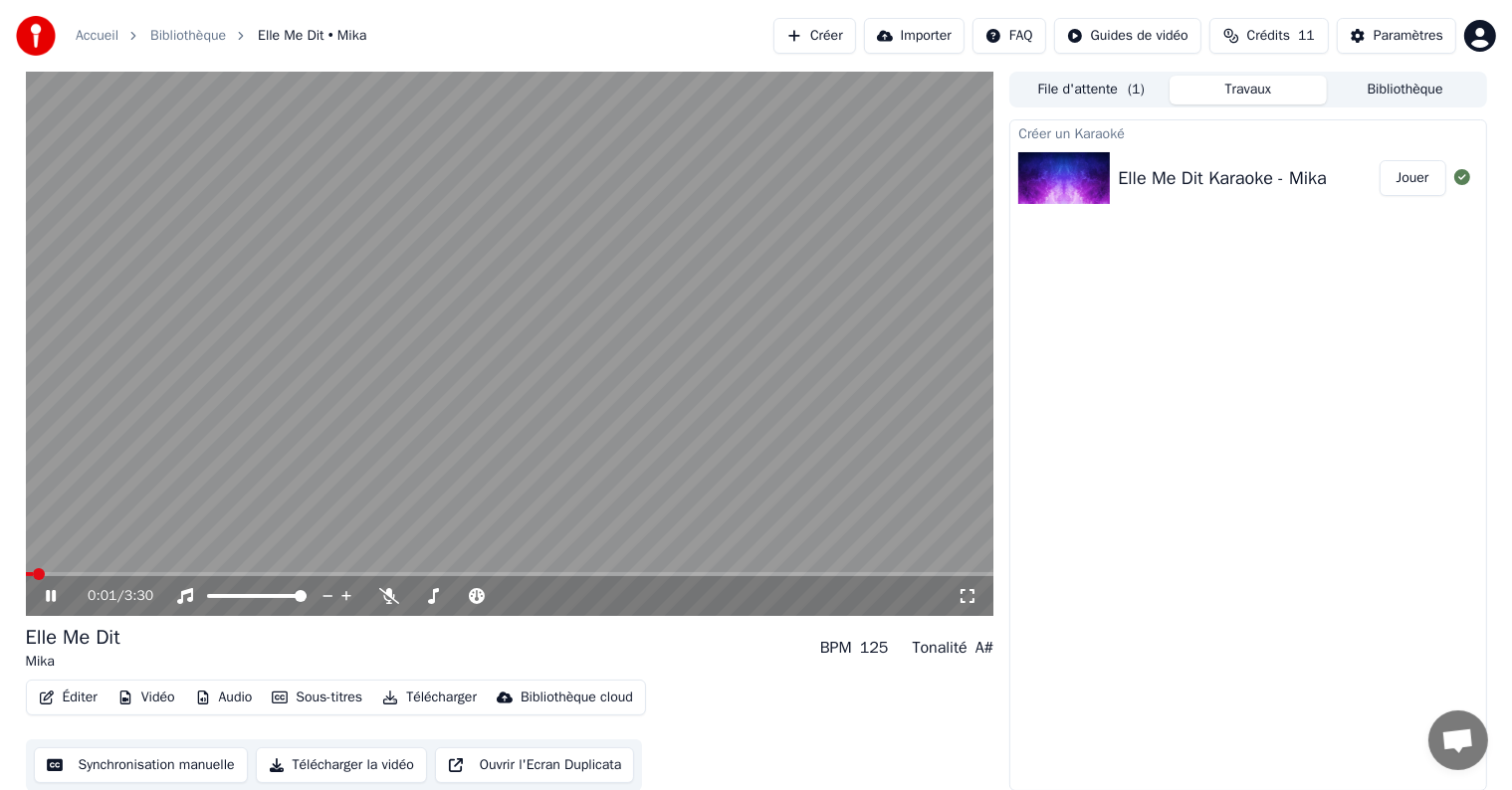 scroll, scrollTop: 1, scrollLeft: 0, axis: vertical 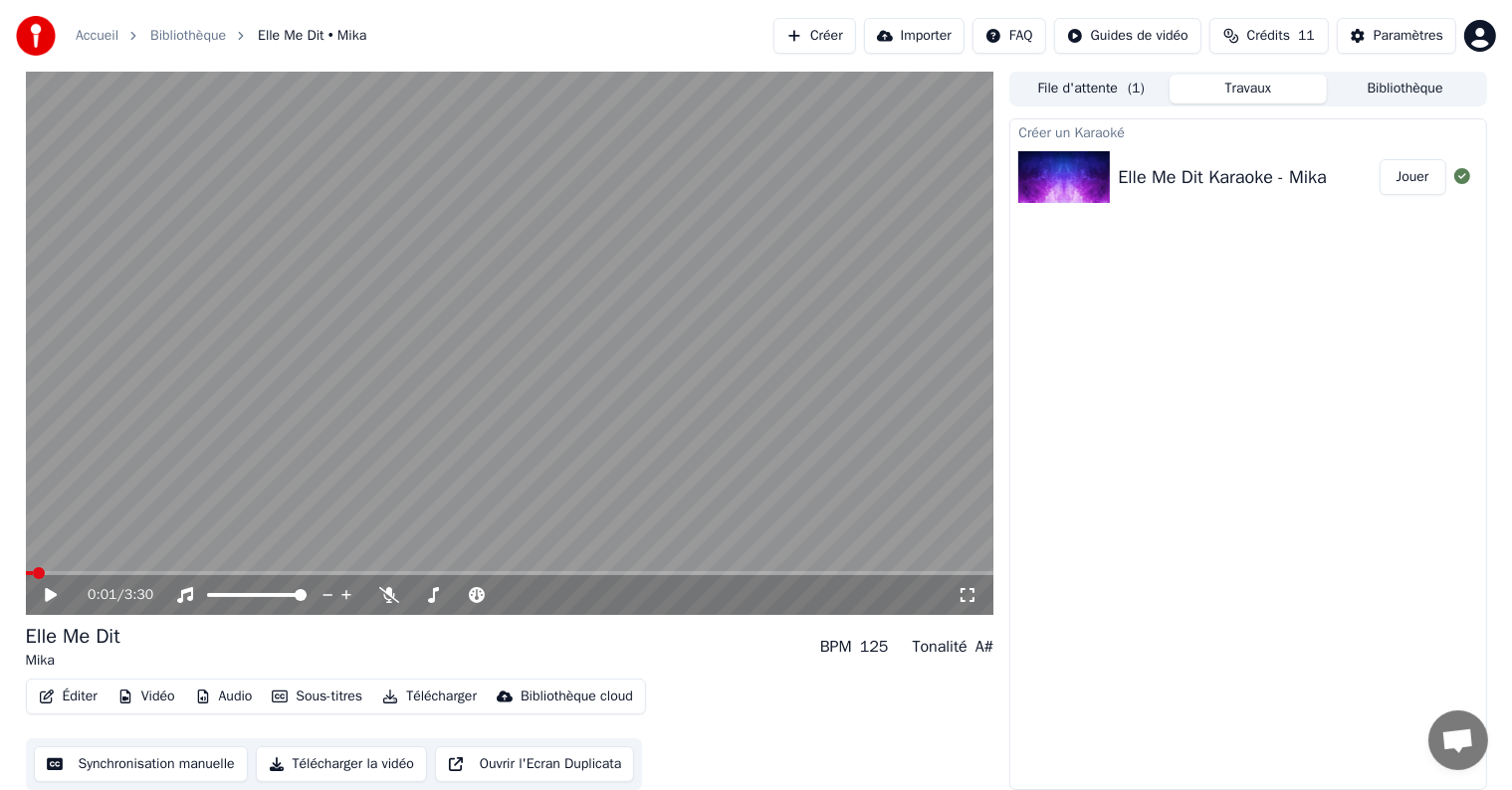 click on "Sous-titres" at bounding box center (317, 696) 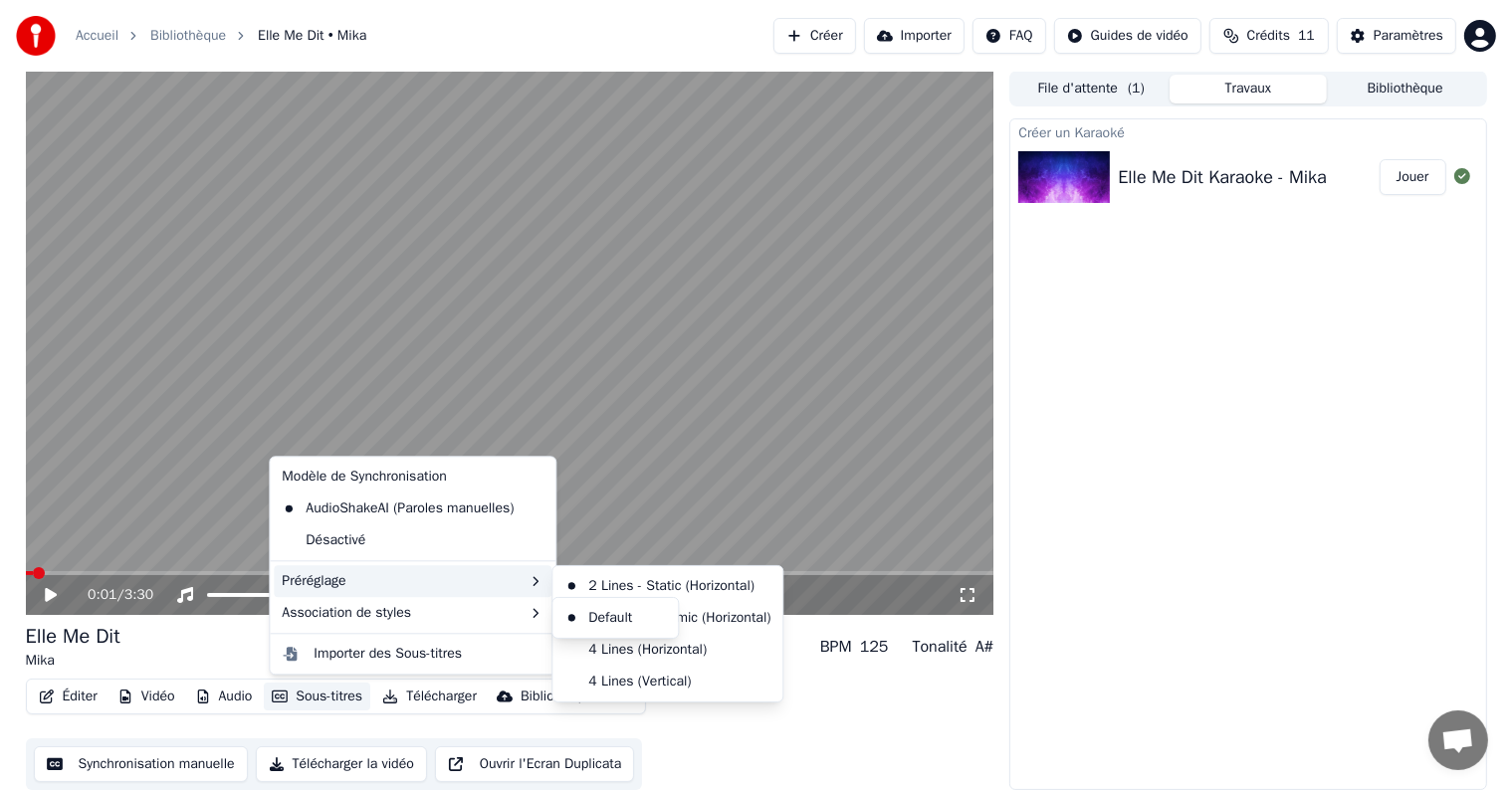 click on "Préréglage" at bounding box center [412, 581] 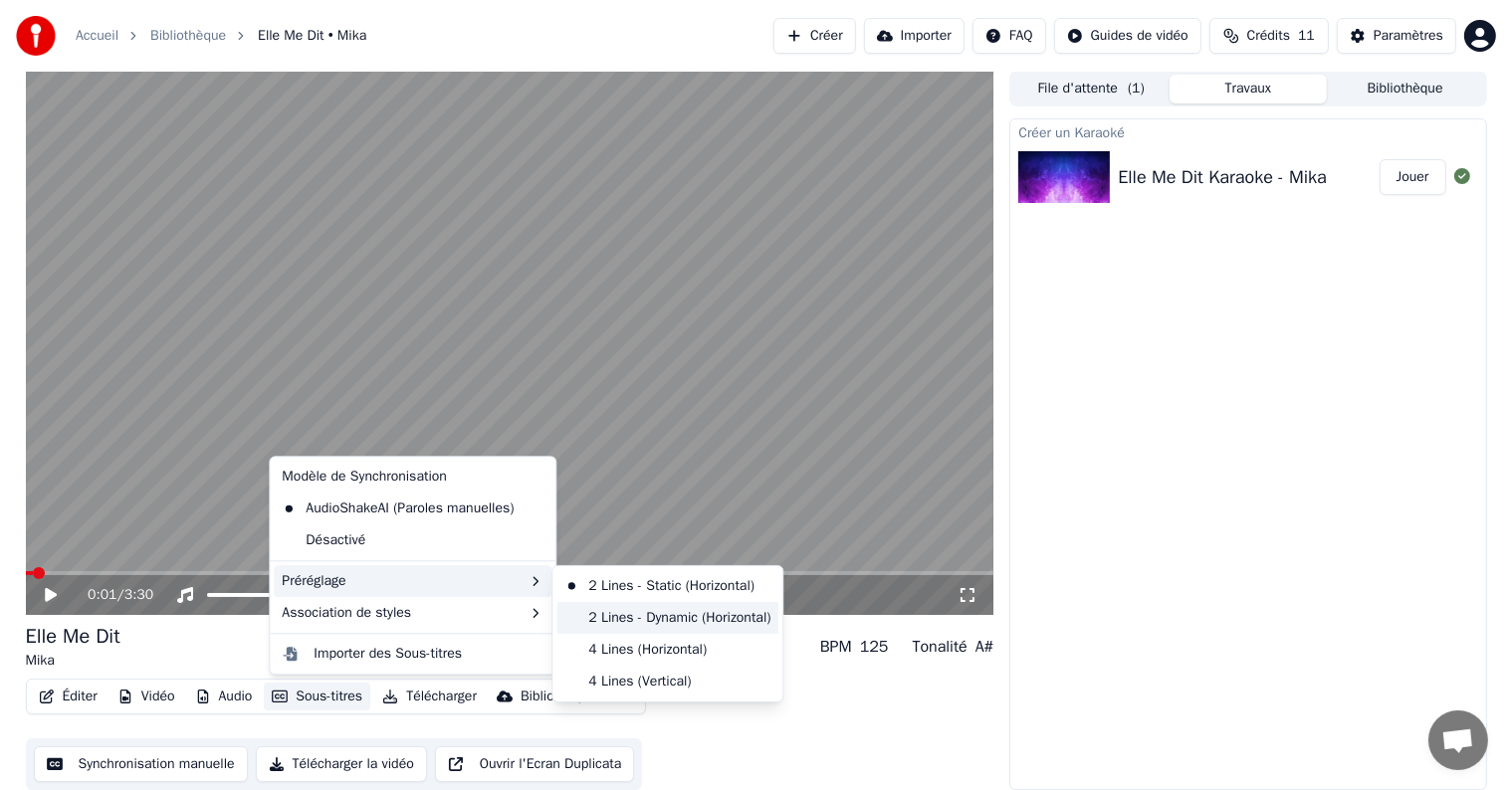 click on "2 Lines - Dynamic (Horizontal)" at bounding box center (667, 618) 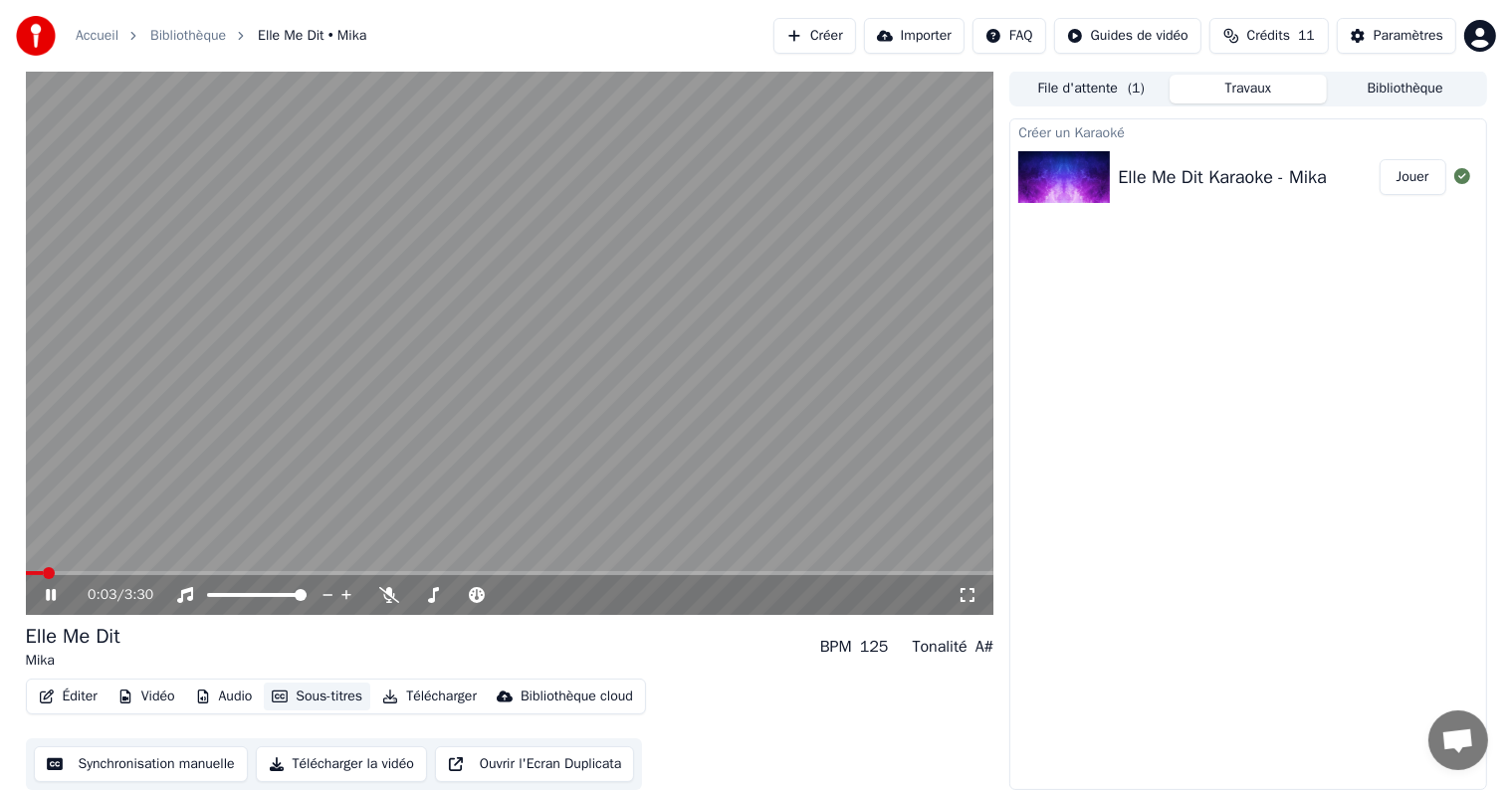 type 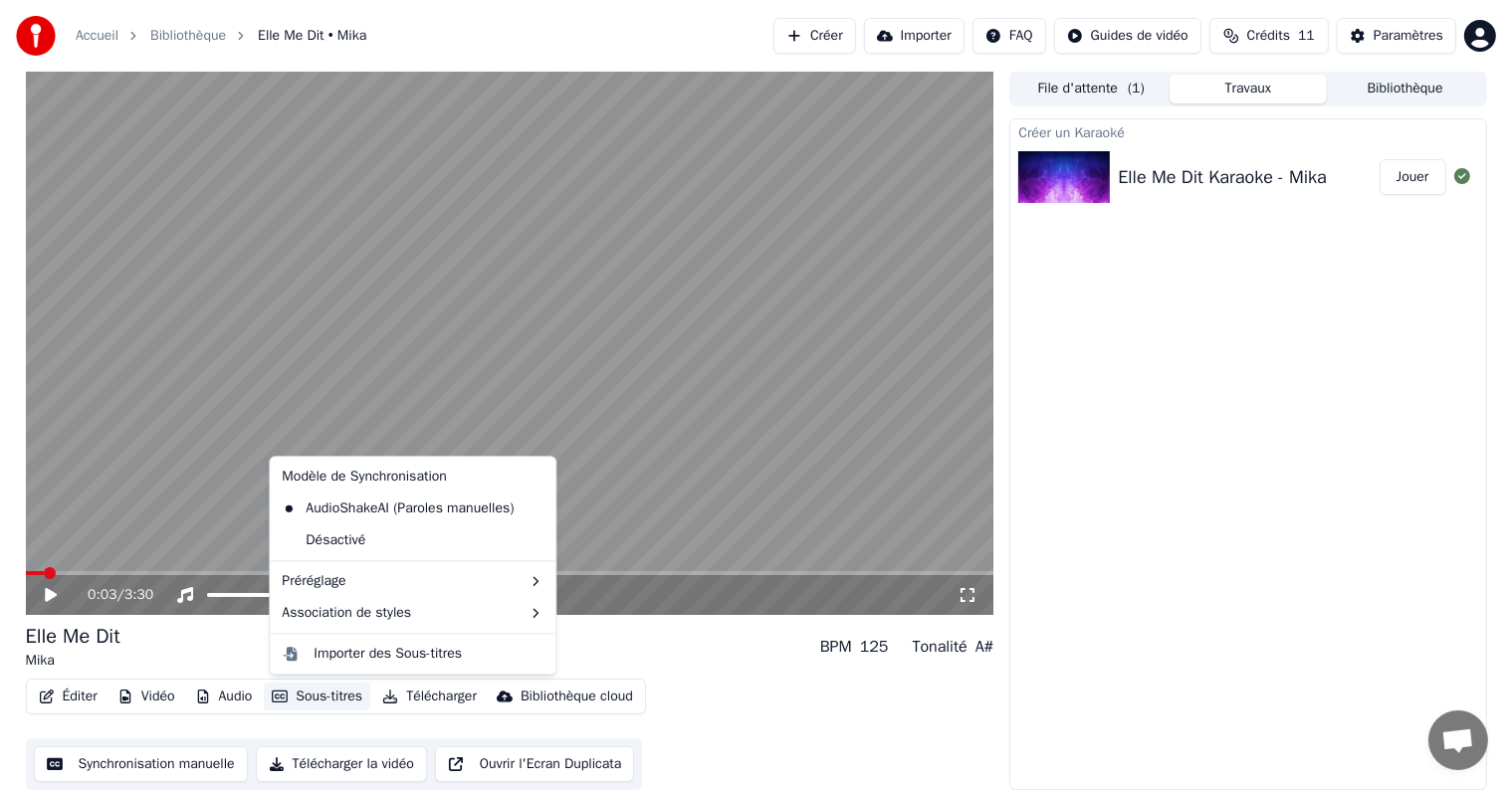 click on "Sous-titres" at bounding box center (317, 696) 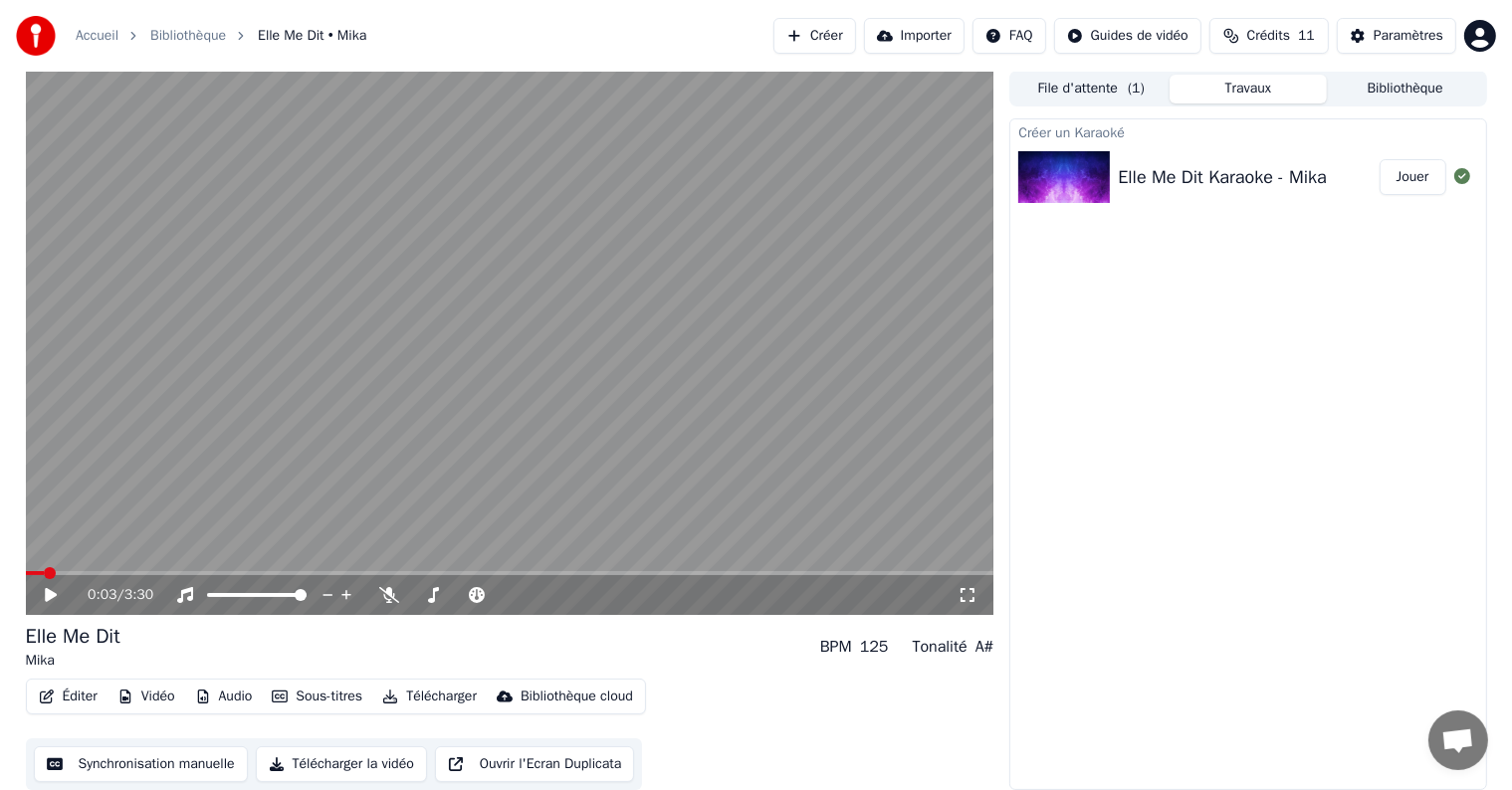 click on "Sous-titres" at bounding box center [317, 696] 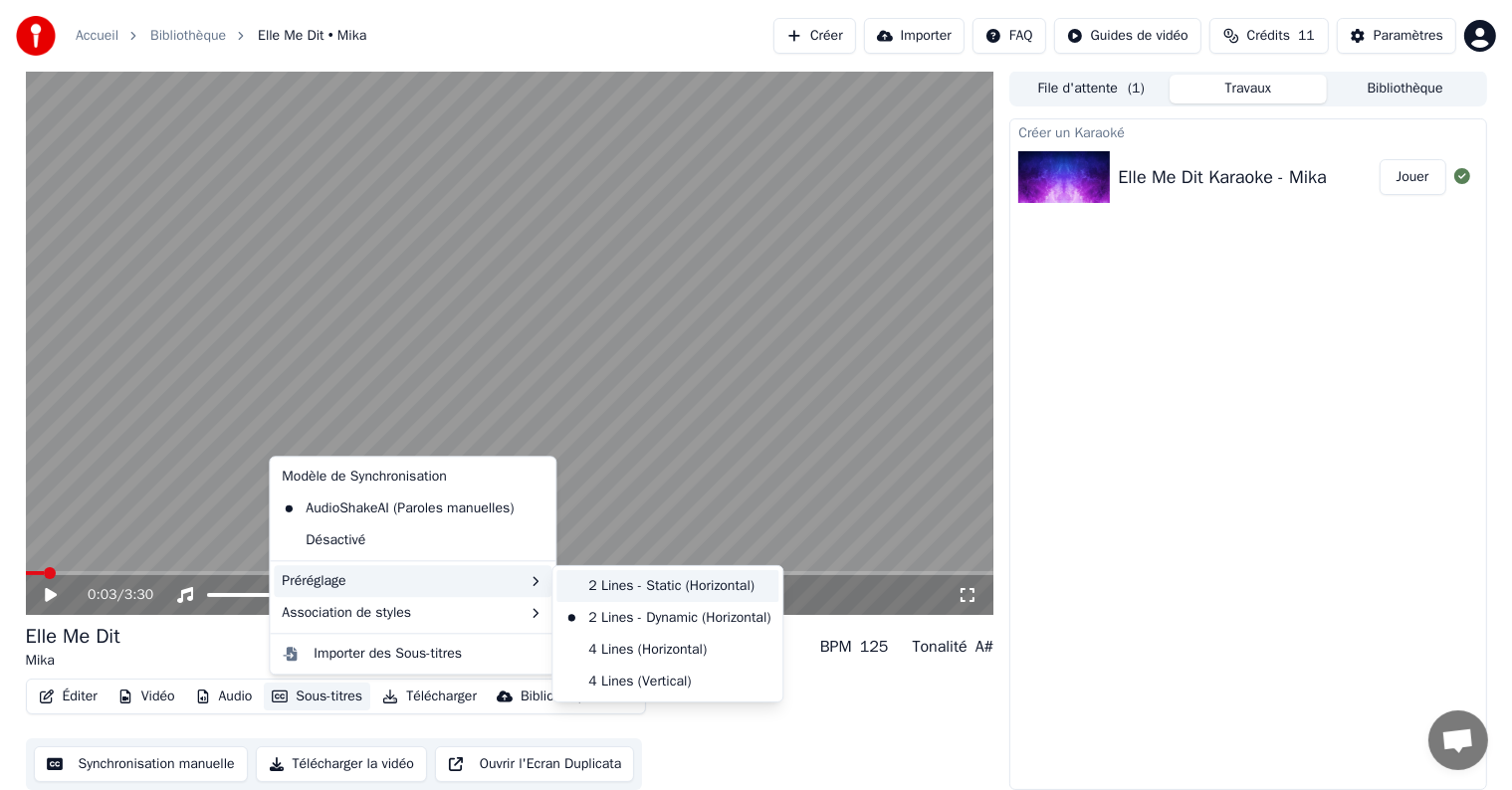 click on "2 Lines - Static (Horizontal)" at bounding box center (667, 586) 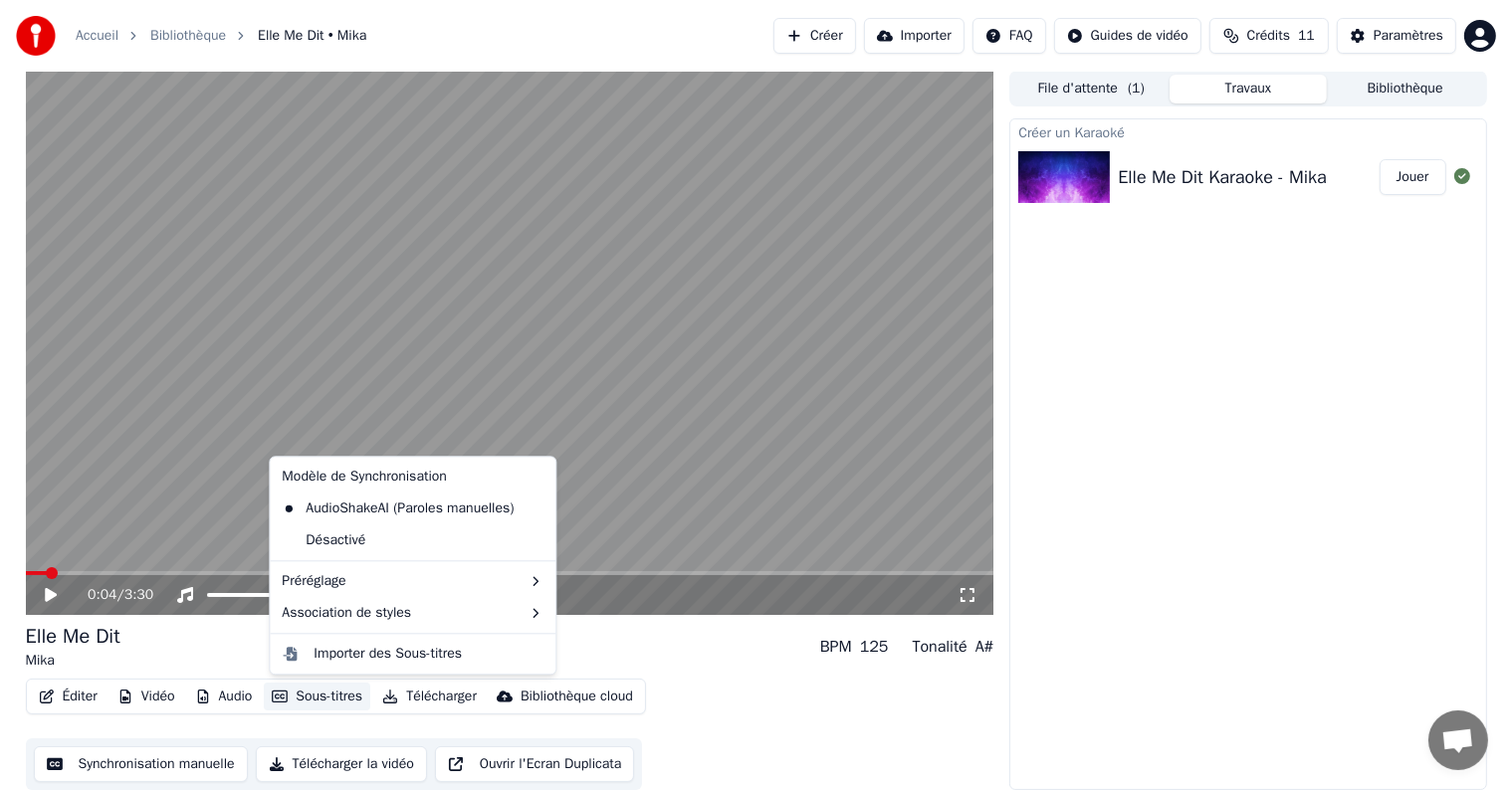 click on "Éditer Vidéo Audio Sous-titres Télécharger Bibliothèque cloud Synchronisation manuelle Télécharger la vidéo Ouvrir l'Ecran Duplicata" at bounding box center [510, 734] 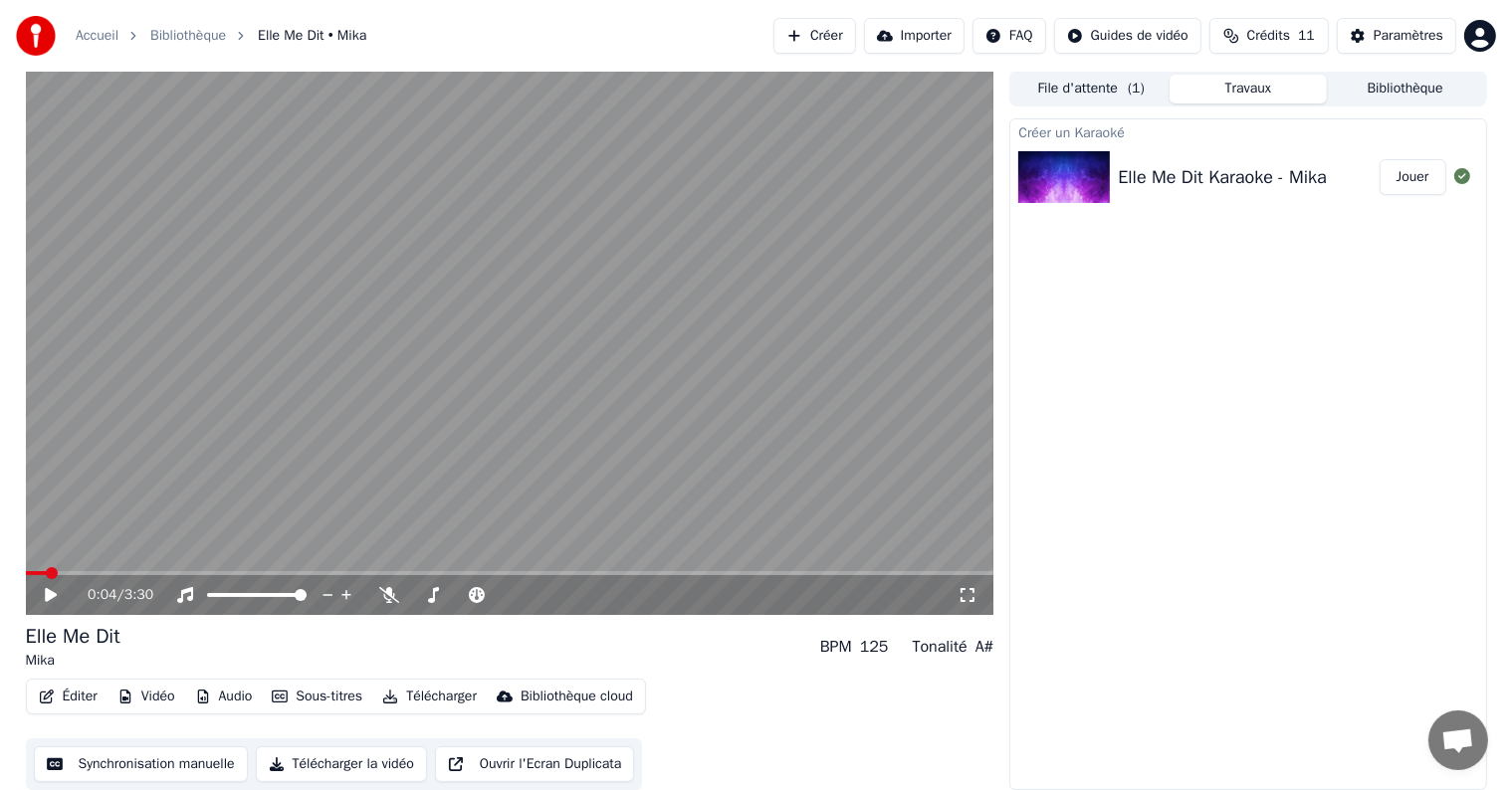 click on "Synchronisation manuelle" at bounding box center (140, 764) 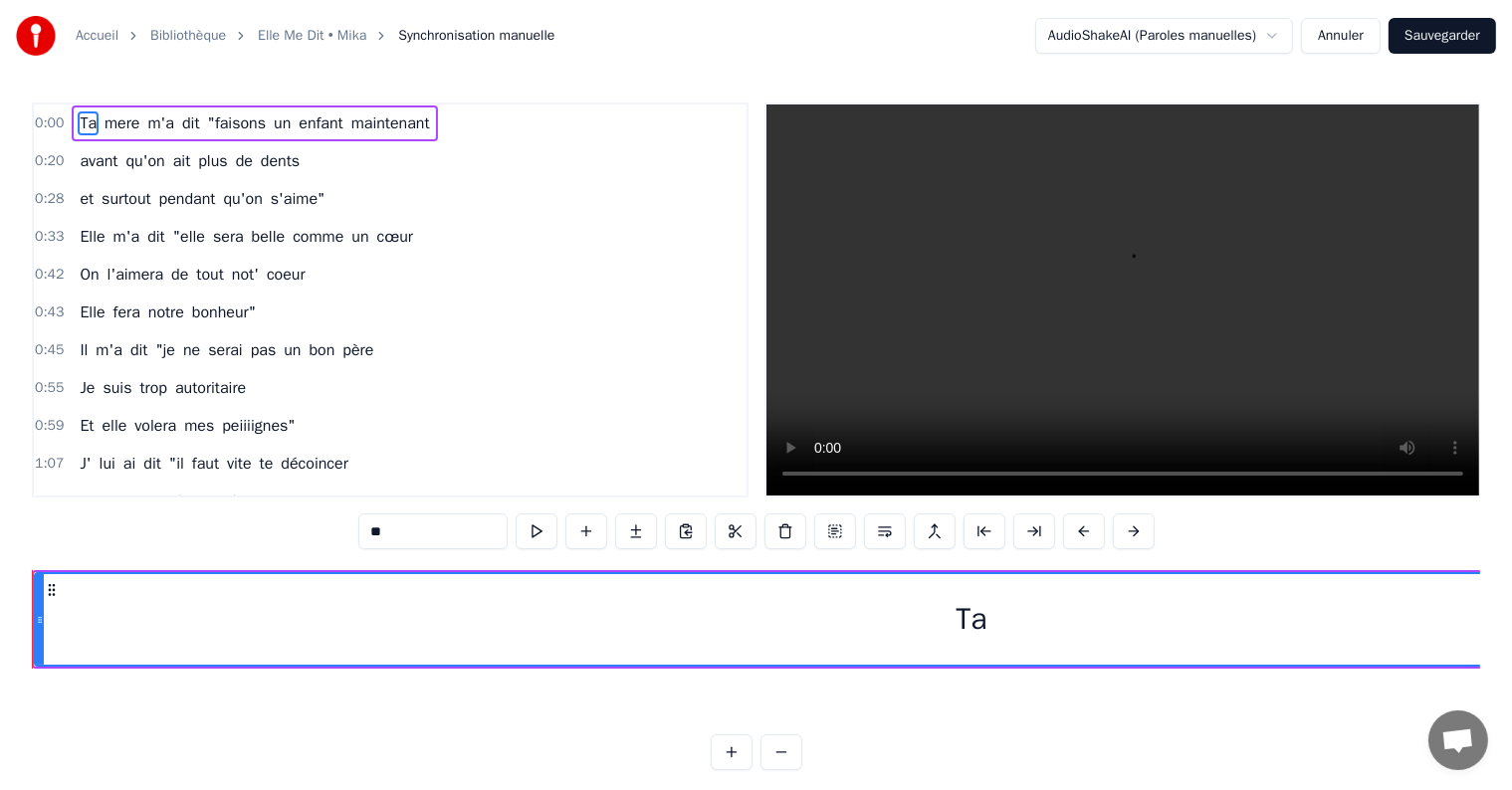 scroll, scrollTop: 0, scrollLeft: 0, axis: both 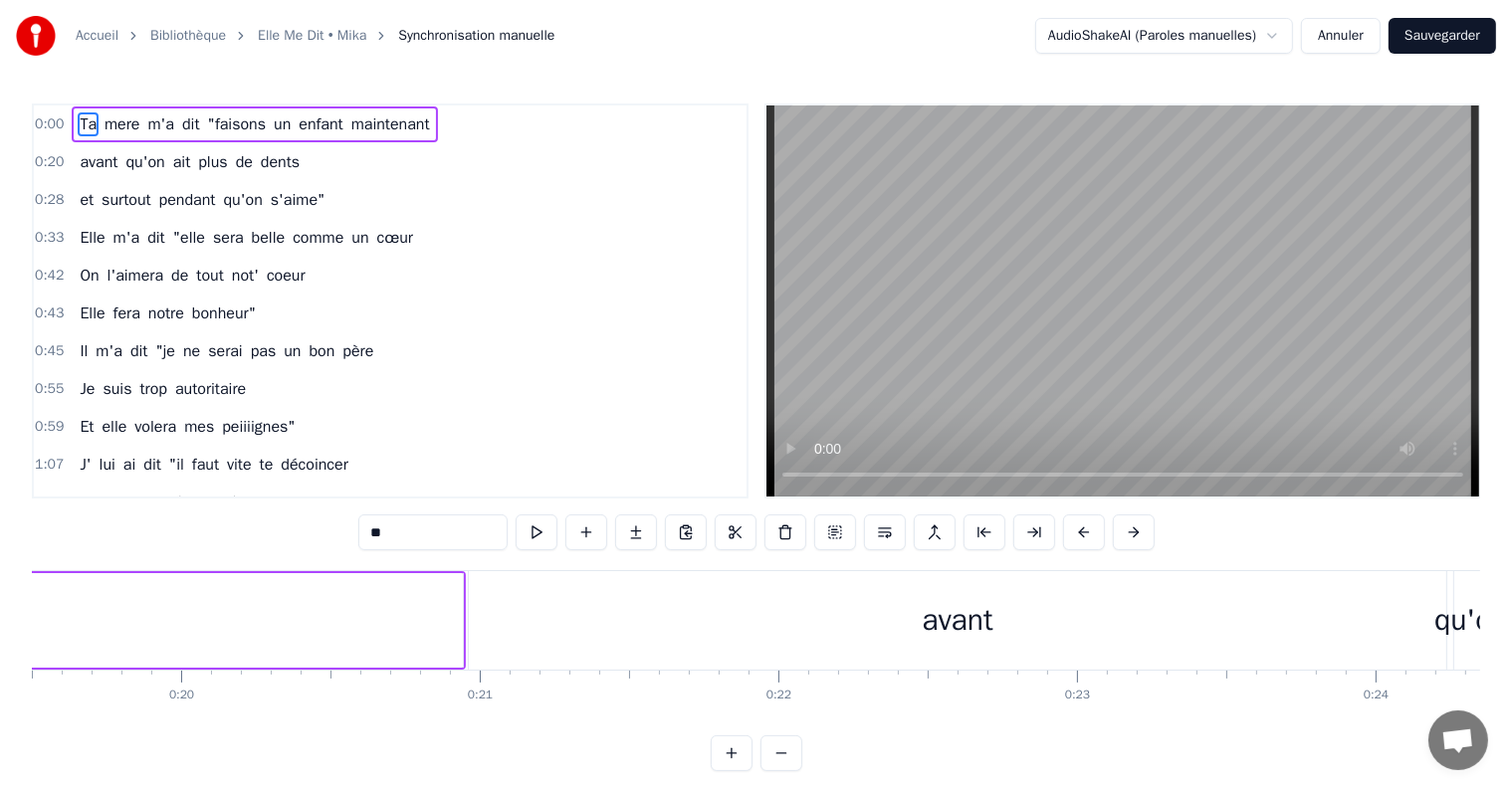 click on "avant" at bounding box center (958, 620) 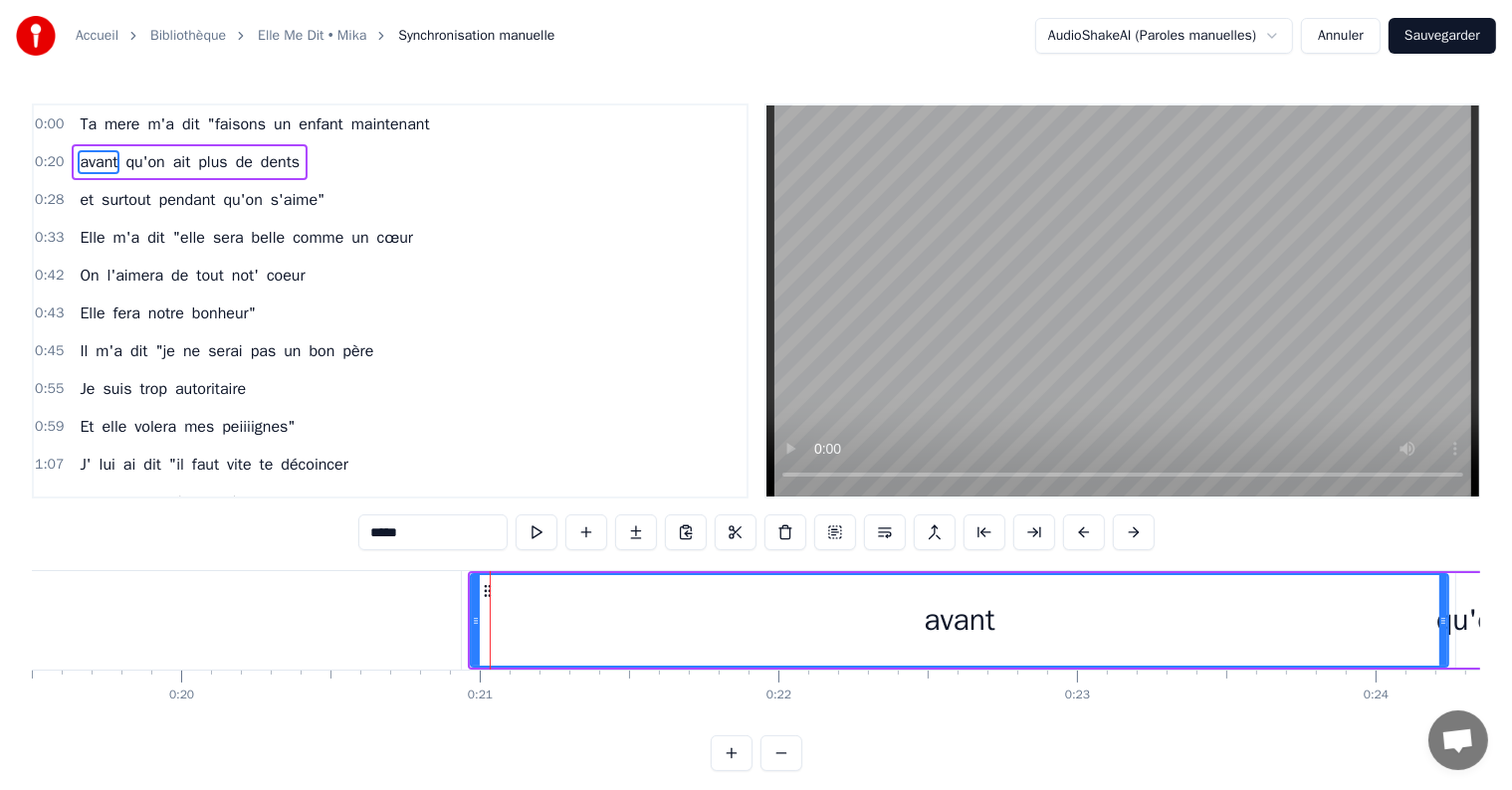 click on "maintenant" at bounding box center [-58, 620] 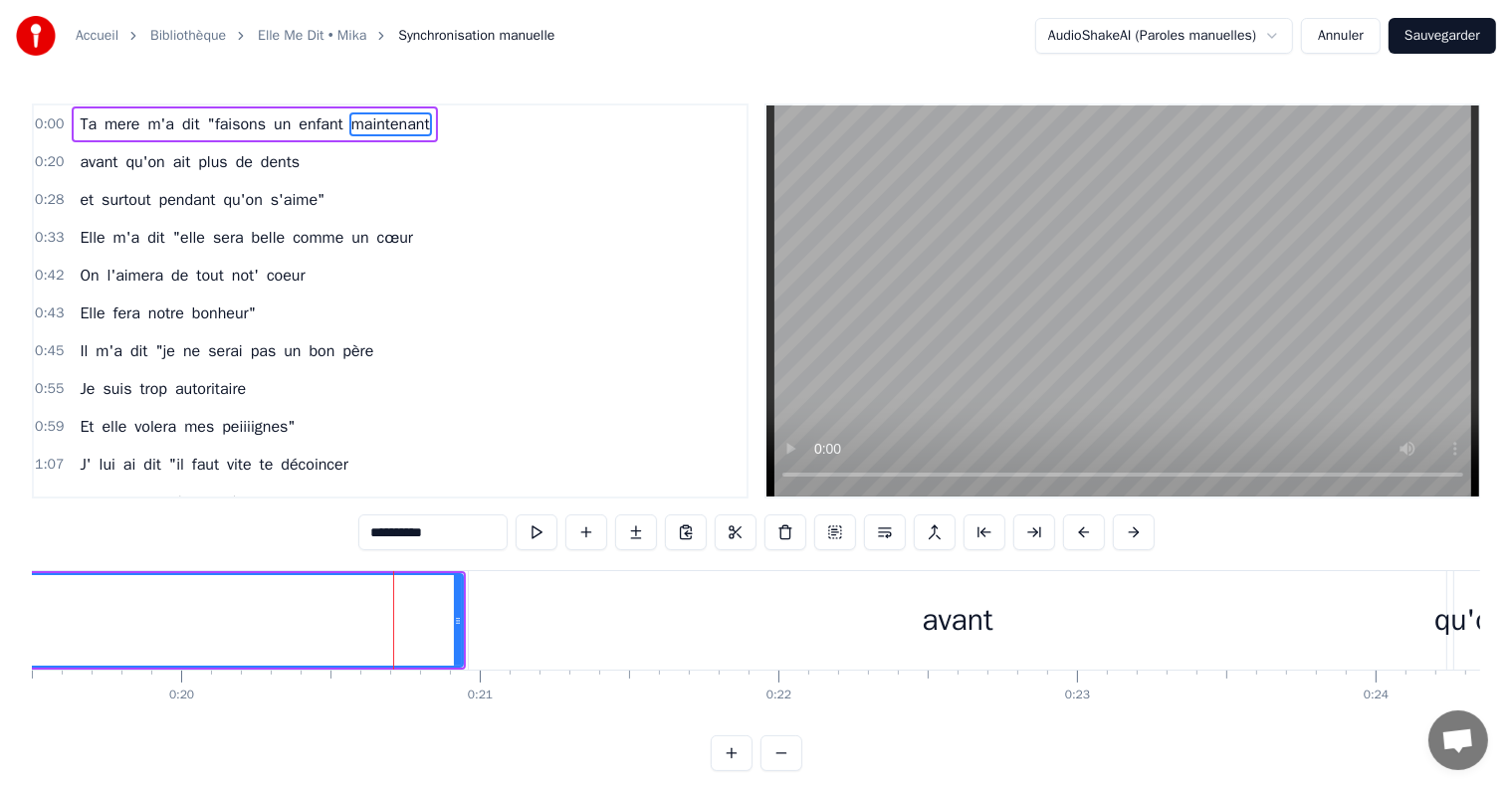 click on "Accueil Bibliothèque Elle Me Dit • Mika Synchronisation manuelle AudioShakeAI (Paroles manuelles) Annuler Sauvegarder 0:00 Ta mere m'a dit "faisons un enfant maintenant 0:20 avant qu'on ait plus de dents 0:28 et surtout pendant qu'on s'aime" 0:33 Elle m'a dit "elle sera belle comme un cœur 0:42 On l'aimera de tout not' coeur 0:43 Elle fera notre bonheur" 0:45 Il m'a dit "je ne serai pas un bon père 0:55 Je suis trop autoritaire 0:59 Et elle volera mes peiiiignes" 1:07 J' lui ai dit "il faut vite te décoincer 1:11 Et te mettre à procréer 1:17 Ou t' finiras comme tes frères" 1:23 On t'a dit 1:25 On t'a dit "bienvenue, dans not' vie de moldu 1:30 On est un peu tarés, c'est sûr qu'on va t'aimer" 1:34 on t'a dit "t'es mignone, avec ta petite trogne 1:36 et ton p'tit caractère qui fout not' monde en l'air" 1:40 Quel bon...heur de t'avoir (3x) 1:42 "Danse! Danse! Danse!" On te dit "Danse!" 1:47 Quel bon...heur de t'avoir (3x) 1:49 "Danse! Danse! Danse!" 1:53 Elle me dit "maint'nant faut faire un garçon"" at bounding box center (756, 401) 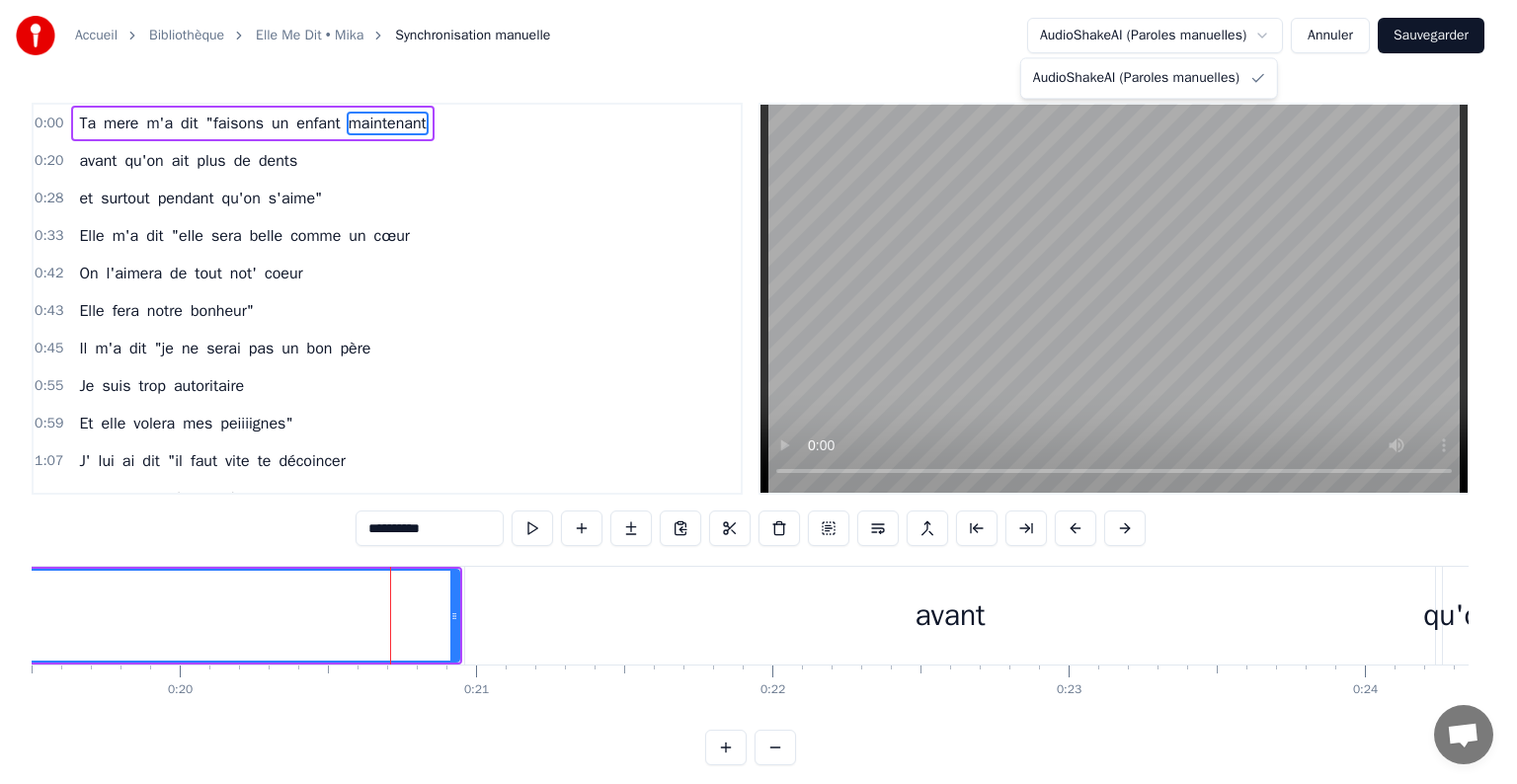 click on "Accueil Bibliothèque Elle Me Dit • Mika Synchronisation manuelle AudioShakeAI (Paroles manuelles) Annuler Sauvegarder 0:00 Ta mere m'a dit "faisons un enfant maintenant 0:20 avant qu'on ait plus de dents 0:28 et surtout pendant qu'on s'aime" 0:33 Elle m'a dit "elle sera belle comme un cœur 0:42 On l'aimera de tout not' coeur 0:43 Elle fera notre bonheur" 0:45 Il m'a dit "je ne serai pas un bon père 0:55 Je suis trop autoritaire 0:59 Et elle volera mes peiiiignes" 1:07 J' lui ai dit "il faut vite te décoincer 1:11 Et te mettre à procréer 1:17 Ou t' finiras comme tes frères" 1:23 On t'a dit 1:25 On t'a dit "bienvenue, dans not' vie de moldu 1:30 On est un peu tarés, c'est sûr qu'on va t'aimer" 1:34 on t'a dit "t'es mignone, avec ta petite trogne 1:36 et ton p'tit caractère qui fout not' monde en l'air" 1:40 Quel bon...heur de t'avoir (3x) 1:42 "Danse! Danse! Danse!" On te dit "Danse!" 1:47 Quel bon...heur de t'avoir (3x) 1:49 "Danse! Danse! Danse!" 1:53 Elle me dit "maint'nant faut faire un garçon"" at bounding box center (758, 398) 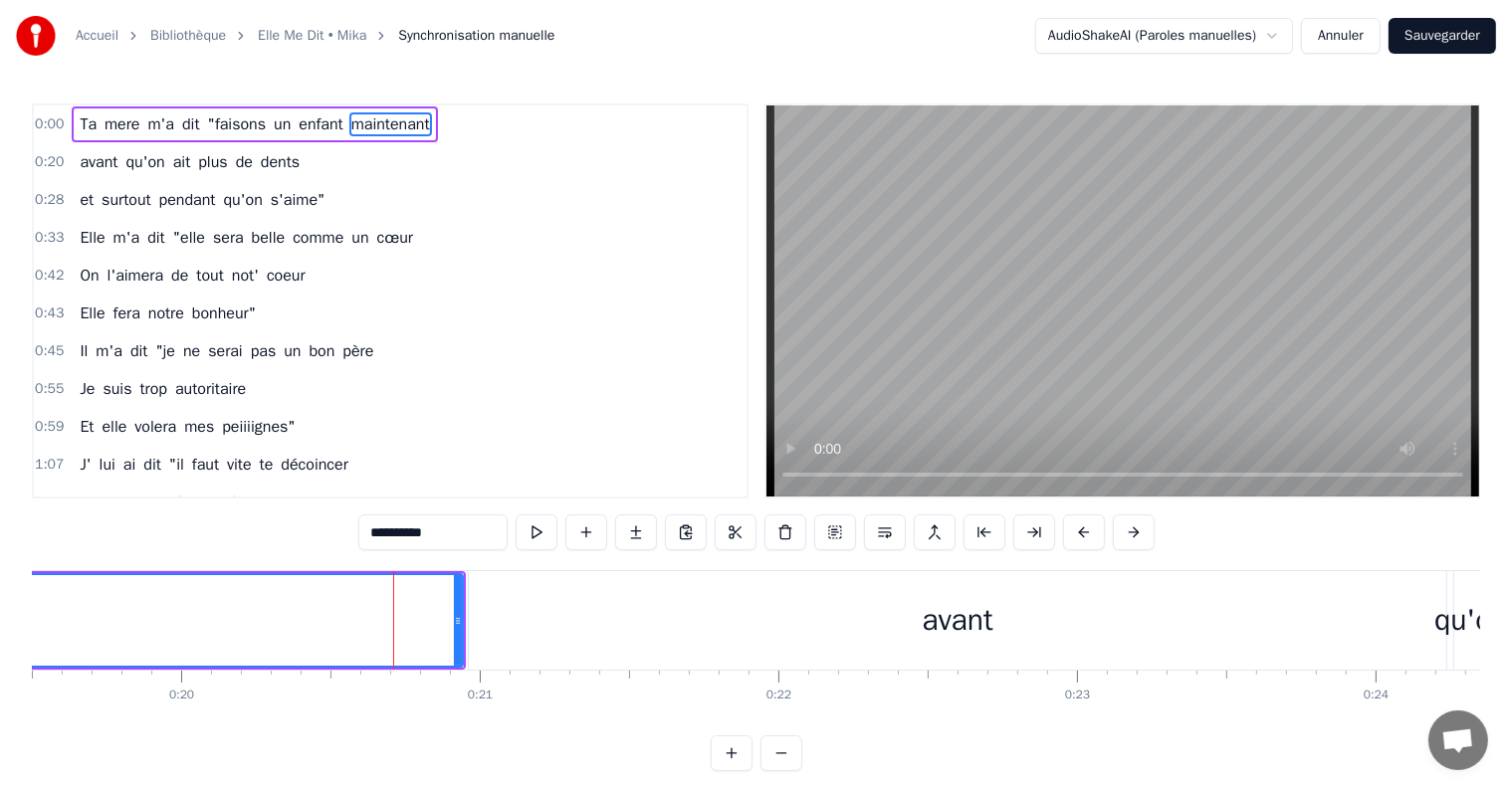 click on "Annuler" at bounding box center (1341, 36) 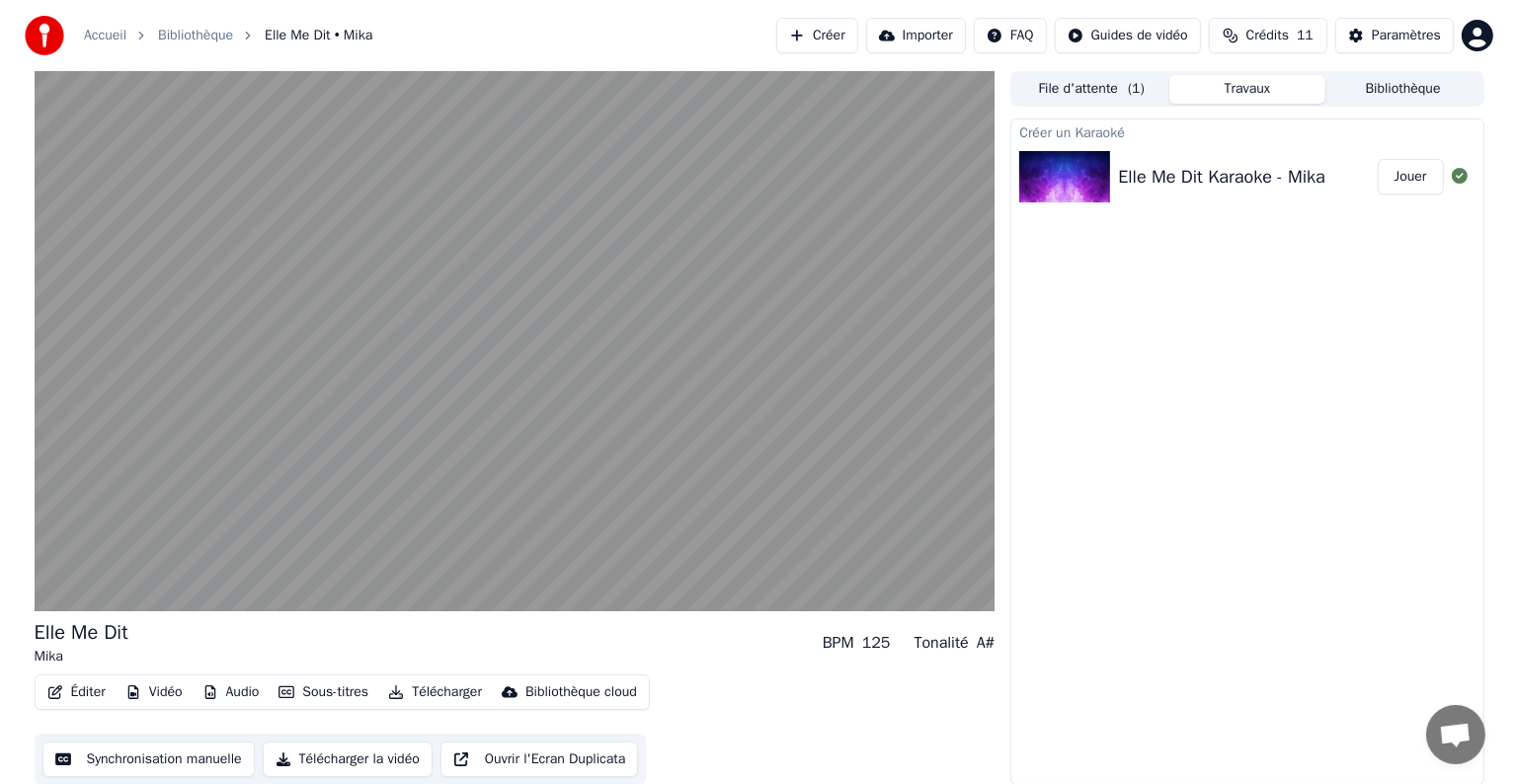 scroll, scrollTop: 1, scrollLeft: 0, axis: vertical 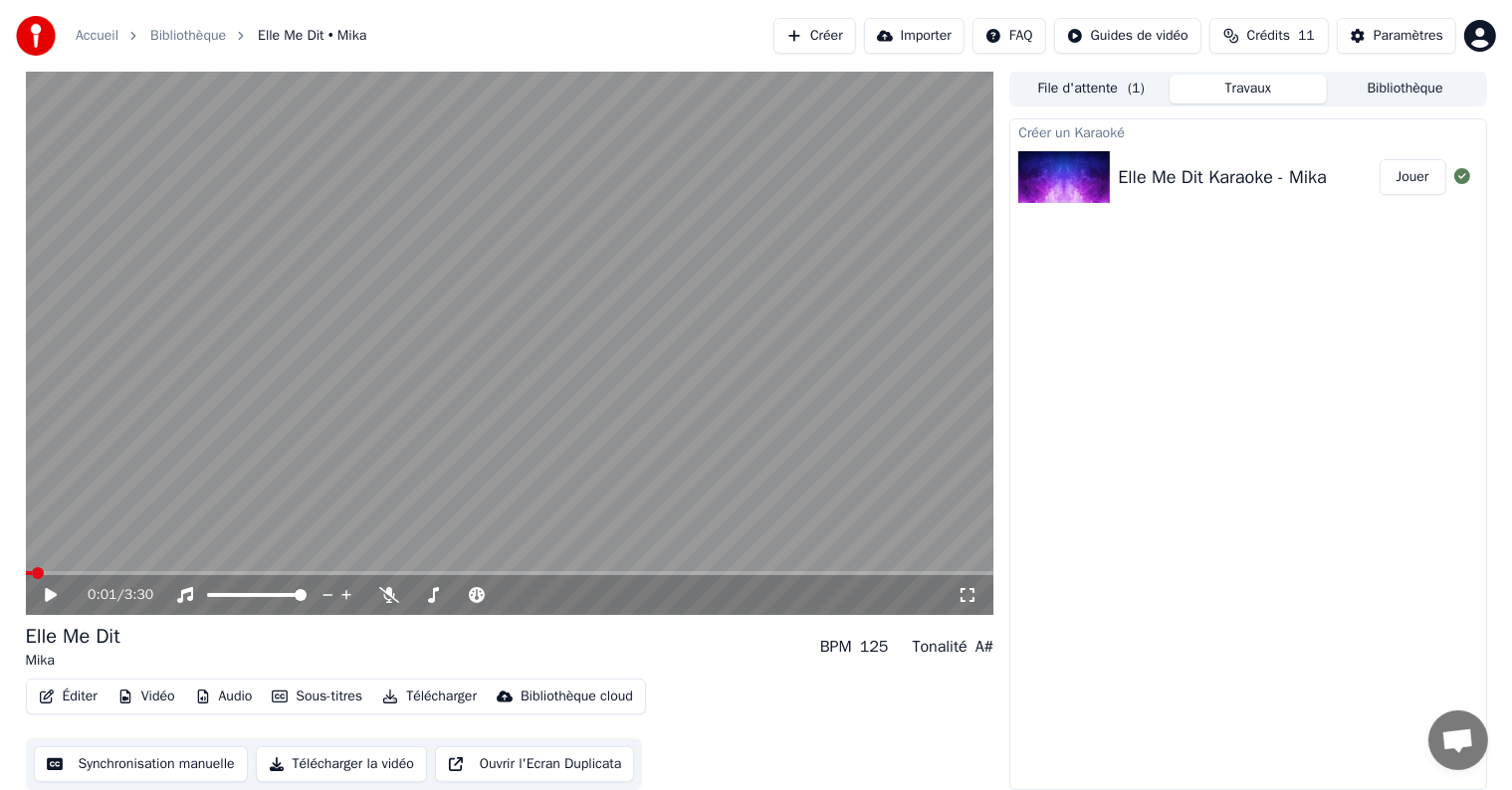 click on "Sous-titres" at bounding box center [317, 696] 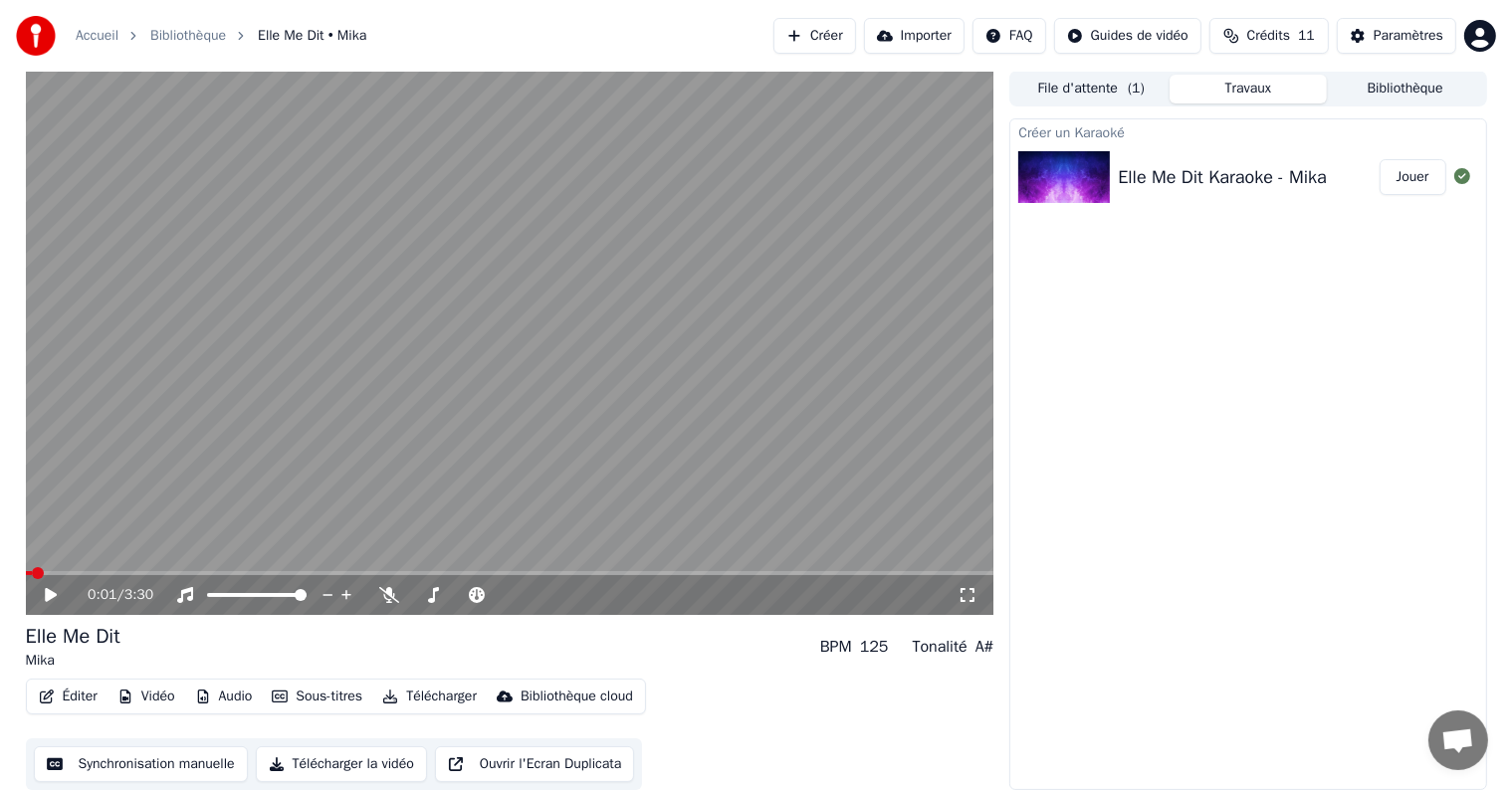 click on "Elle Me Dit Mika BPM 125 Tonalité A#" at bounding box center (510, 647) 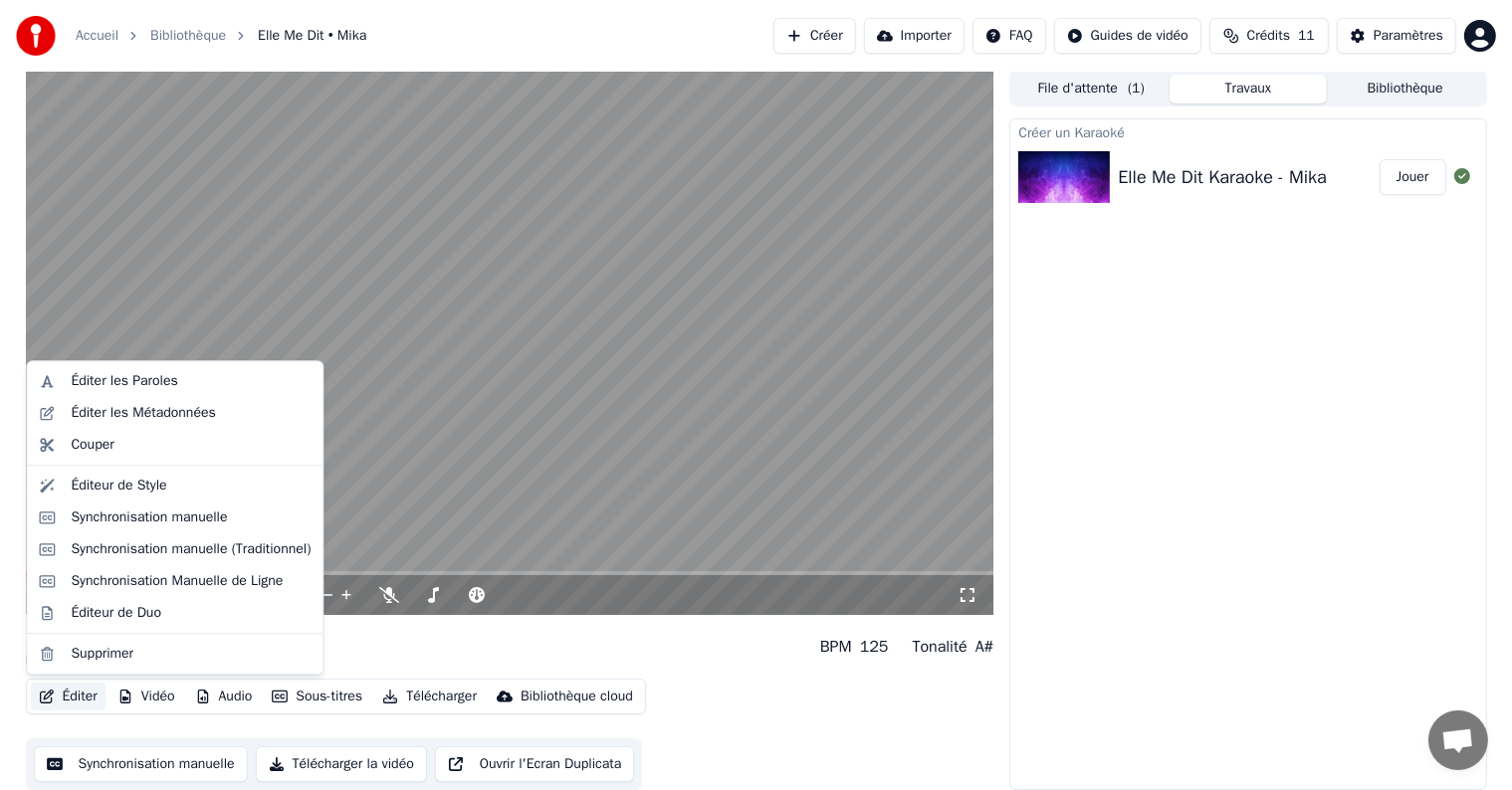 click on "Éditer" at bounding box center [68, 696] 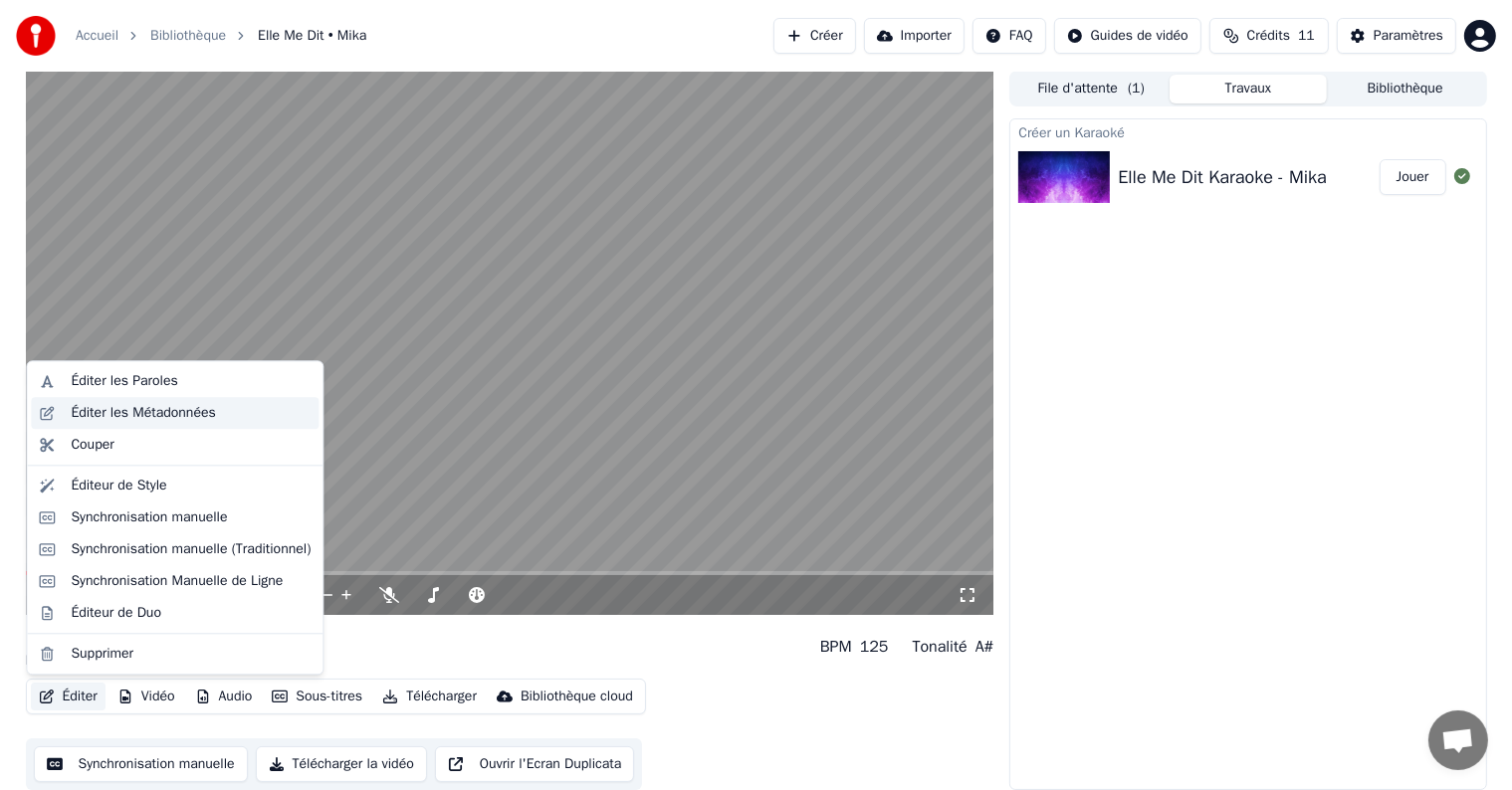 click on "Éditer les Métadonnées" at bounding box center (142, 413) 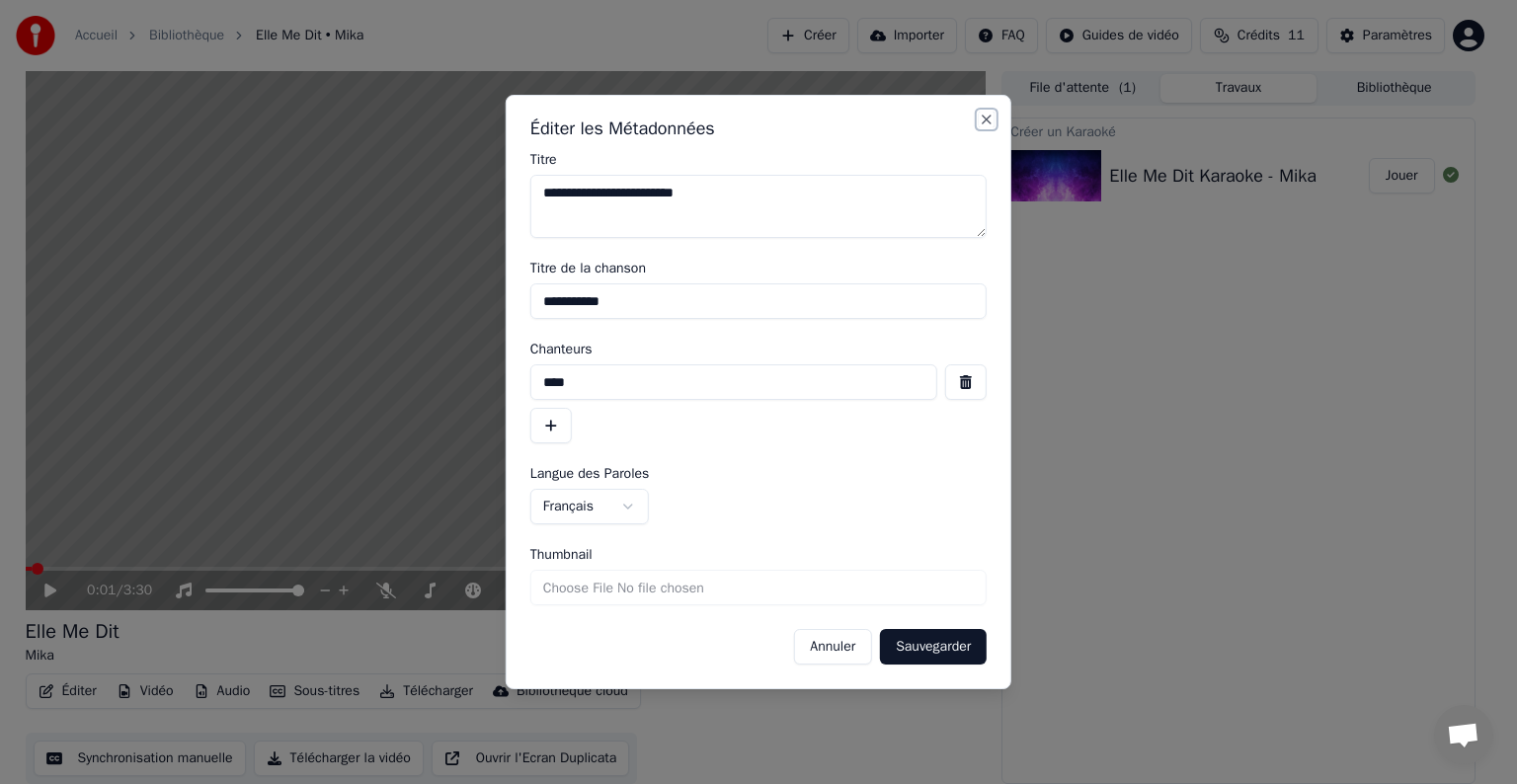 click on "Close" at bounding box center [987, 119] 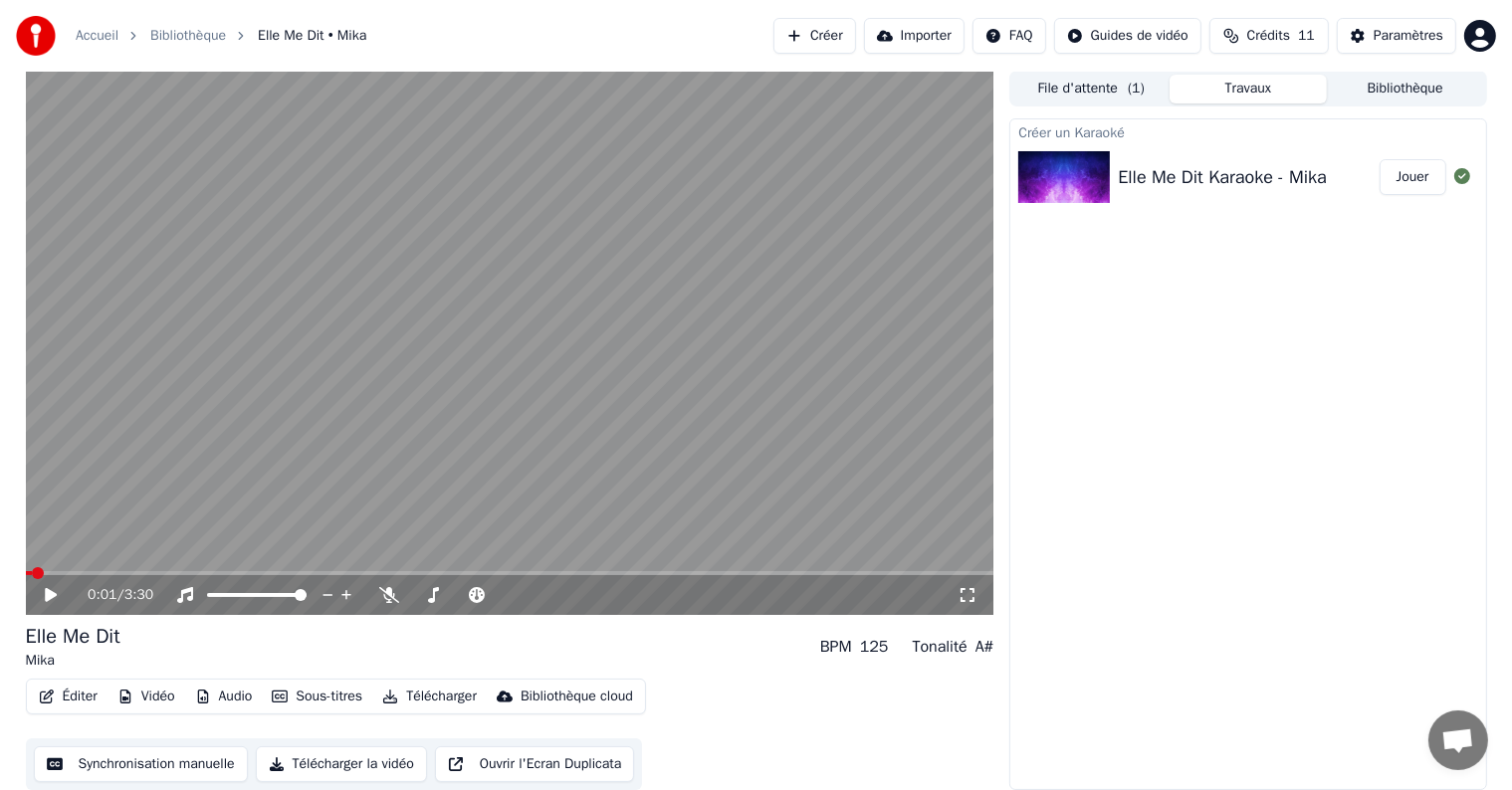 click on "Vidéo" at bounding box center (146, 696) 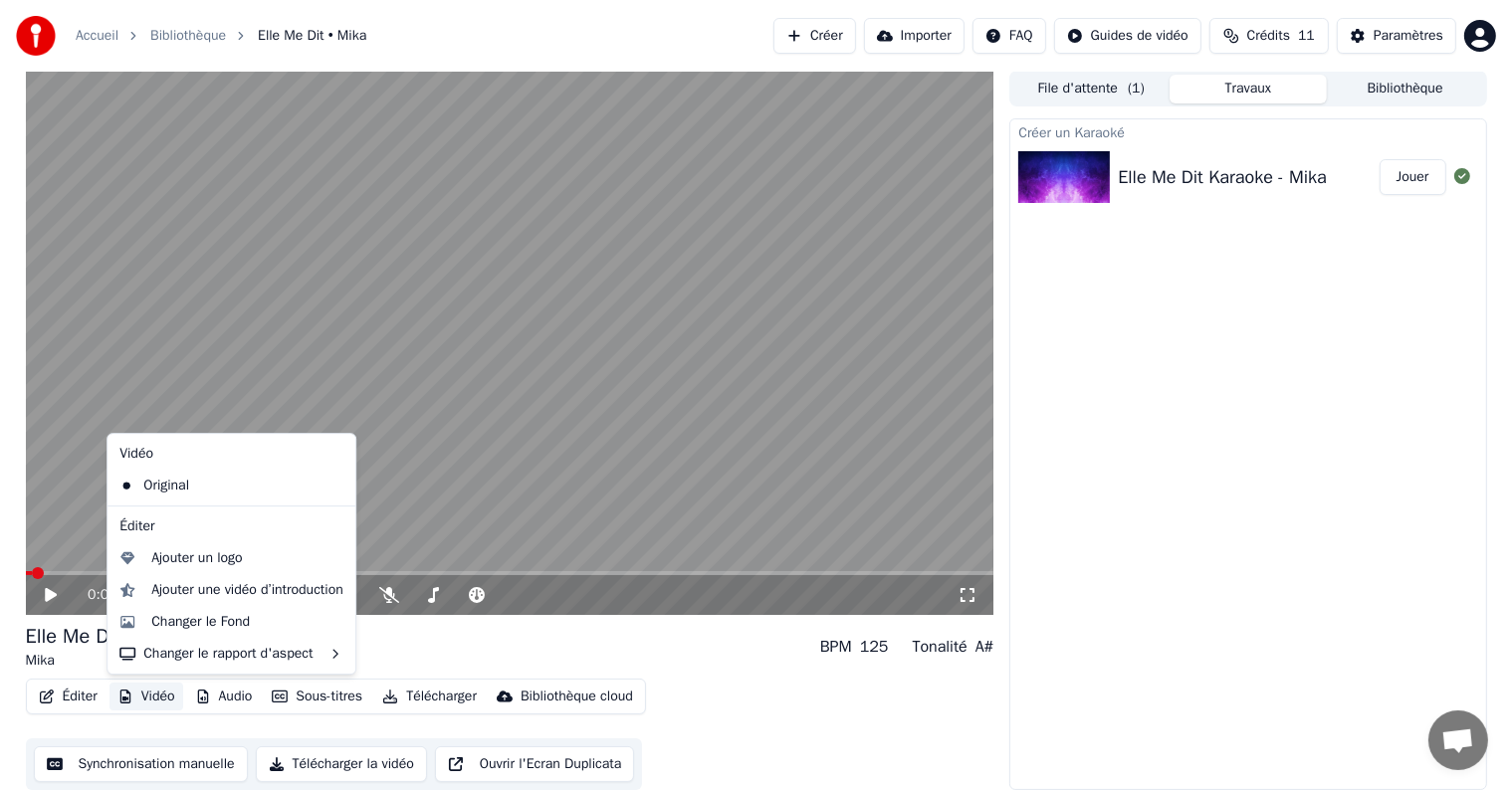 click on "Elle Me Dit Mika BPM 125 Tonalité A#" at bounding box center [510, 647] 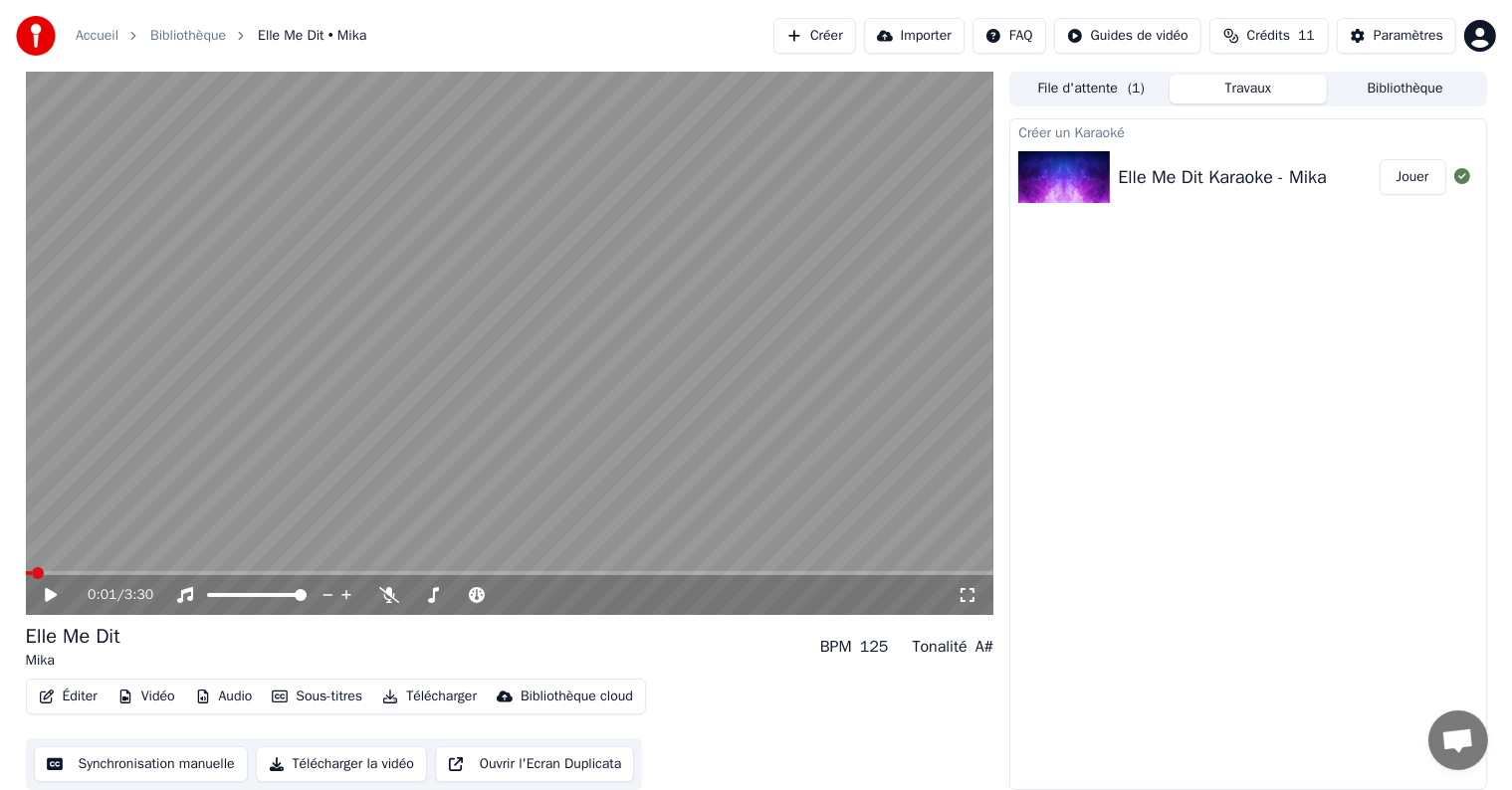 click on "Sous-titres" at bounding box center (317, 696) 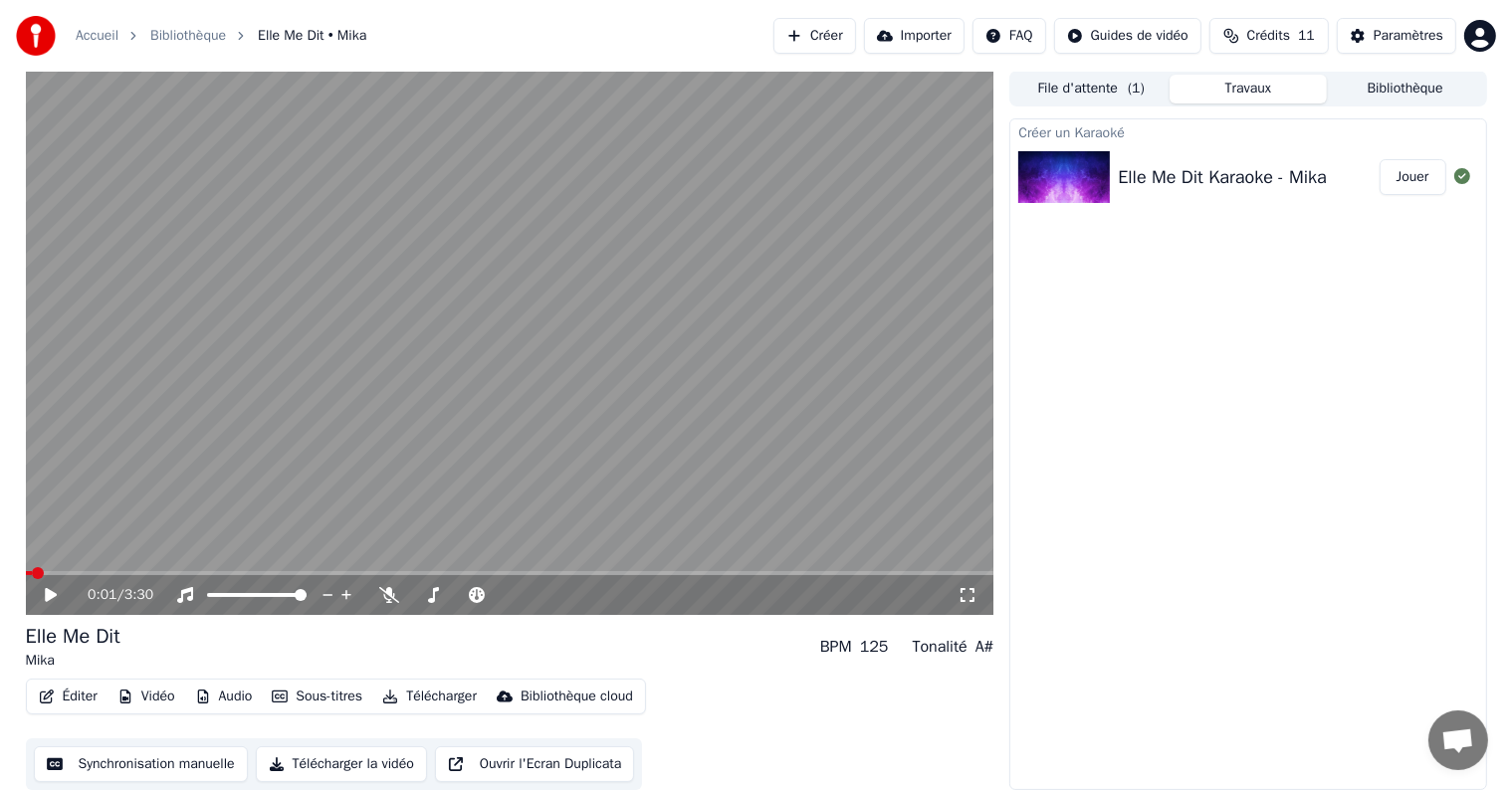 click on "Elle Me Dit Mika BPM 125 Tonalité A#" at bounding box center [510, 647] 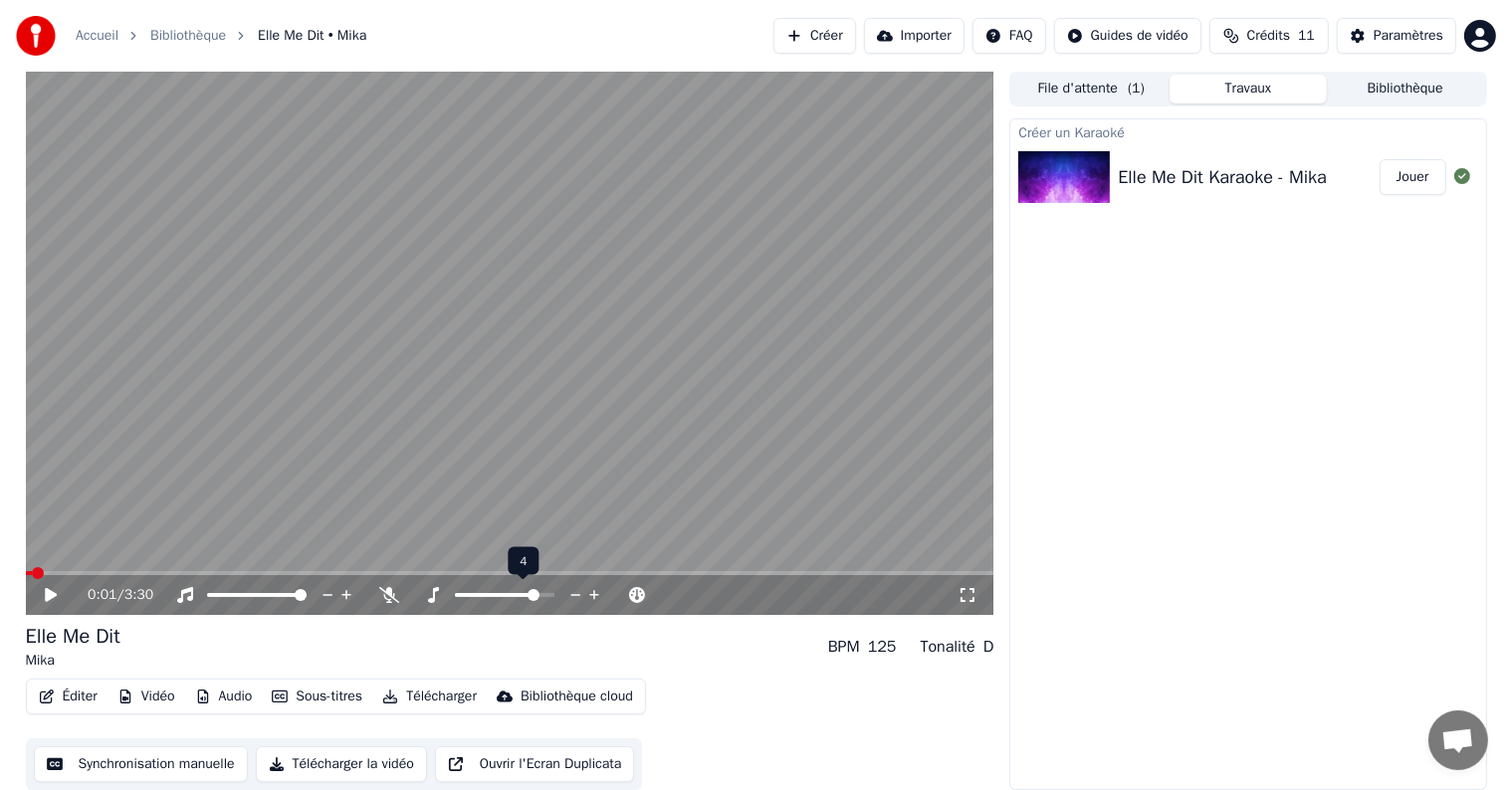 click at bounding box center (534, 595) 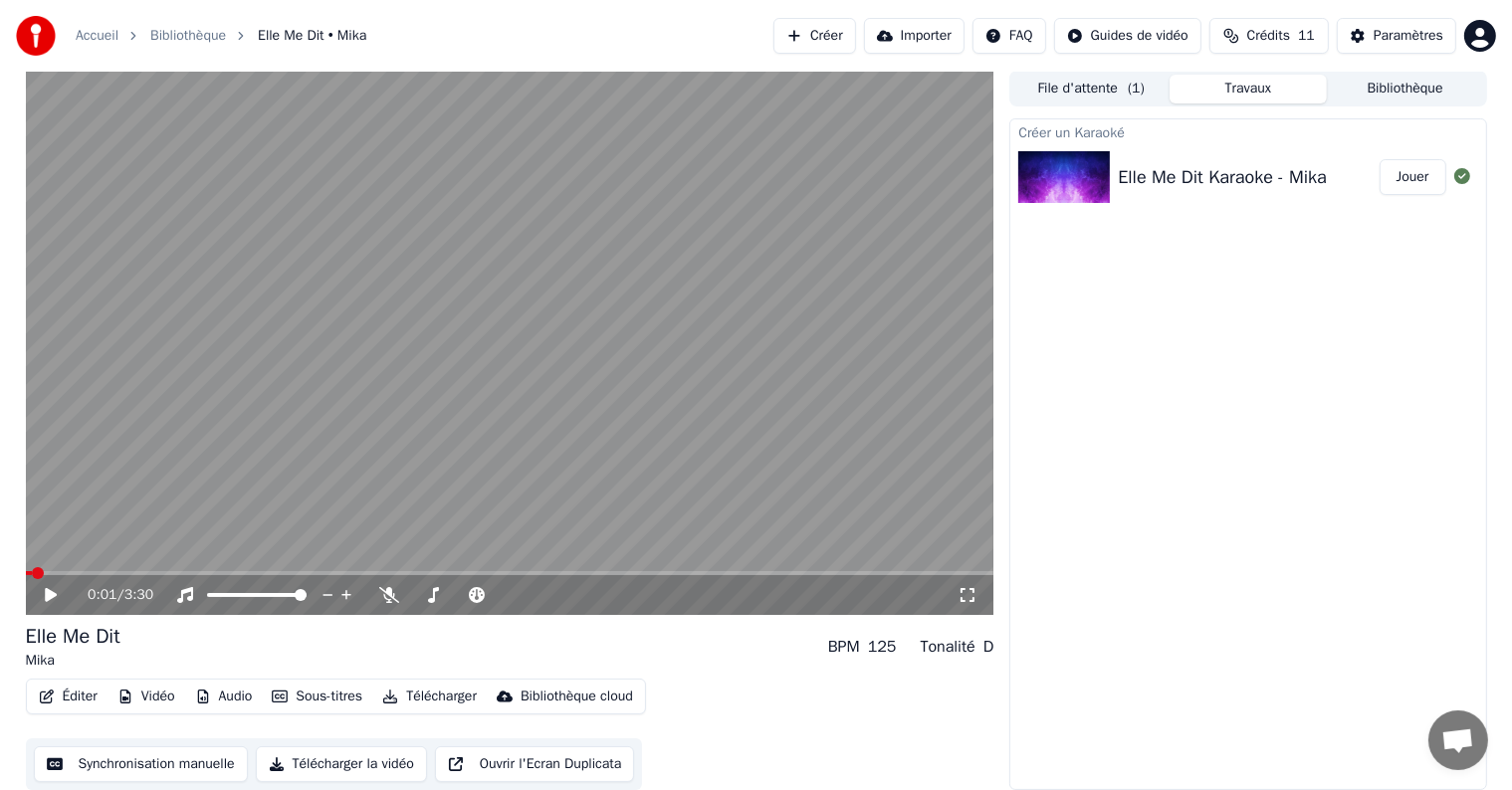 click at bounding box center [510, 342] 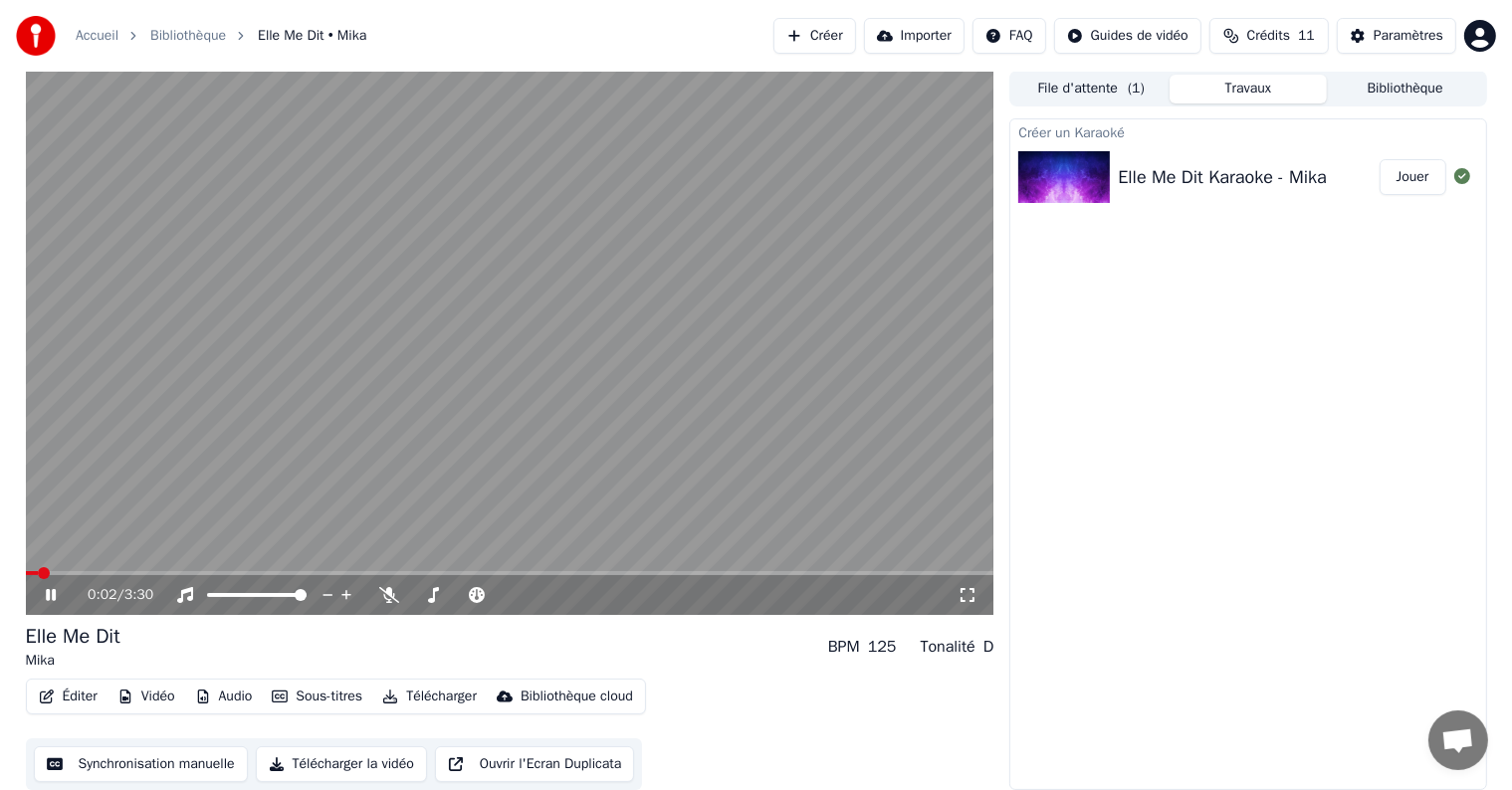 click at bounding box center [510, 342] 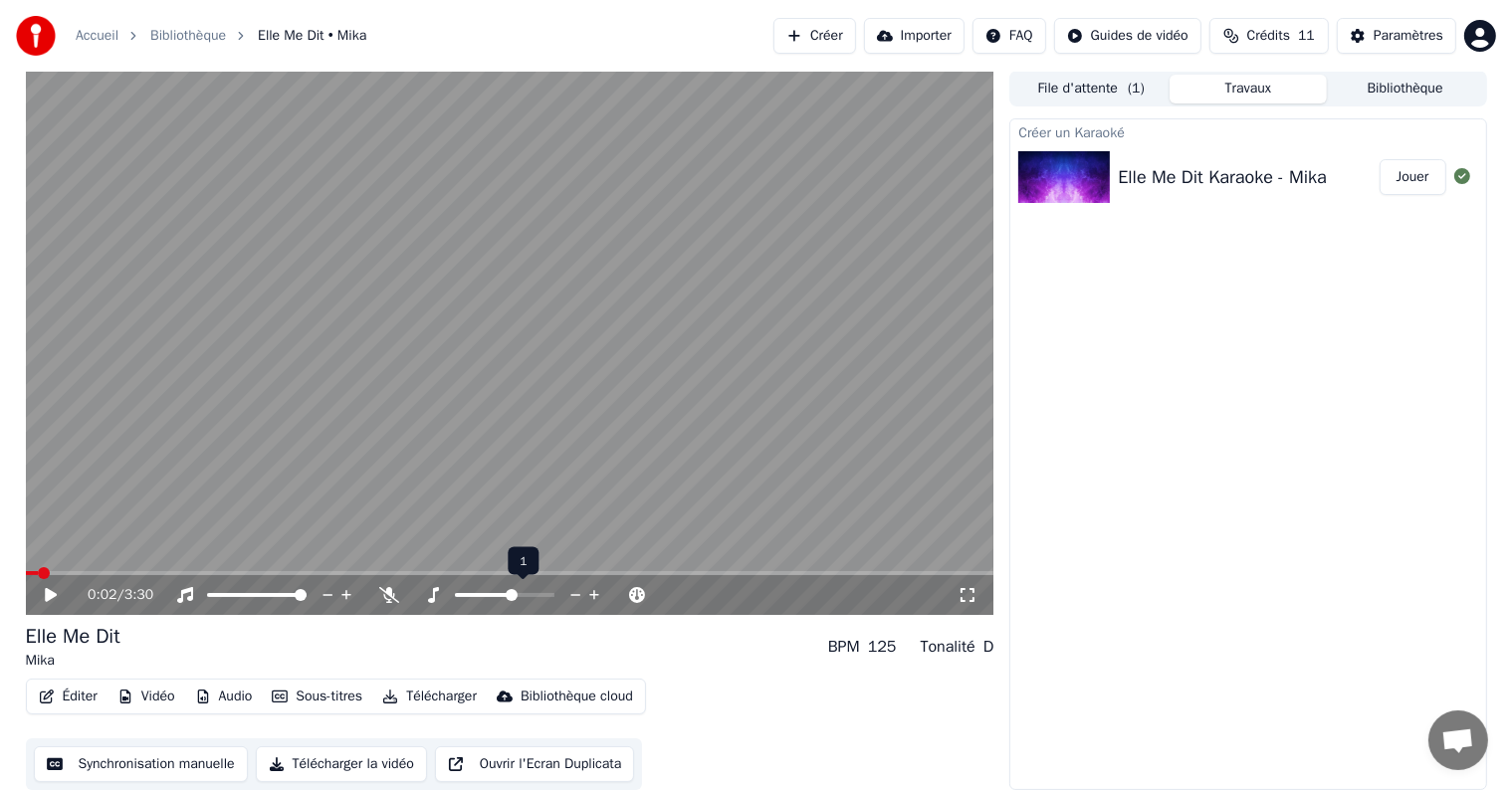 click at bounding box center (484, 595) 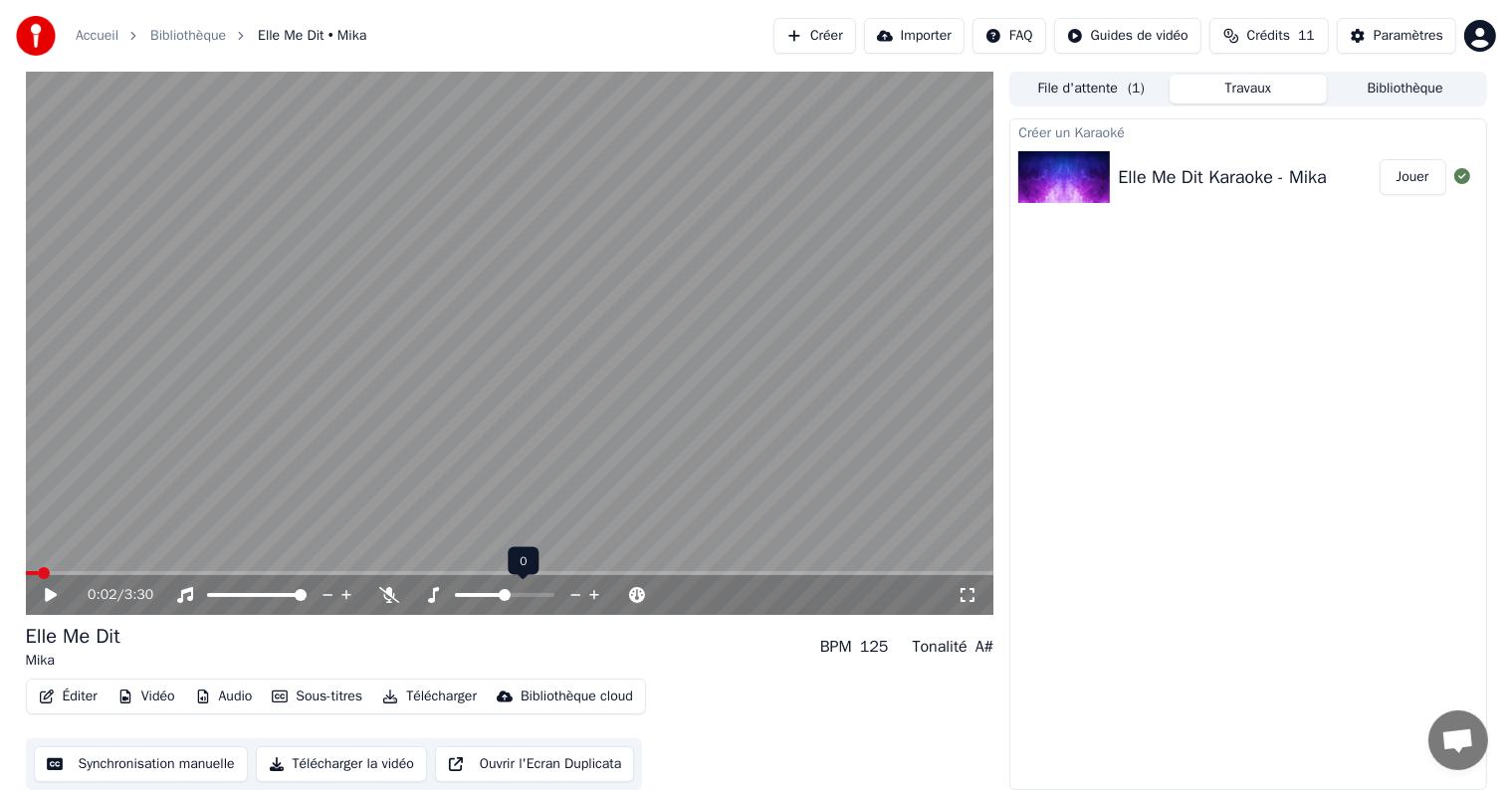 click at bounding box center [505, 595] 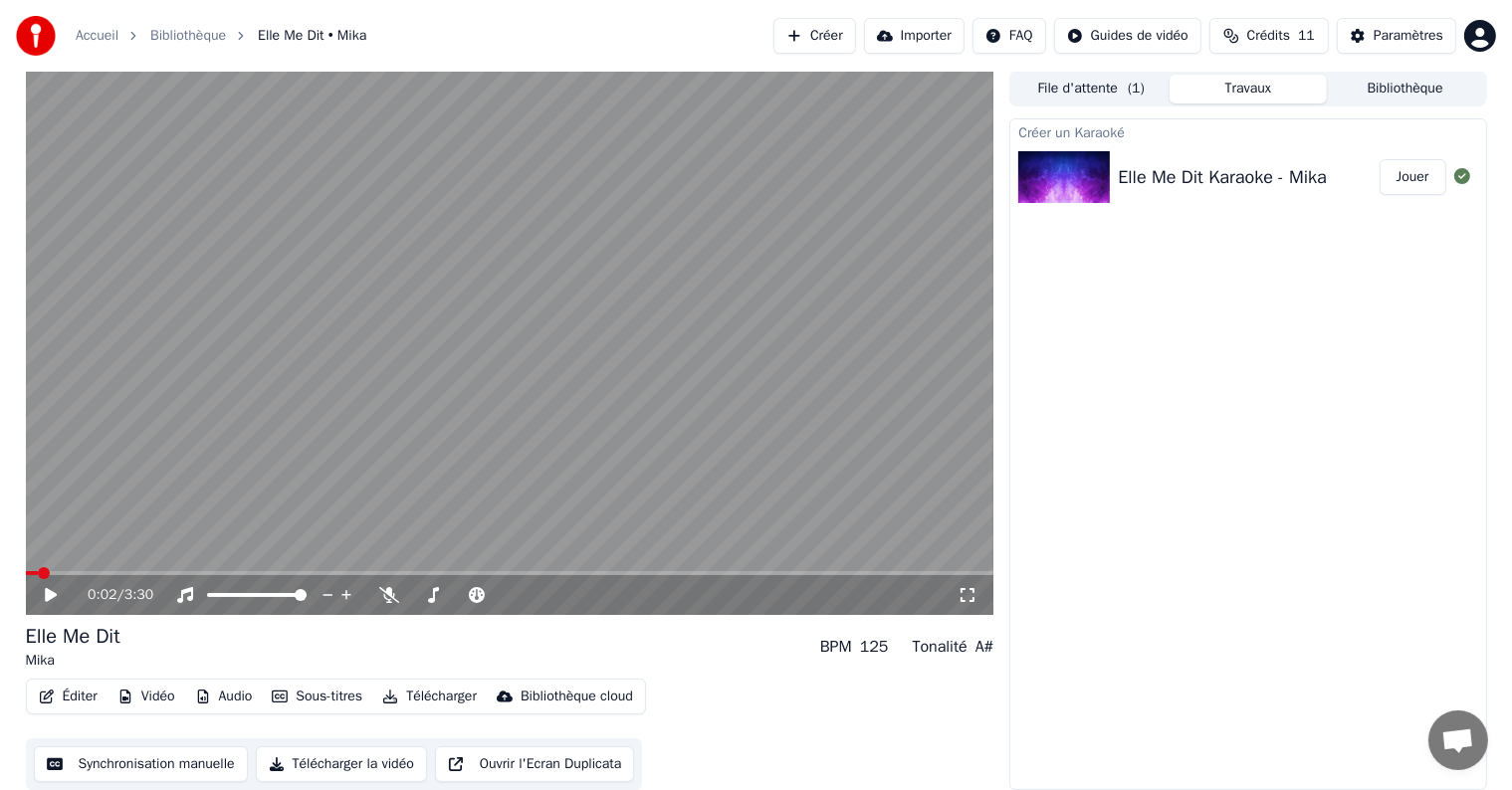 click at bounding box center [510, 342] 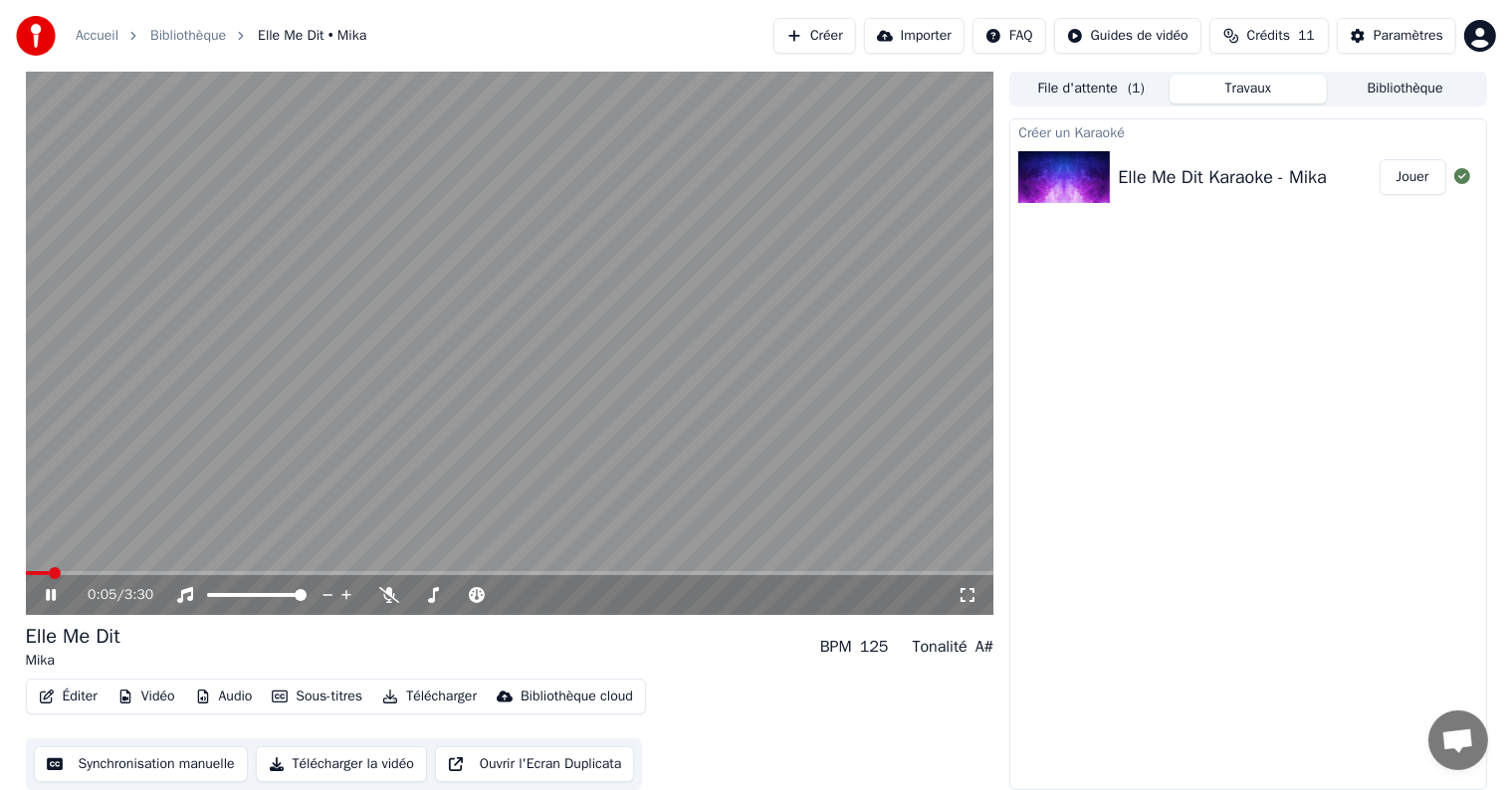 click at bounding box center (510, 342) 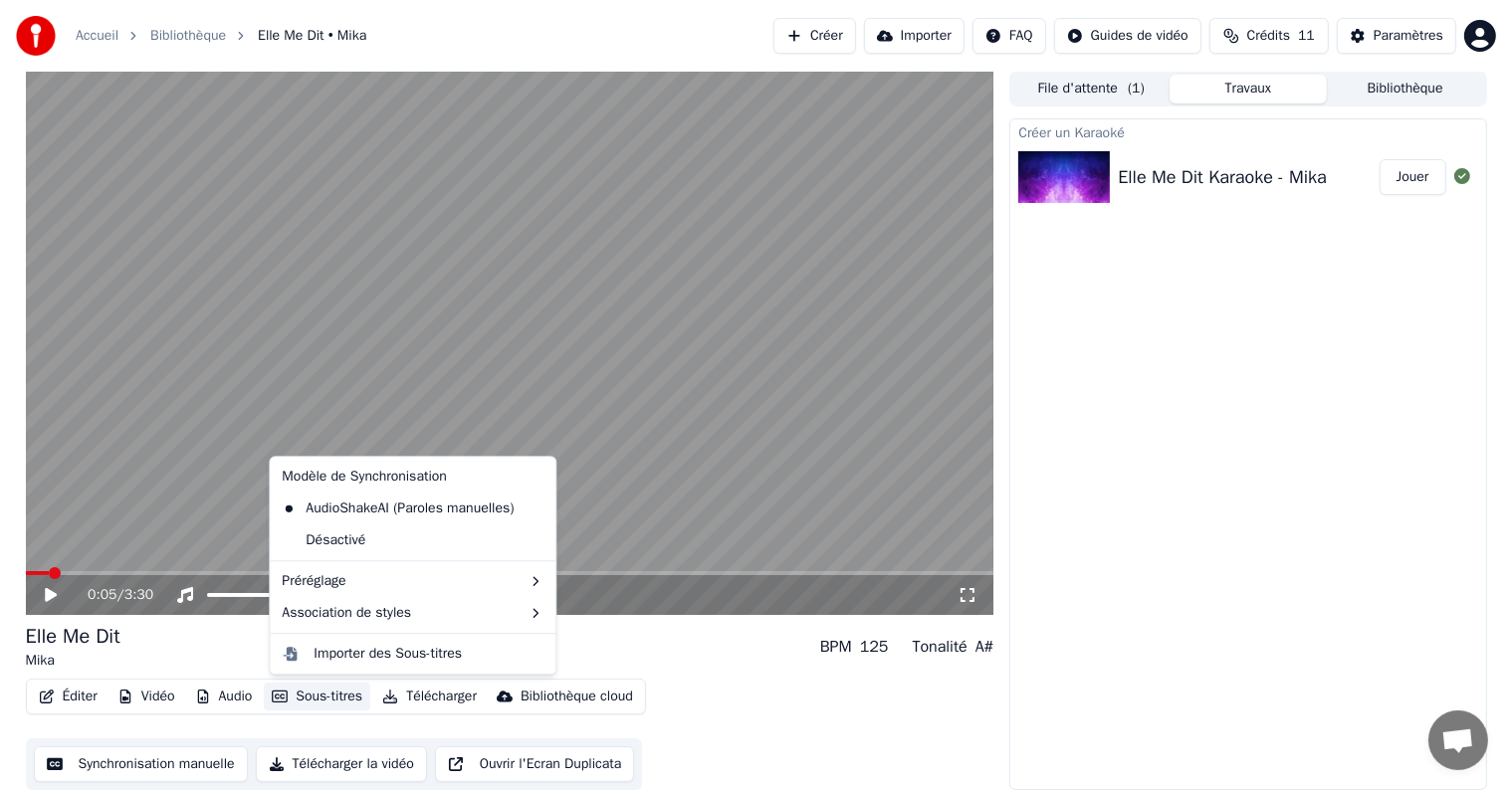 click on "Sous-titres" at bounding box center (317, 696) 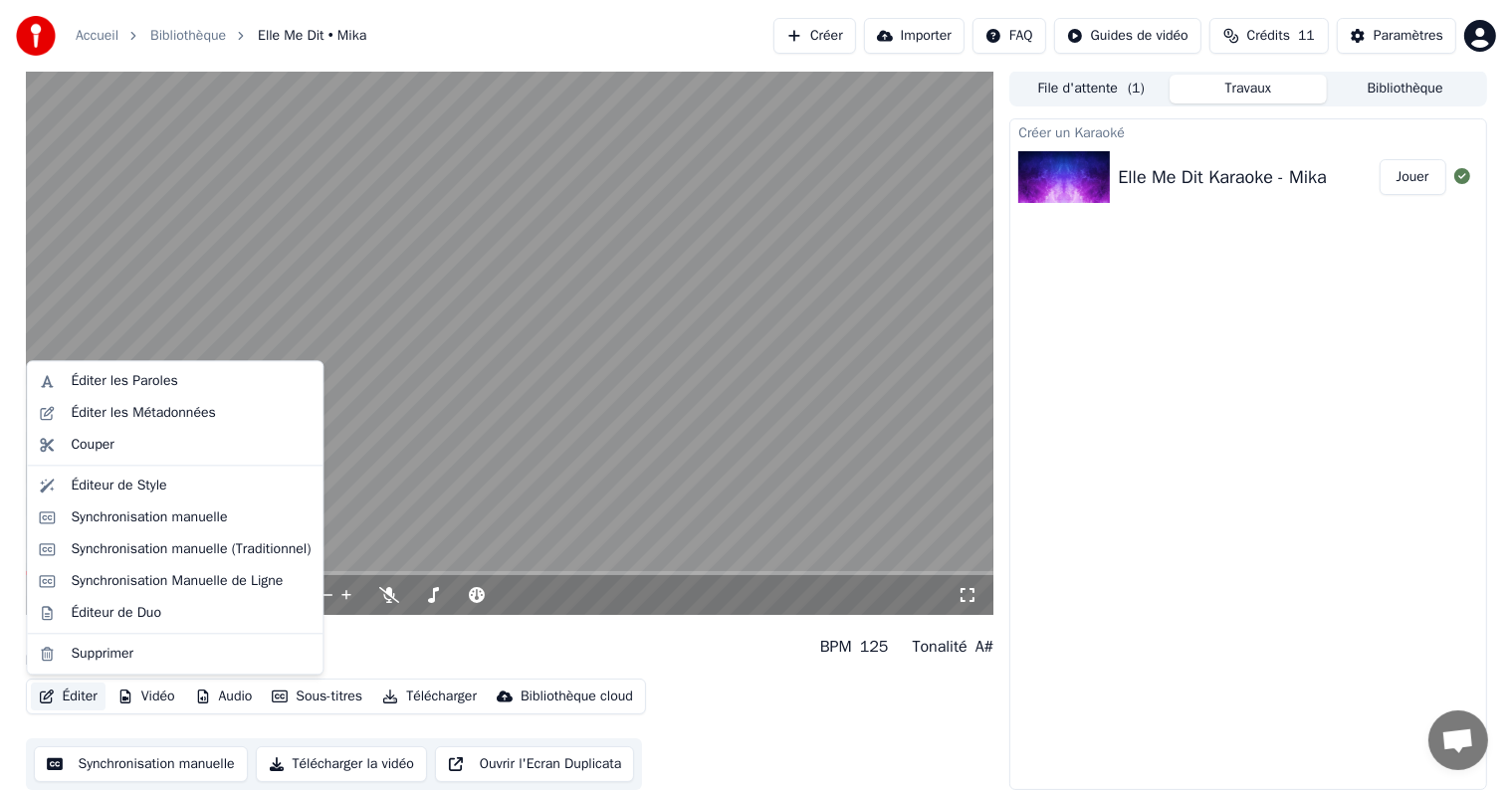 click on "Éditer" at bounding box center (68, 696) 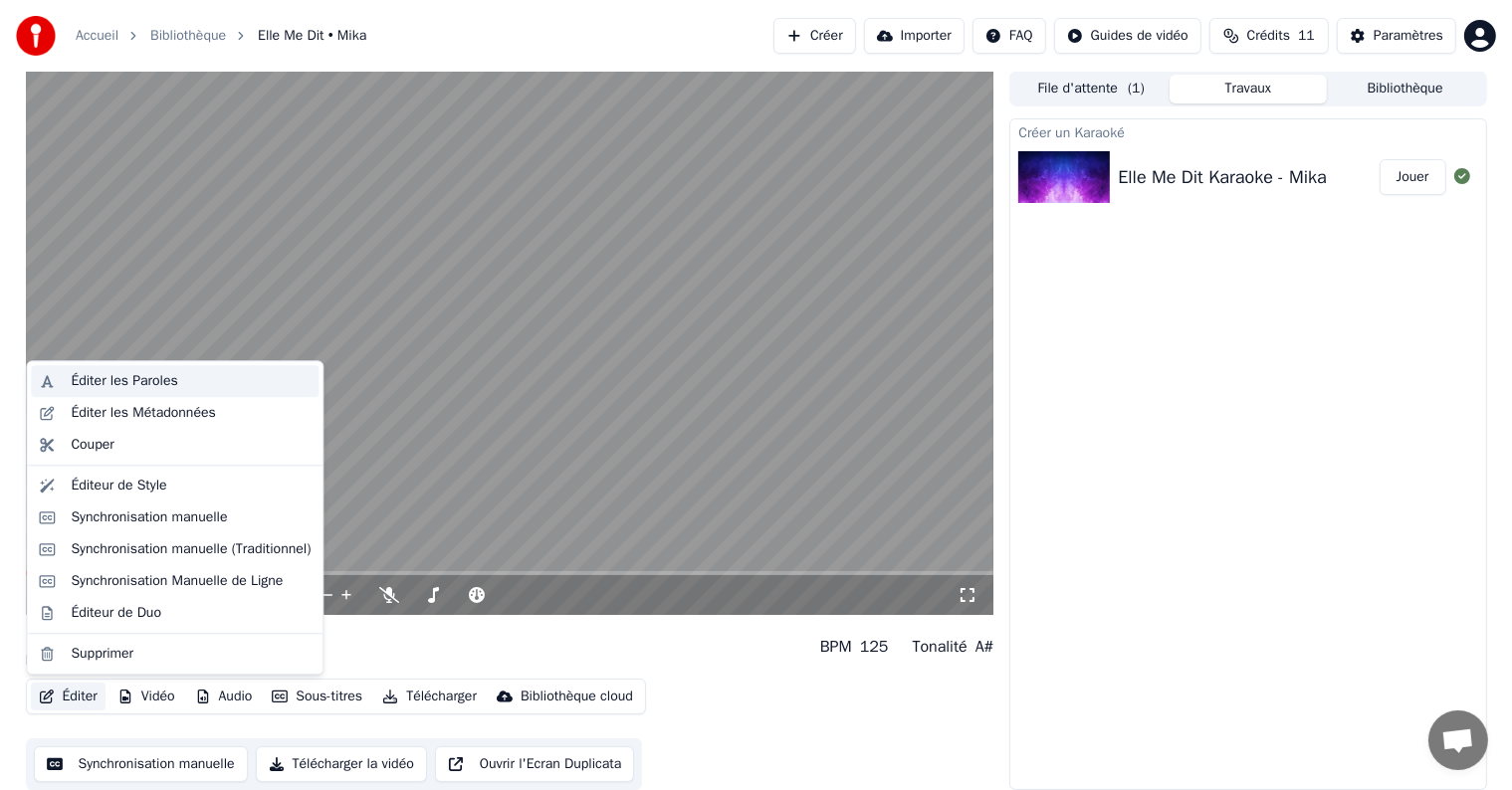 click on "Éditer les Paroles" at bounding box center [123, 381] 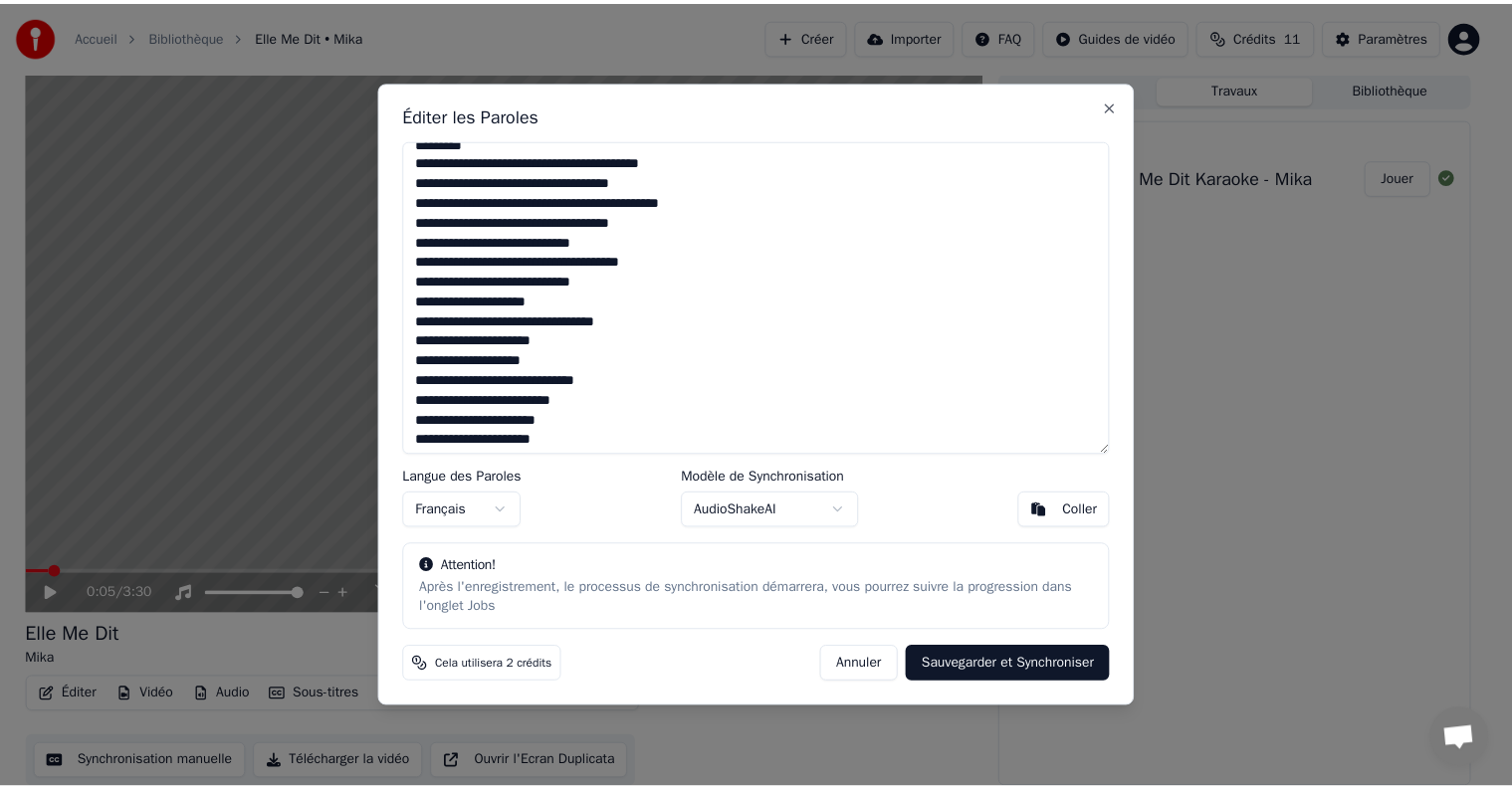 scroll, scrollTop: 656, scrollLeft: 0, axis: vertical 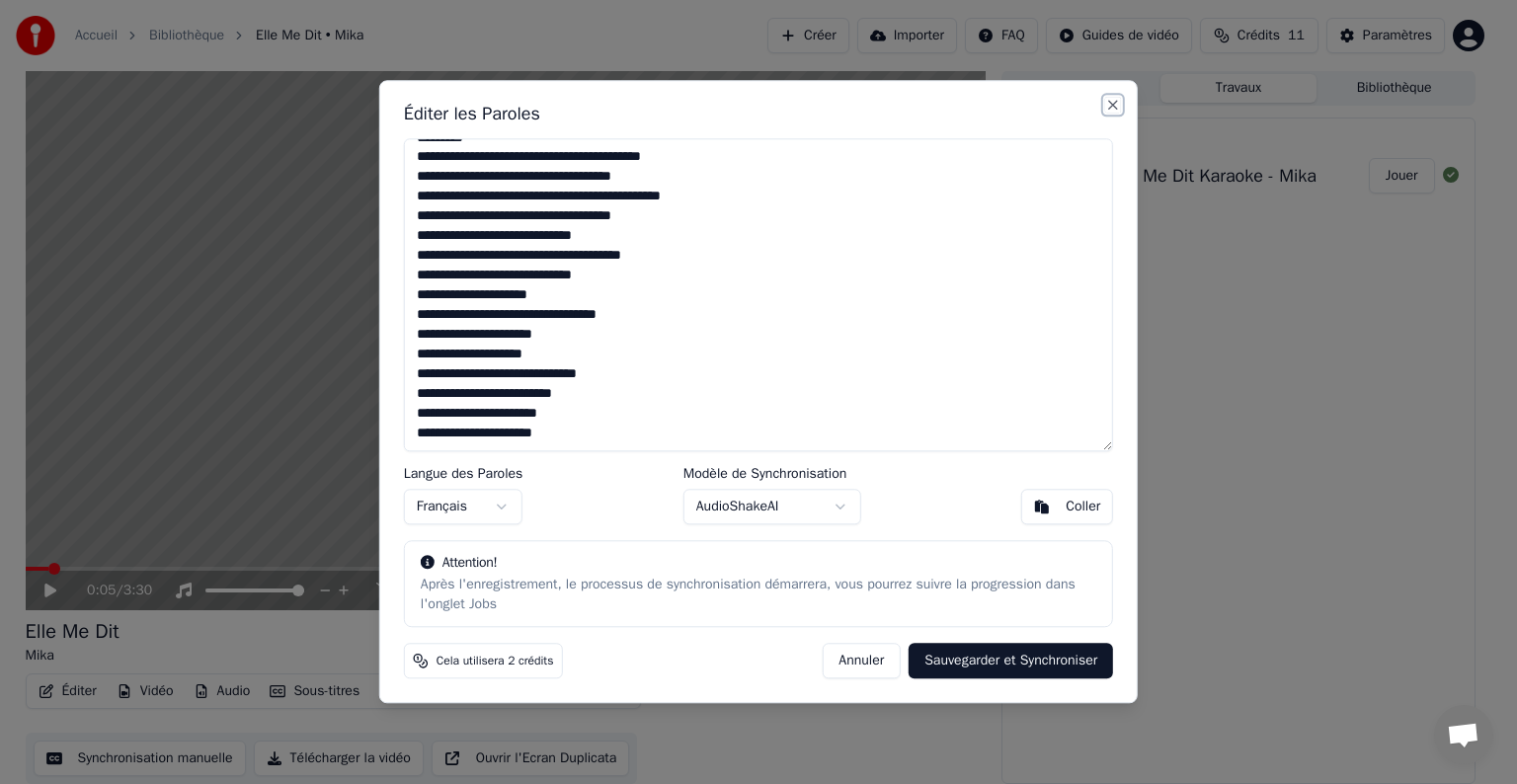 click on "Close" at bounding box center [1113, 105] 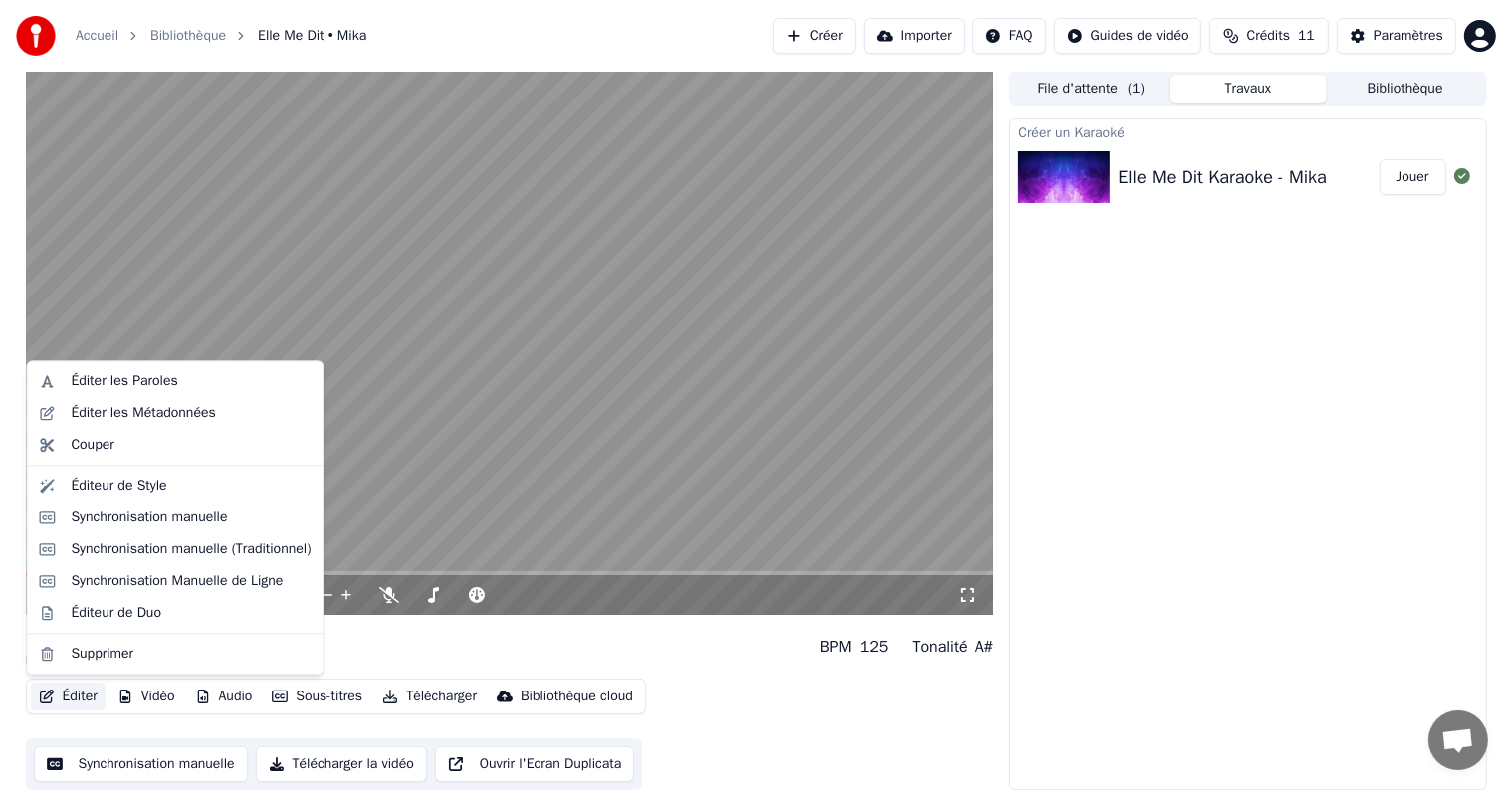 click on "Éditer" at bounding box center [68, 696] 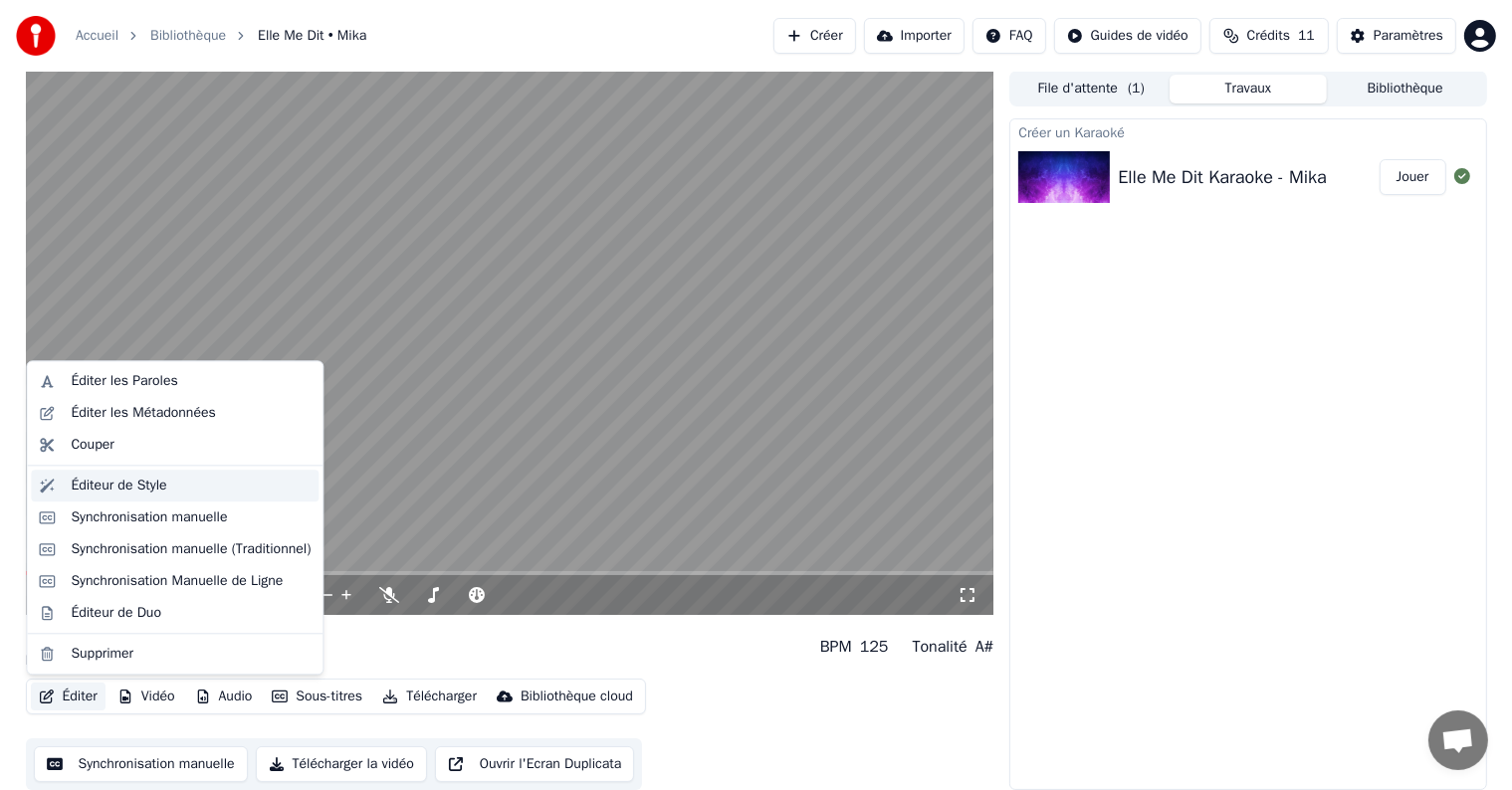 click on "Éditeur de Style" at bounding box center (118, 486) 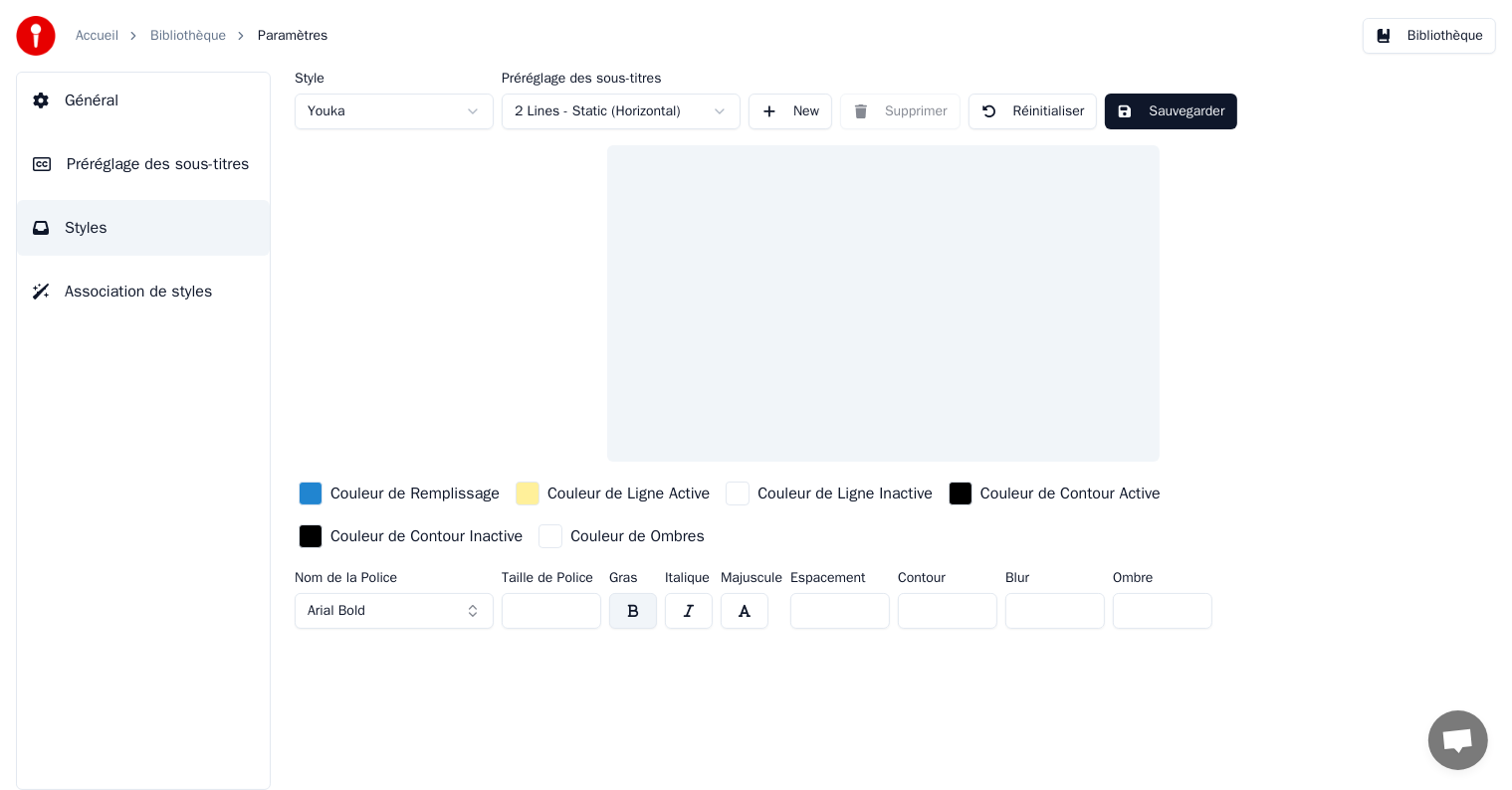scroll, scrollTop: 0, scrollLeft: 0, axis: both 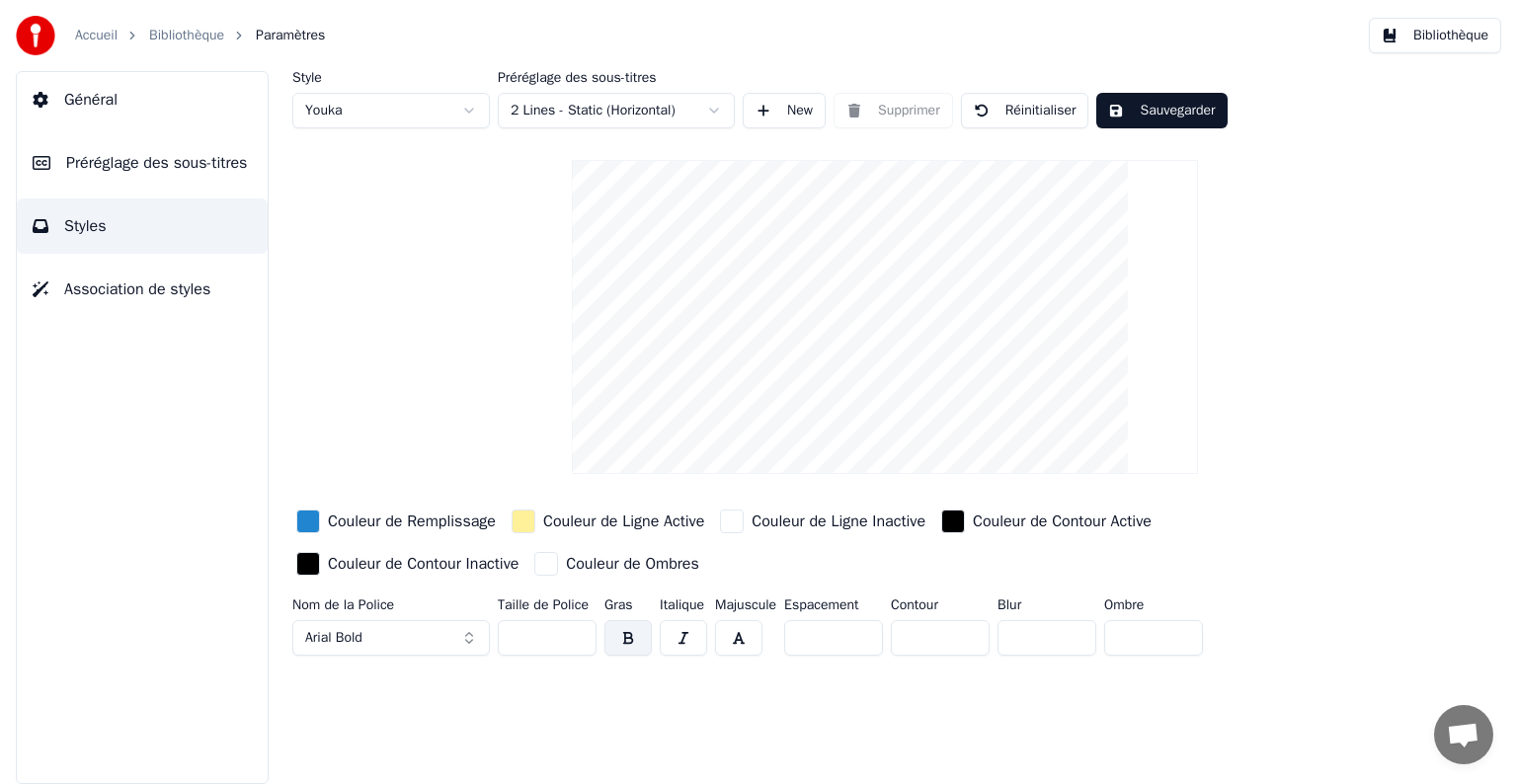 click on "Sauvegarder" at bounding box center (1161, 111) 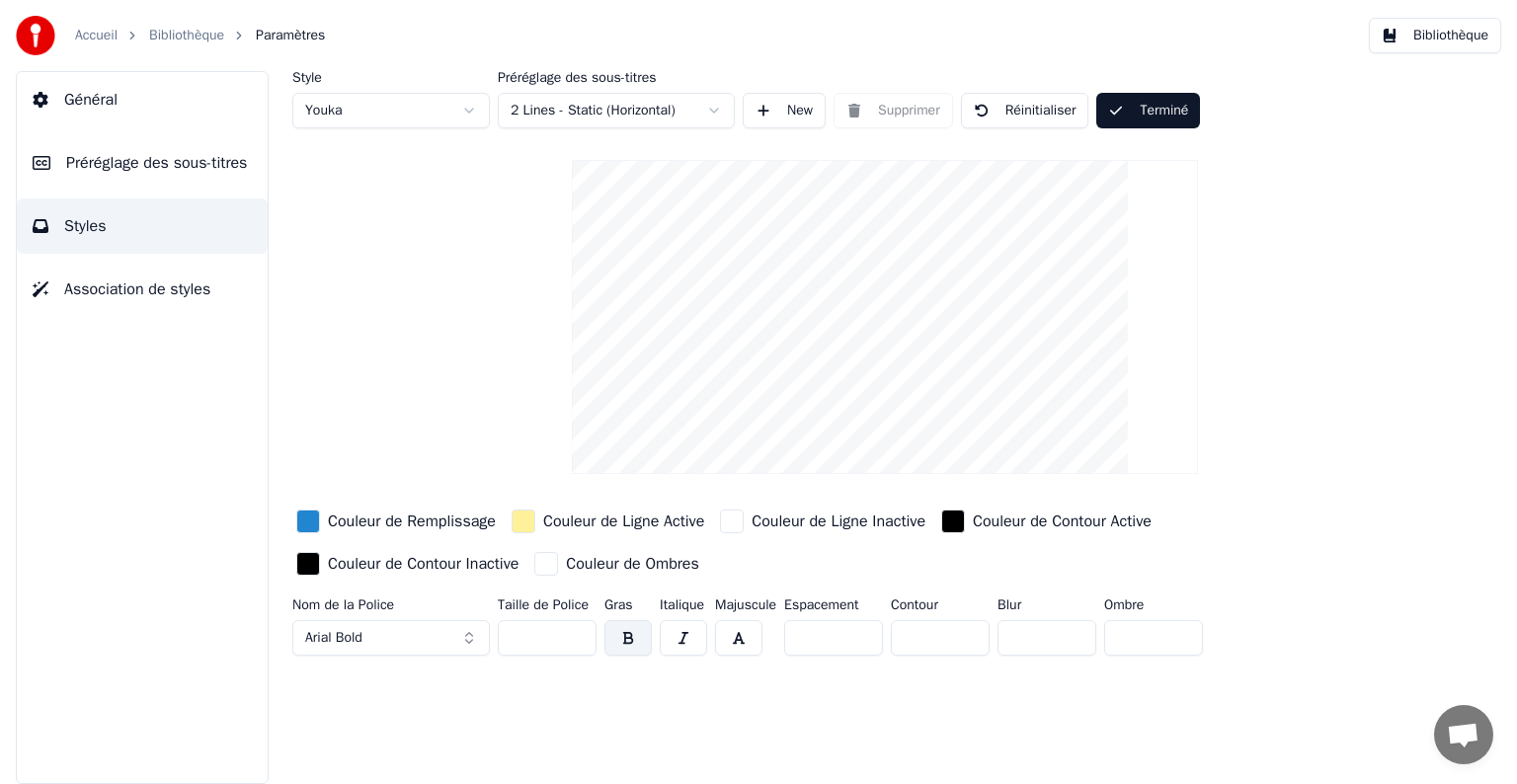 click on "Terminé" at bounding box center [1148, 111] 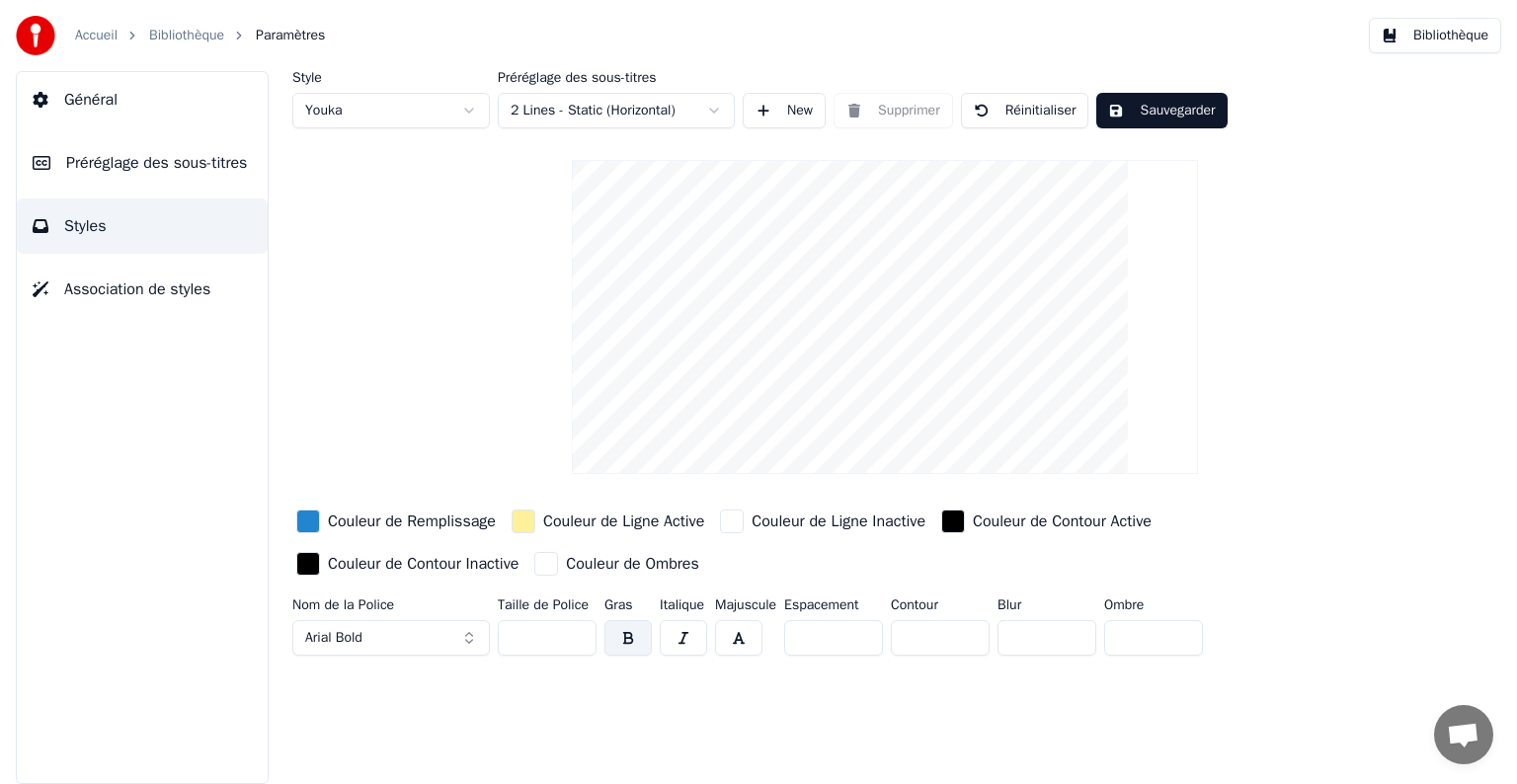 click on "Accueil" at bounding box center (96, 36) 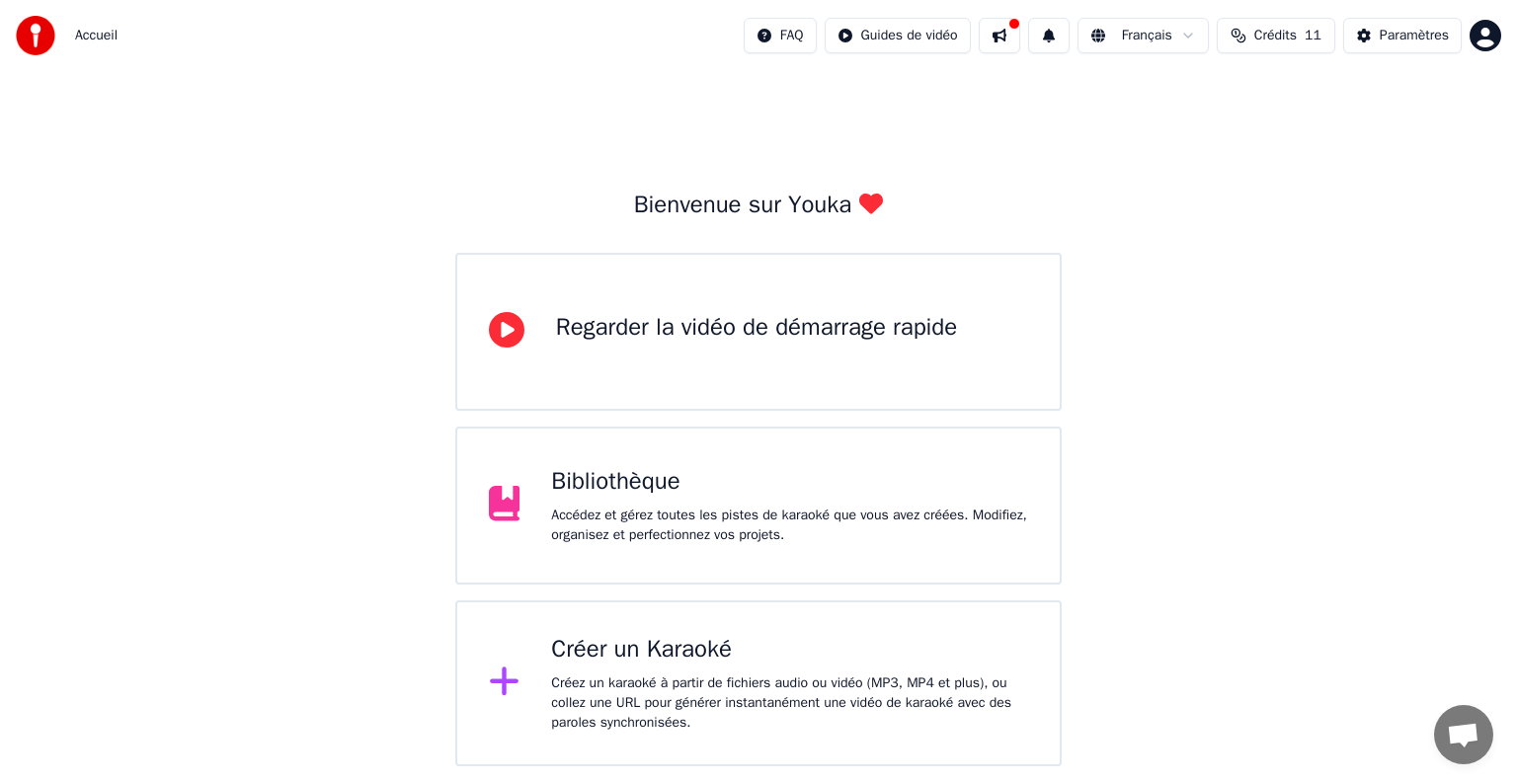 click at bounding box center (36, 36) 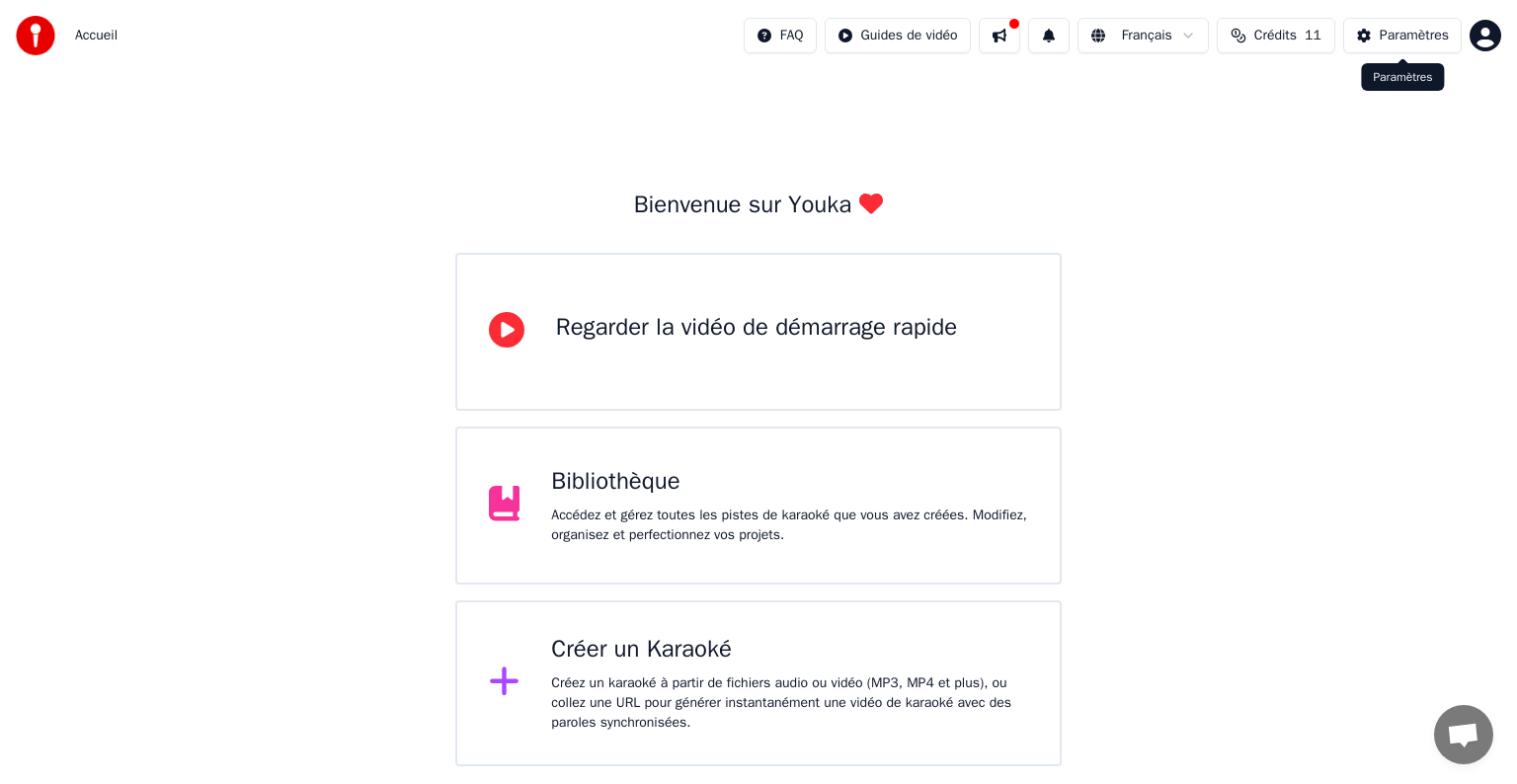 click on "Accueil FAQ Guides de vidéo Français Crédits 11 Paramètres Bienvenue sur Youka Regarder la vidéo de démarrage rapide Bibliothèque Accédez et gérez toutes les pistes de karaoké que vous avez créées. Modifiez, organisez et perfectionnez vos projets. Créer un Karaoké Créez un karaoké à partir de fichiers audio ou vidéo (MP3, MP4 et plus), ou collez une URL pour générer instantanément une vidéo de karaoké avec des paroles synchronisées.
Paramètres Paramètres" at bounding box center (758, 383) 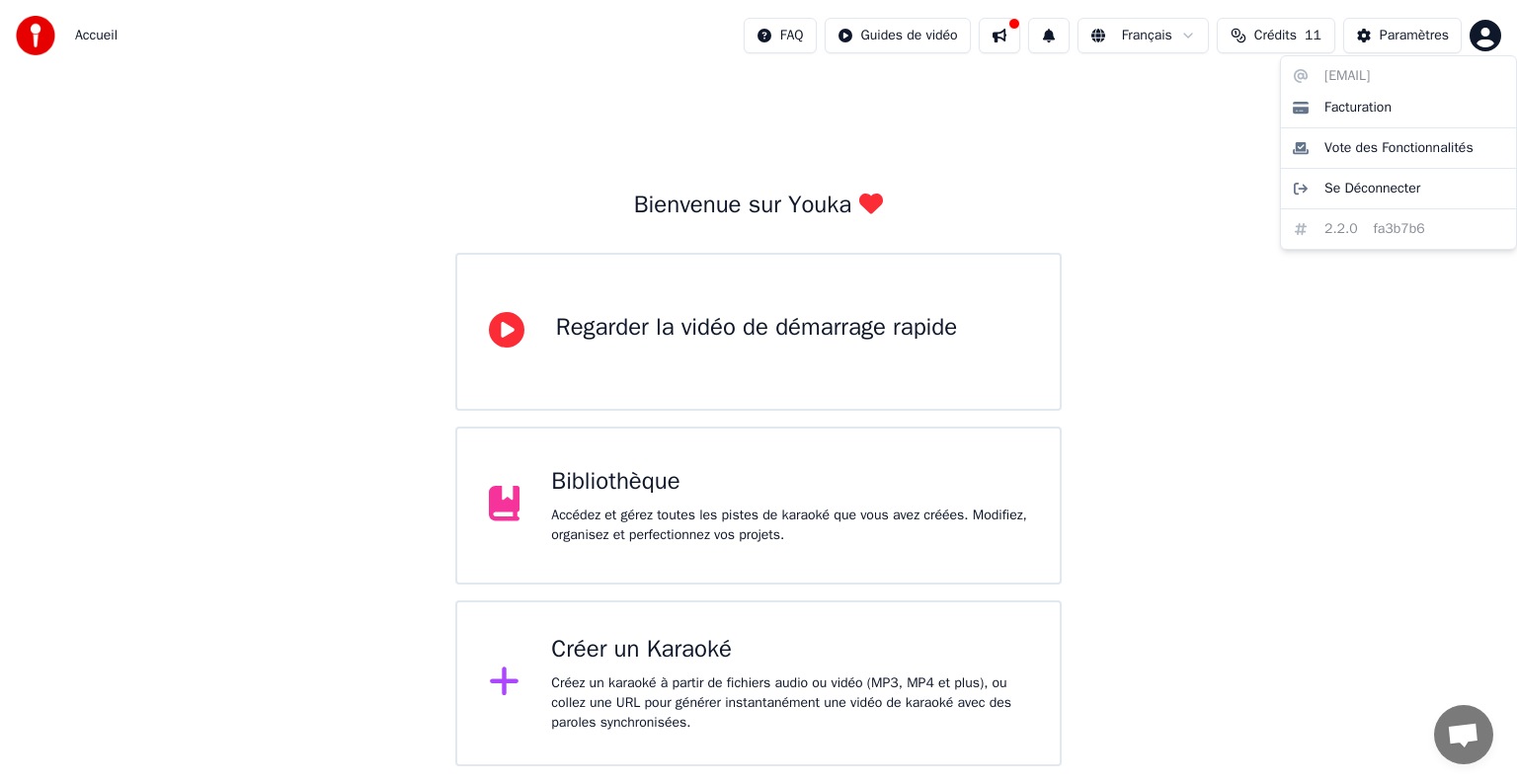click on "Accueil FAQ Guides de vidéo Français Crédits 11 Paramètres Bienvenue sur Youka Regarder la vidéo de démarrage rapide Bibliothèque Accédez et gérez toutes les pistes de karaoké que vous avez créées. Modifiez, organisez et perfectionnez vos projets. Créer un Karaoké Créez un karaoké à partir de fichiers audio ou vidéo (MP3, MP4 et plus), ou collez une URL pour générer instantanément une vidéo de karaoké avec des paroles synchronisées.
[EMAIL] Facturation Vote des Fonctionnalités Se Déconnecter 2.2.0 fa3b7b6" at bounding box center [758, 383] 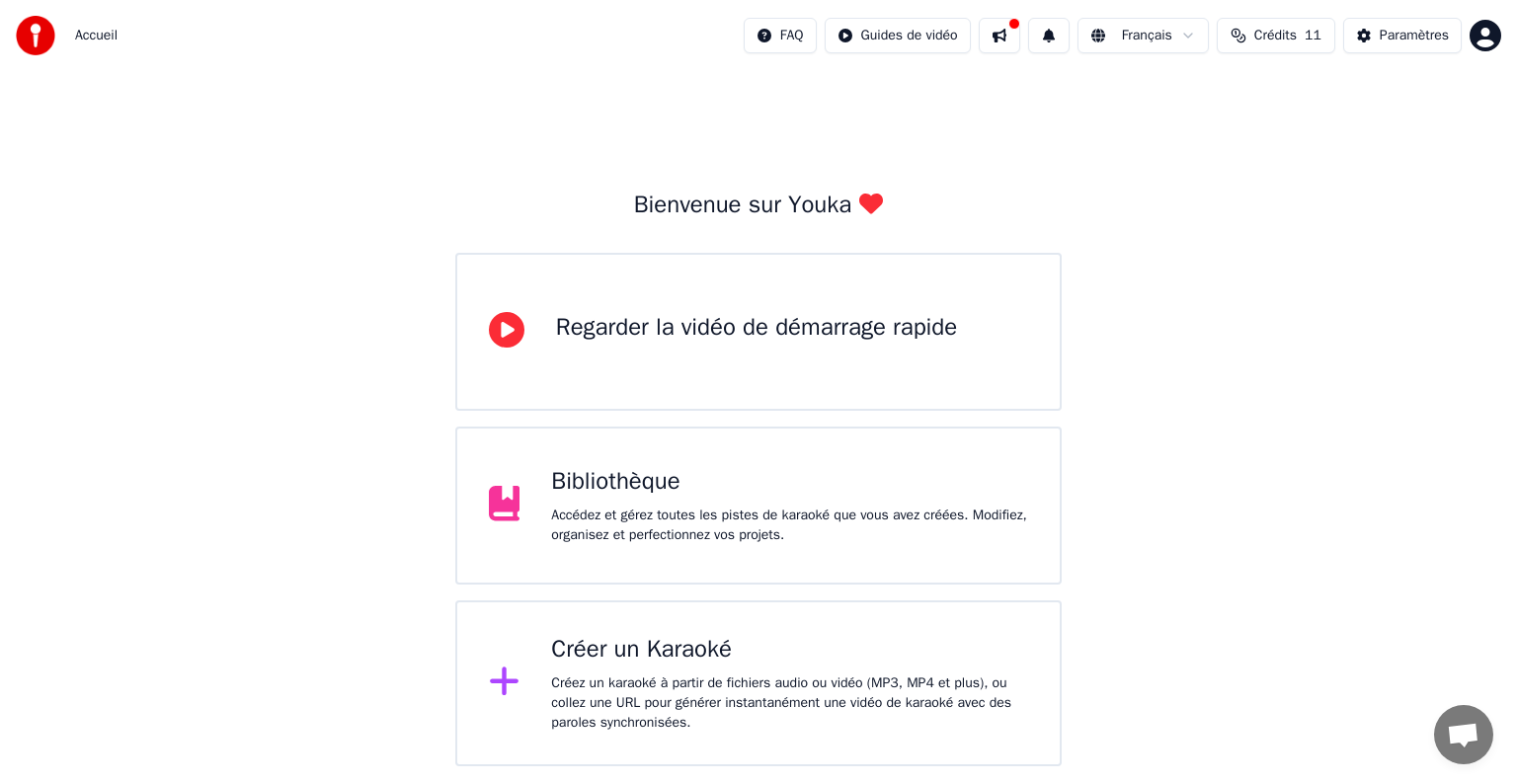 click on "Accédez et gérez toutes les pistes de karaoké que vous avez créées. Modifiez, organisez et perfectionnez vos projets." at bounding box center [789, 525] 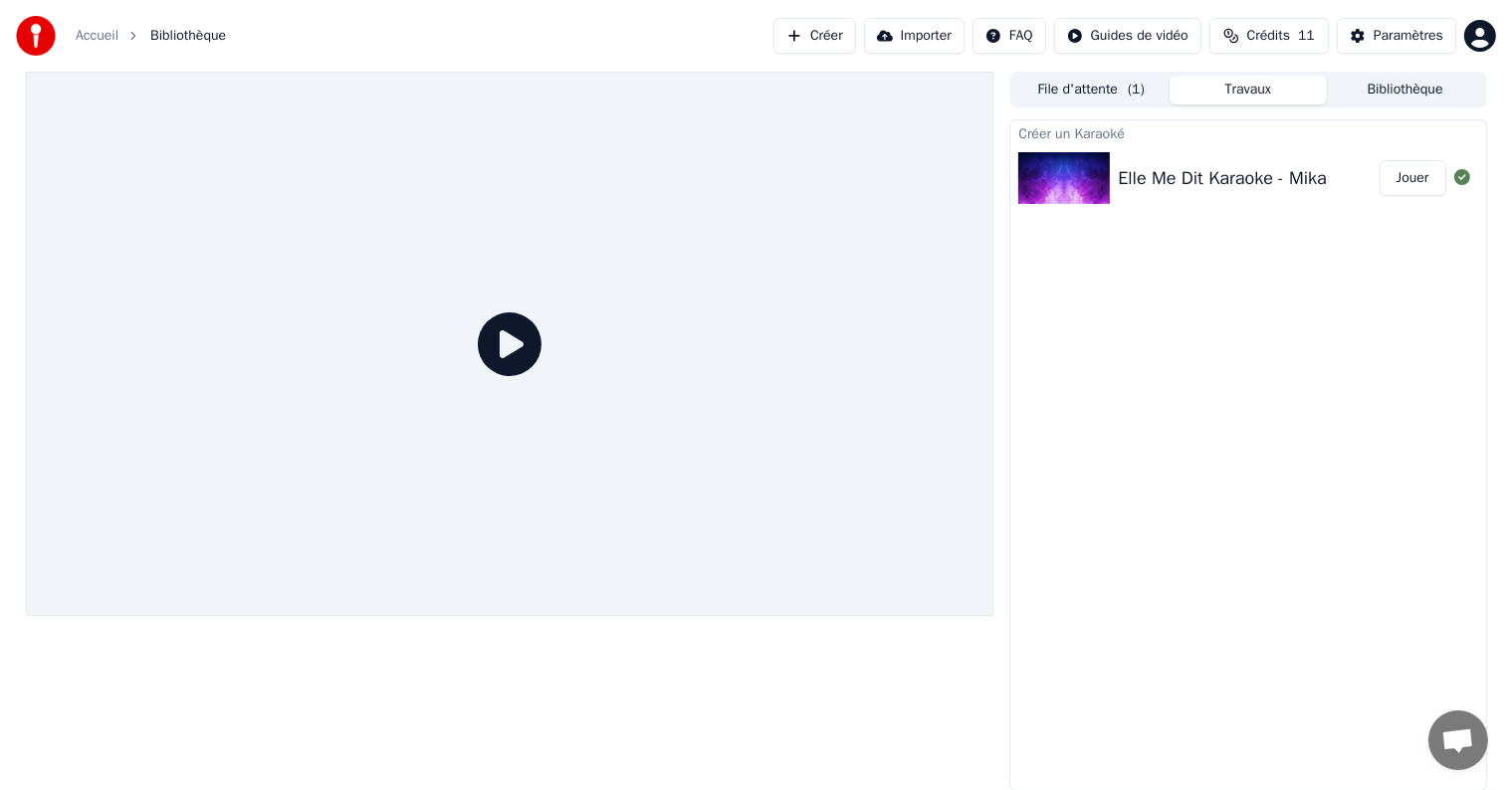 click on "Créer un Karaoké" at bounding box center [1247, 132] 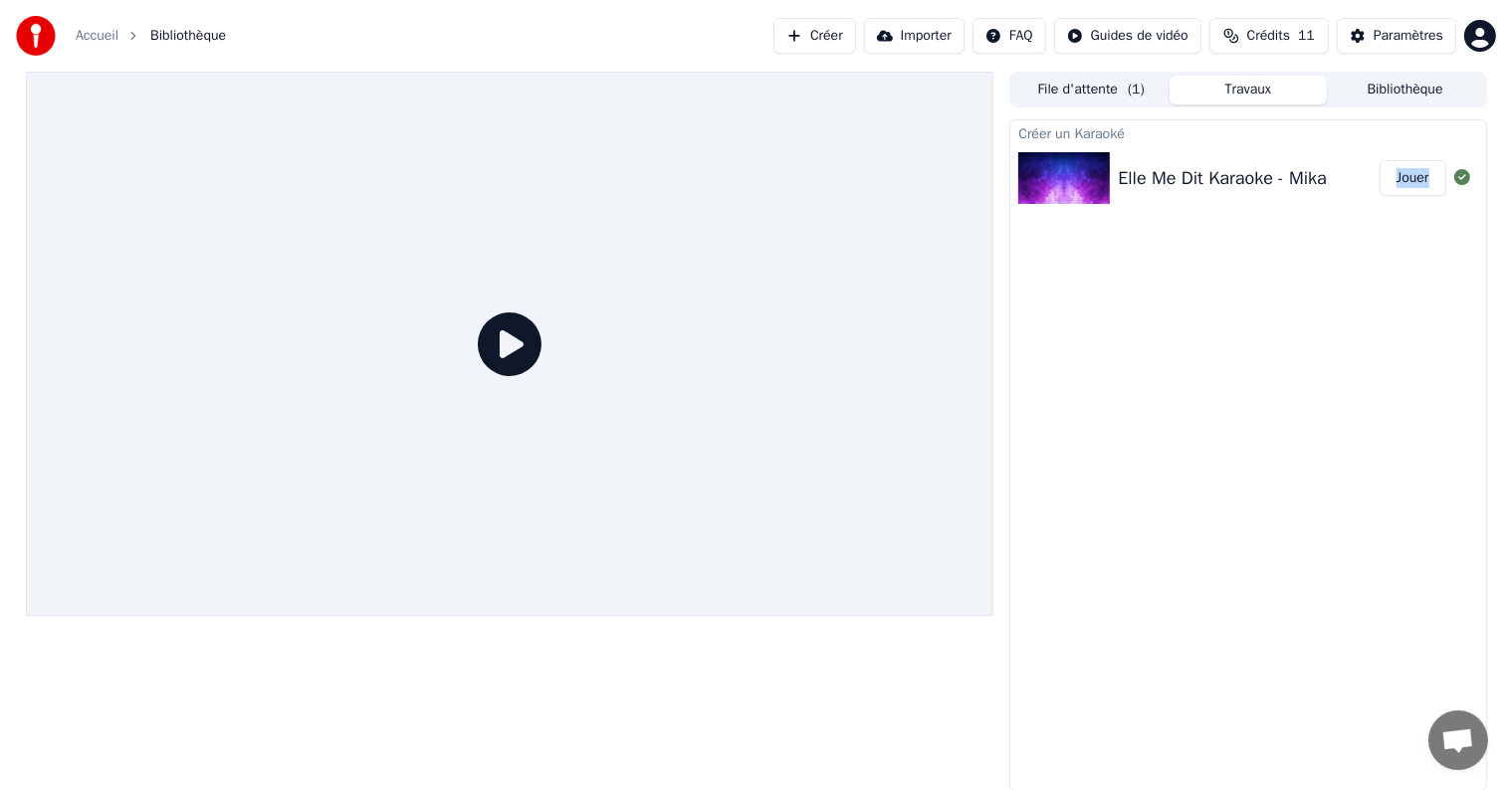 click on "Elle Me Dit Karaoke - Mika Jouer" at bounding box center (1247, 178) 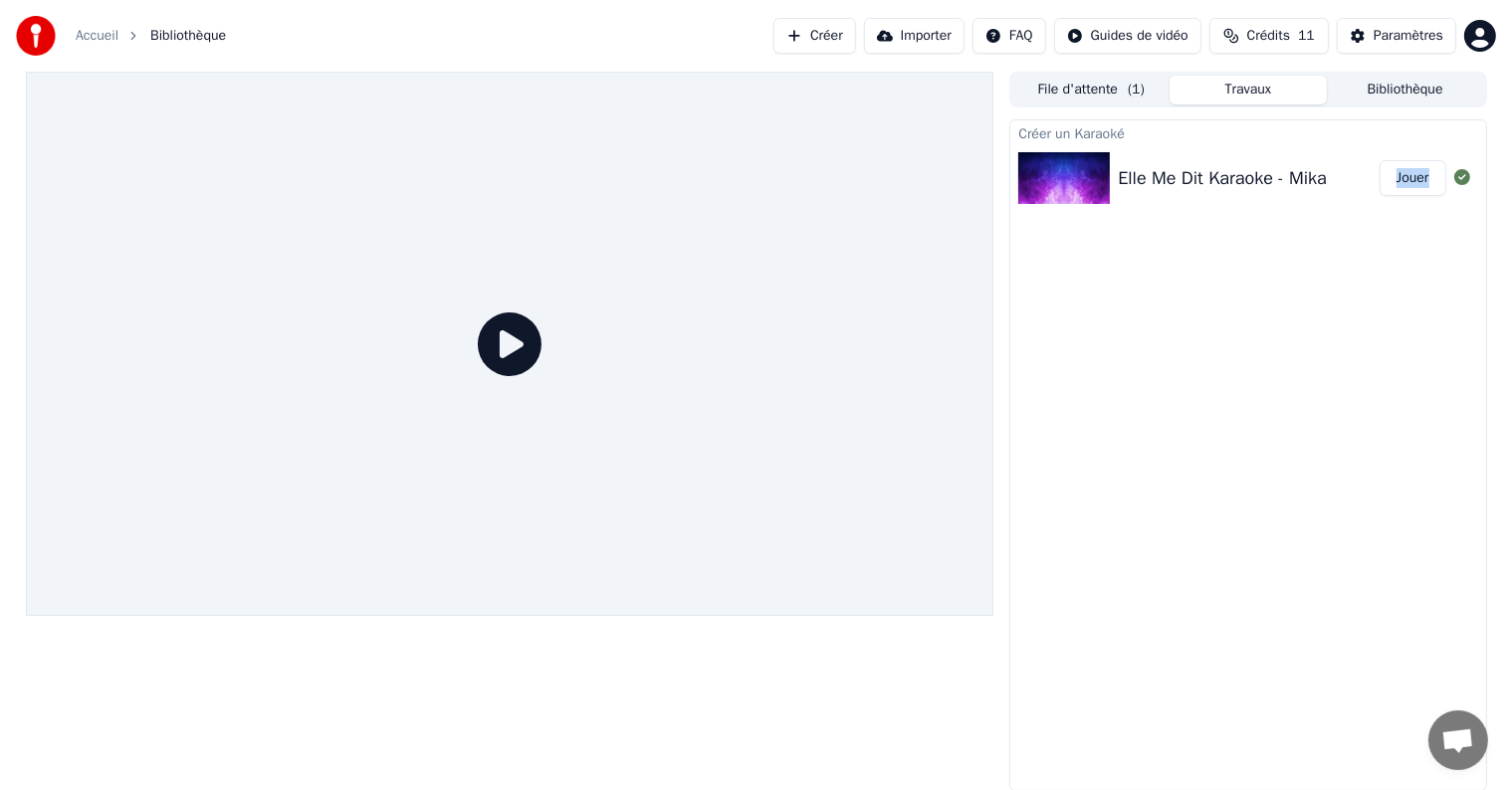 click on "Jouer" at bounding box center (1412, 178) 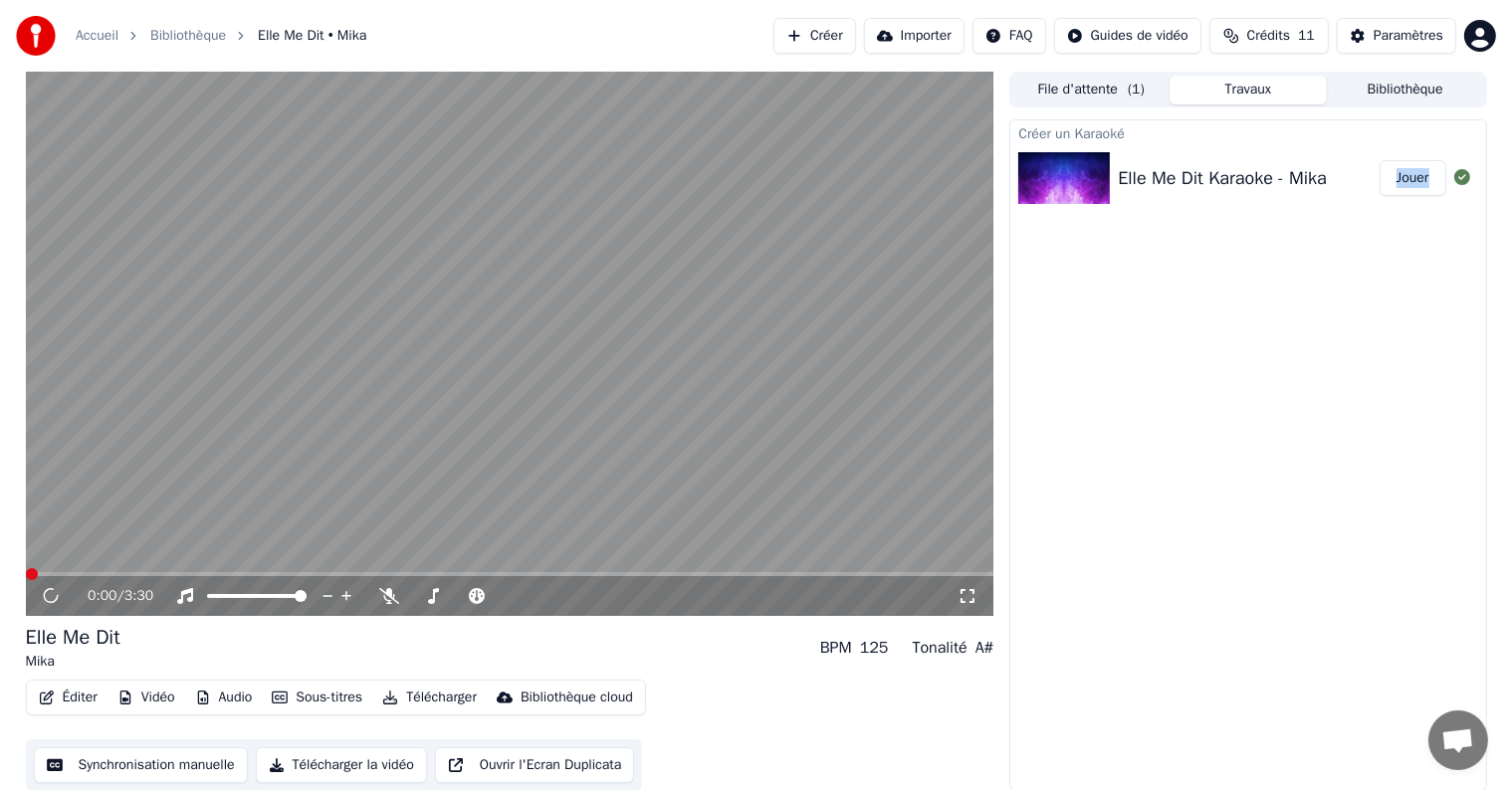 click at bounding box center [510, 343] 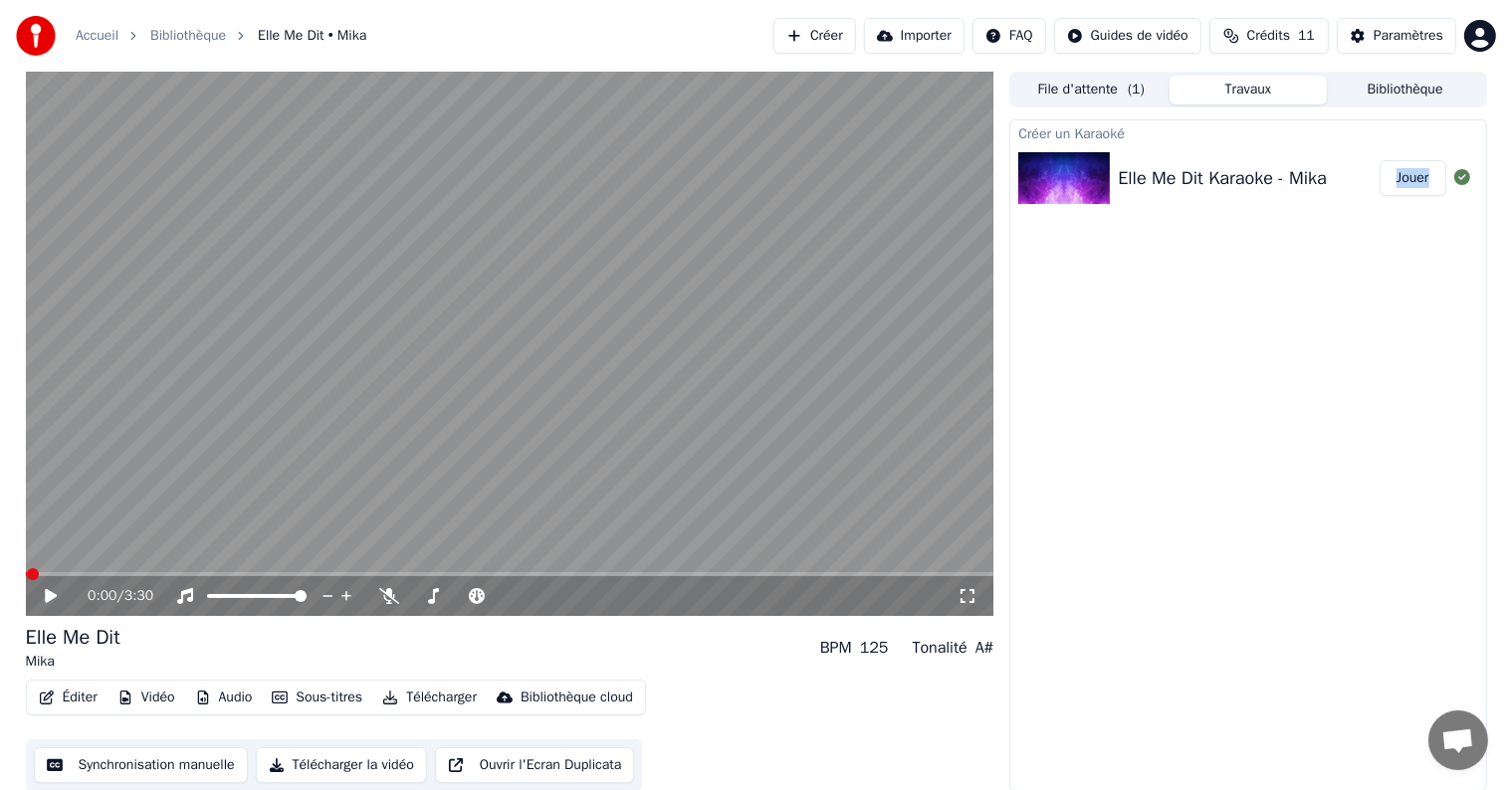 click on "Synchronisation manuelle" at bounding box center (140, 765) 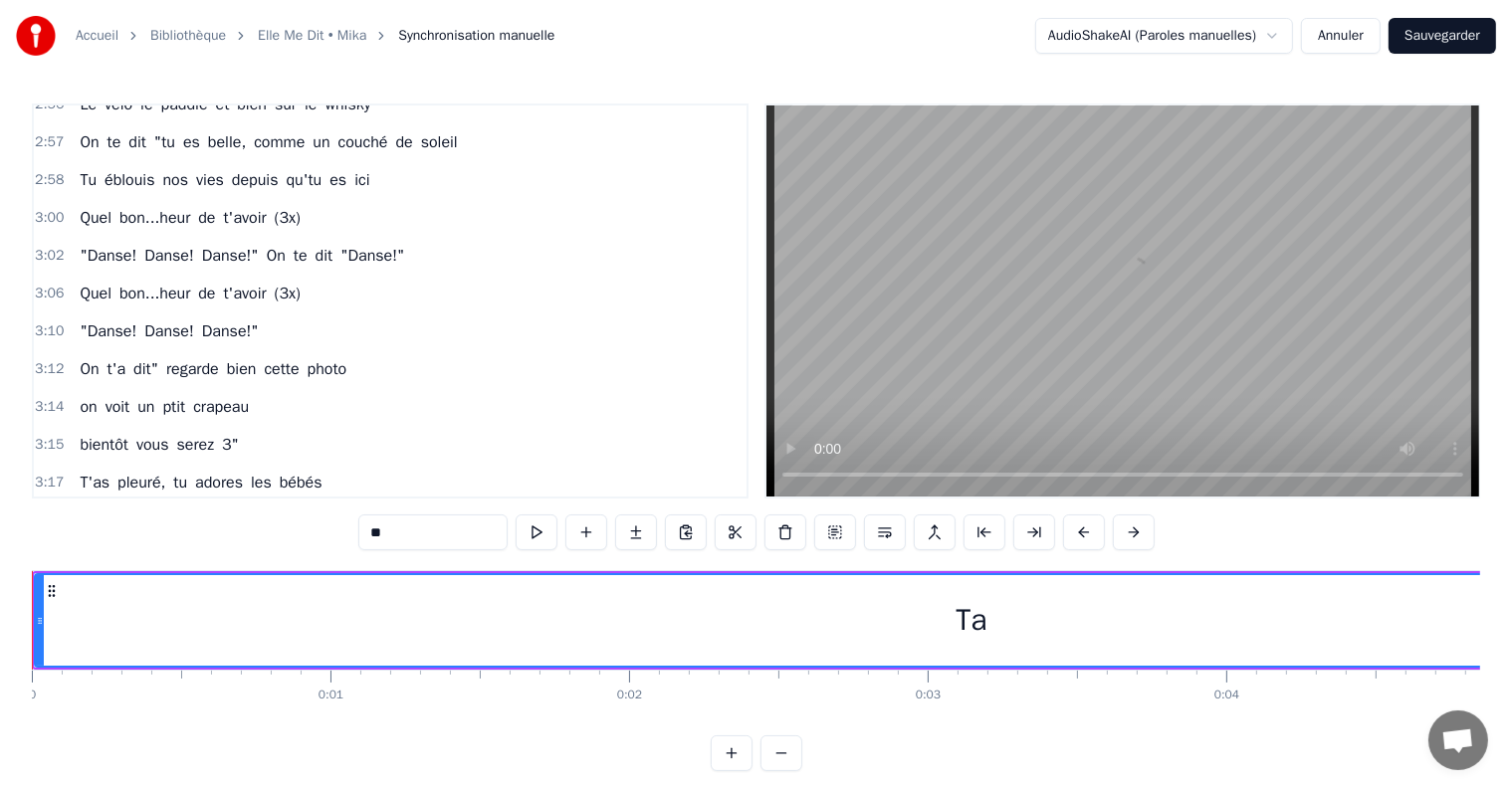 scroll, scrollTop: 1365, scrollLeft: 0, axis: vertical 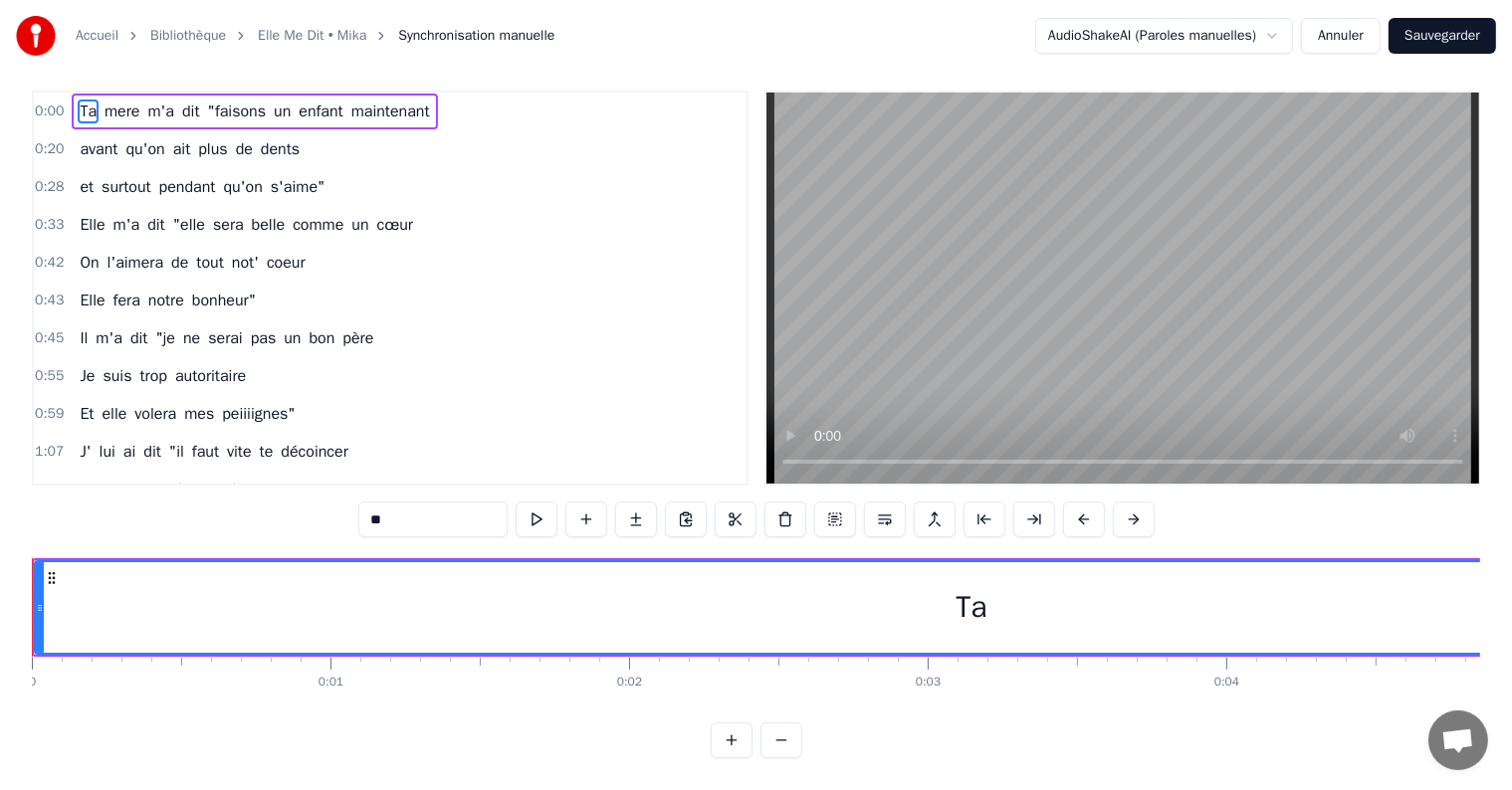 click on "**" at bounding box center [433, 519] 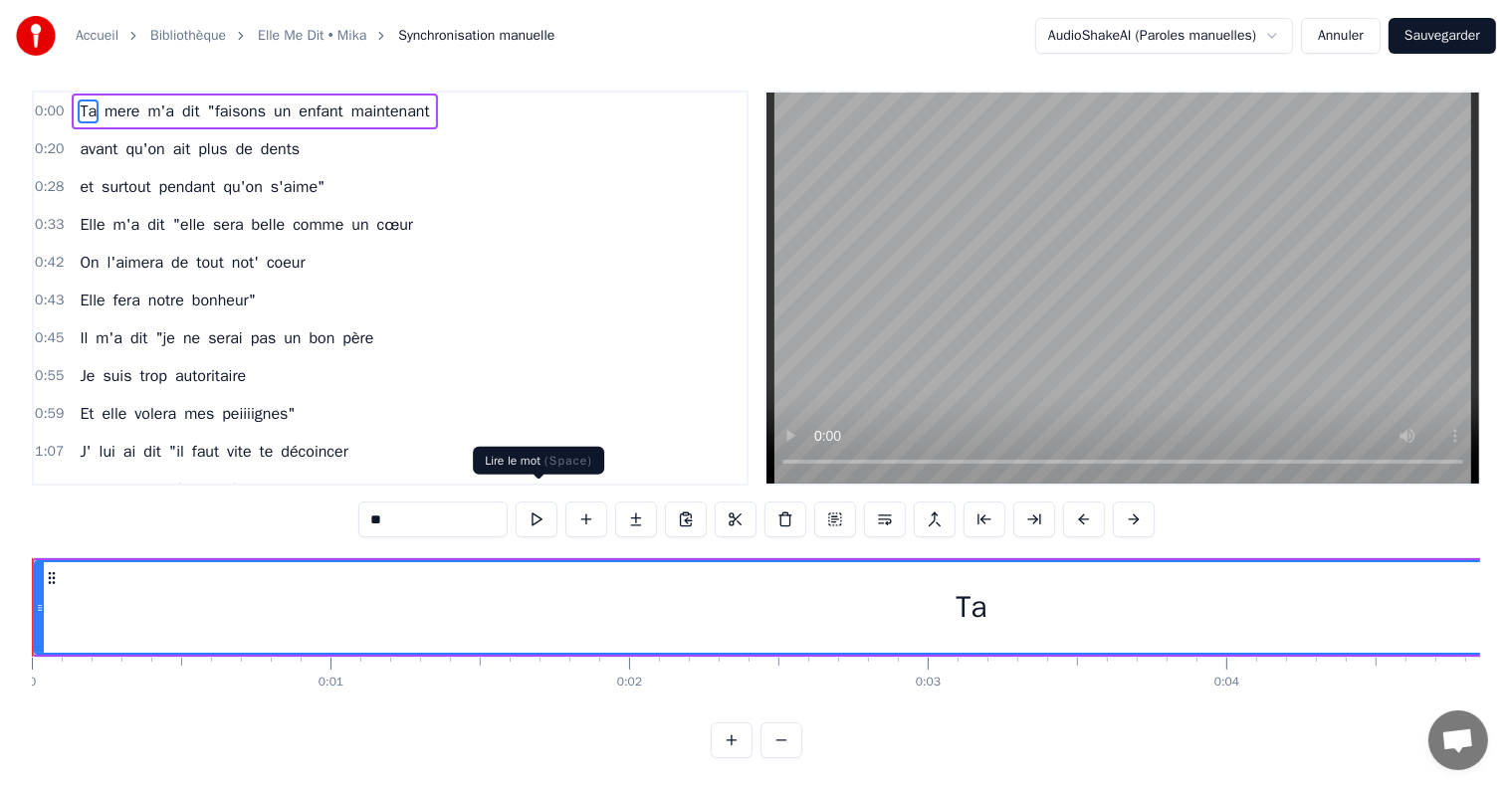click at bounding box center [537, 519] 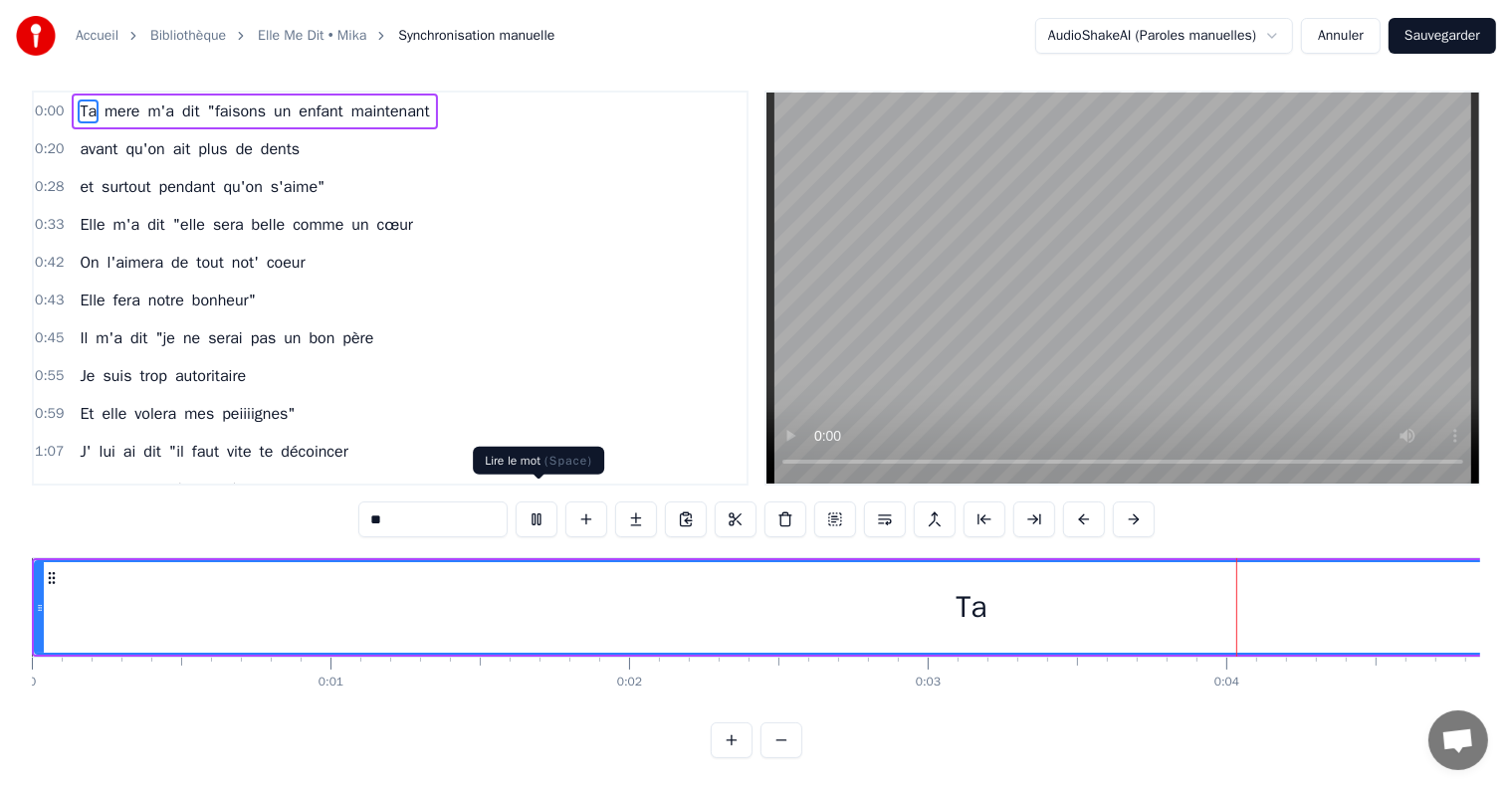 click at bounding box center (539, 480) 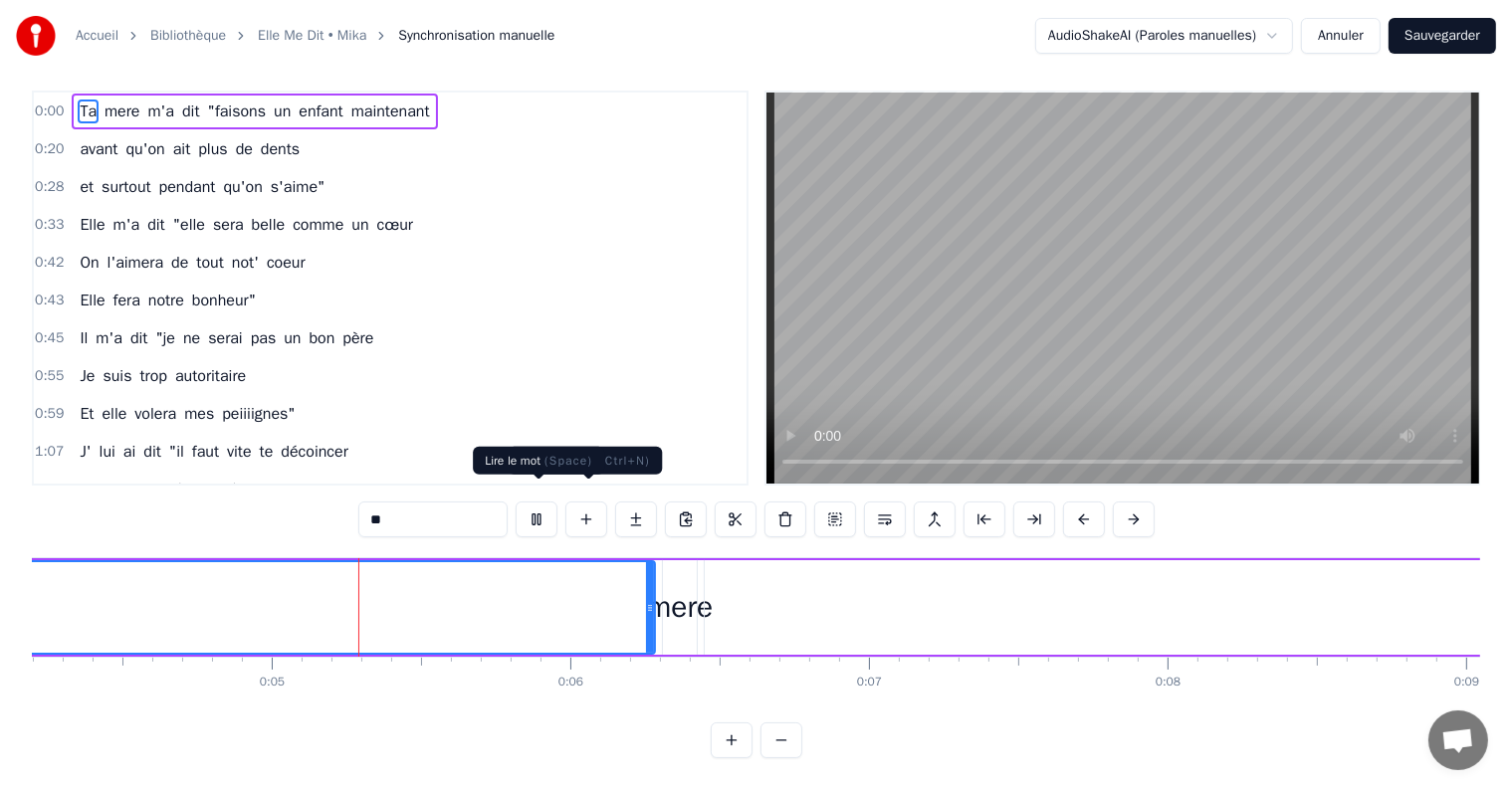 scroll, scrollTop: 0, scrollLeft: 1282, axis: horizontal 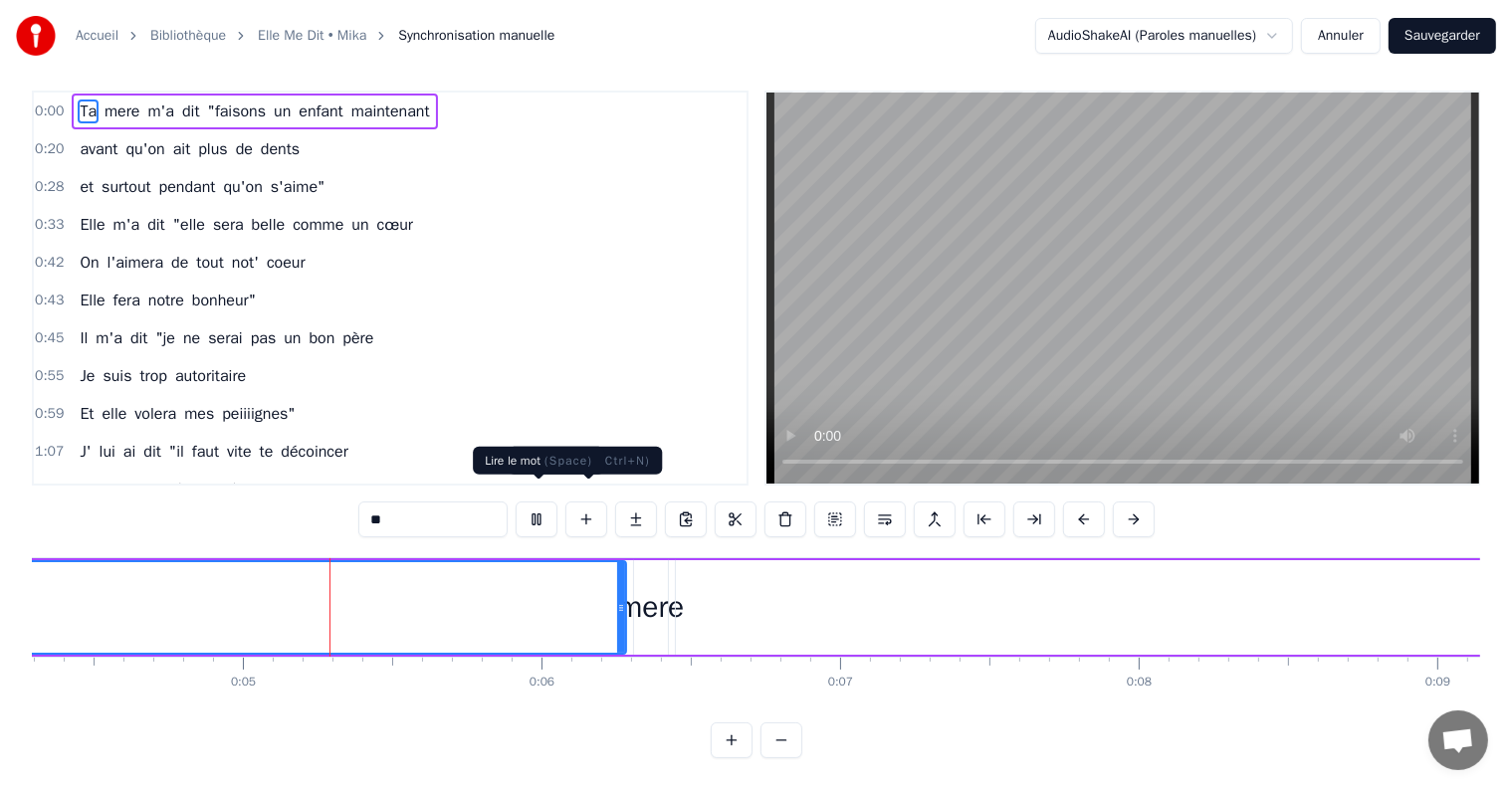 click at bounding box center [537, 519] 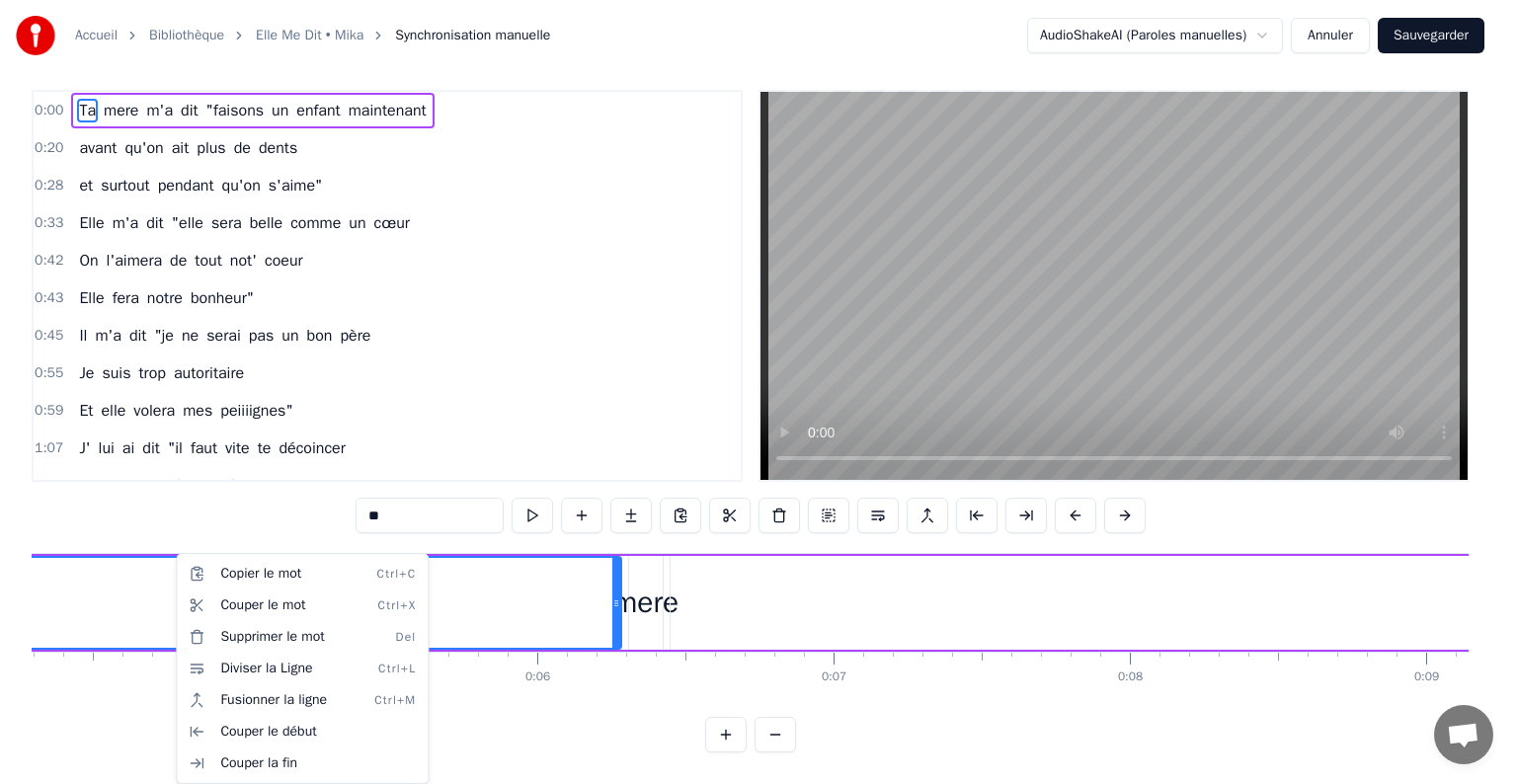 click on "Accueil Bibliothèque Elle Me Dit • Mika Synchronisation manuelle AudioShakeAI (Paroles manuelles) Annuler Sauvegarder 0:00 Ta mere m'a dit "faisons un enfant maintenant 0:20 avant qu'on ait plus de dents 0:28 et surtout pendant qu'on s'aime" 0:33 Elle m'a dit "elle sera belle comme un cœur 0:42 On l'aimera de tout not' coeur 0:43 Elle fera notre bonheur" 0:45 Il m'a dit "je ne serai pas un bon père 0:55 Je suis trop autoritaire 0:59 Et elle volera mes peiiiignes" 1:07 J' lui ai dit "il faut vite te décoincer 1:11 Et te mettre à procréer 1:17 Ou t' finiras comme tes frères" 1:23 On t'a dit 1:25 On t'a dit "bienvenue, dans not' vie de moldu 1:30 On est un peu tarés, c'est sûr qu'on va t'aimer" 1:34 on t'a dit "t'es mignone, avec ta petite trogne 1:36 et ton p'tit caractère qui fout not' monde en l'air" 1:40 Quel bon...heur de t'avoir (3x) 1:42 "Danse! Danse! Danse!" On te dit "Danse!" 1:47 Quel bon...heur de t'avoir (3x) 1:49 "Danse! Danse! Danse!" 1:53 Elle me dit "maint'nant faut faire un garçon"" at bounding box center (758, 385) 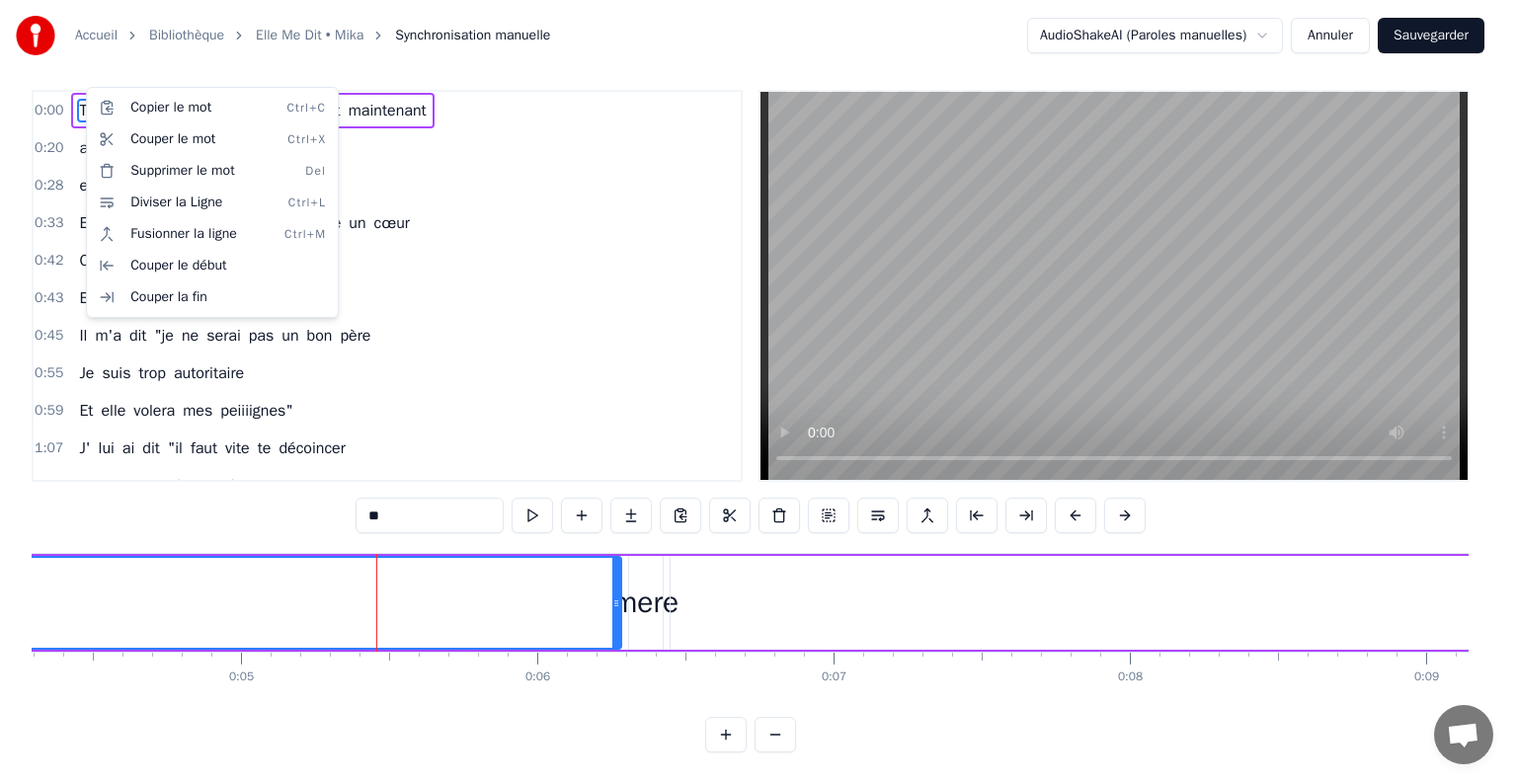 click on "Accueil Bibliothèque Elle Me Dit • Mika Synchronisation manuelle AudioShakeAI (Paroles manuelles) Annuler Sauvegarder 0:00 Ta mere m'a dit "faisons un enfant maintenant 0:20 avant qu'on ait plus de dents 0:28 et surtout pendant qu'on s'aime" 0:33 Elle m'a dit "elle sera belle comme un cœur 0:42 On l'aimera de tout not' coeur 0:43 Elle fera notre bonheur" 0:45 Il m'a dit "je ne serai pas un bon père 0:55 Je suis trop autoritaire 0:59 Et elle volera mes peiiiignes" 1:07 J' lui ai dit "il faut vite te décoincer 1:11 Et te mettre à procréer 1:17 Ou t' finiras comme tes frères" 1:23 On t'a dit 1:25 On t'a dit "bienvenue, dans not' vie de moldu 1:30 On est un peu tarés, c'est sûr qu'on va t'aimer" 1:34 on t'a dit "t'es mignone, avec ta petite trogne 1:36 et ton p'tit caractère qui fout not' monde en l'air" 1:40 Quel bon...heur de t'avoir (3x) 1:42 "Danse! Danse! Danse!" On te dit "Danse!" 1:47 Quel bon...heur de t'avoir (3x) 1:49 "Danse! Danse! Danse!" 1:53 Elle me dit "maint'nant faut faire un garçon"" at bounding box center (758, 385) 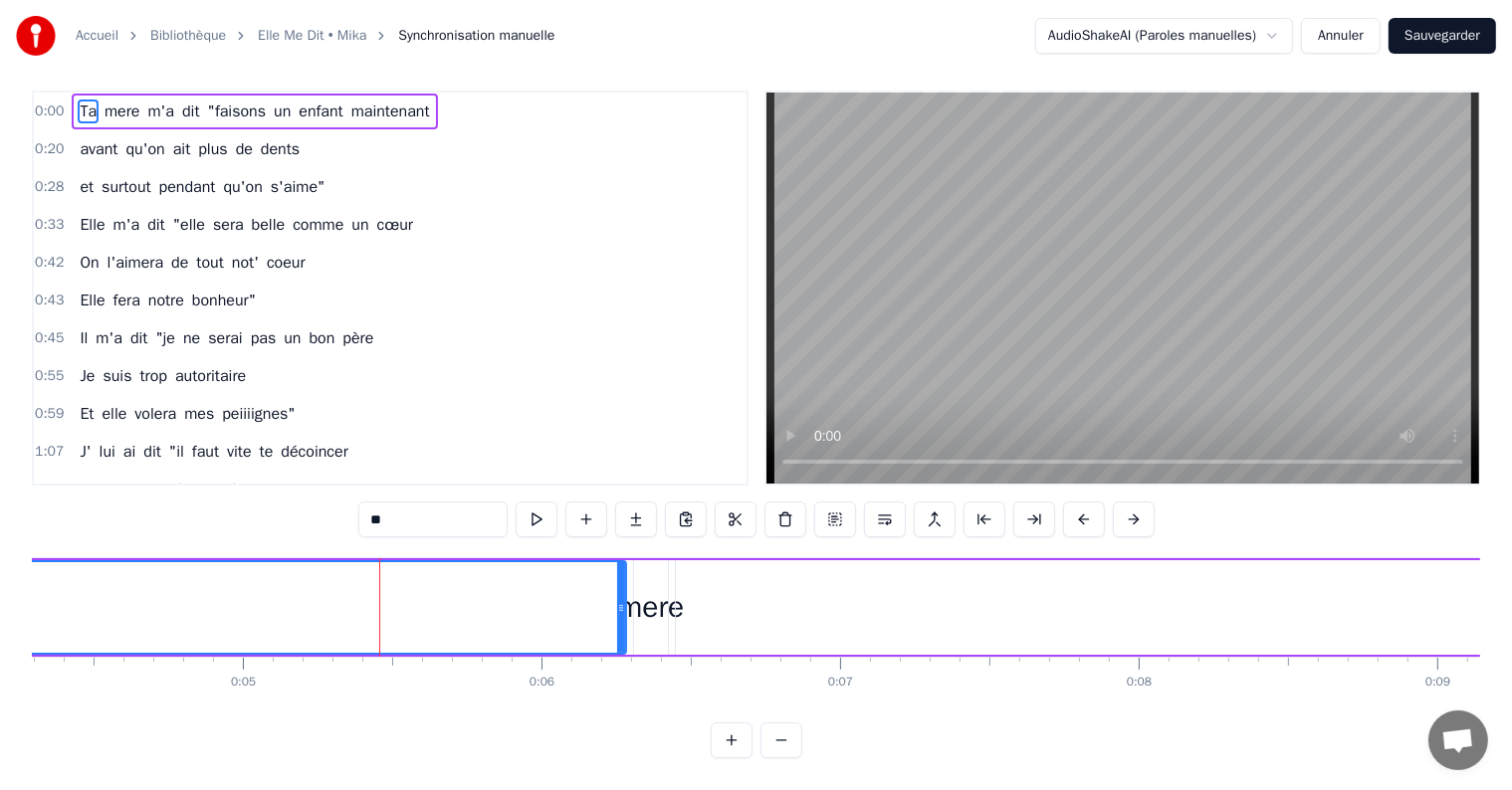 click on "maintenant" at bounding box center [390, 111] 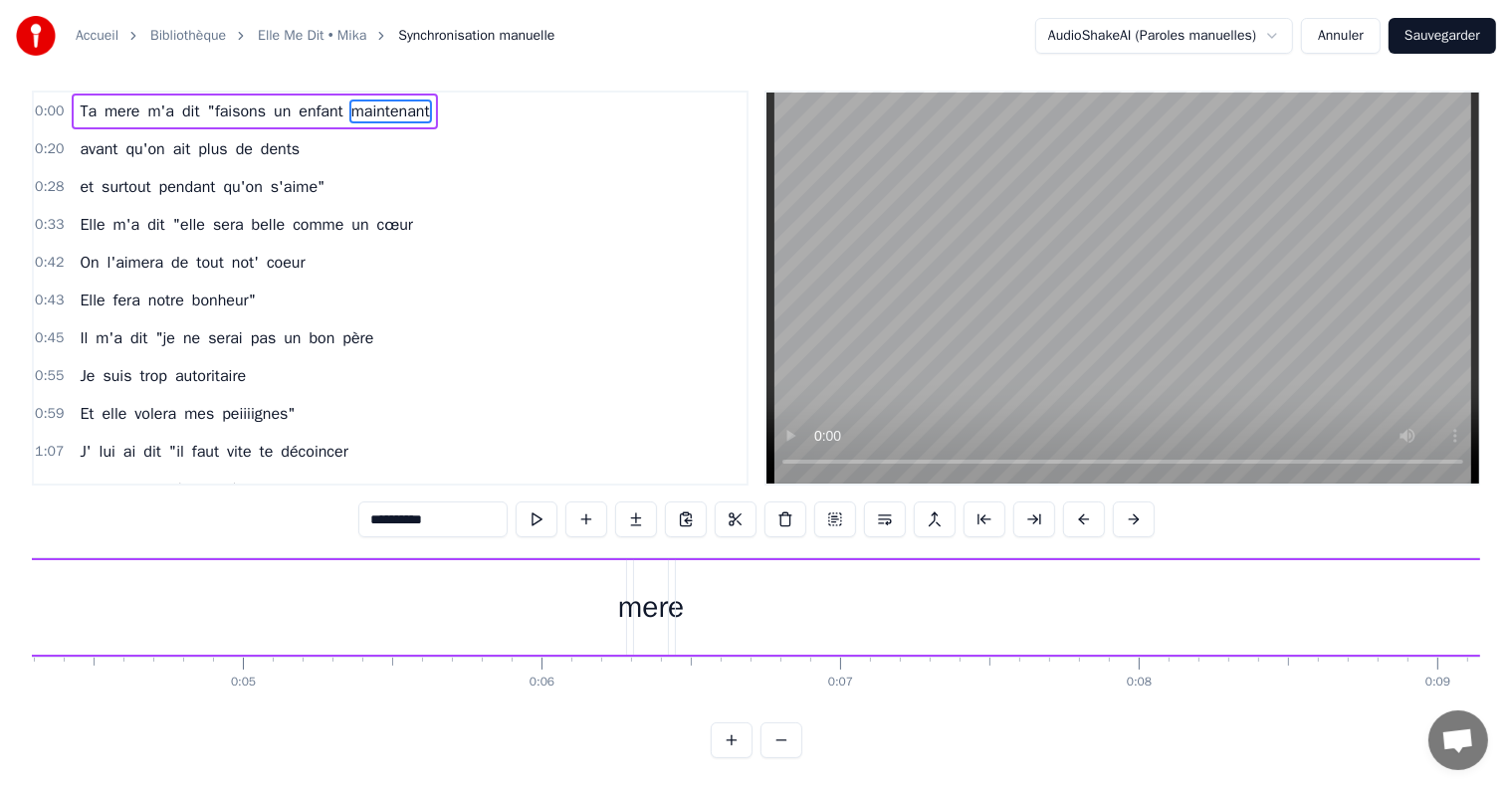 scroll, scrollTop: 0, scrollLeft: 0, axis: both 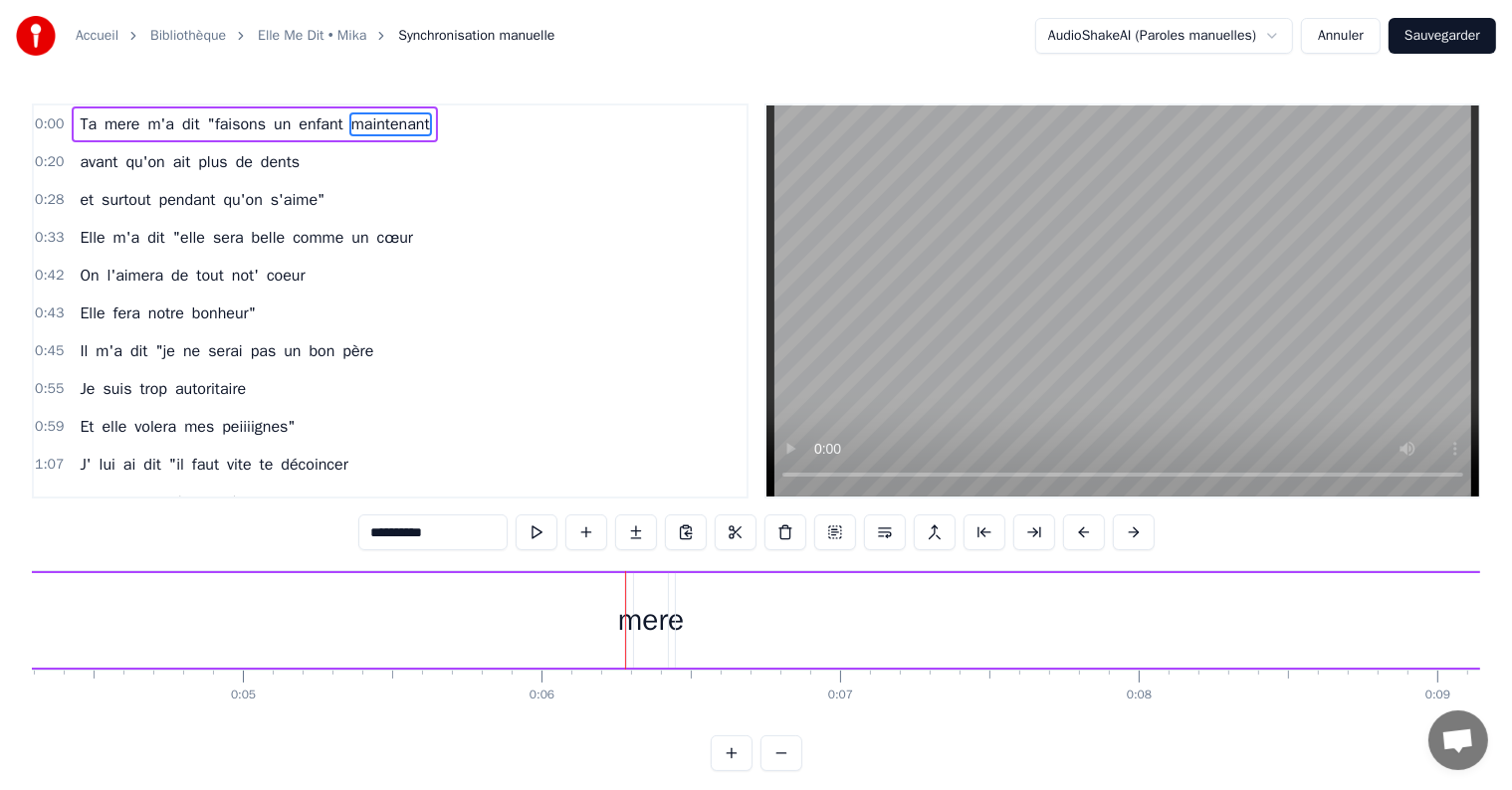 click on "0:00 Ta mere m'a dit "faisons un enfant maintenant" at bounding box center [390, 124] 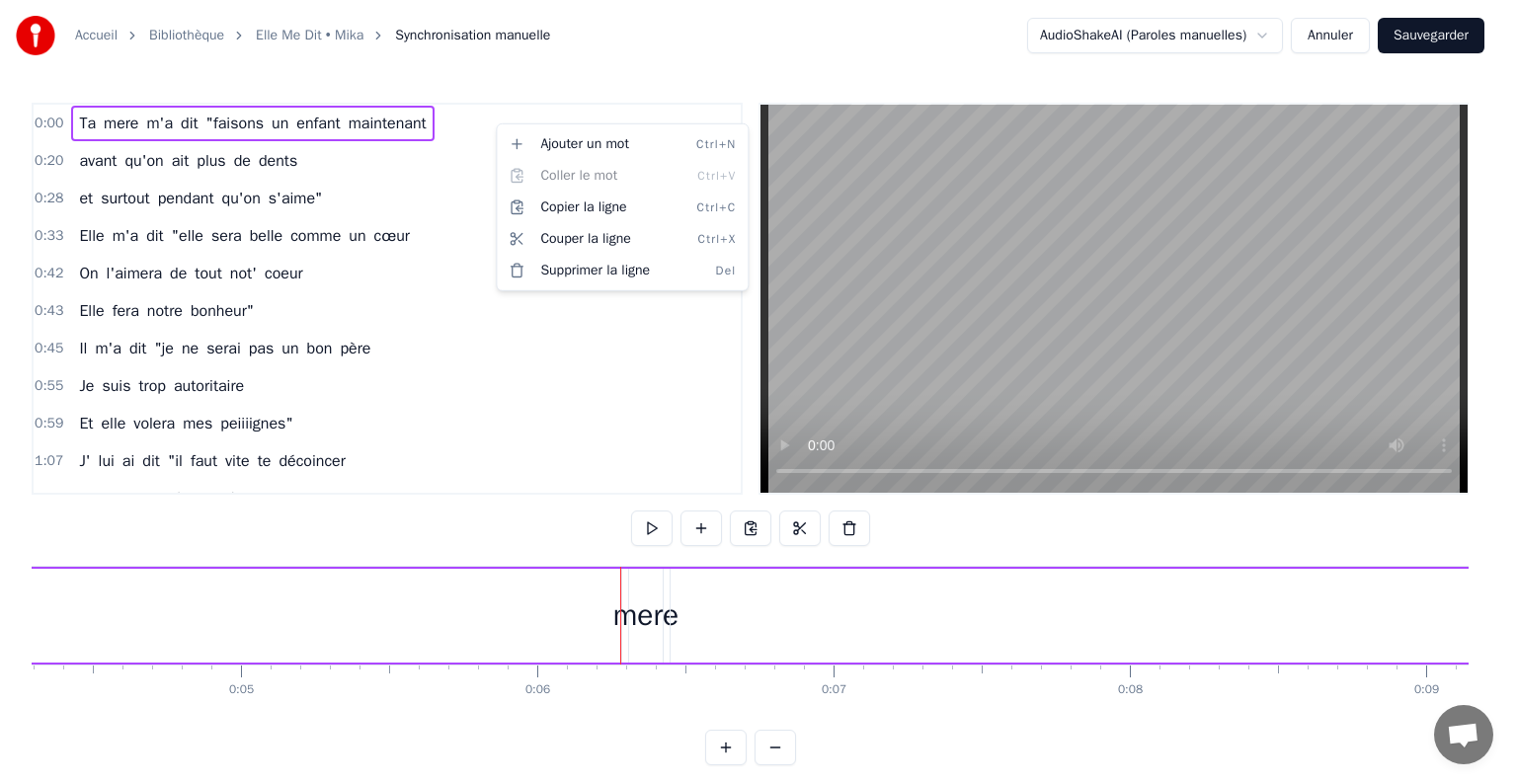 click on "Accueil Bibliothèque Elle Me Dit • Mika Synchronisation manuelle AudioShakeAI (Paroles manuelles) Annuler Sauvegarder 0:00 Ta mere m'a dit "faisons un enfant maintenant 0:20 avant qu'on ait plus de dents 0:28 et surtout pendant qu'on s'aime" 0:33 Elle m'a dit "elle sera belle comme un cœur 0:42 On l'aimera de tout not' coeur 0:43 Elle fera notre bonheur" 0:45 Il m'a dit "je ne serai pas un bon père 0:55 Je suis trop autoritaire 0:59 Et elle volera mes peiiiignes" 1:07 J' lui ai dit "il faut vite te décoincer 1:11 Et te mettre à procréer 1:17 Ou t' finiras comme tes frères" 1:23 On t'a dit 1:25 On t'a dit "bienvenue, dans not' vie de moldu 1:30 On est un peu tarés, c'est sûr qu'on va t'aimer" 1:34 on t'a dit "t'es mignone, avec ta petite trogne 1:36 et ton p'tit caractère qui fout not' monde en l'air" 1:40 Quel bon...heur de t'avoir (3x) 1:42 "Danse! Danse! Danse!" On te dit "Danse!" 1:47 Quel bon...heur de t'avoir (3x) 1:49 "Danse! Danse! Danse!" 1:53 Elle me dit "maint'nant faut faire un garçon"" at bounding box center [758, 398] 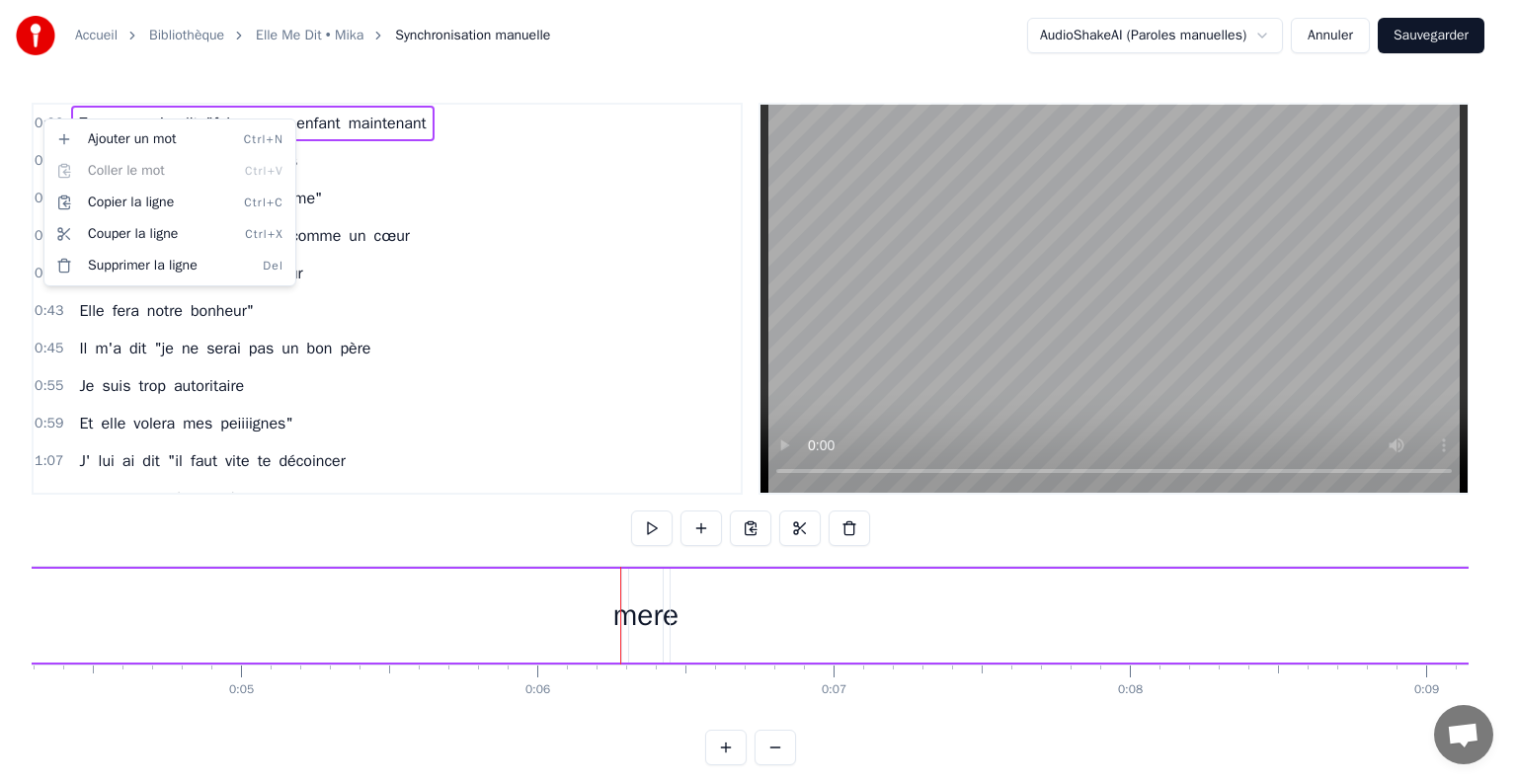 click on "Accueil Bibliothèque Elle Me Dit • Mika Synchronisation manuelle AudioShakeAI (Paroles manuelles) Annuler Sauvegarder 0:00 Ta mere m'a dit "faisons un enfant maintenant 0:20 avant qu'on ait plus de dents 0:28 et surtout pendant qu'on s'aime" 0:33 Elle m'a dit "elle sera belle comme un cœur 0:42 On l'aimera de tout not' coeur 0:43 Elle fera notre bonheur" 0:45 Il m'a dit "je ne serai pas un bon père 0:55 Je suis trop autoritaire 0:59 Et elle volera mes peiiiignes" 1:07 J' lui ai dit "il faut vite te décoincer 1:11 Et te mettre à procréer 1:17 Ou t' finiras comme tes frères" 1:23 On t'a dit 1:25 On t'a dit "bienvenue, dans not' vie de moldu 1:30 On est un peu tarés, c'est sûr qu'on va t'aimer" 1:34 on t'a dit "t'es mignone, avec ta petite trogne 1:36 et ton p'tit caractère qui fout not' monde en l'air" 1:40 Quel bon...heur de t'avoir (3x) 1:42 "Danse! Danse! Danse!" On te dit "Danse!" 1:47 Quel bon...heur de t'avoir (3x) 1:49 "Danse! Danse! Danse!" 1:53 Elle me dit "maint'nant faut faire un garçon"" at bounding box center (758, 398) 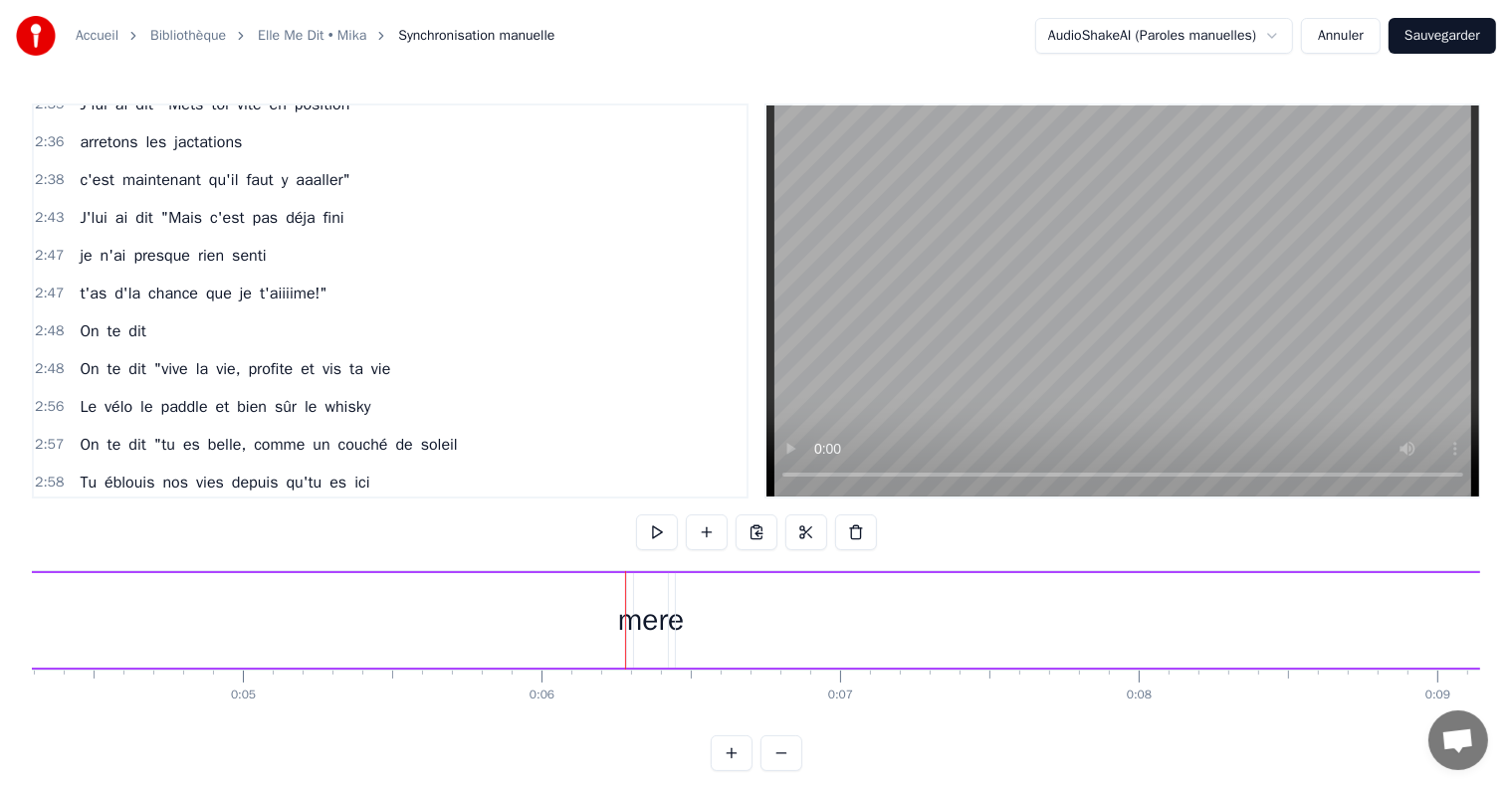 scroll, scrollTop: 1365, scrollLeft: 0, axis: vertical 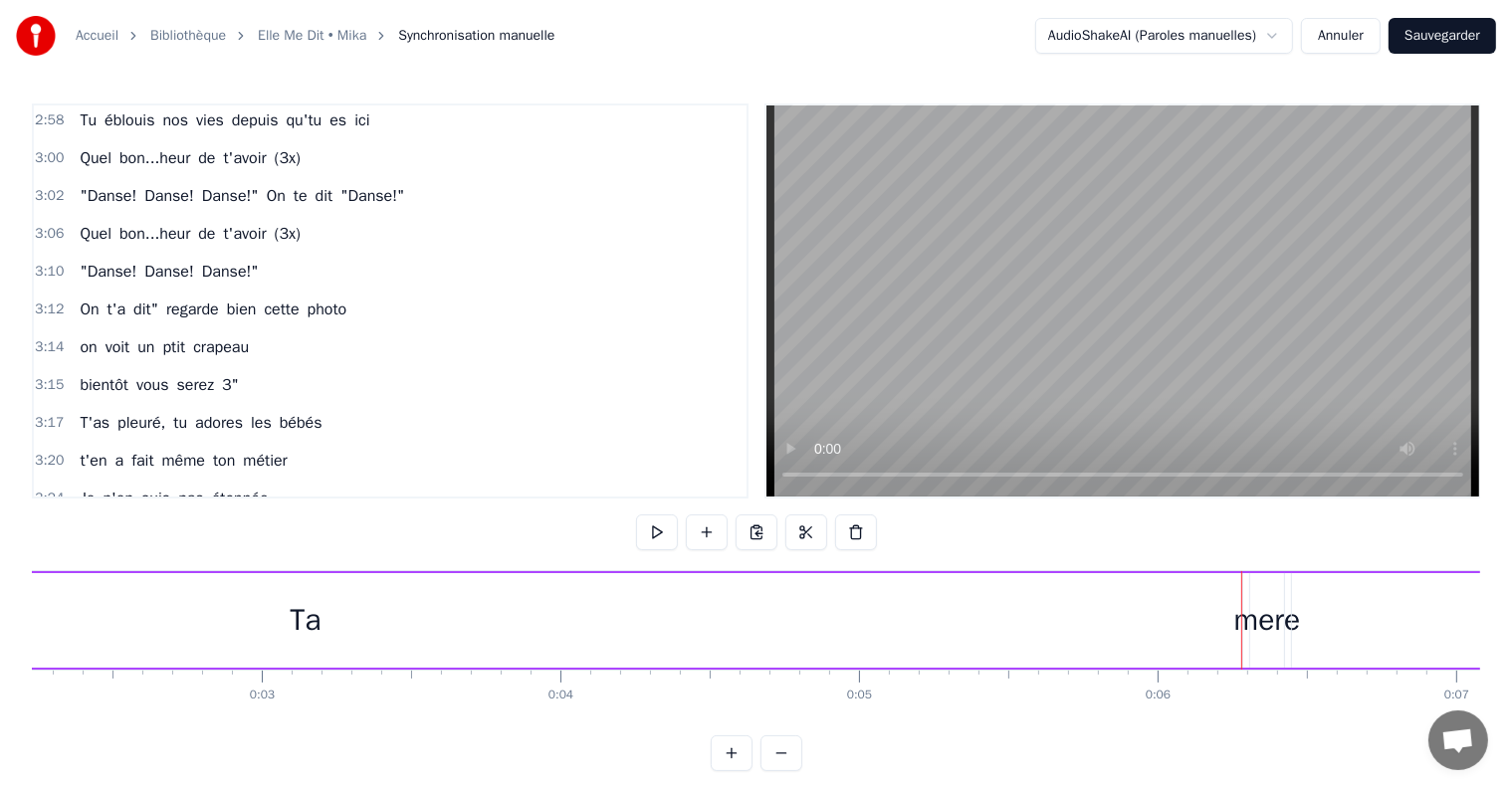 click on "Annuler" at bounding box center [1341, 36] 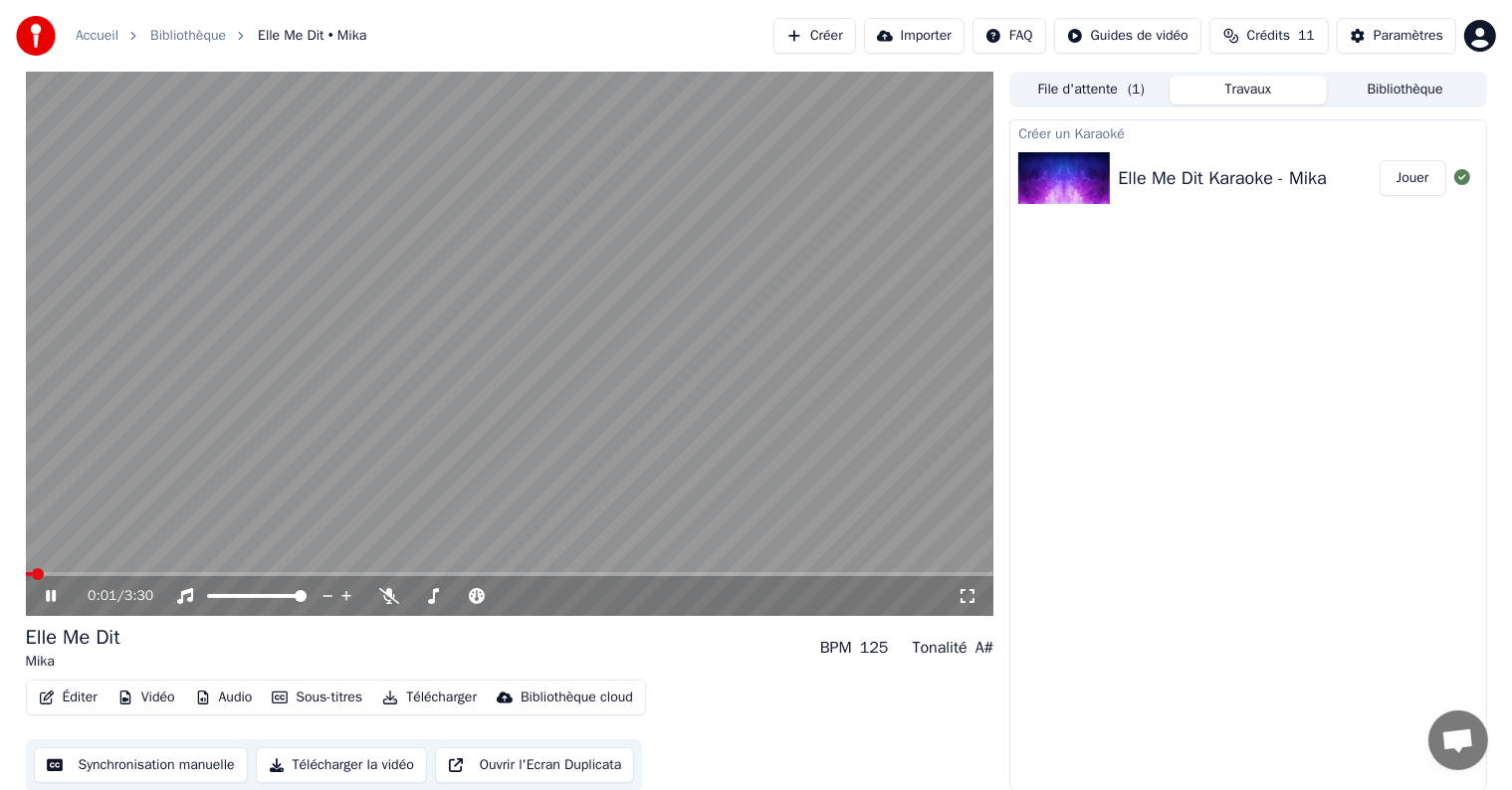click at bounding box center [510, 343] 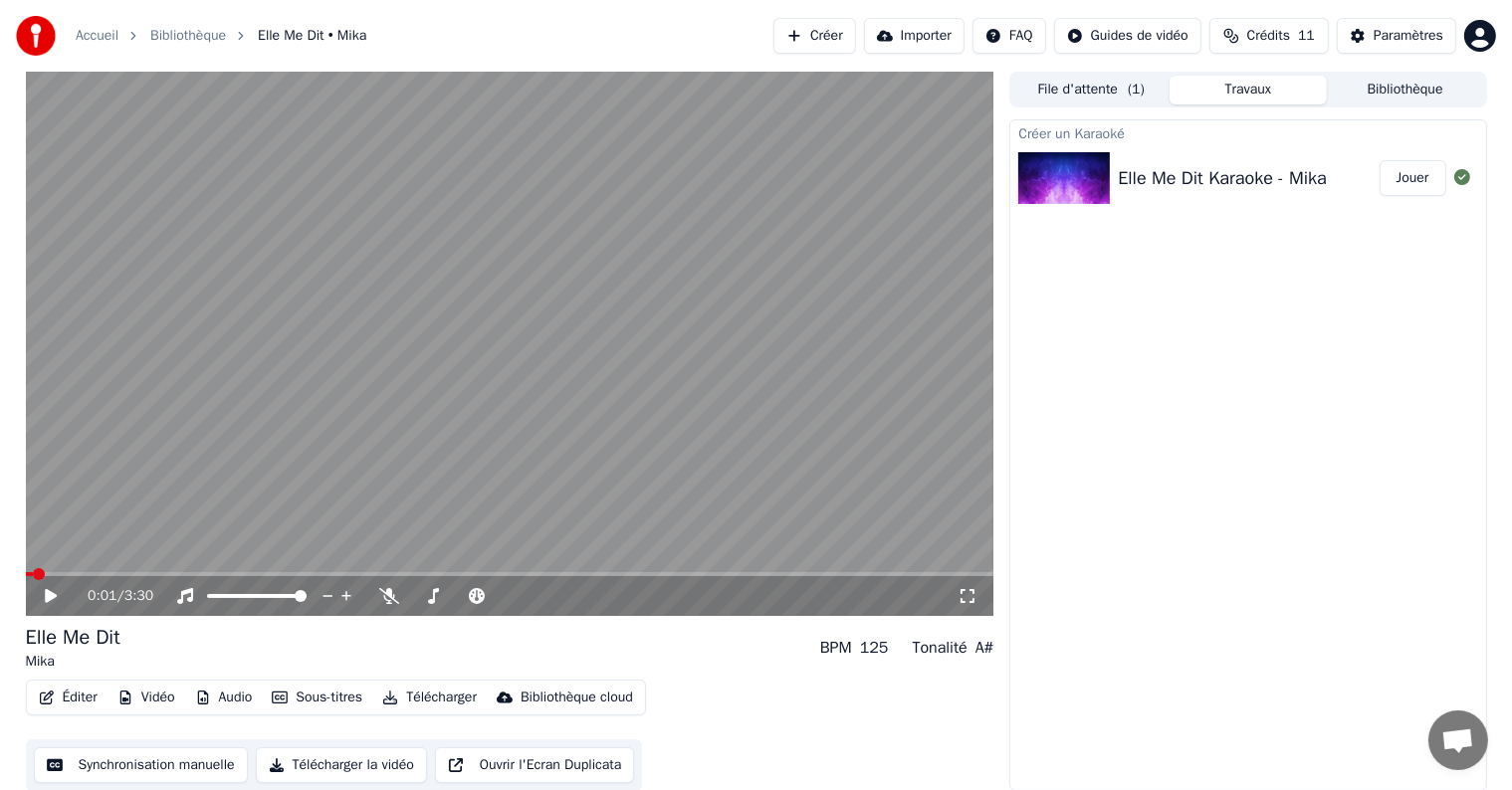 scroll, scrollTop: 1, scrollLeft: 0, axis: vertical 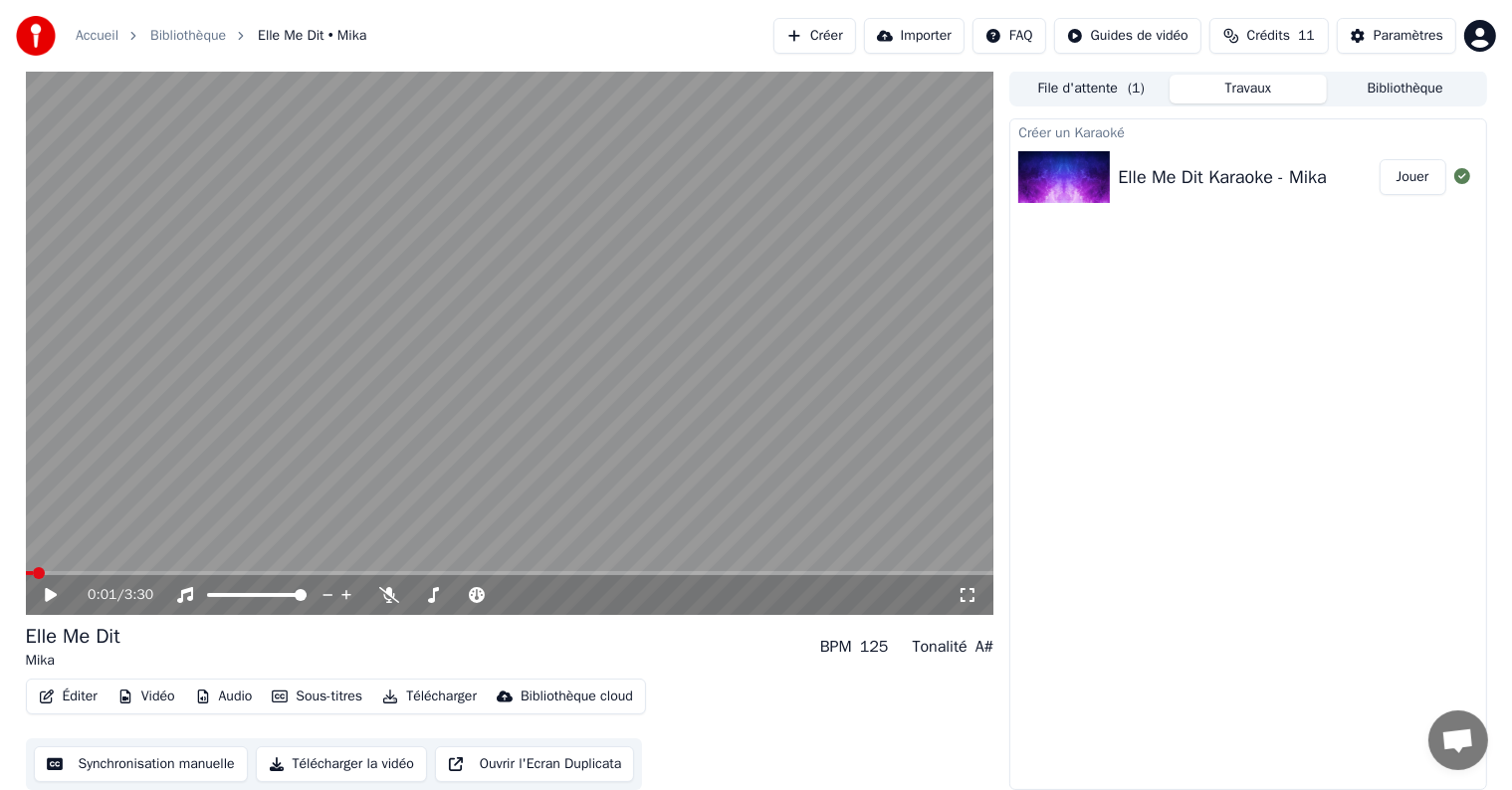 click at bounding box center (510, 342) 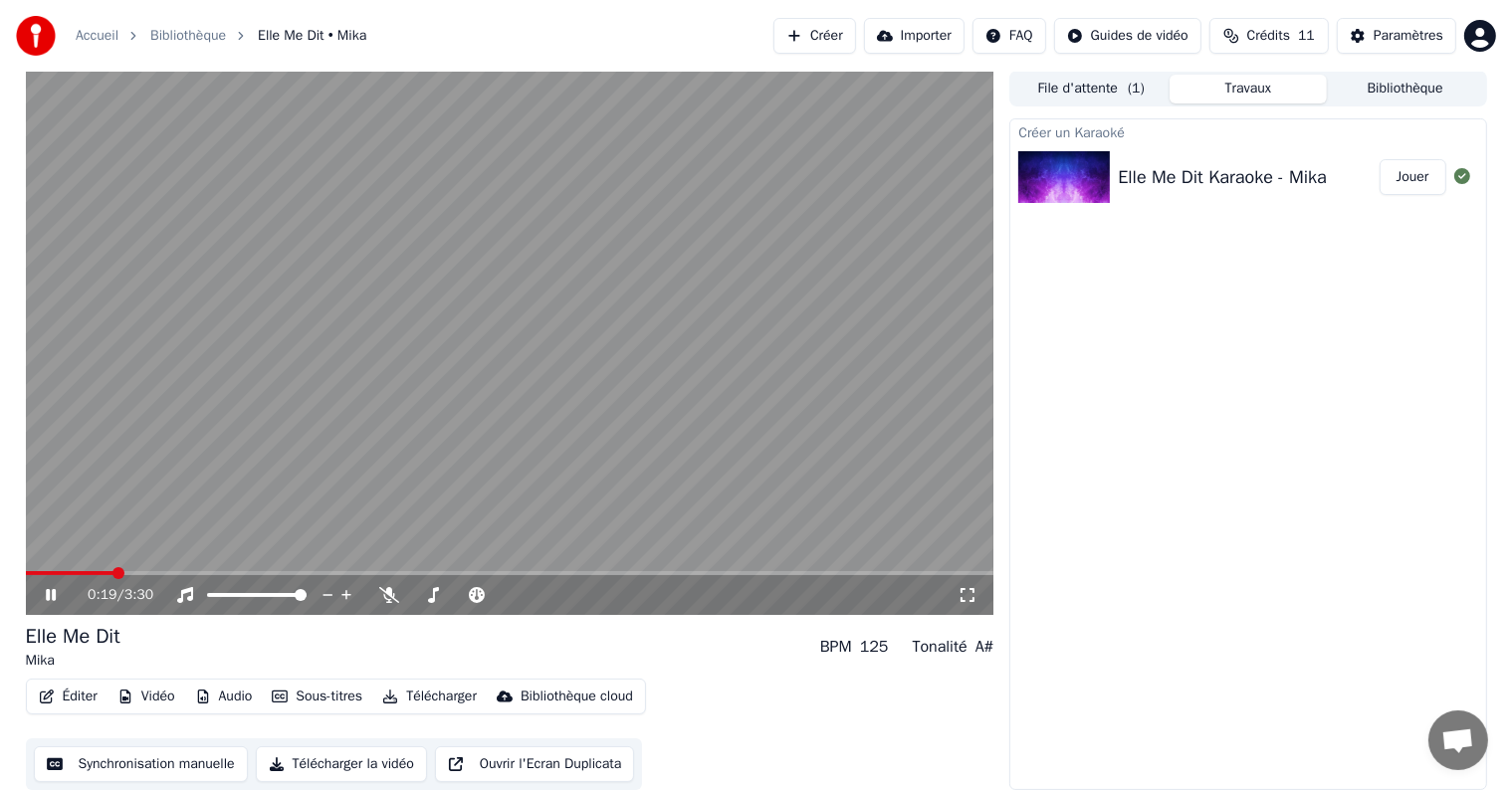click at bounding box center [510, 342] 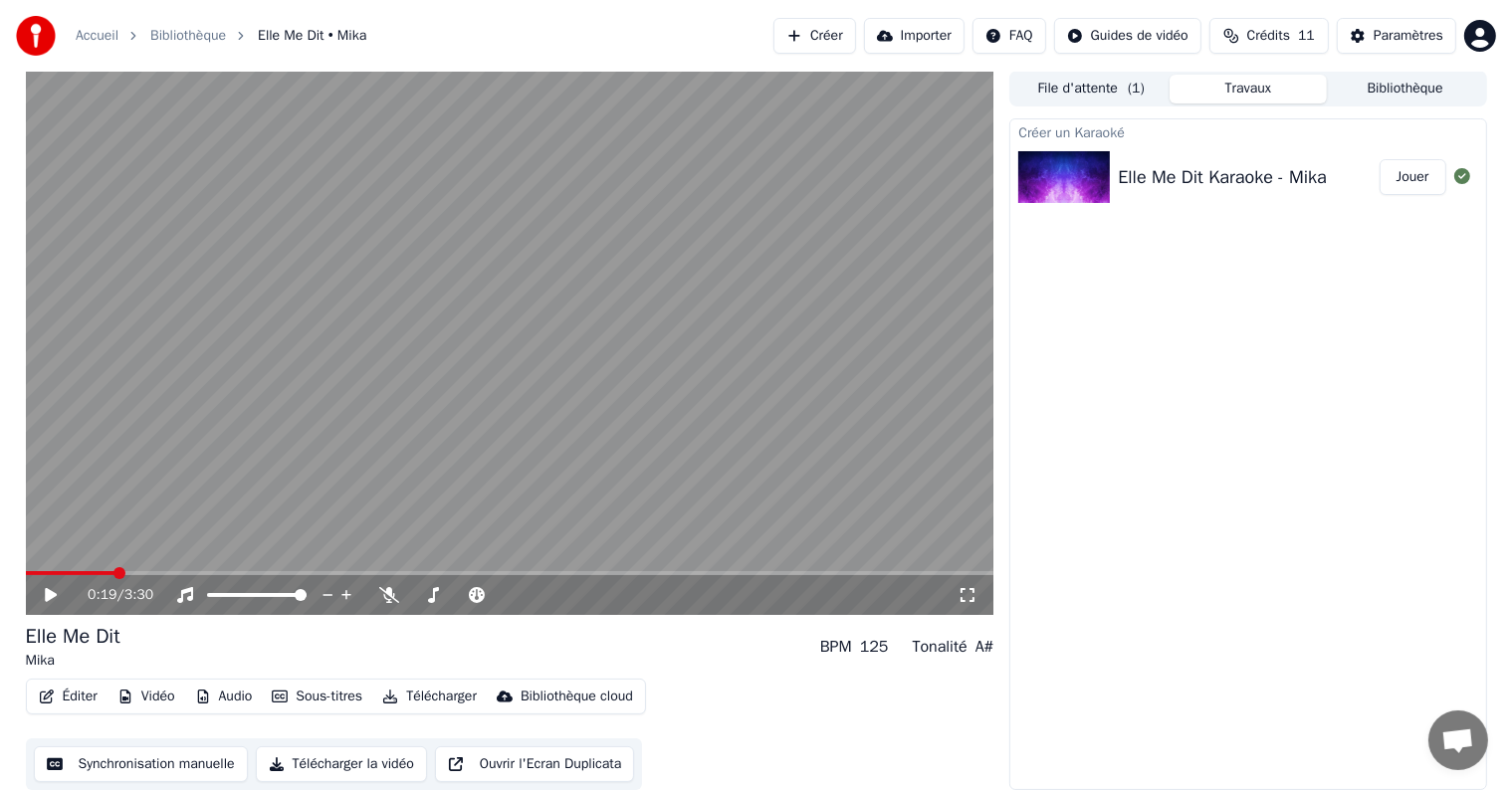 click on "Éditer" at bounding box center (68, 696) 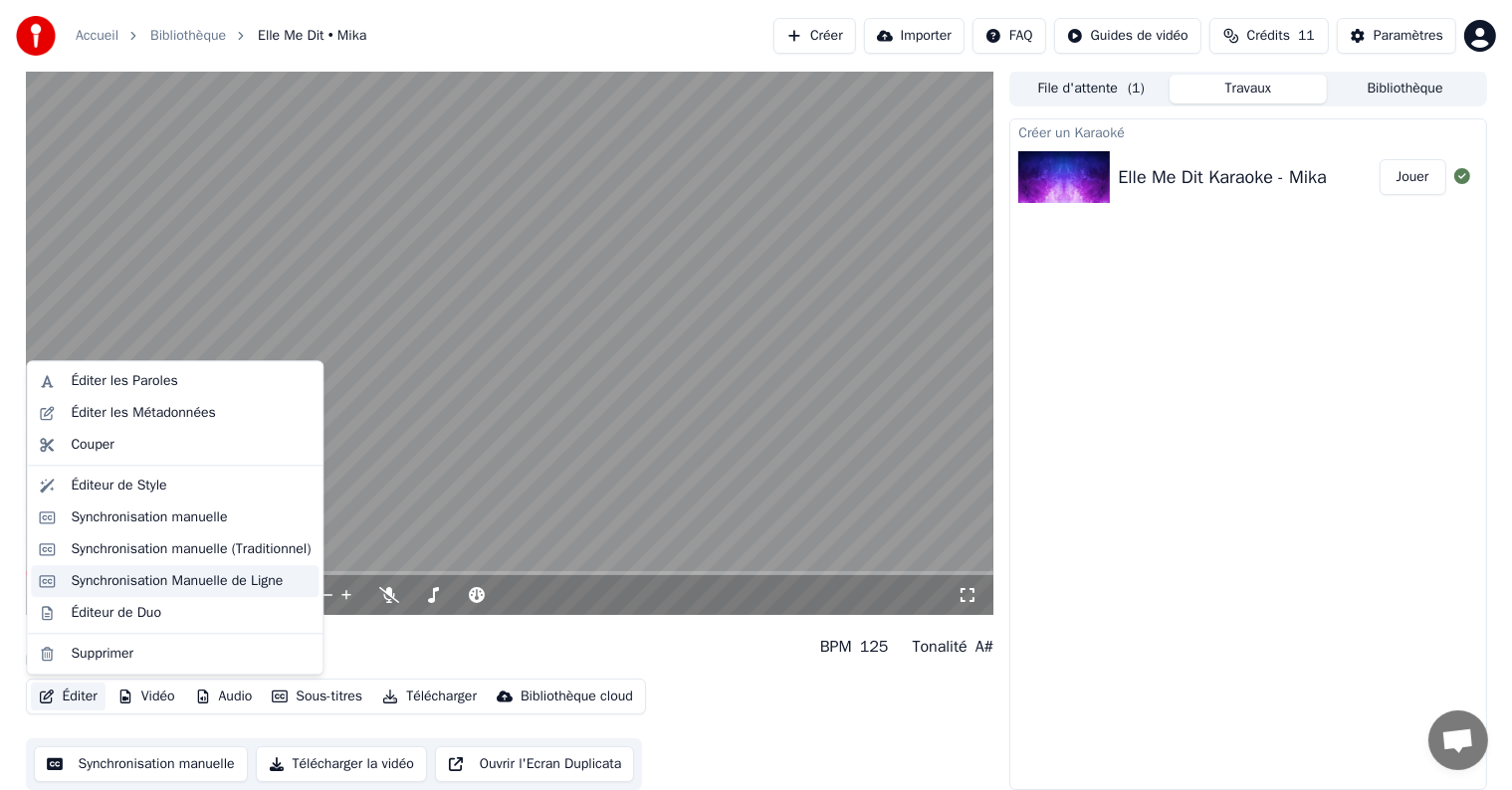 click on "Synchronisation Manuelle de Ligne" at bounding box center [174, 581] 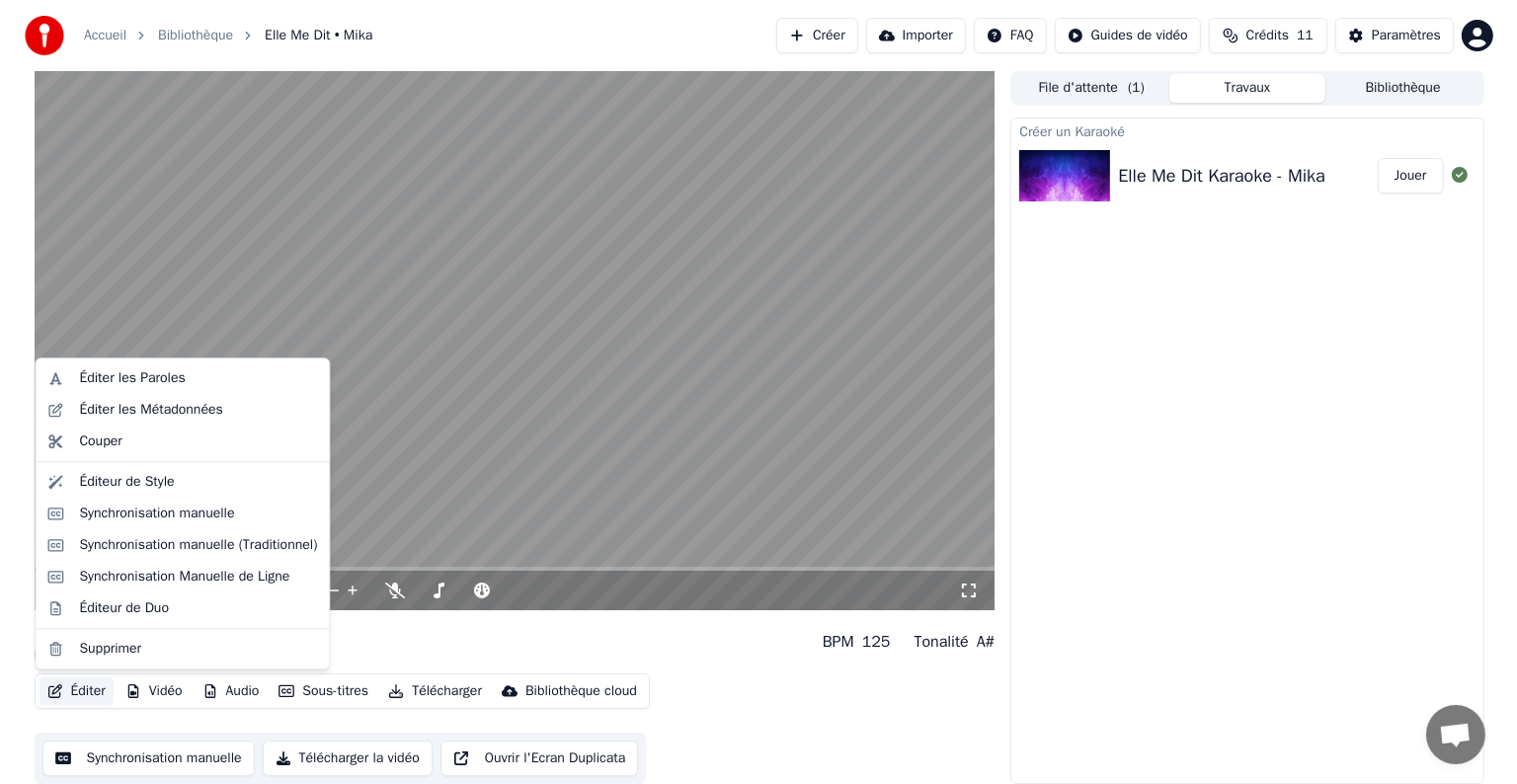 scroll, scrollTop: 0, scrollLeft: 0, axis: both 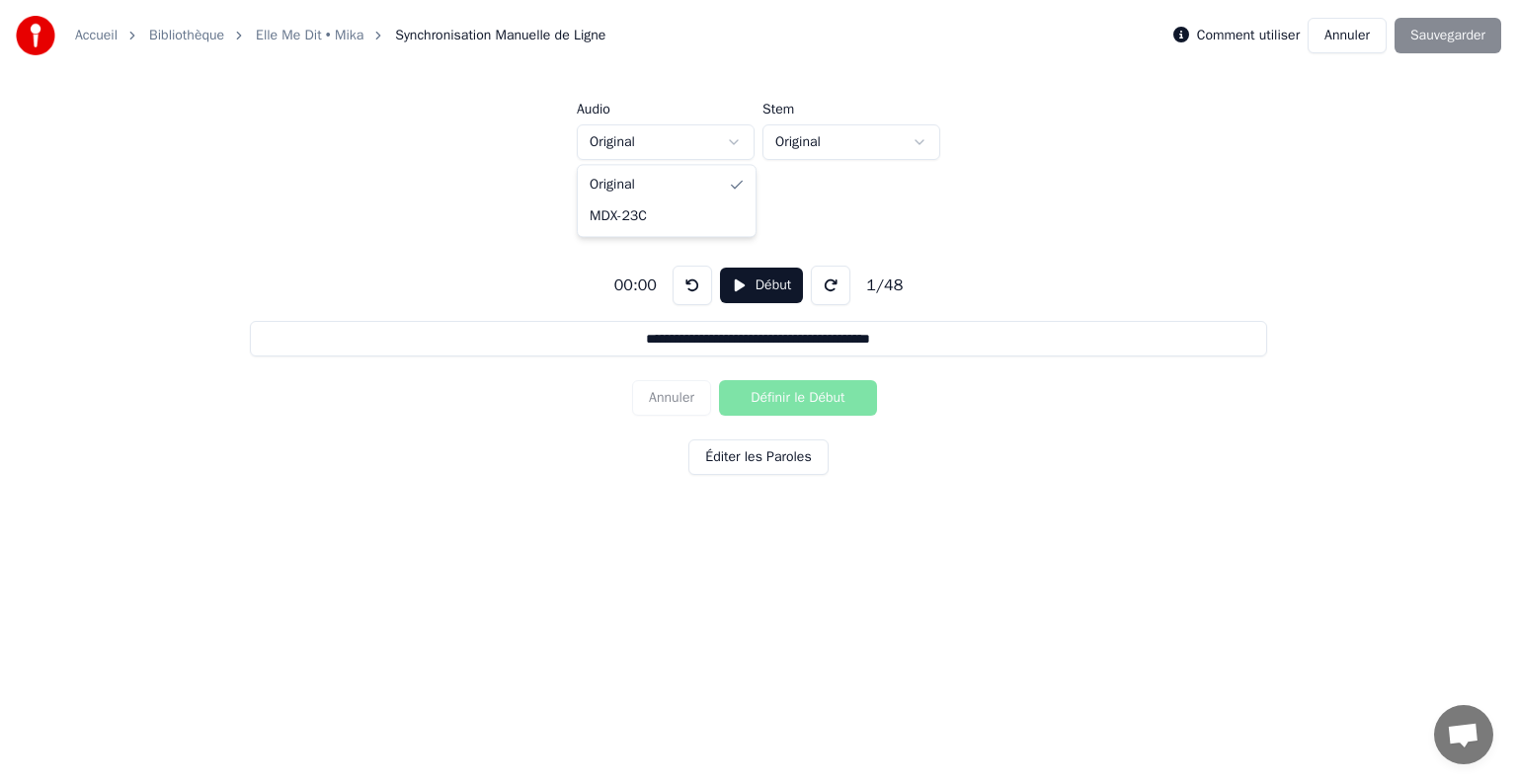 click on "**********" at bounding box center (758, 302) 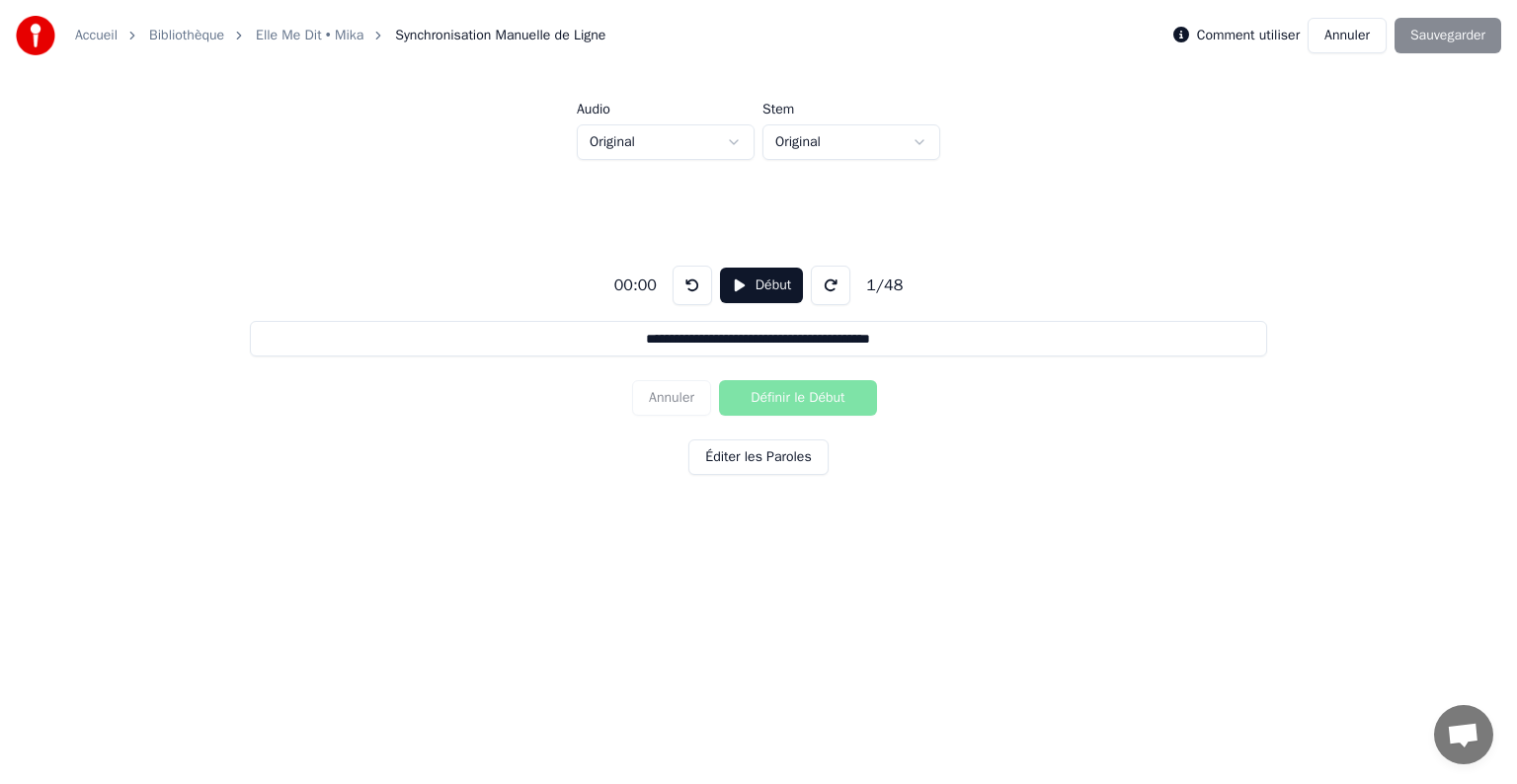 click on "**********" at bounding box center [758, 302] 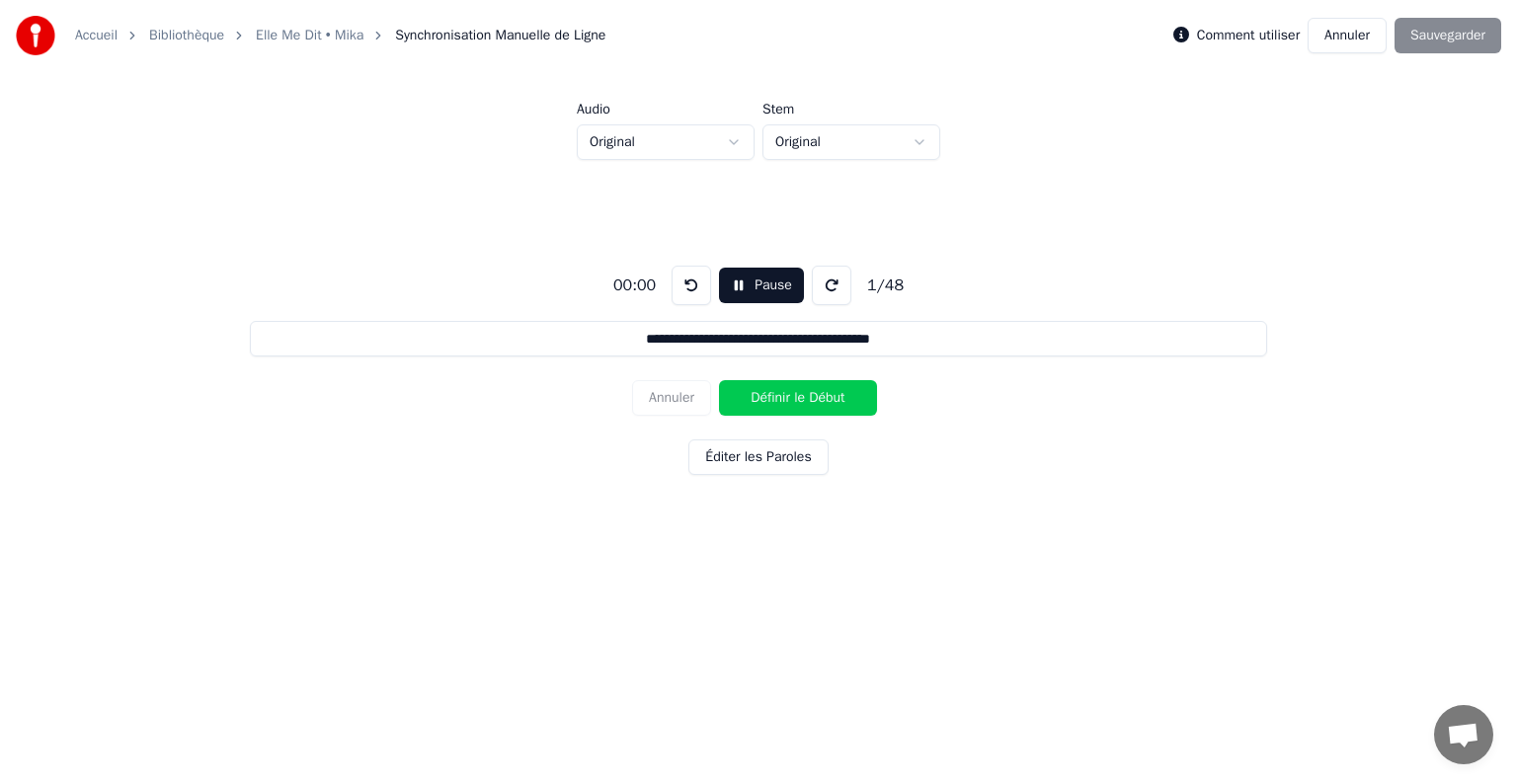 click on "Pause" at bounding box center (761, 285) 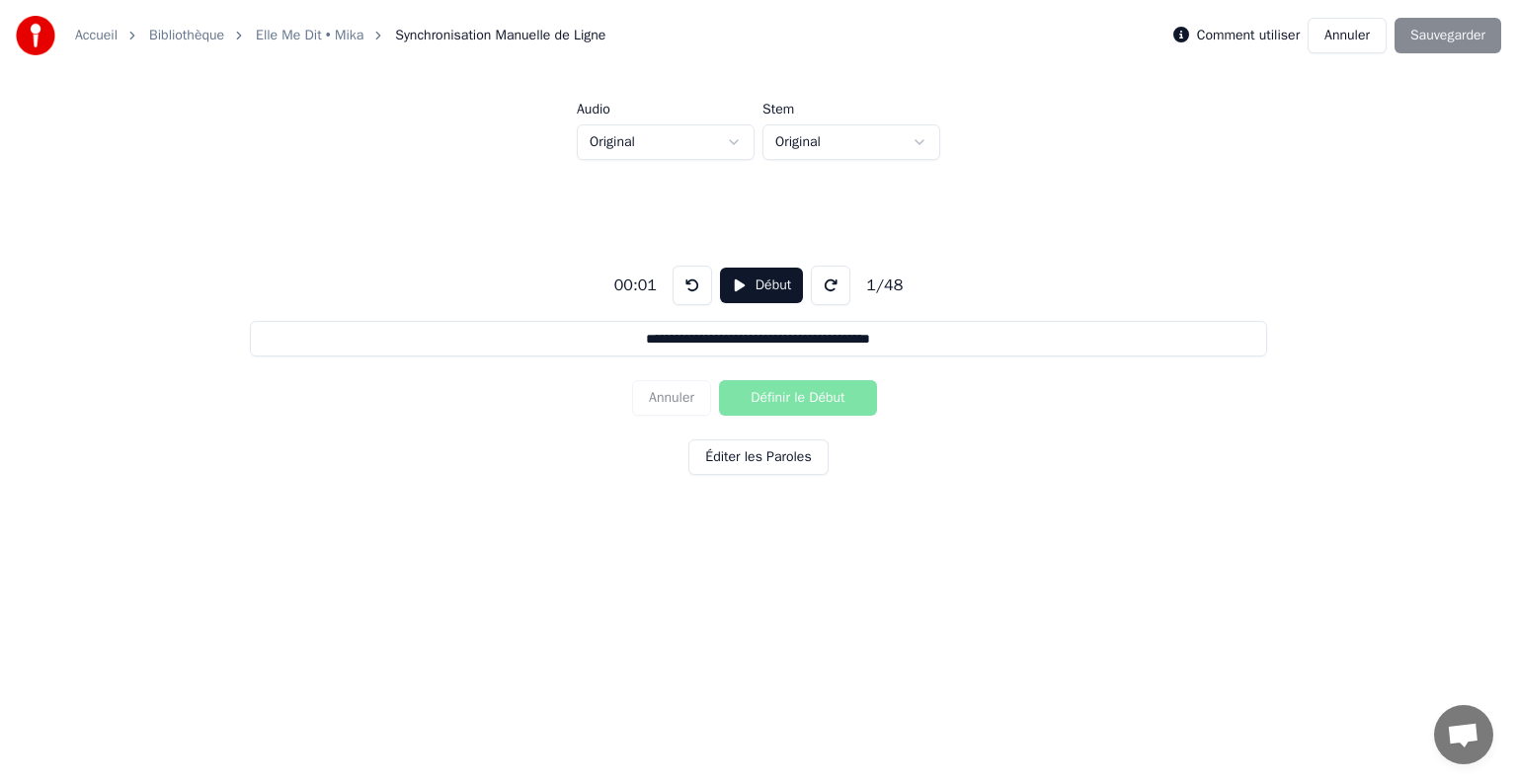 click on "Annuler Définir le Début" at bounding box center [758, 398] 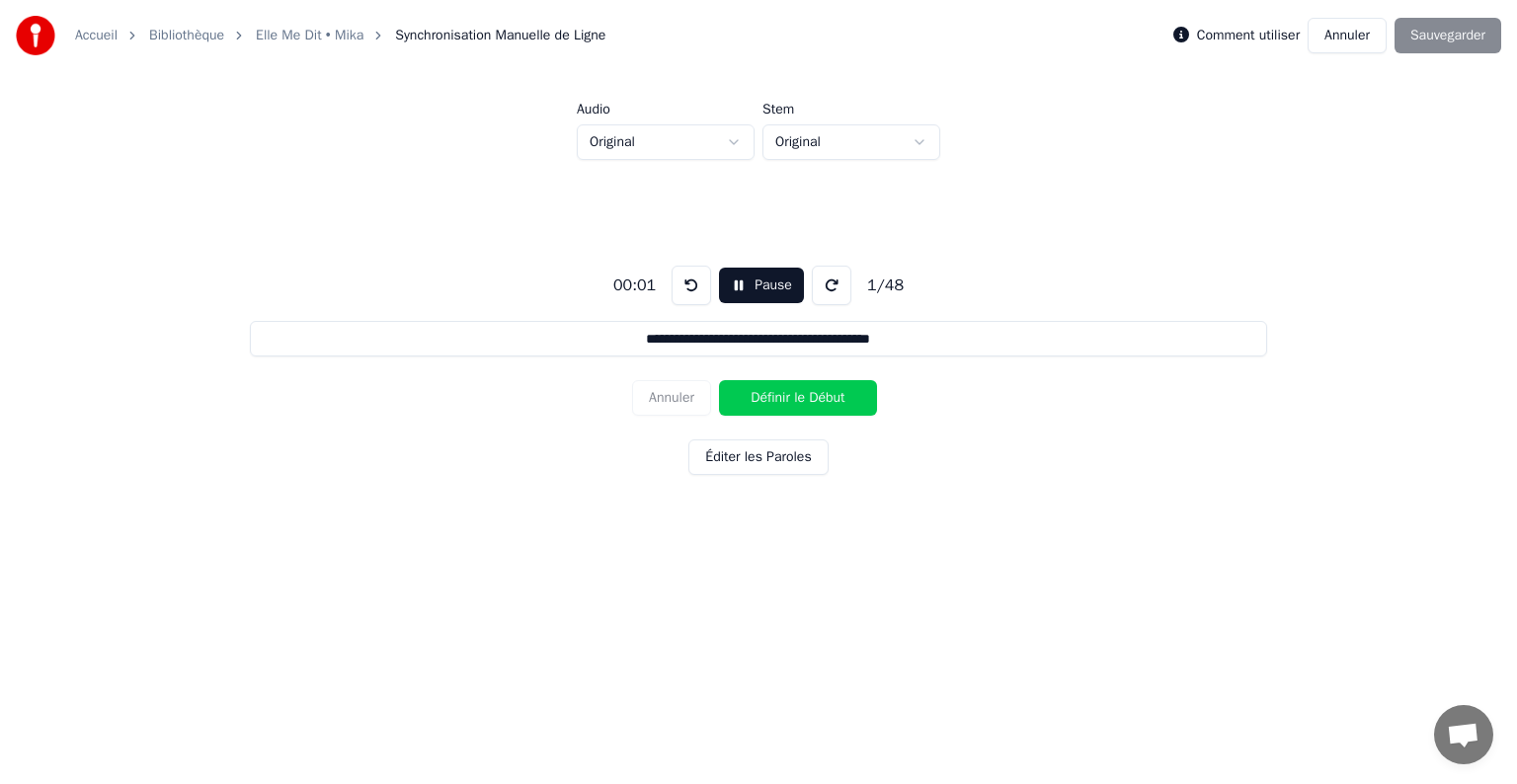 click on "Définir le Début" at bounding box center [798, 398] 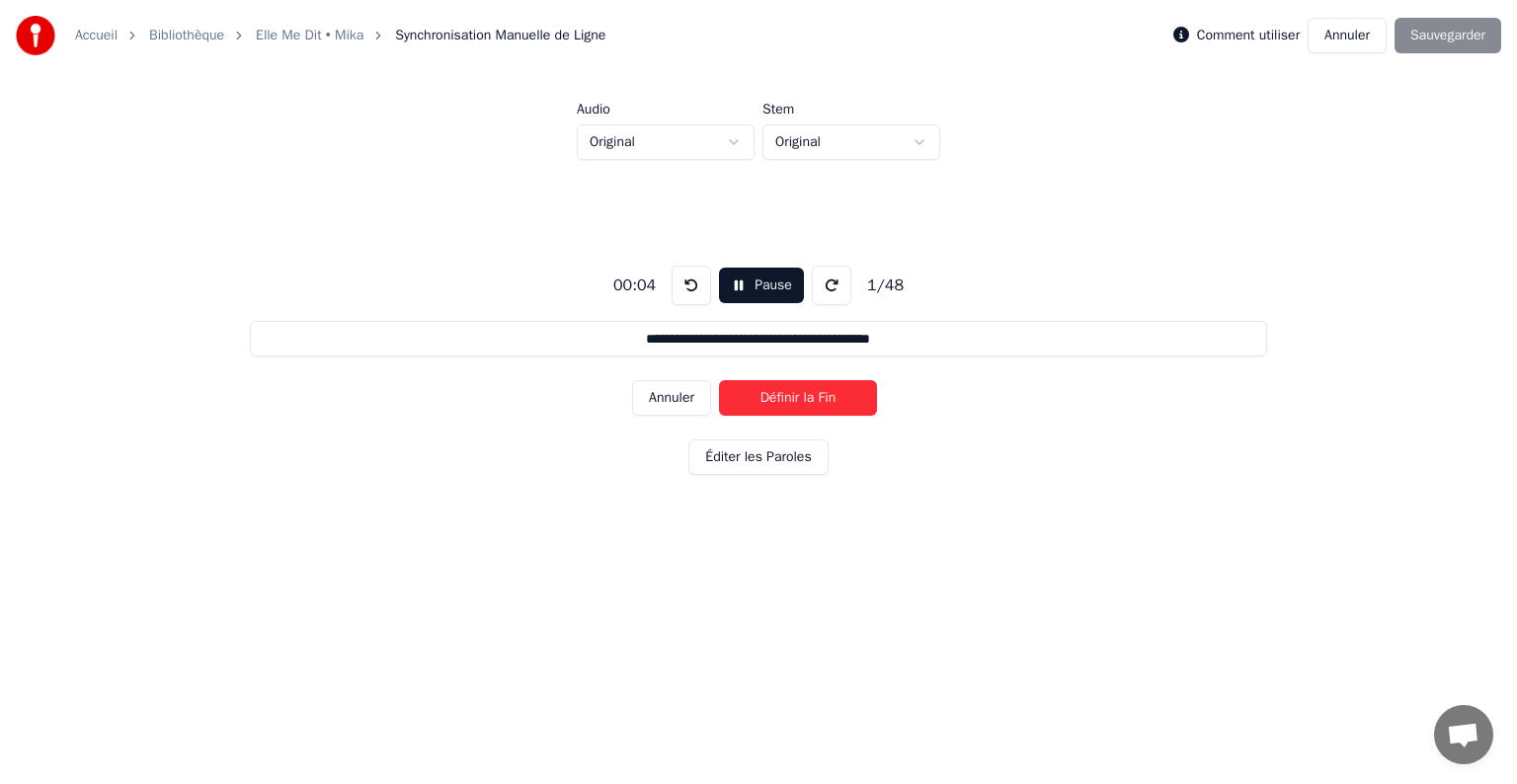 click on "Définir la Fin" at bounding box center [798, 398] 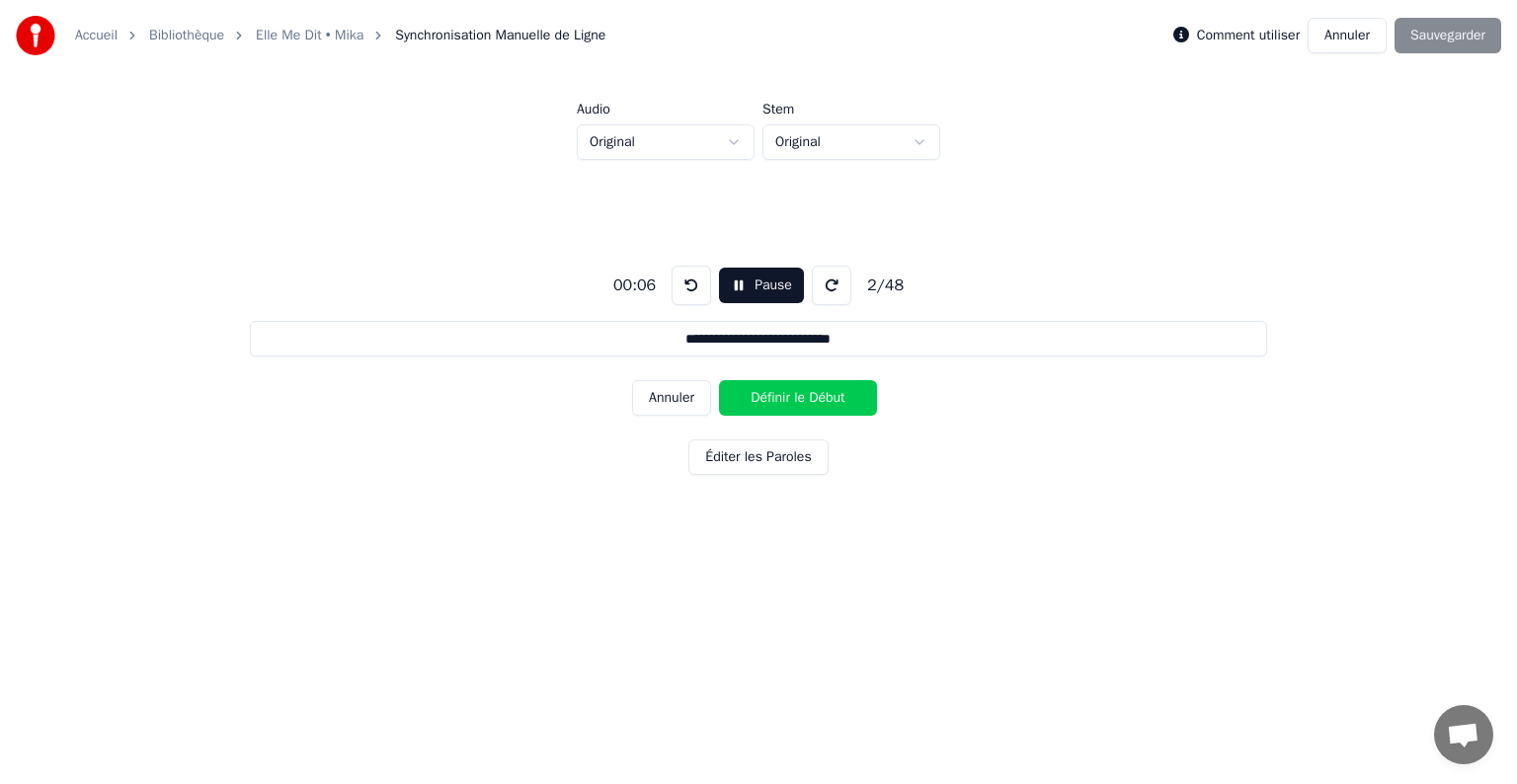 click on "Définir le Début" at bounding box center [798, 398] 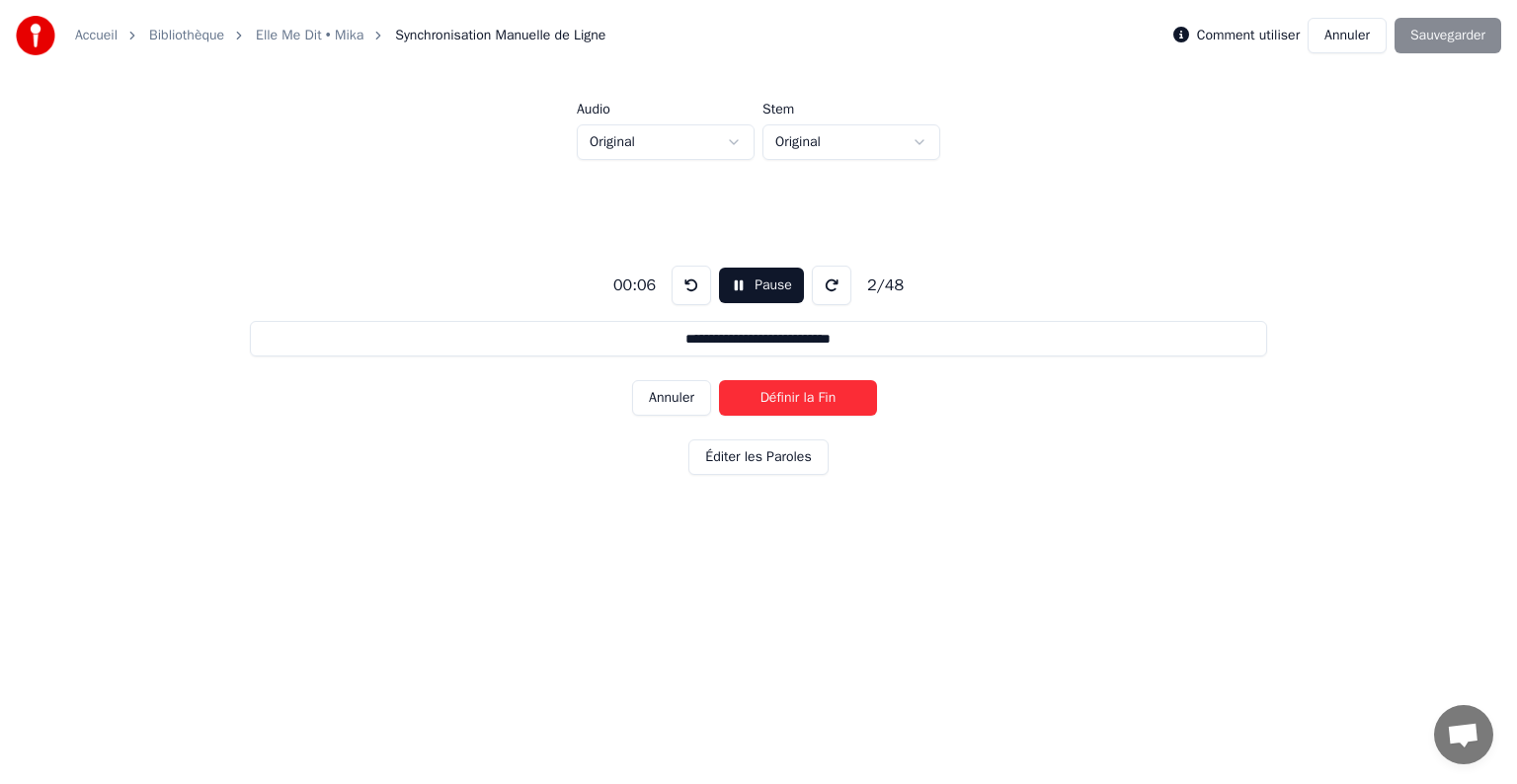 click on "Définir la Fin" at bounding box center (798, 398) 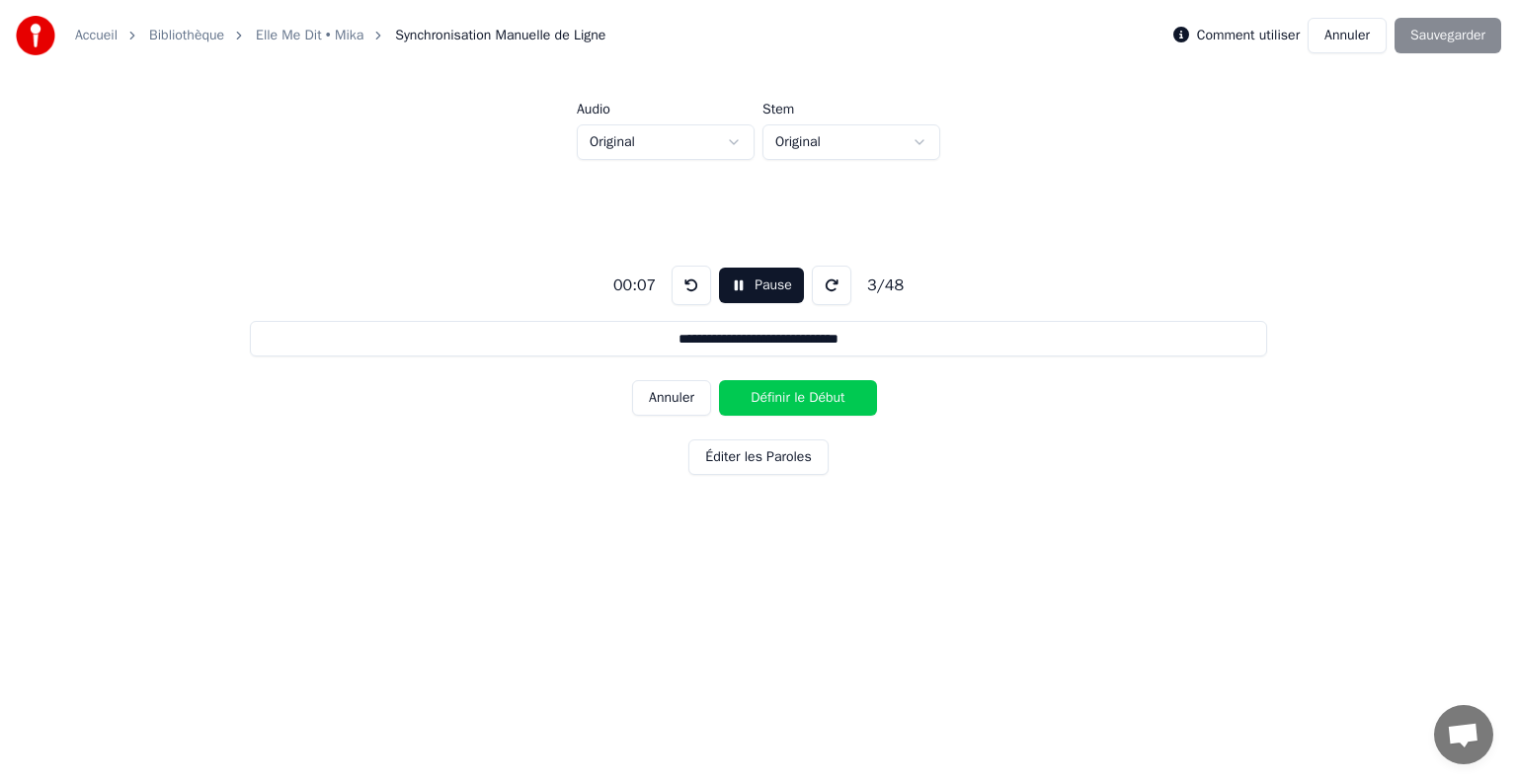 click on "Définir le Début" at bounding box center (798, 398) 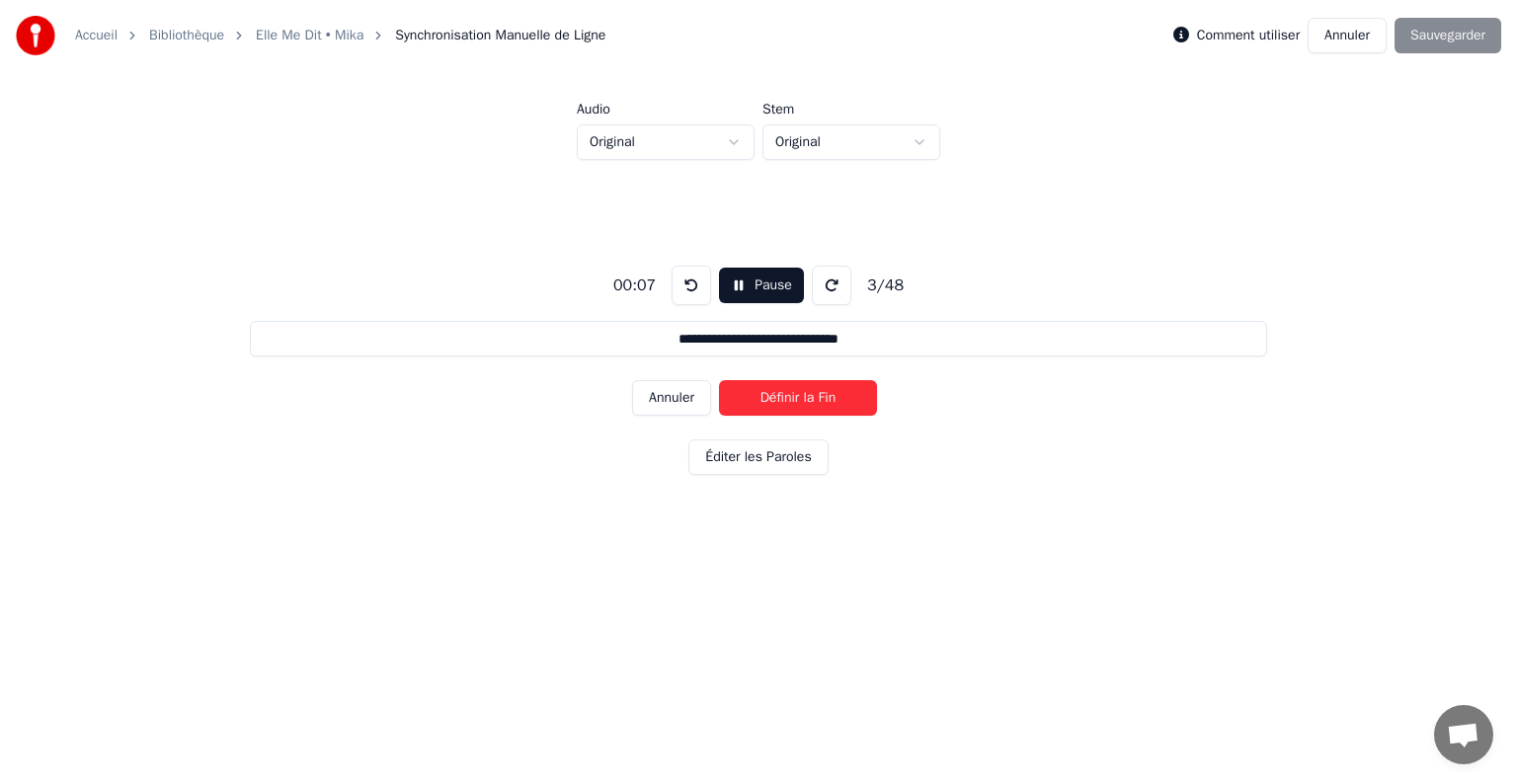 click on "Définir la Fin" at bounding box center [798, 398] 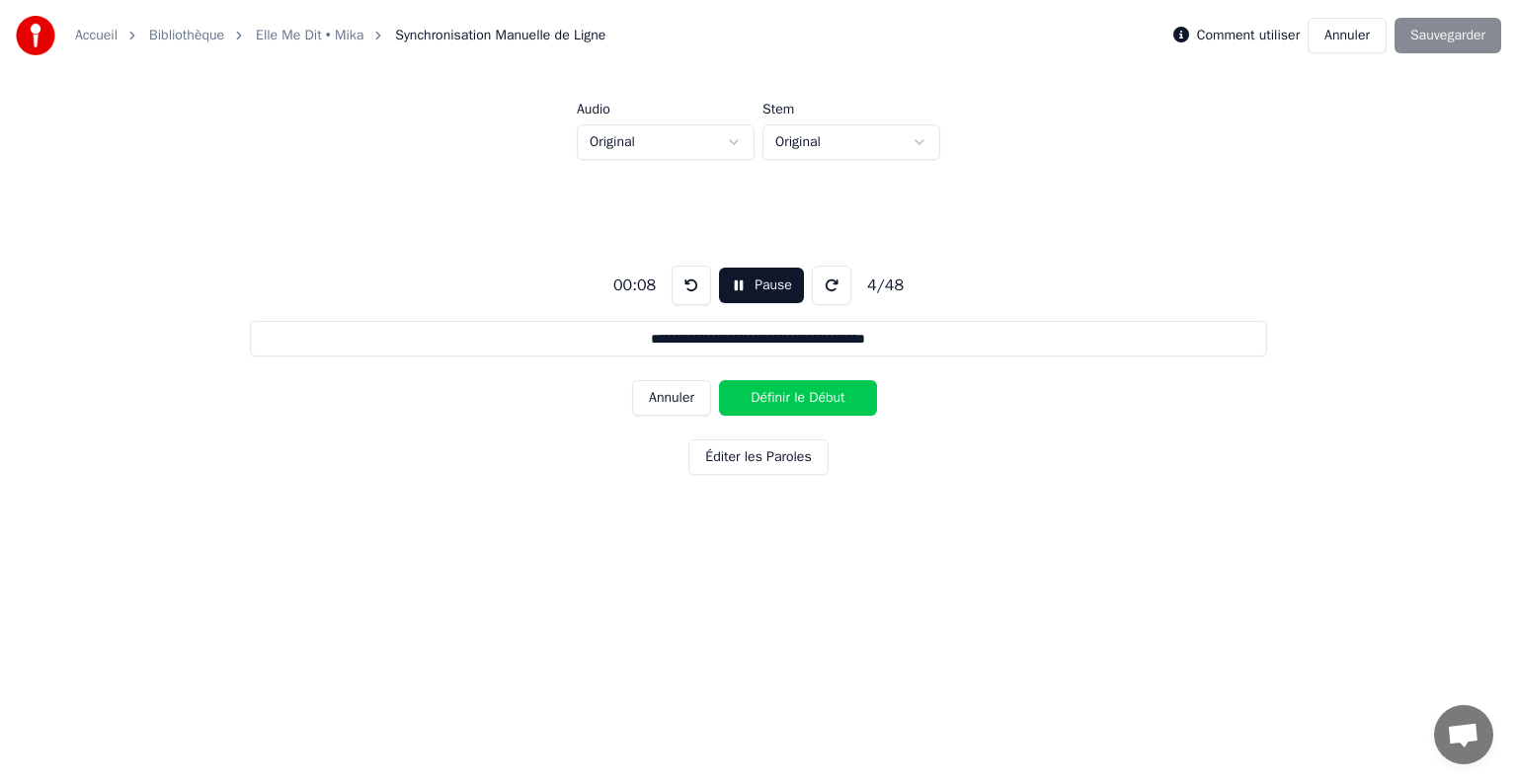 click on "Définir le Début" at bounding box center [798, 398] 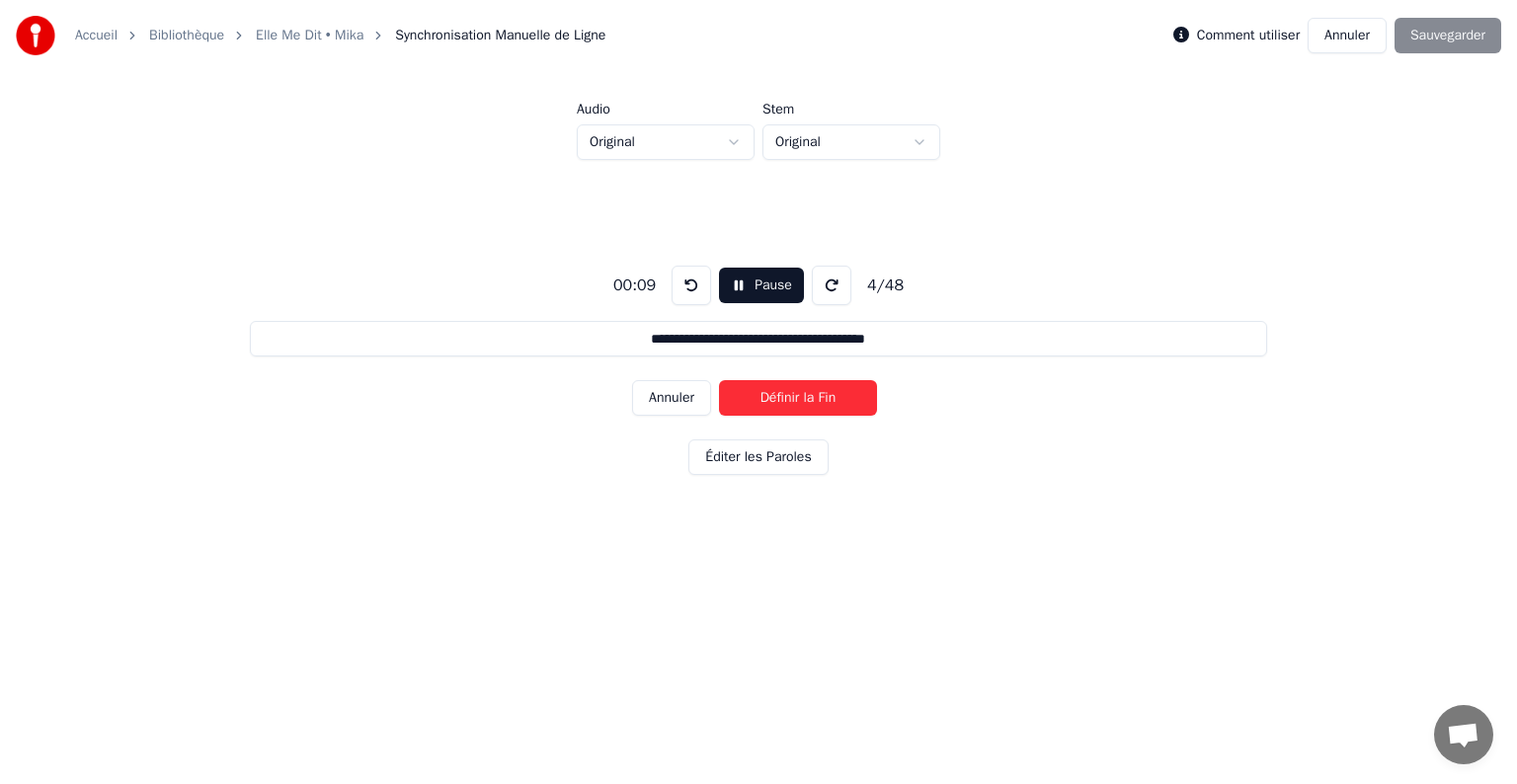 click on "Définir la Fin" at bounding box center (798, 398) 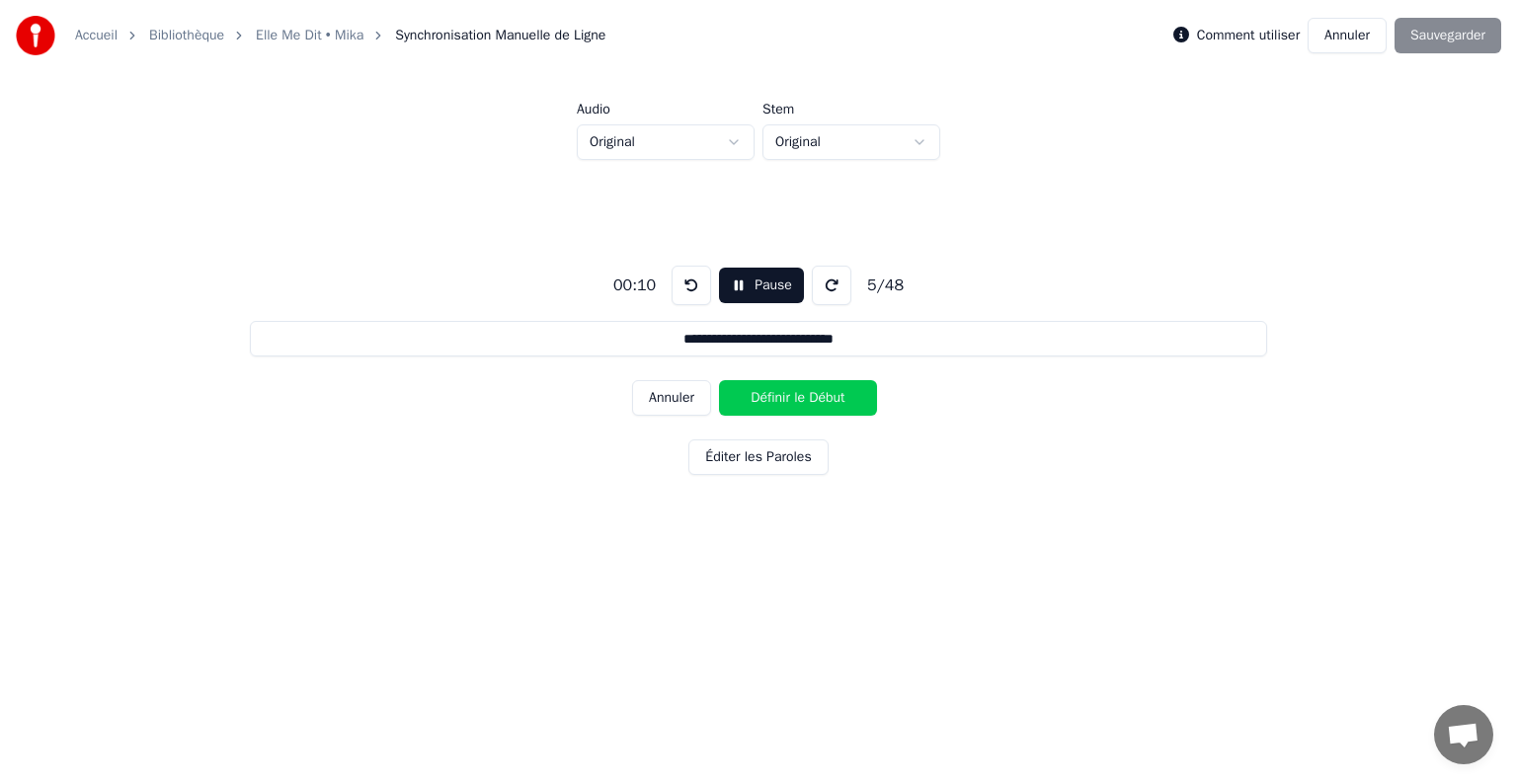 click on "Pause" at bounding box center (761, 285) 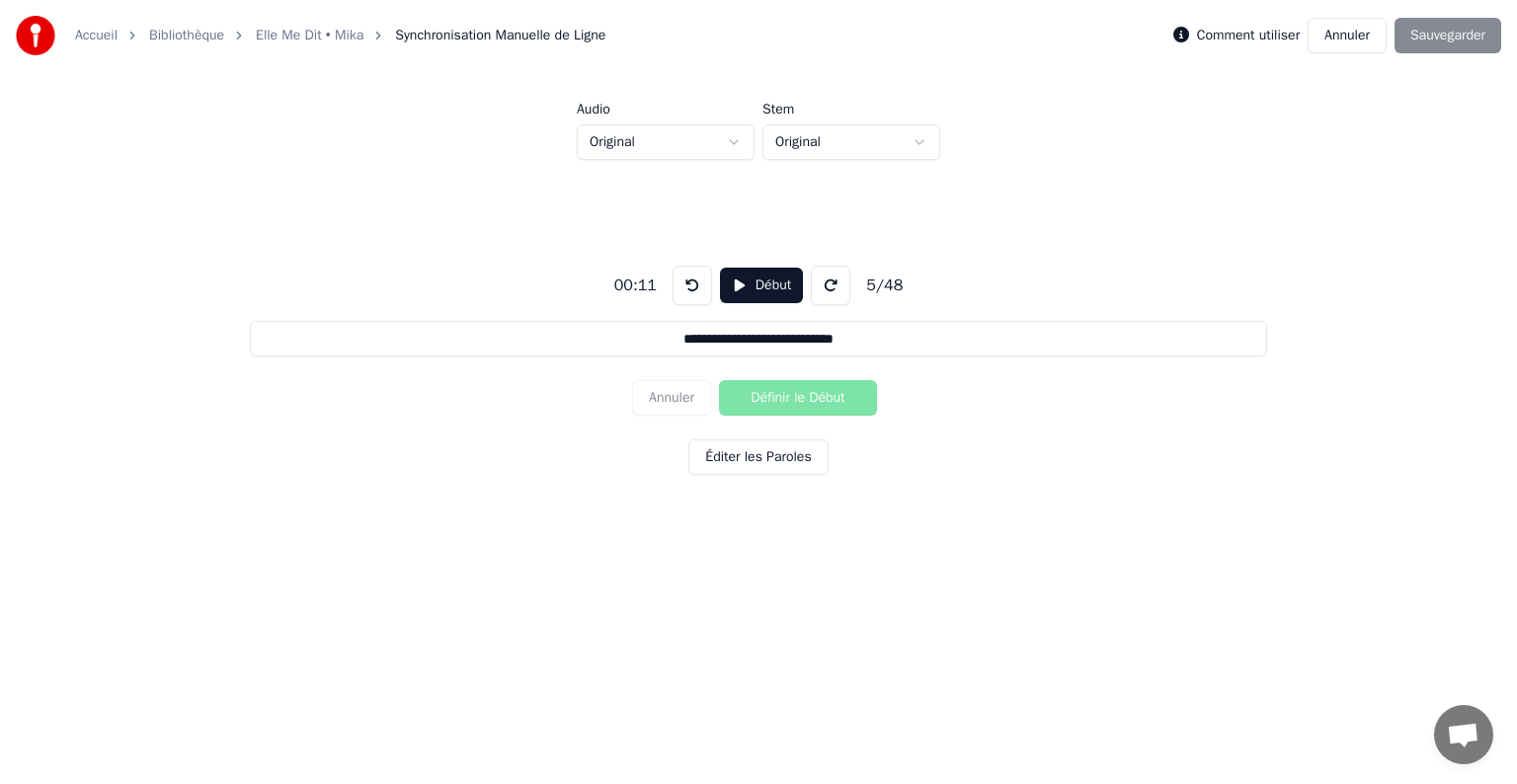 click on "Annuler" at bounding box center [1347, 36] 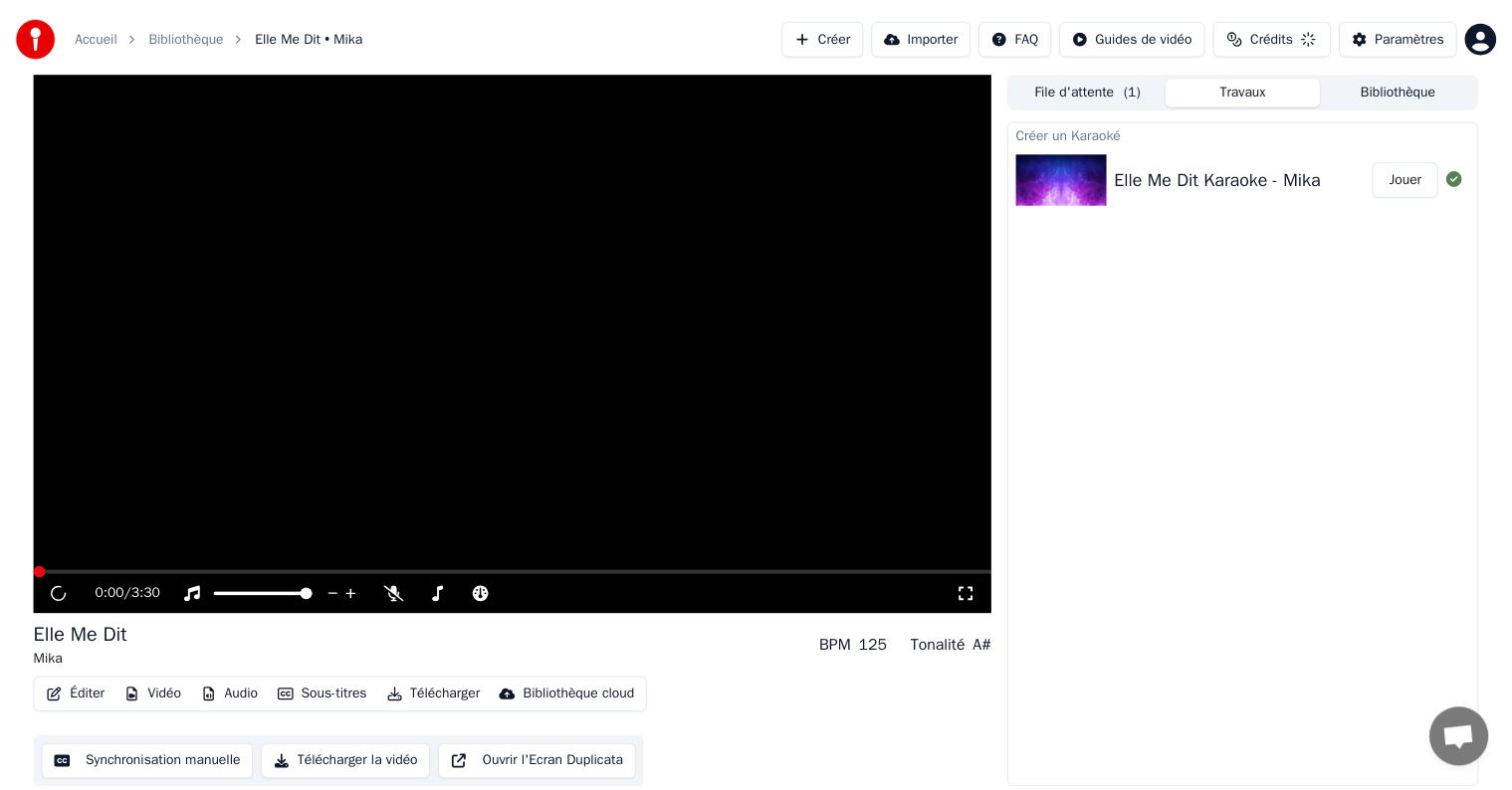 scroll, scrollTop: 0, scrollLeft: 0, axis: both 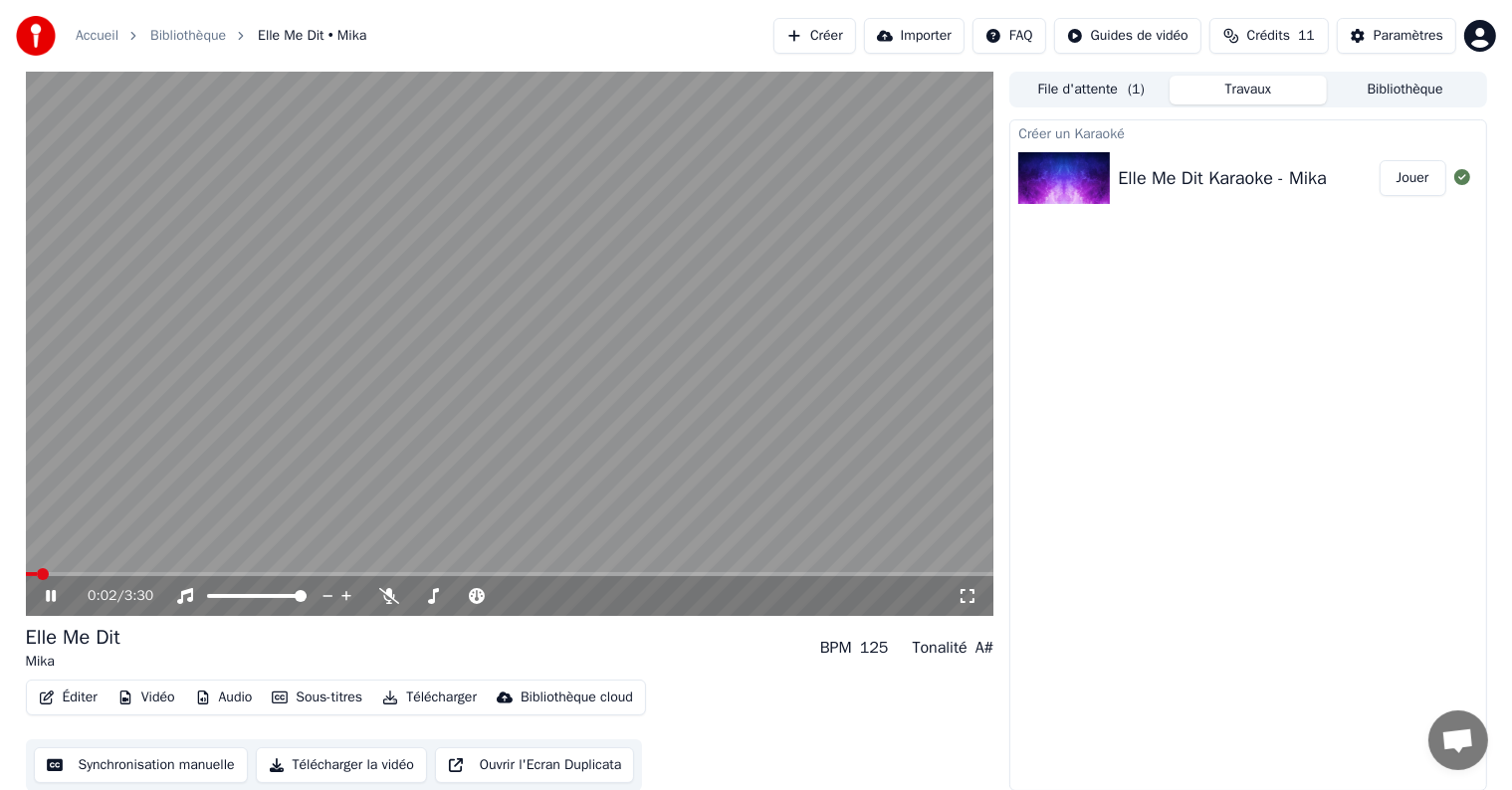 click on "Ouvrir l'Ecran Duplicata" at bounding box center [535, 765] 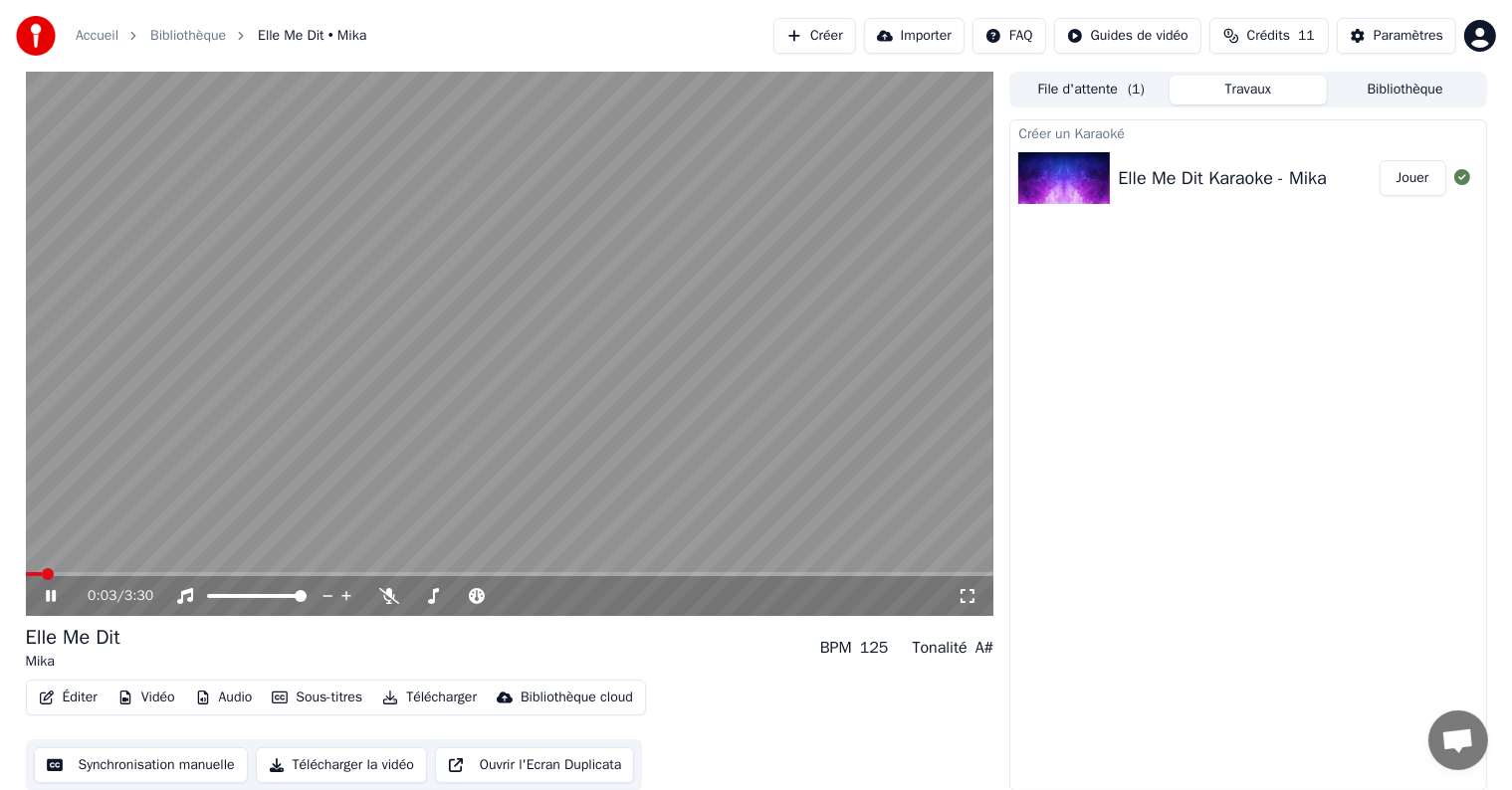 click at bounding box center (510, 343) 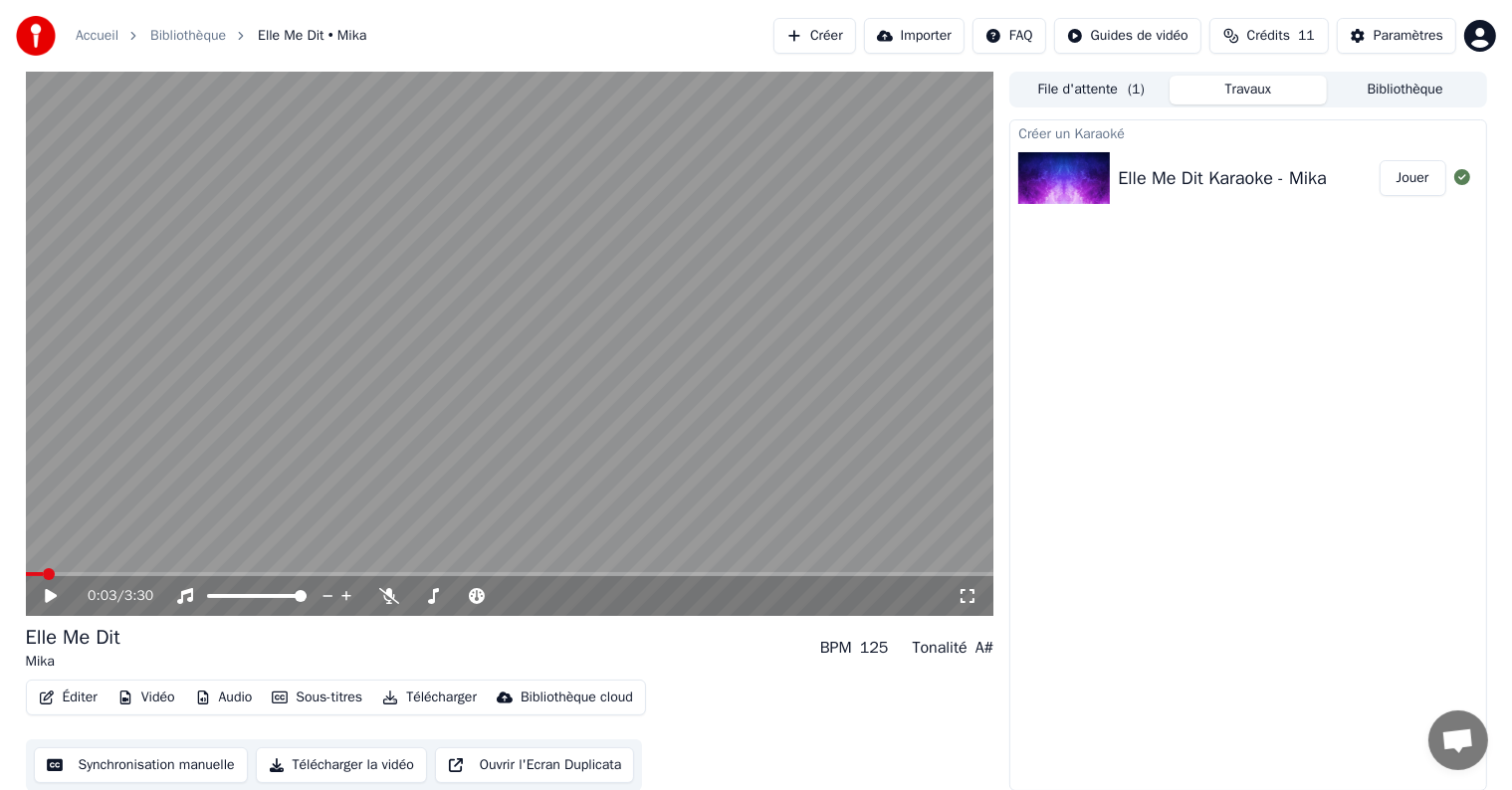 click on "Synchronisation manuelle" at bounding box center (140, 765) 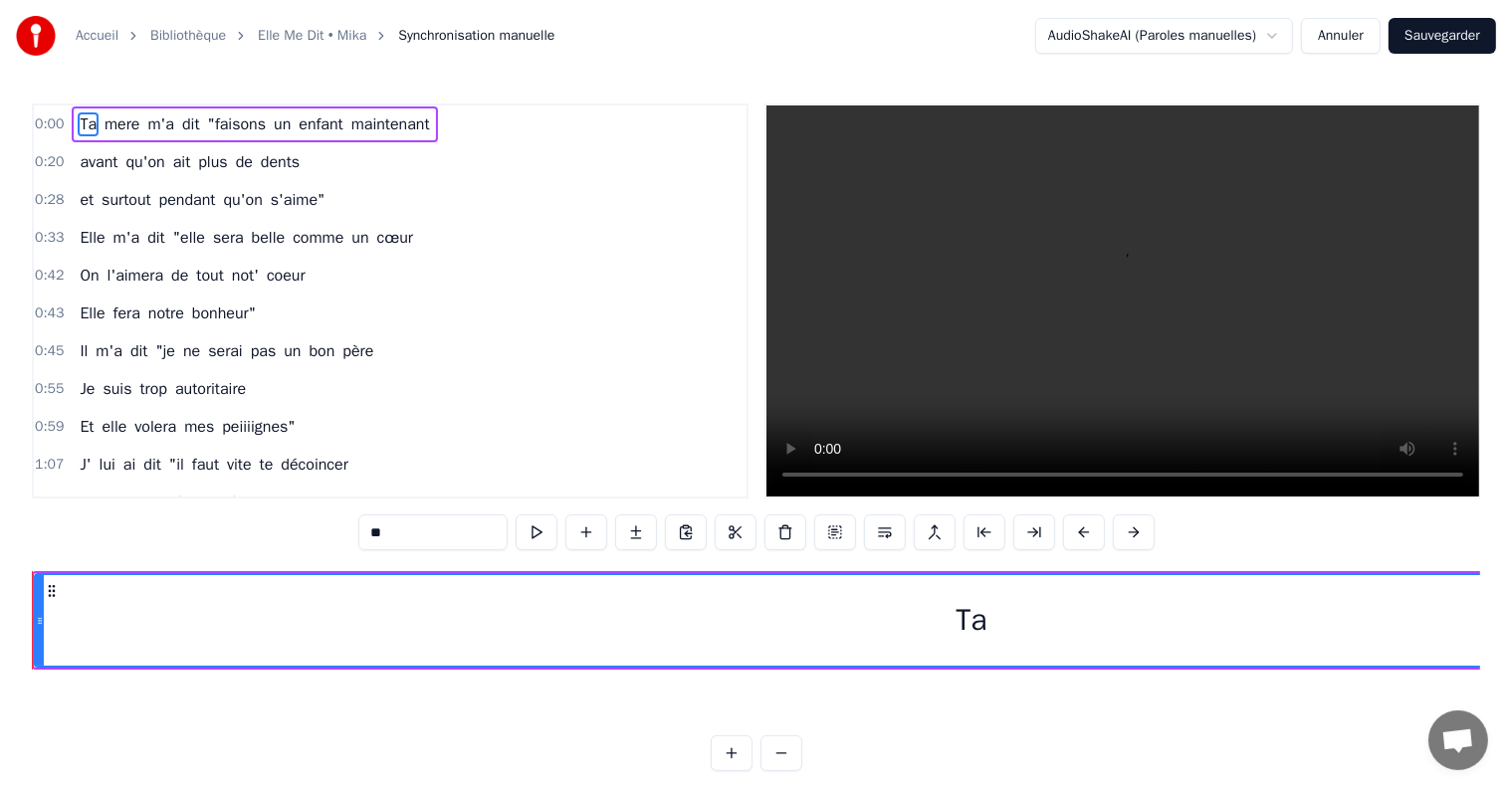 scroll, scrollTop: 0, scrollLeft: 0, axis: both 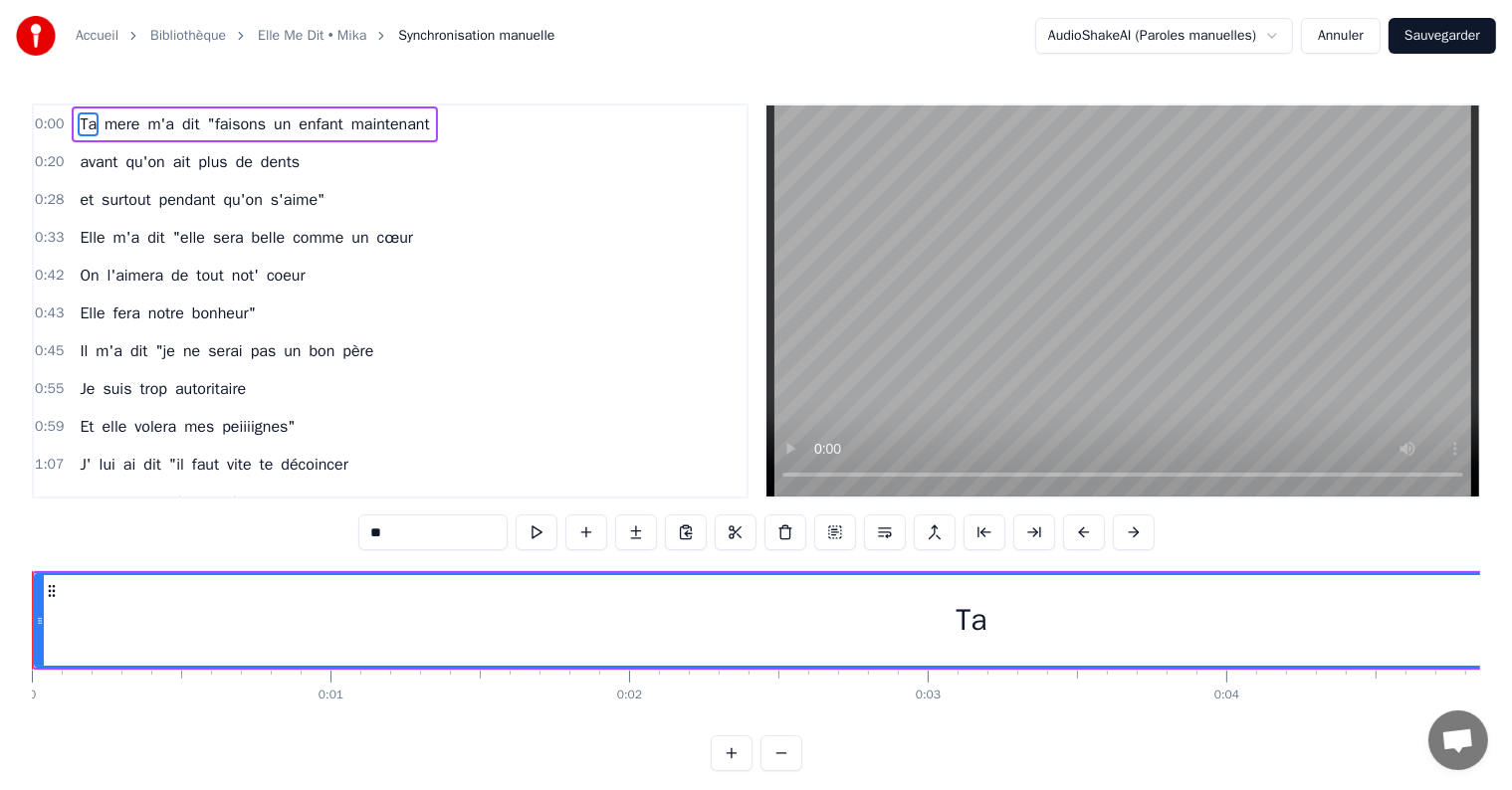 click on "Annuler" at bounding box center [1341, 36] 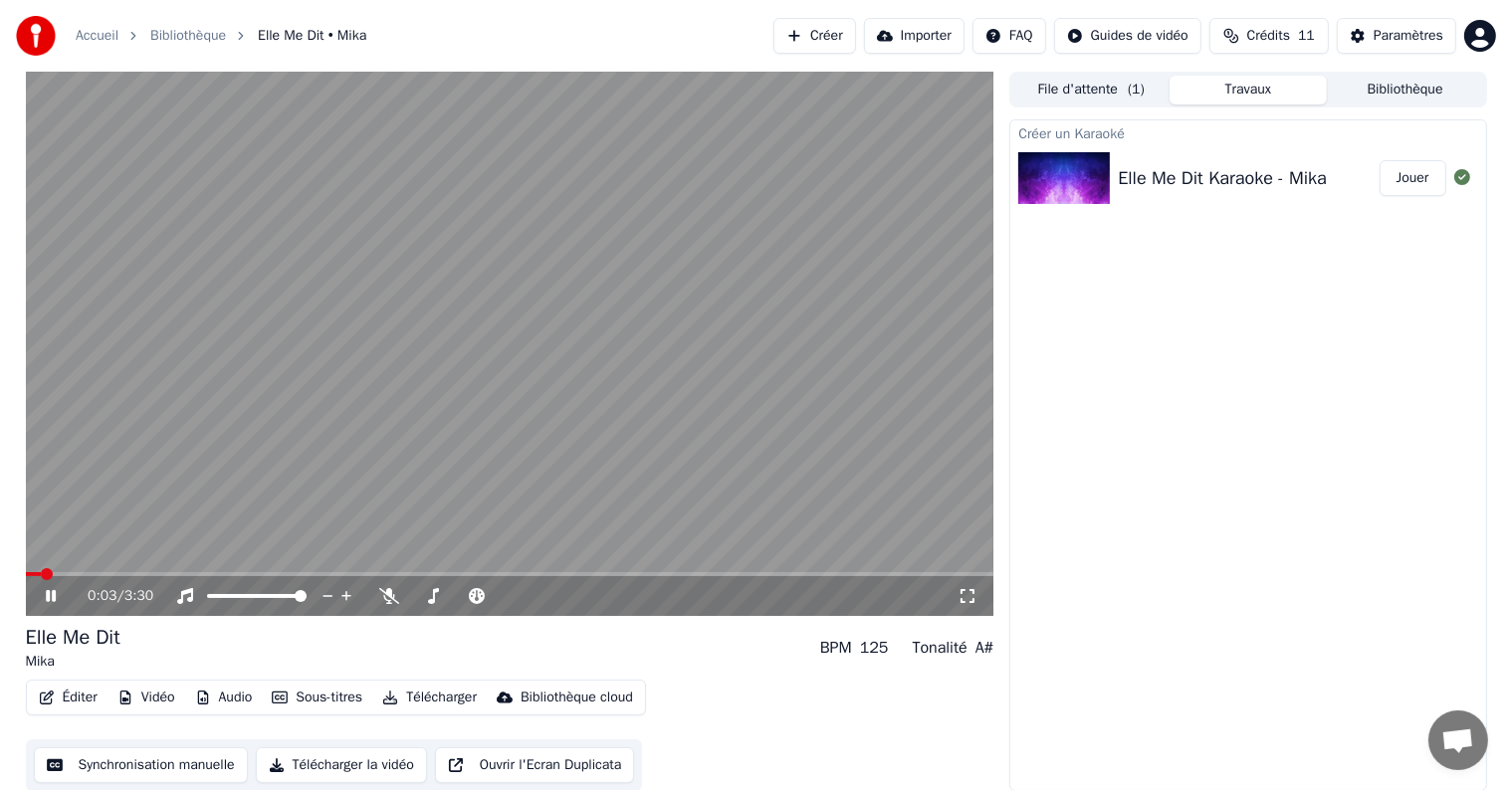 click at bounding box center (510, 343) 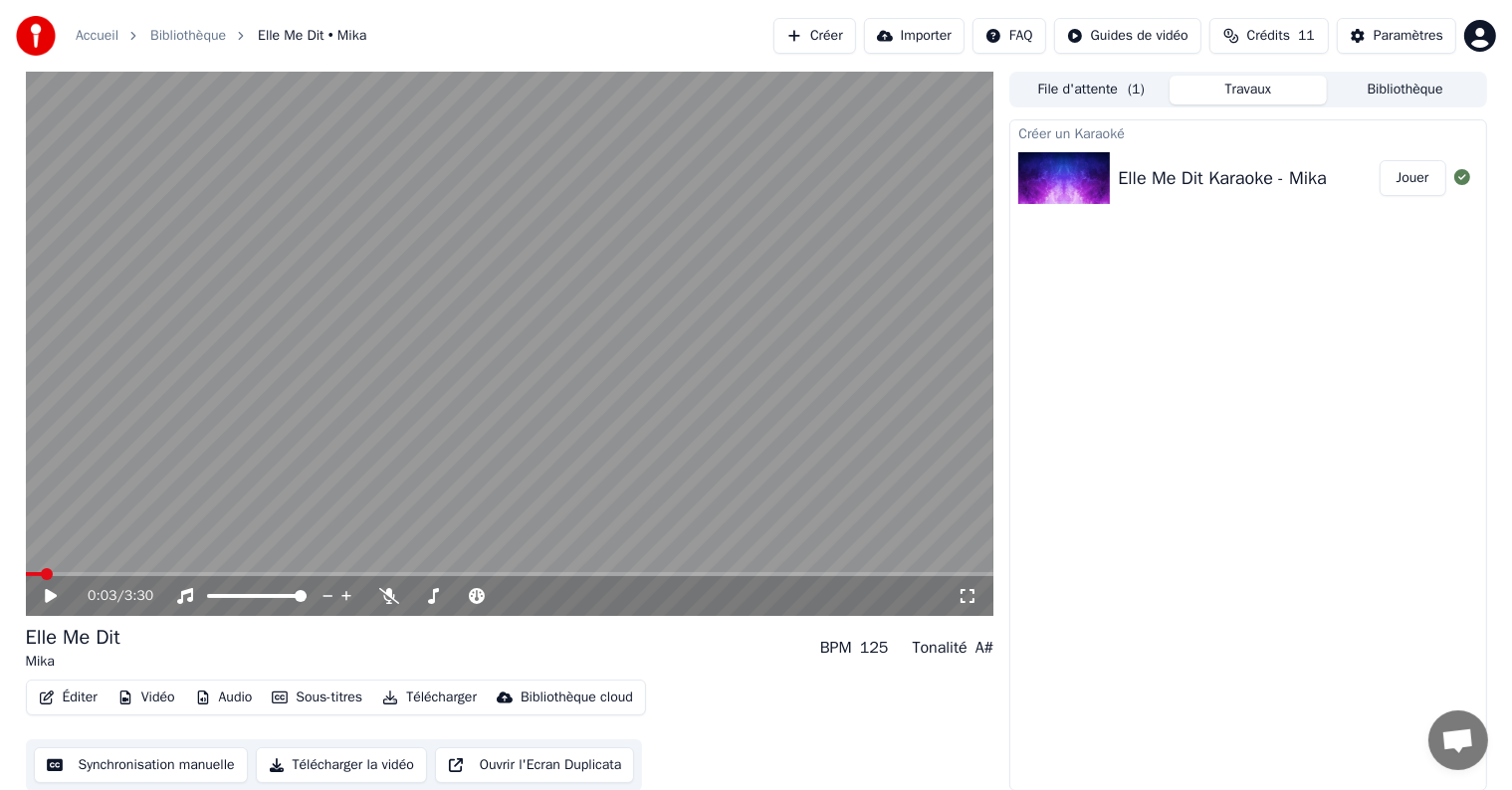 scroll, scrollTop: 1, scrollLeft: 0, axis: vertical 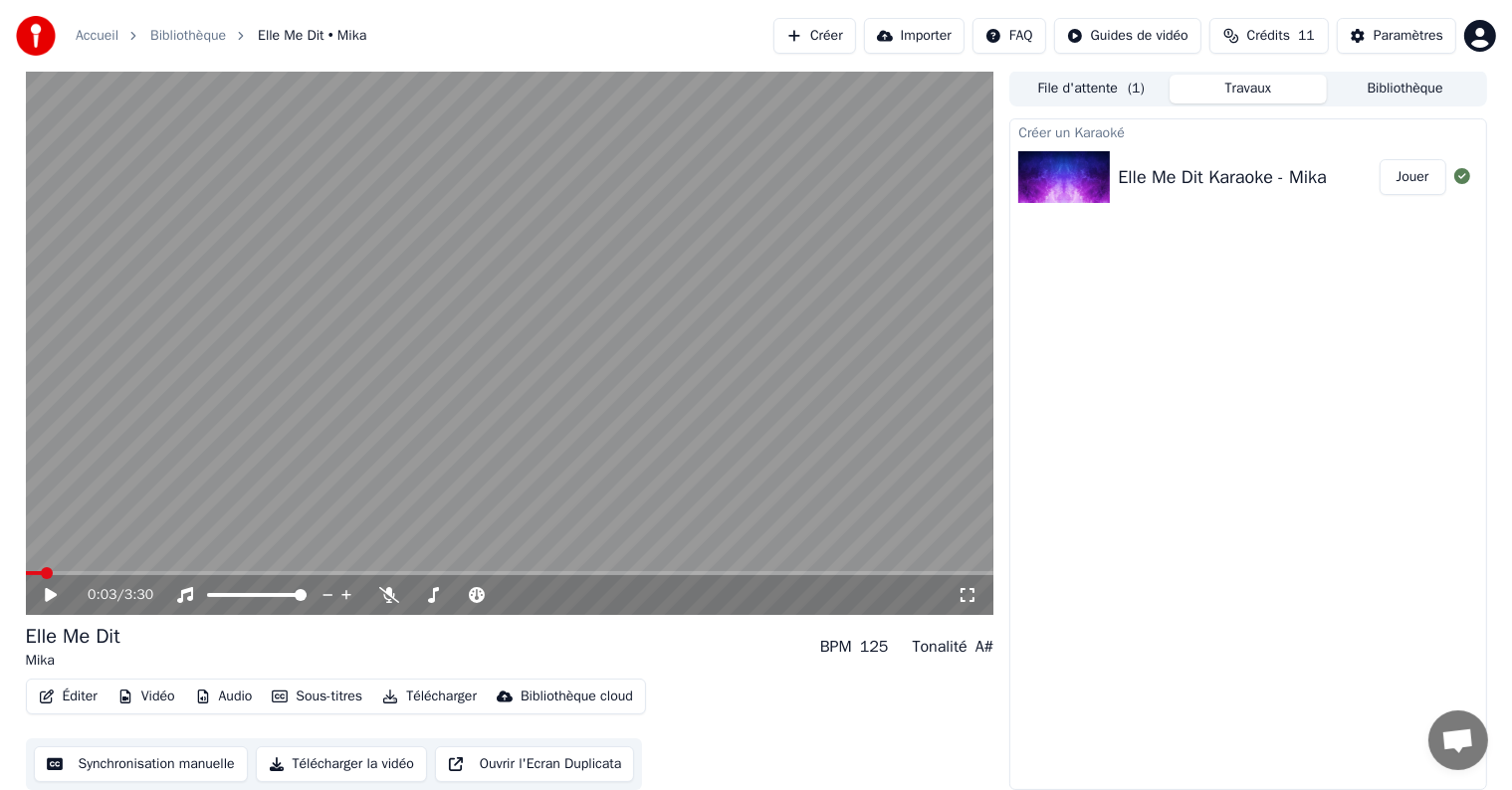 click on "Éditer" at bounding box center [68, 696] 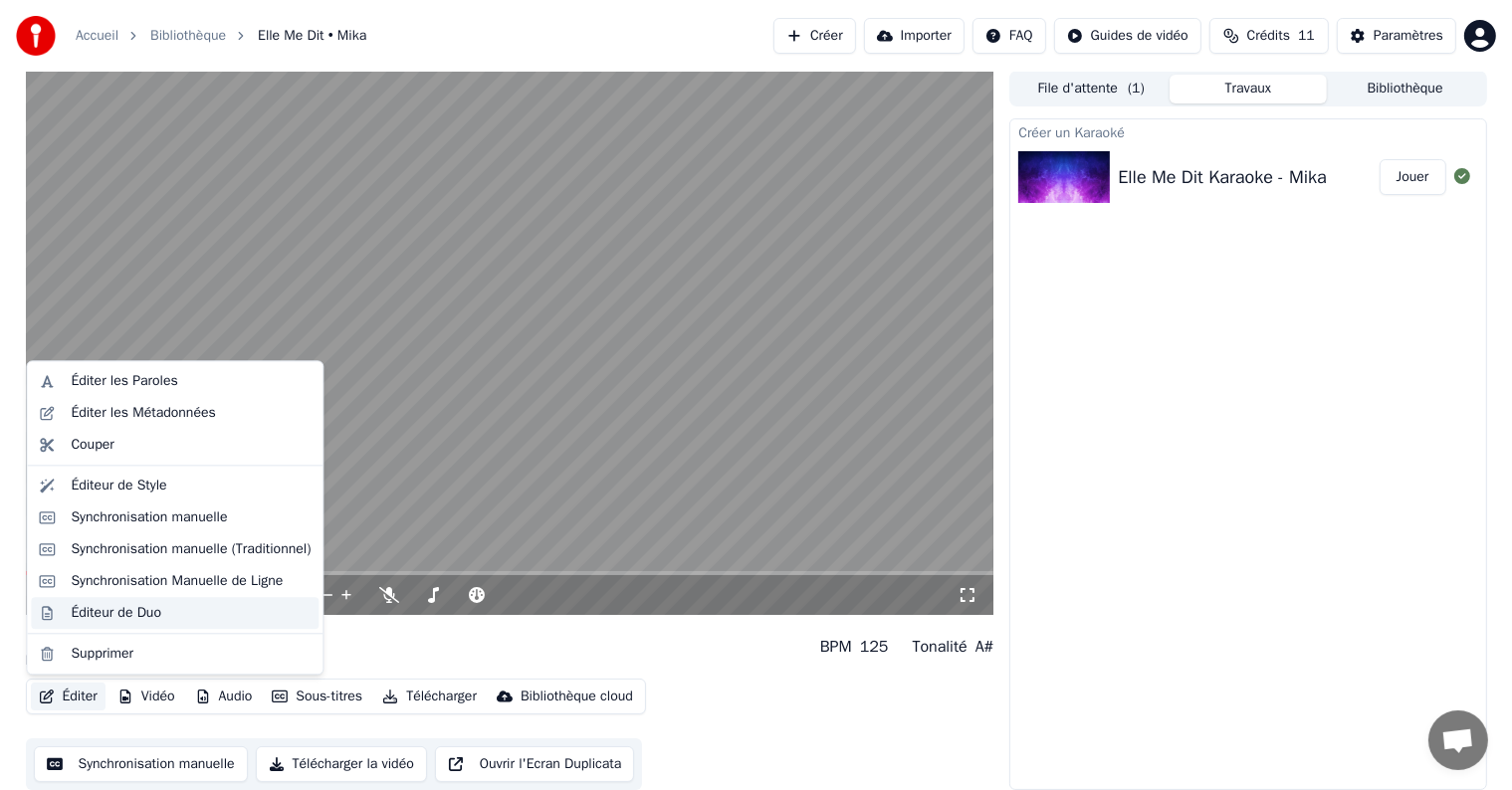 click on "Éditeur de Duo" at bounding box center (190, 613) 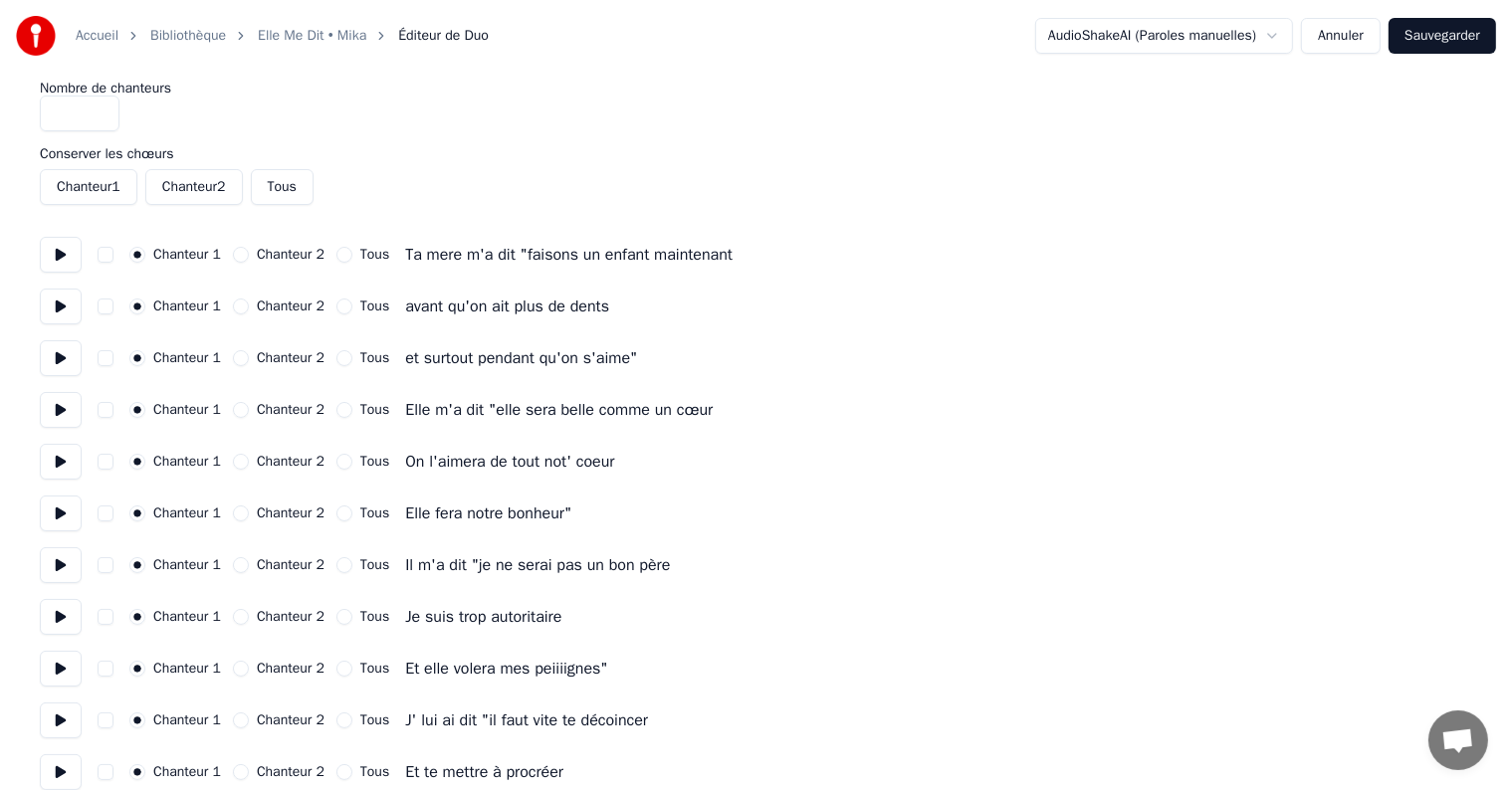 scroll, scrollTop: 0, scrollLeft: 0, axis: both 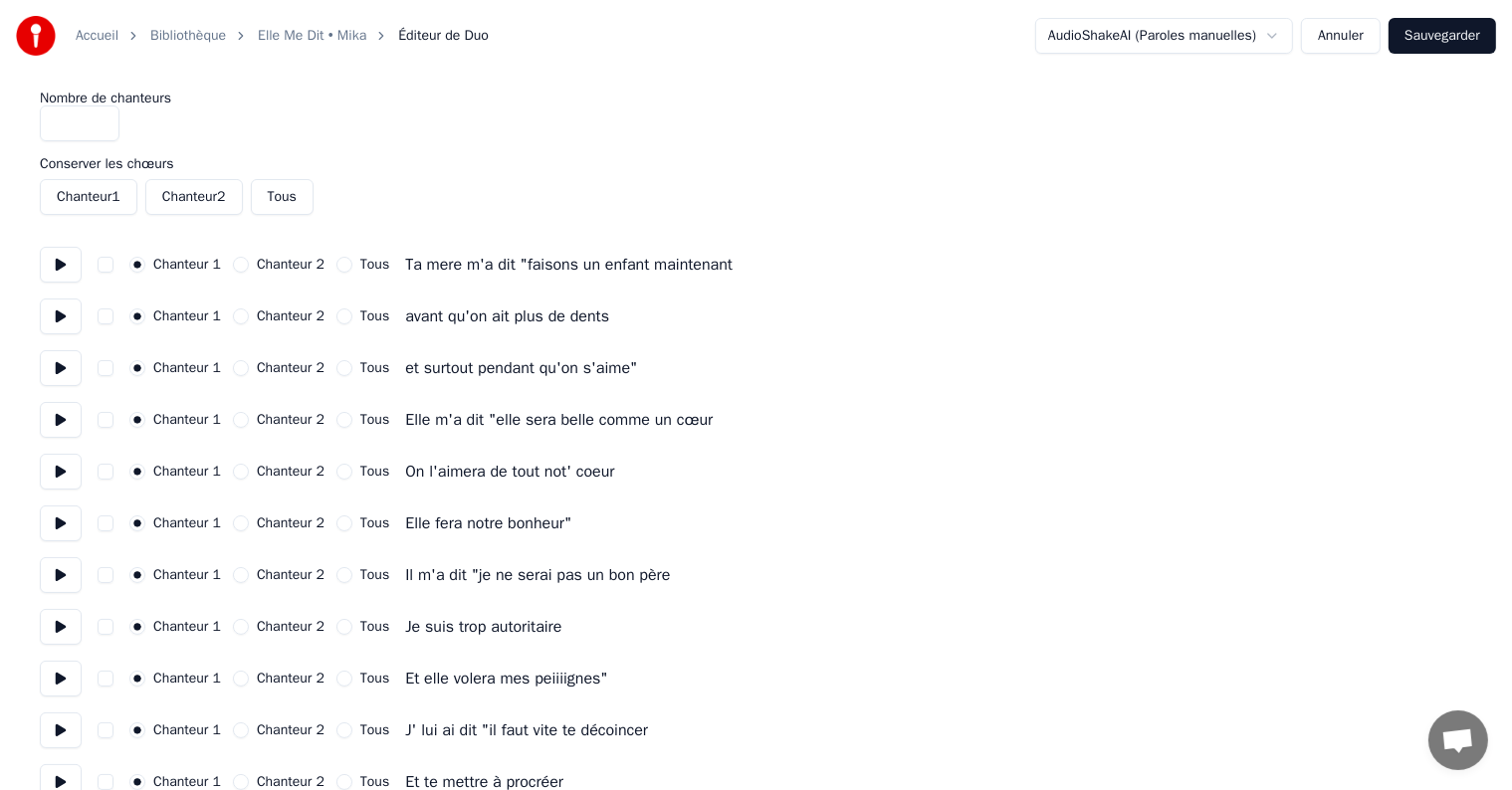 click on "*" at bounding box center (80, 123) 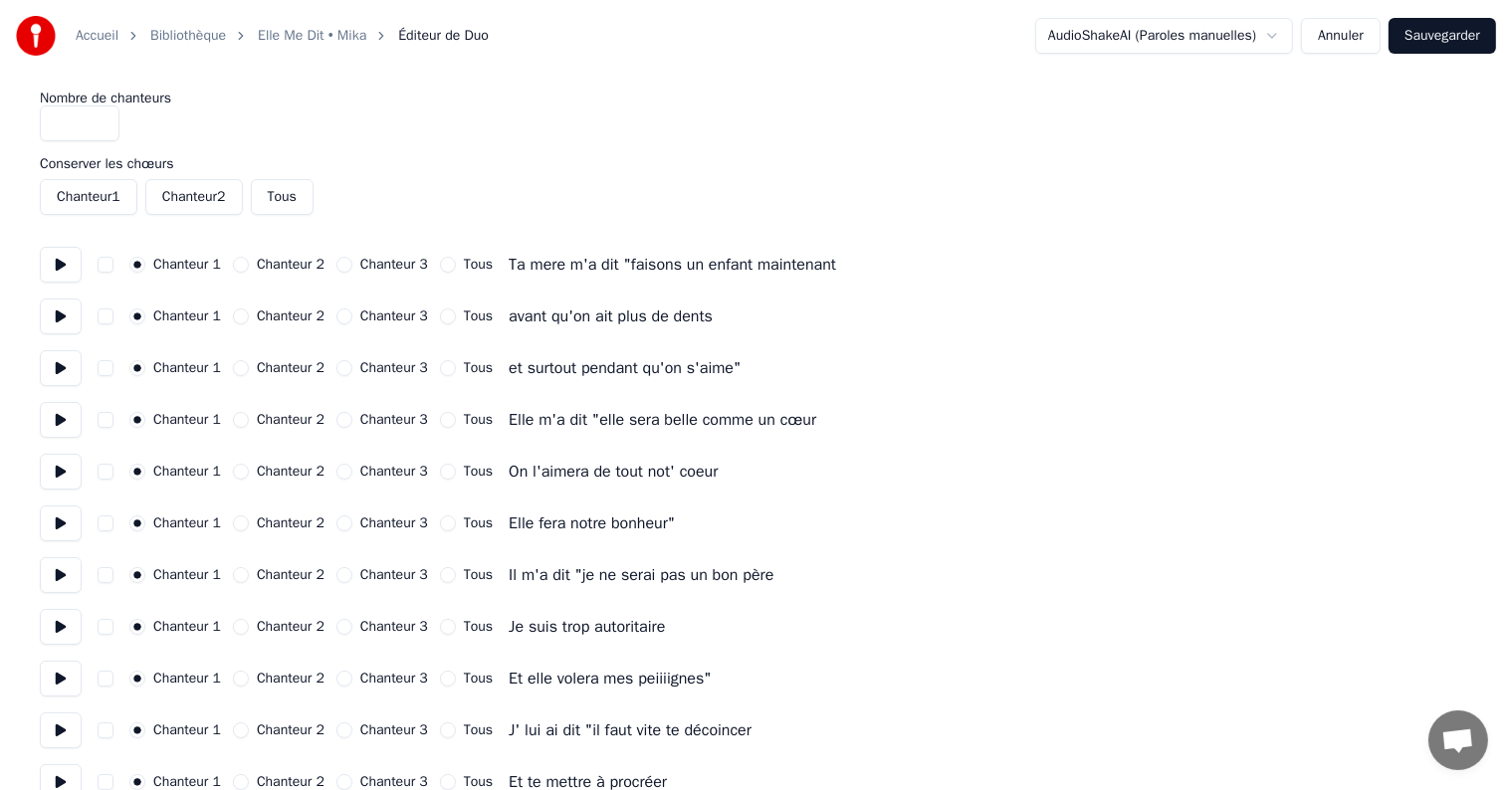 click on "*" at bounding box center [80, 123] 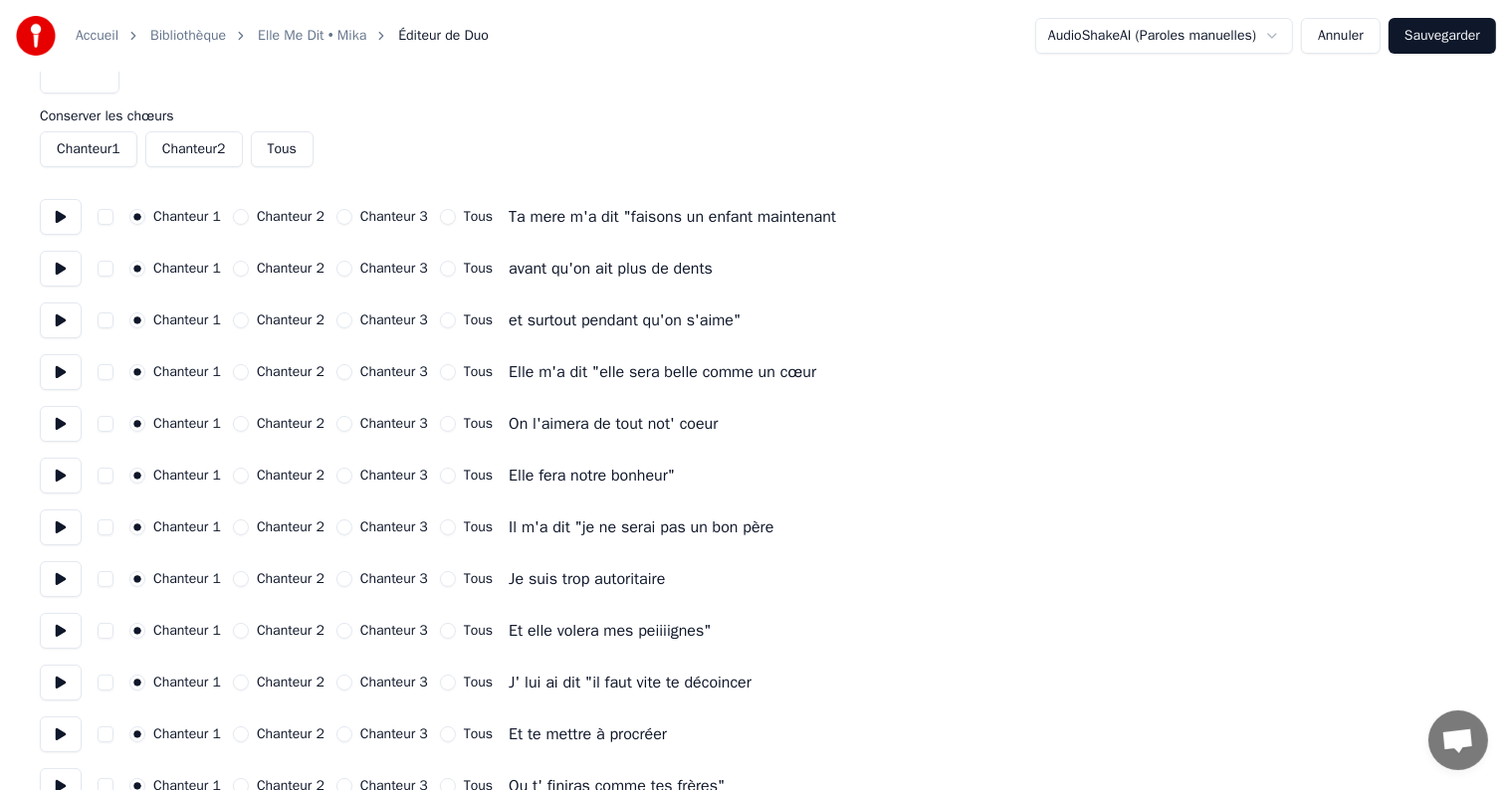 scroll, scrollTop: 48, scrollLeft: 0, axis: vertical 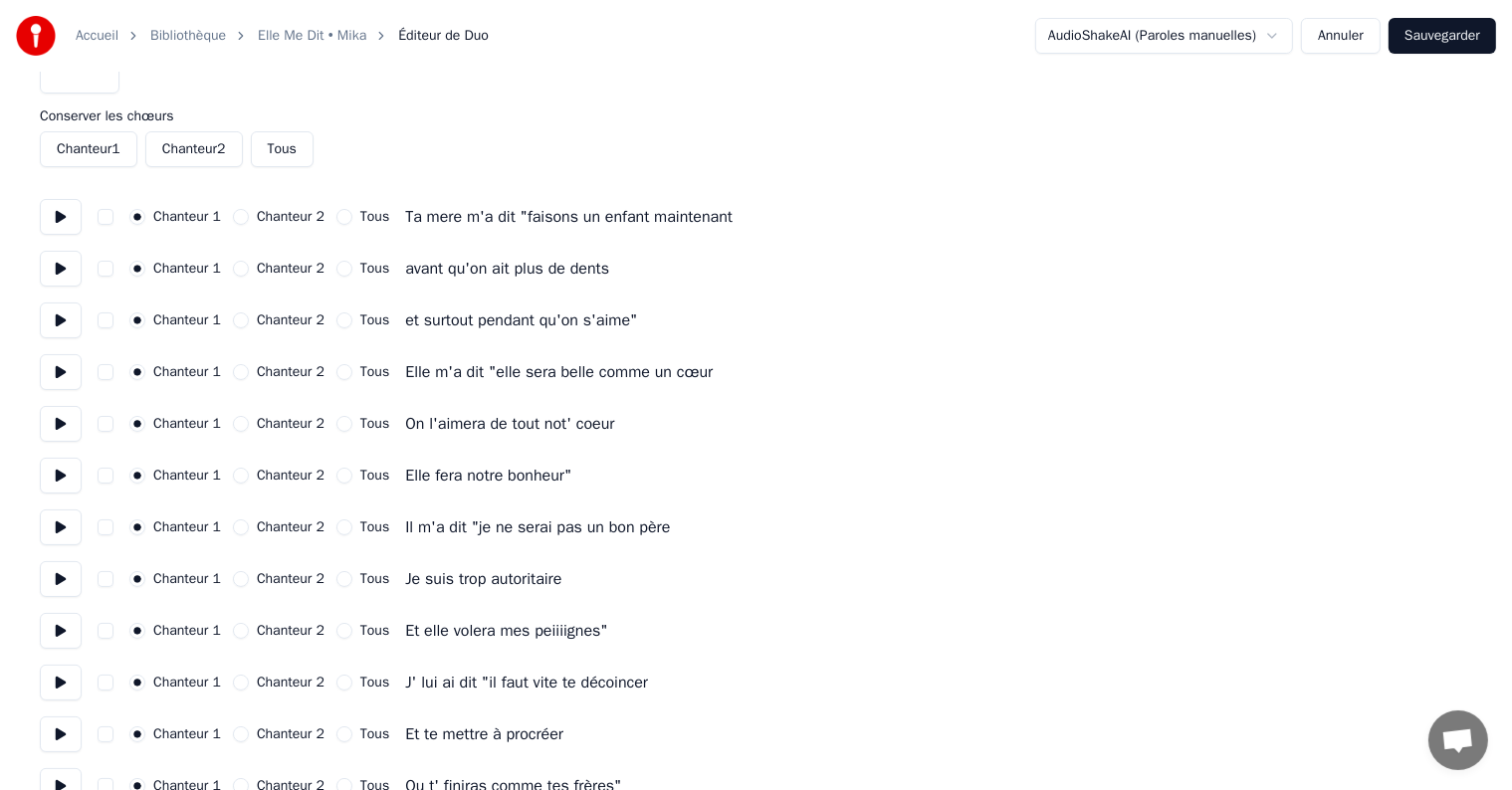 click on "Chanteur  1" at bounding box center (89, 149) 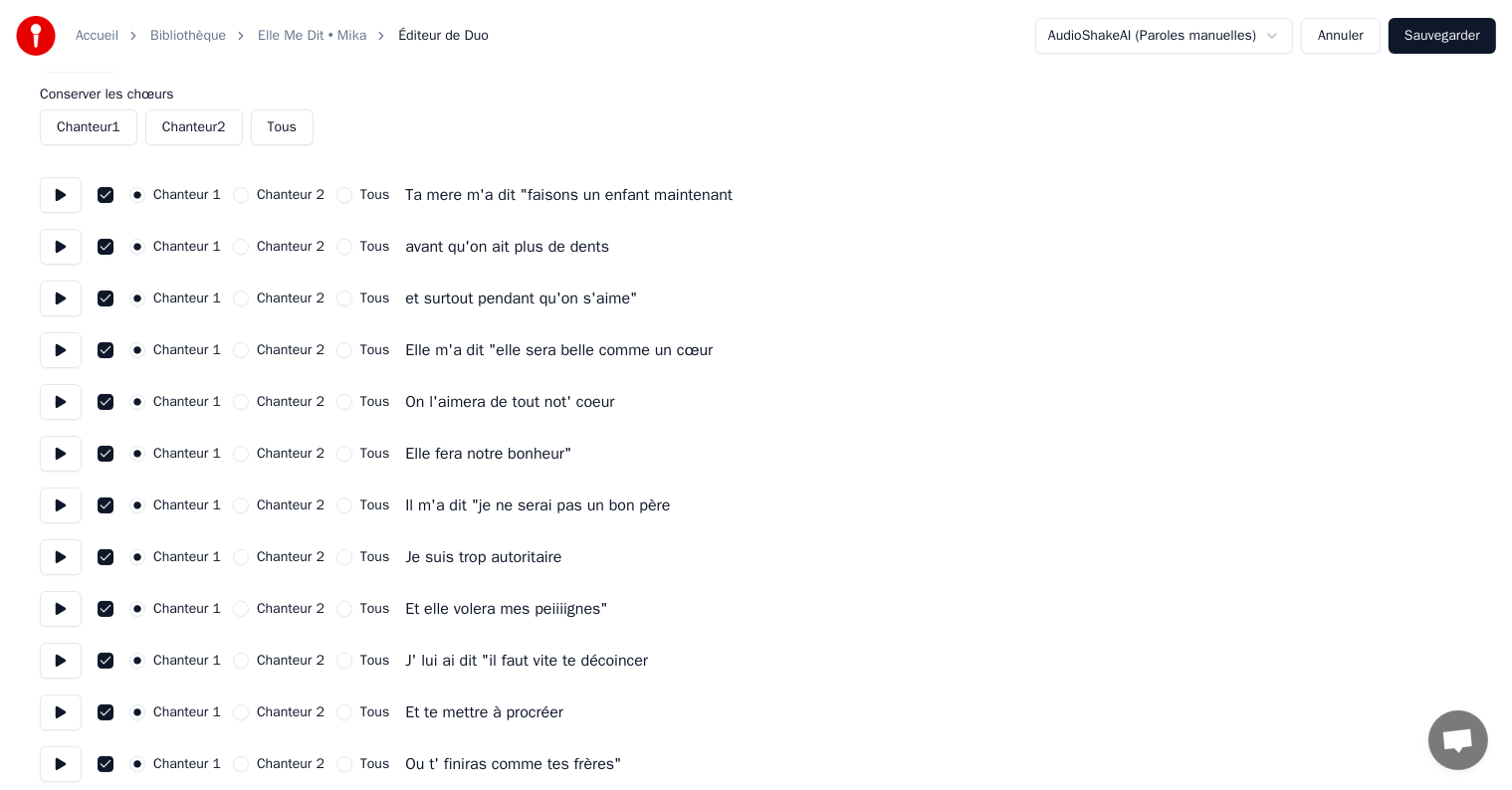 scroll, scrollTop: 72, scrollLeft: 0, axis: vertical 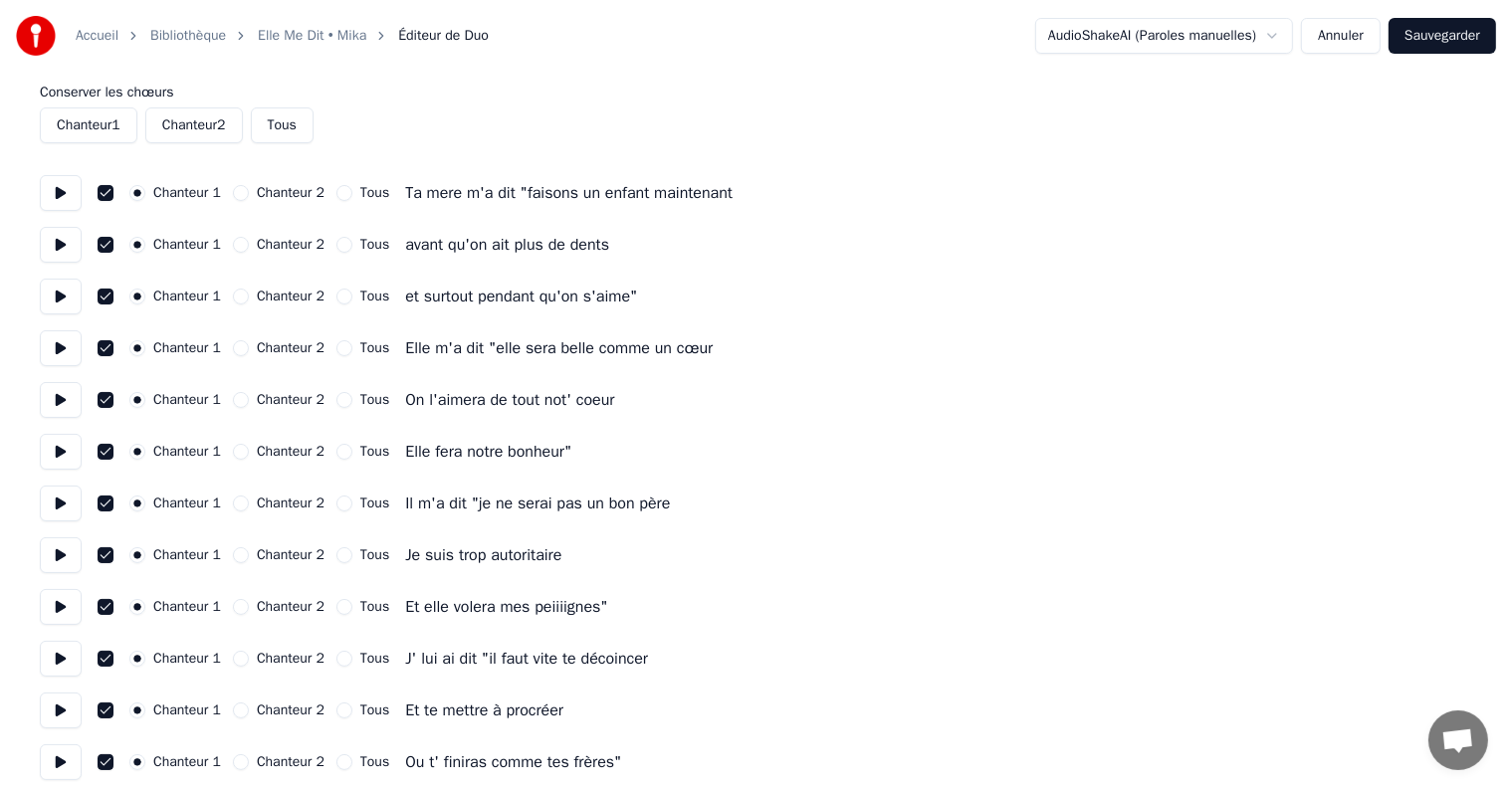 click on "Chanteur  1" at bounding box center (89, 125) 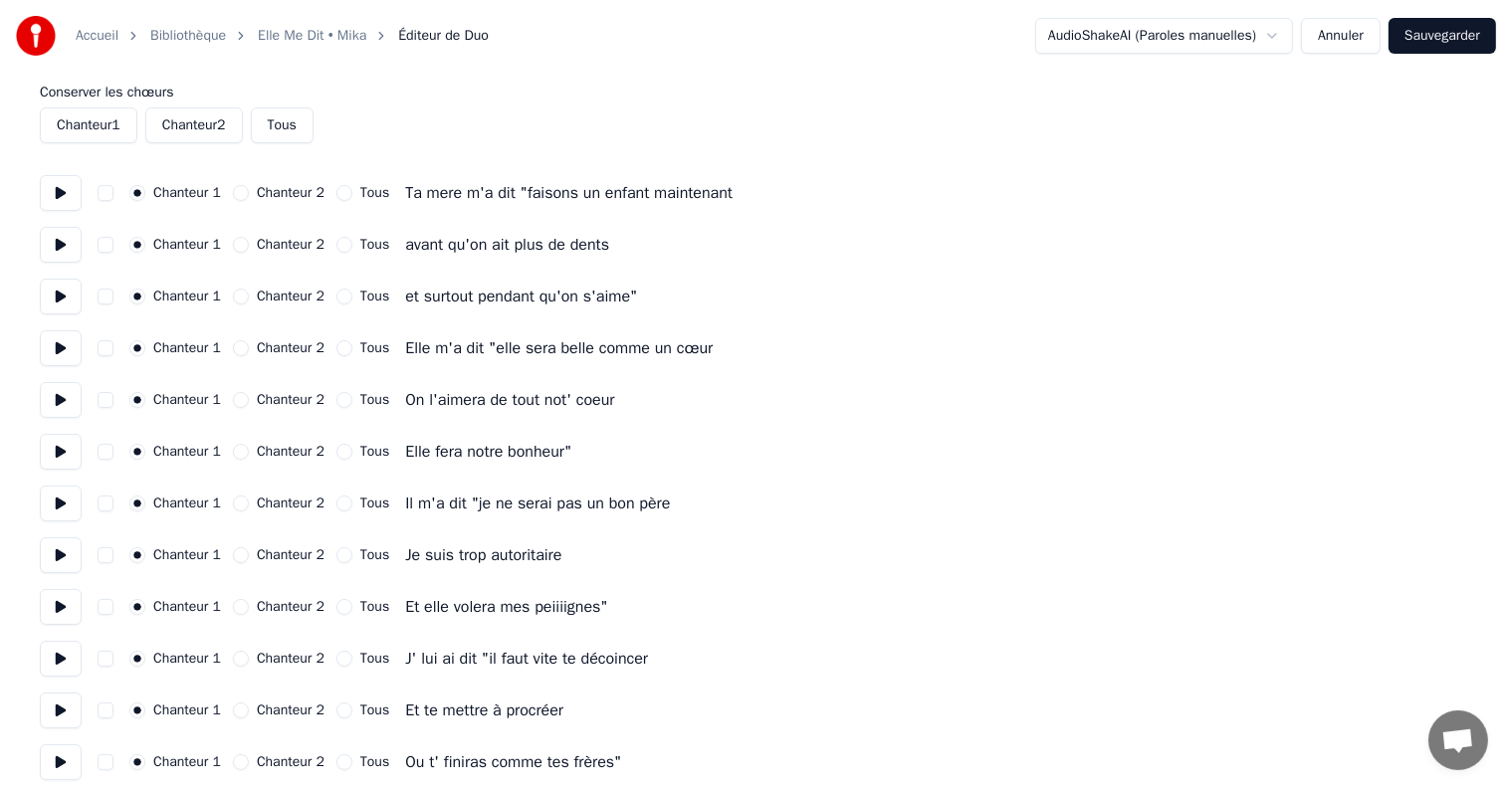 click at bounding box center [106, 193] 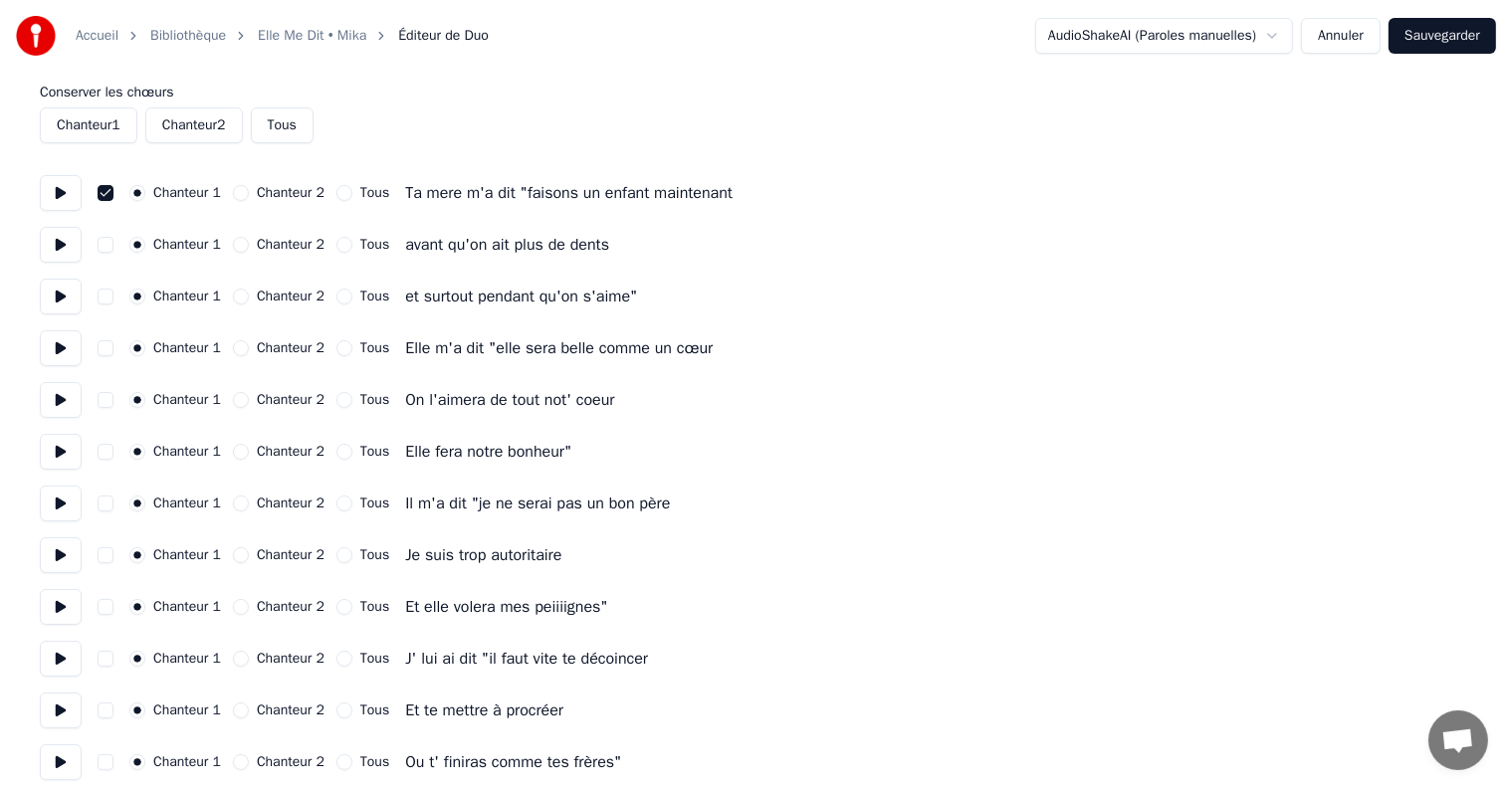click at bounding box center (106, 193) 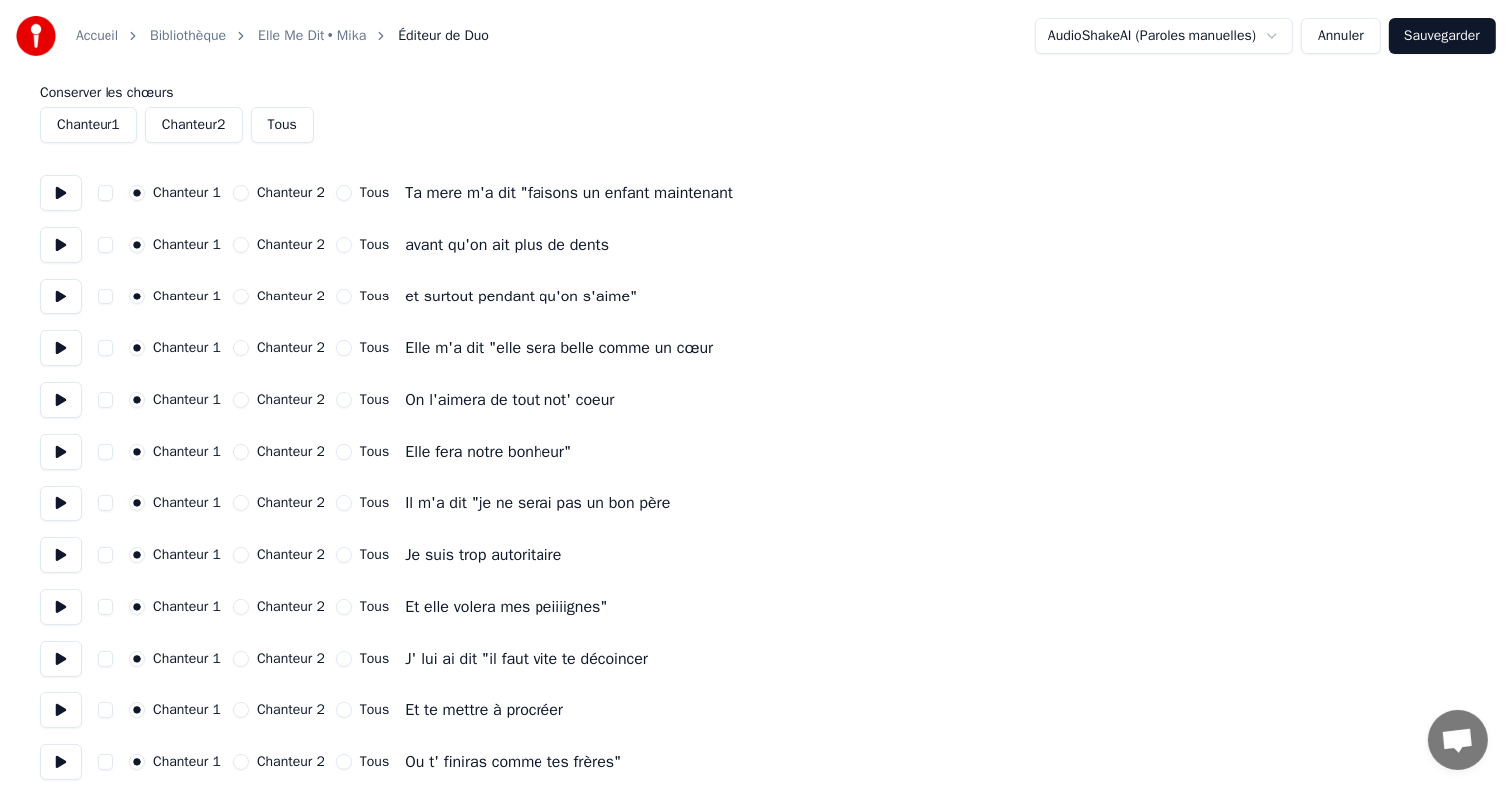 click on "Chanteur  1" at bounding box center (89, 125) 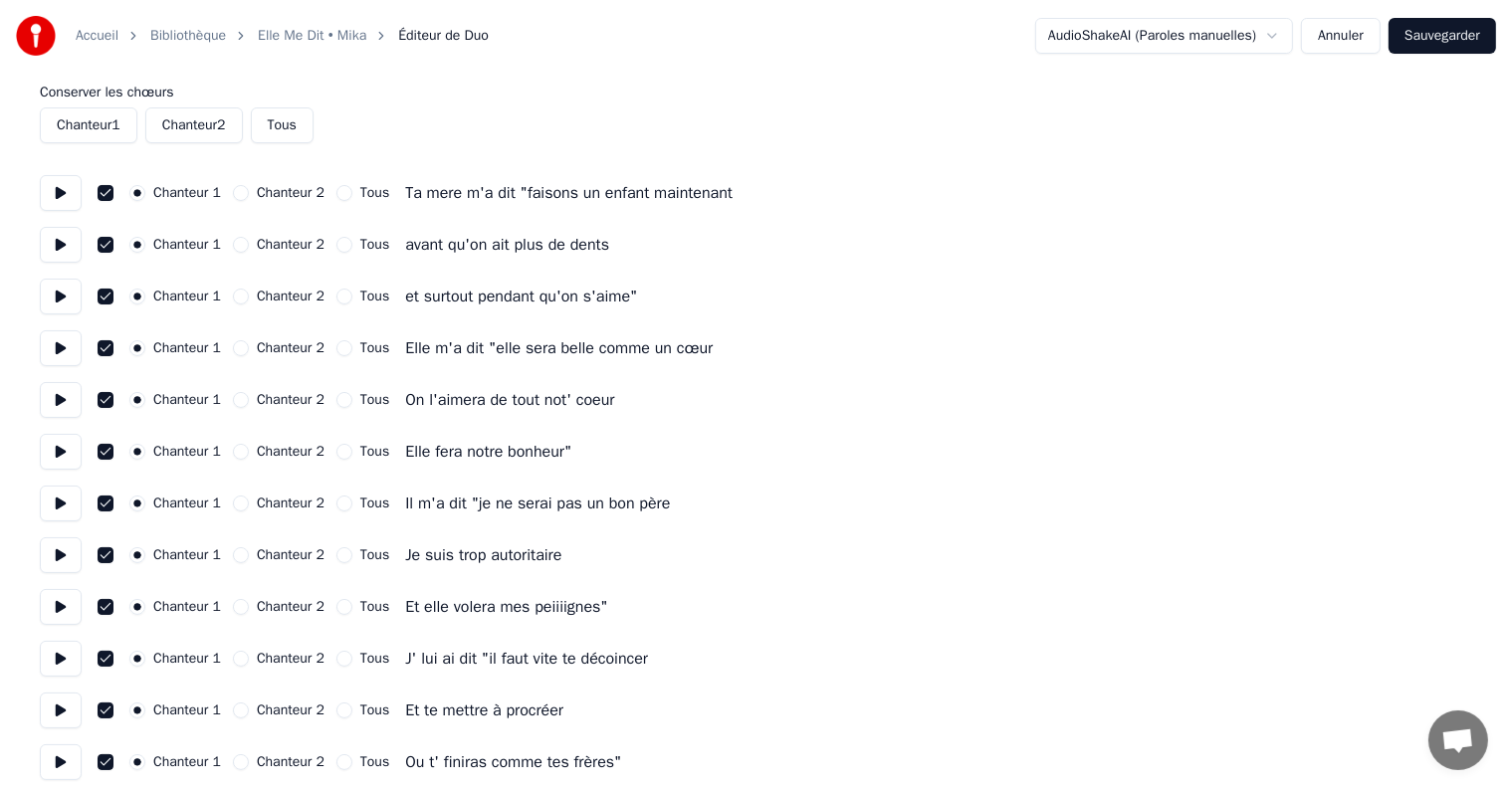 click on "Chanteur  1" at bounding box center [89, 125] 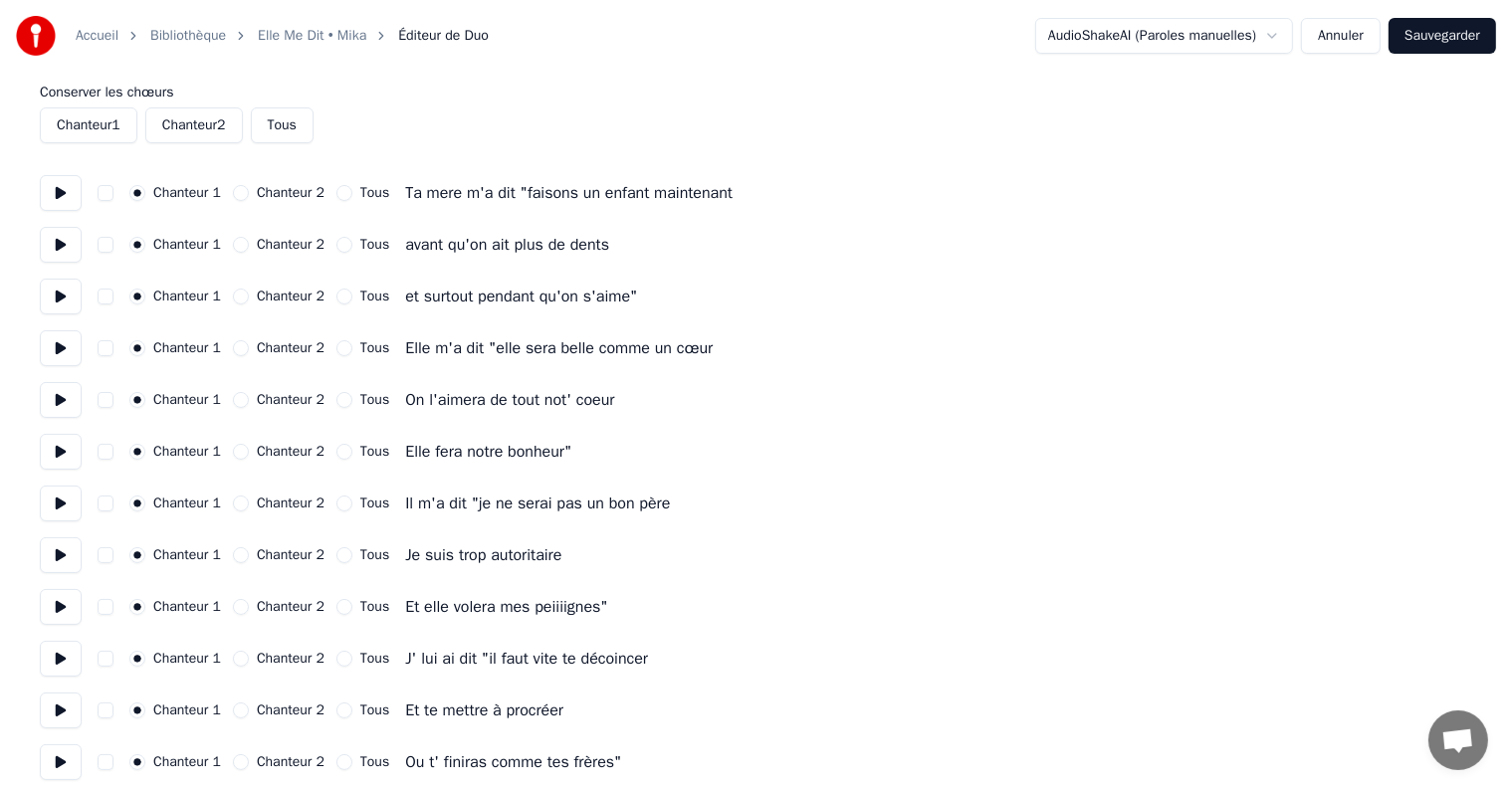 click on "Chanteur 2" at bounding box center [241, 193] 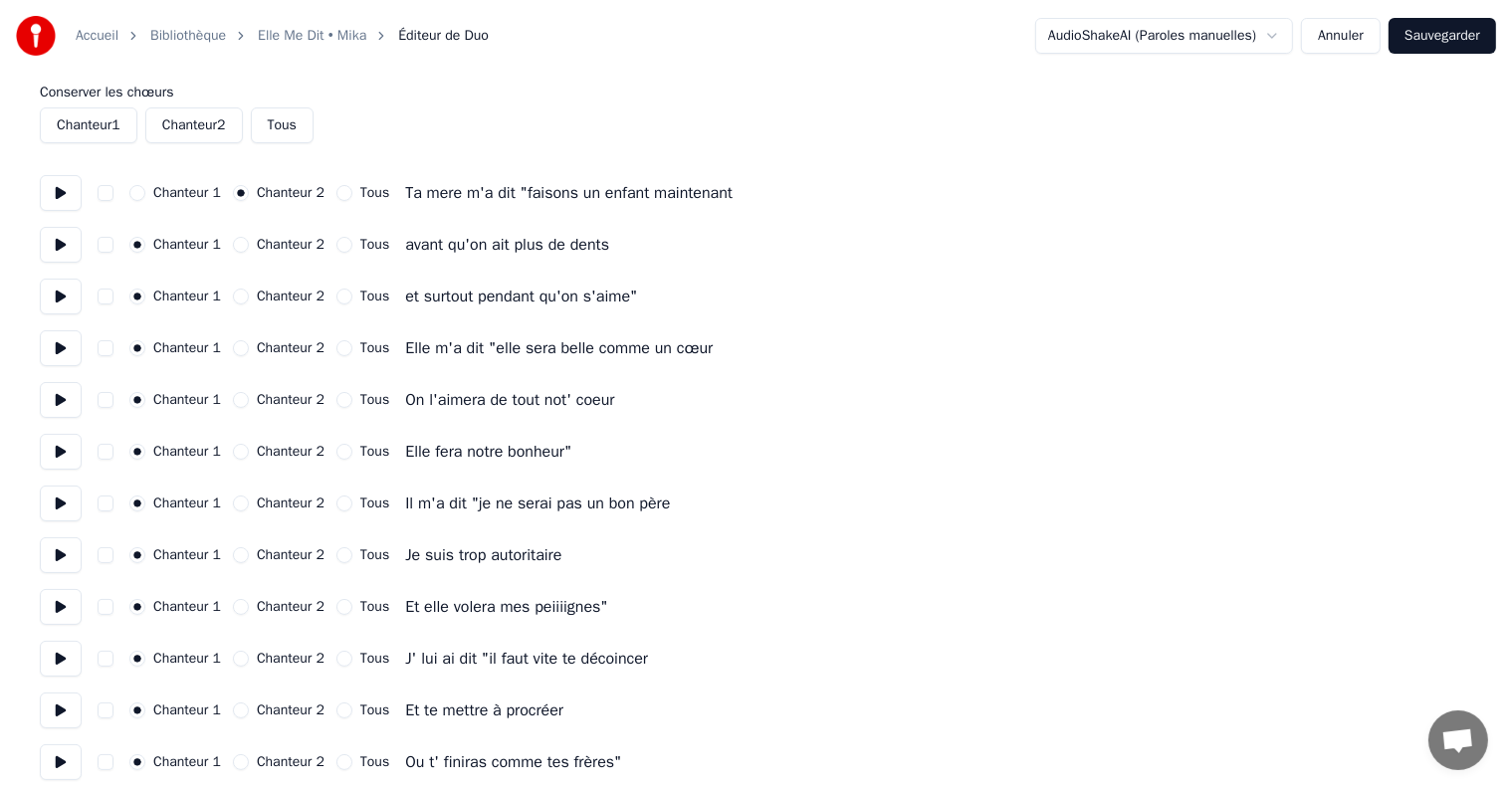 click on "Chanteur 1 Chanteur 2 Tous Ta mere m'a dit "faisons un enfant maintenant" at bounding box center [756, 193] 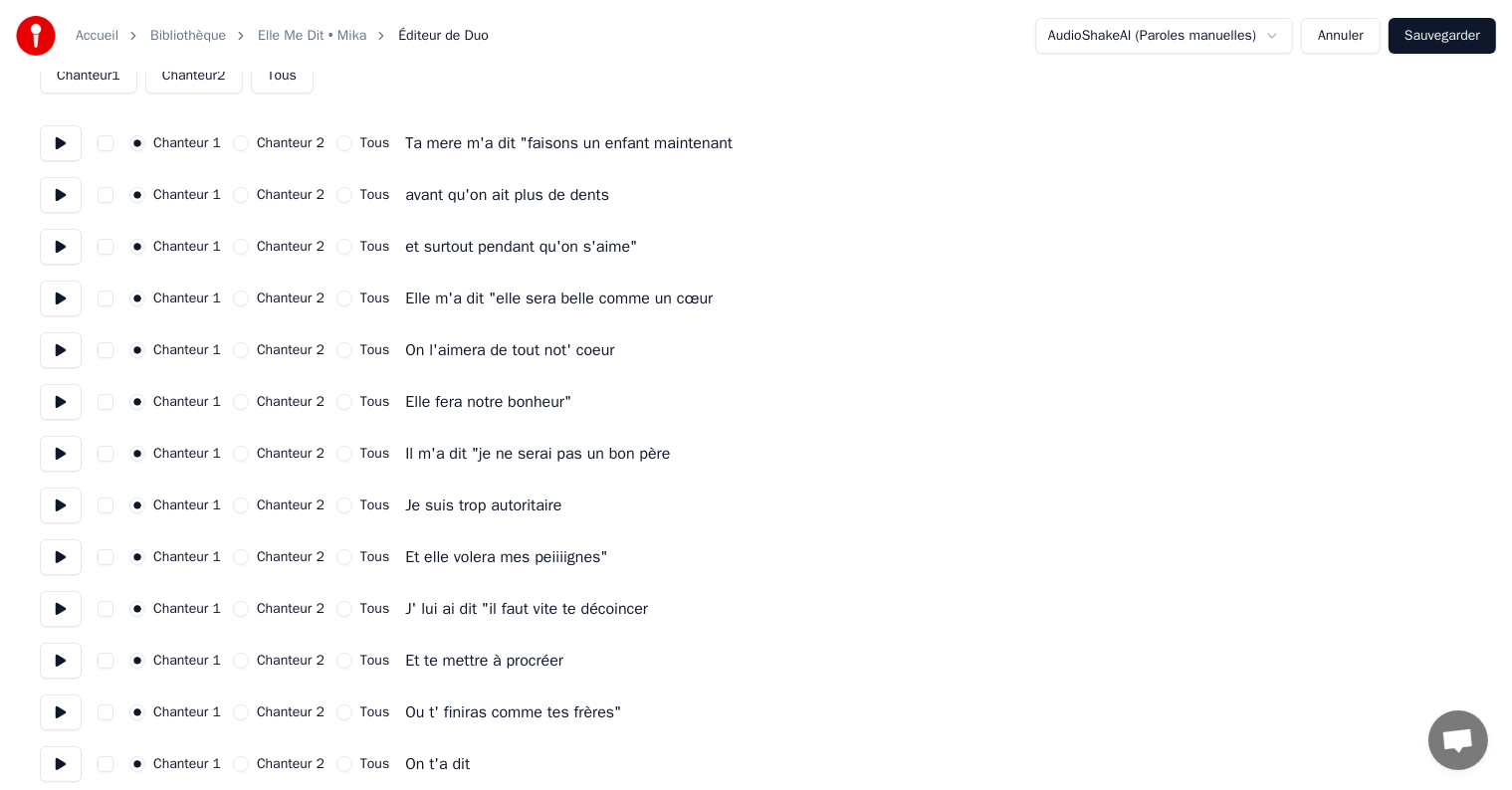 scroll, scrollTop: 125, scrollLeft: 0, axis: vertical 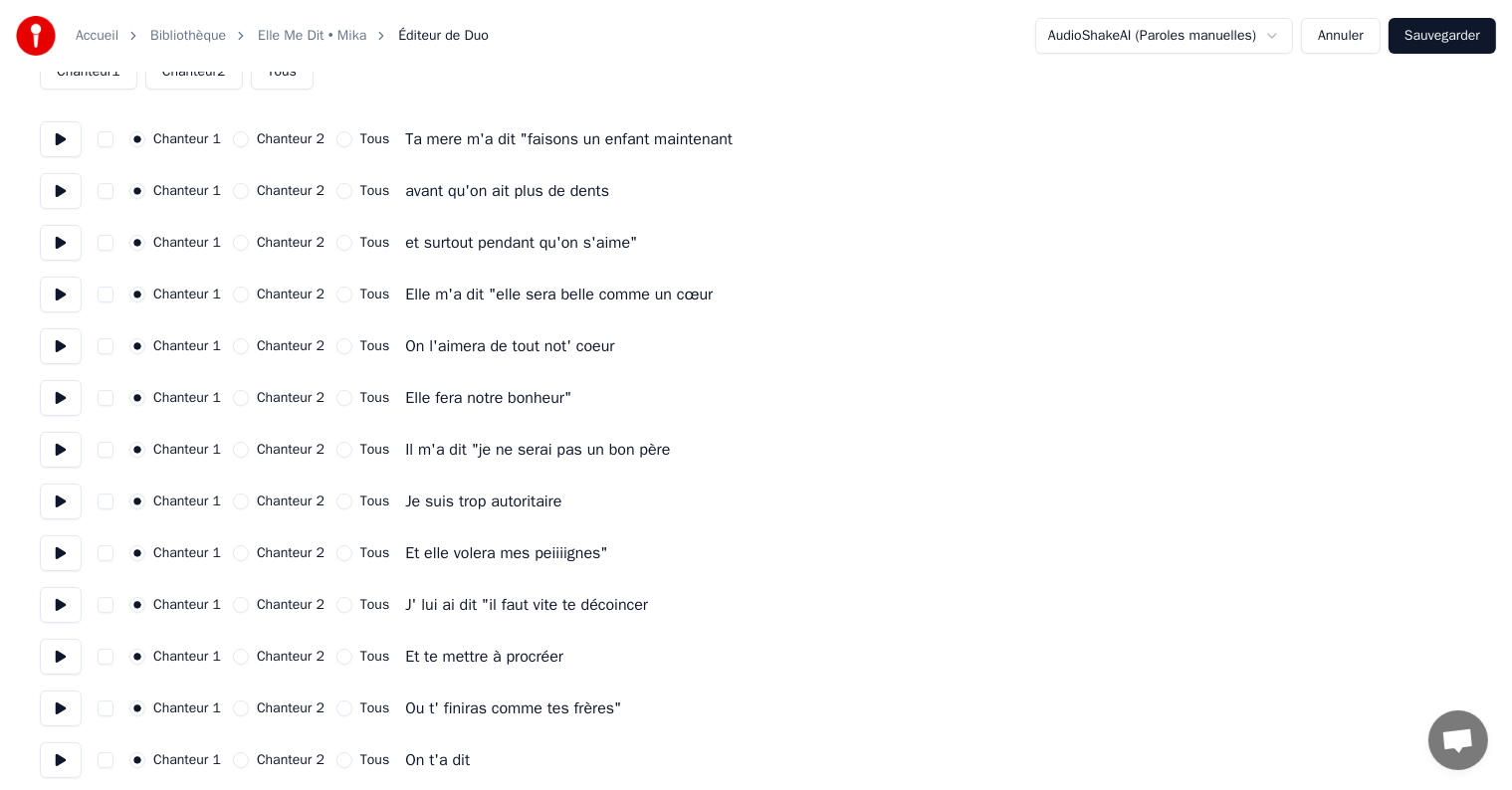 click on "Chanteur 2" at bounding box center [241, 450] 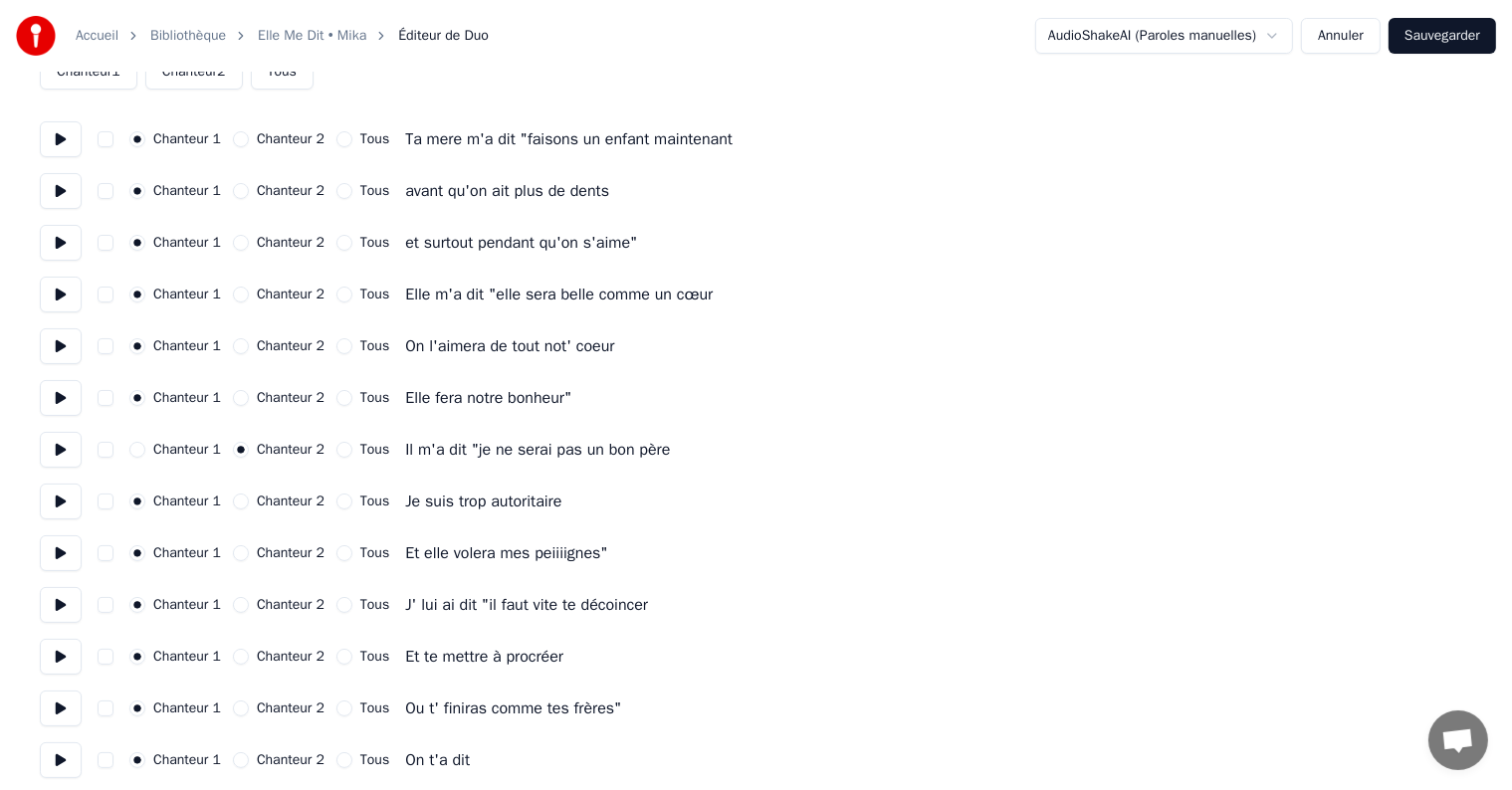 click on "Chanteur 2" at bounding box center (241, 501) 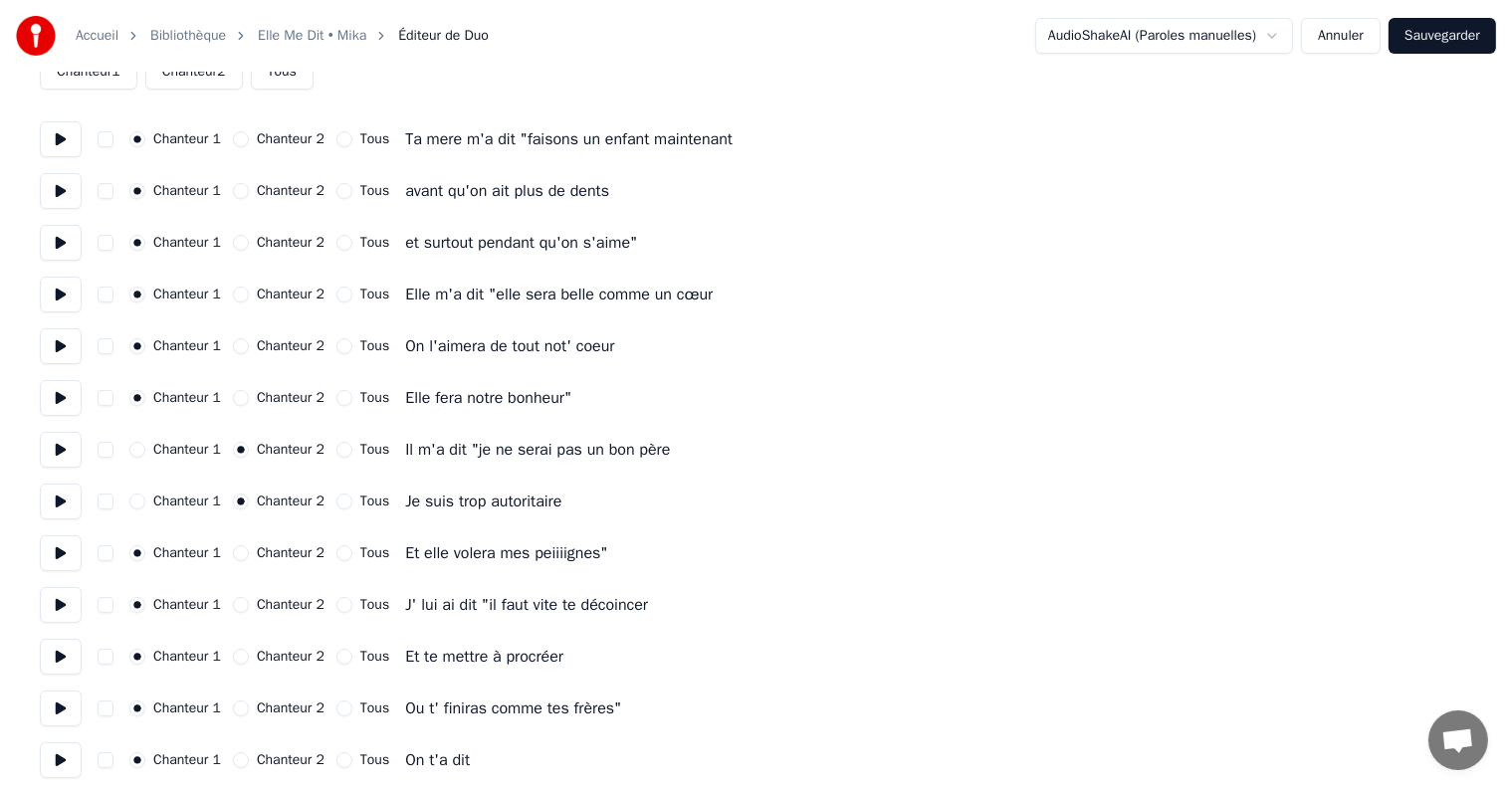 click on "Chanteur 1 Chanteur 2 Tous Et elle volera mes peiiiignes"" at bounding box center (756, 553) 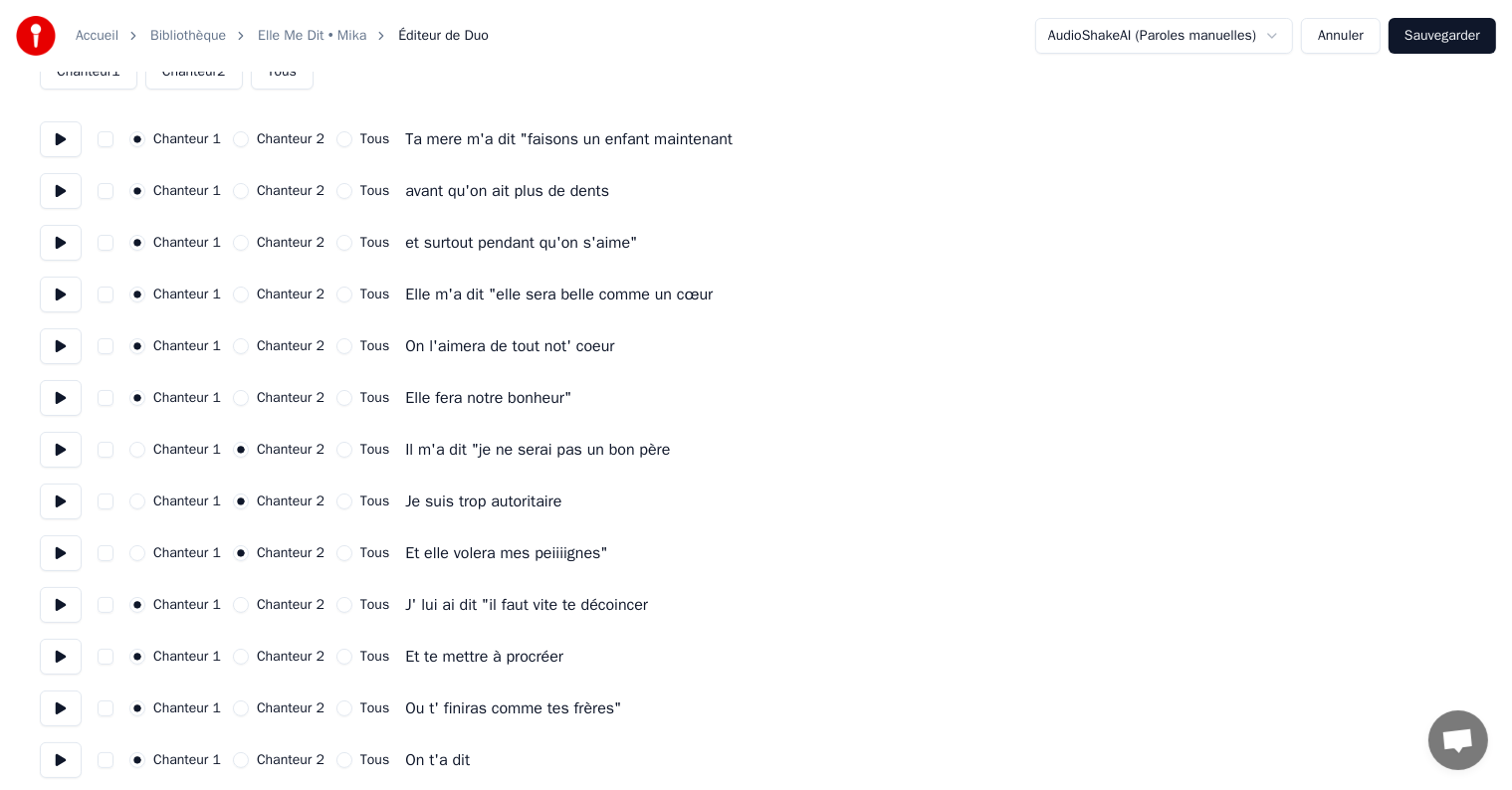 click on "Chanteur 2" at bounding box center (241, 605) 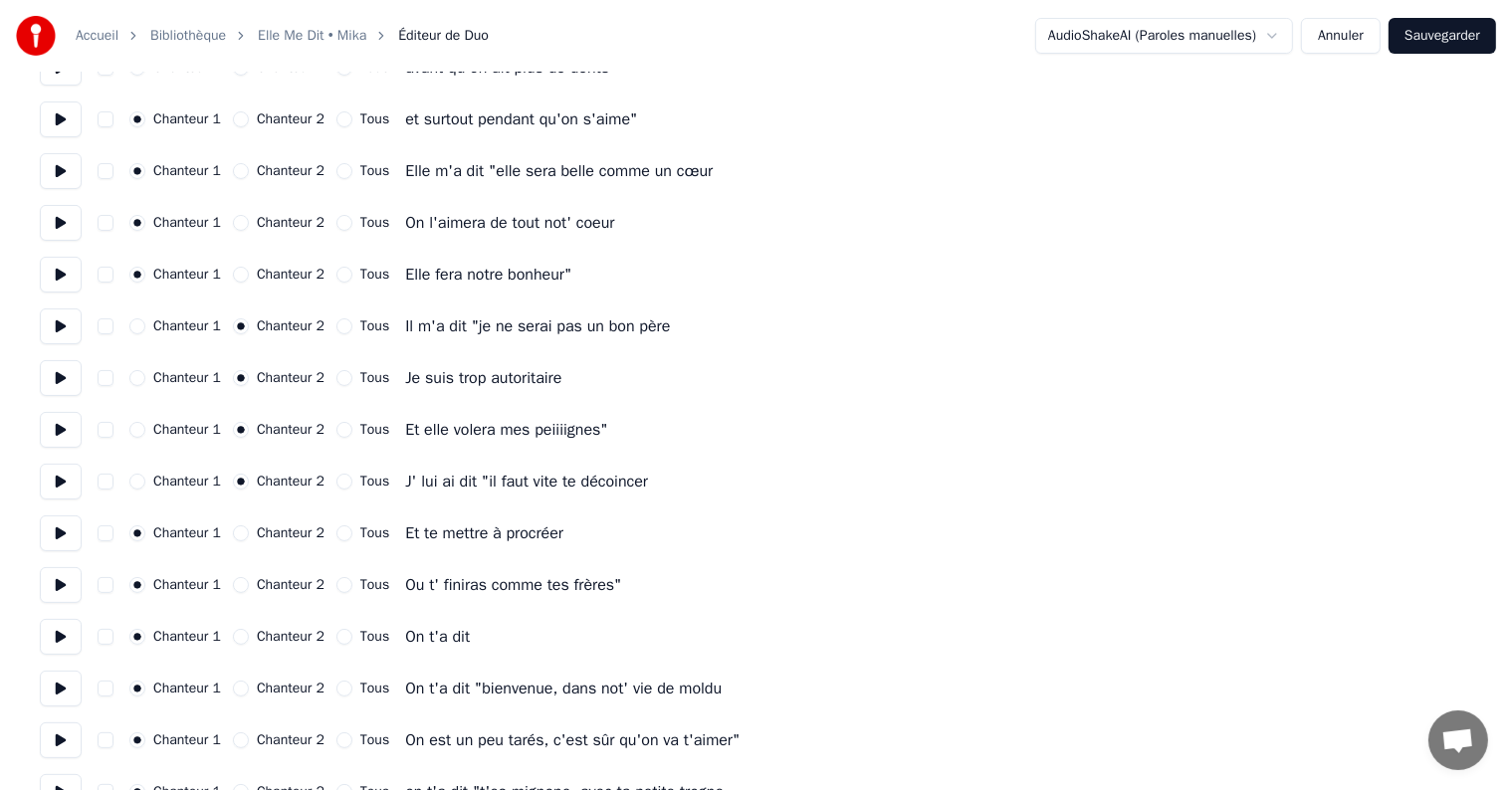 scroll, scrollTop: 250, scrollLeft: 0, axis: vertical 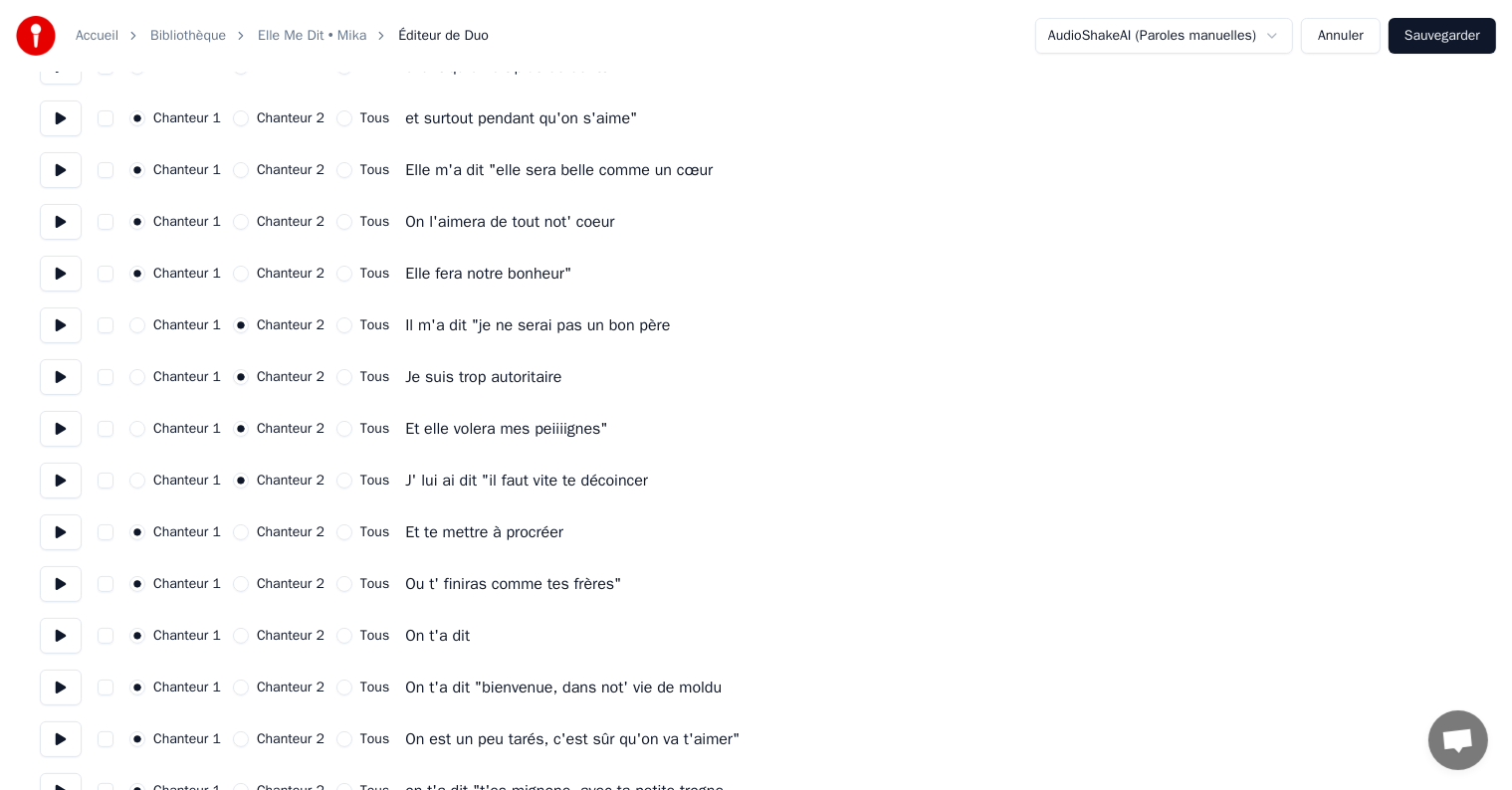 click on "Chanteur 2" at bounding box center [241, 532] 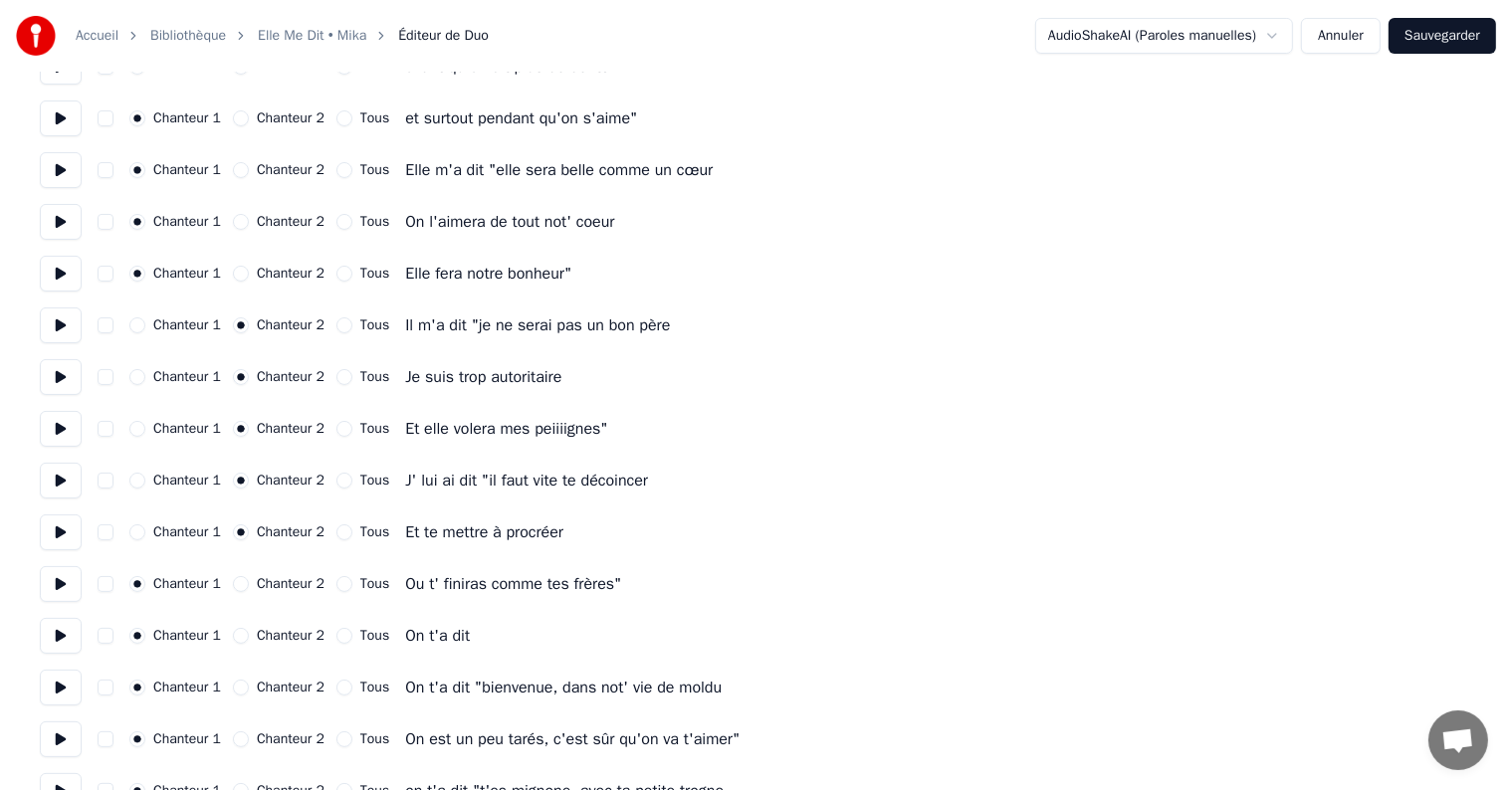 click on "Chanteur 2" at bounding box center (241, 584) 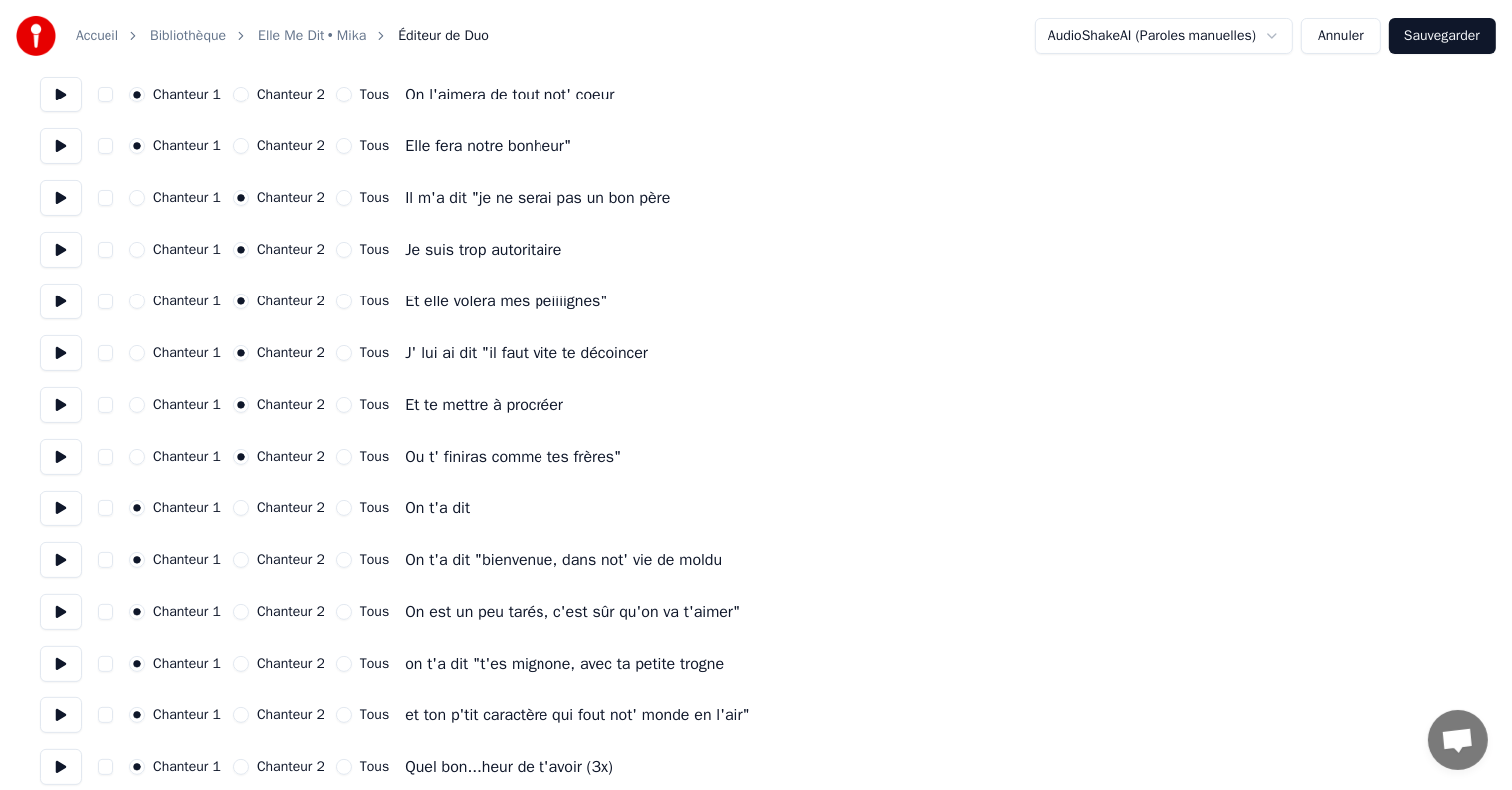 scroll, scrollTop: 406, scrollLeft: 0, axis: vertical 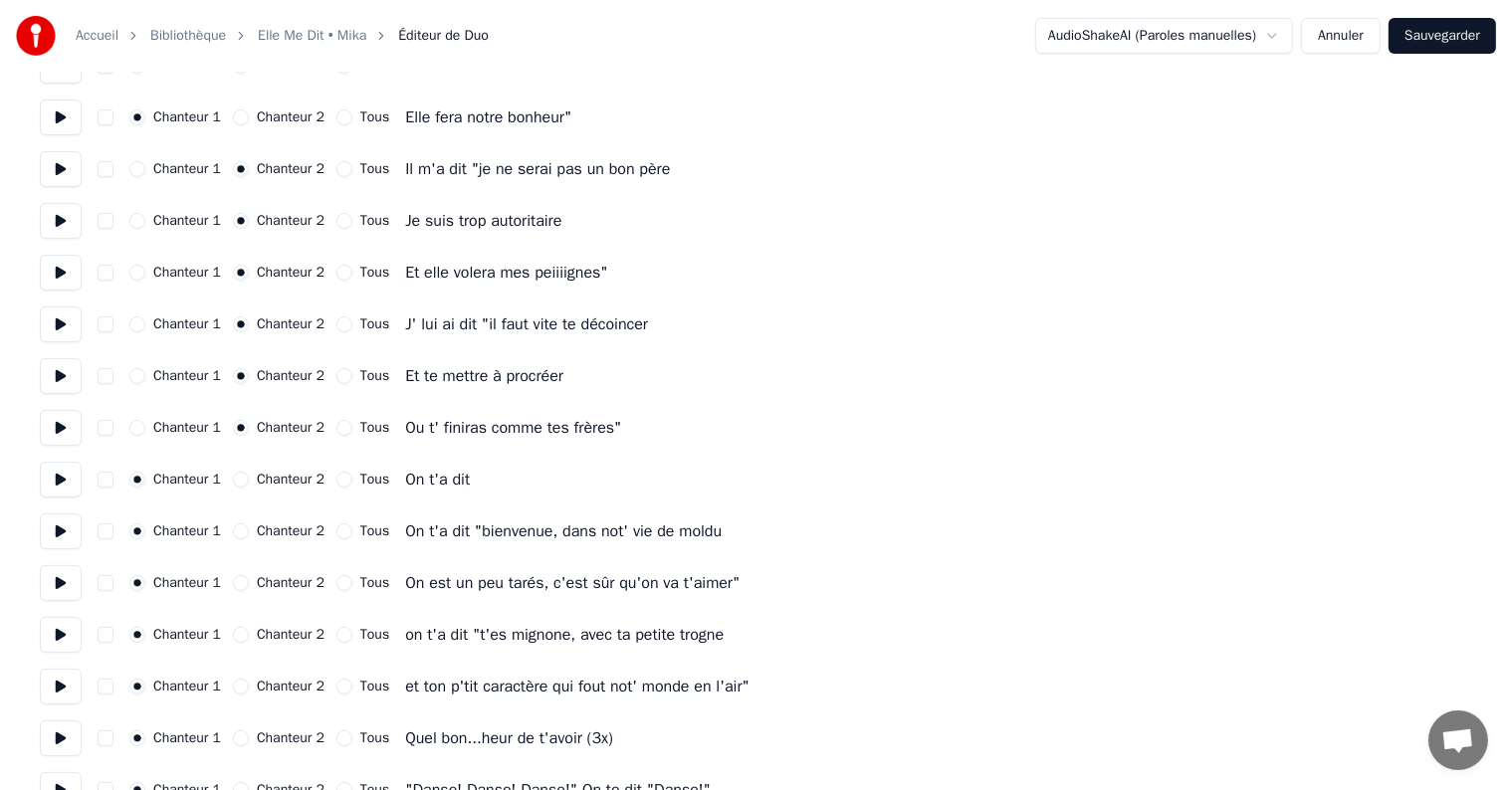 click on "Tous" at bounding box center (344, 480) 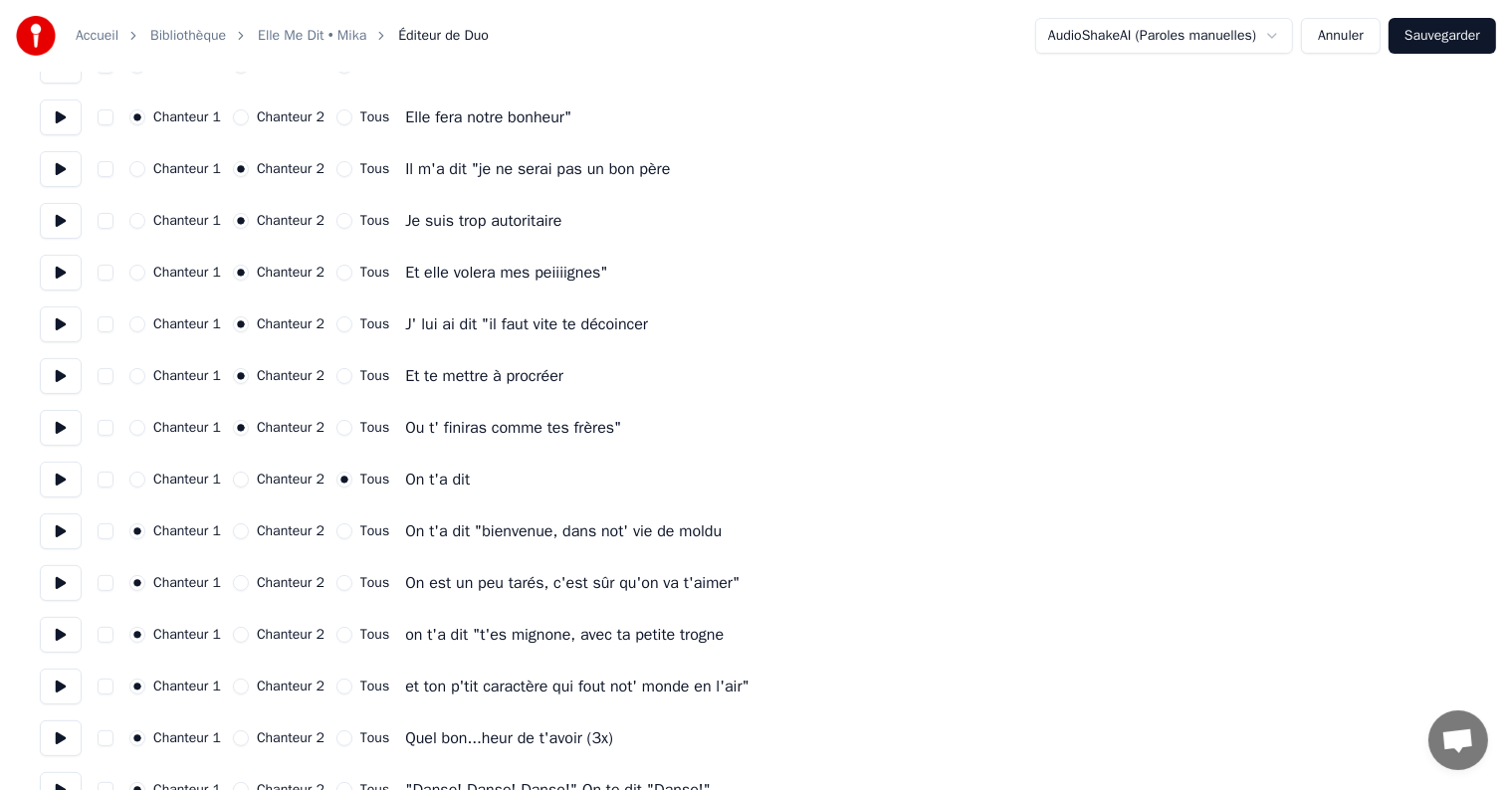 click on "Tous" at bounding box center [362, 531] 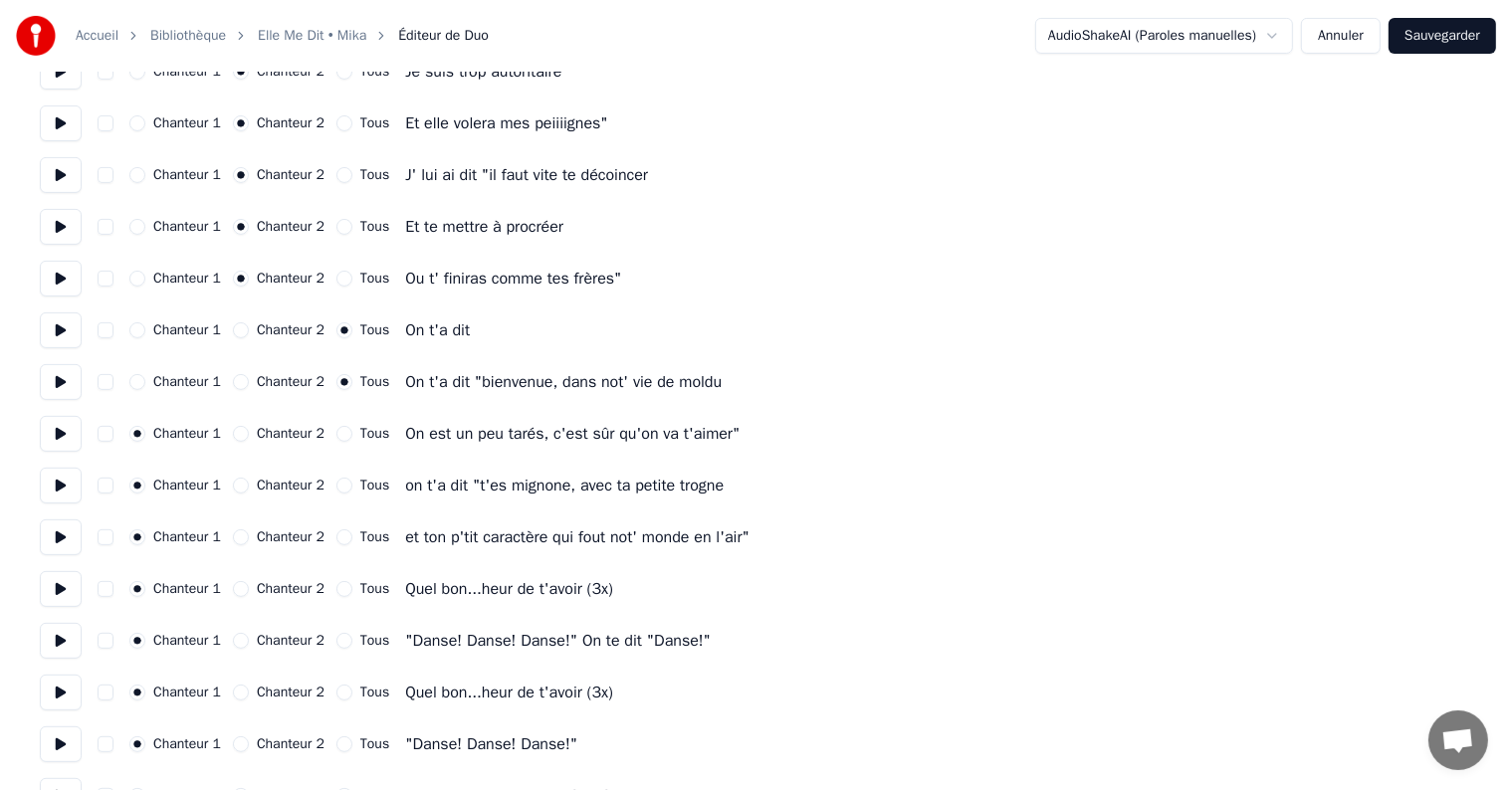 scroll, scrollTop: 557, scrollLeft: 0, axis: vertical 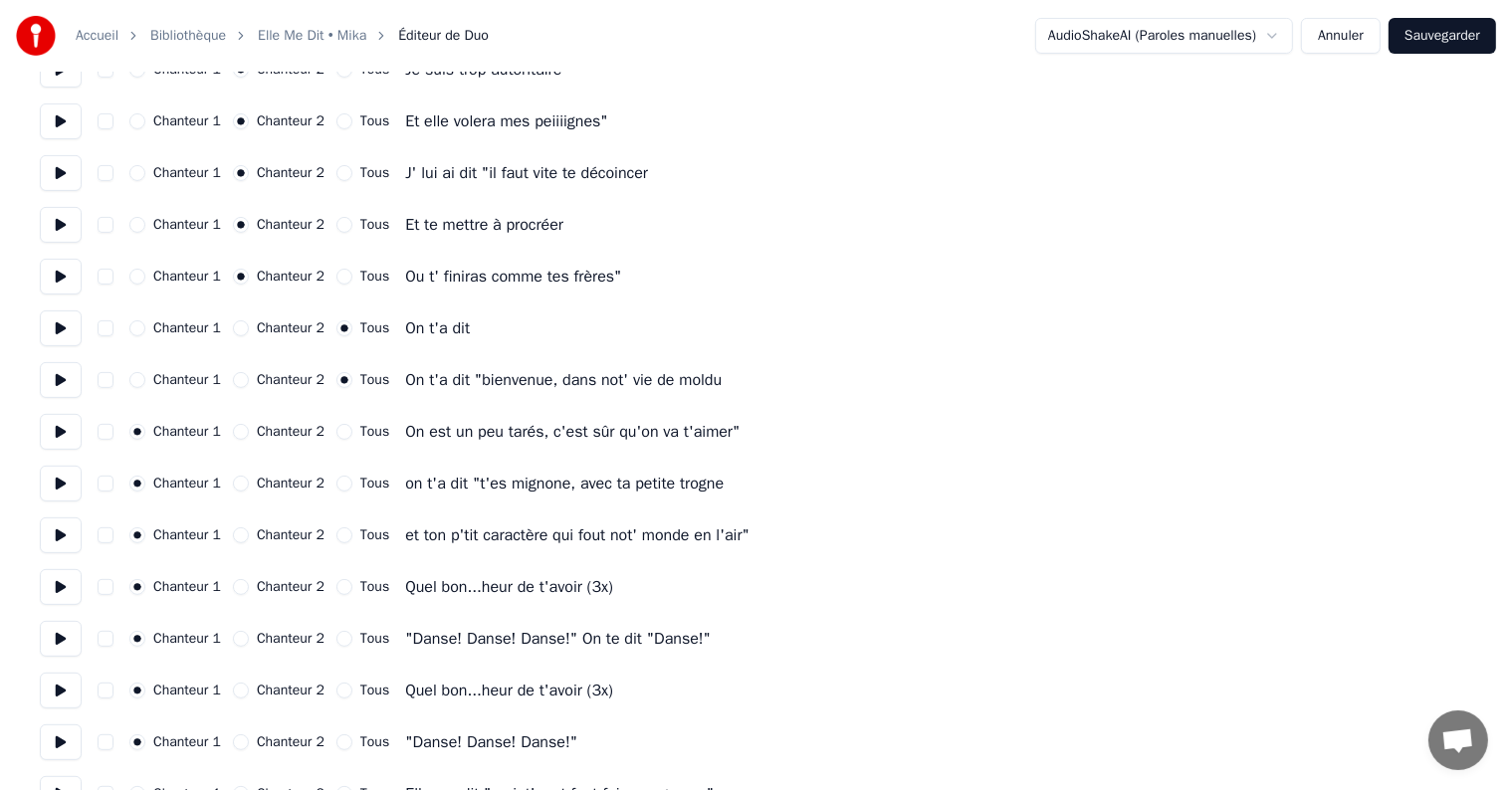click on "Tous" at bounding box center (344, 432) 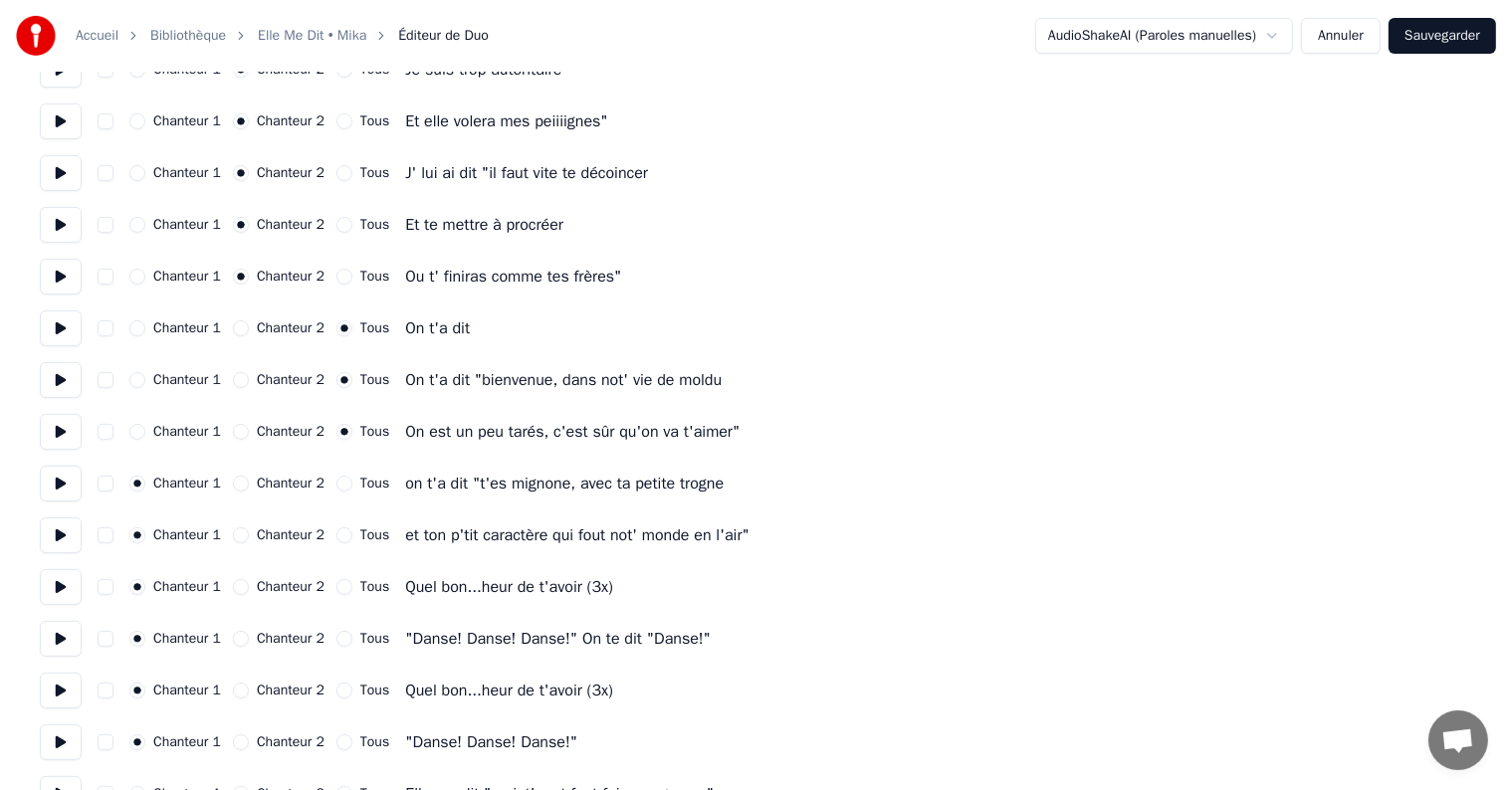 click on "Tous" at bounding box center (344, 484) 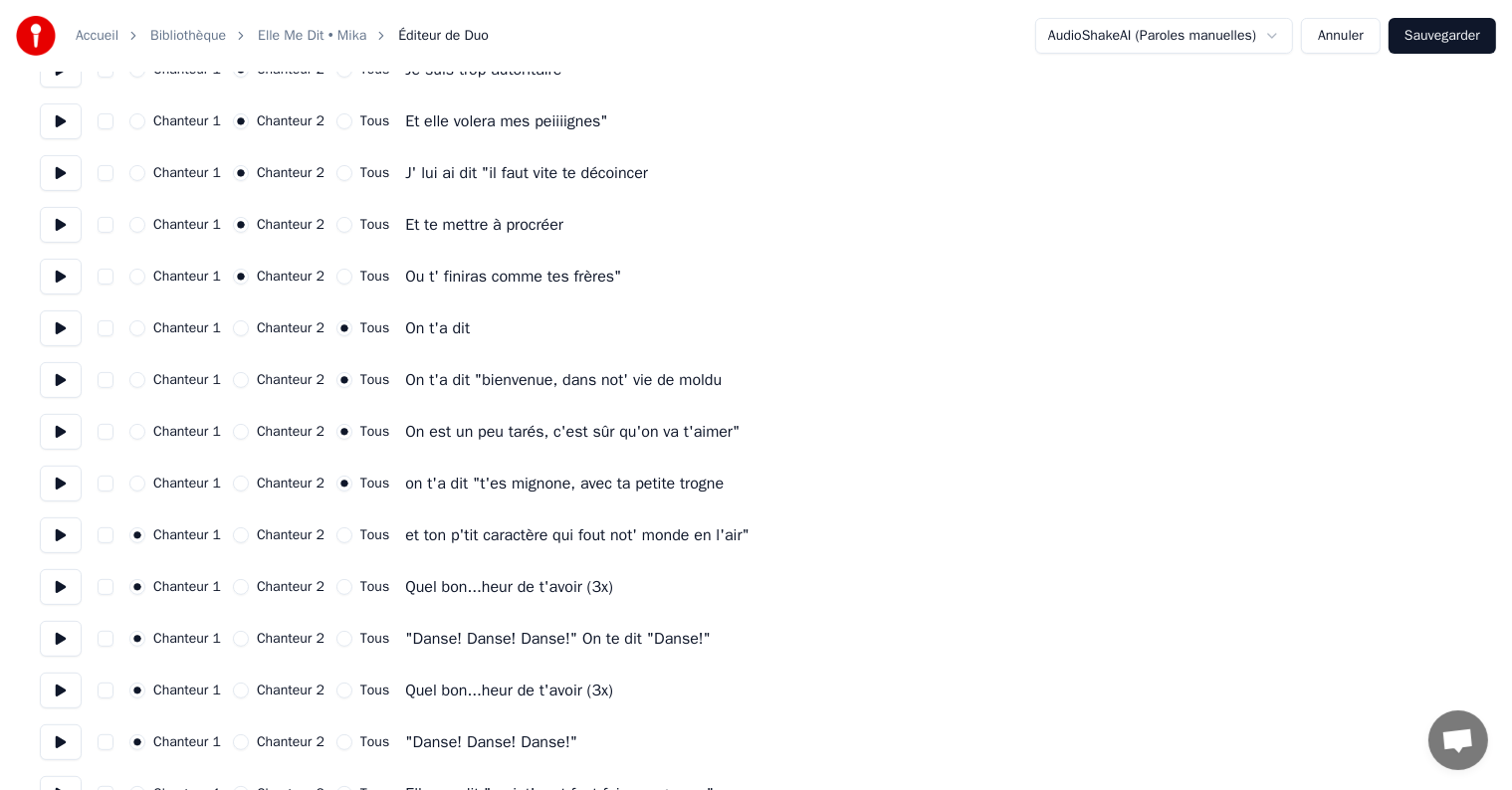 click on "Tous" at bounding box center [344, 535] 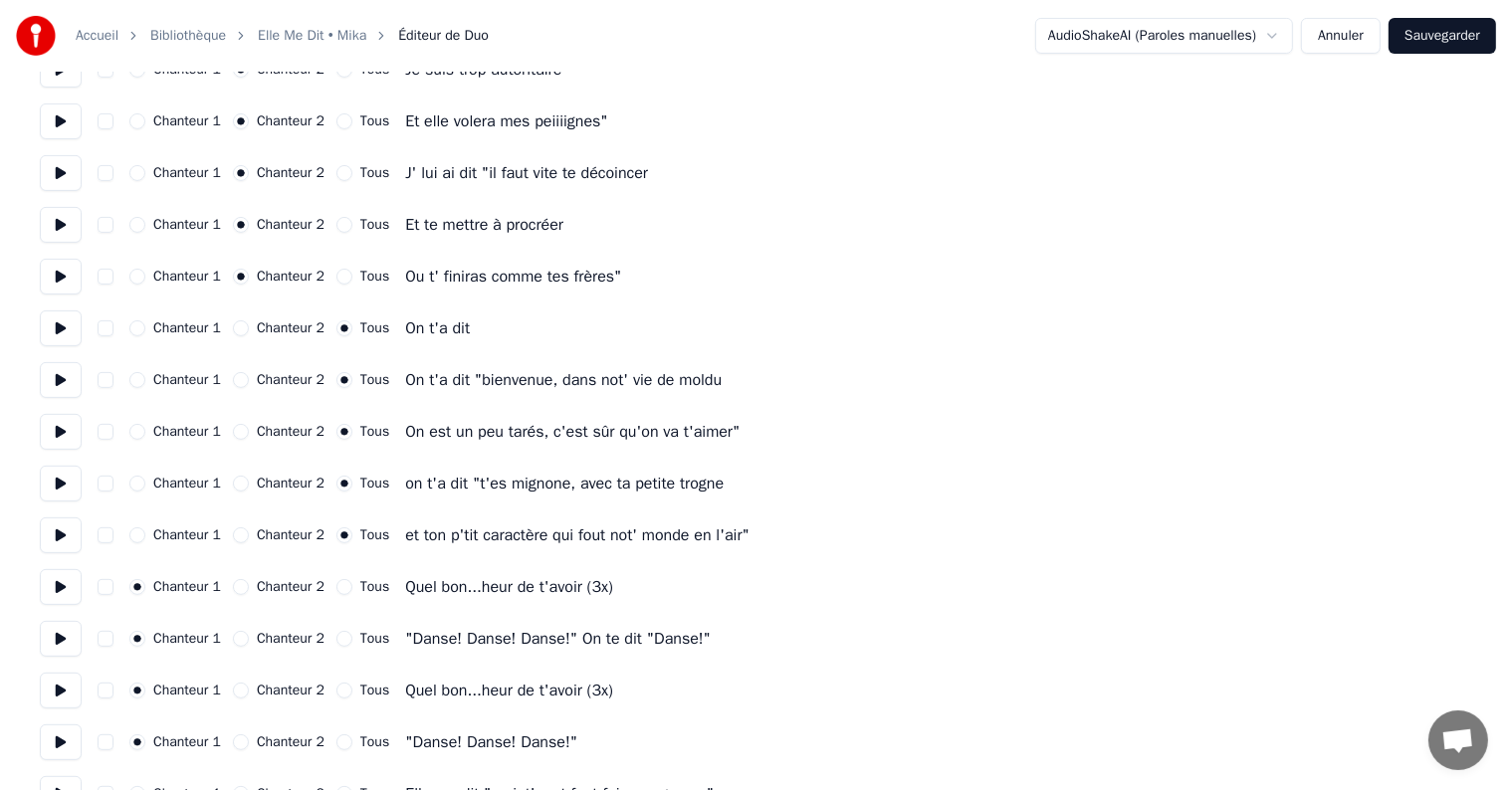 click on "Tous" at bounding box center (344, 587) 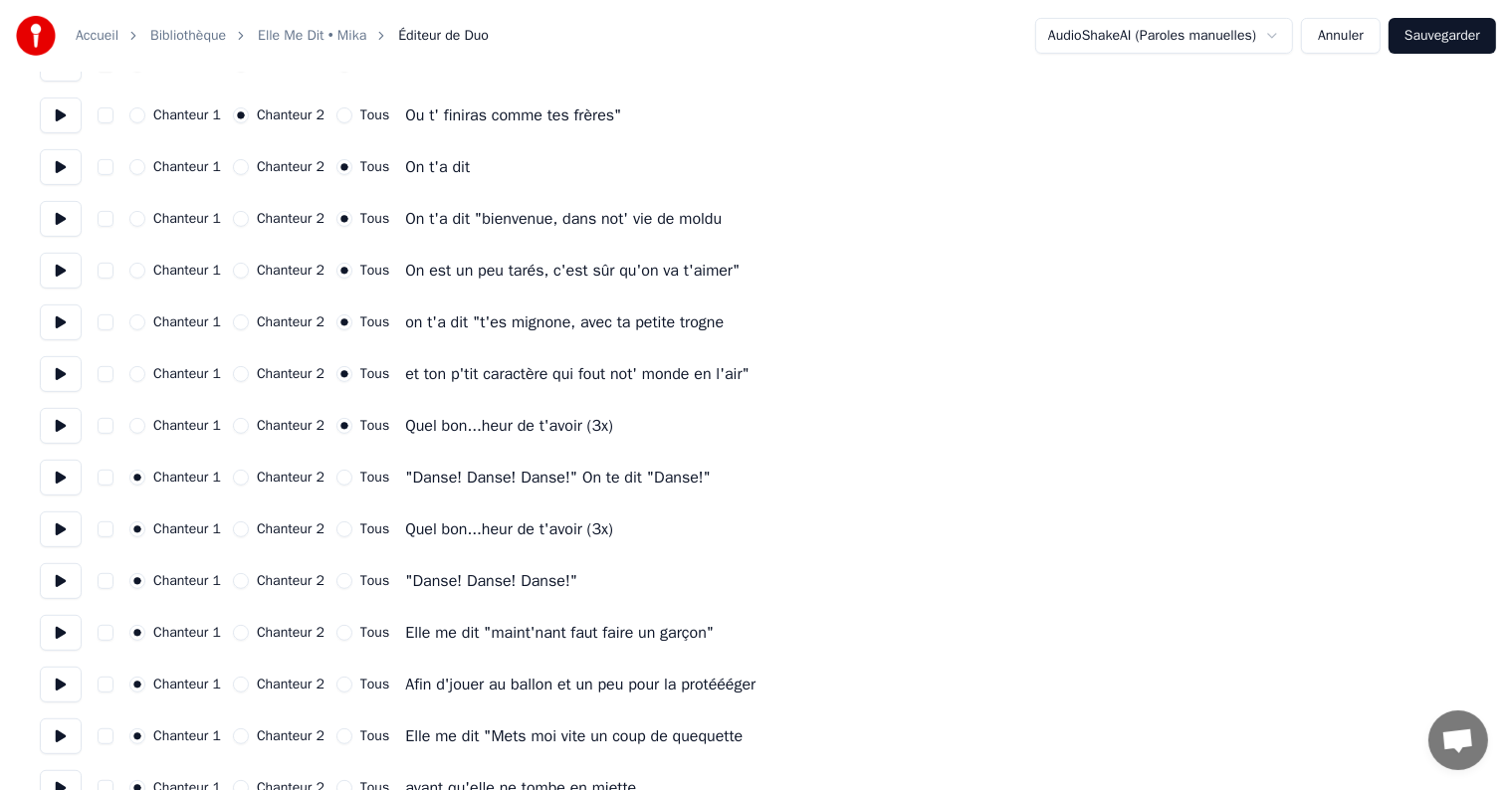 scroll, scrollTop: 738, scrollLeft: 0, axis: vertical 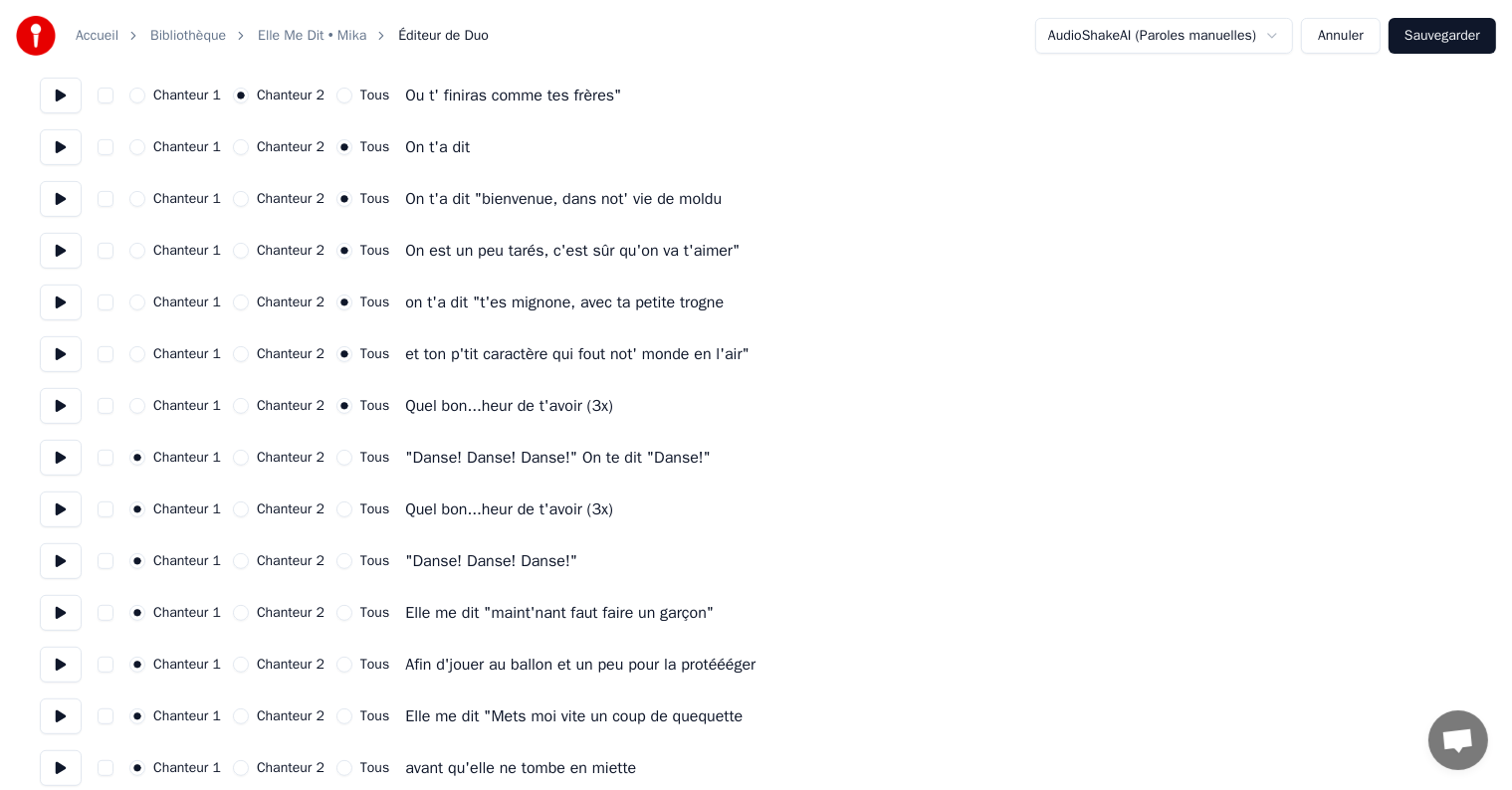 click on "Tous" at bounding box center [344, 458] 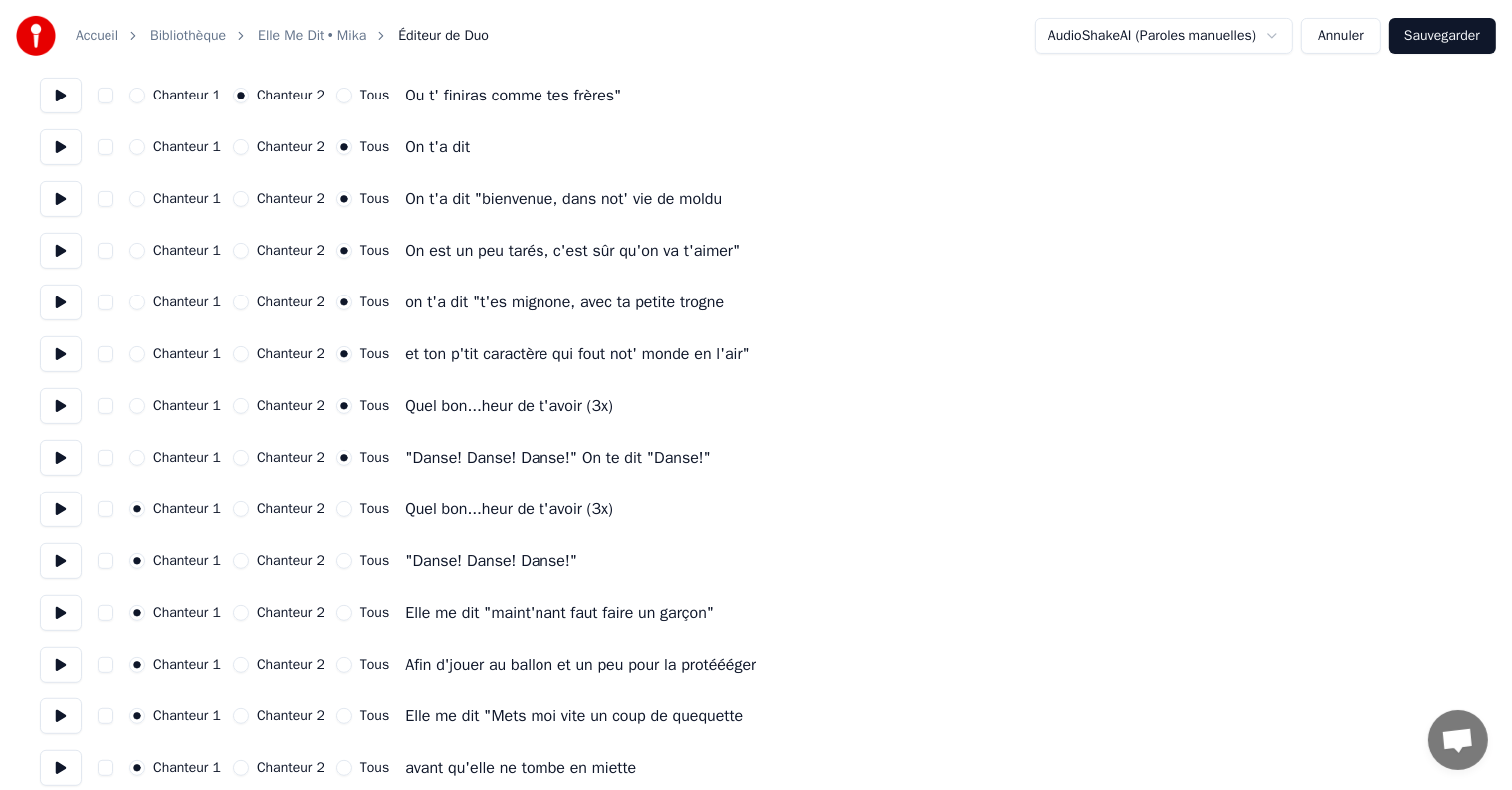 click on "Tous" at bounding box center [344, 509] 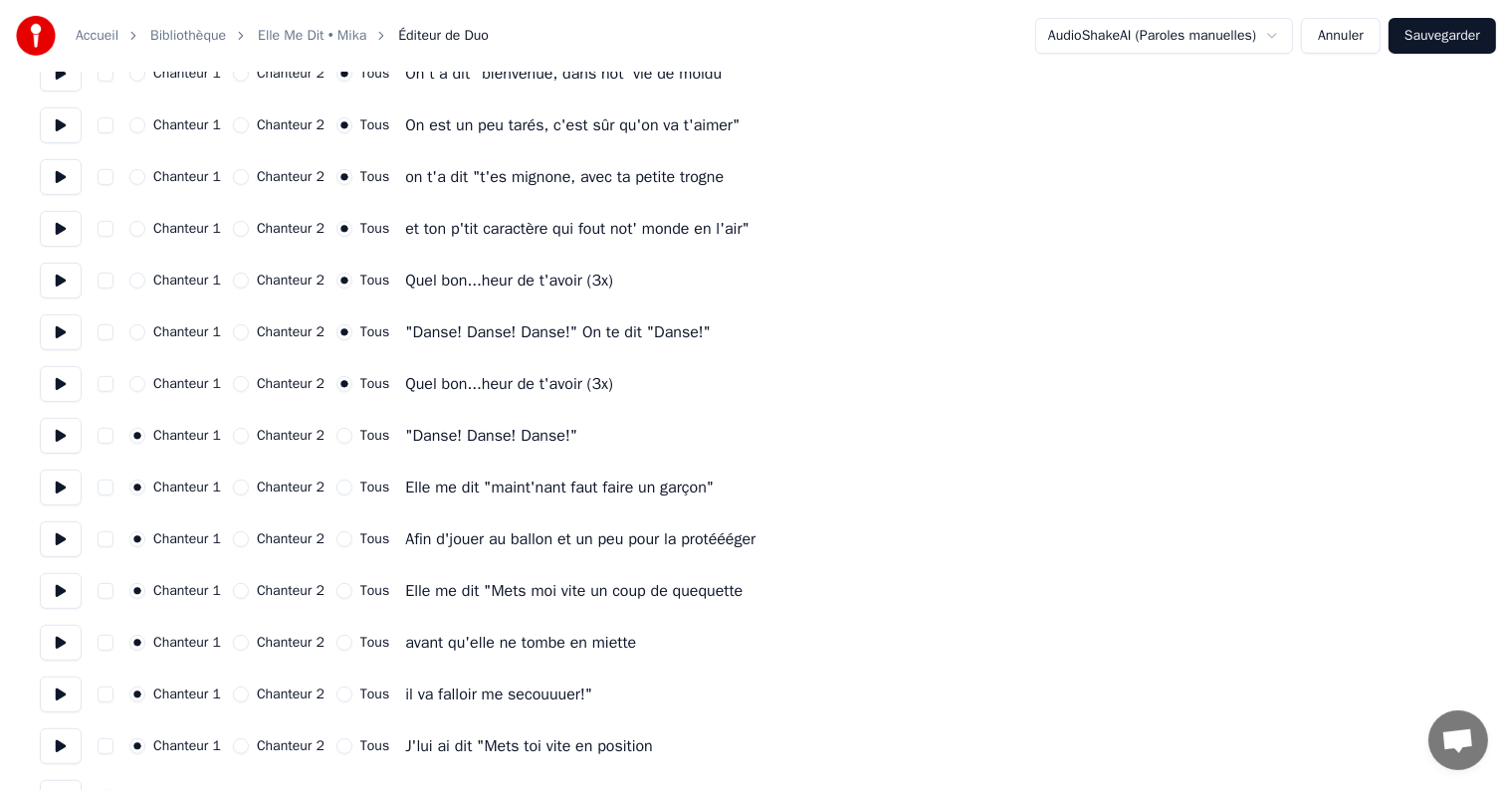 scroll, scrollTop: 874, scrollLeft: 0, axis: vertical 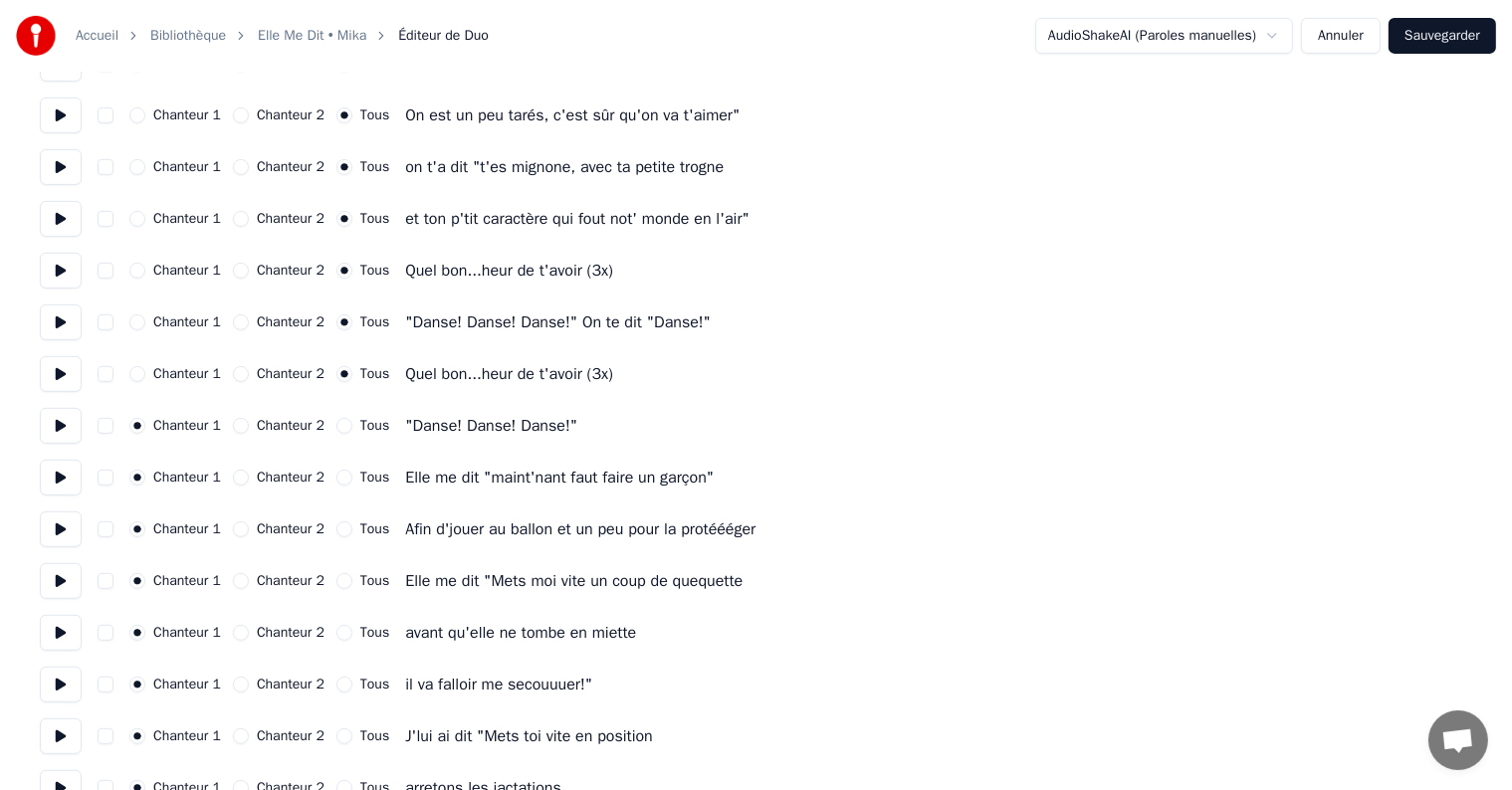 click on "Tous" at bounding box center [344, 426] 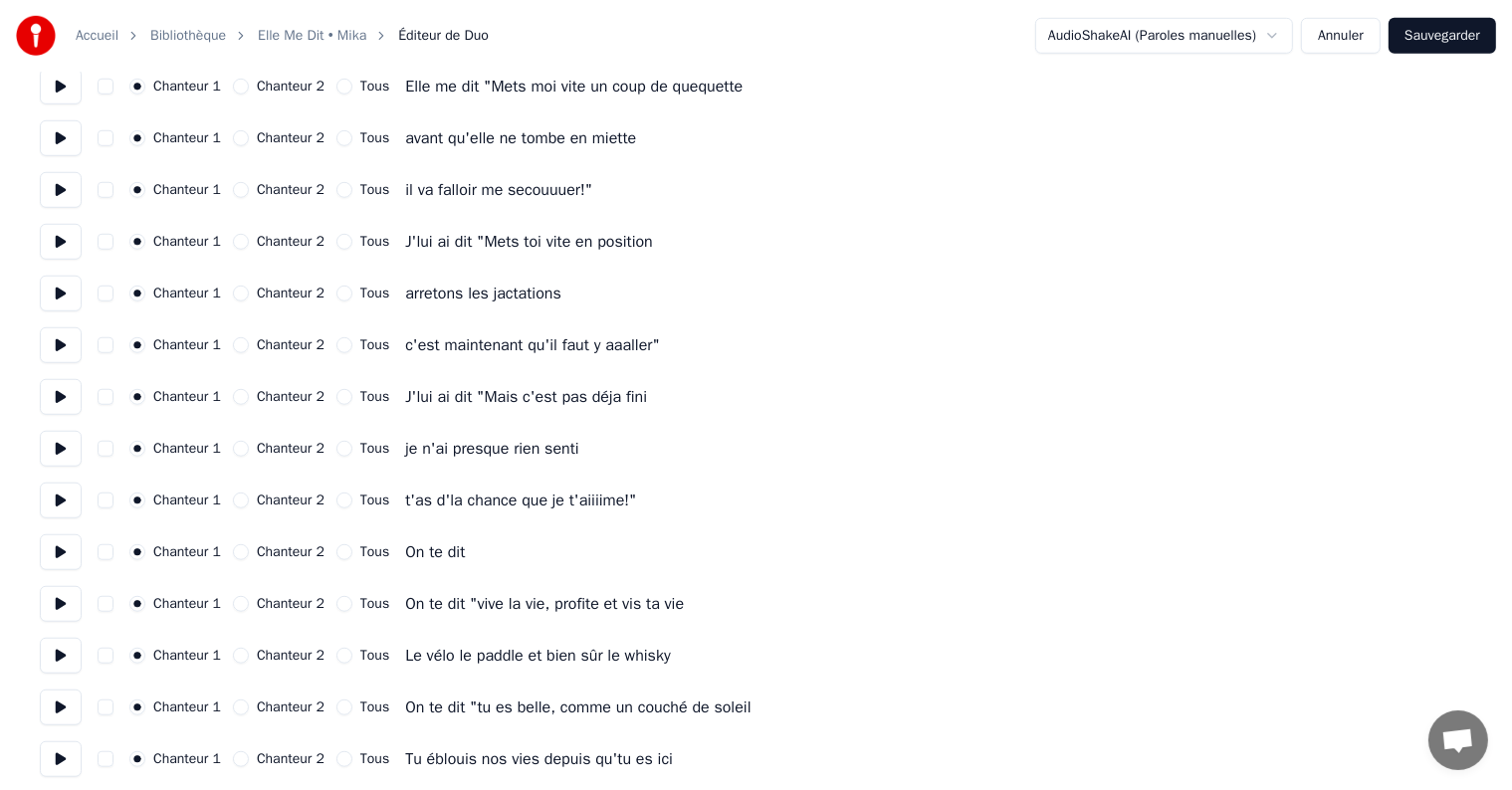 scroll, scrollTop: 1369, scrollLeft: 0, axis: vertical 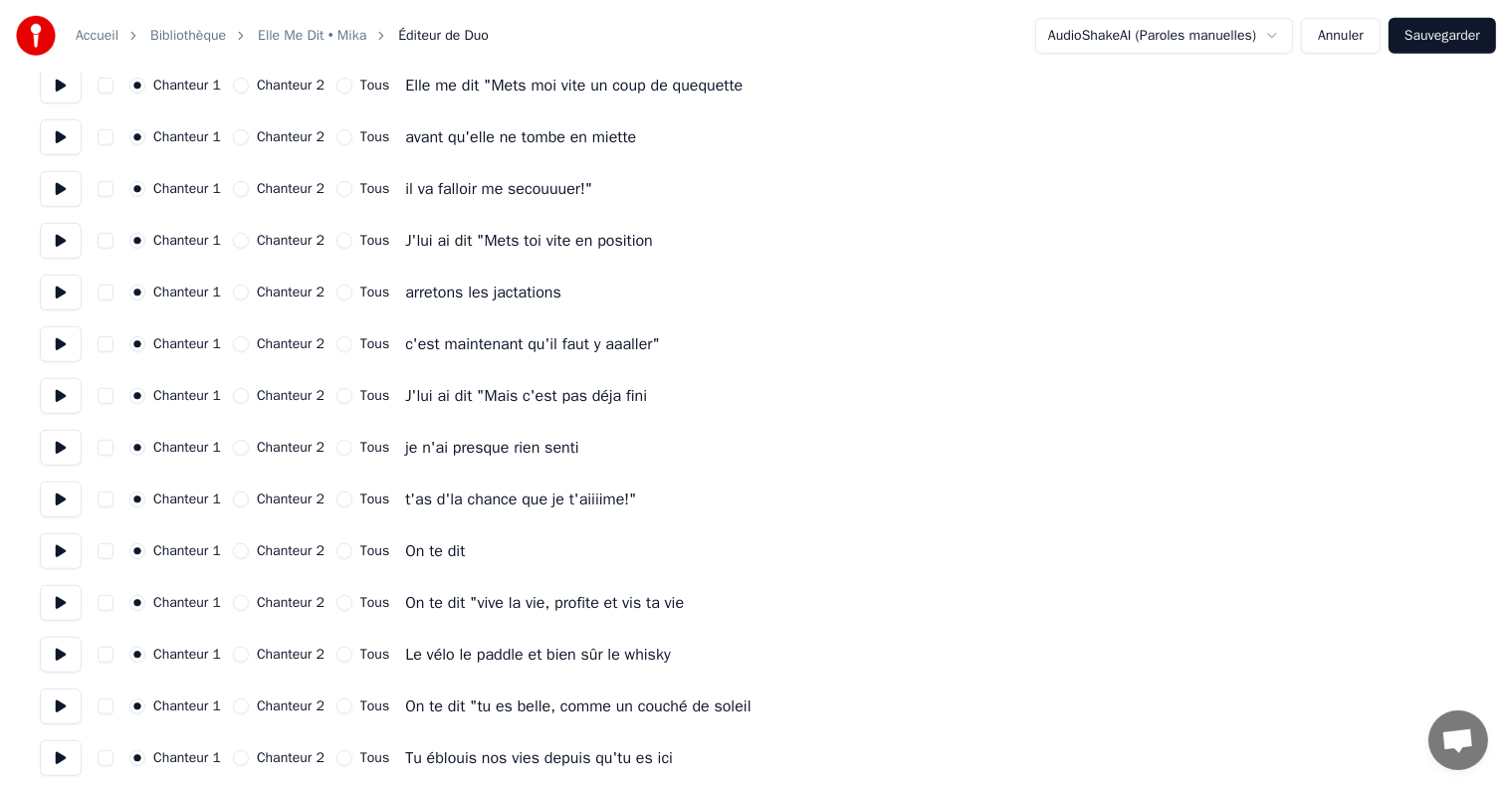 click on "Chanteur 2" at bounding box center [241, 396] 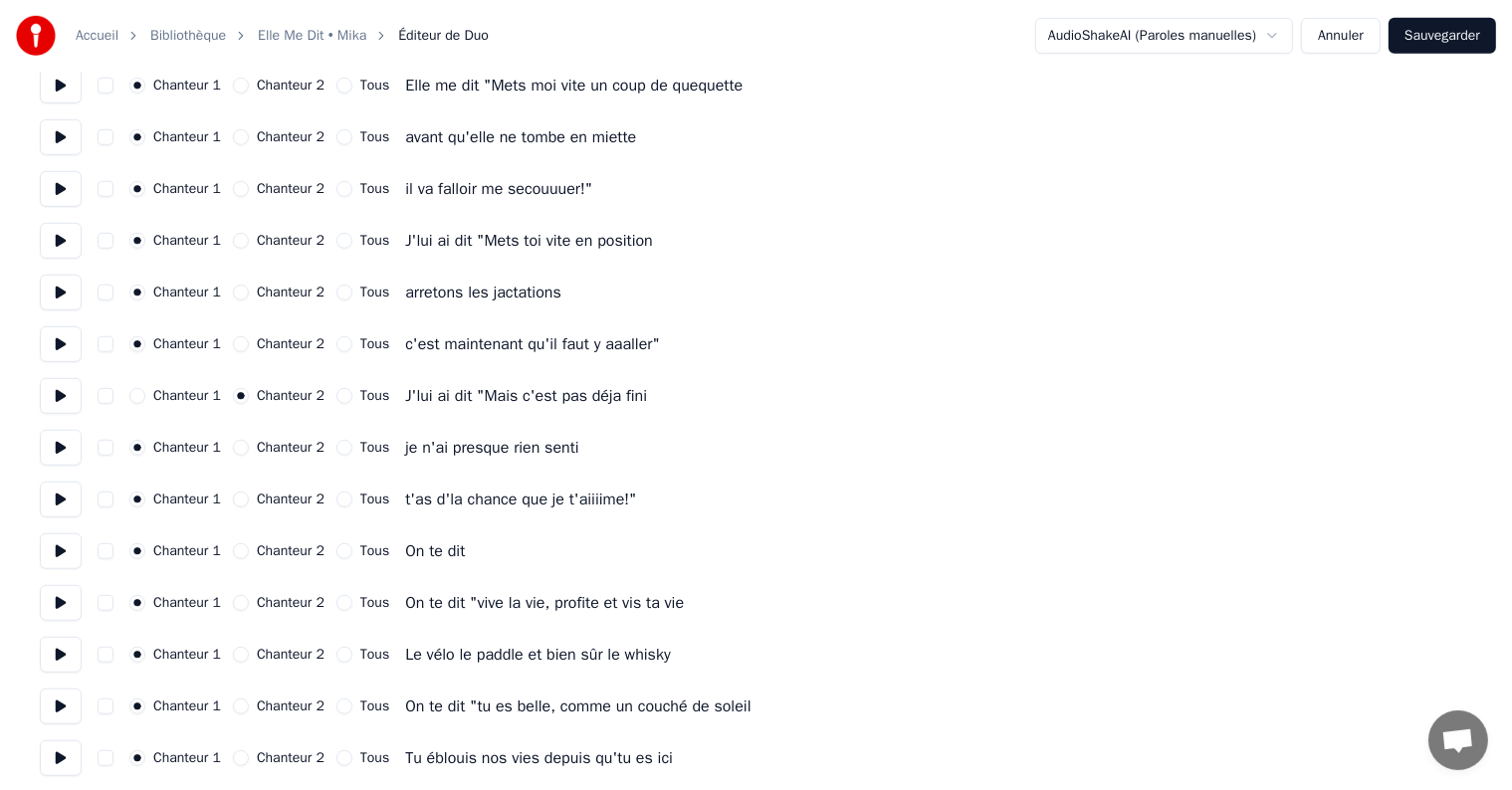 click on "Chanteur 2" at bounding box center (241, 448) 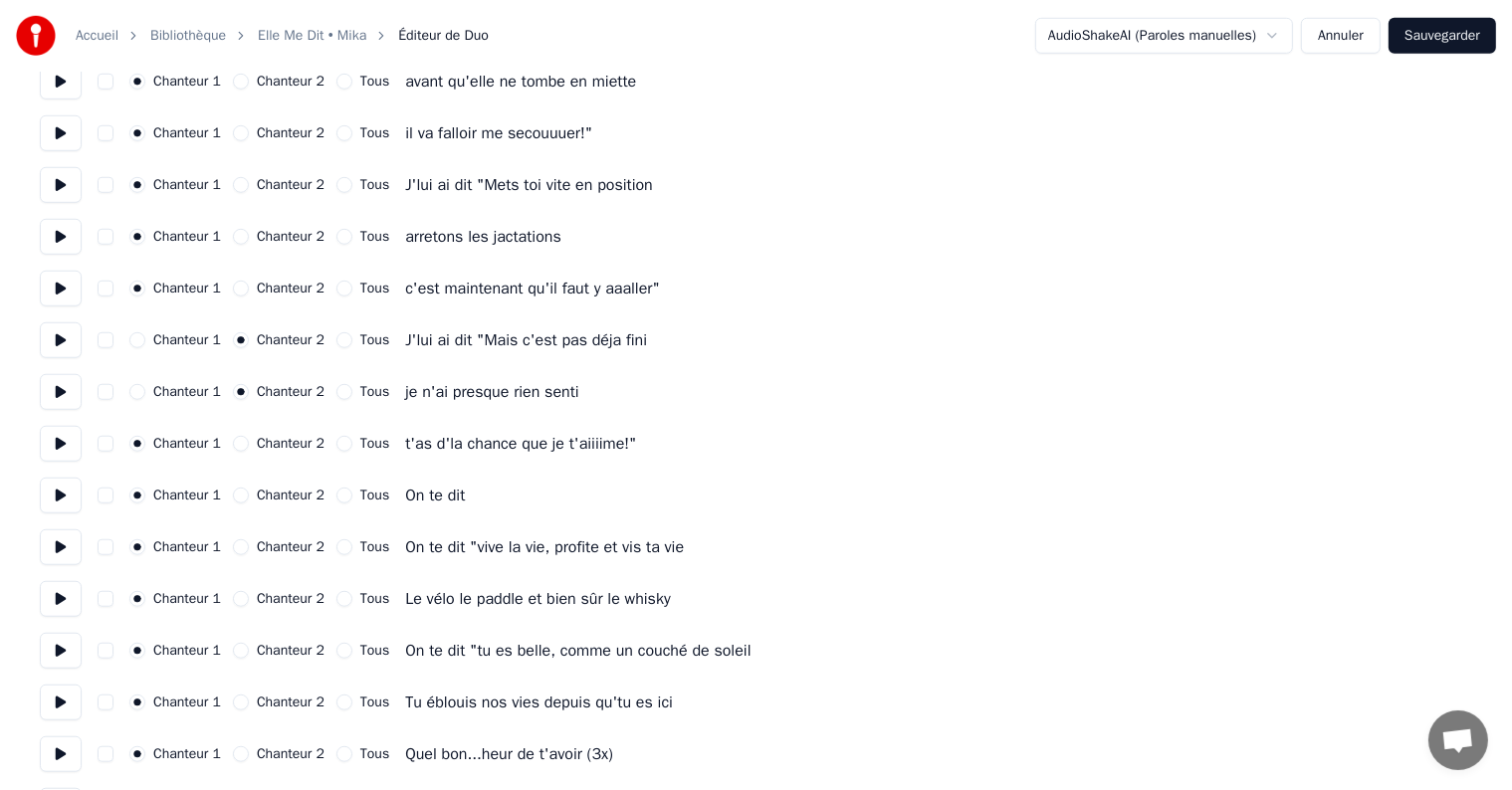 scroll, scrollTop: 1429, scrollLeft: 0, axis: vertical 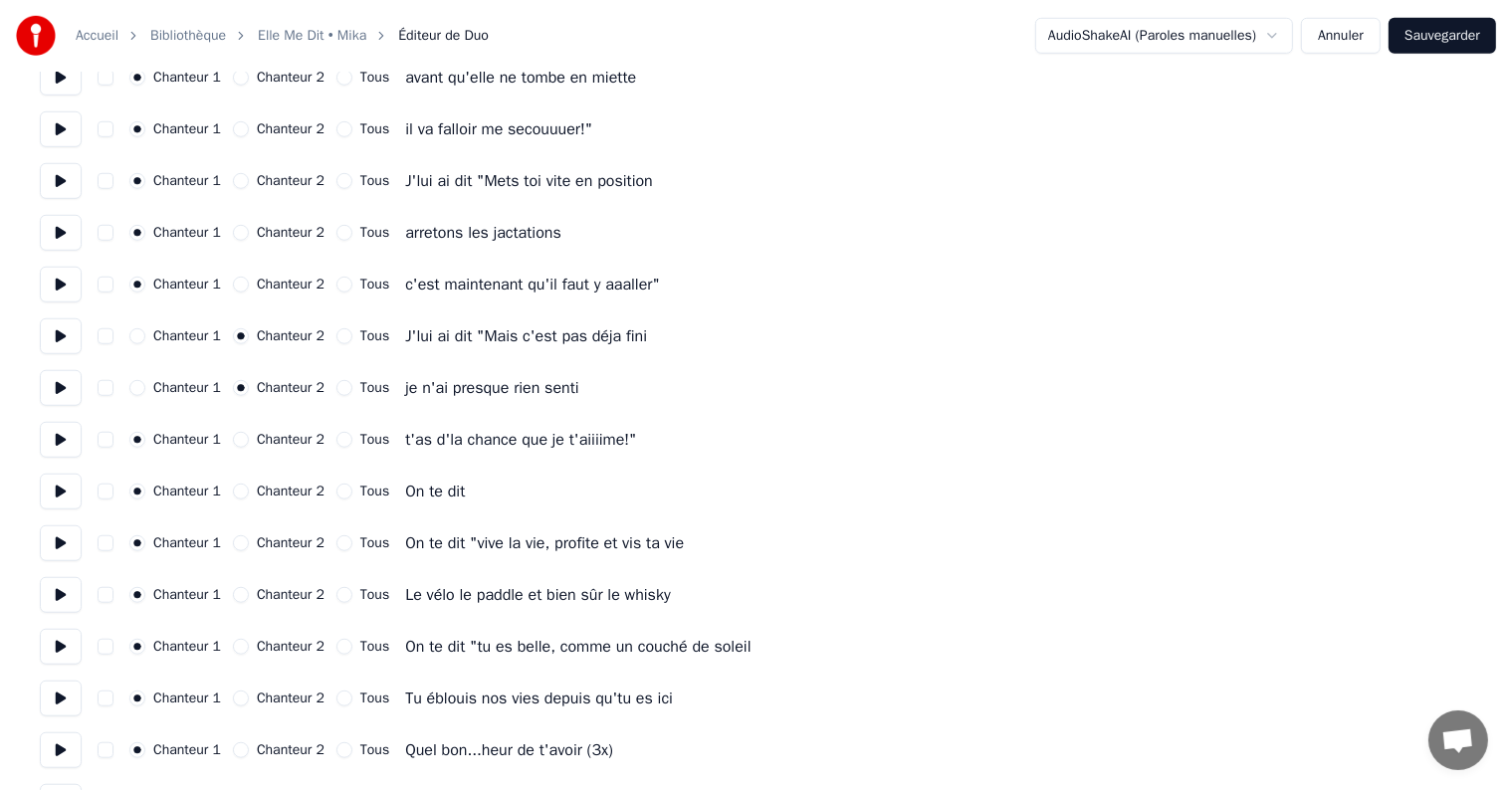 click on "Chanteur 2" at bounding box center [241, 440] 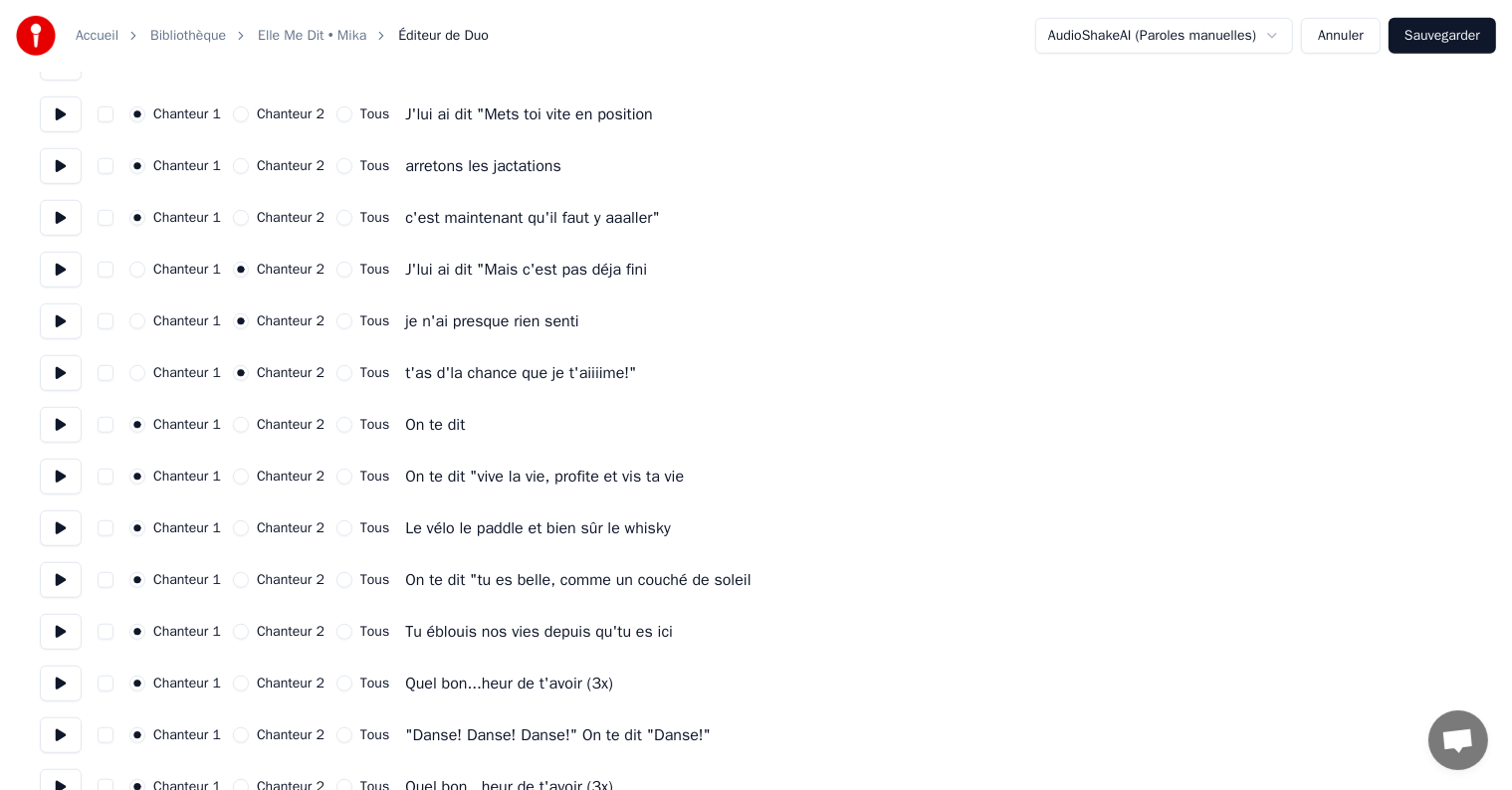 scroll, scrollTop: 1500, scrollLeft: 0, axis: vertical 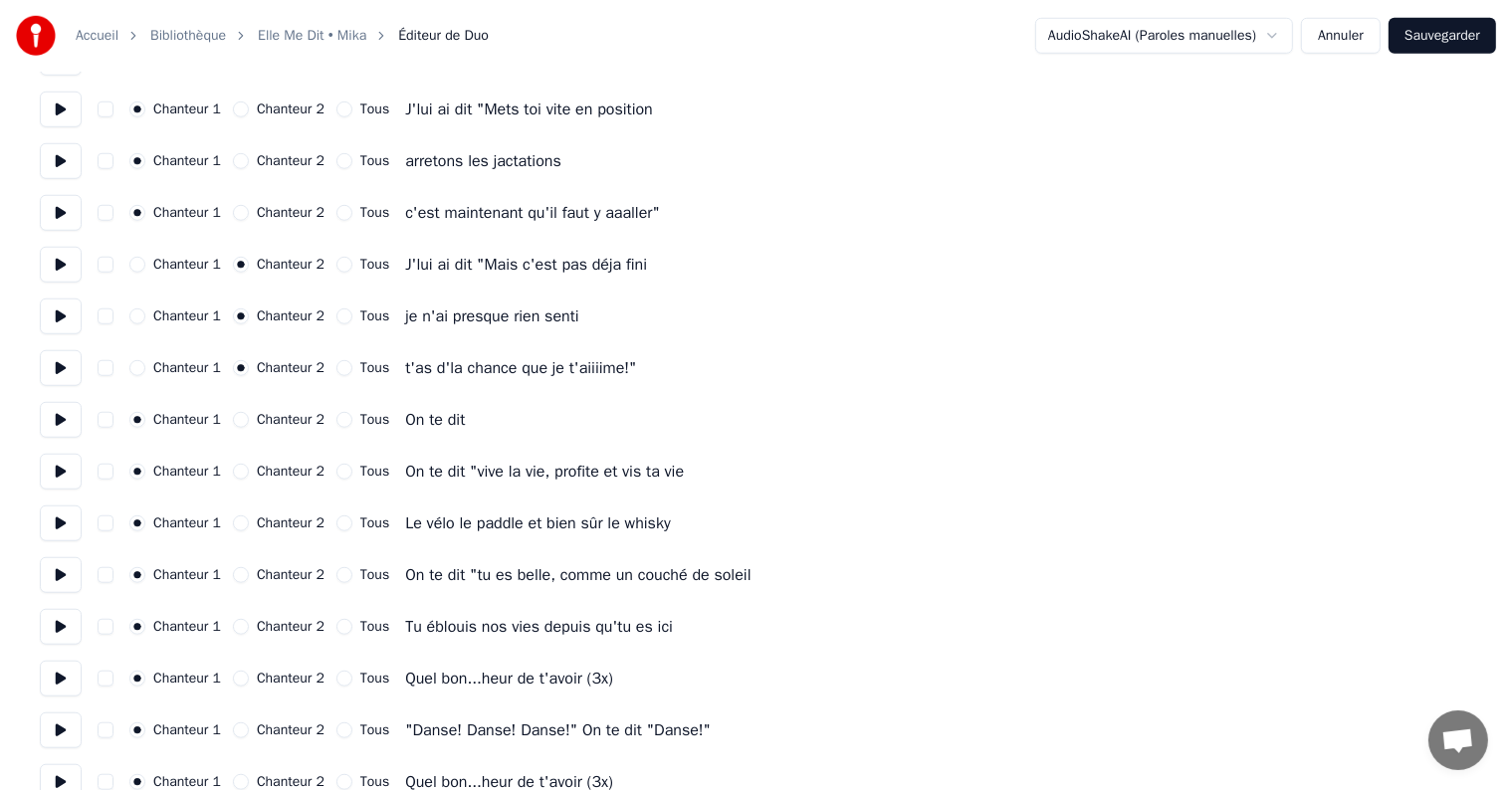click on "Tous" at bounding box center [344, 420] 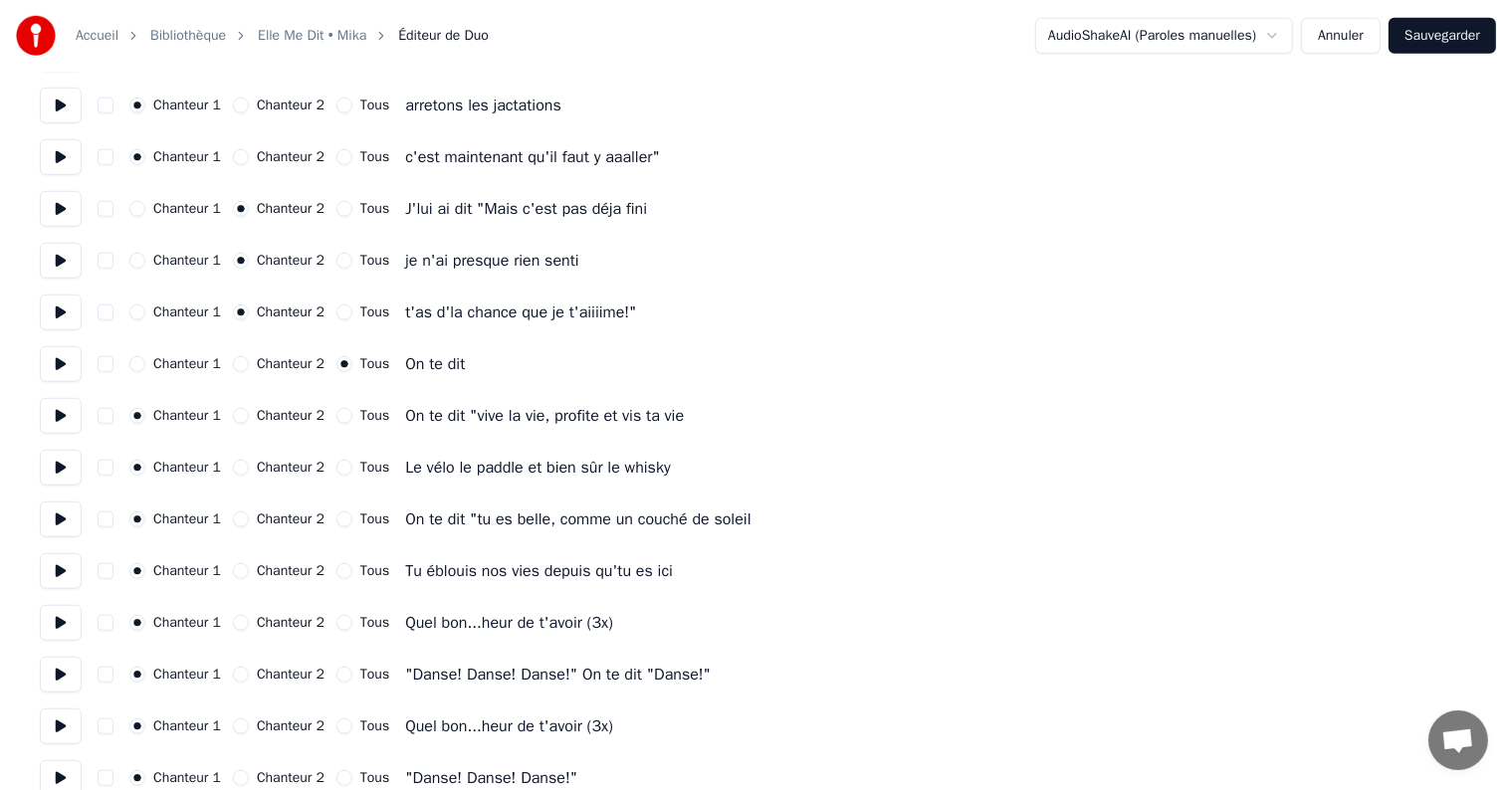 scroll, scrollTop: 1558, scrollLeft: 0, axis: vertical 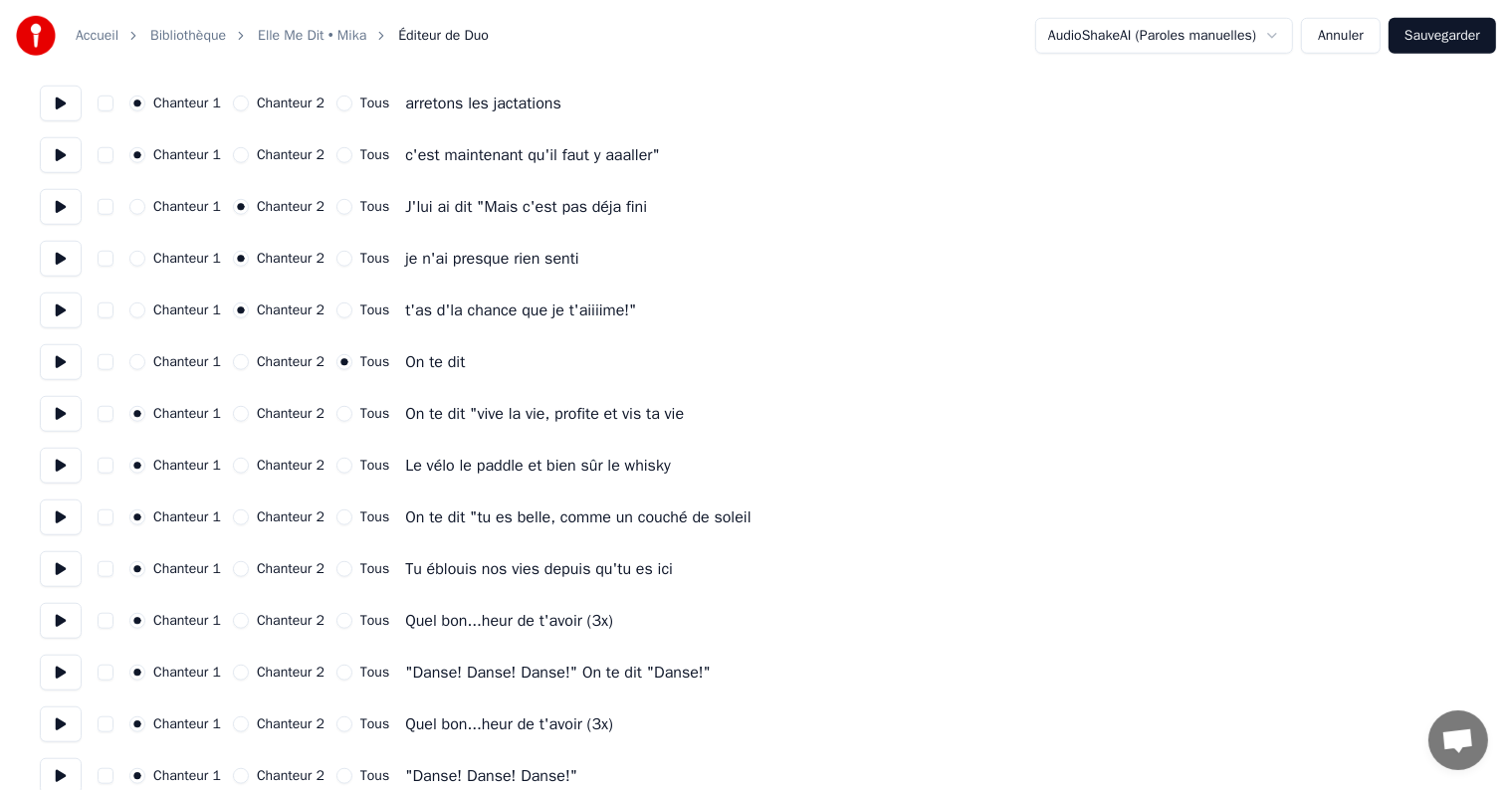 click on "Tous" at bounding box center [344, 414] 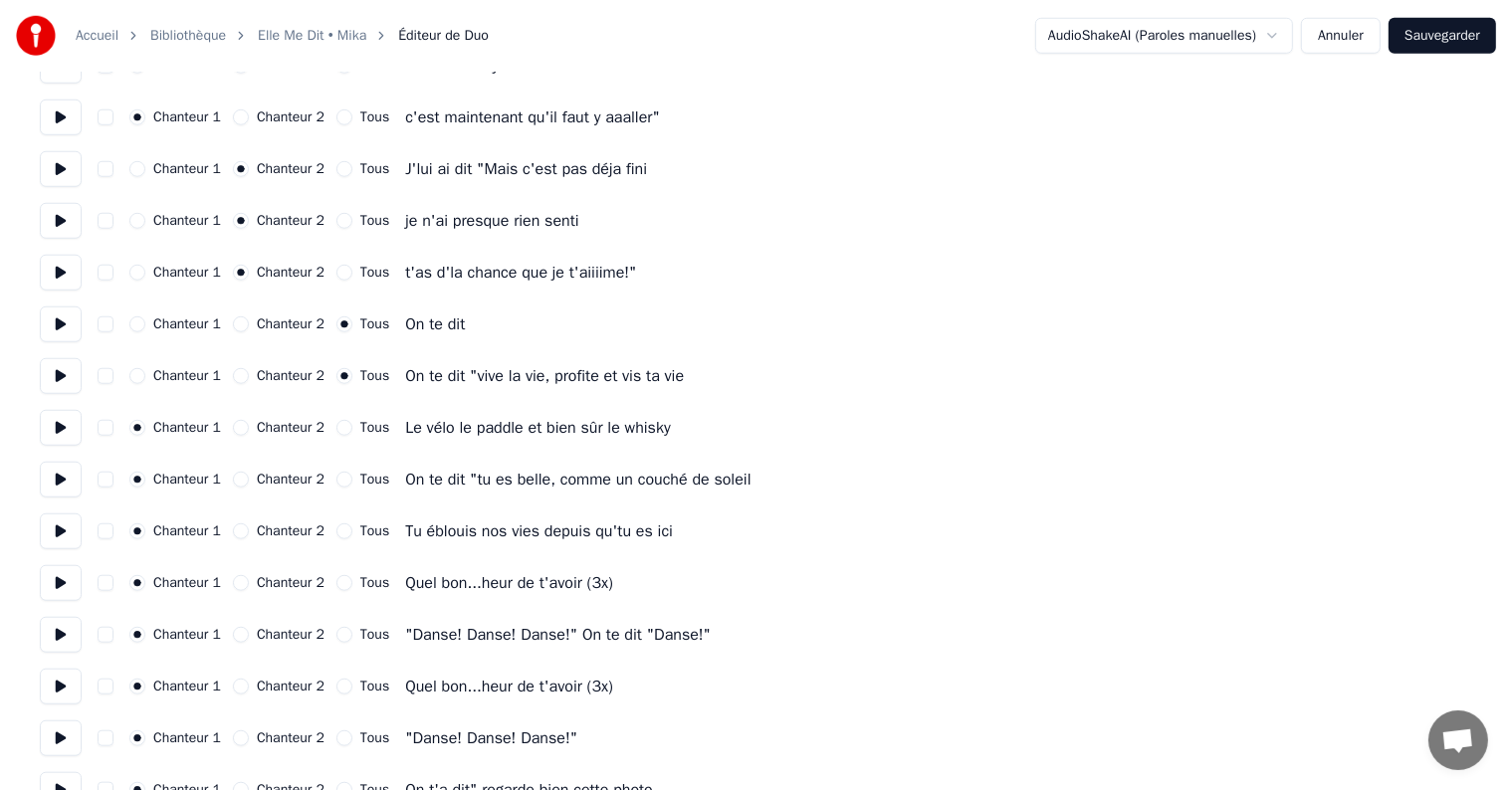 scroll, scrollTop: 1603, scrollLeft: 0, axis: vertical 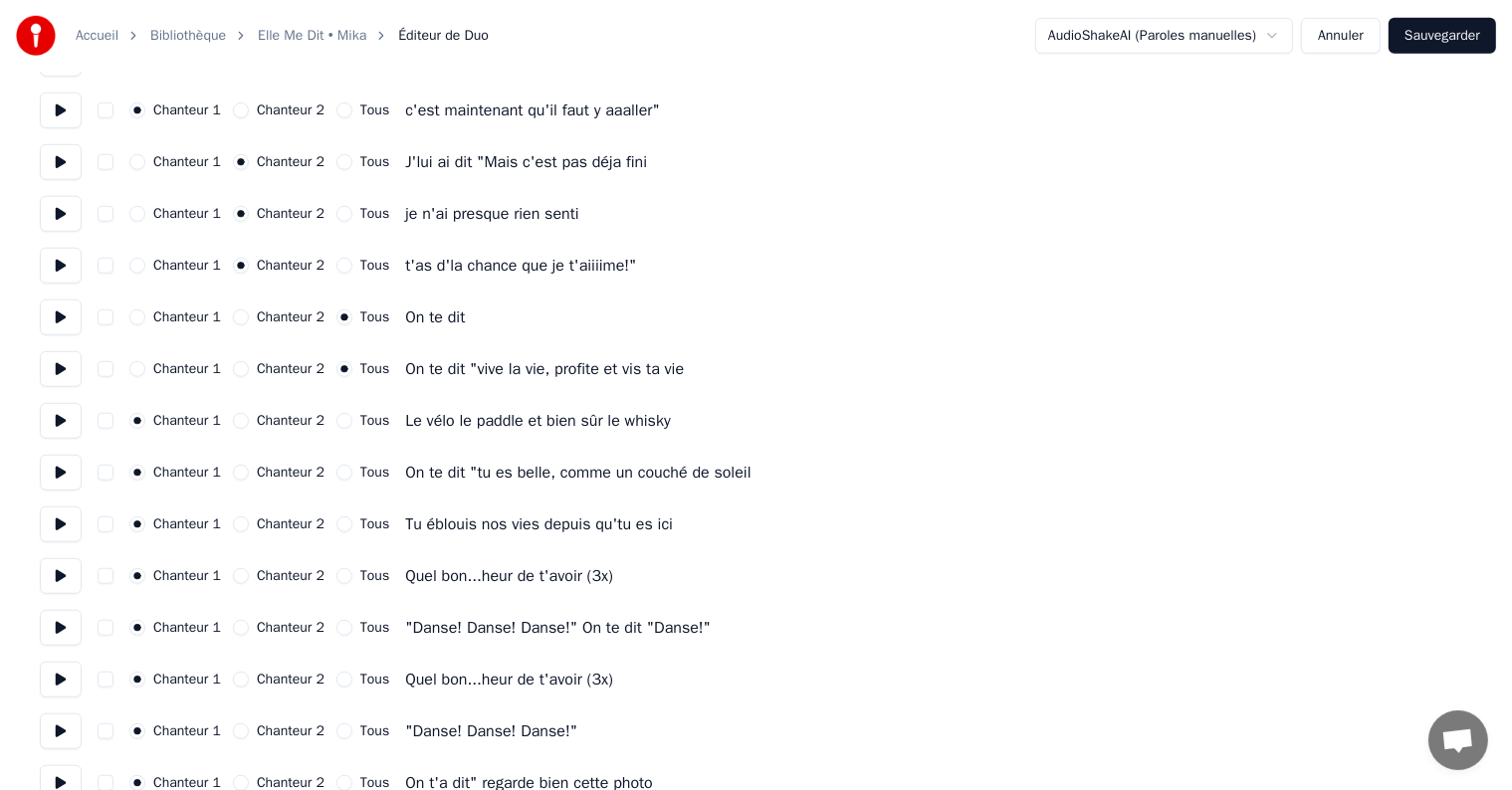 click on "Tous" at bounding box center (344, 421) 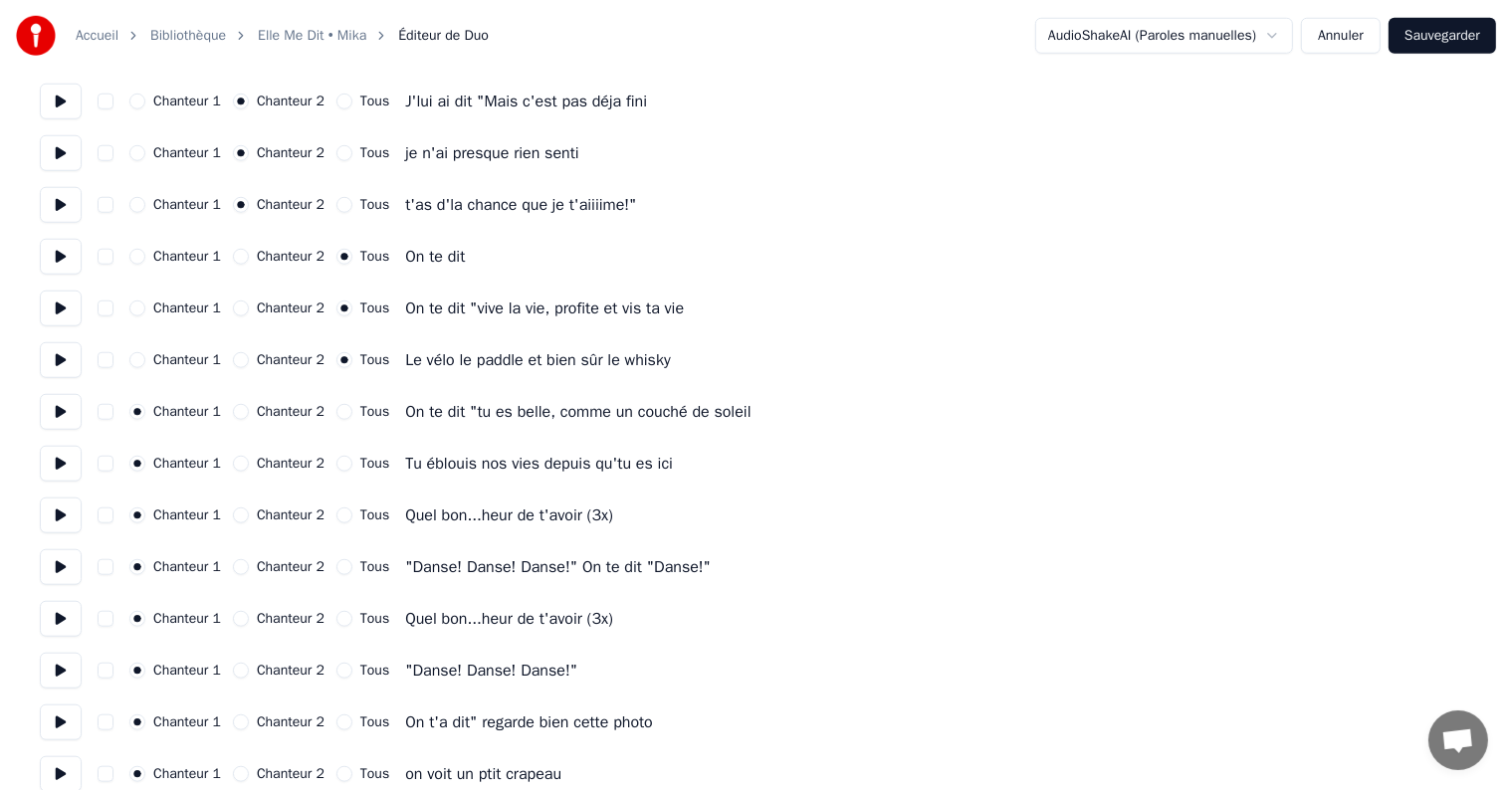 scroll, scrollTop: 1666, scrollLeft: 0, axis: vertical 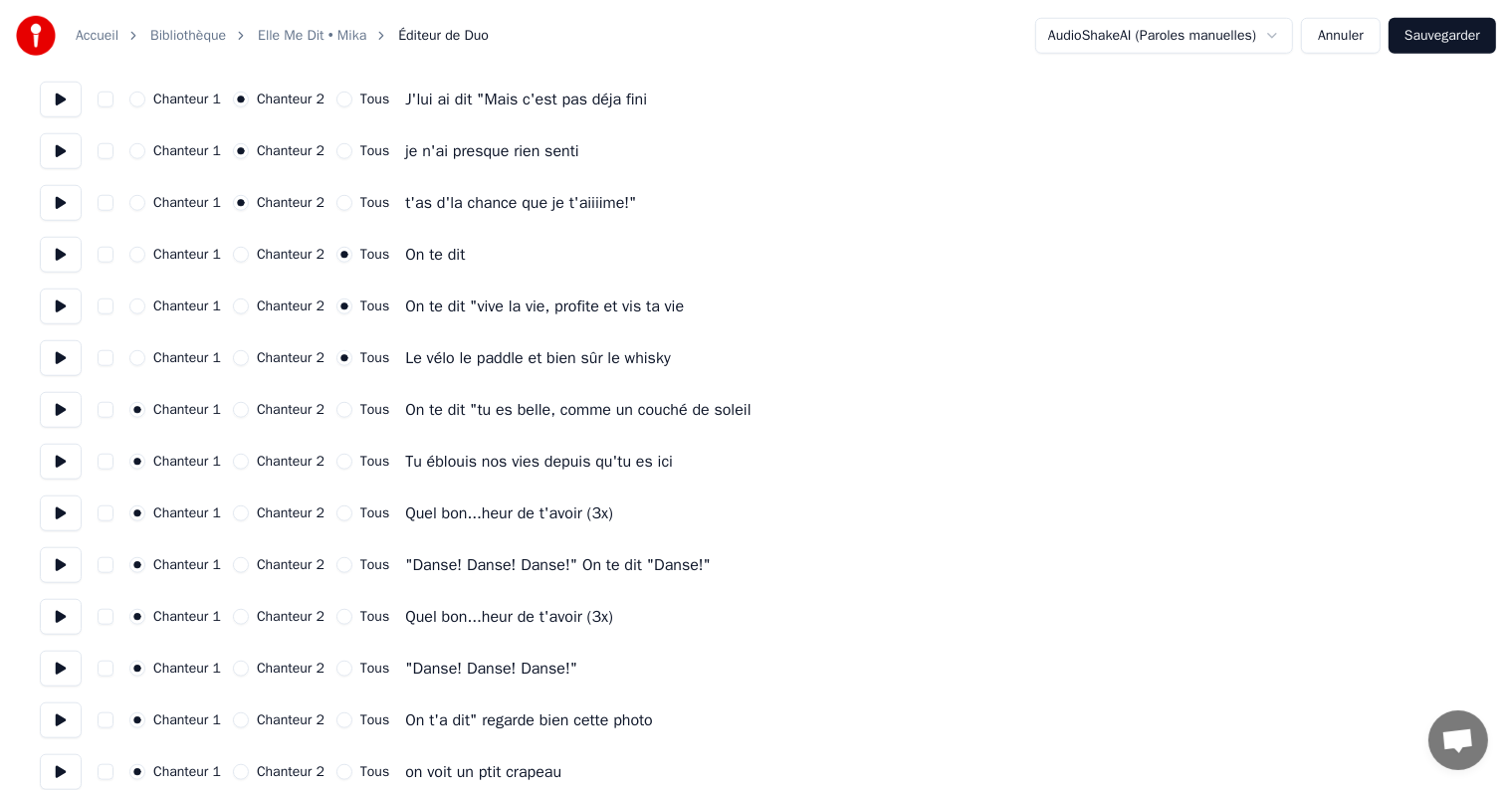 click on "Tous" at bounding box center (344, 410) 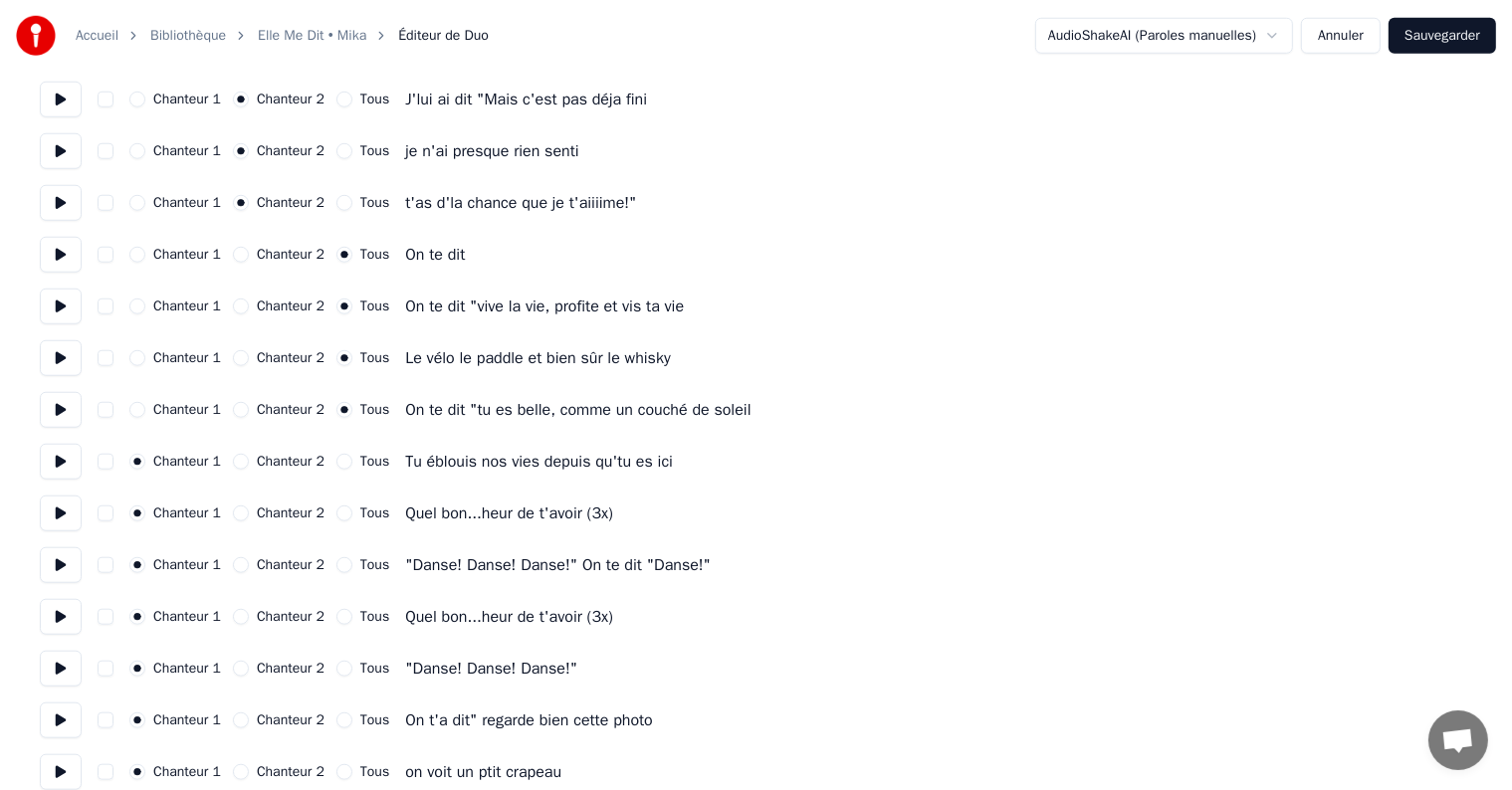 click on "Tous" at bounding box center (344, 462) 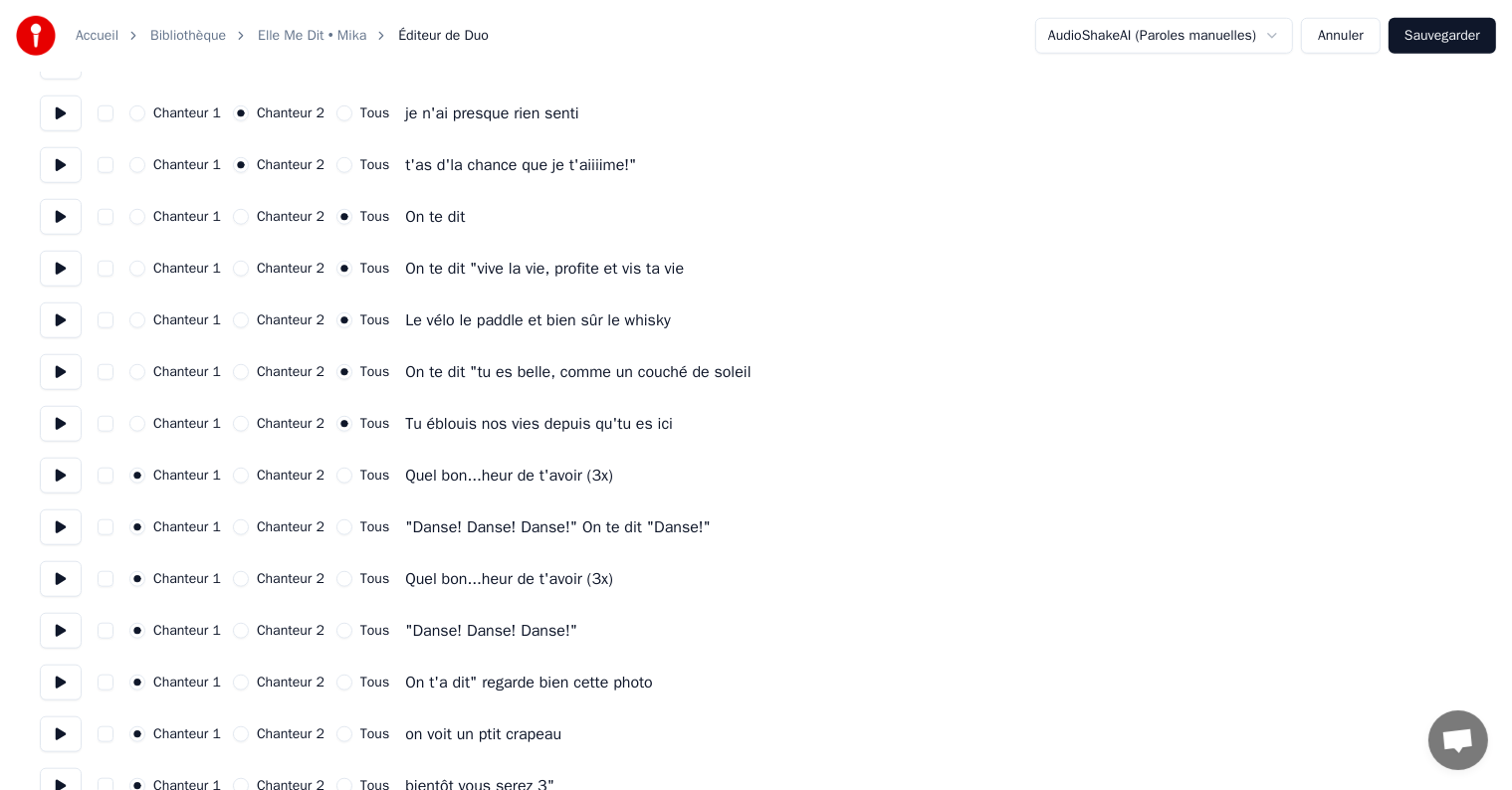 scroll, scrollTop: 1705, scrollLeft: 0, axis: vertical 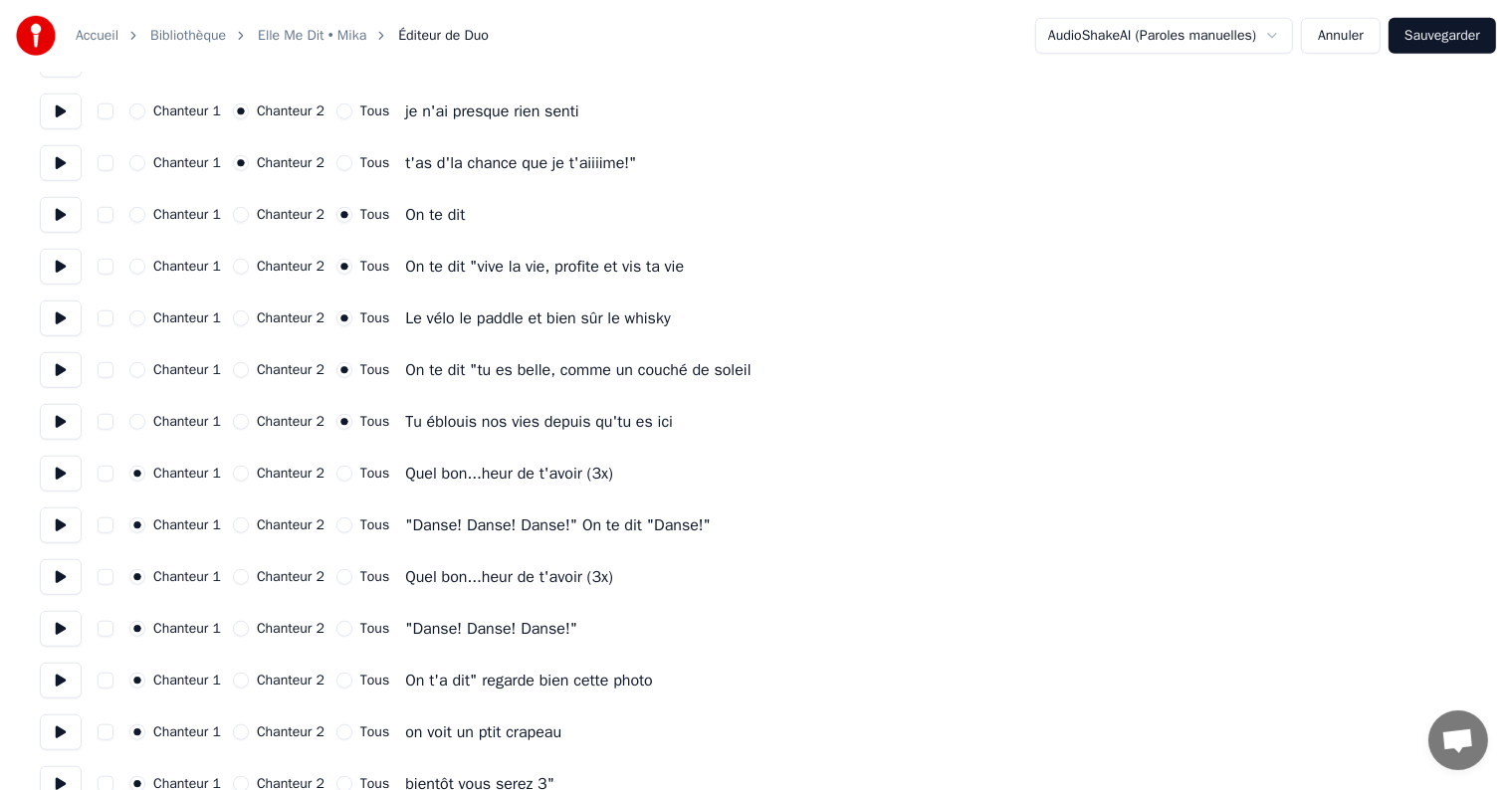 click on "Tous" at bounding box center [344, 474] 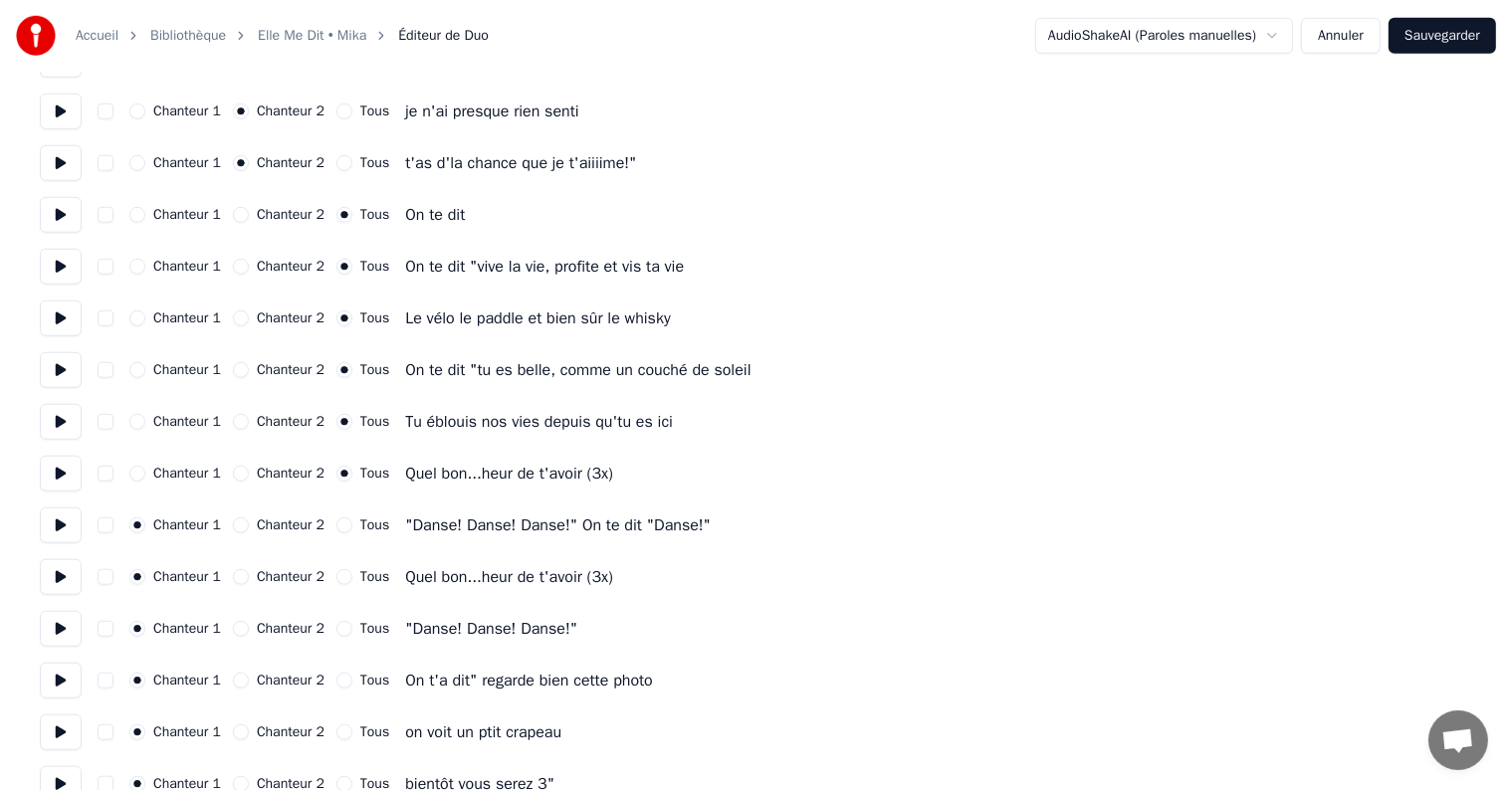 click on "Tous" at bounding box center [344, 525] 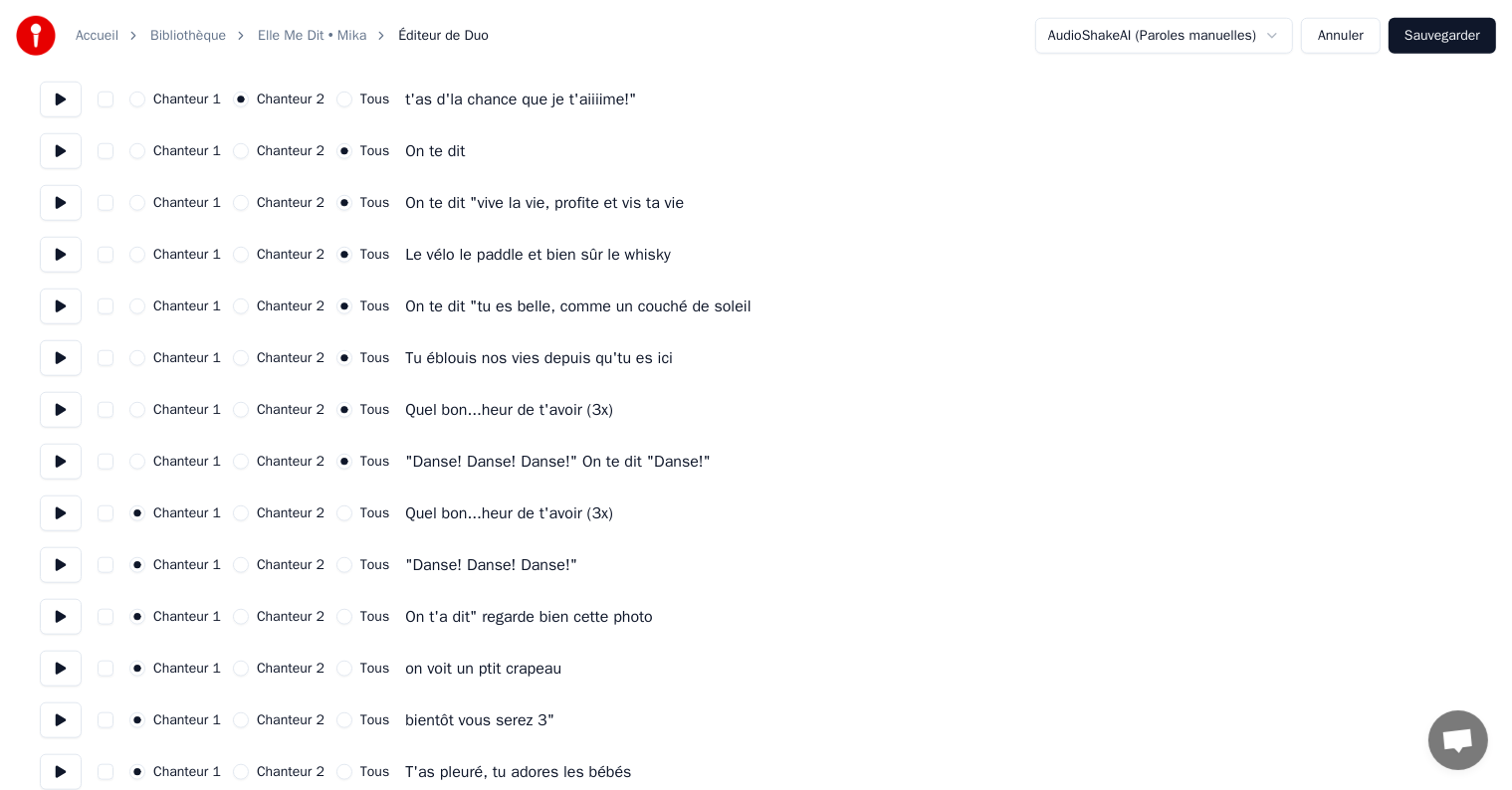 click on "Tous" at bounding box center [344, 513] 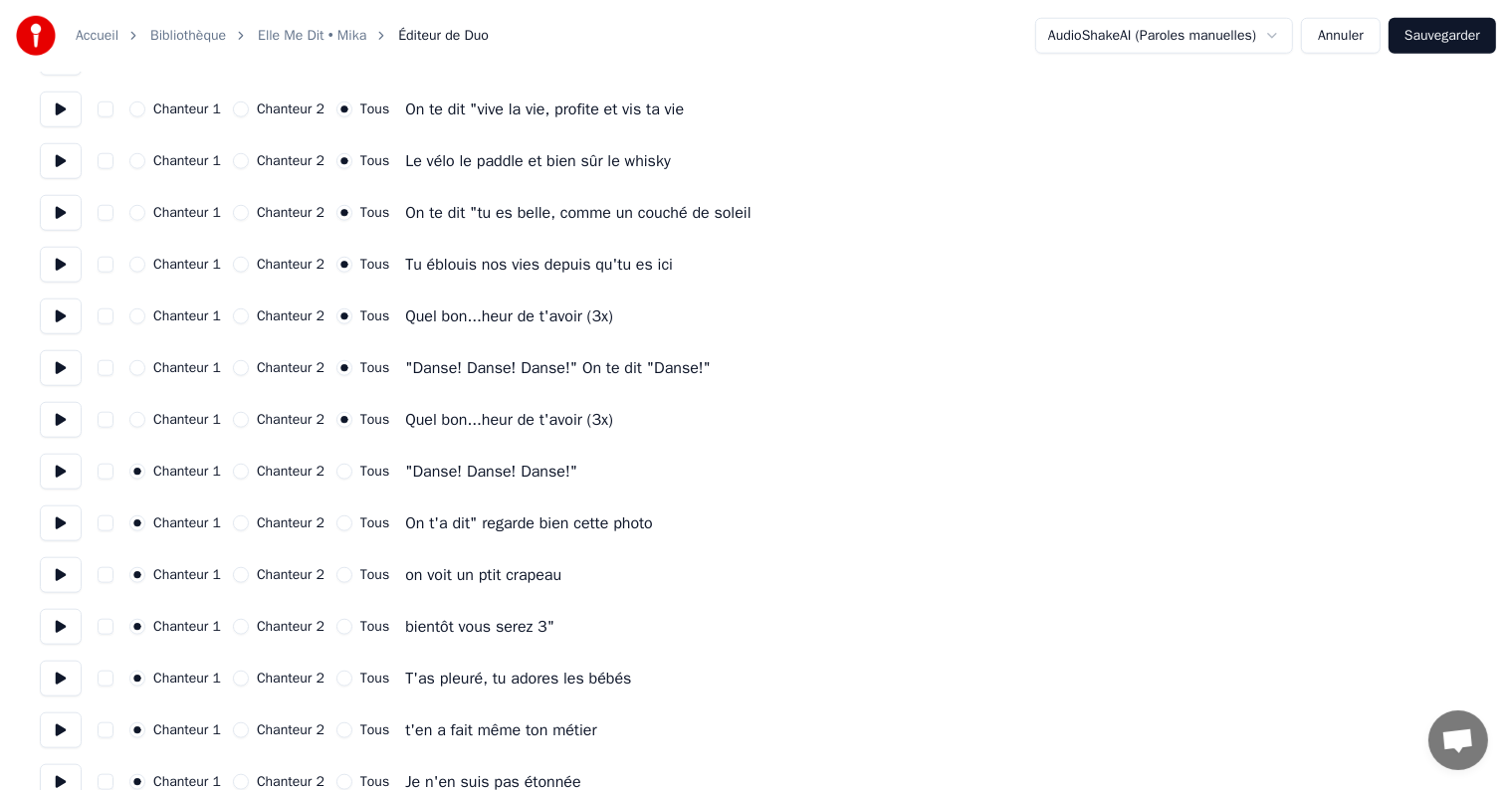 scroll, scrollTop: 1863, scrollLeft: 0, axis: vertical 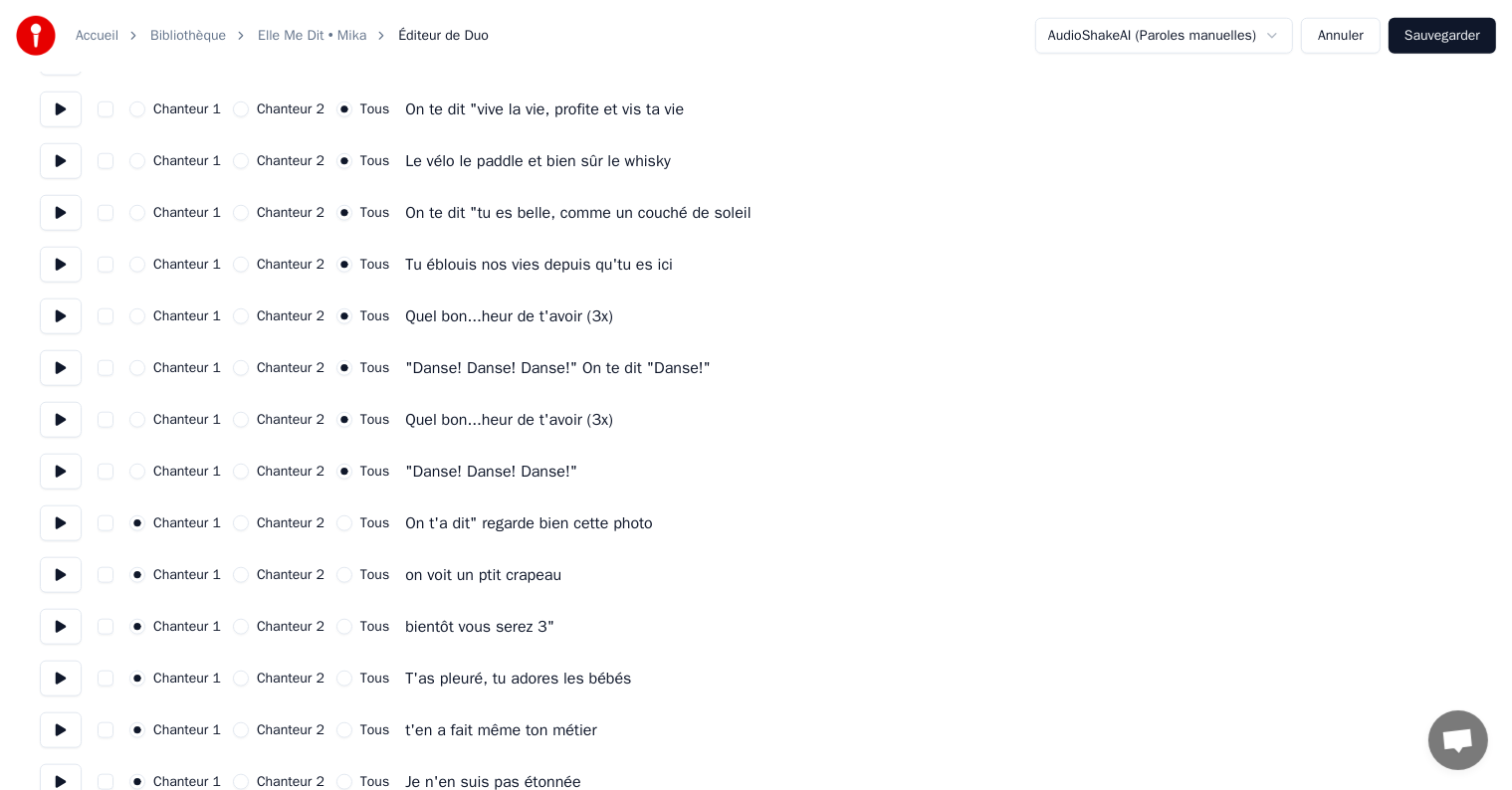 click on "Tous" at bounding box center [344, 523] 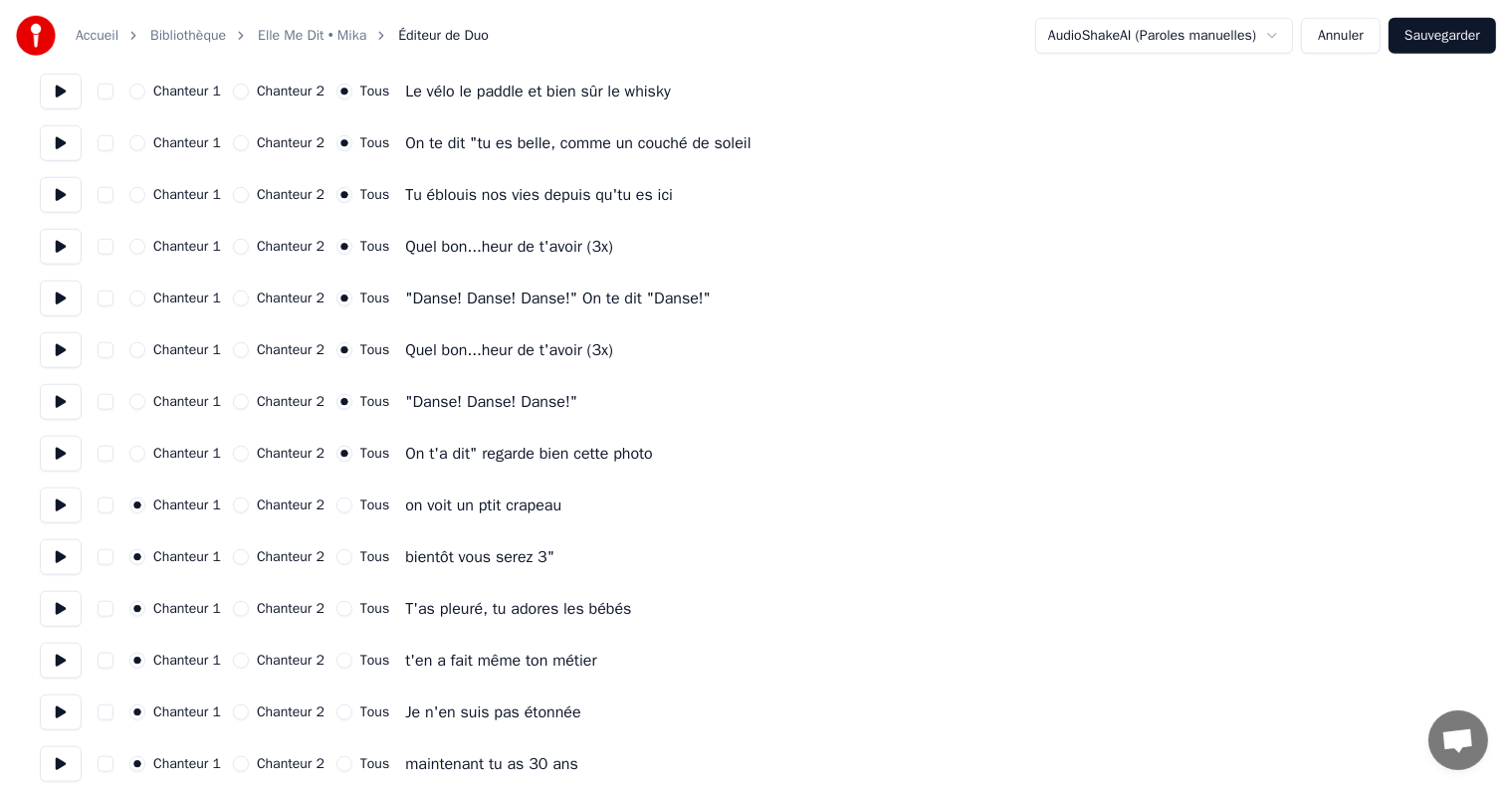 scroll, scrollTop: 1933, scrollLeft: 0, axis: vertical 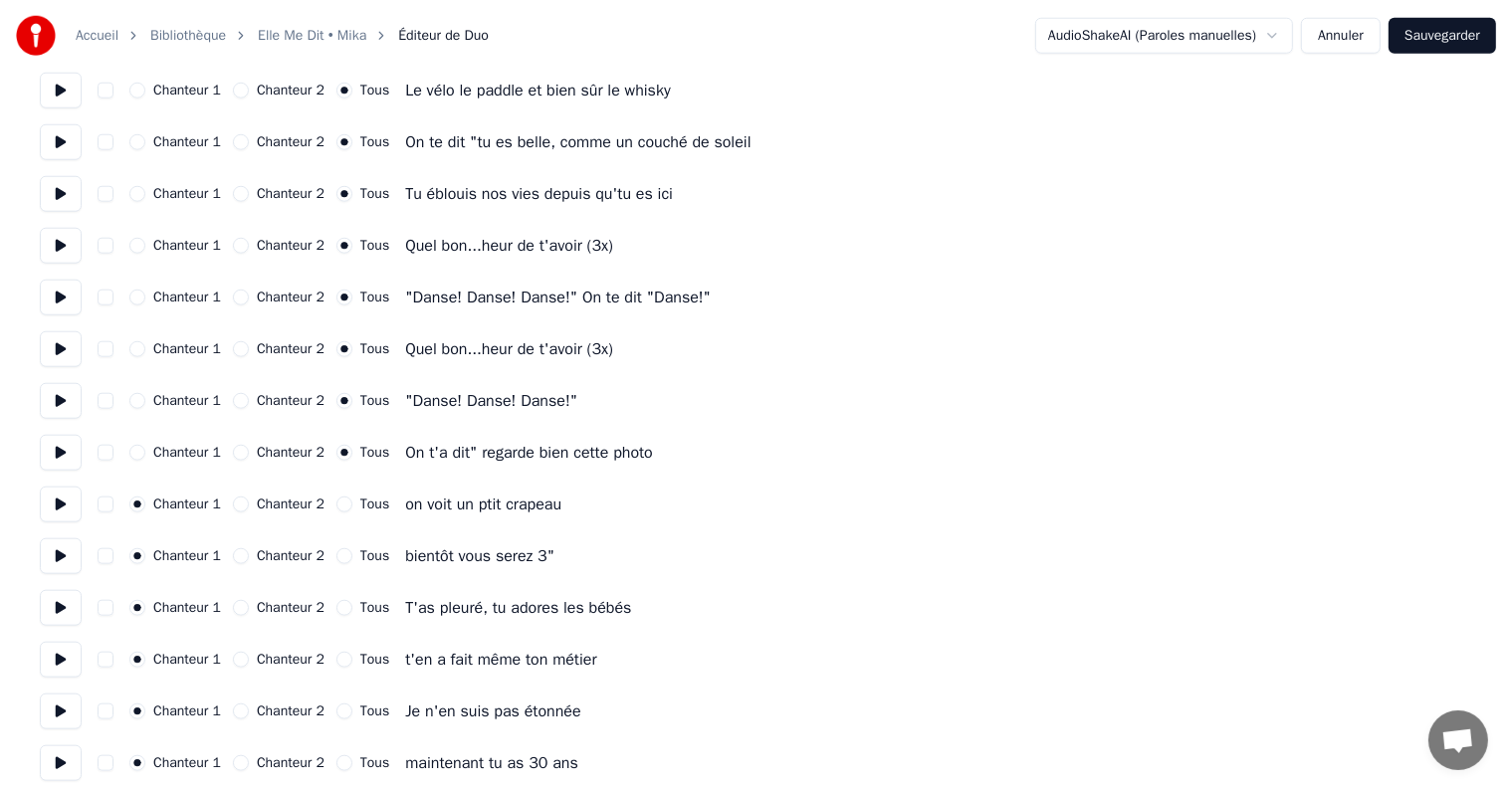 click on "Tous" at bounding box center (344, 504) 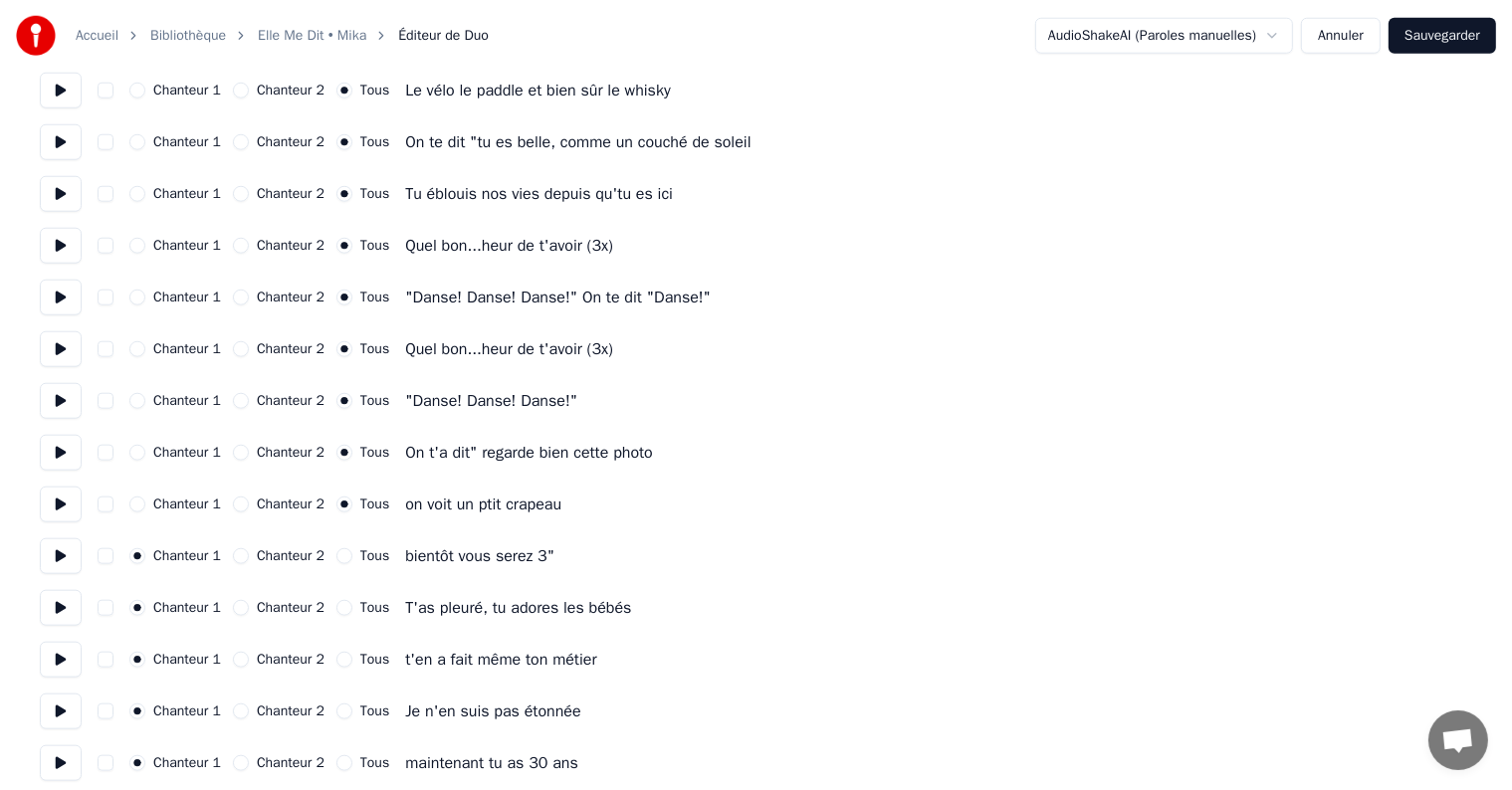 scroll, scrollTop: 1944, scrollLeft: 0, axis: vertical 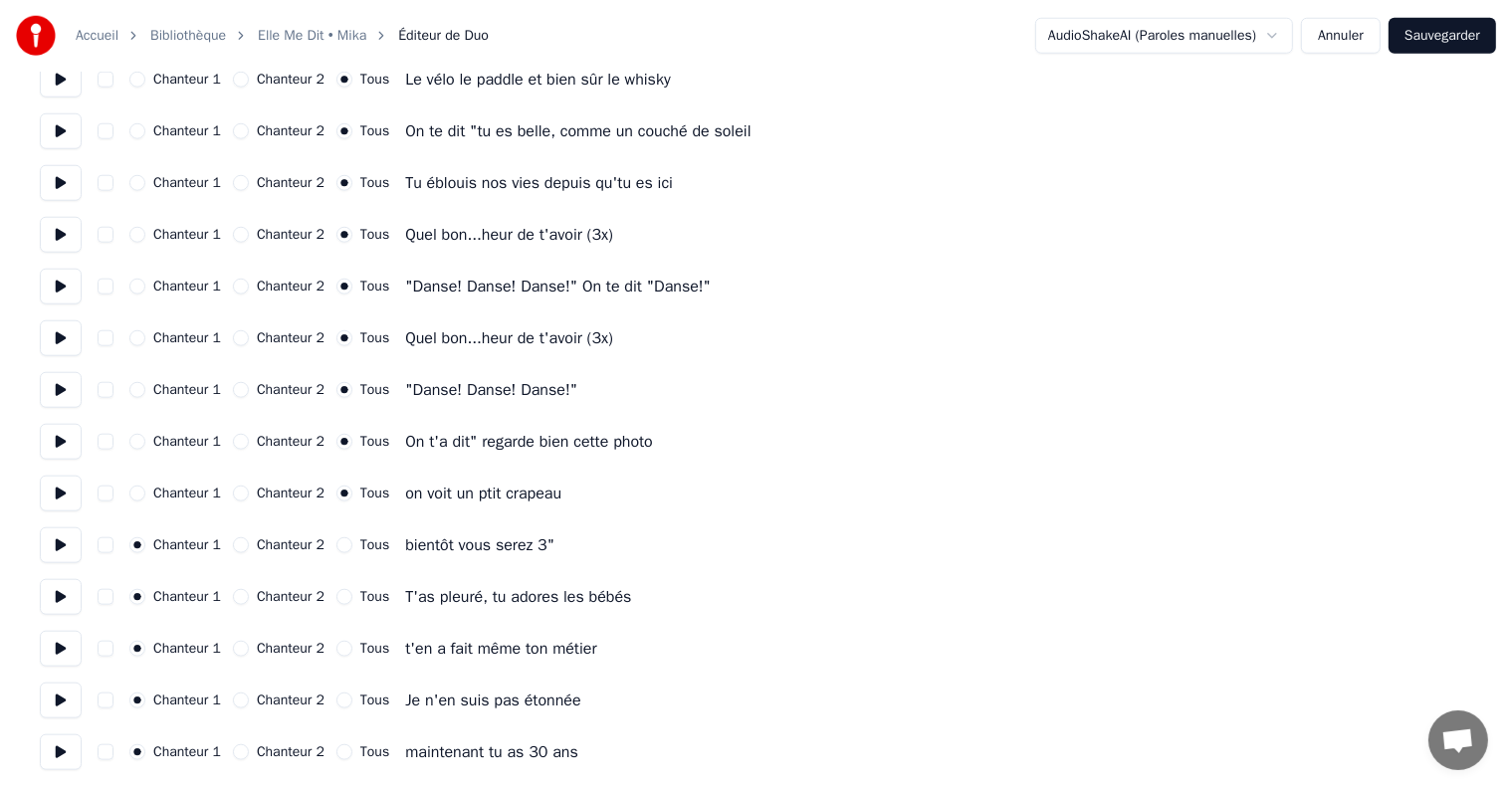 click on "Tous" at bounding box center (344, 545) 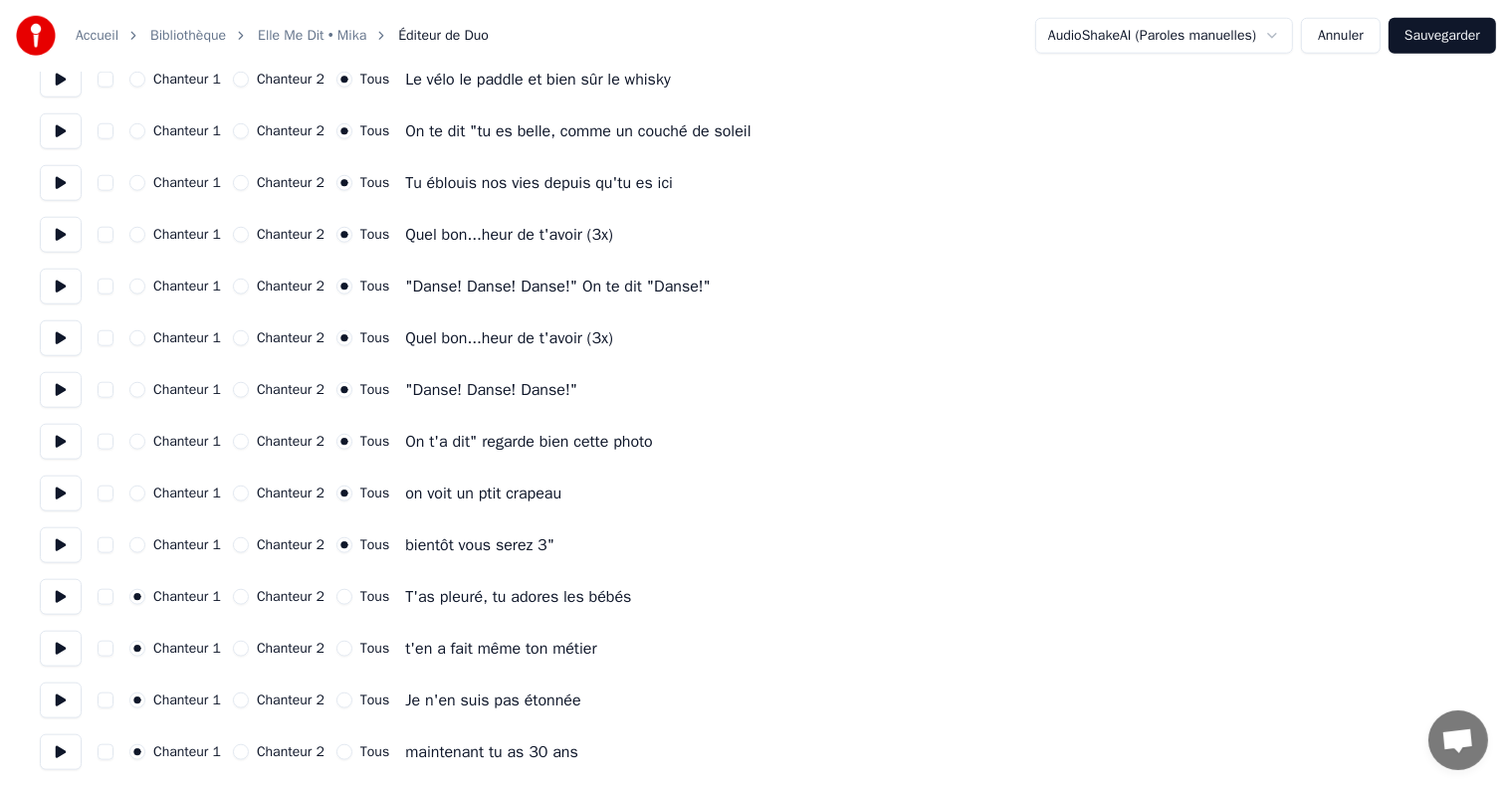 click on "Chanteur 2" at bounding box center [241, 649] 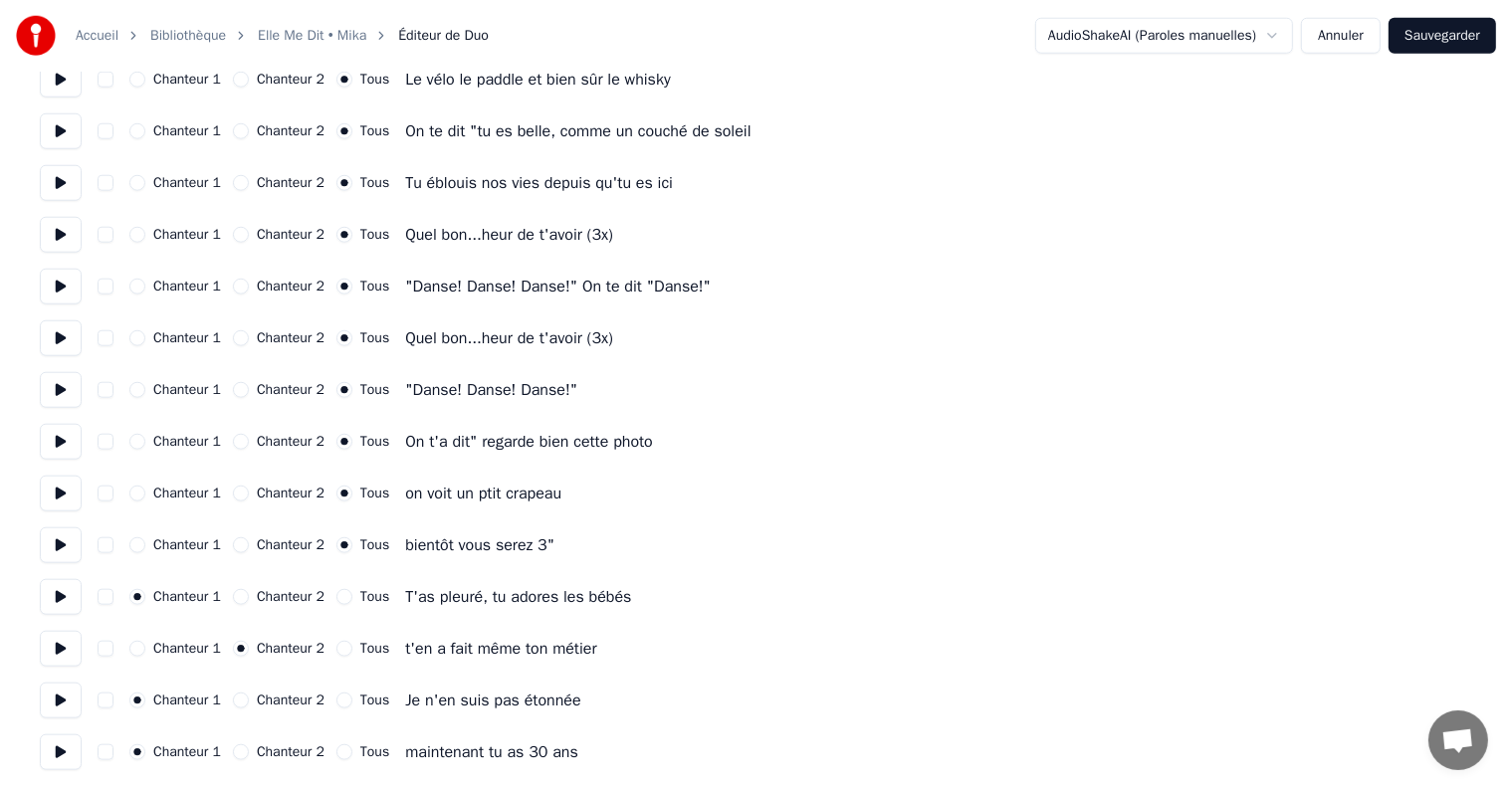 click on "Chanteur 2" at bounding box center [241, 700] 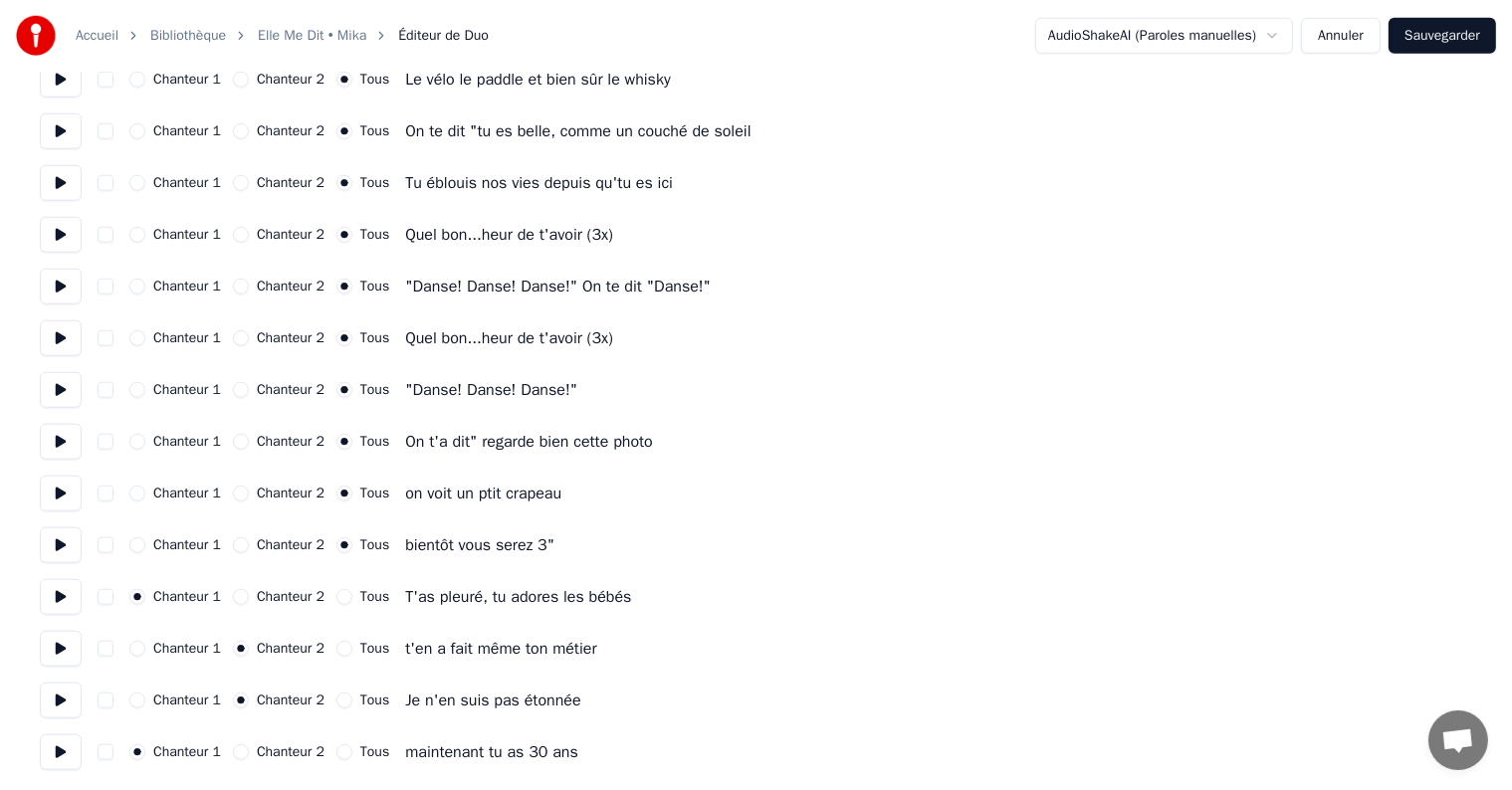 click on "Chanteur 2" at bounding box center (241, 597) 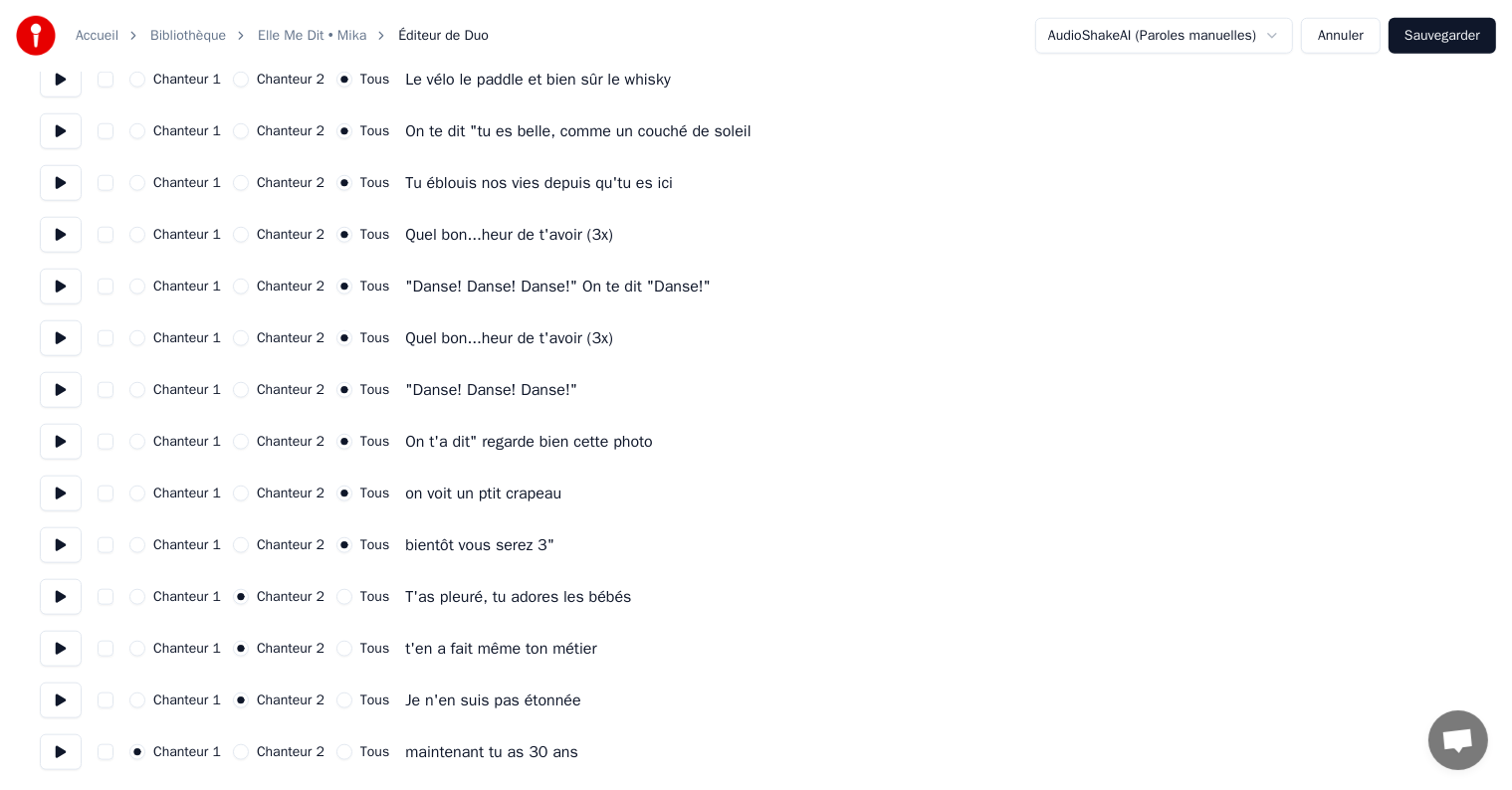 click on "Chanteur 2" at bounding box center [241, 597] 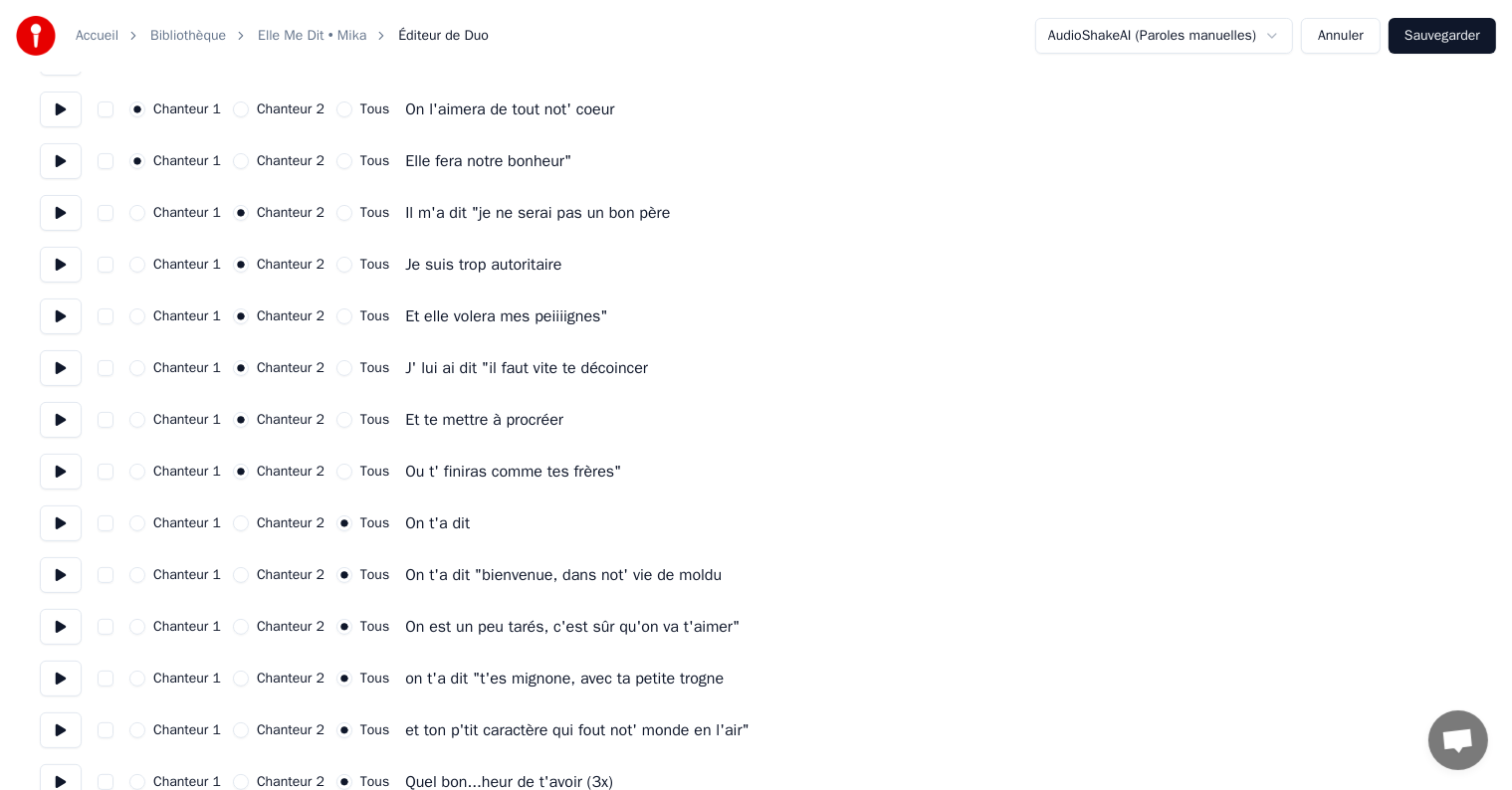 scroll, scrollTop: 322, scrollLeft: 0, axis: vertical 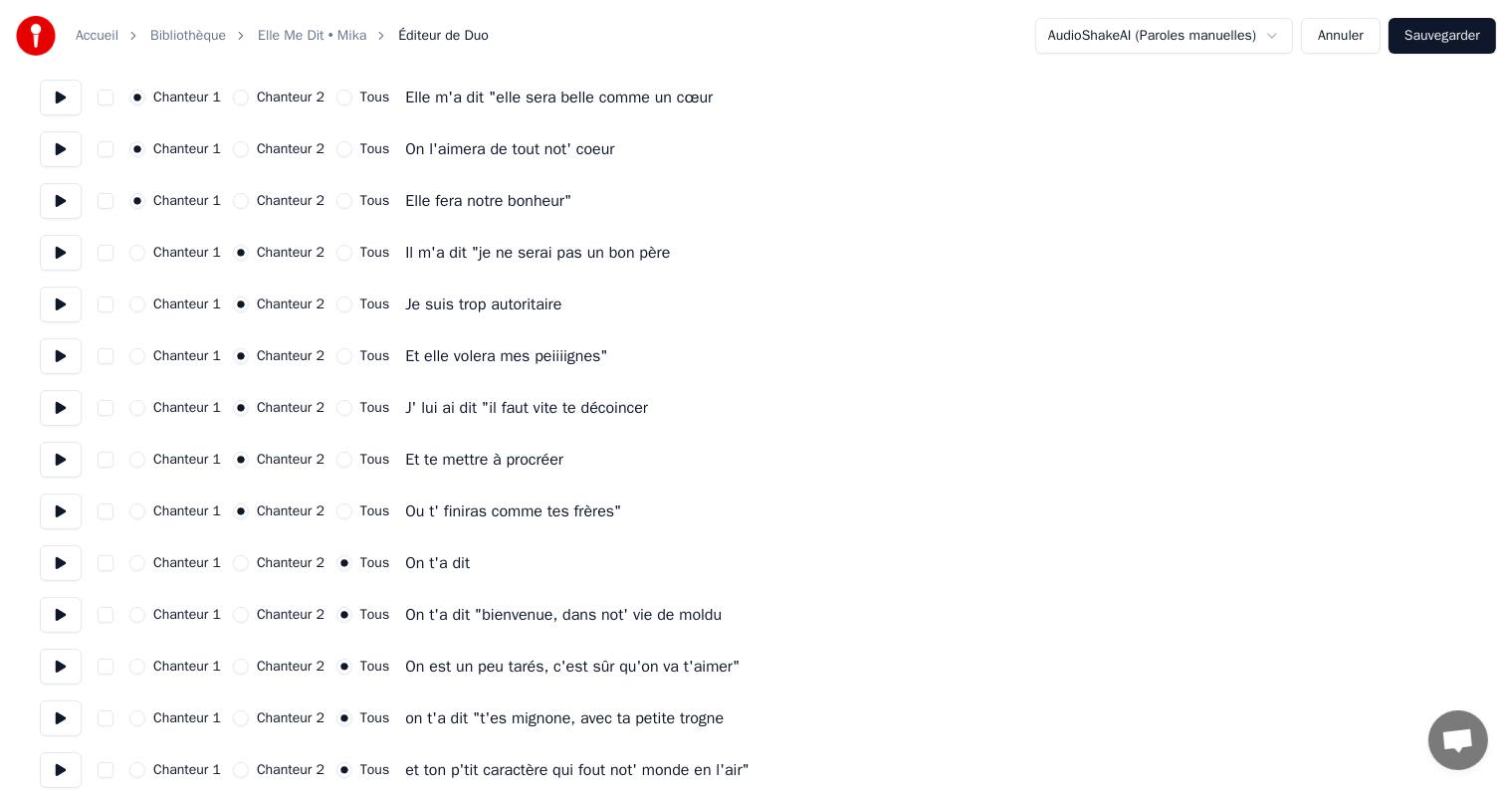 click on "Sauvegarder" at bounding box center [1442, 36] 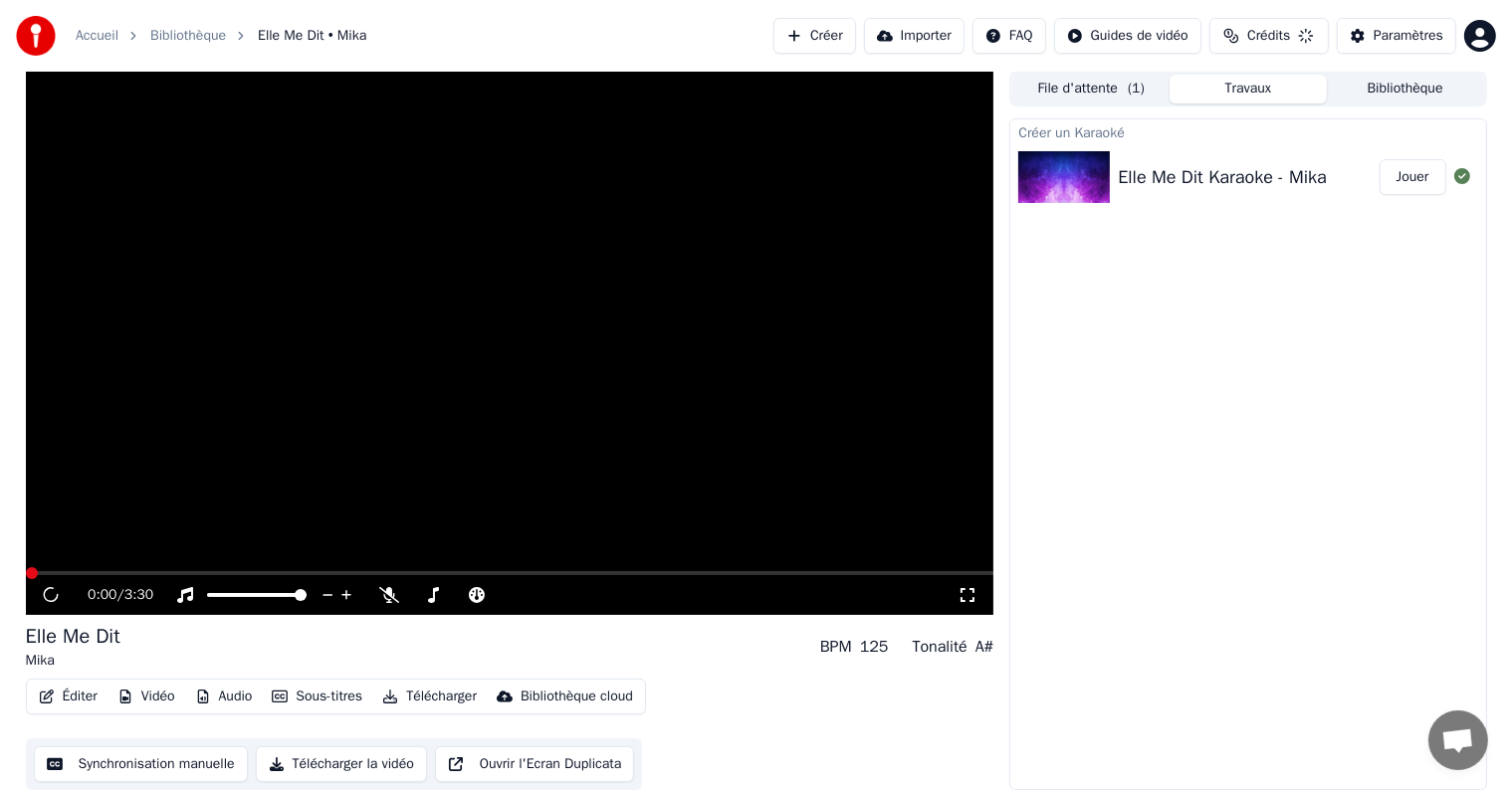 scroll, scrollTop: 1, scrollLeft: 0, axis: vertical 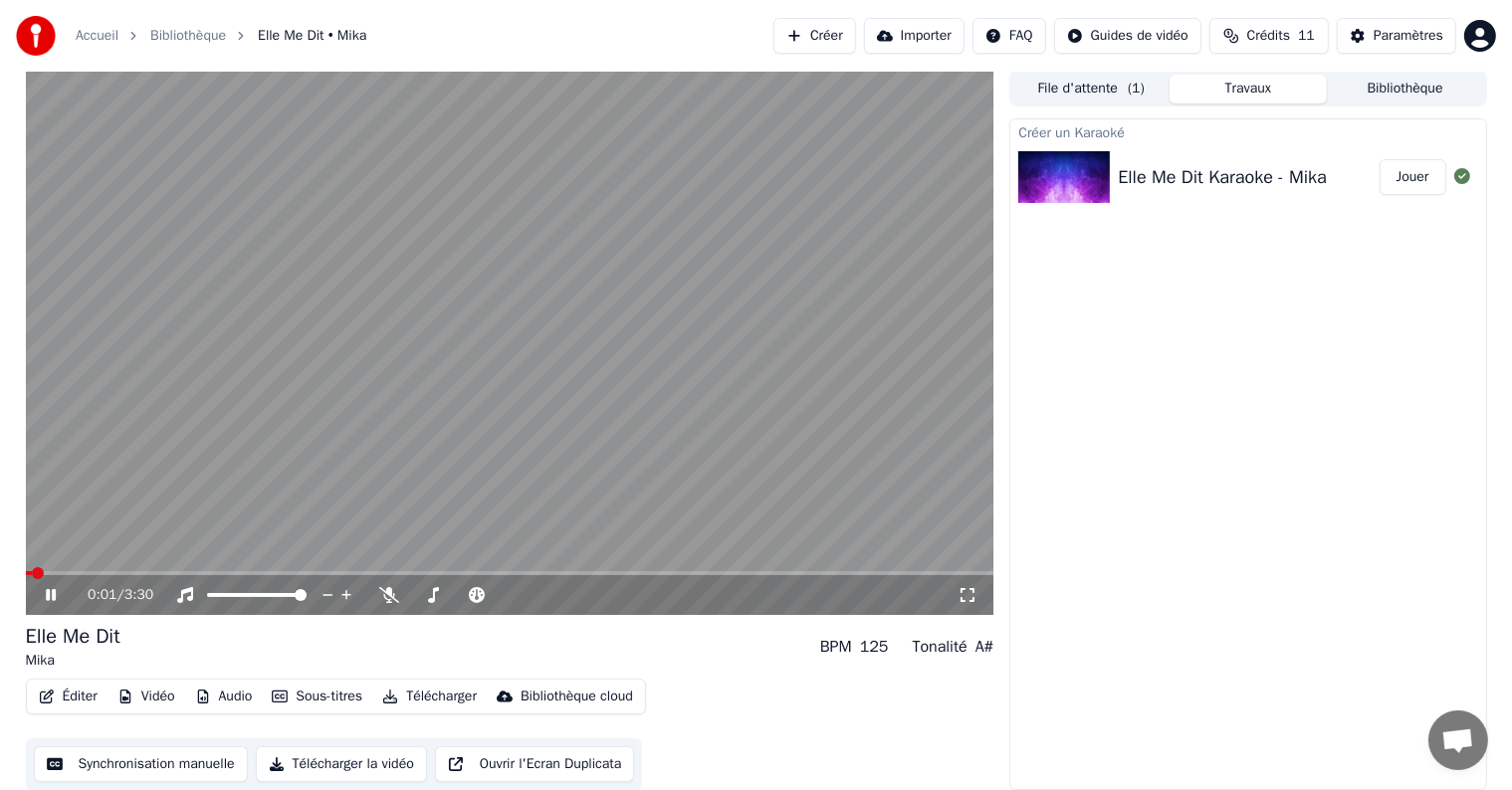 click at bounding box center (510, 342) 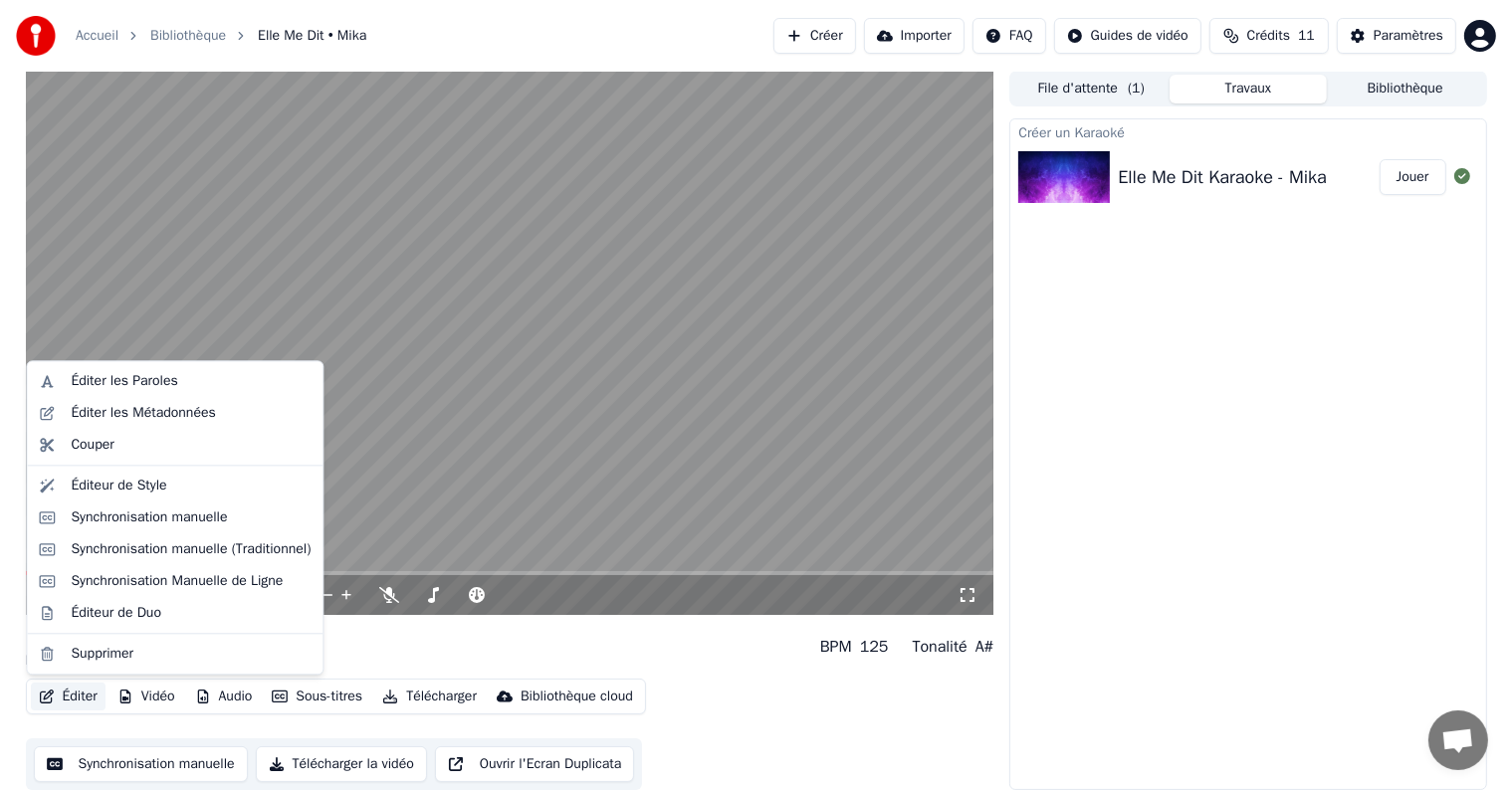 click on "Éditer" at bounding box center [68, 696] 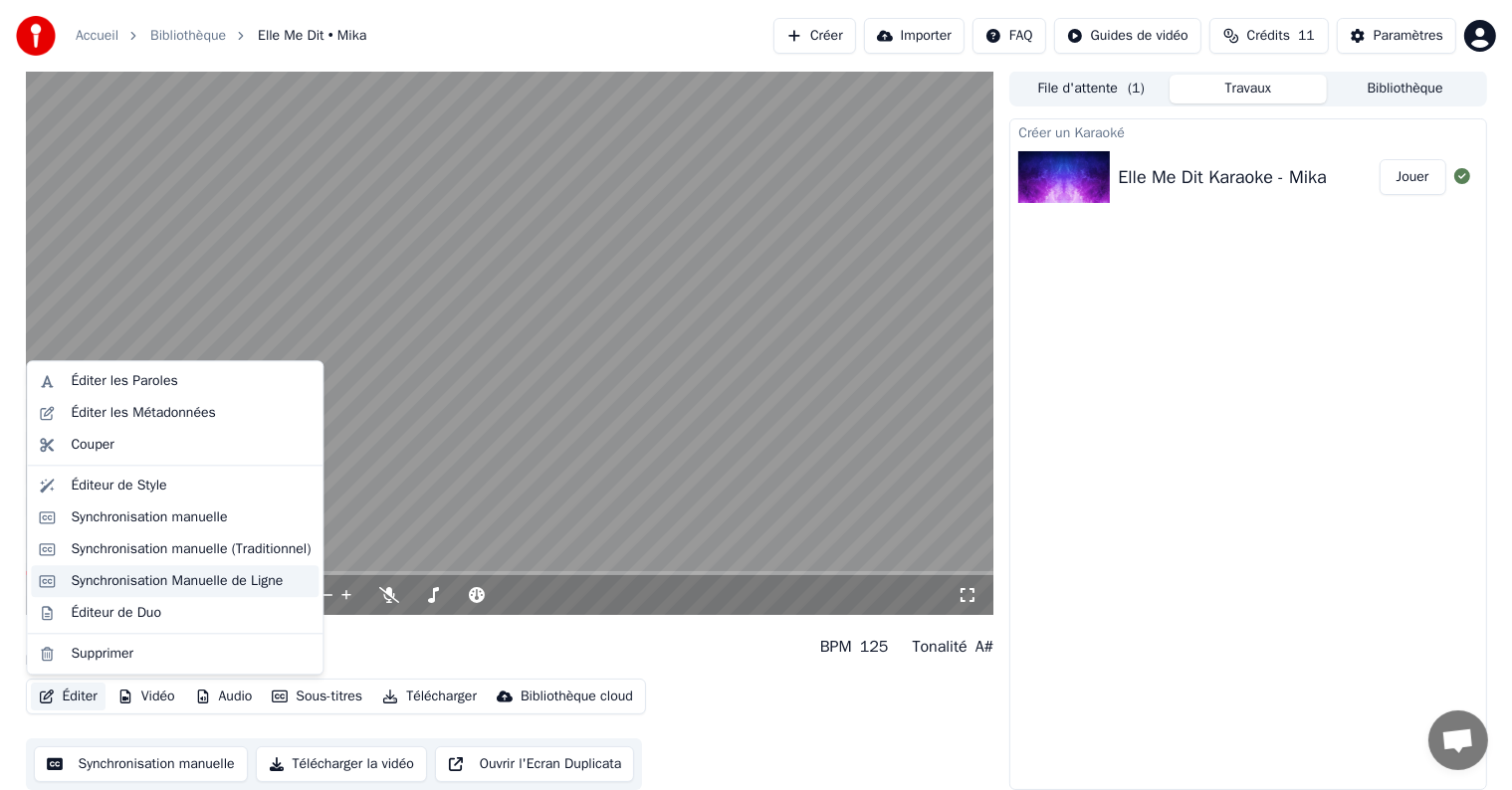 click on "Synchronisation Manuelle de Ligne" at bounding box center [176, 581] 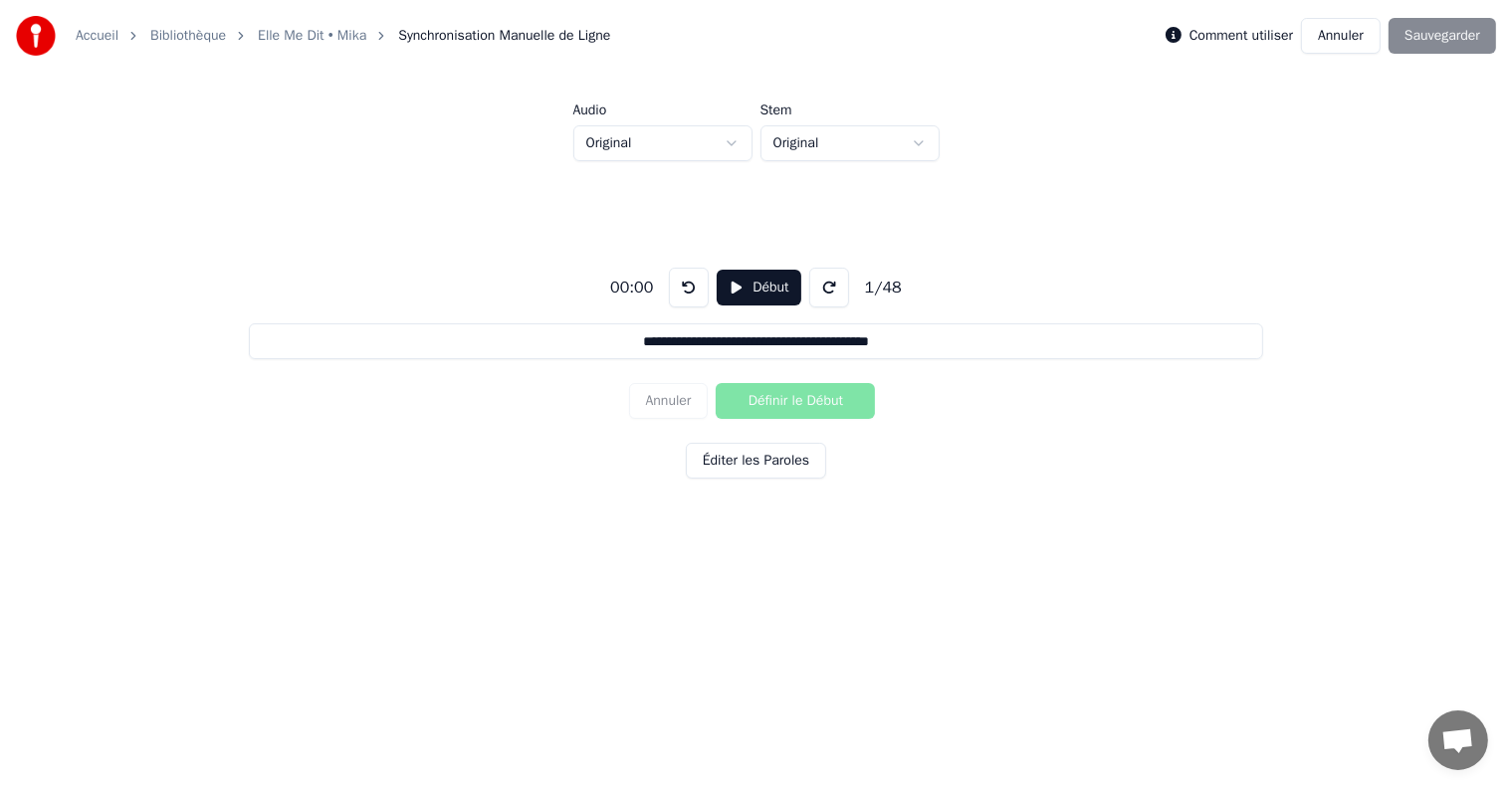 scroll, scrollTop: 0, scrollLeft: 0, axis: both 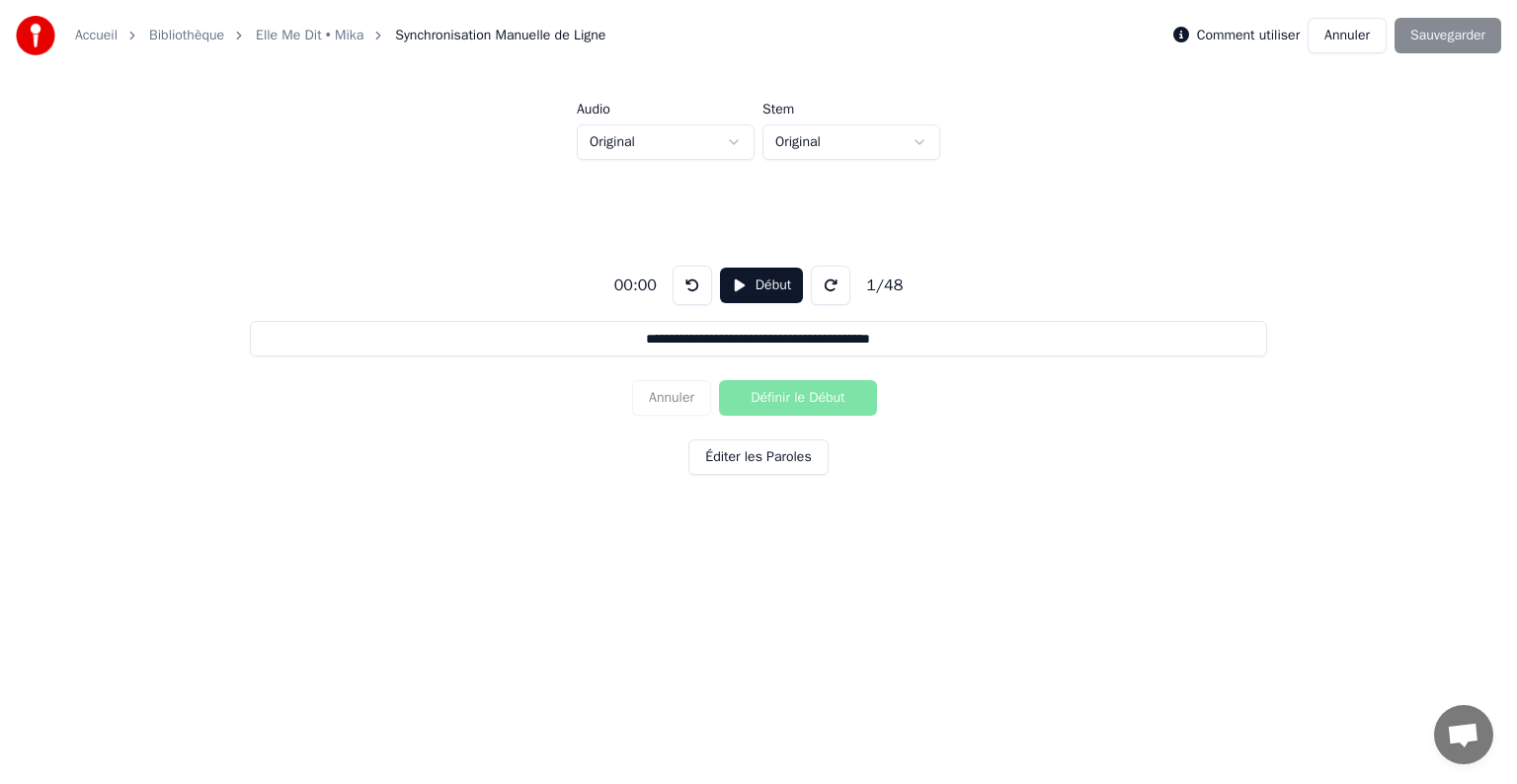 click on "**********" at bounding box center (758, 302) 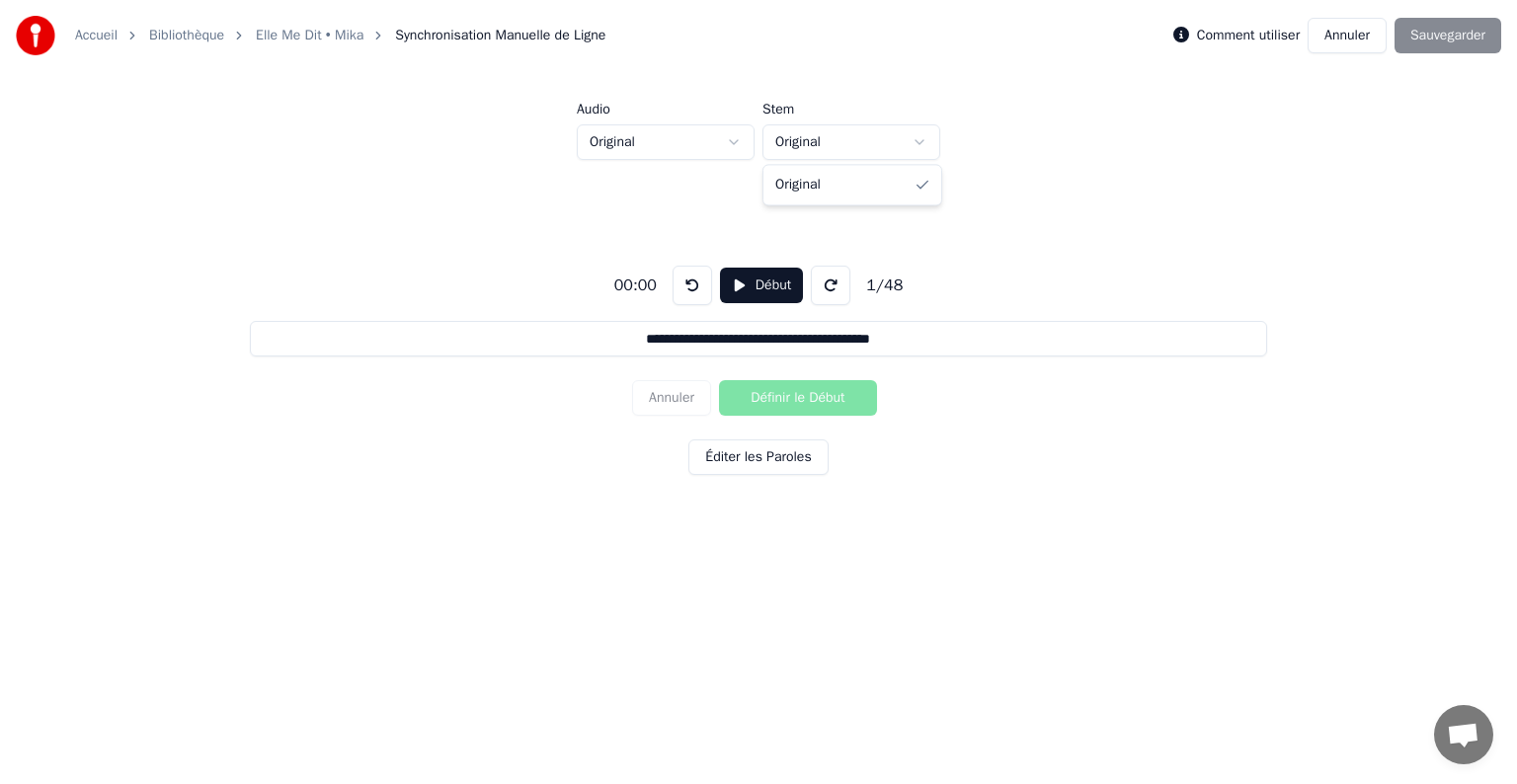 click on "**********" at bounding box center (758, 302) 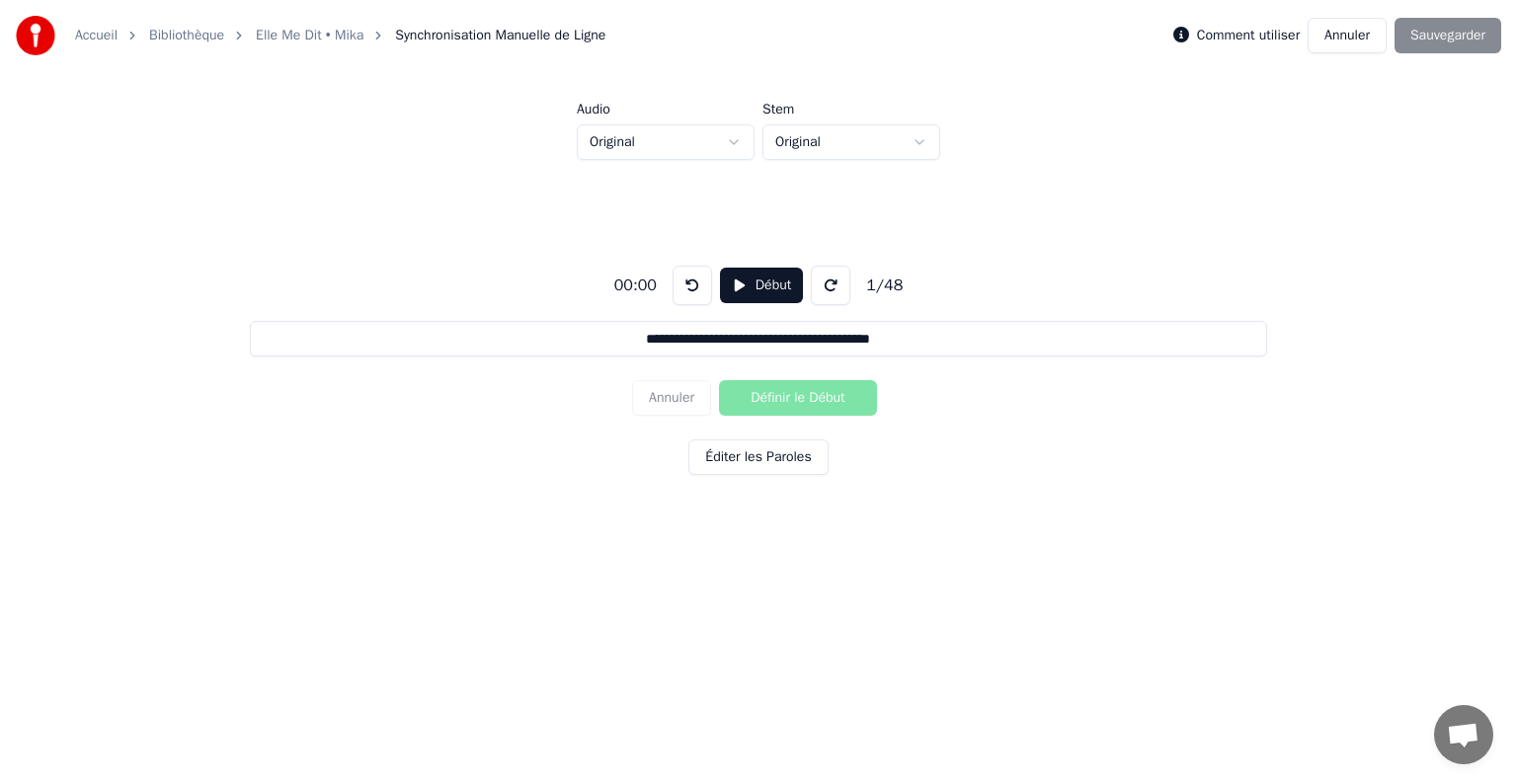 click on "**********" at bounding box center [758, 302] 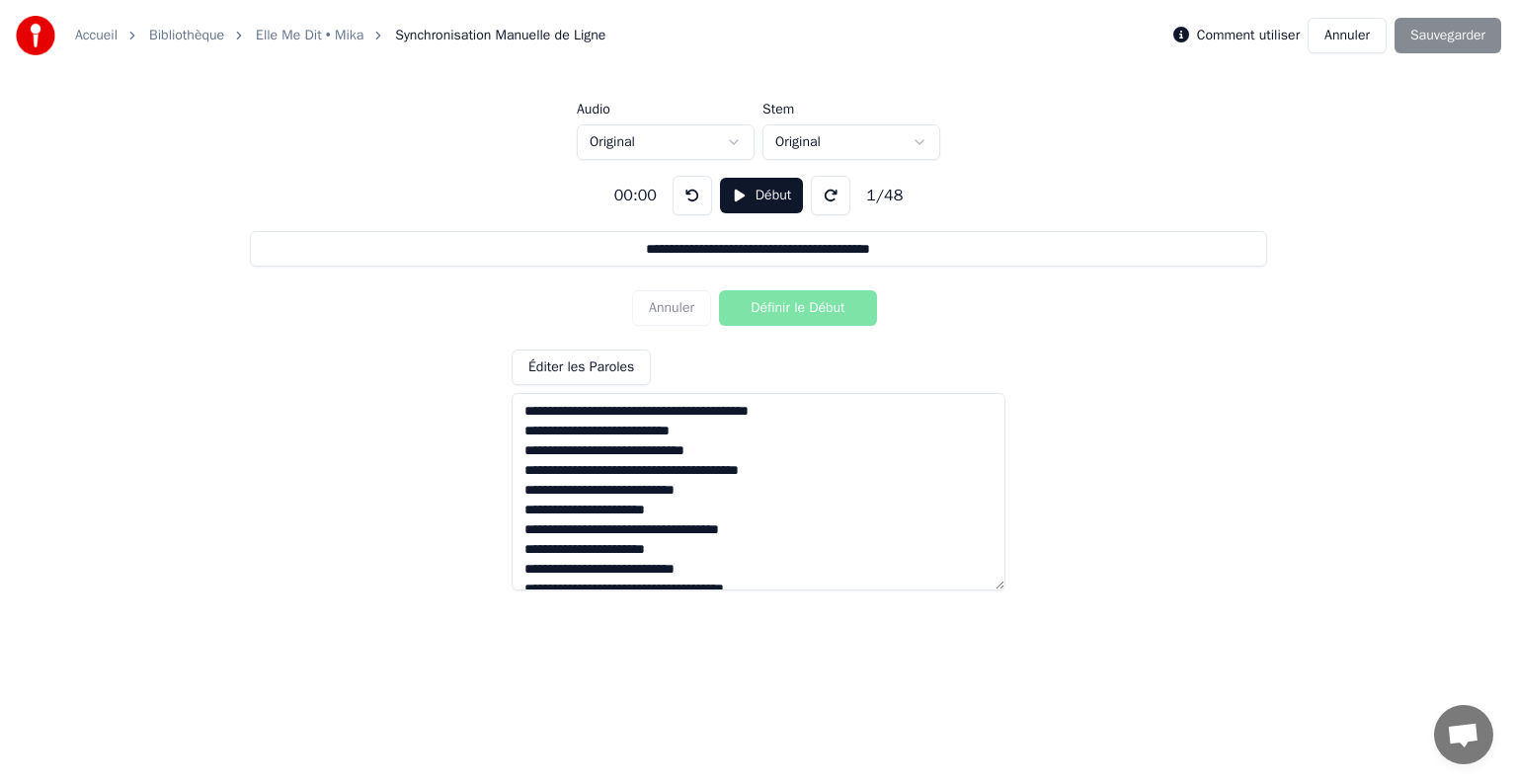 click on "**********" at bounding box center (758, 375) 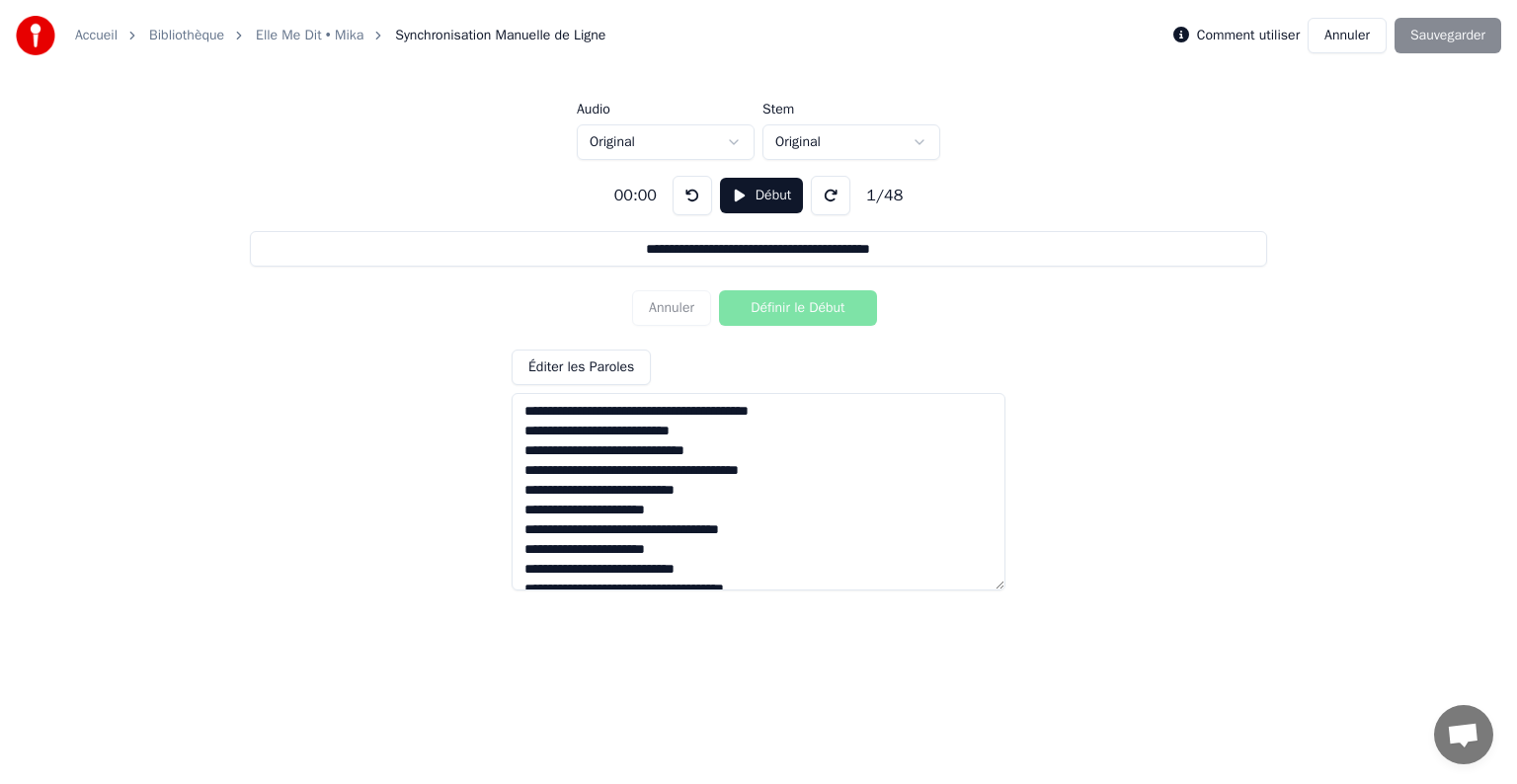 click on "Début" at bounding box center [761, 196] 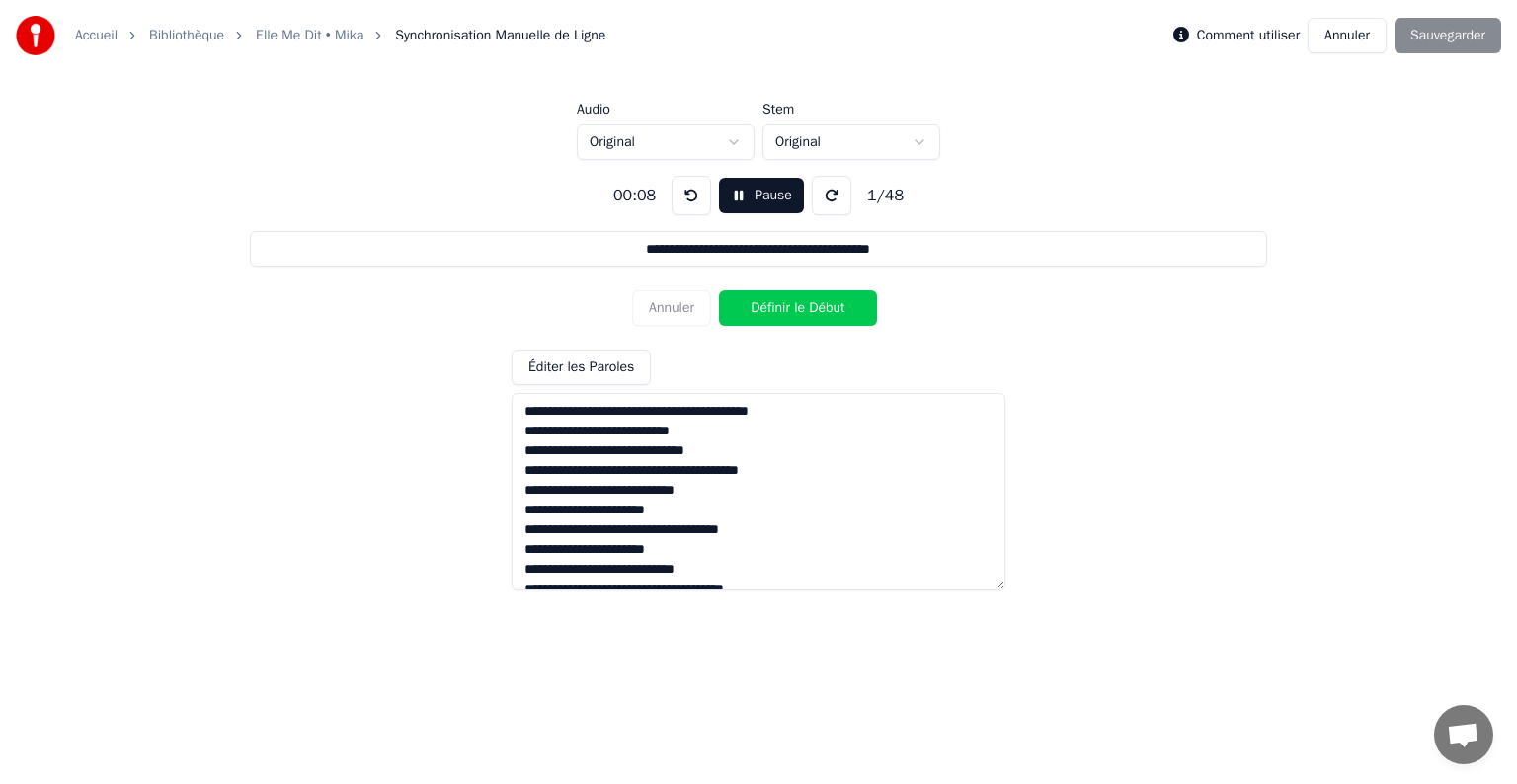 click on "Pause" at bounding box center (761, 196) 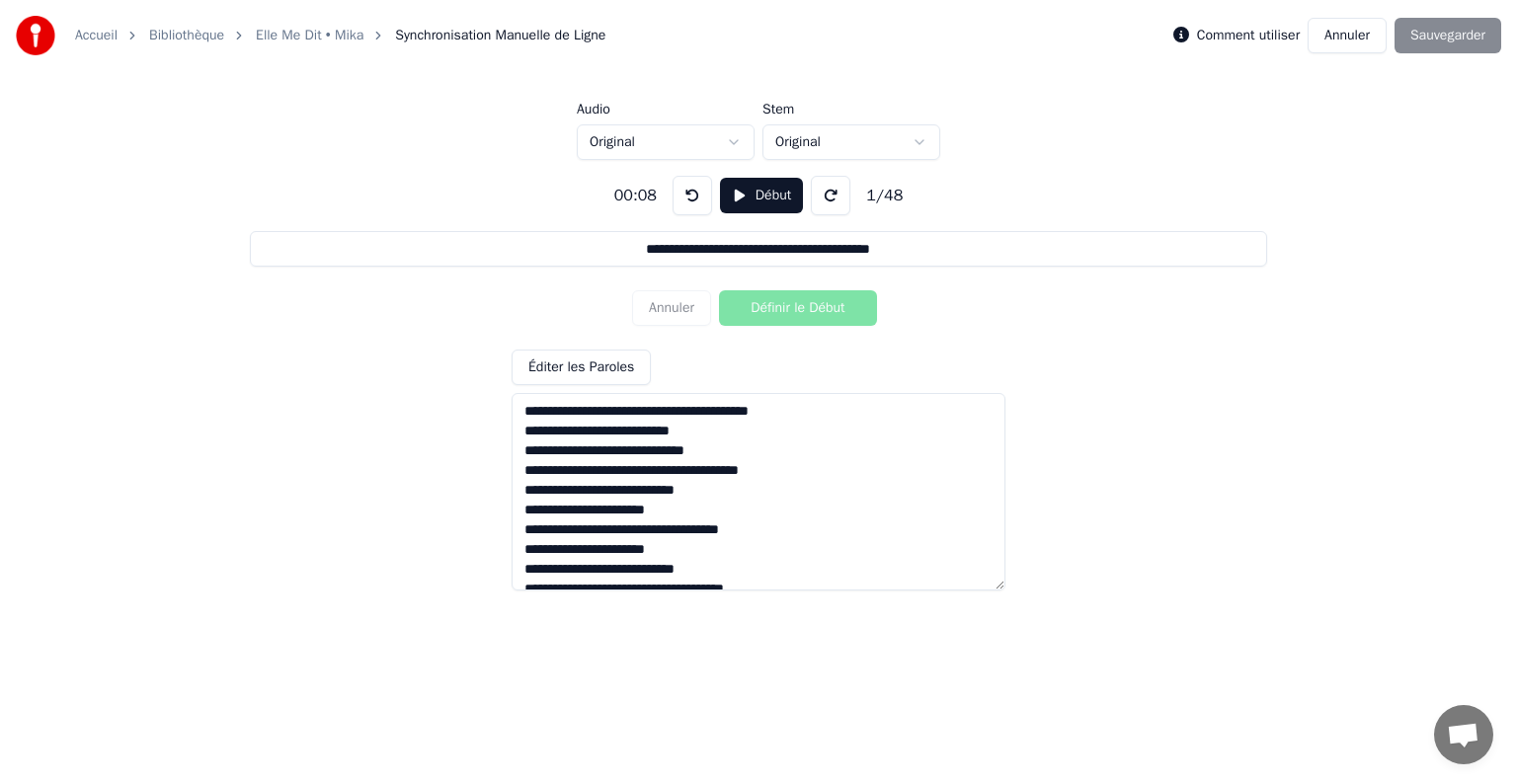 click on "Annuler Définir le Début" at bounding box center (758, 308) 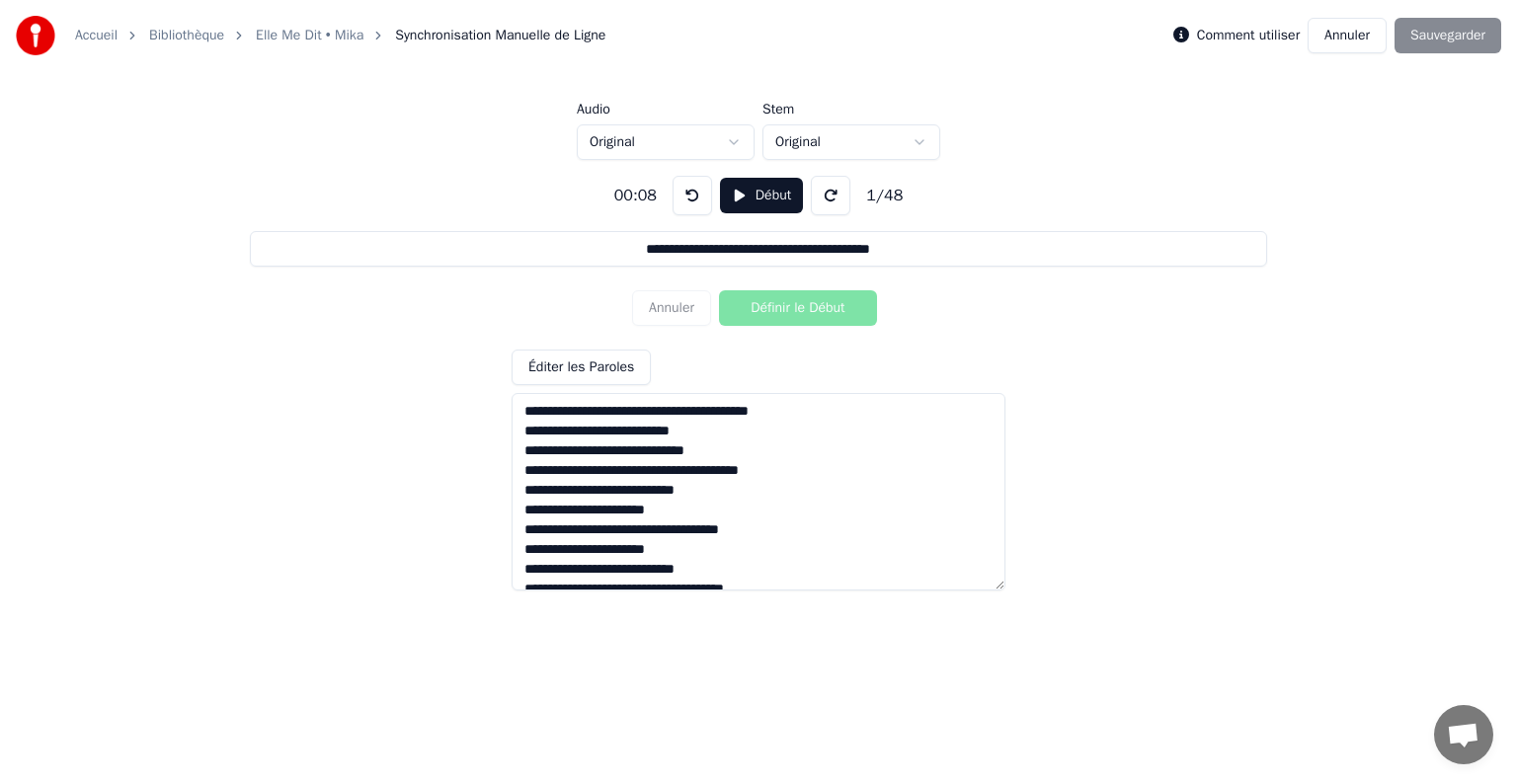 click at bounding box center [692, 196] 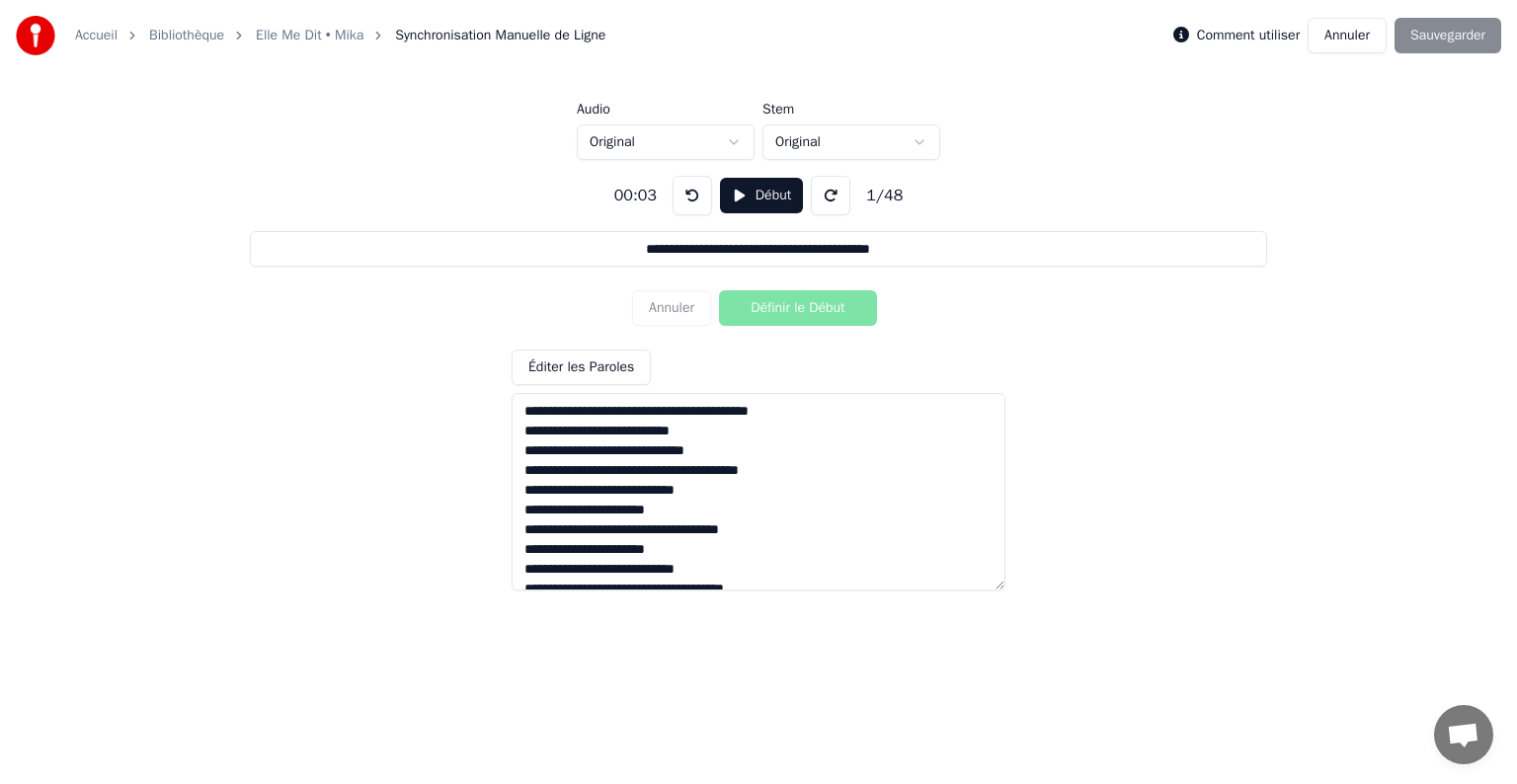 click on "Début" at bounding box center [761, 196] 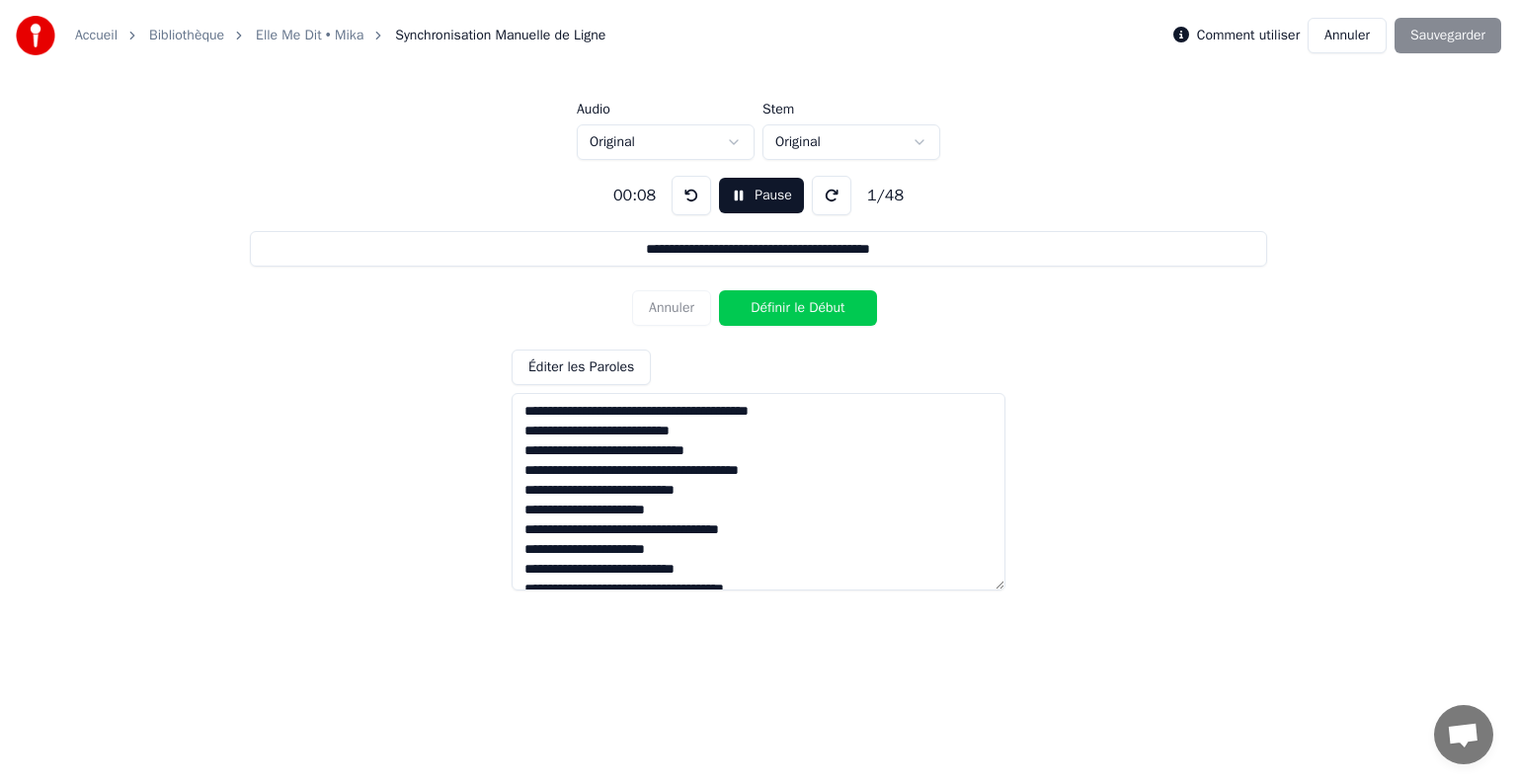 click on "Définir le Début" at bounding box center (798, 308) 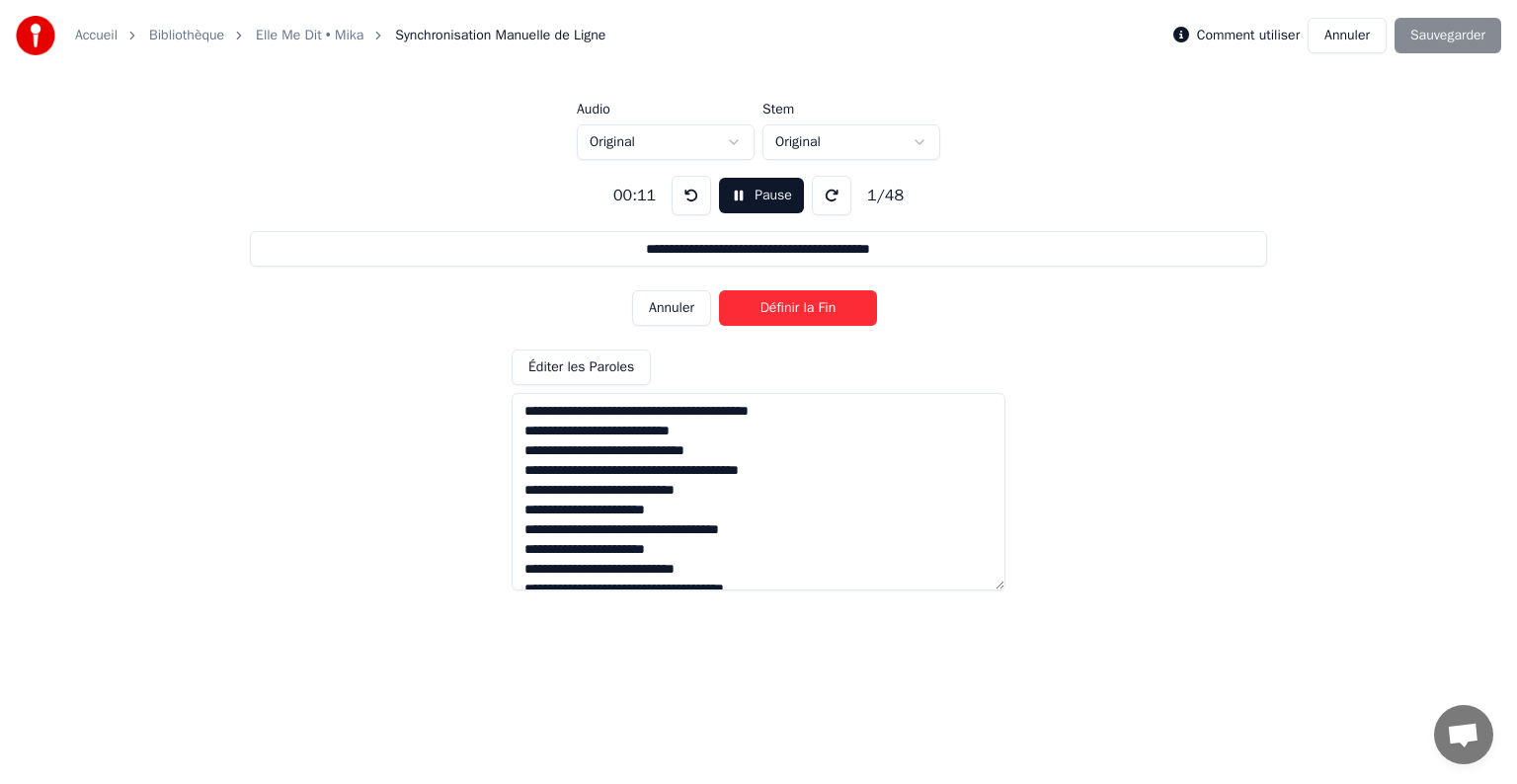 click on "Pause" at bounding box center [761, 196] 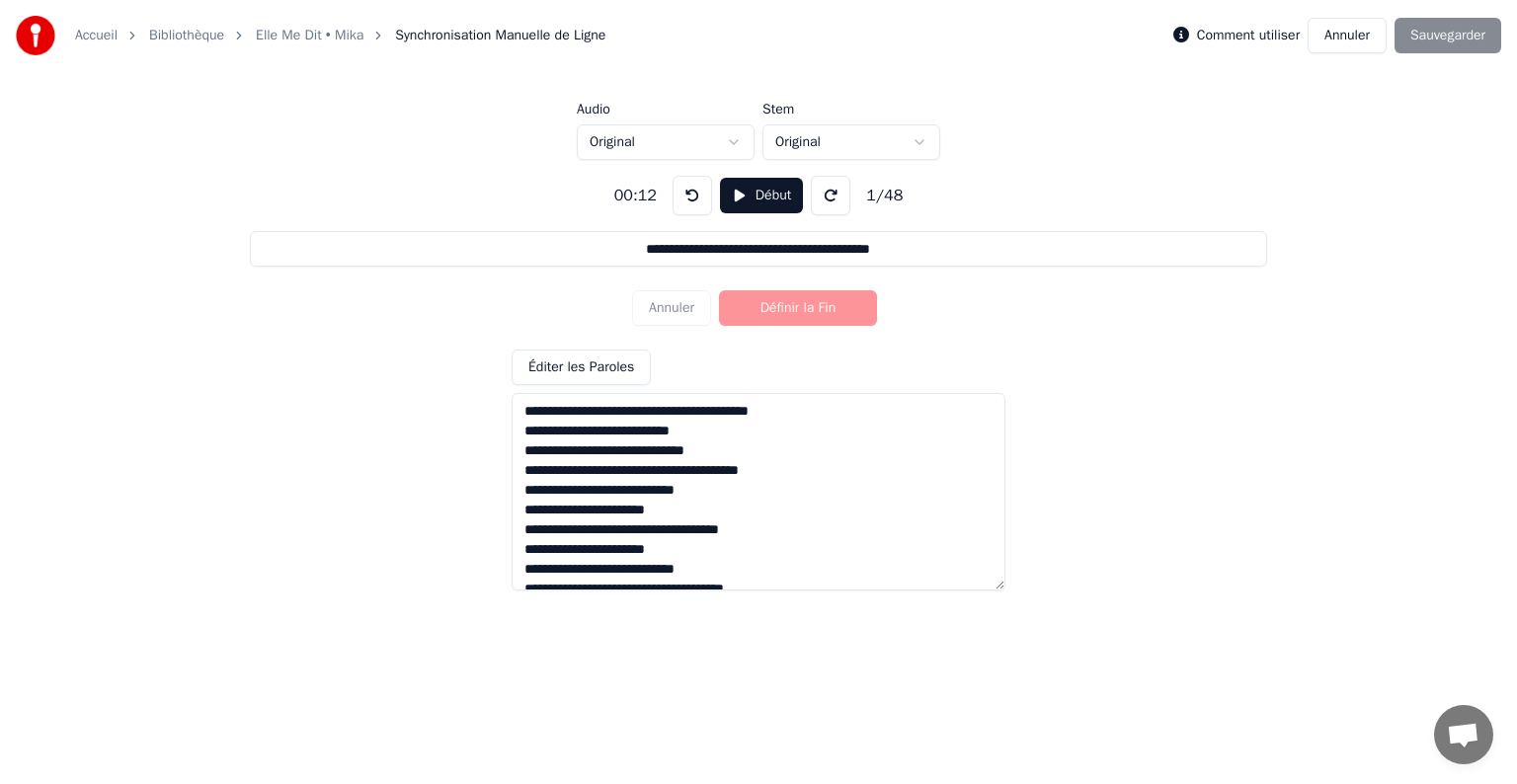 click at bounding box center [692, 196] 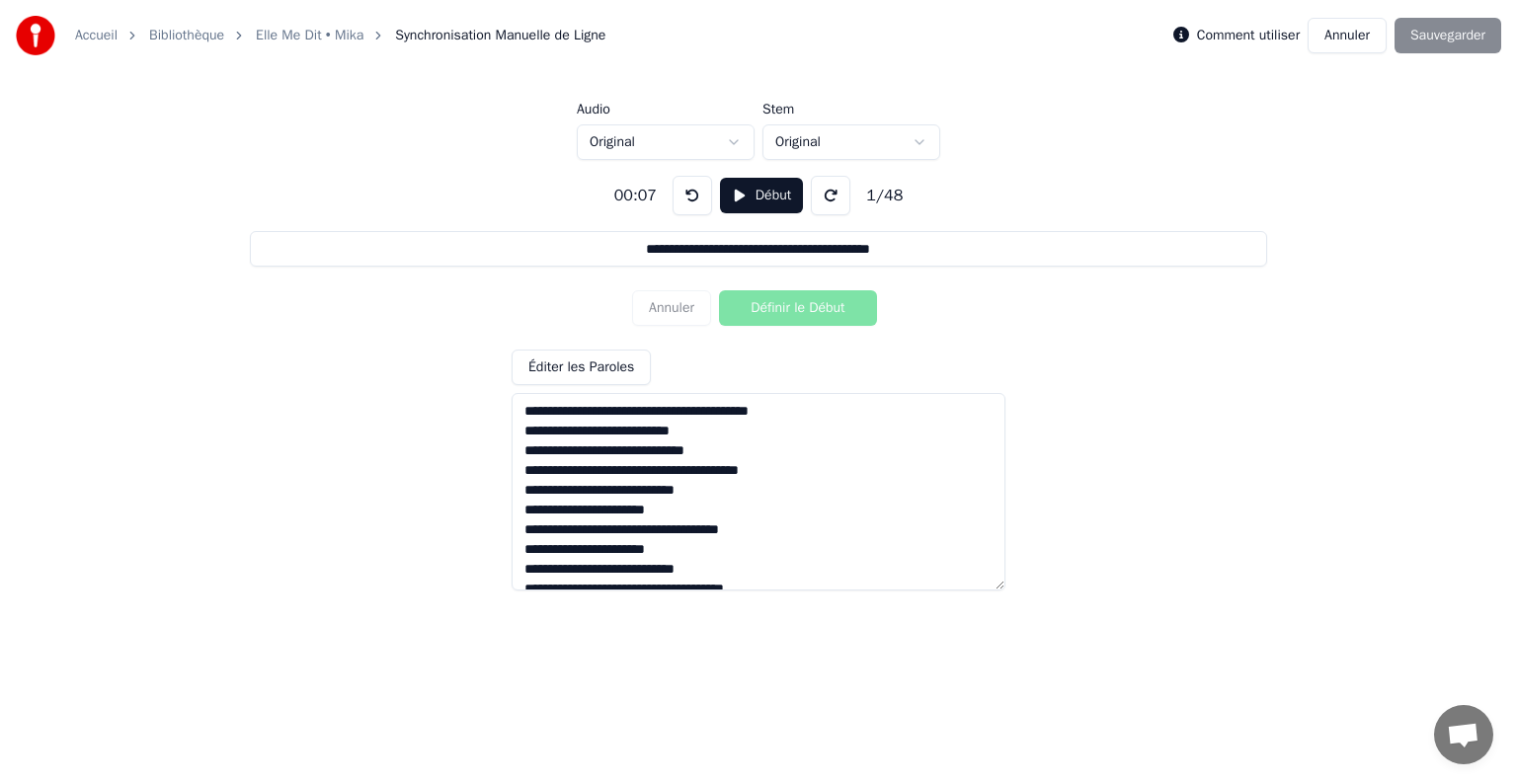 click on "Début" at bounding box center [761, 196] 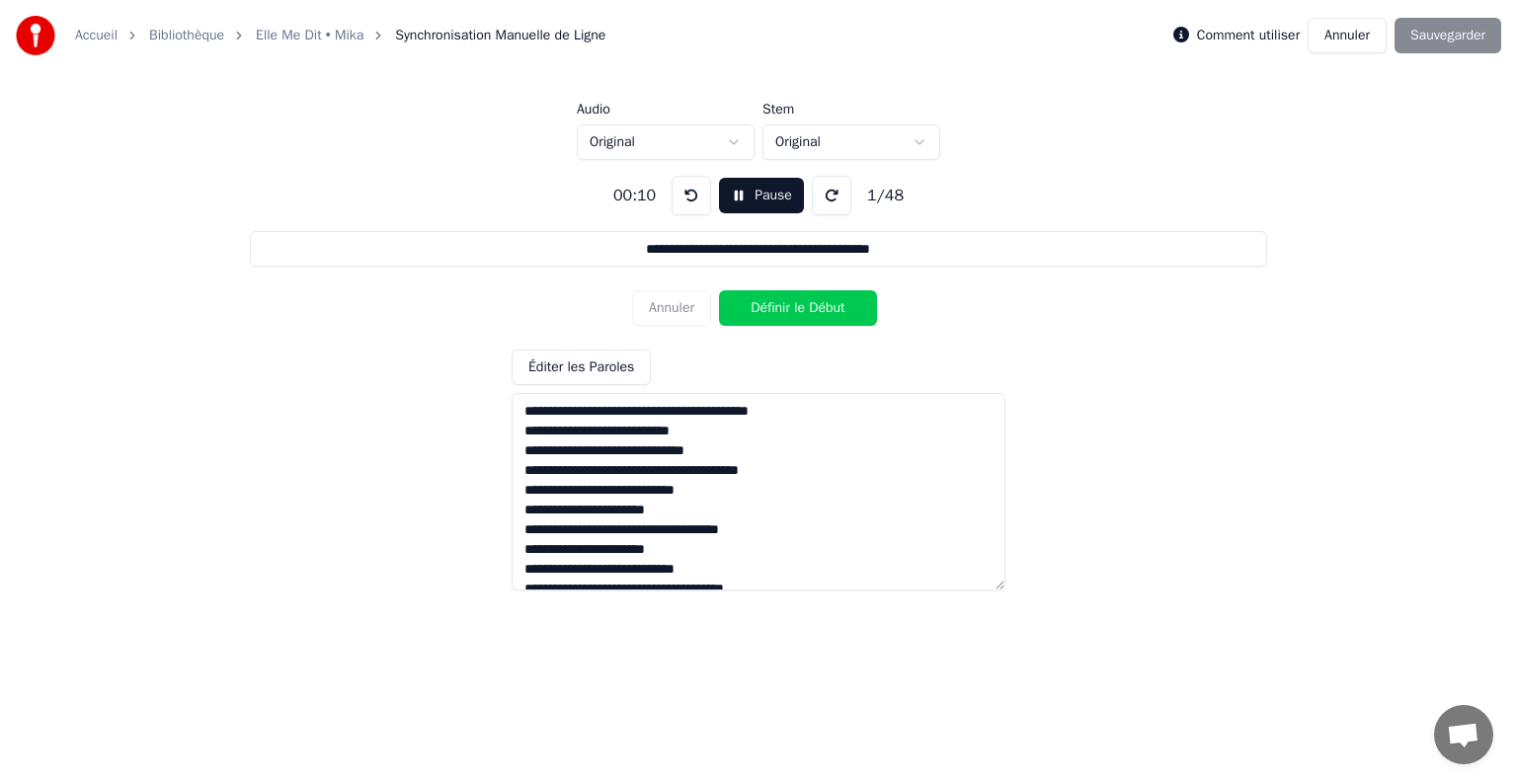 click at bounding box center [691, 196] 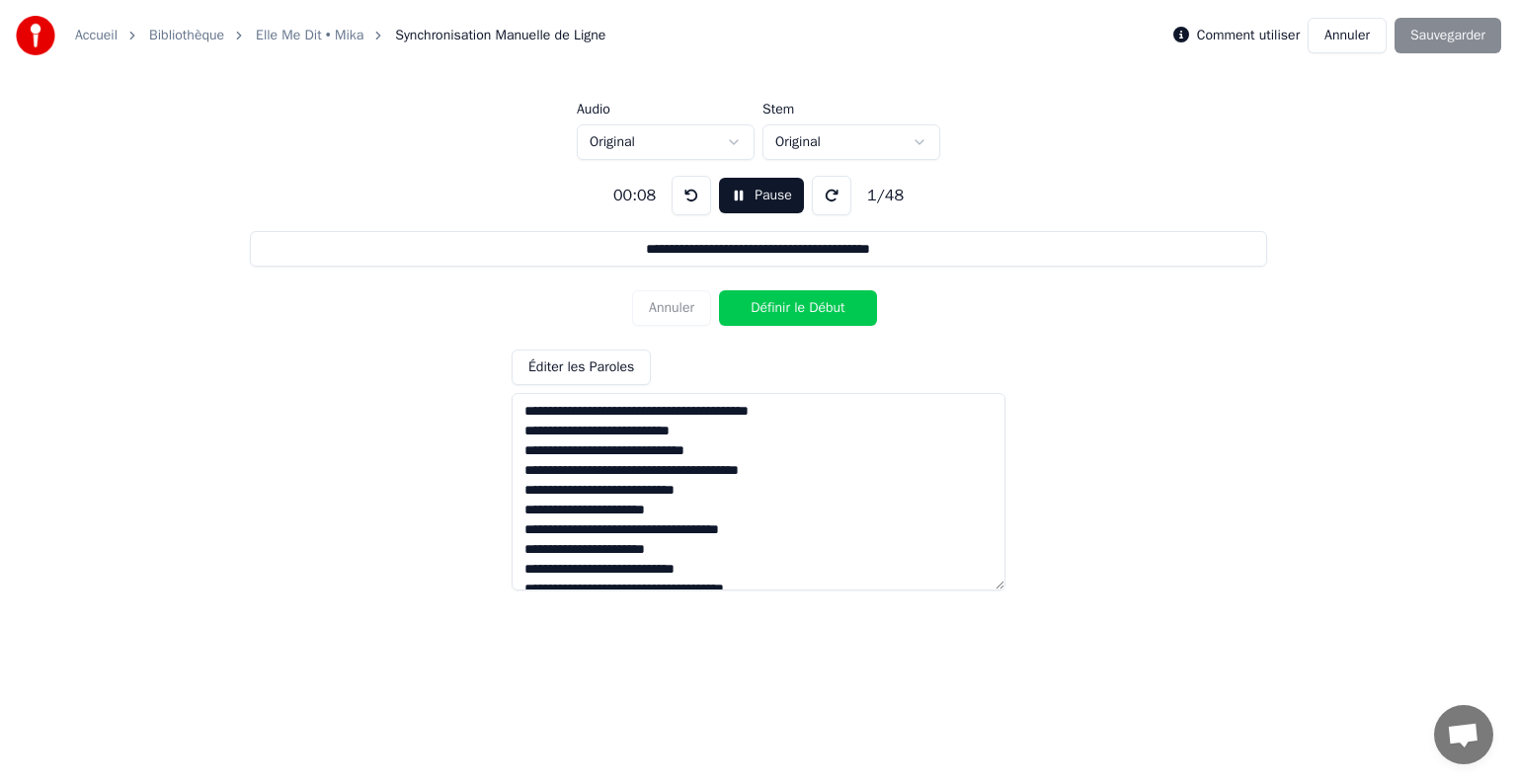click on "Définir le Début" at bounding box center [798, 308] 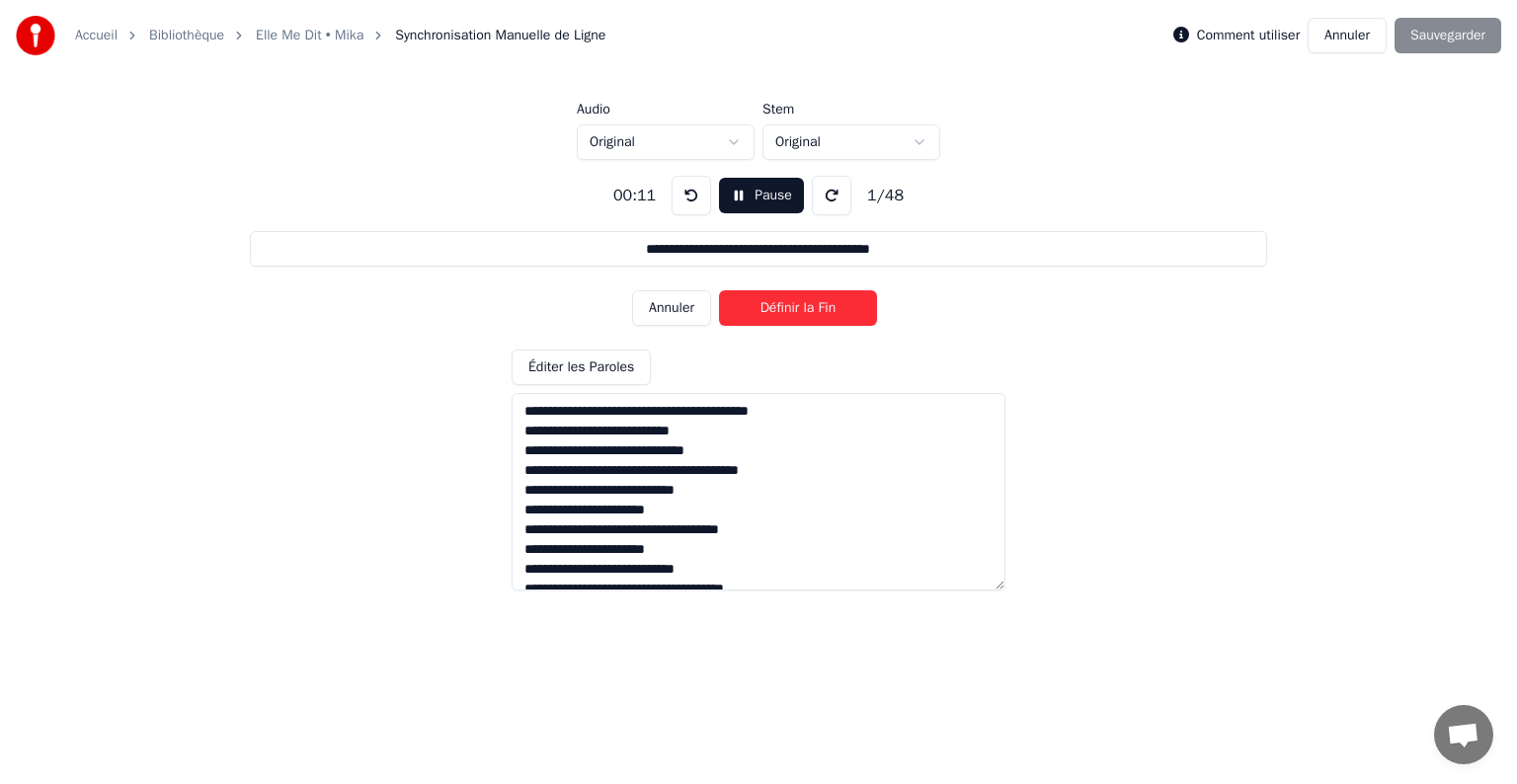 click on "Définir la Fin" at bounding box center [798, 308] 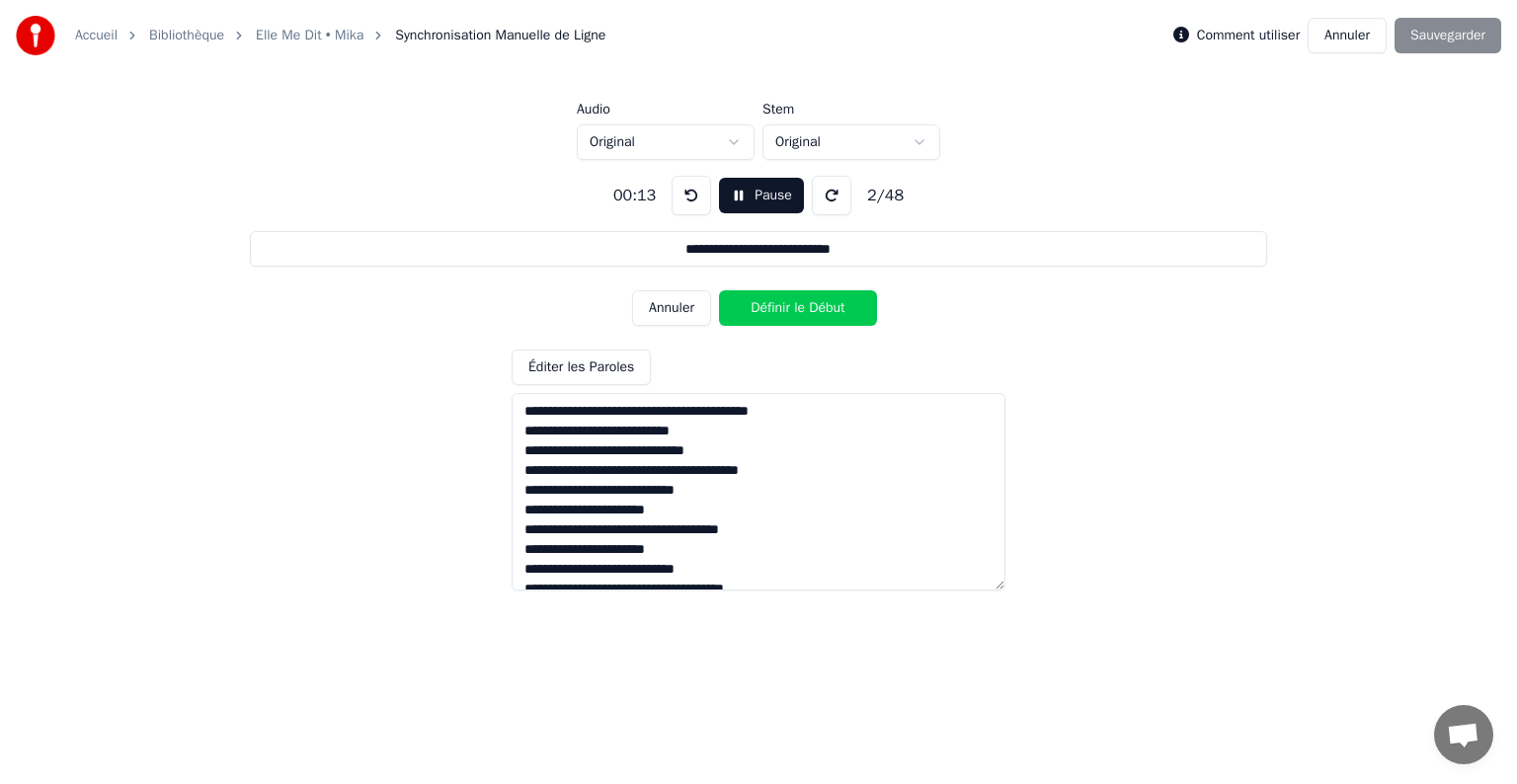 click on "Pause" at bounding box center [761, 196] 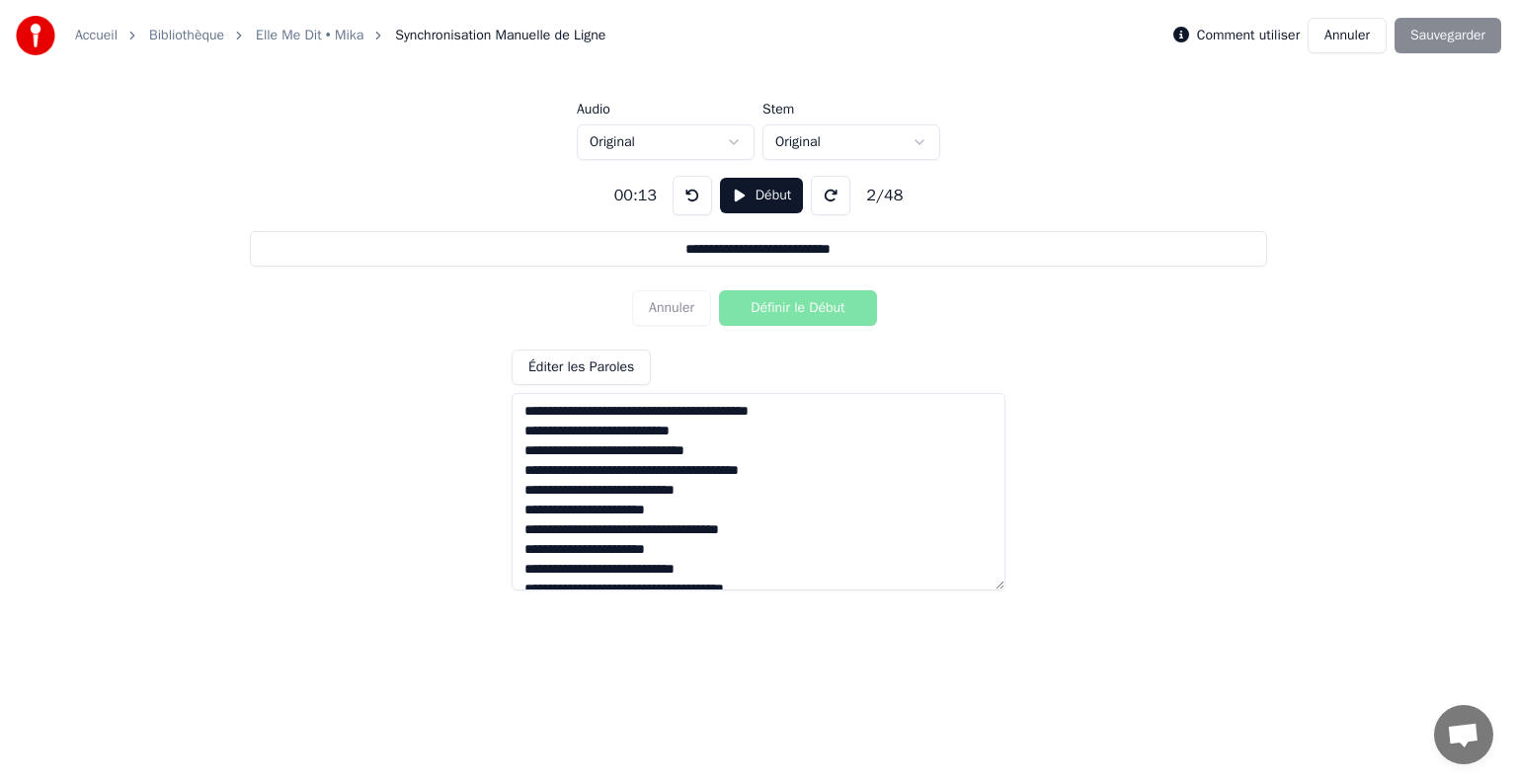click at bounding box center (692, 196) 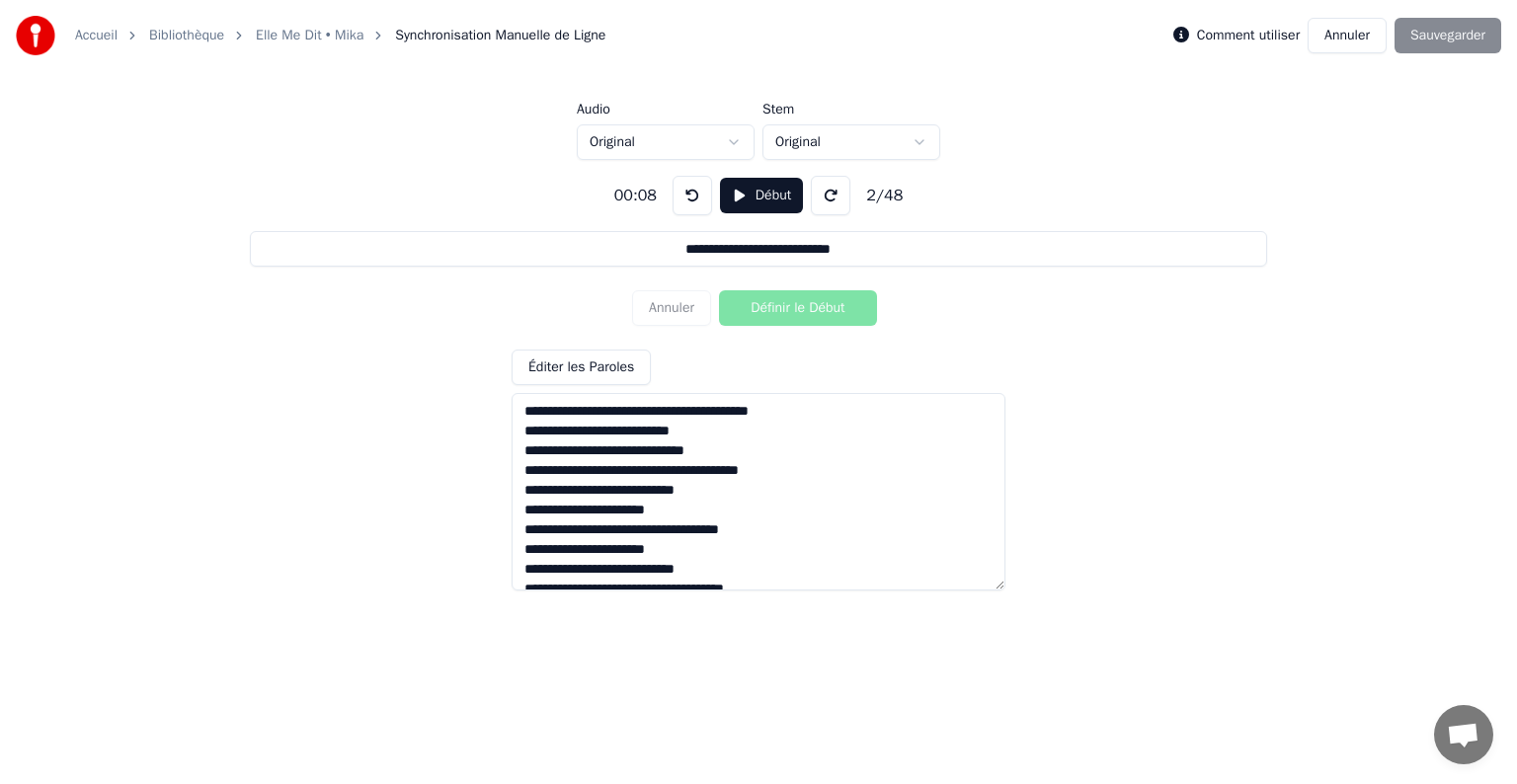 click on "Début" at bounding box center [761, 196] 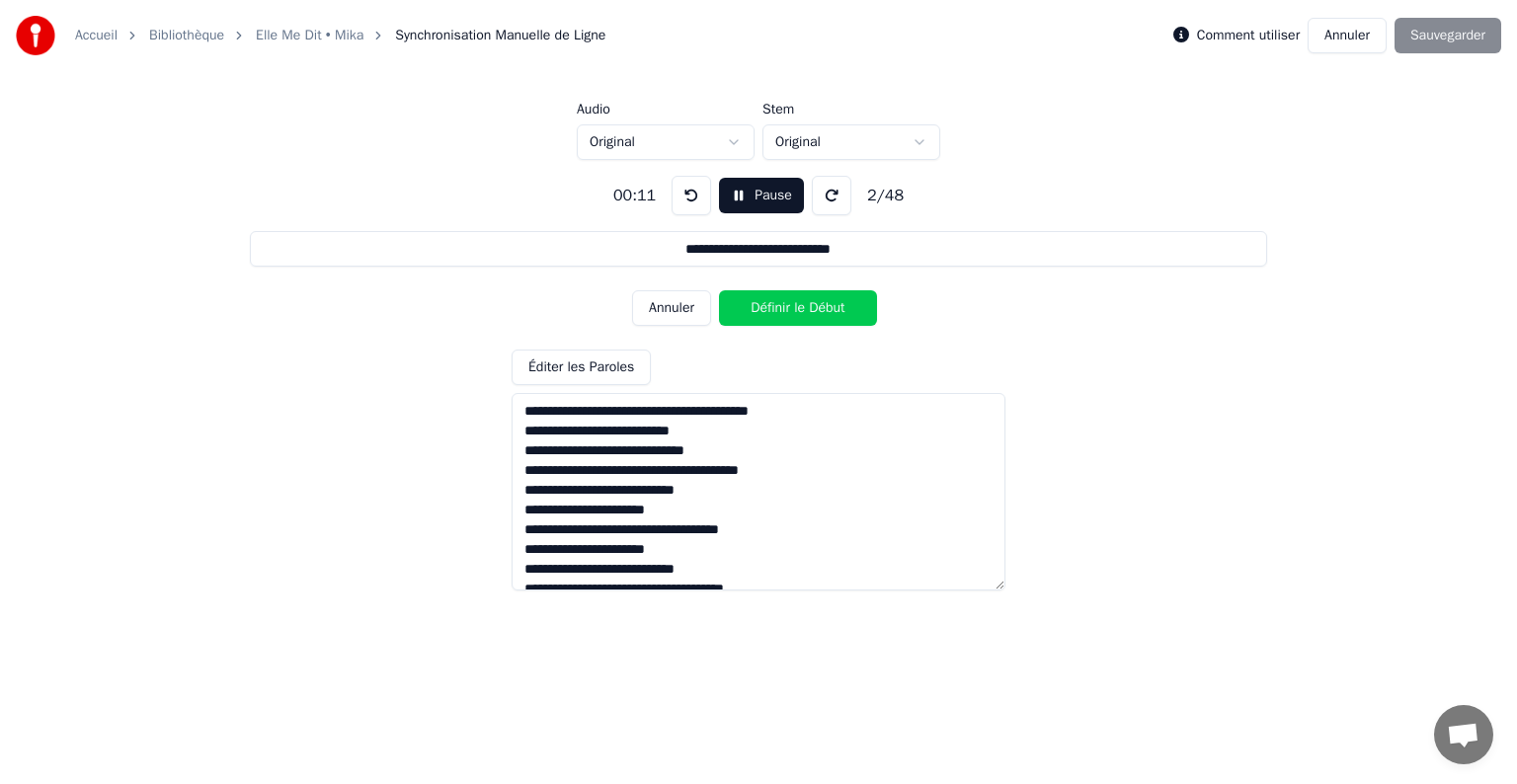 click on "Définir le Début" at bounding box center [798, 308] 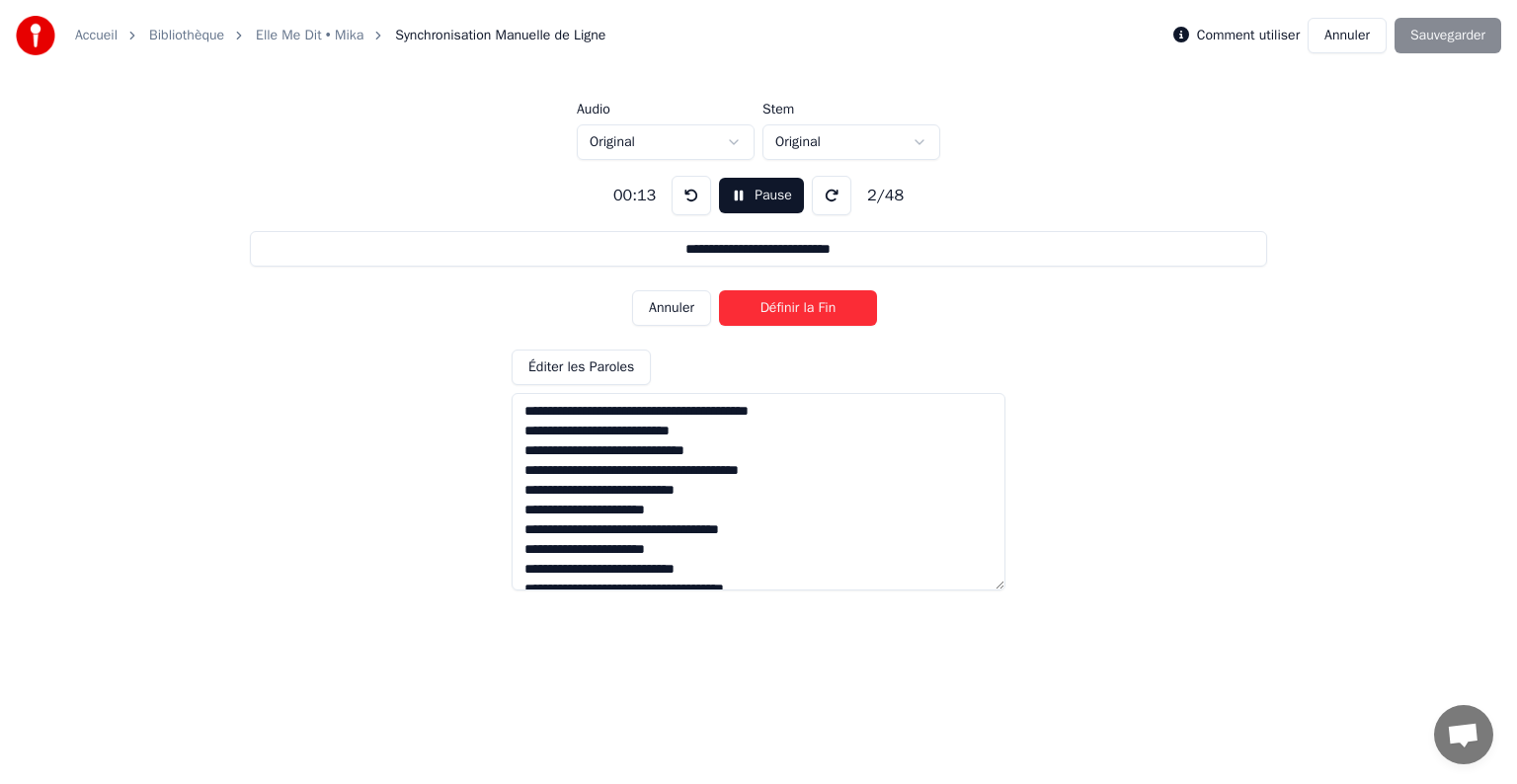 click on "Définir la Fin" at bounding box center (798, 308) 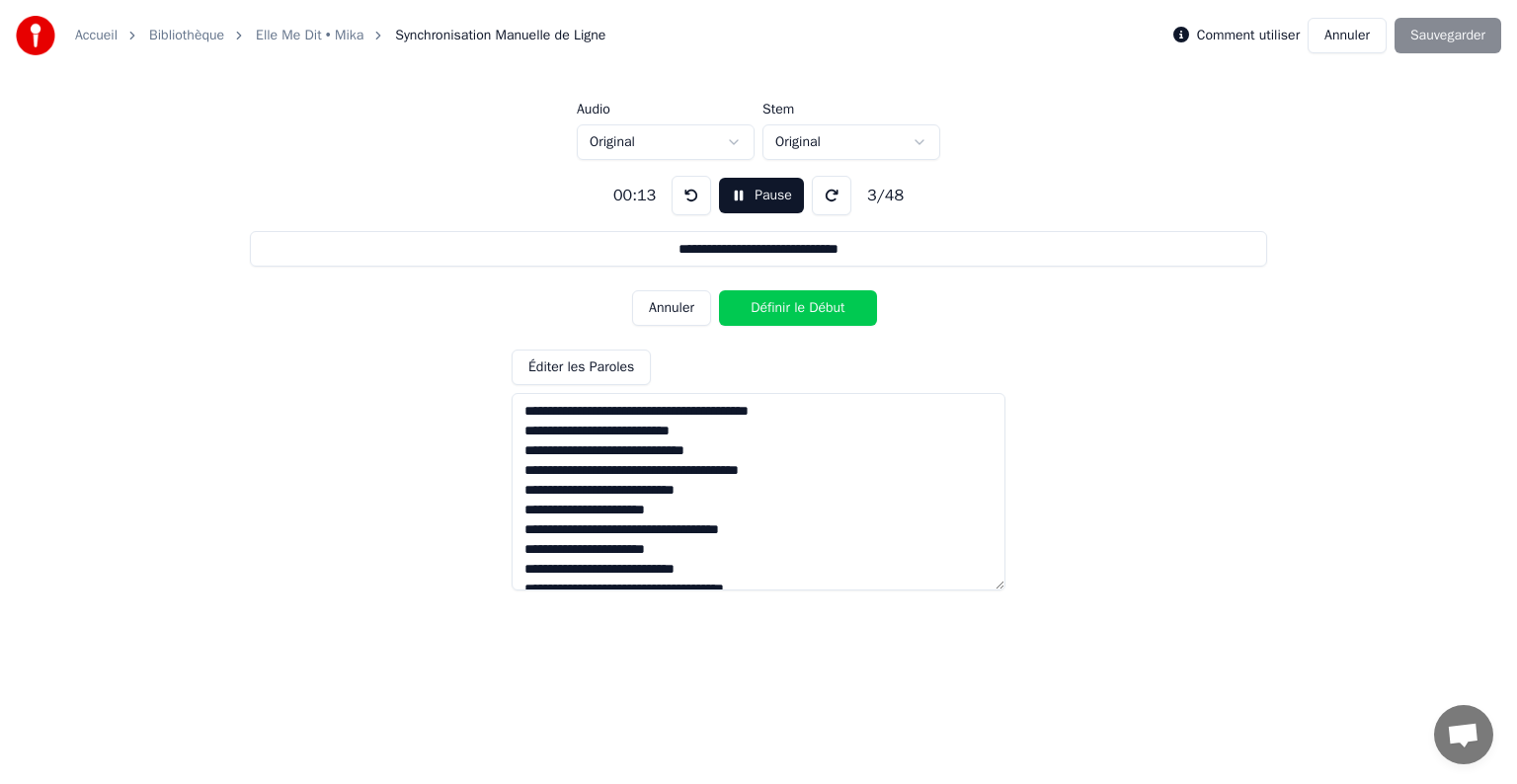 click on "Définir le Début" at bounding box center (798, 308) 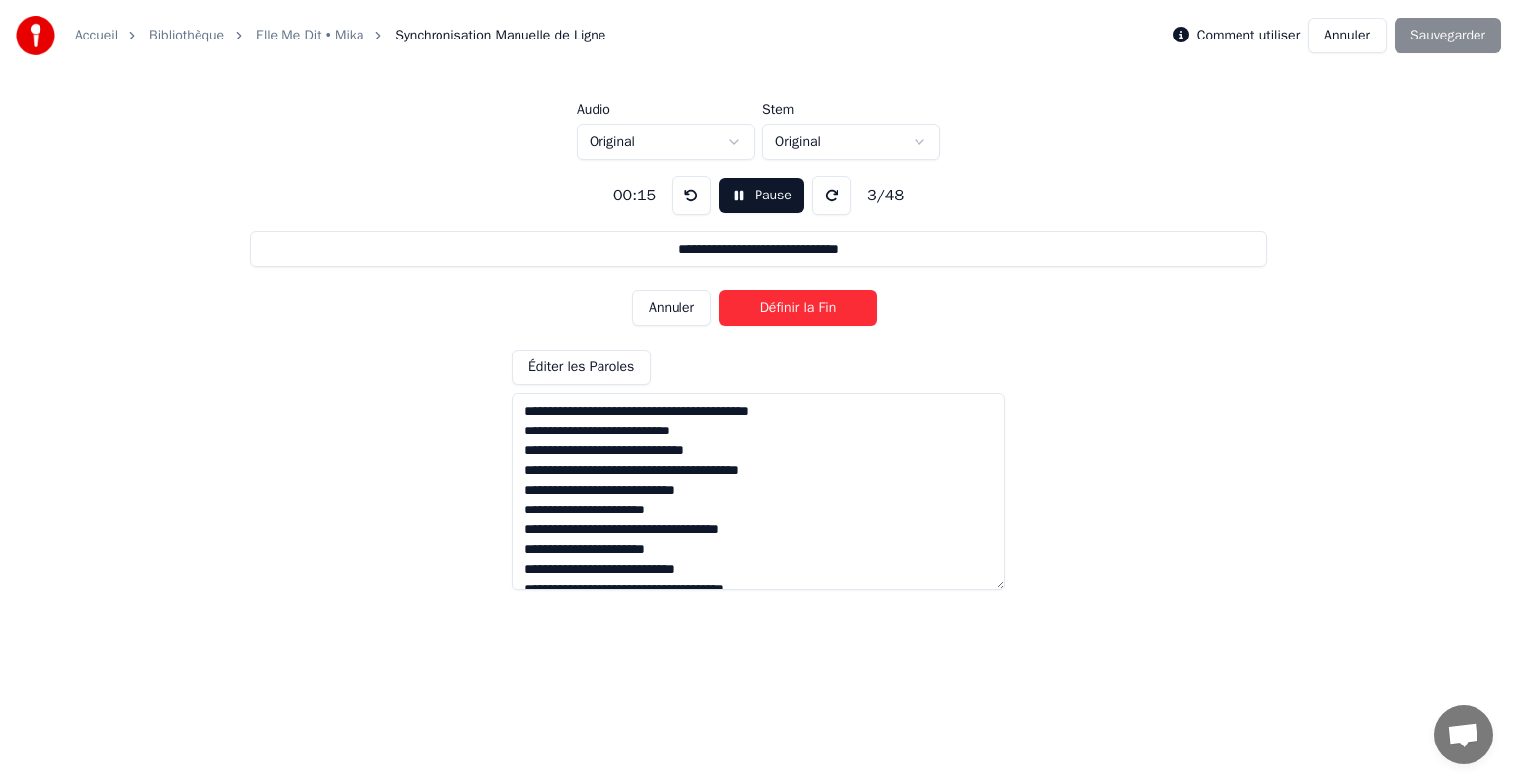 click on "Définir la Fin" at bounding box center [798, 308] 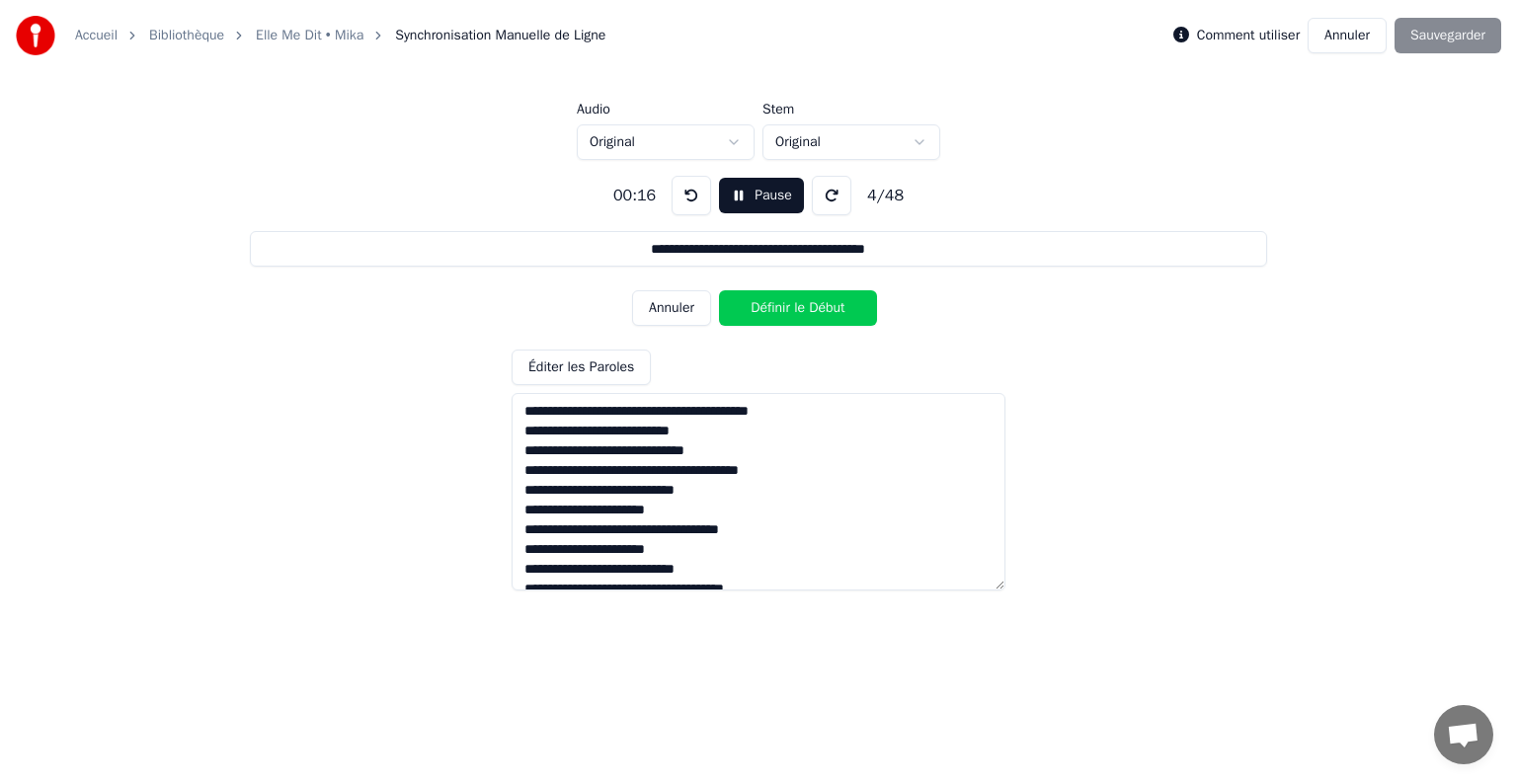 click on "Définir le Début" at bounding box center (798, 308) 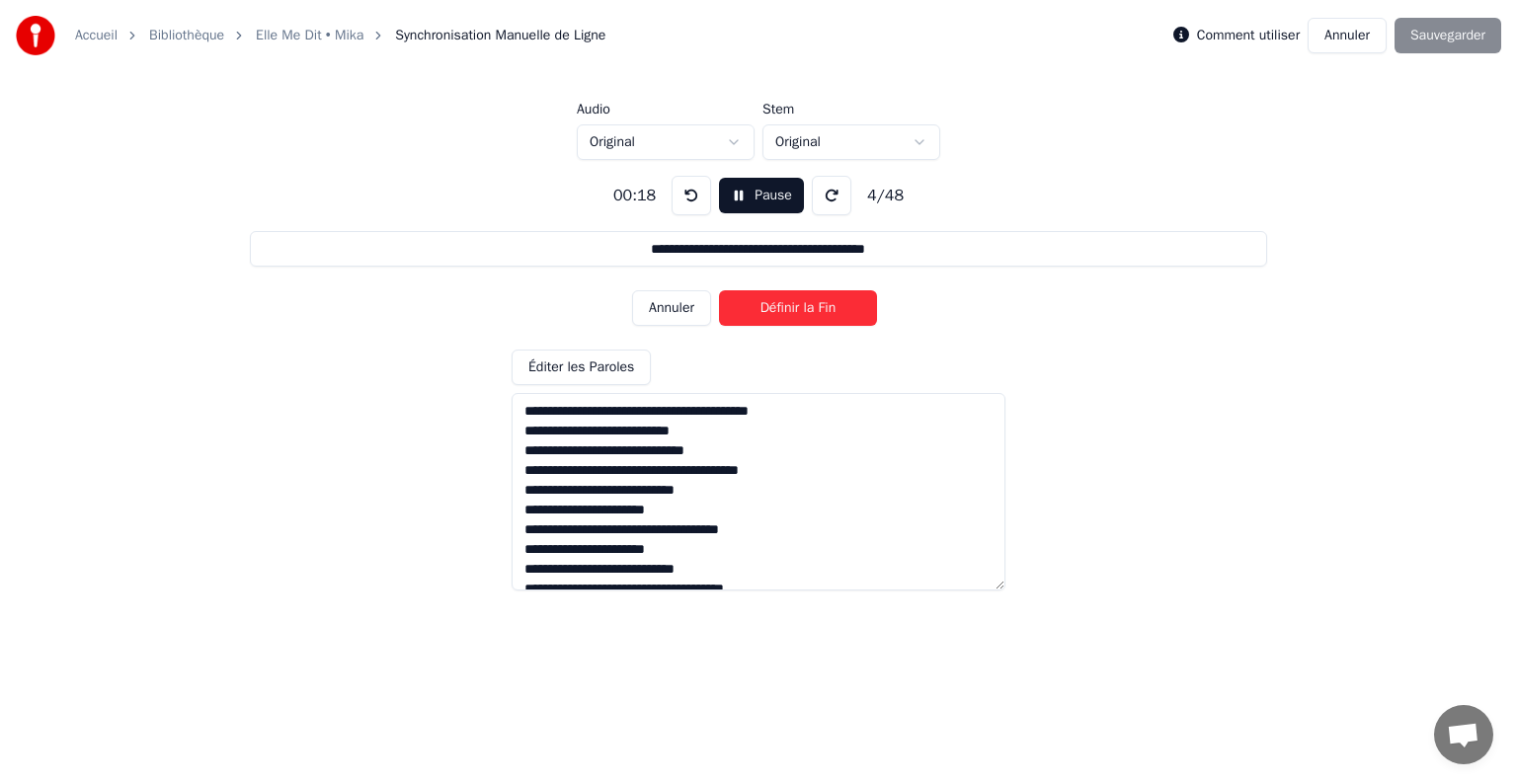 click on "Définir la Fin" at bounding box center [798, 308] 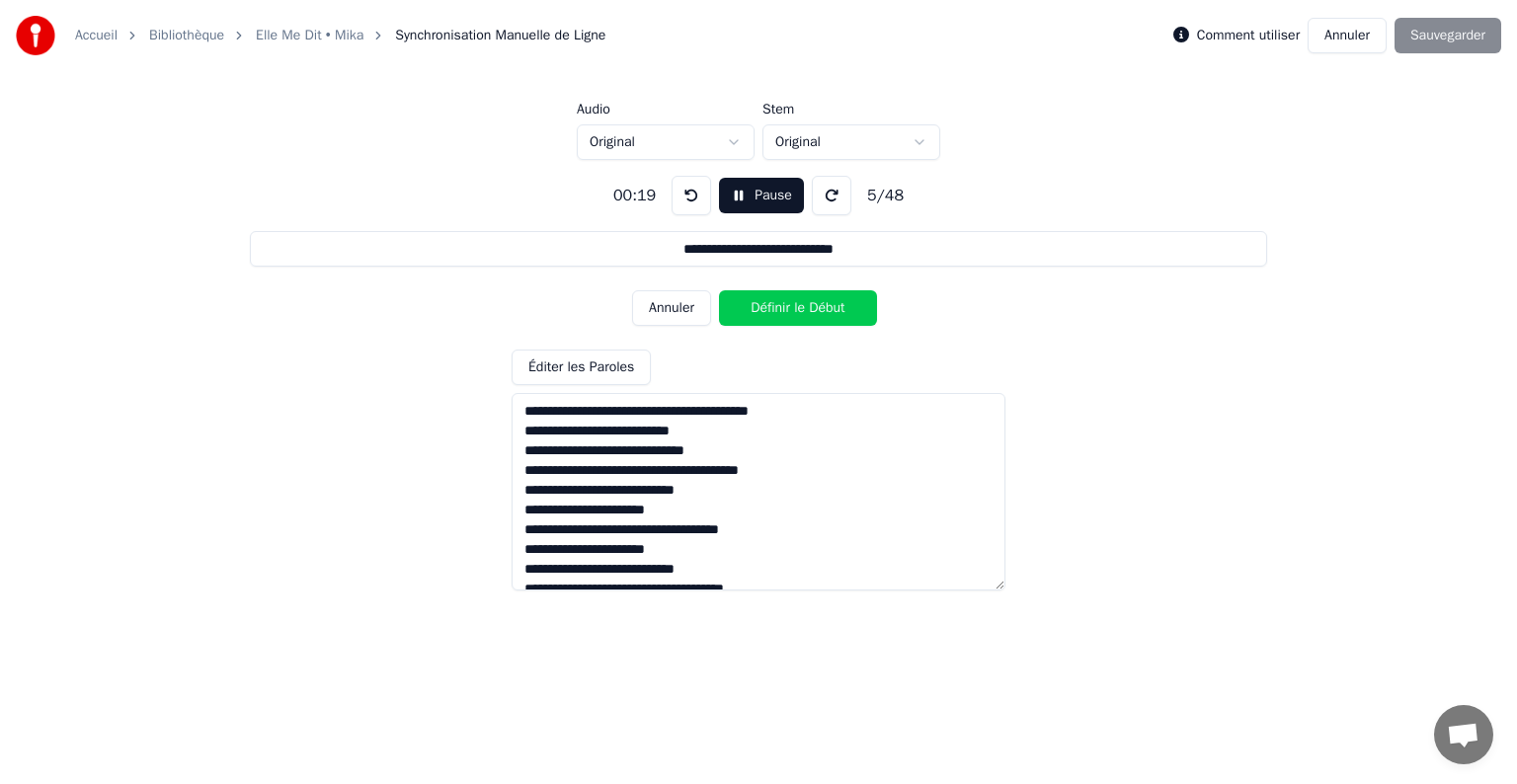 click on "Définir le Début" at bounding box center (798, 308) 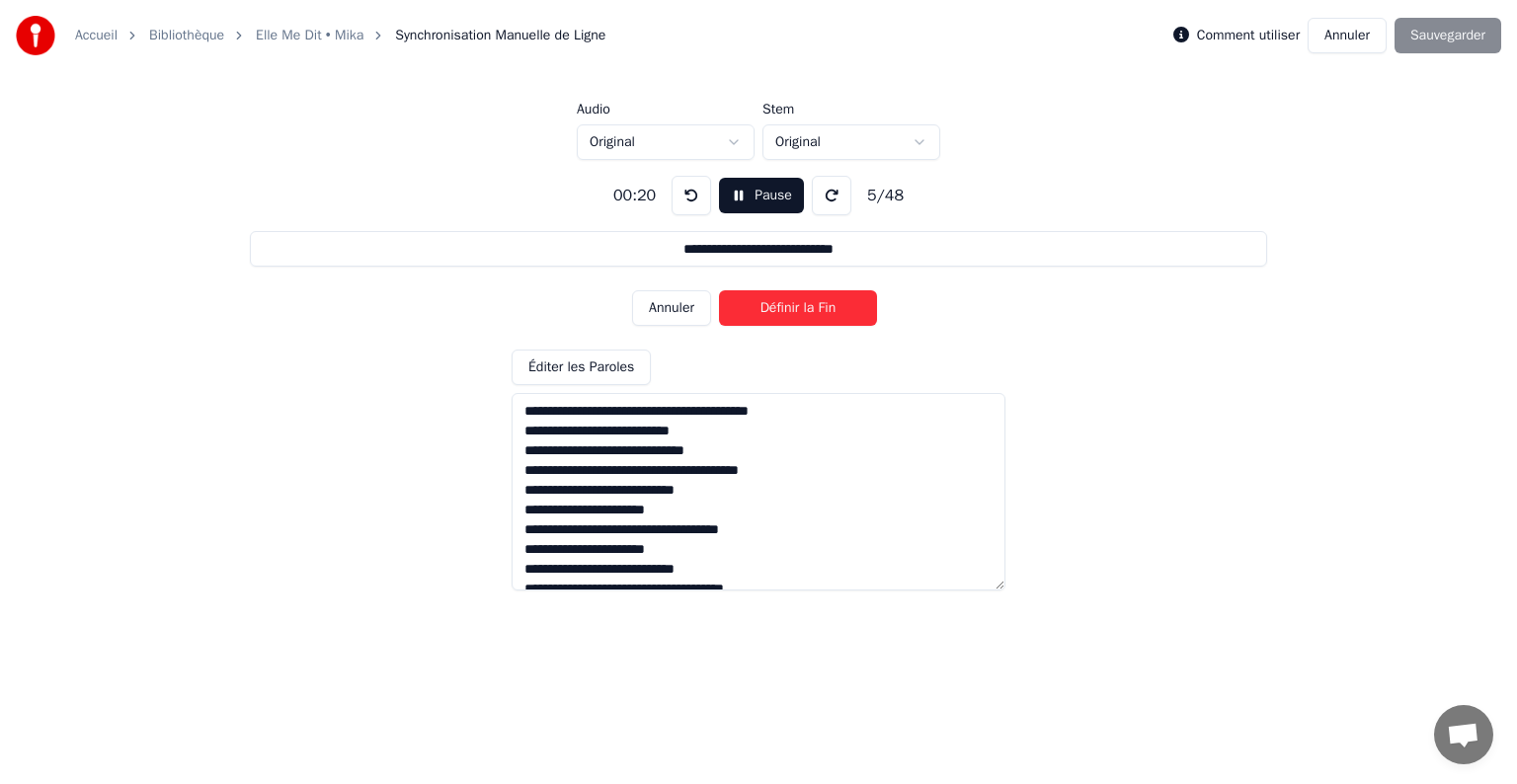 click on "Définir la Fin" at bounding box center (798, 308) 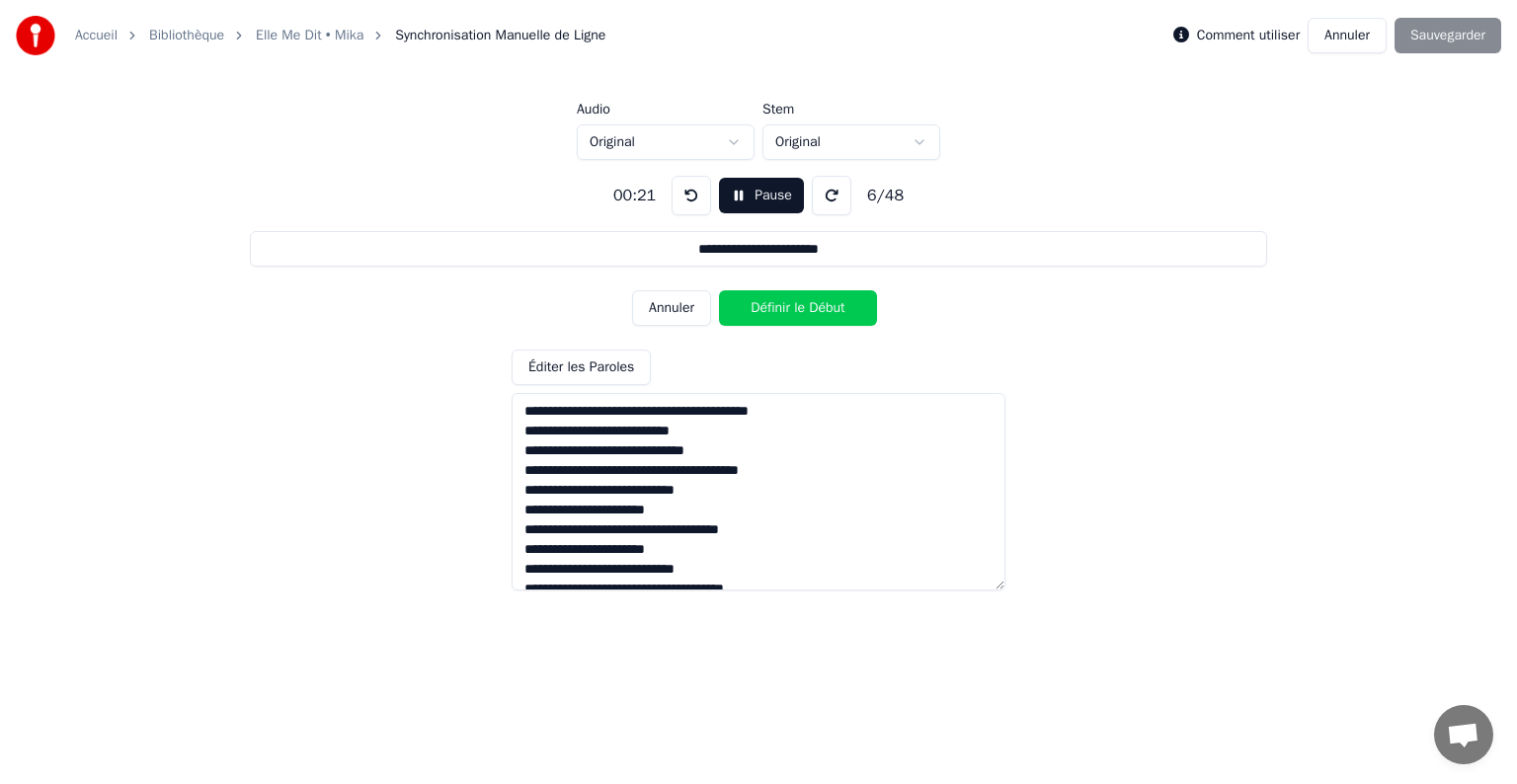click on "Définir le Début" at bounding box center (798, 308) 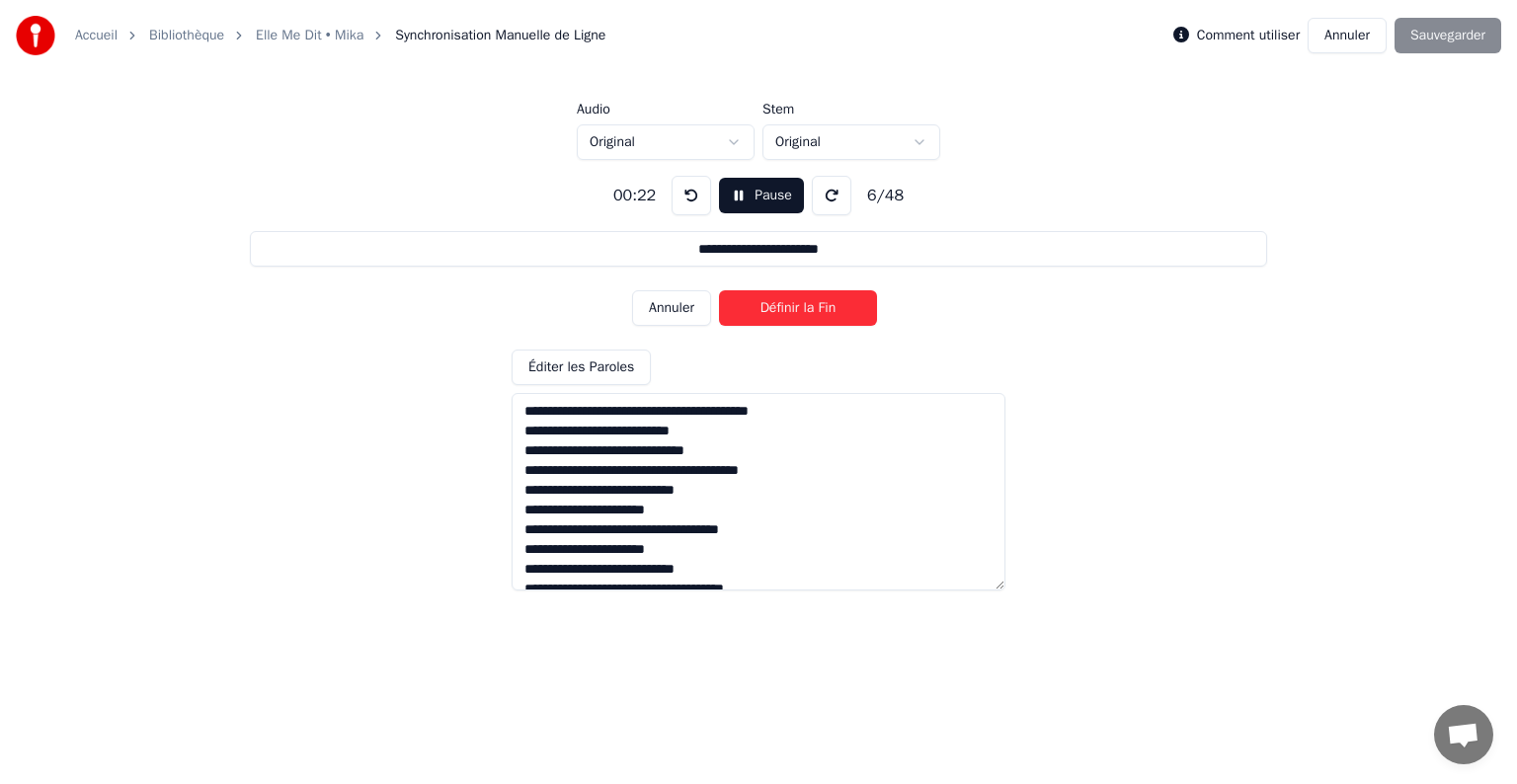 click on "Définir la Fin" at bounding box center (798, 308) 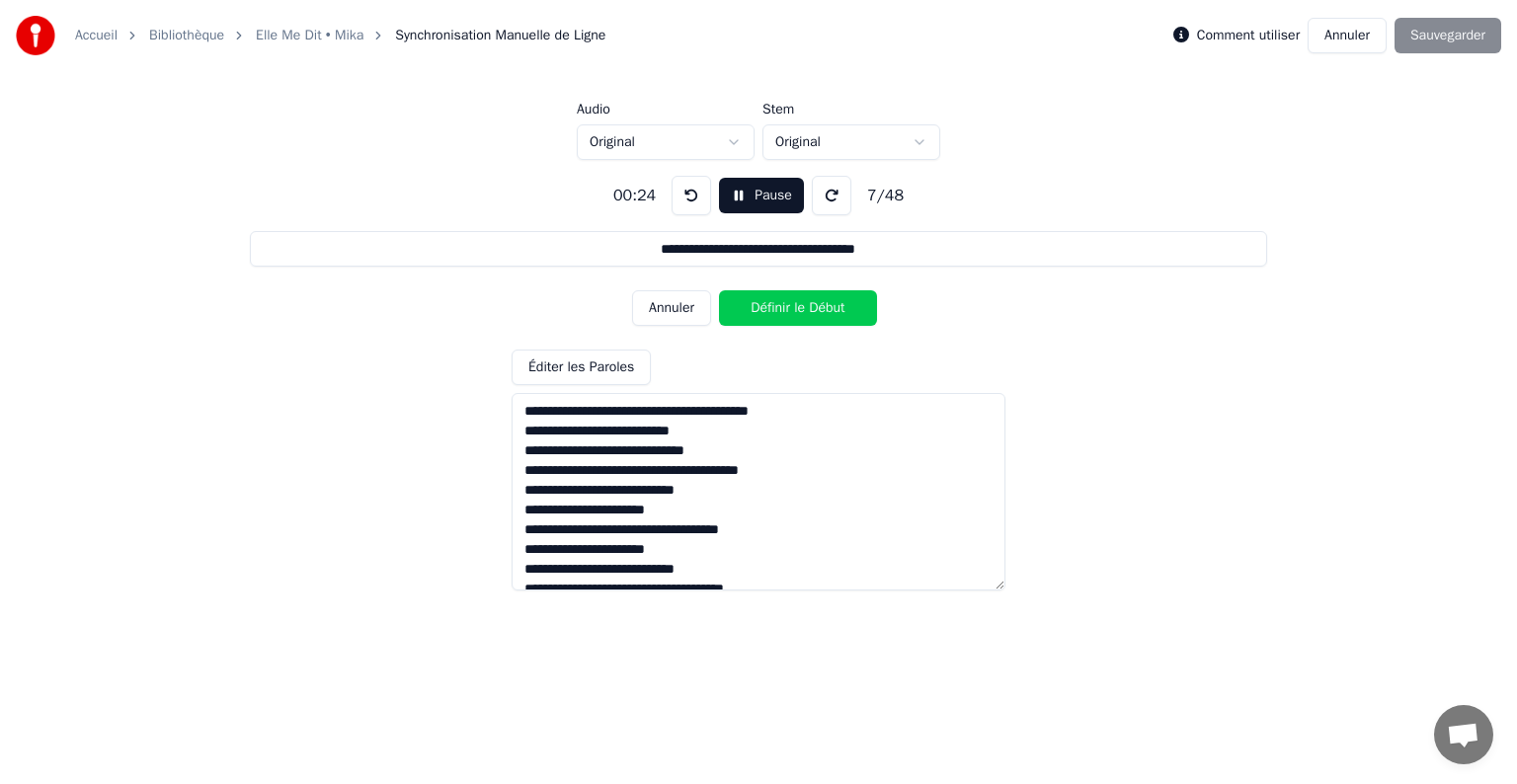 click on "Définir le Début" at bounding box center [798, 308] 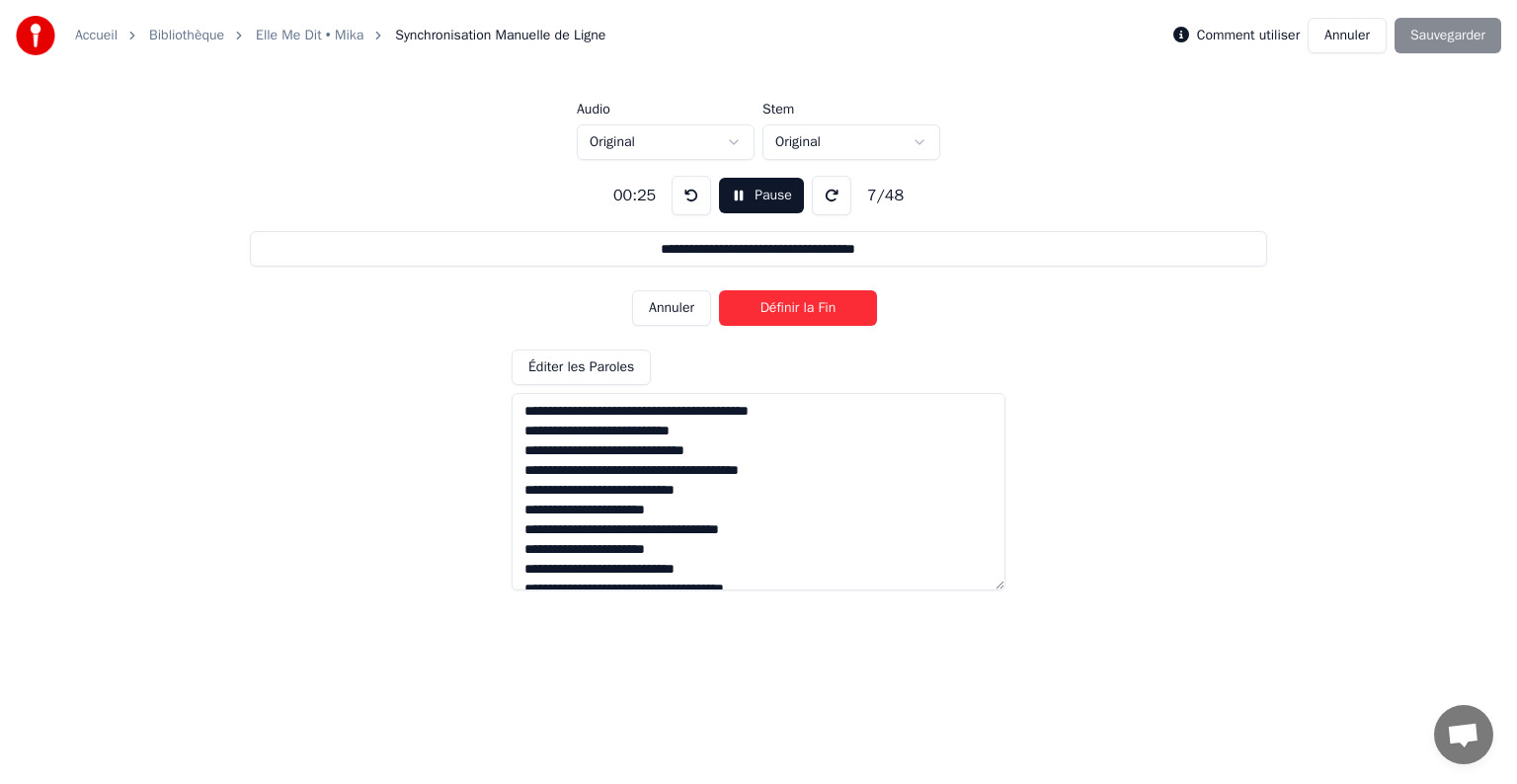 click on "Définir la Fin" at bounding box center [798, 308] 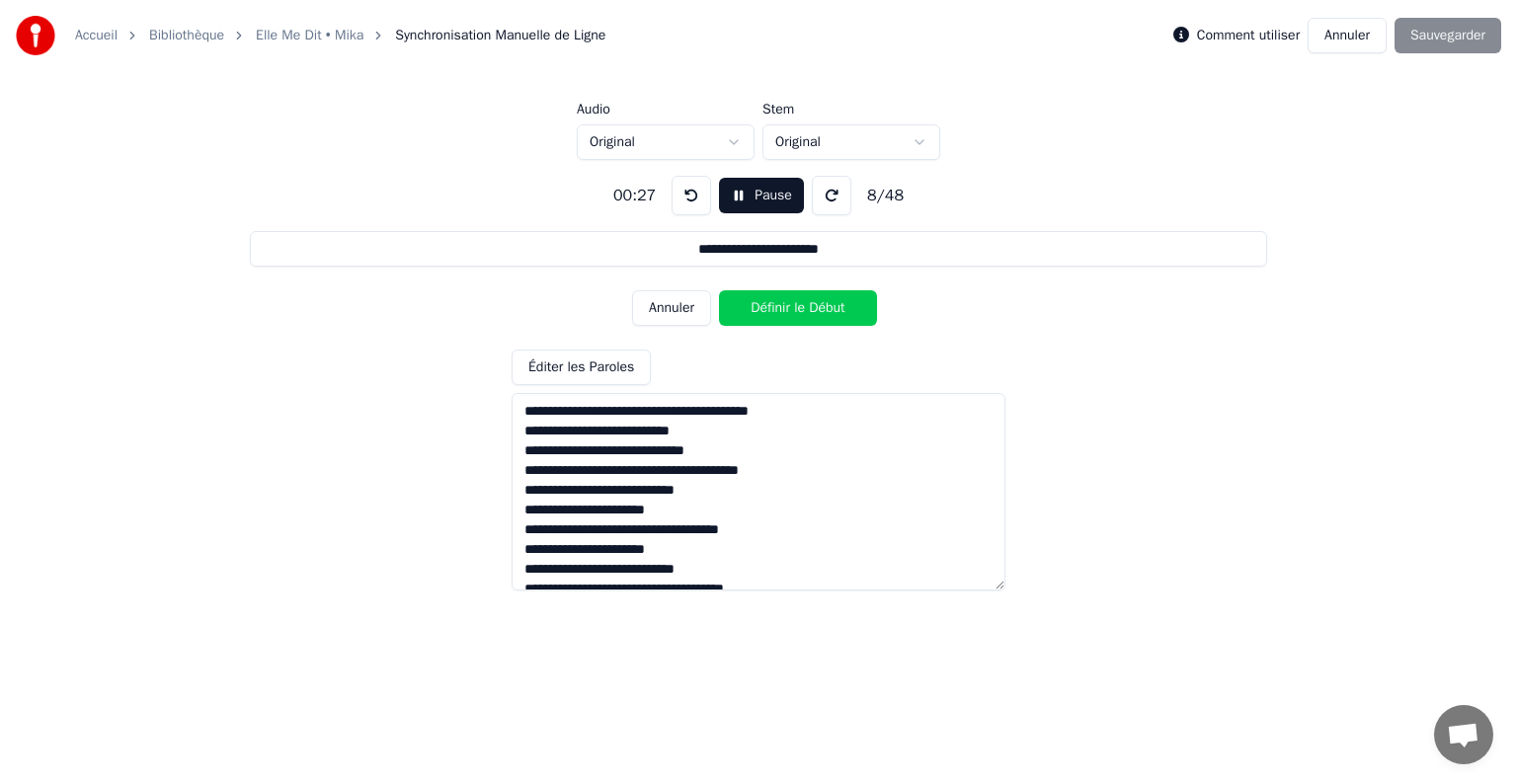 click on "Définir le Début" at bounding box center [798, 308] 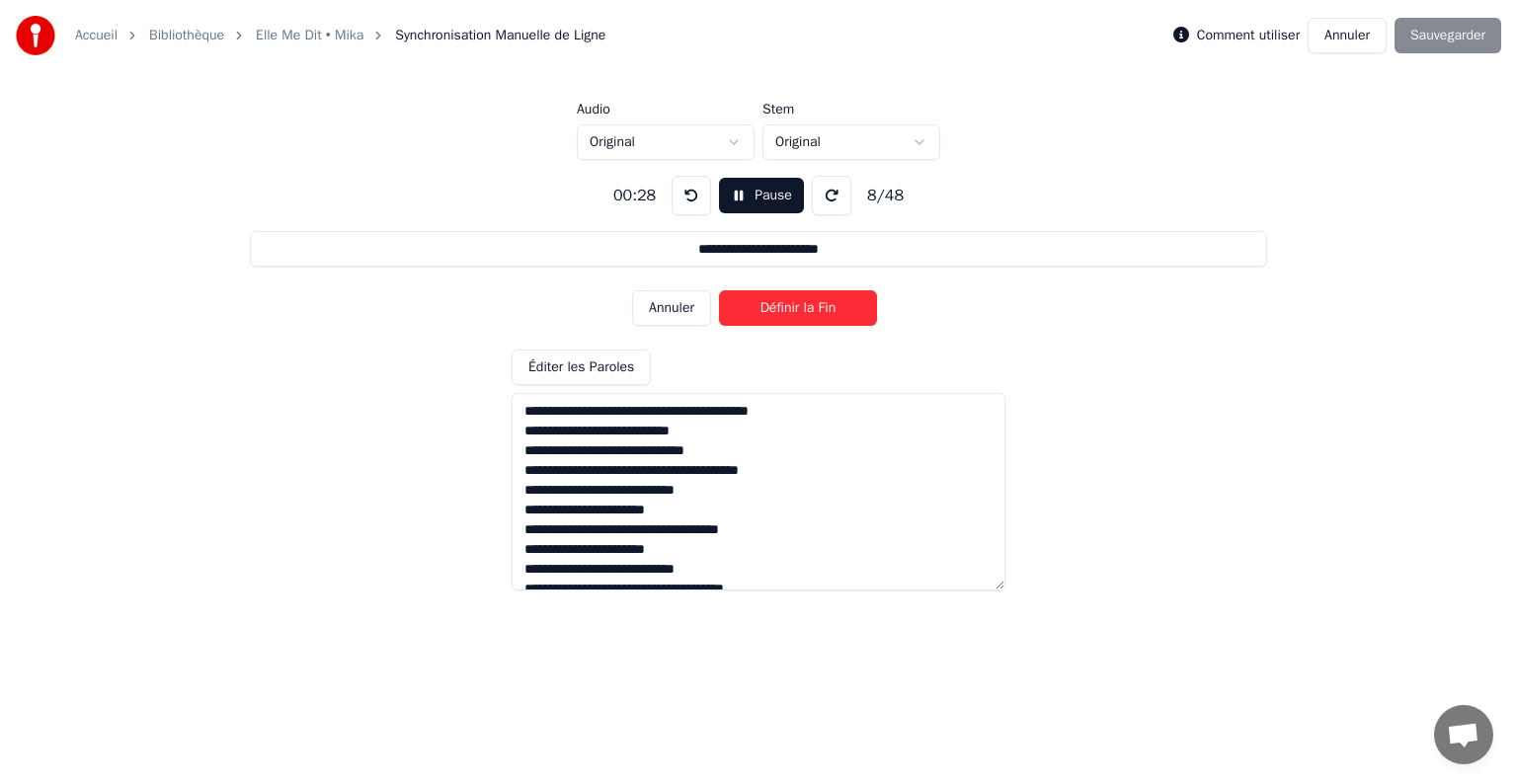 click on "Définir la Fin" at bounding box center (798, 308) 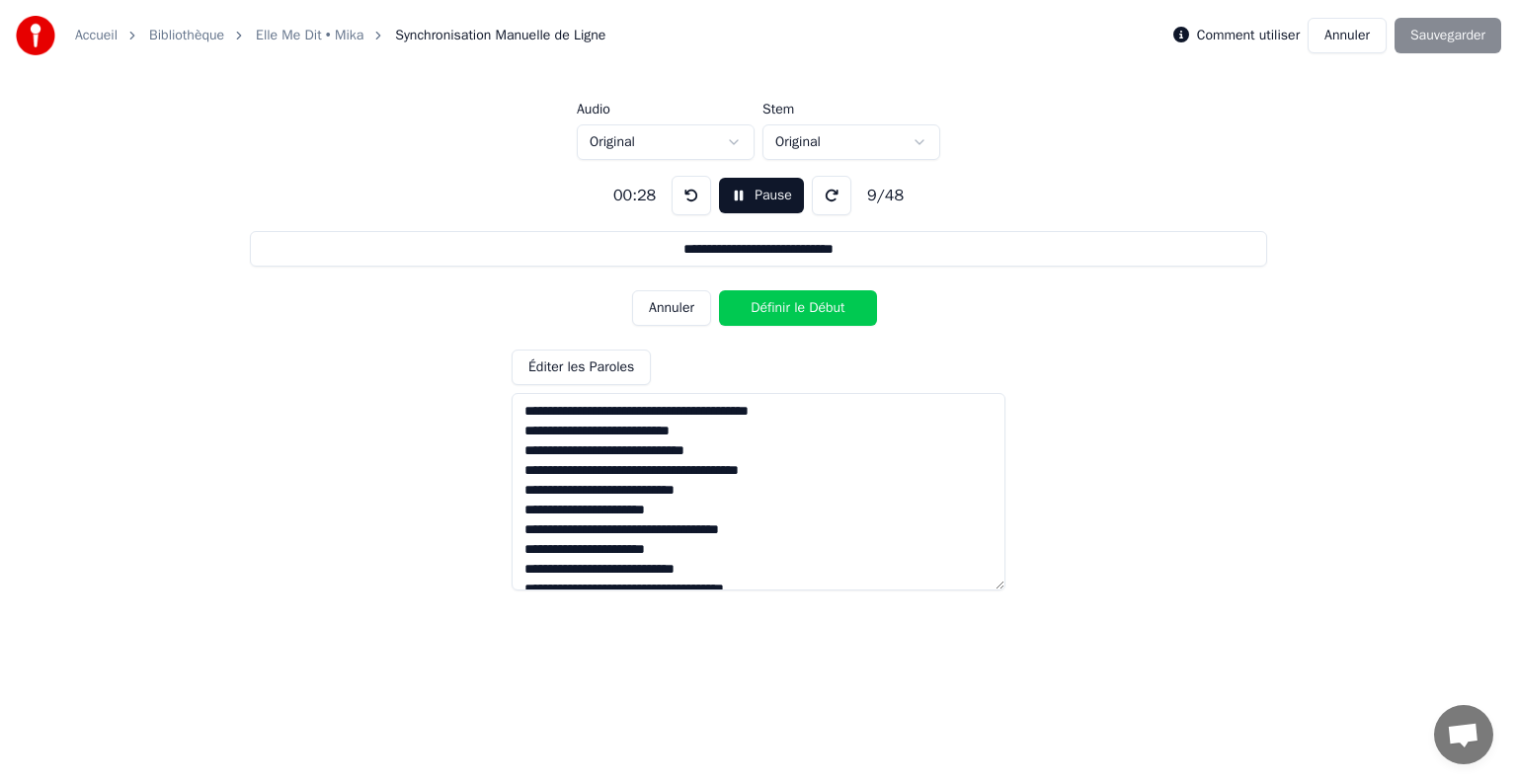 click on "Définir le Début" at bounding box center (798, 308) 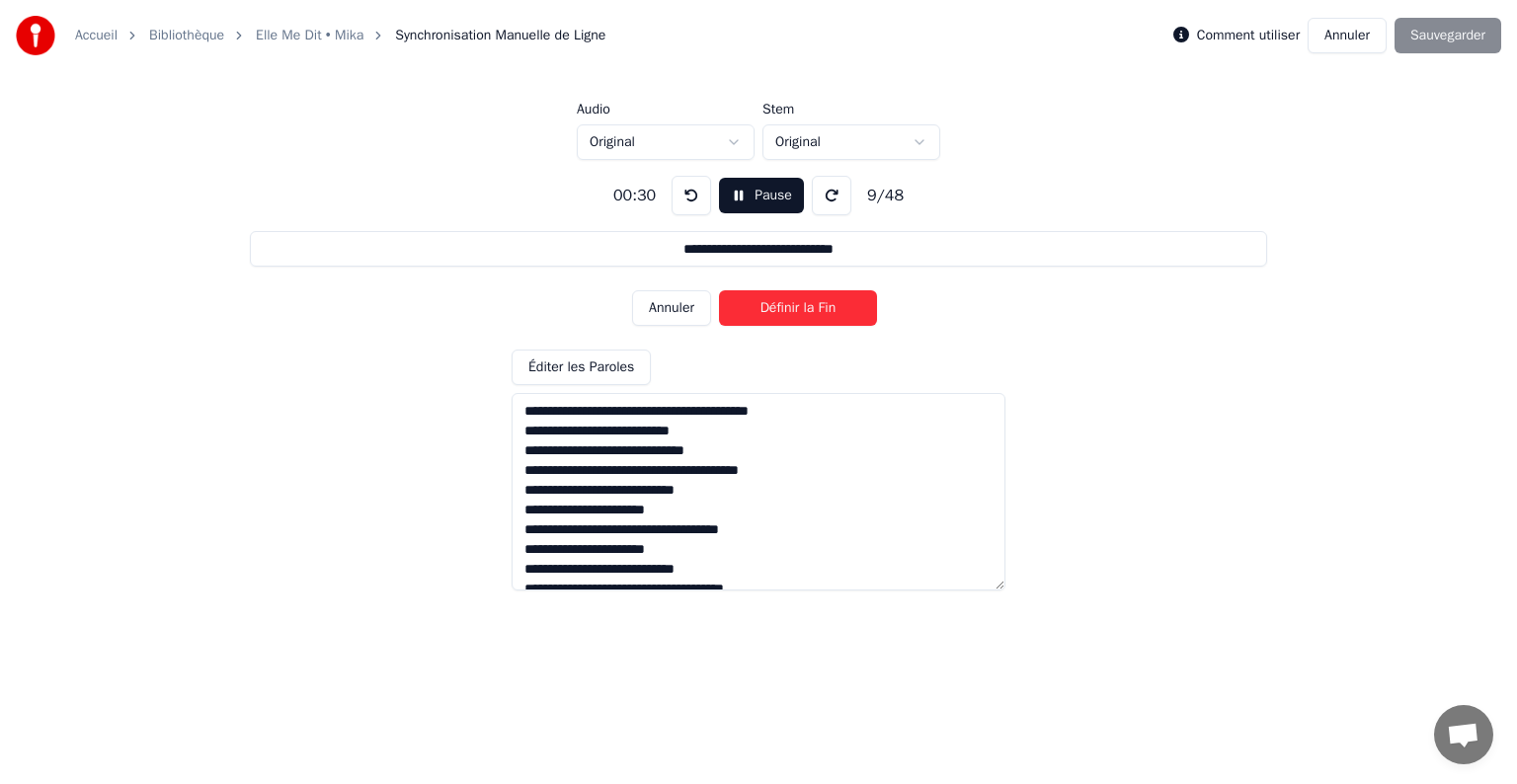 click on "Définir la Fin" at bounding box center [798, 308] 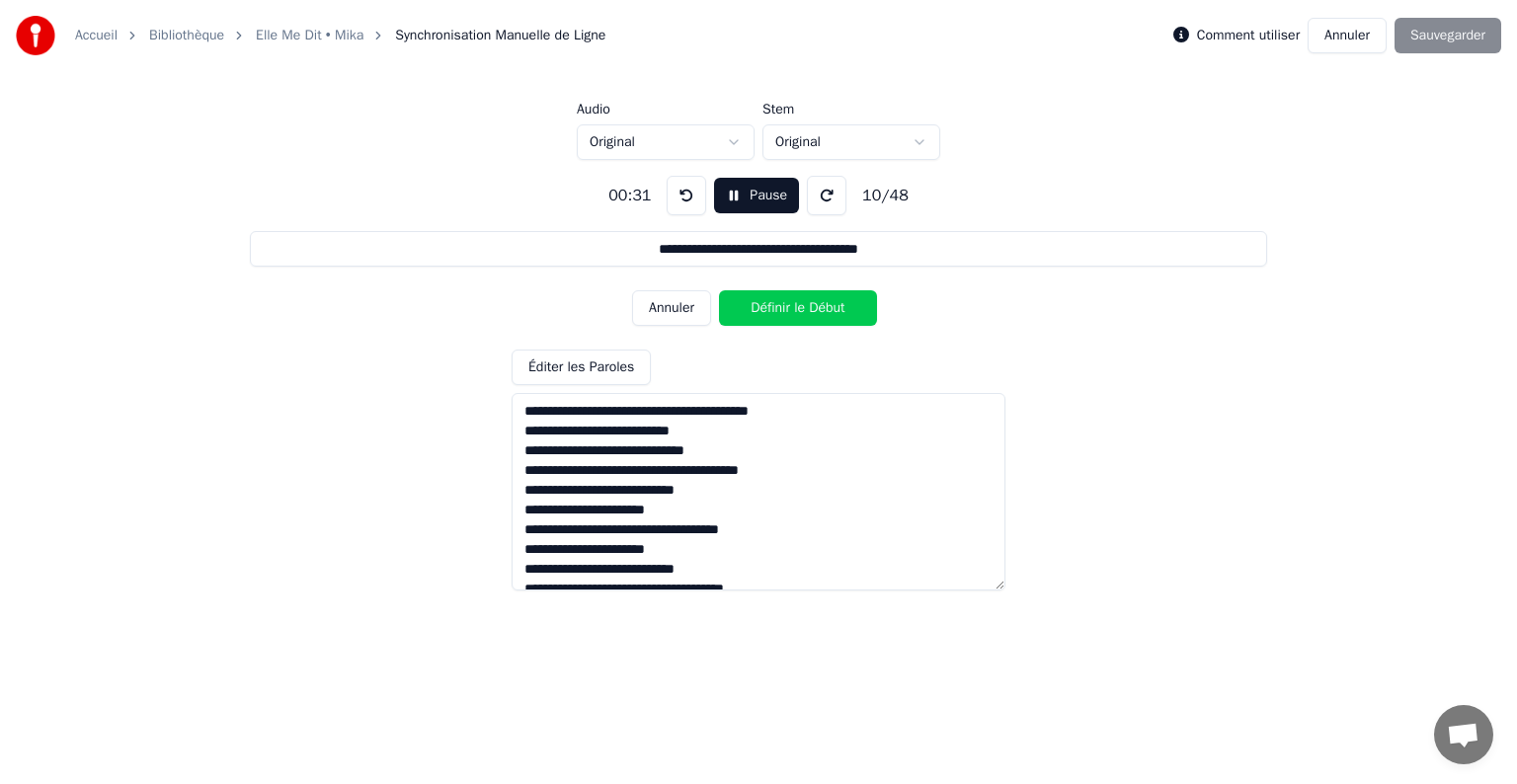 click on "Pause" at bounding box center (757, 196) 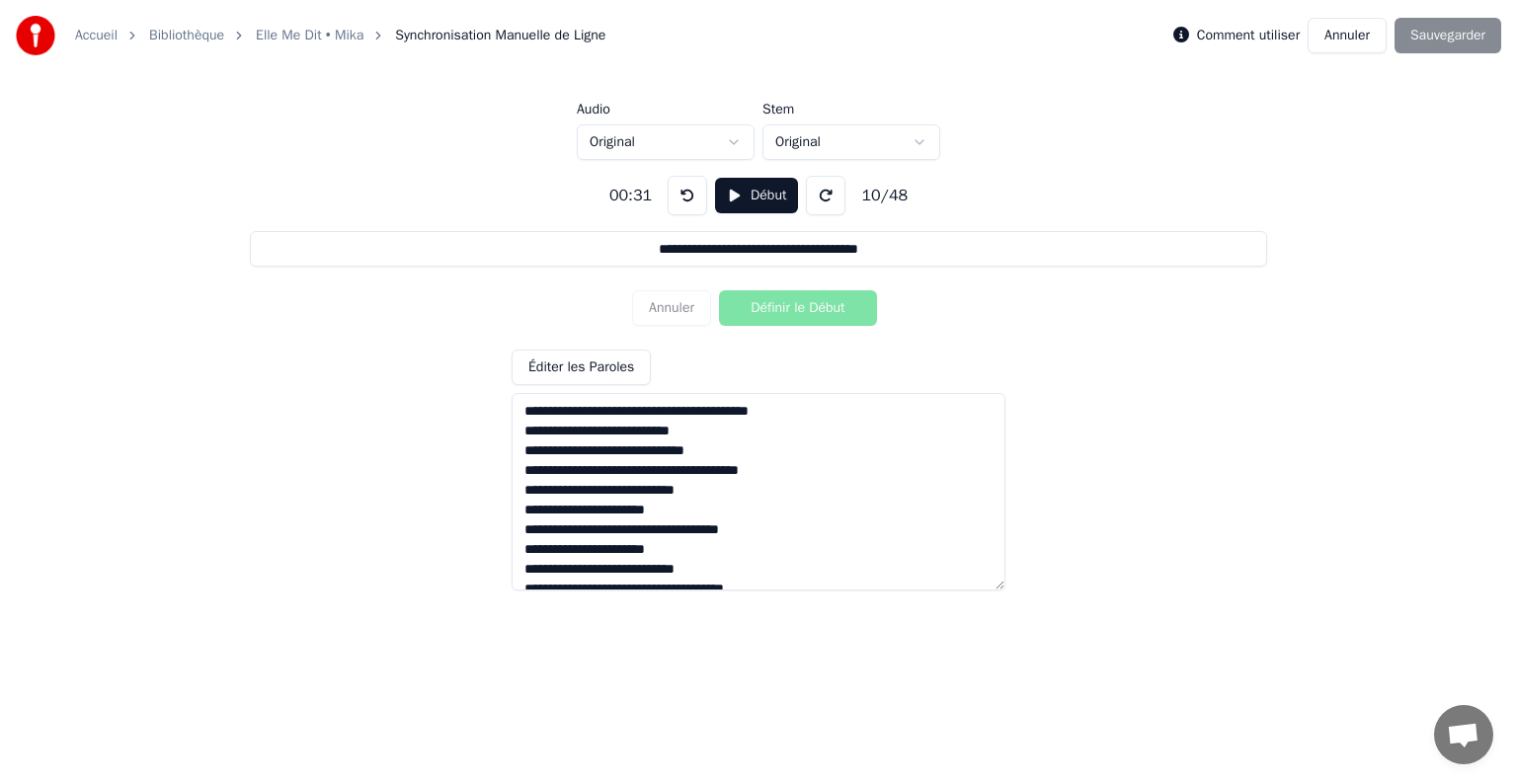 click on "Comment utiliser Annuler Sauvegarder" at bounding box center [1337, 36] 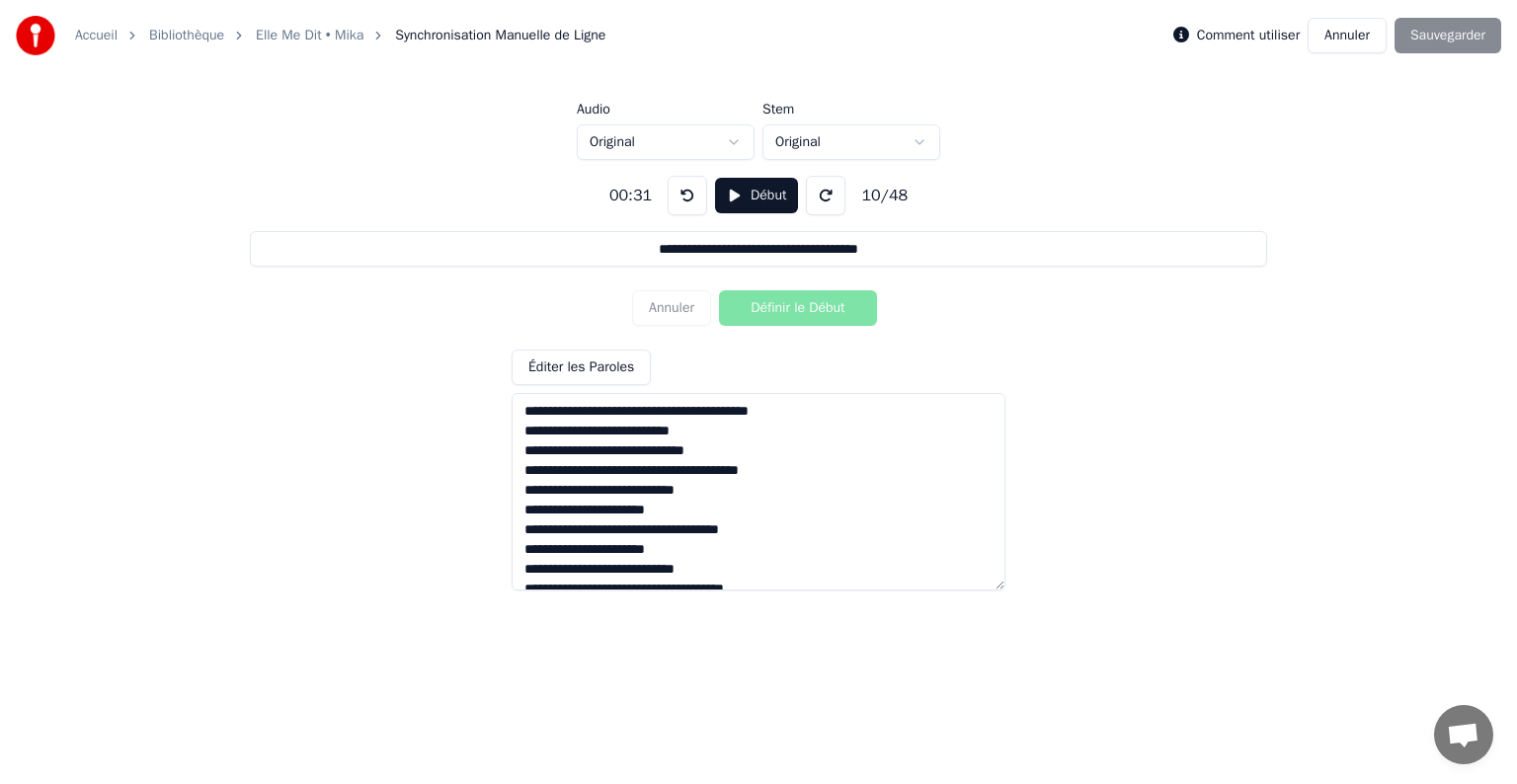 click on "Début" at bounding box center (757, 196) 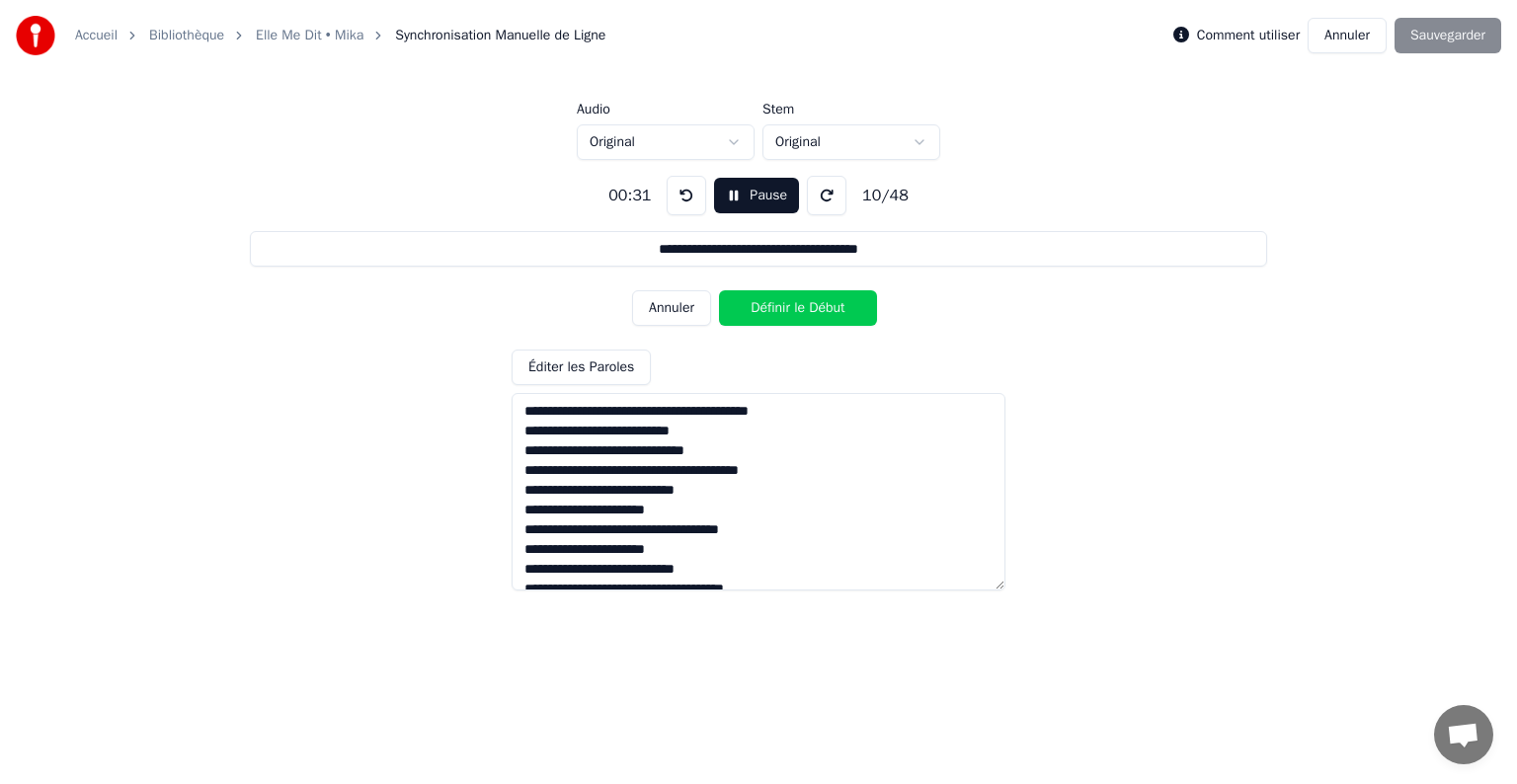 click on "Annuler Définir le Début" at bounding box center [758, 308] 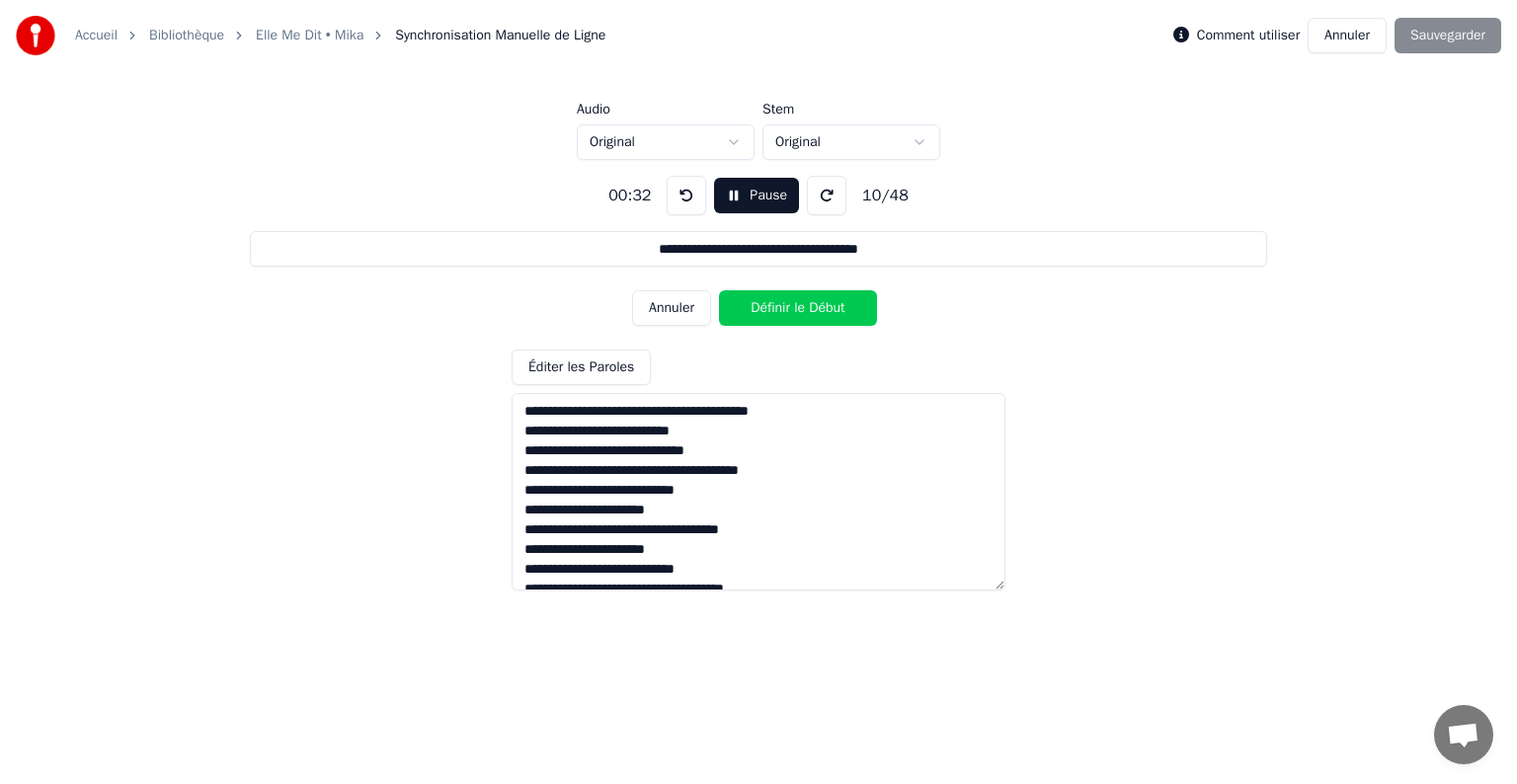 click on "Définir le Début" at bounding box center [798, 308] 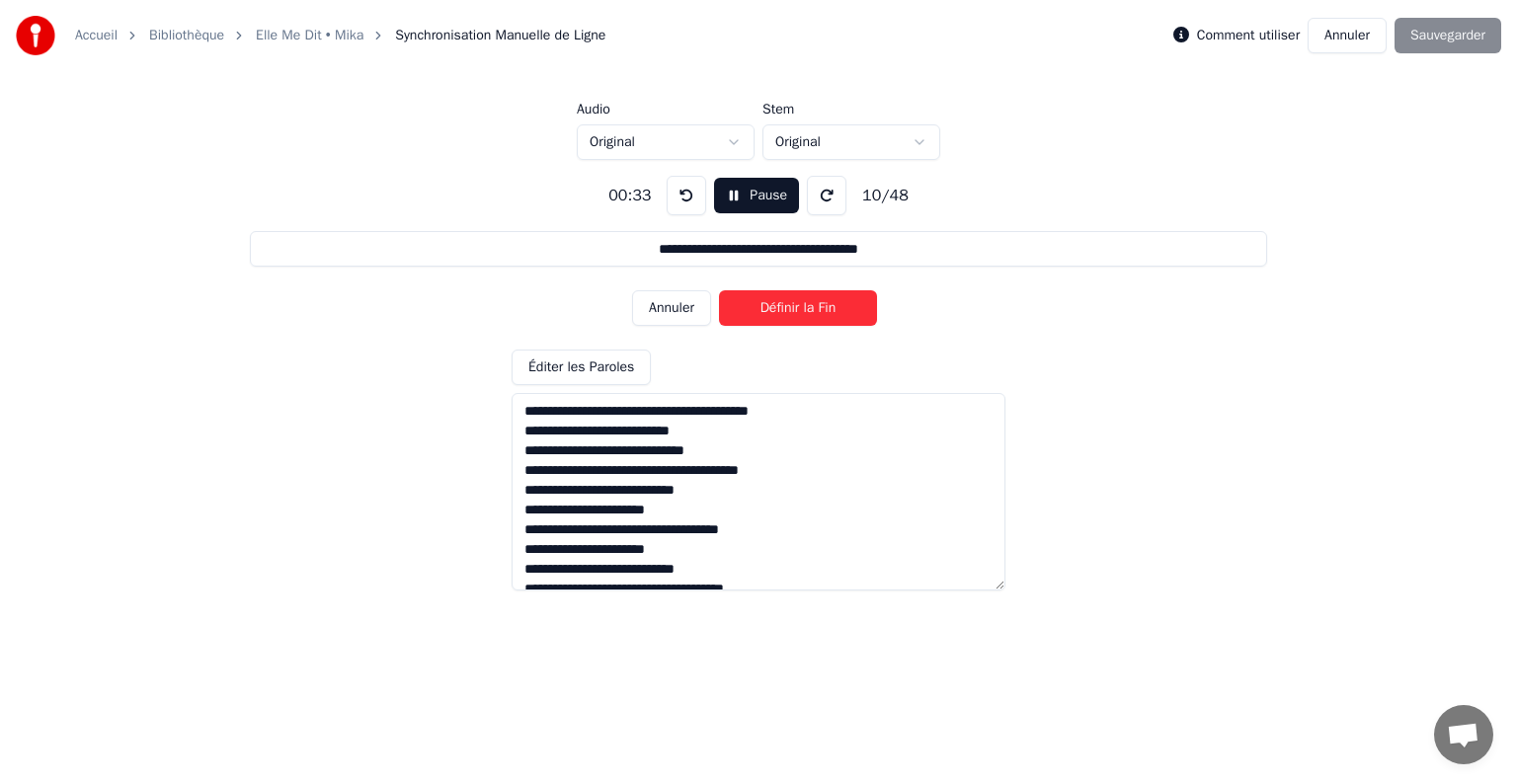 click on "Définir la Fin" at bounding box center [798, 308] 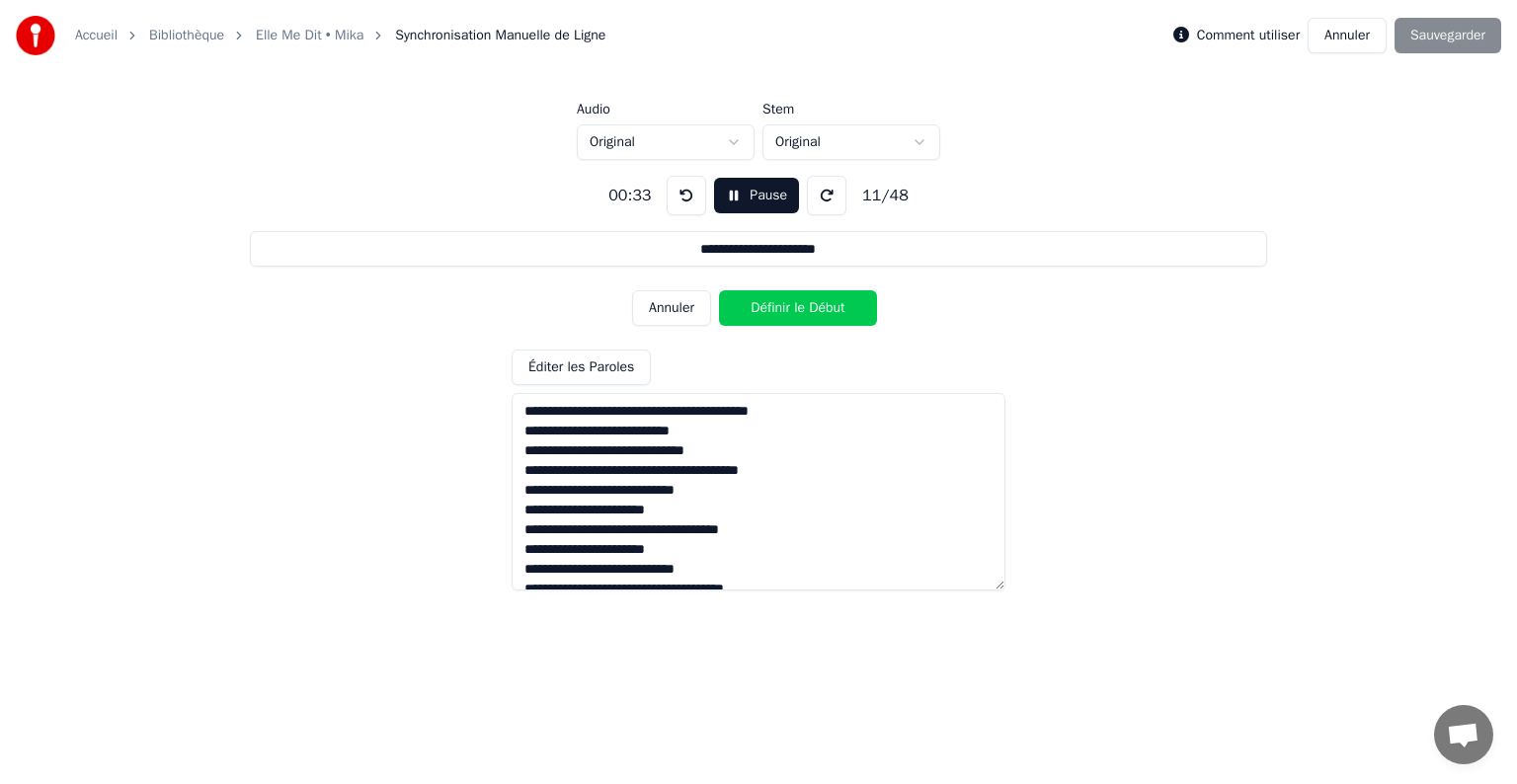 click on "Définir le Début" at bounding box center (798, 308) 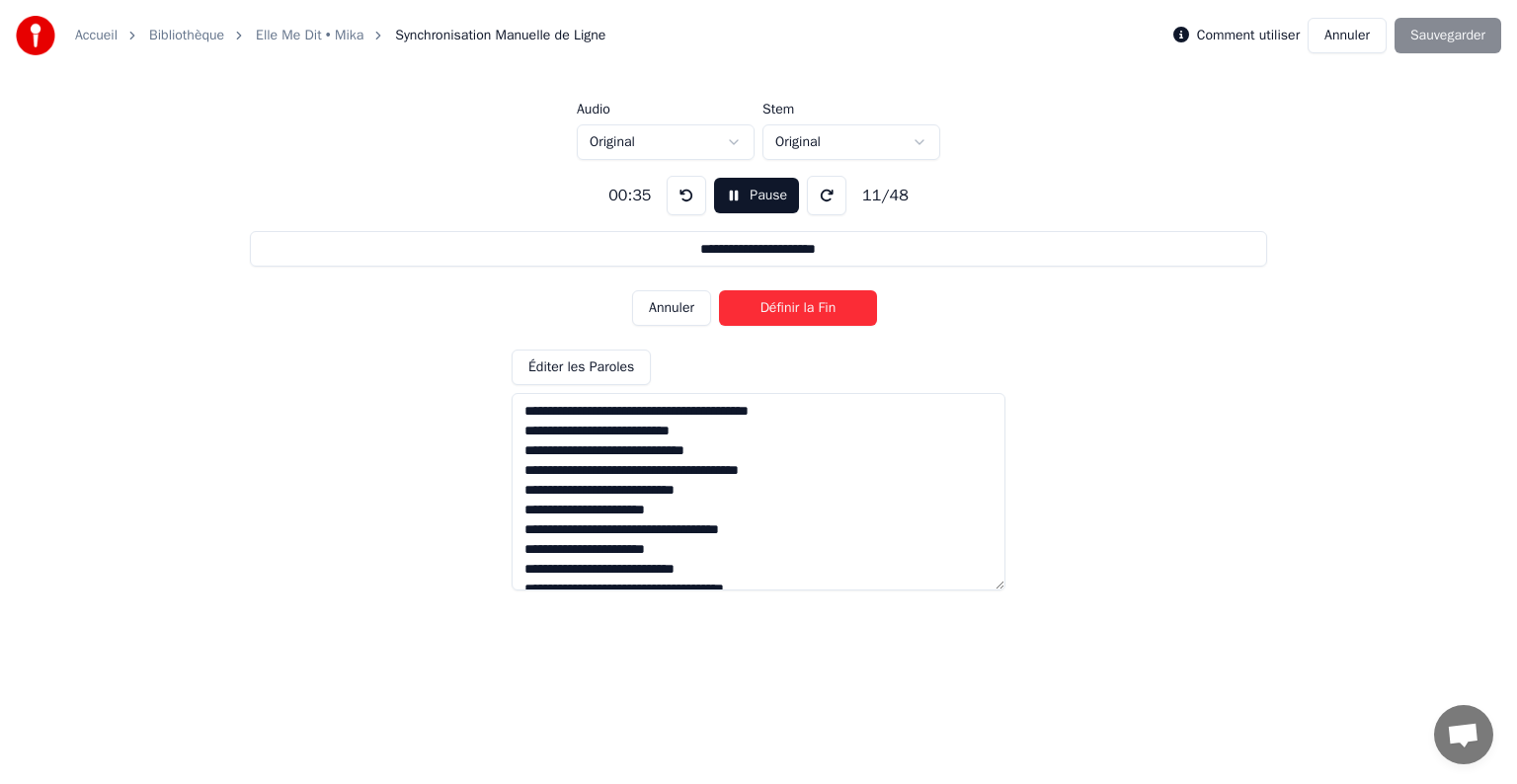click on "Définir la Fin" at bounding box center [798, 308] 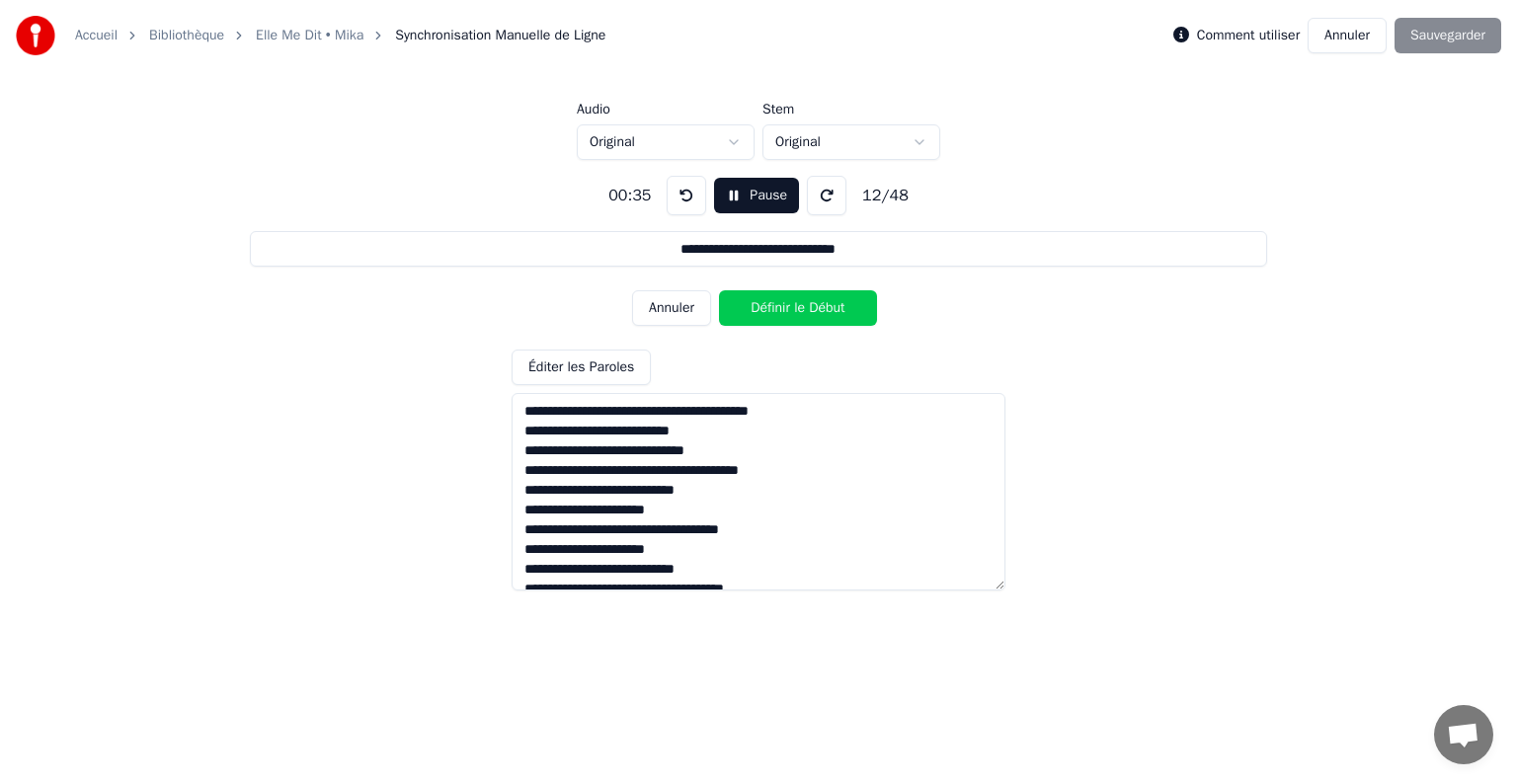 click on "Définir le Début" at bounding box center [798, 308] 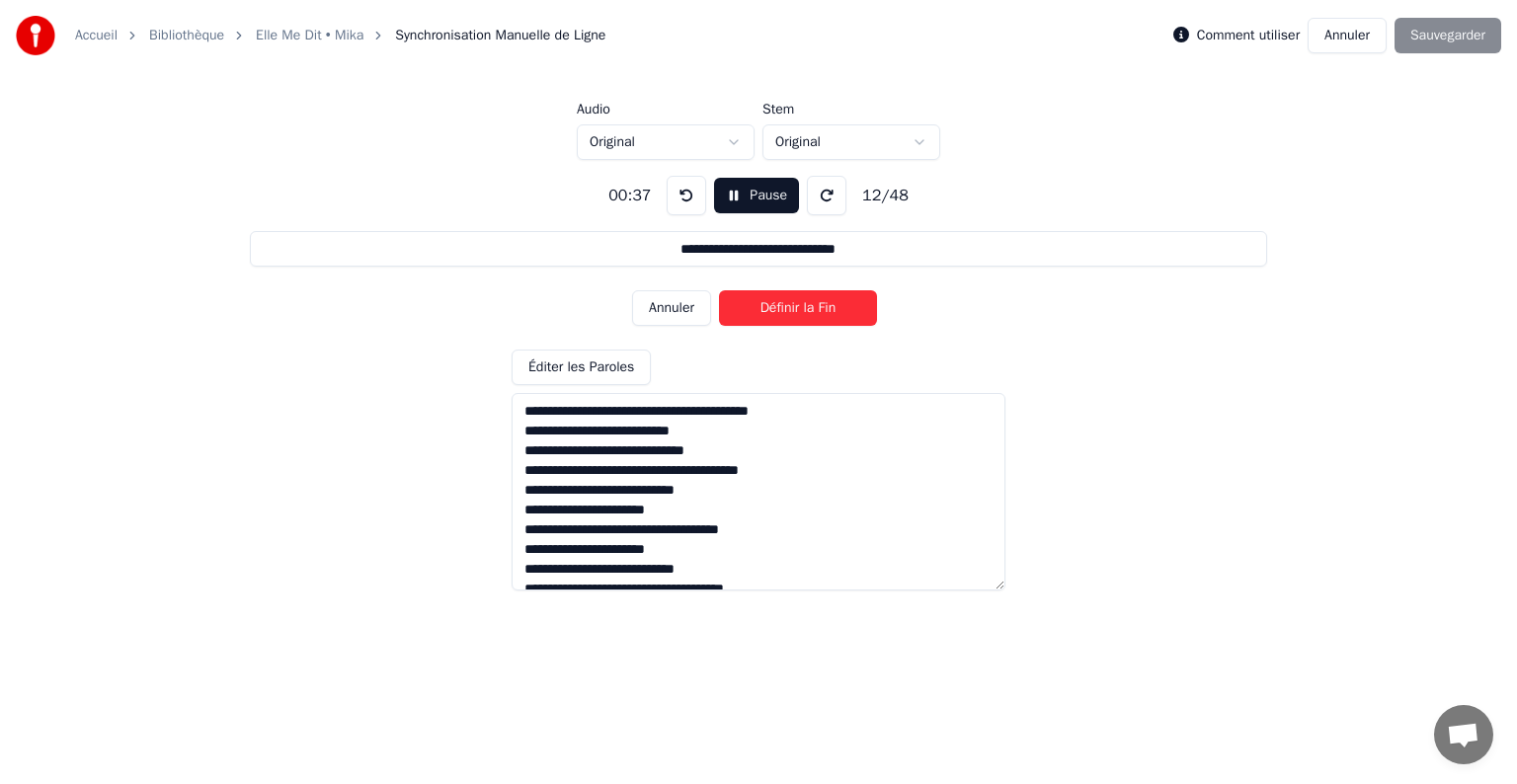 click on "Définir la Fin" at bounding box center [798, 308] 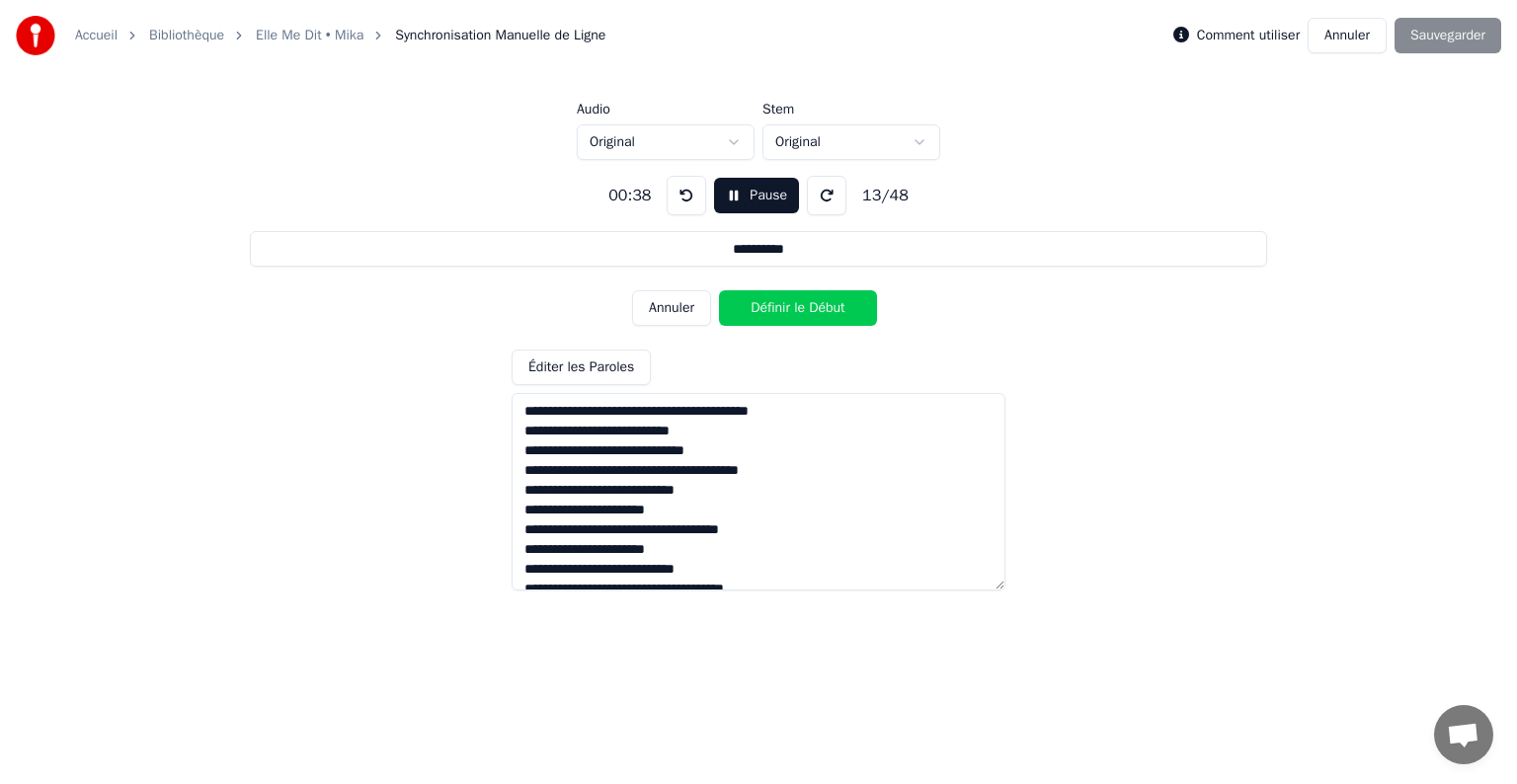 click on "Définir le Début" at bounding box center (798, 308) 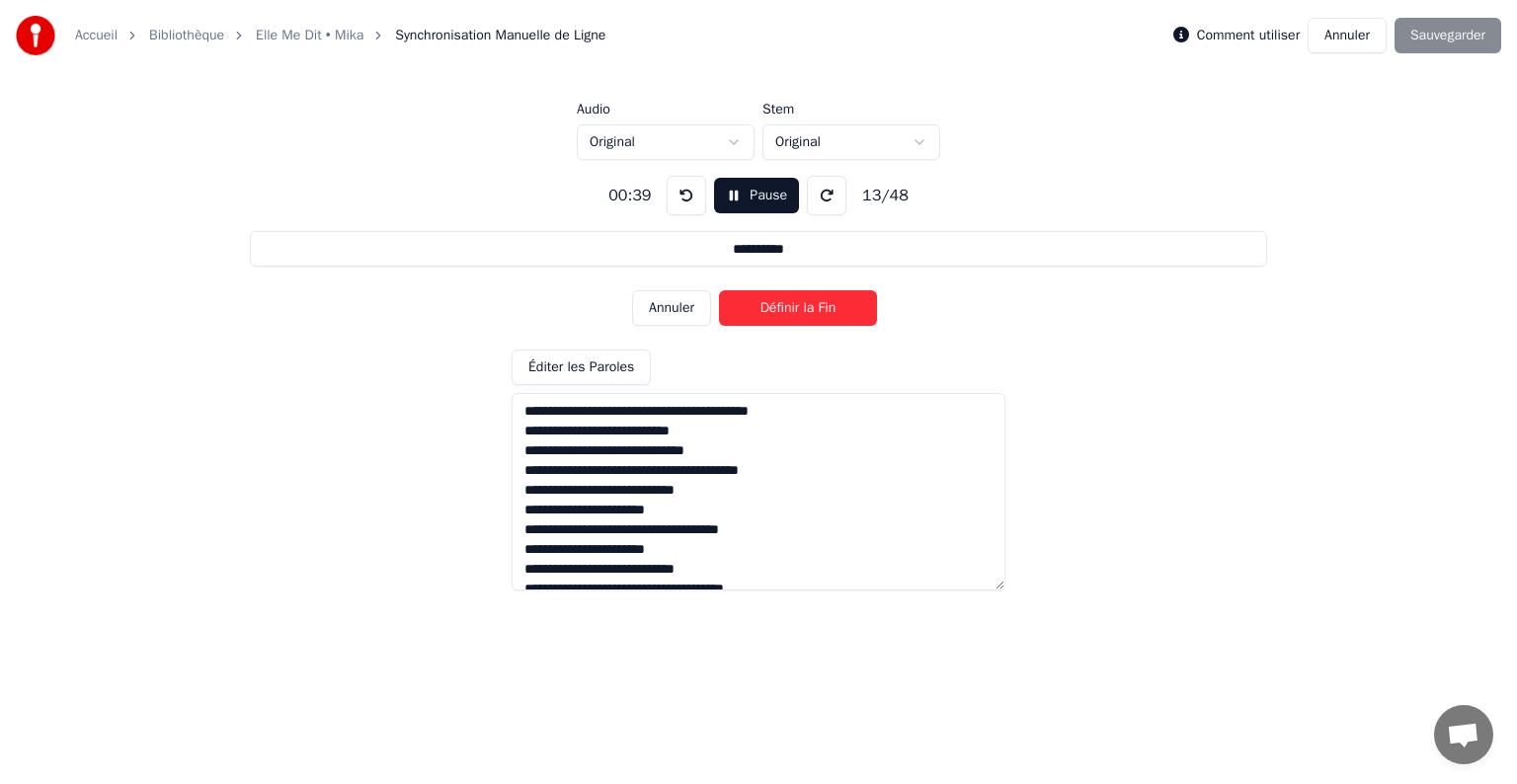 click on "Définir la Fin" at bounding box center (798, 308) 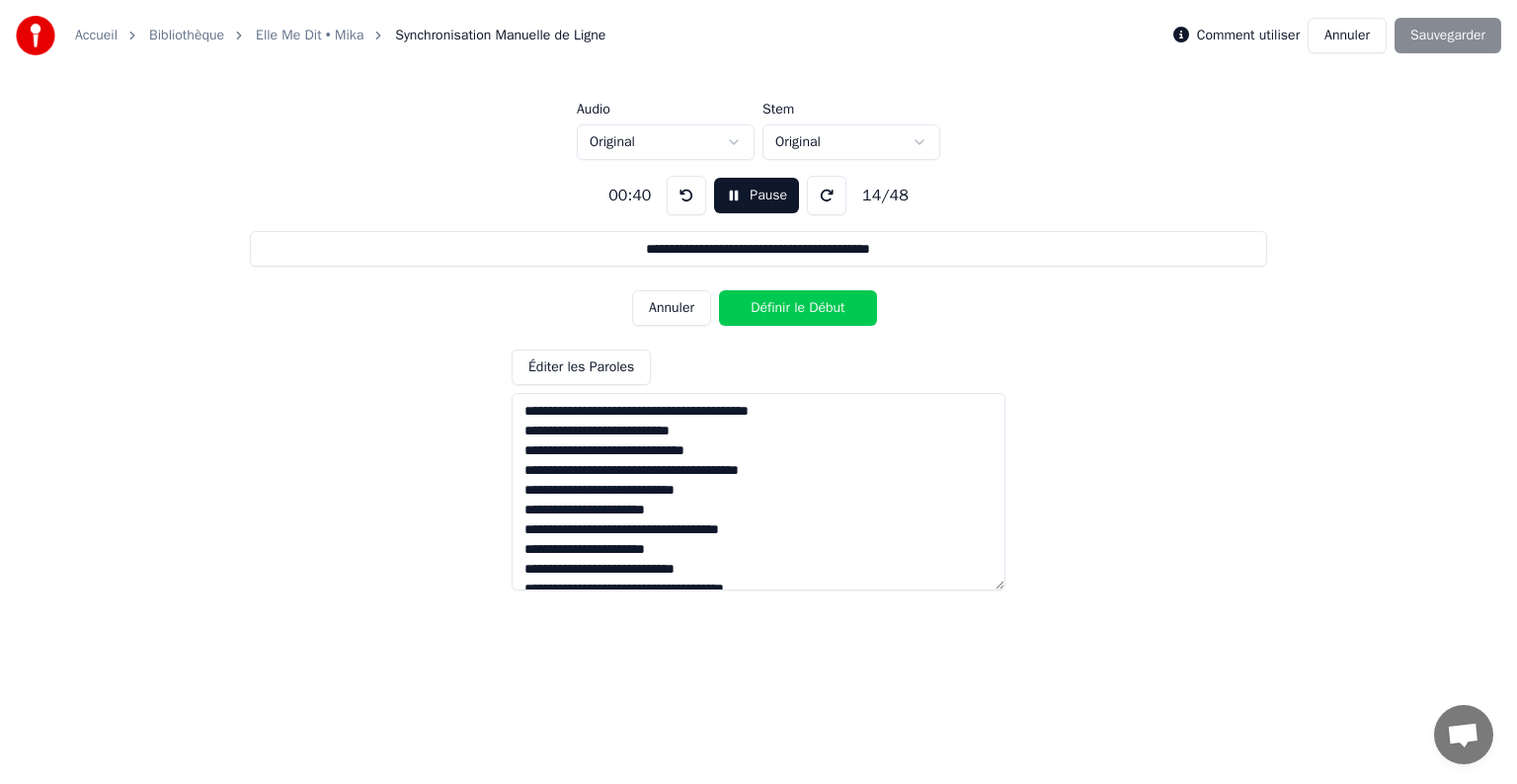 click on "Définir le Début" at bounding box center [798, 308] 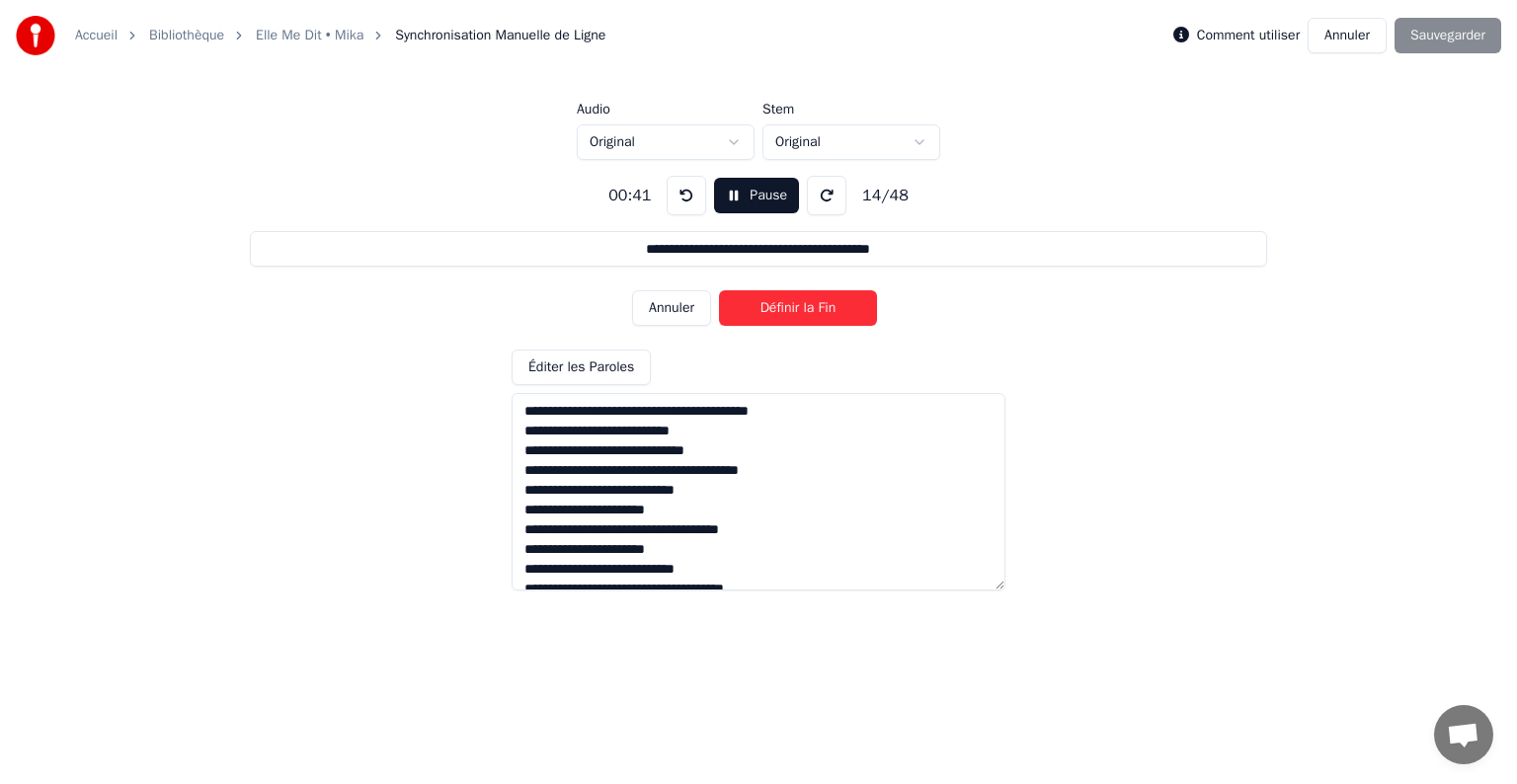 click on "Définir la Fin" at bounding box center [798, 308] 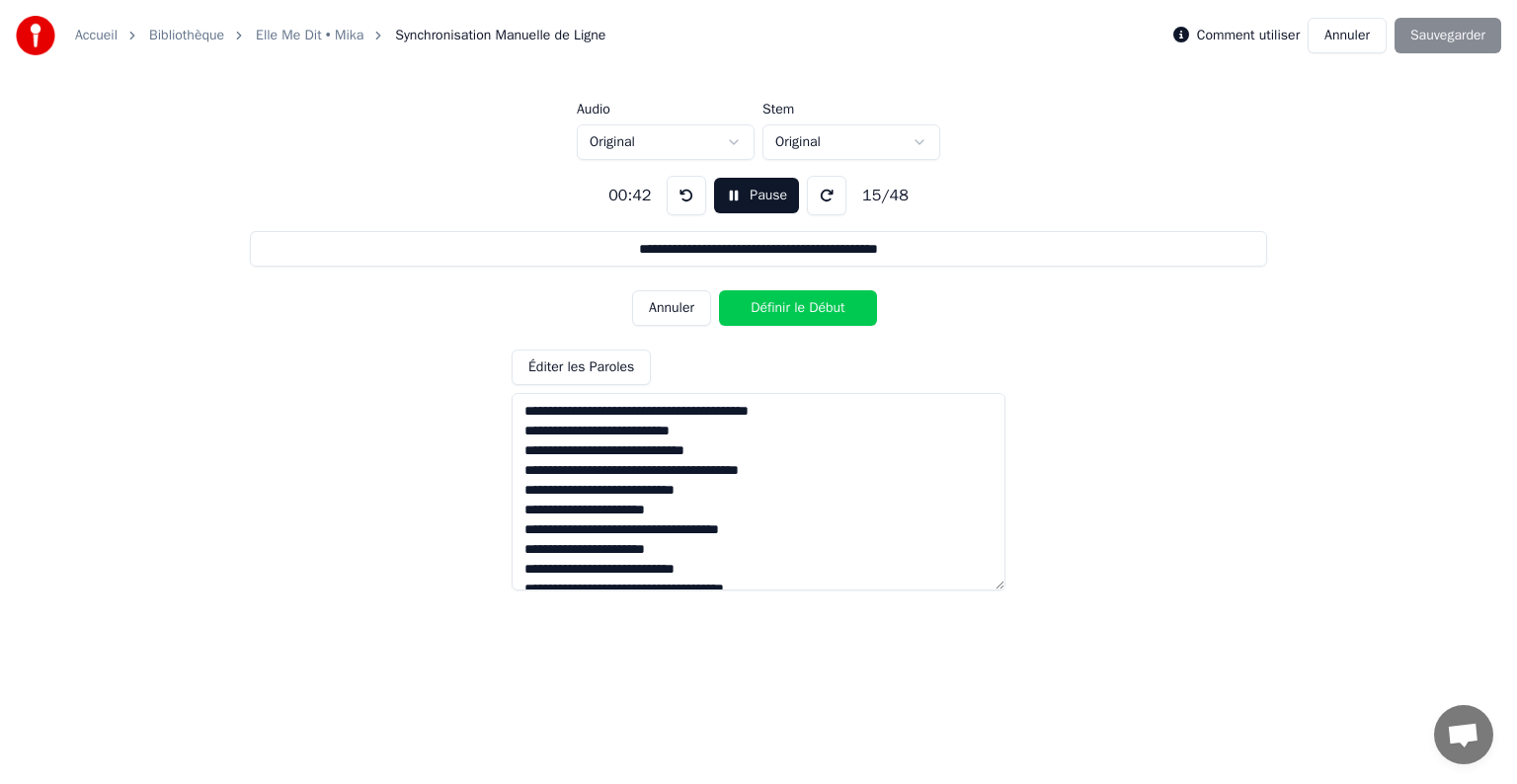 click on "Définir le Début" at bounding box center (798, 308) 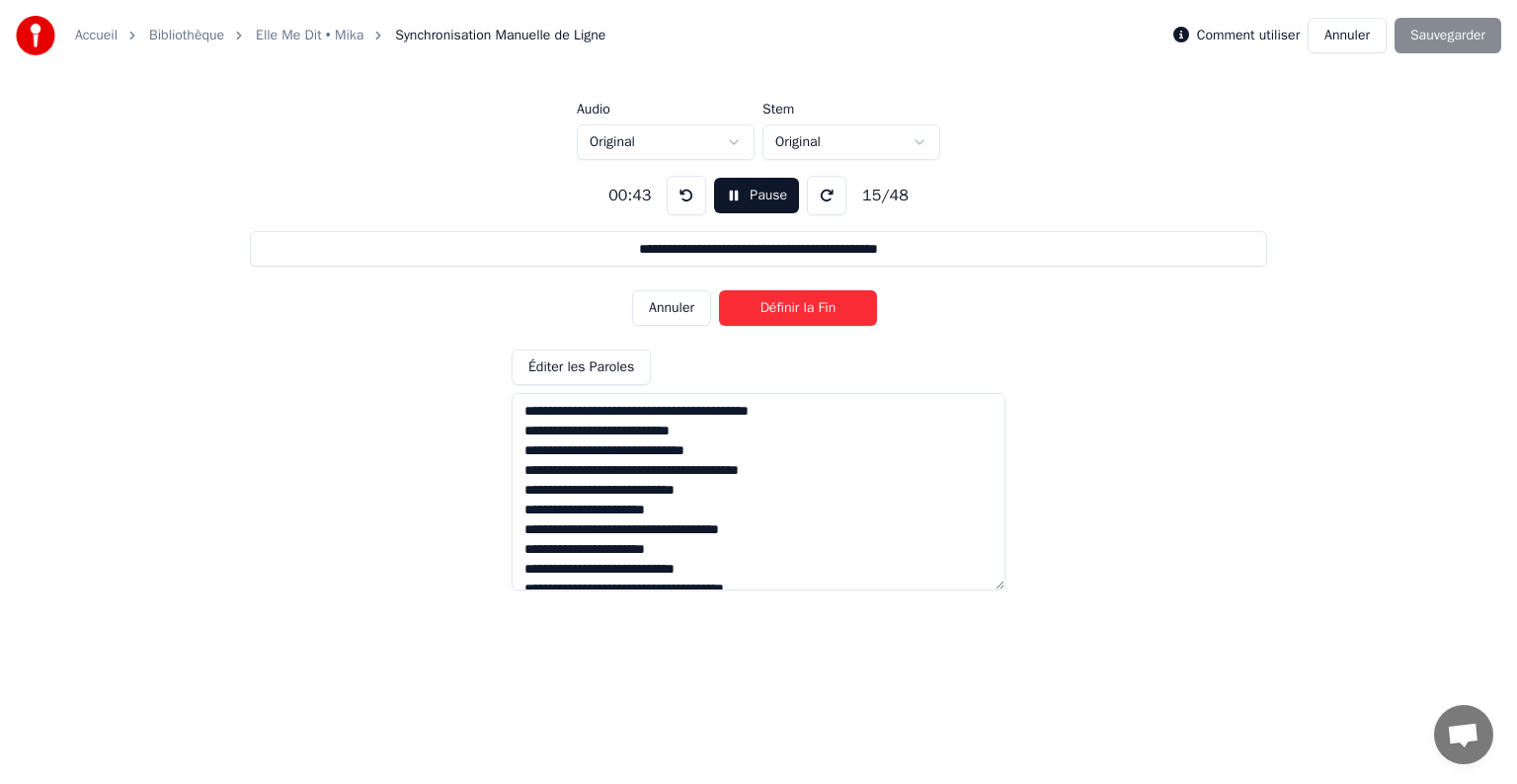 click on "Définir la Fin" at bounding box center (798, 308) 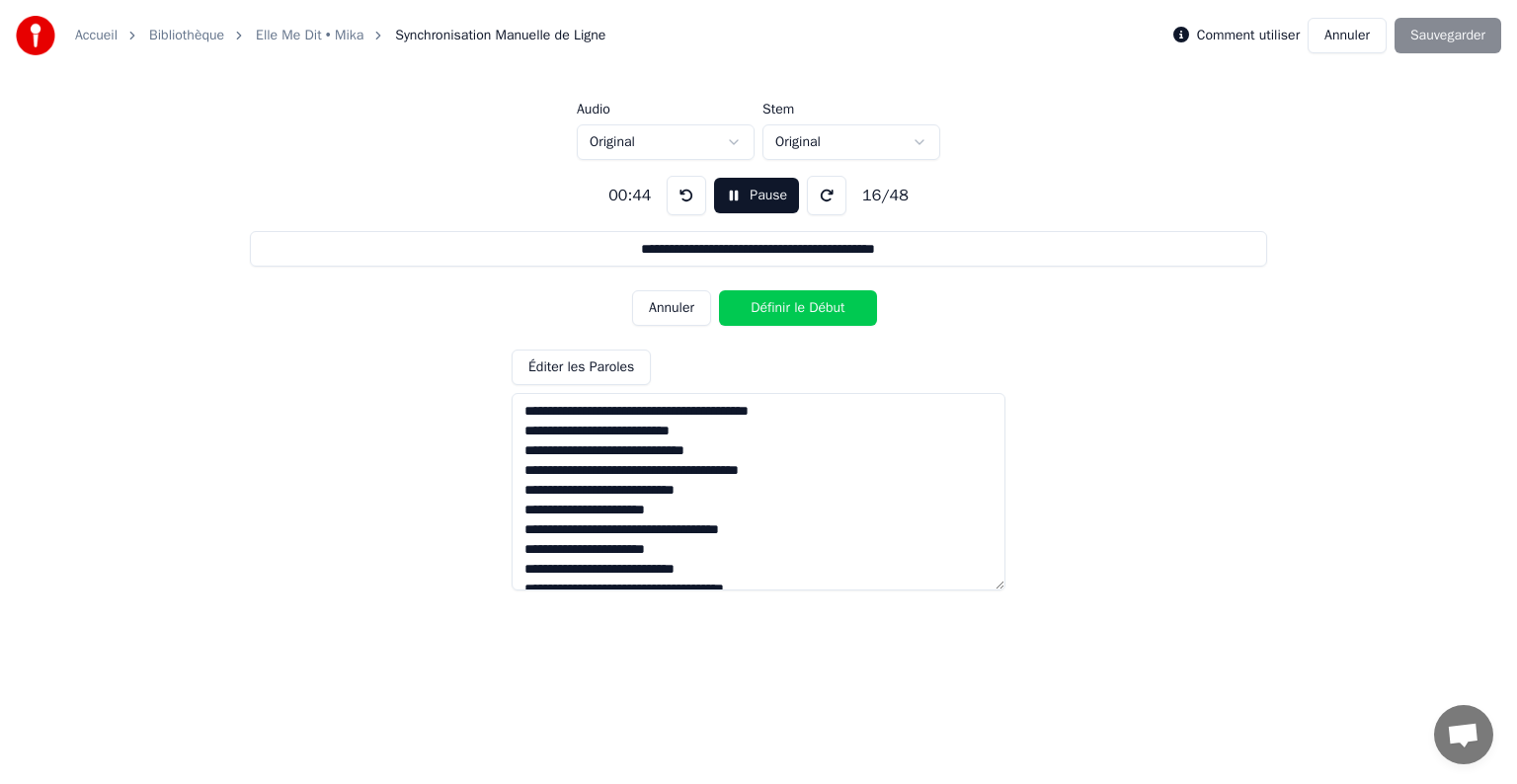 click on "Définir le Début" at bounding box center (798, 308) 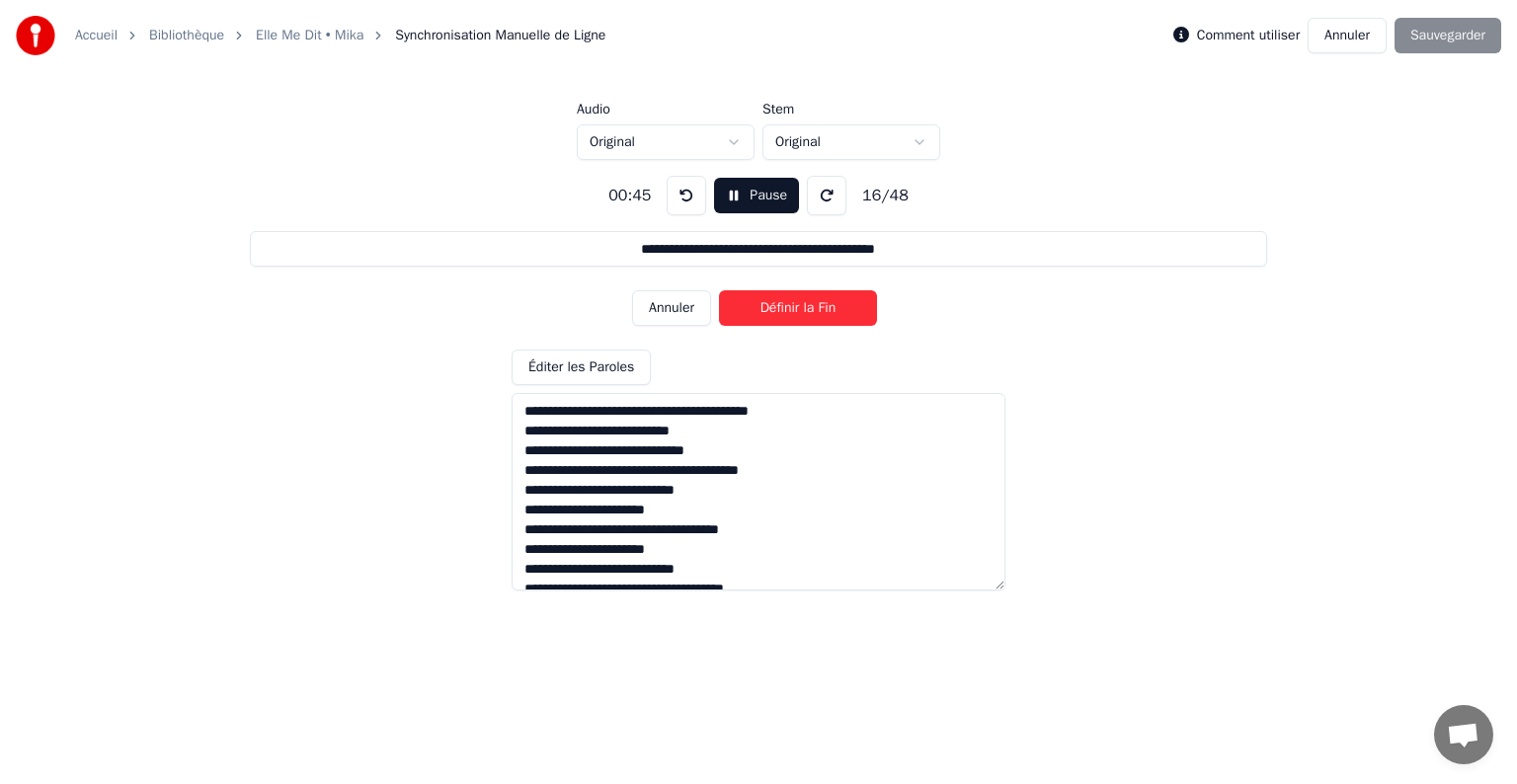 click on "Définir la Fin" at bounding box center (798, 308) 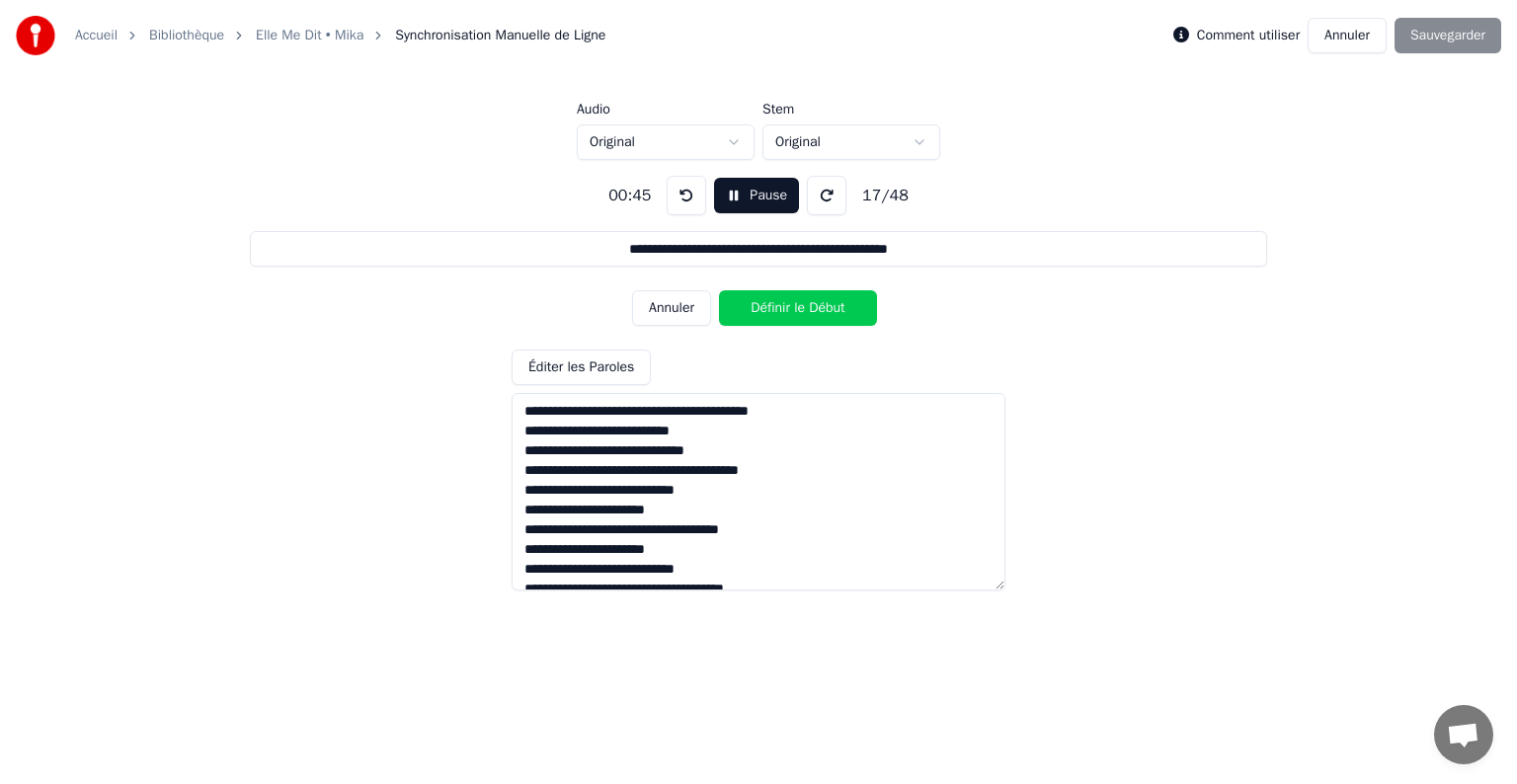click on "Définir le Début" at bounding box center (798, 308) 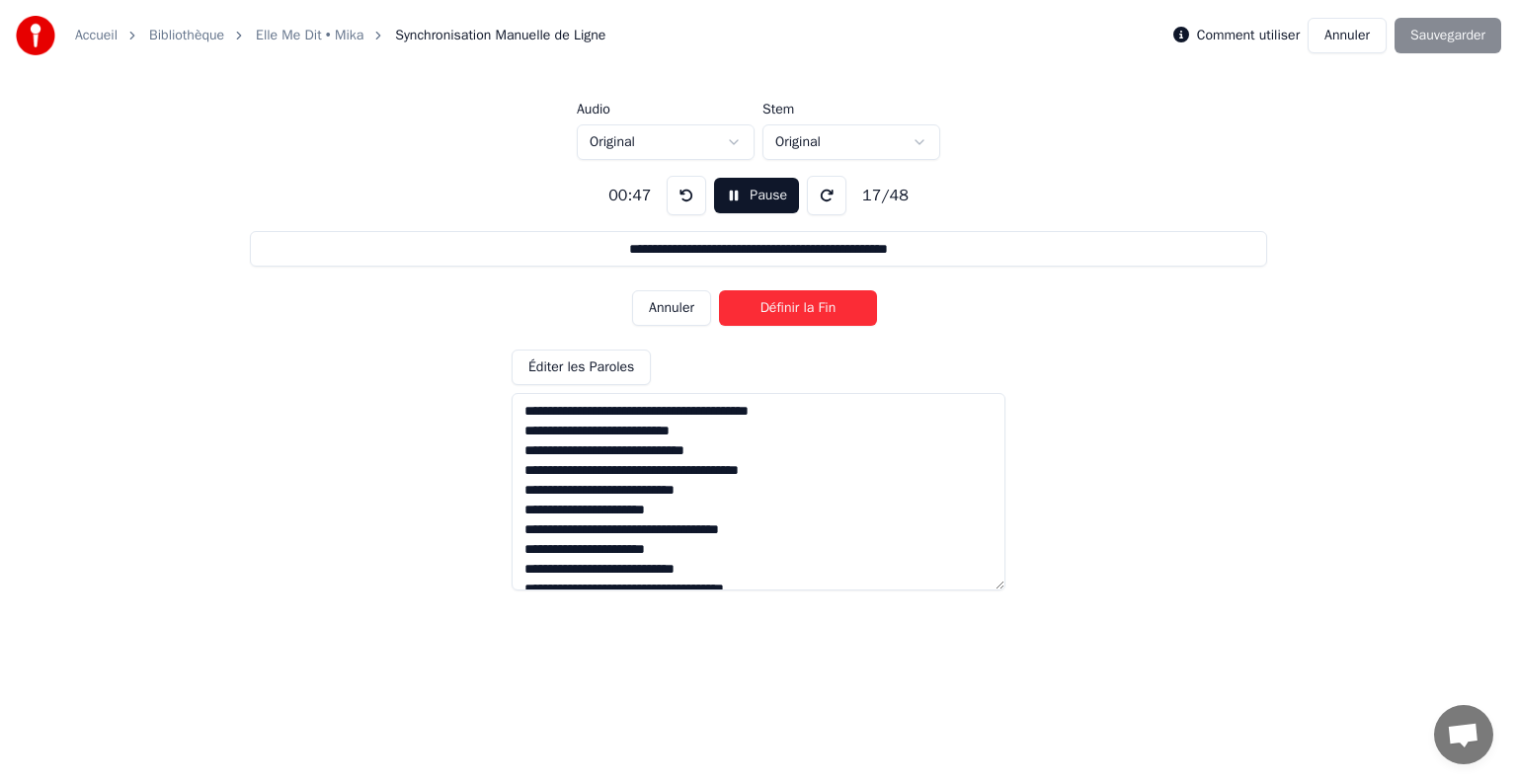 click on "Définir la Fin" at bounding box center [798, 308] 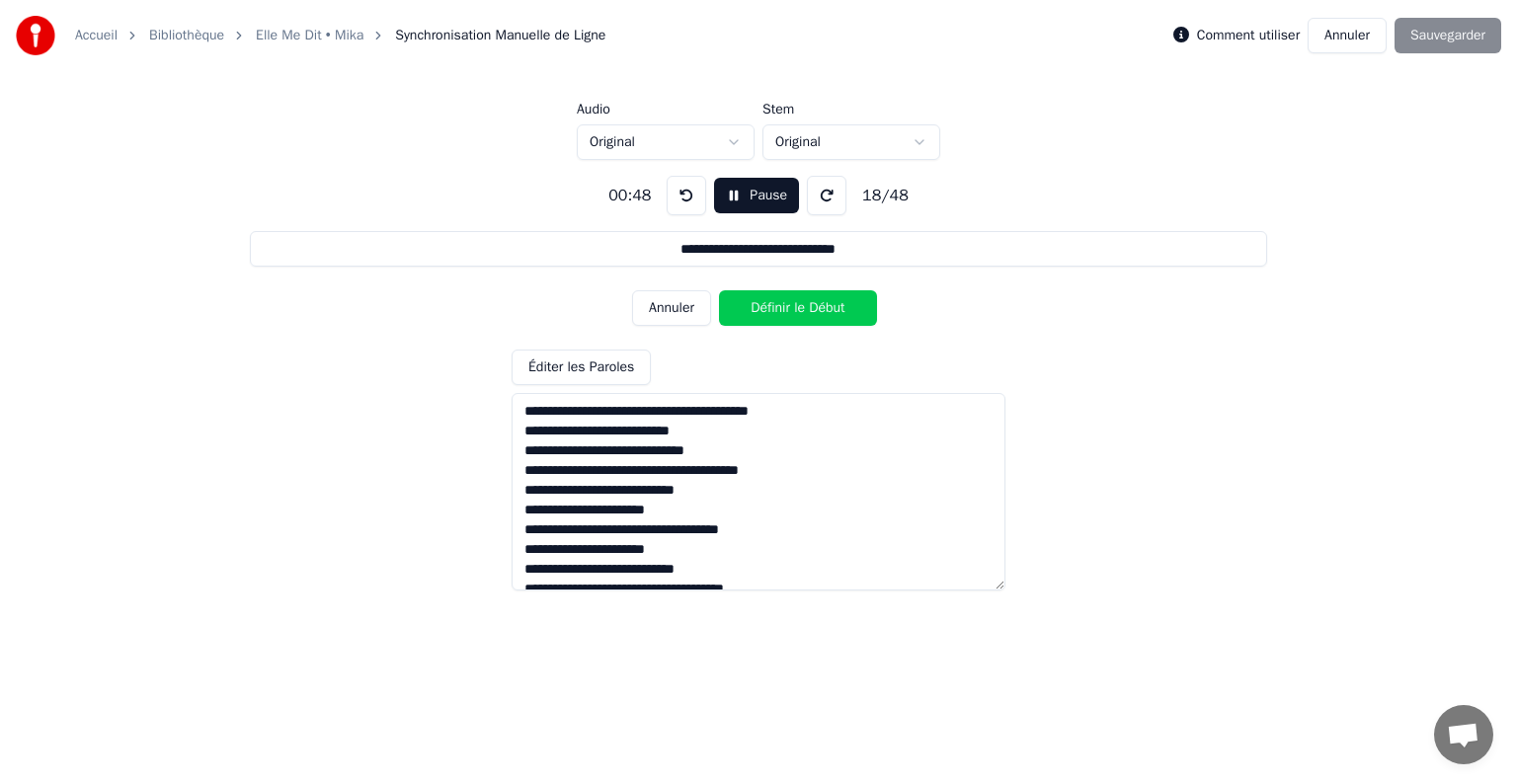 click on "Définir le Début" at bounding box center (798, 308) 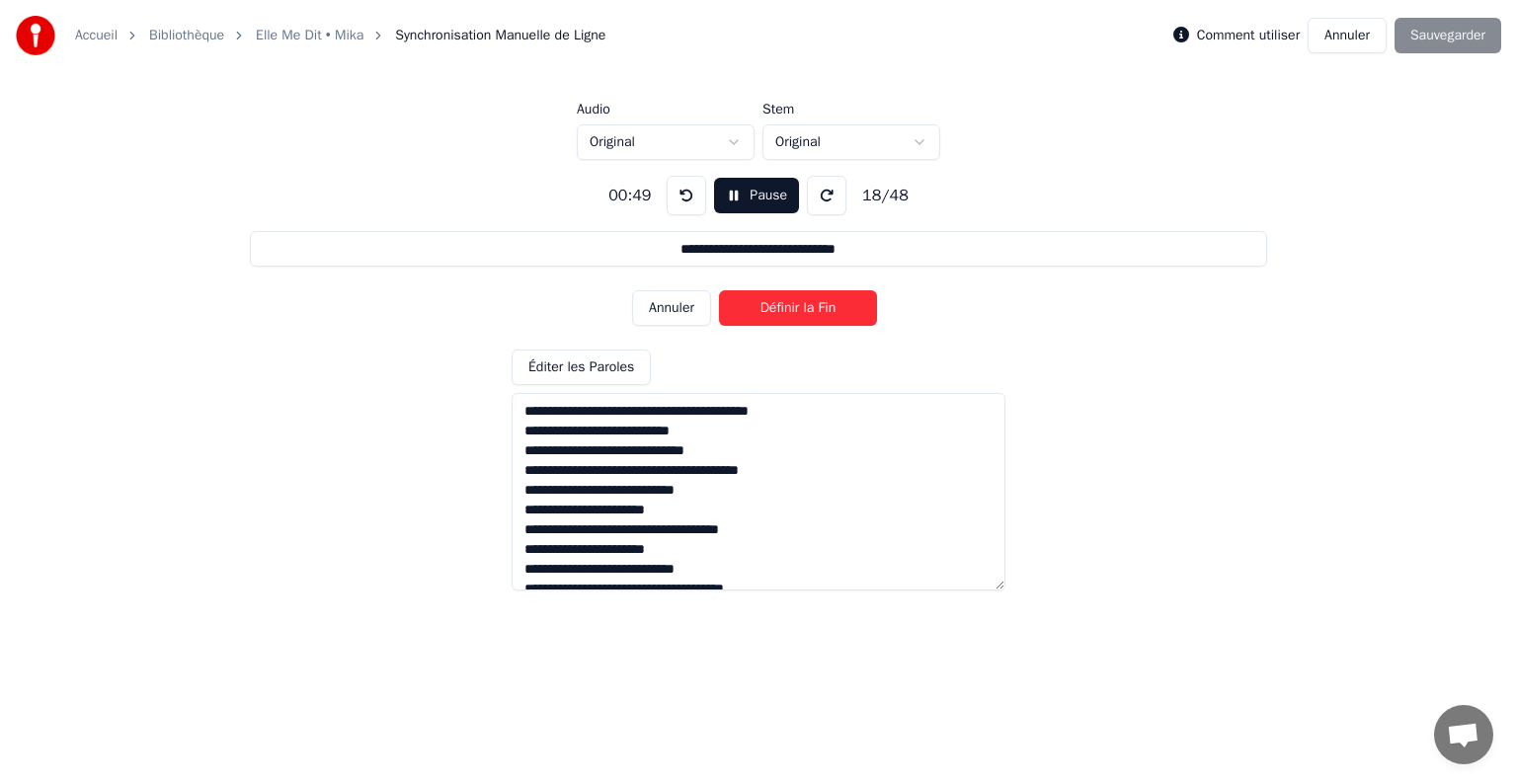 click on "Définir la Fin" at bounding box center (798, 308) 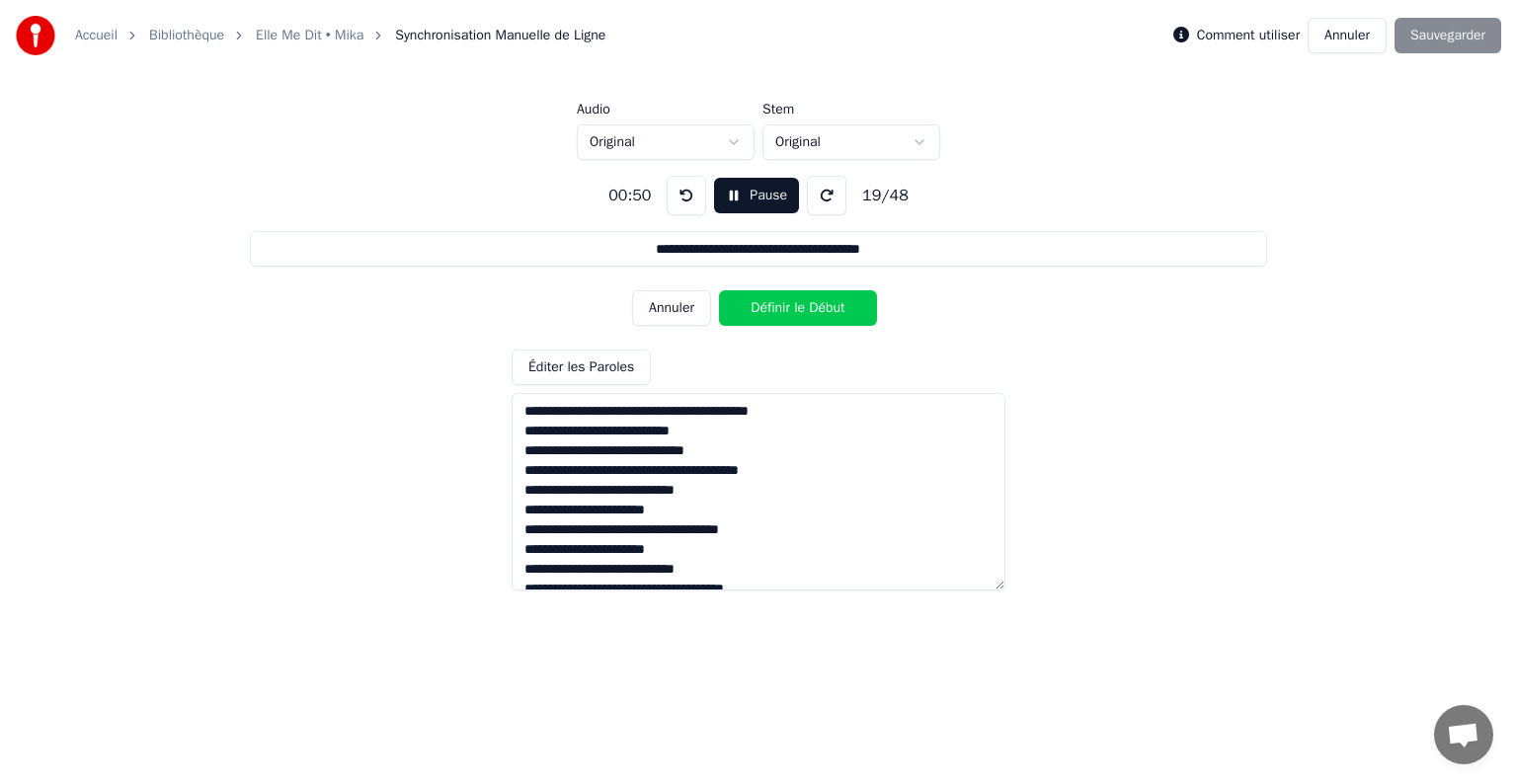 click on "Définir le Début" at bounding box center [798, 308] 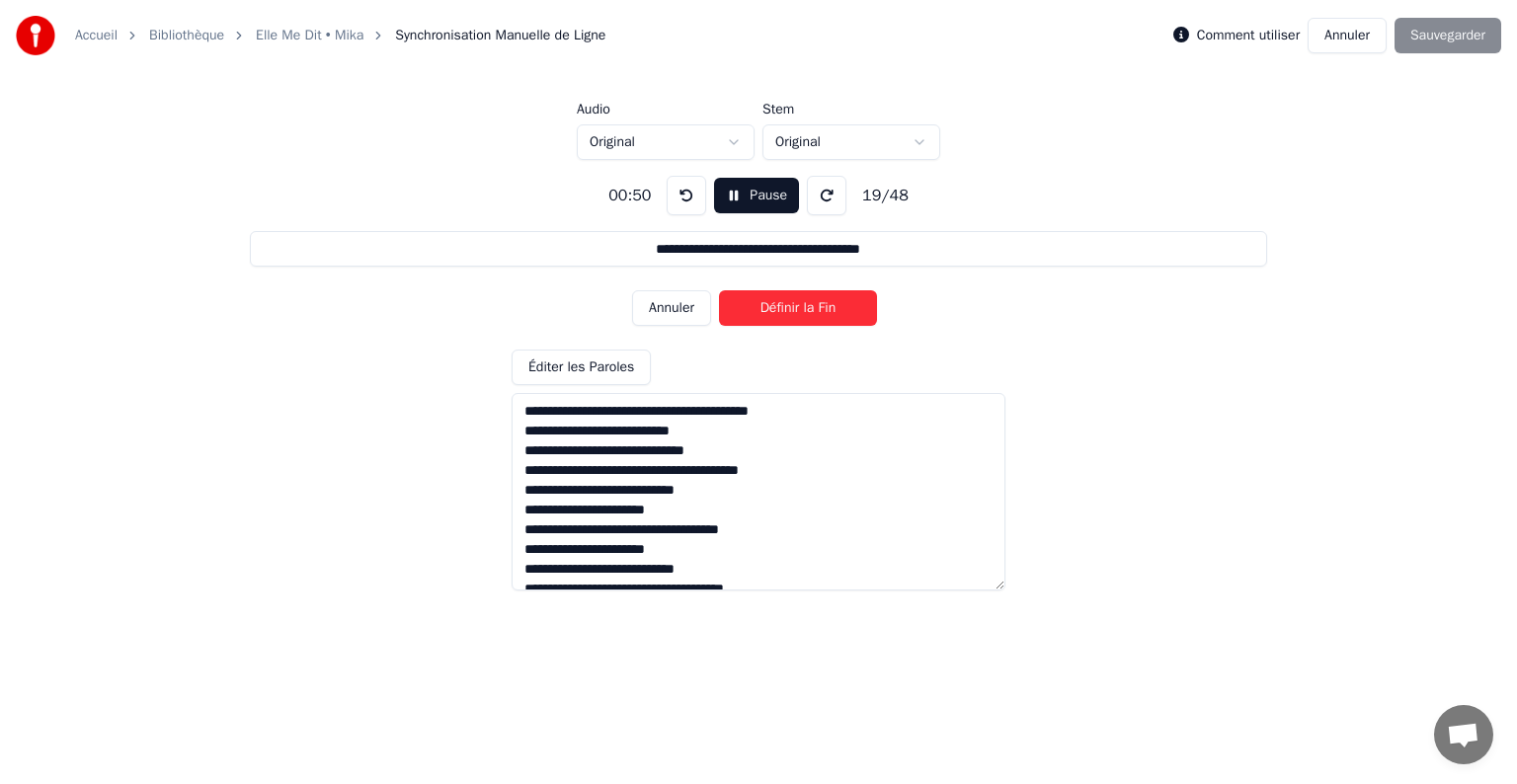 click on "Définir la Fin" at bounding box center [798, 308] 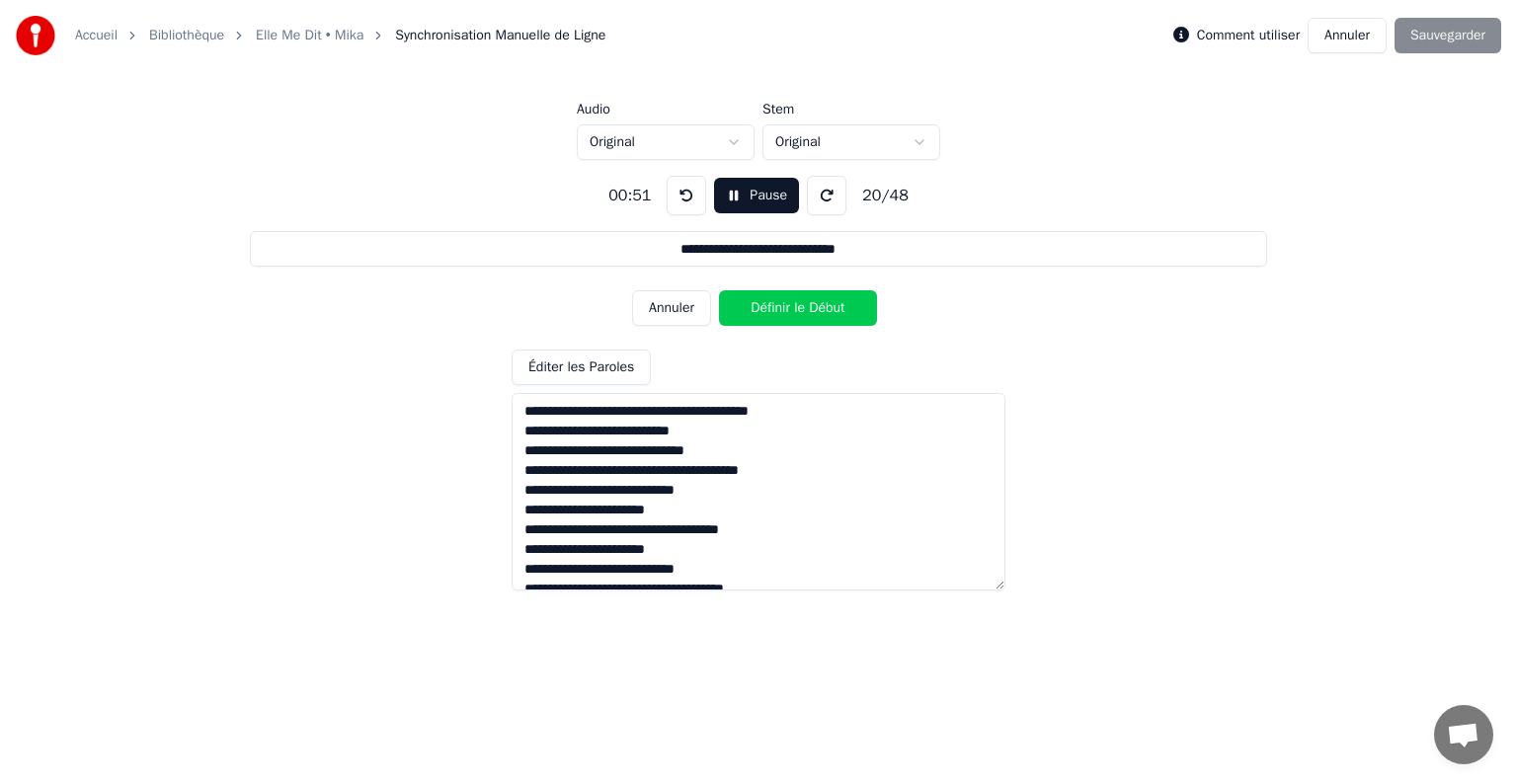 click on "Définir le Début" at bounding box center [798, 308] 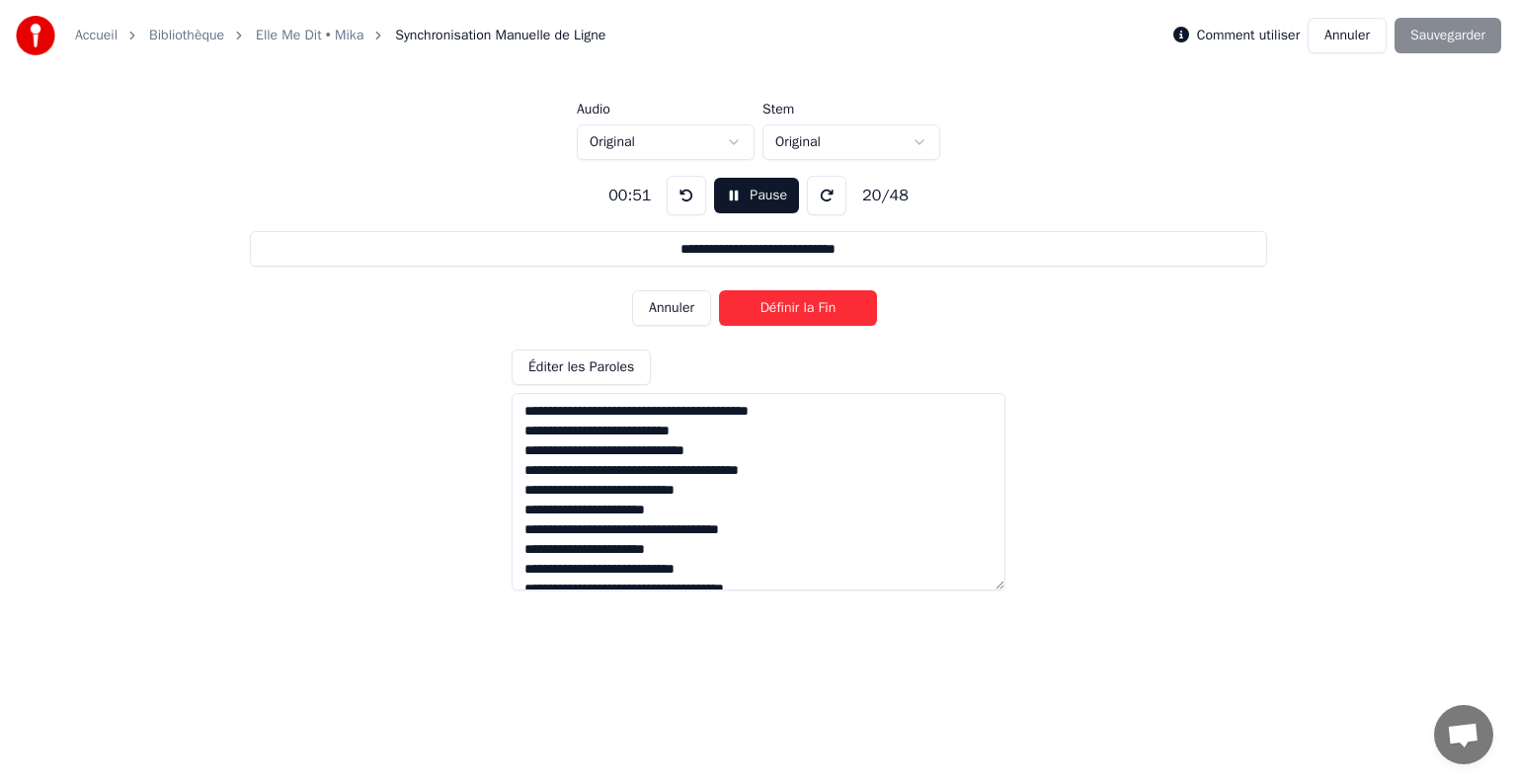 click on "Définir la Fin" at bounding box center (798, 308) 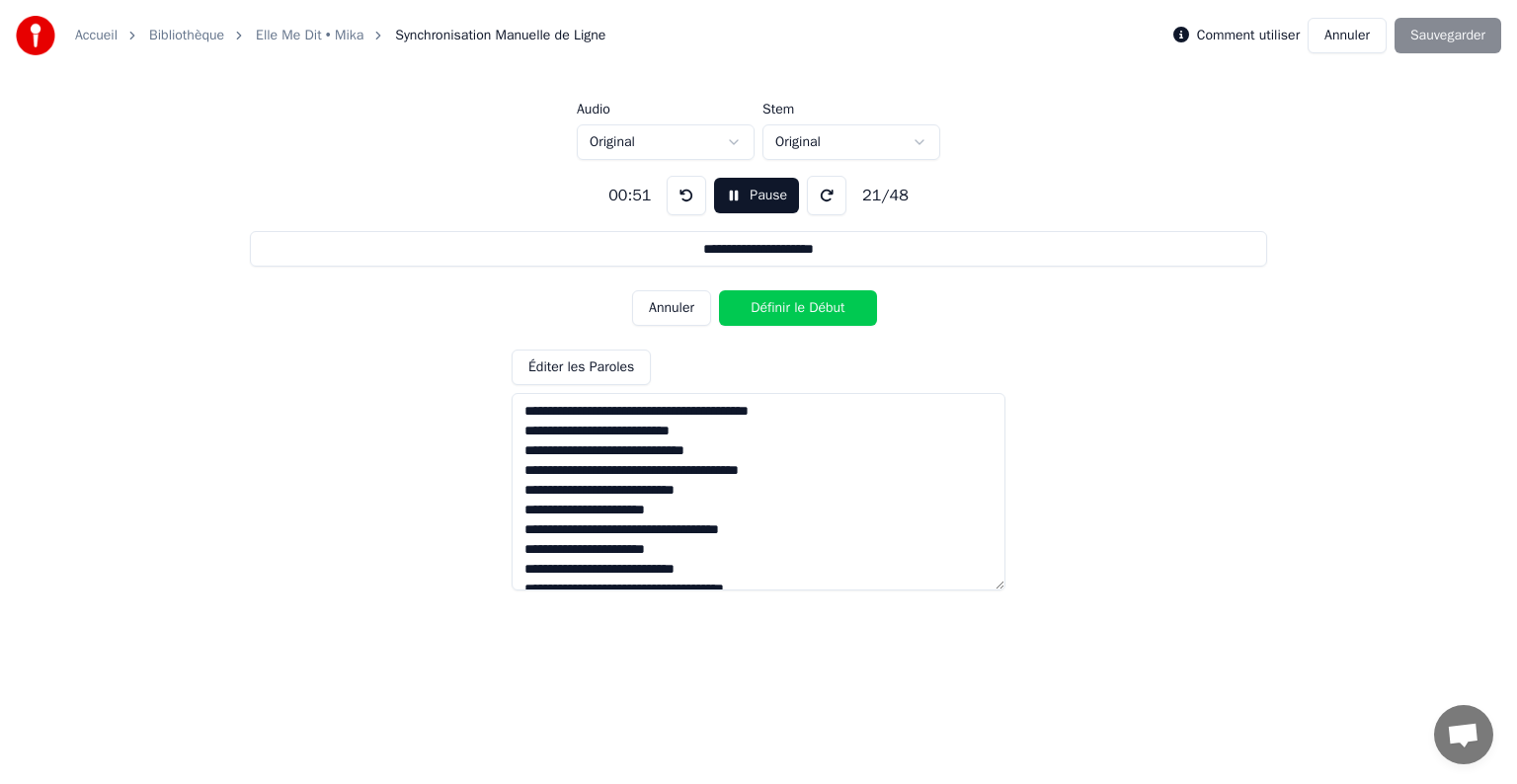 click on "Définir le Début" at bounding box center (798, 308) 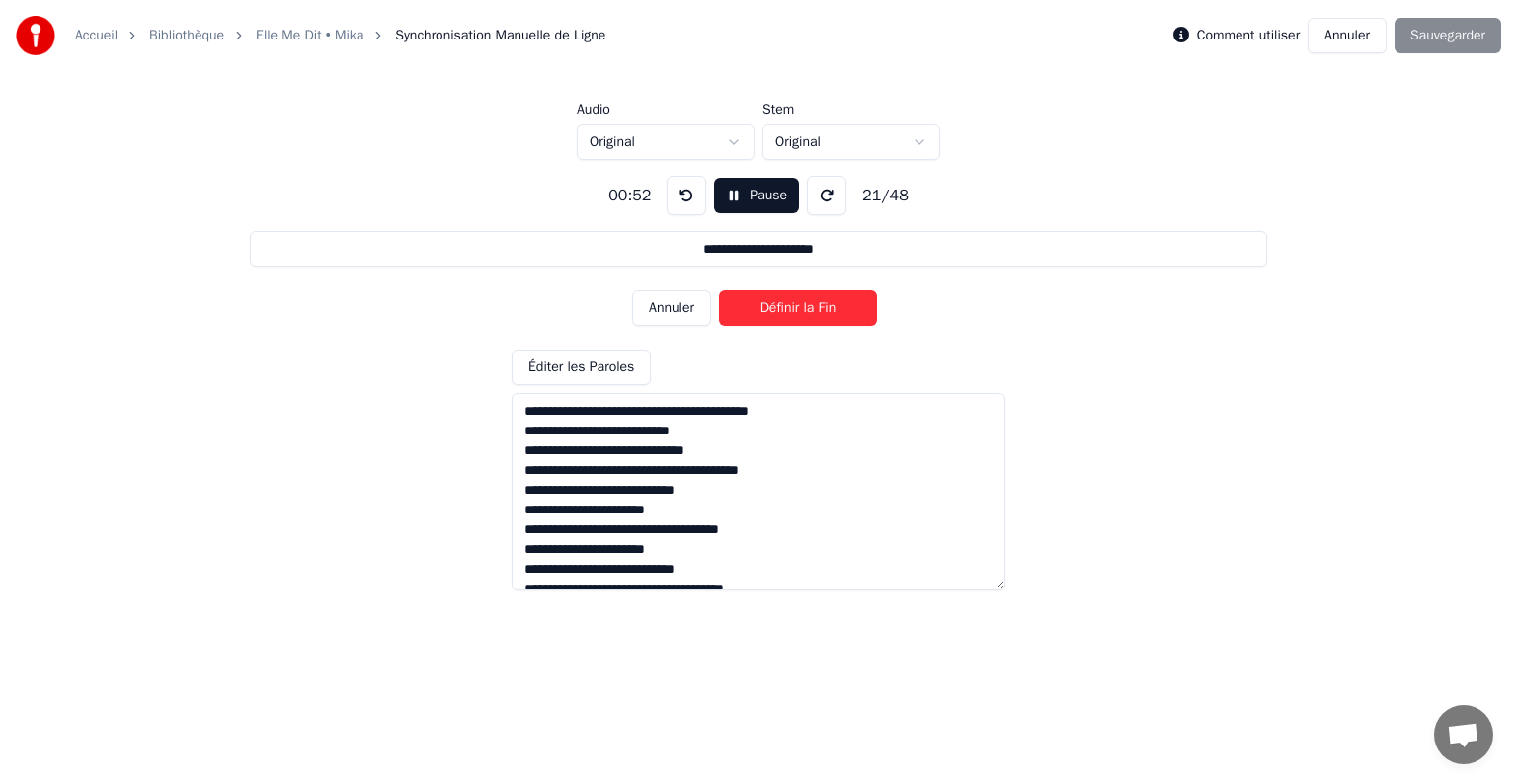 click on "Définir la Fin" at bounding box center [798, 308] 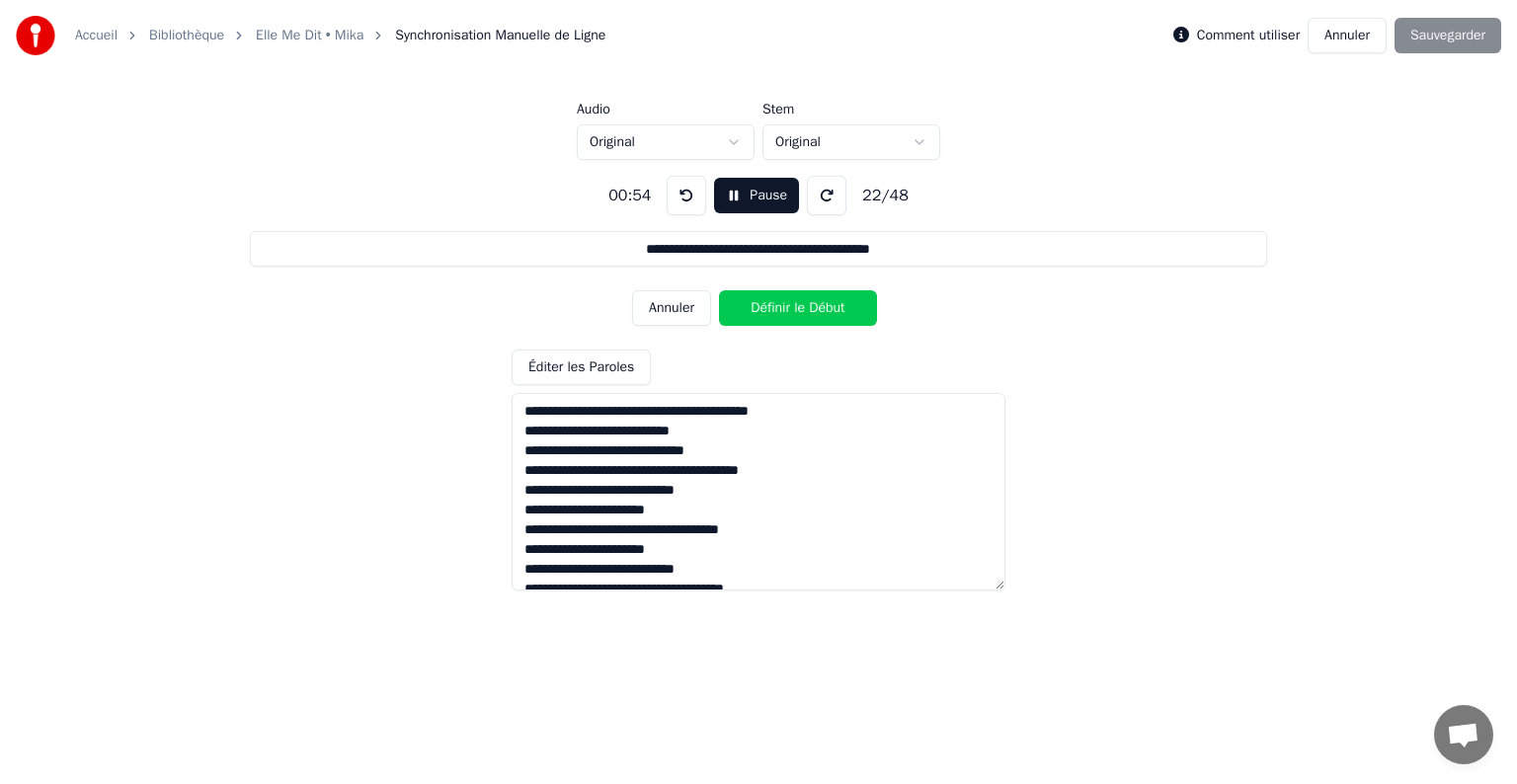 click on "Définir le Début" at bounding box center [798, 308] 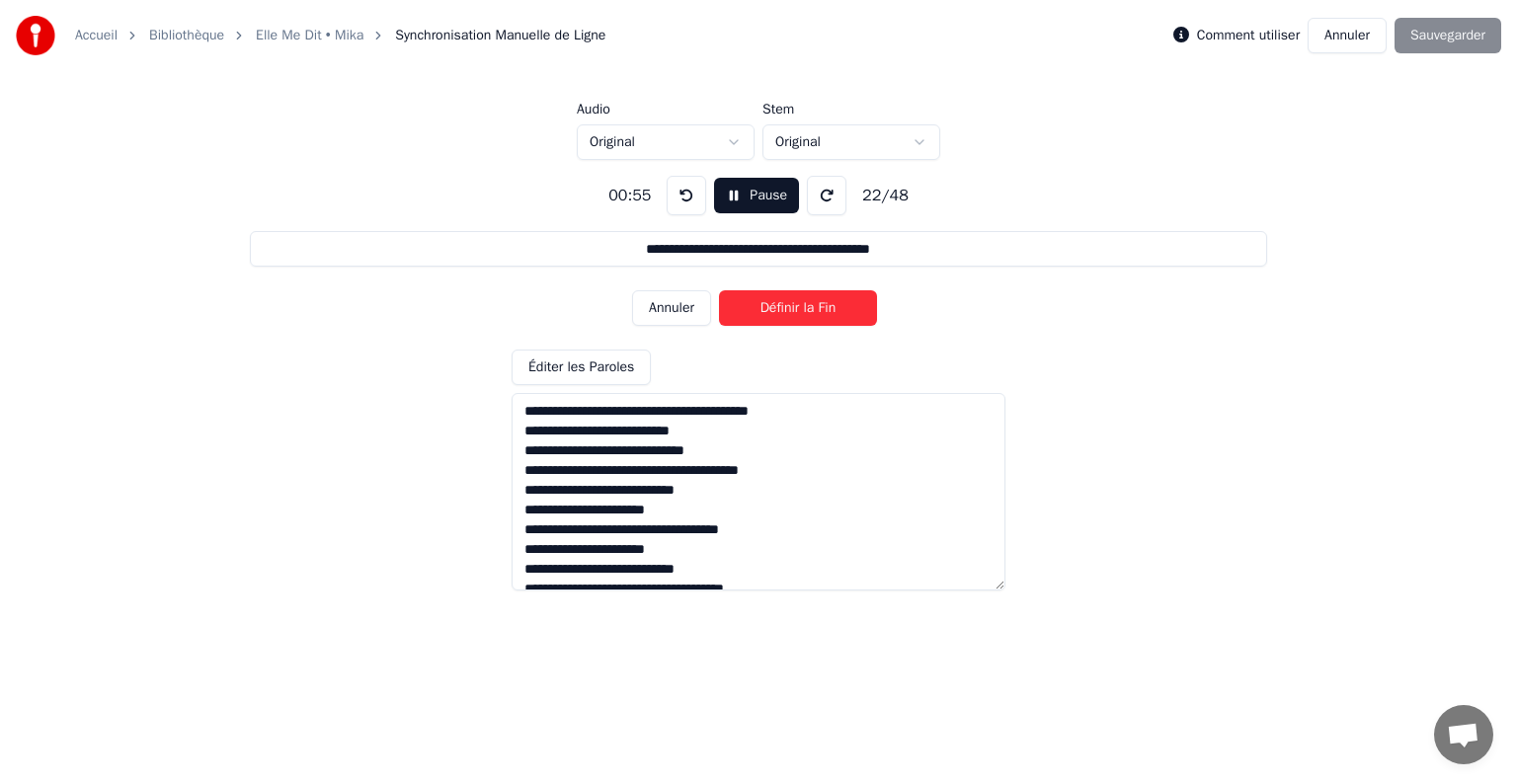click on "Définir la Fin" at bounding box center (798, 308) 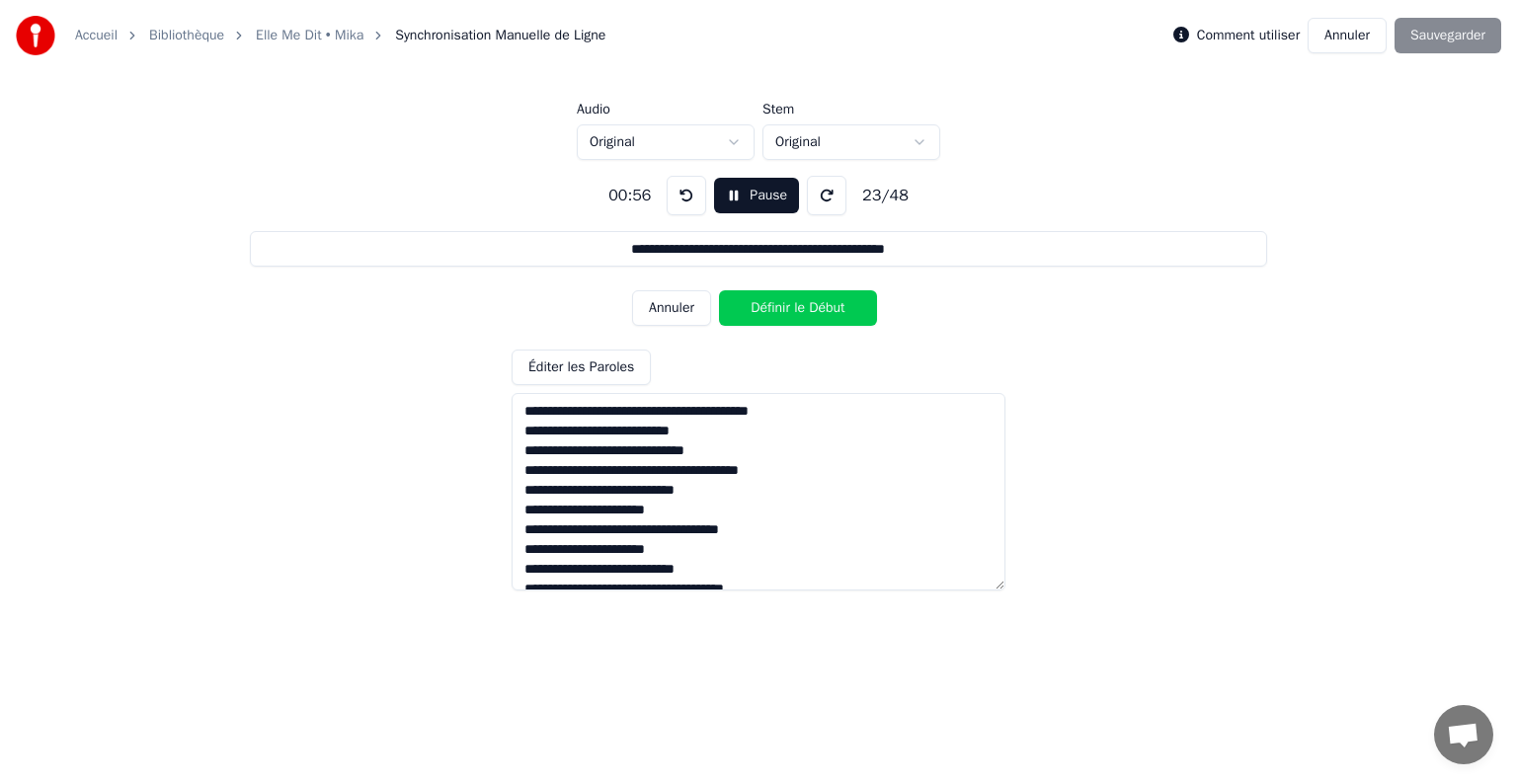 click on "Définir le Début" at bounding box center (798, 308) 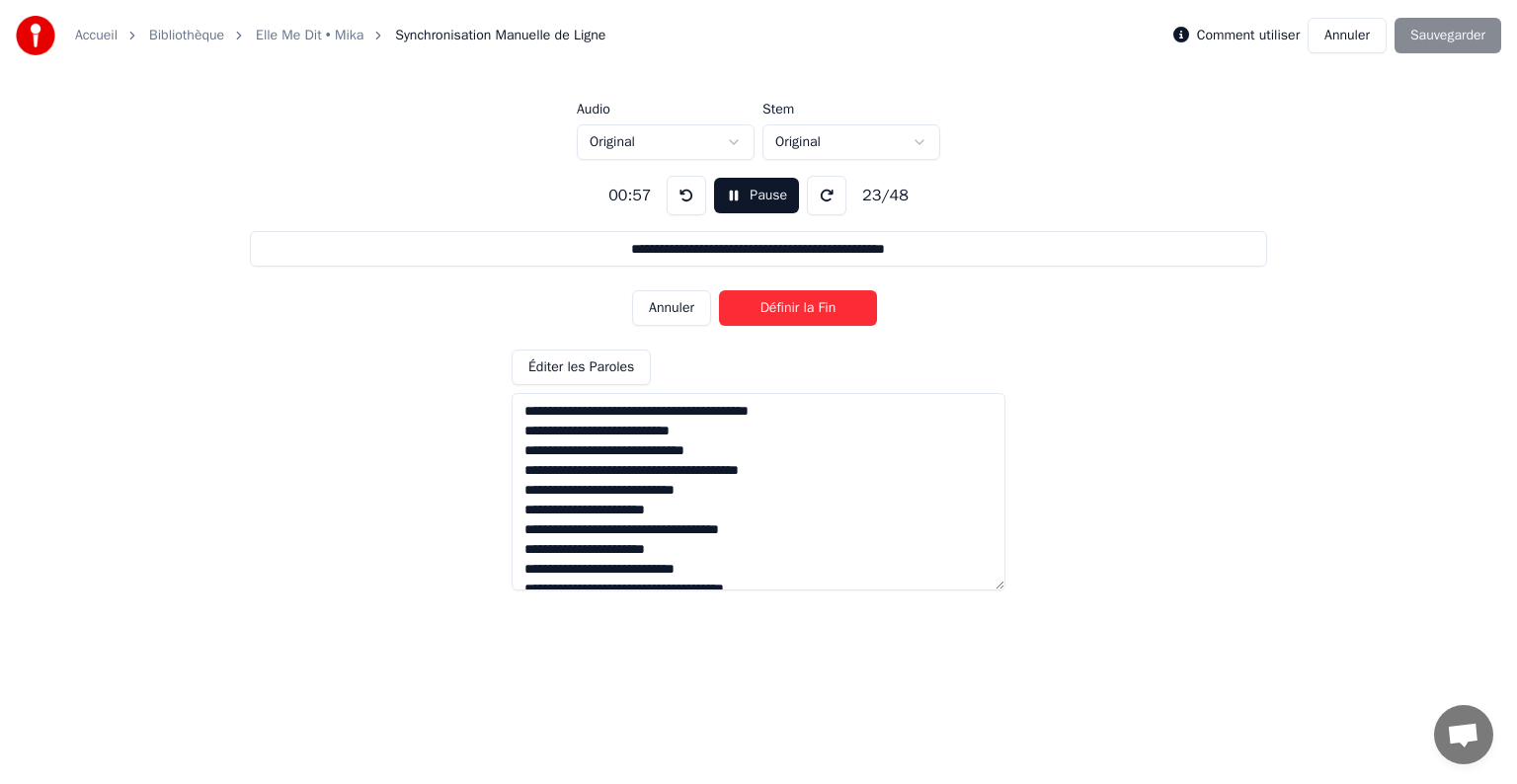 click on "Définir la Fin" at bounding box center [798, 308] 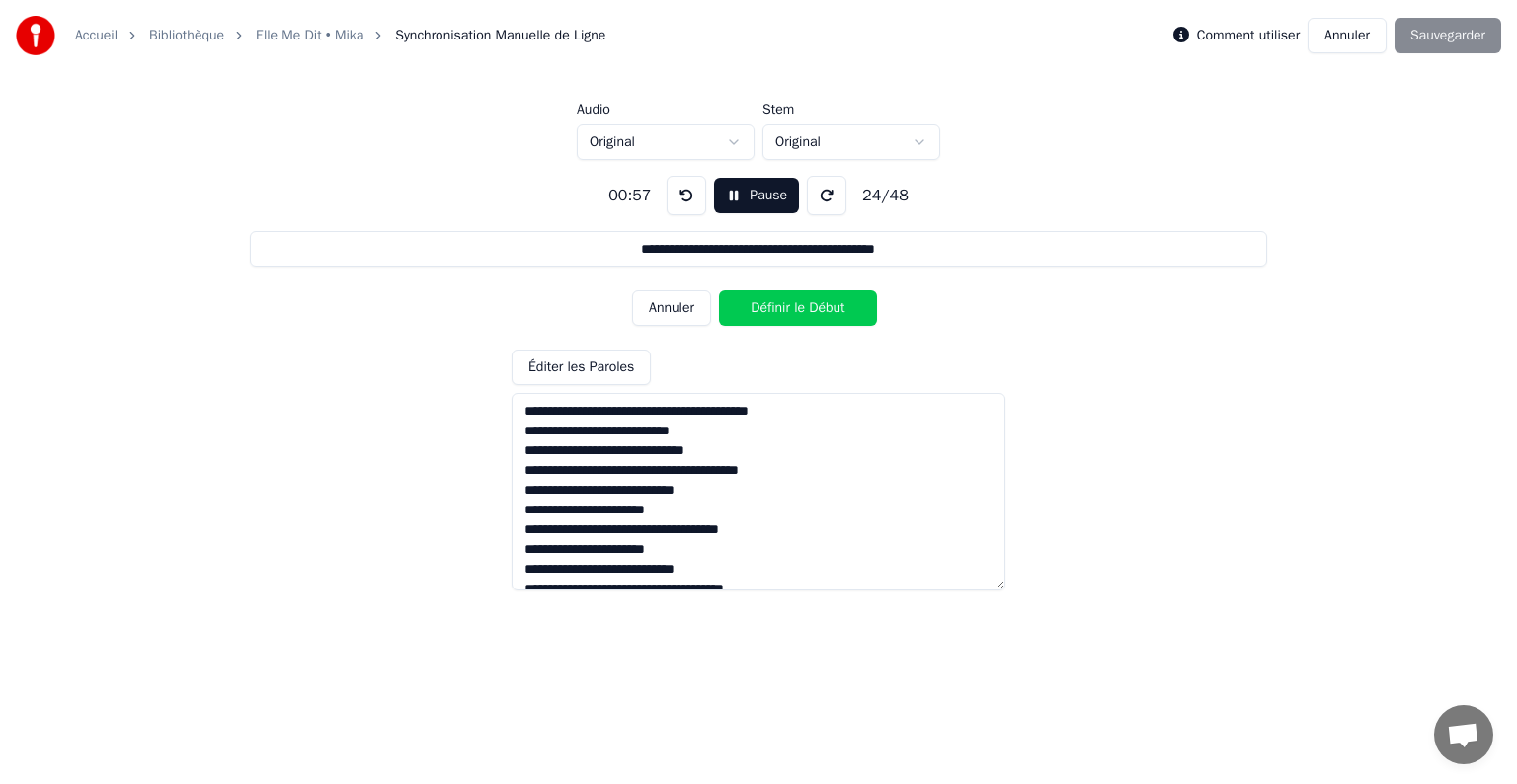 click on "Définir le Début" at bounding box center [798, 308] 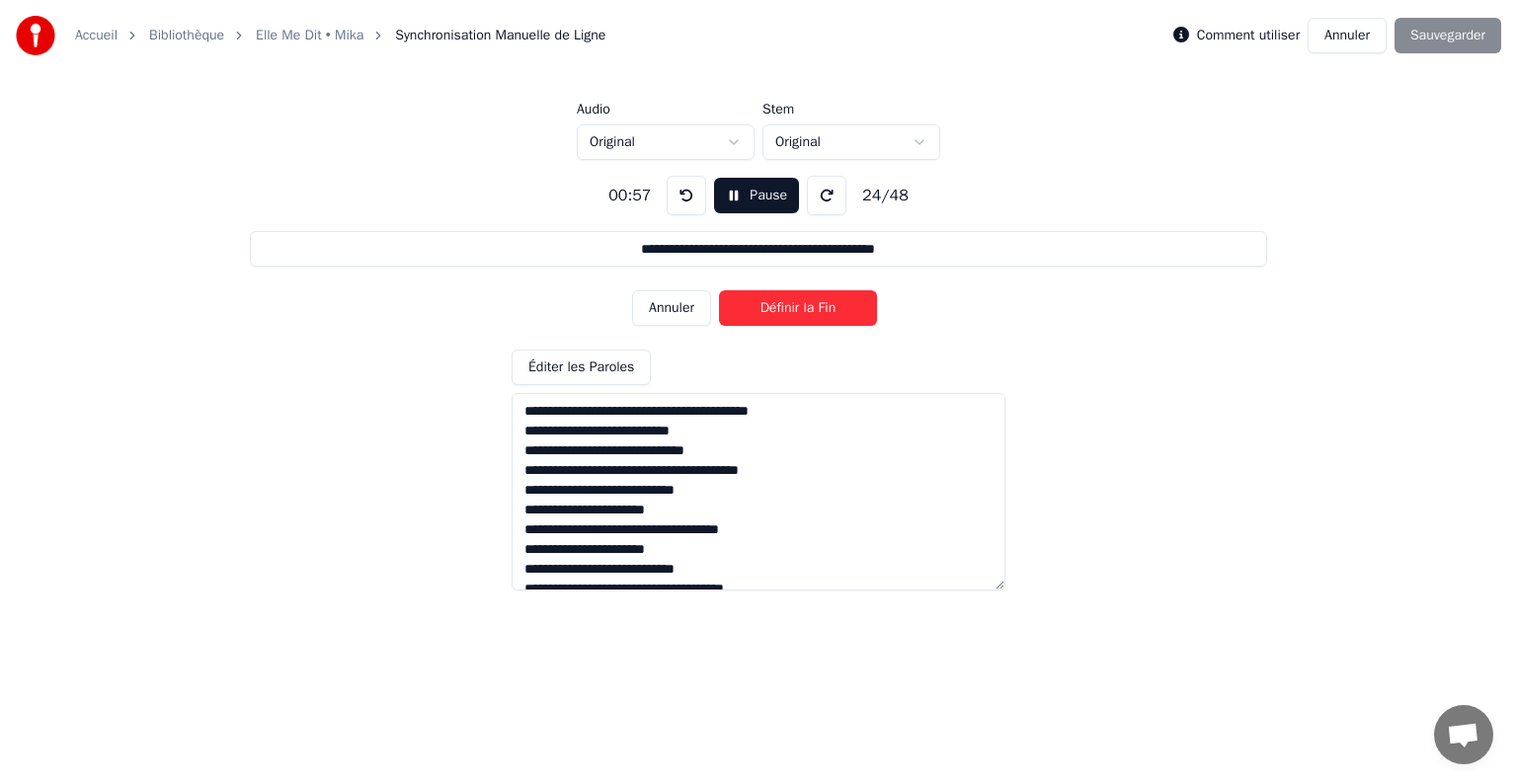 click on "Définir la Fin" at bounding box center (798, 308) 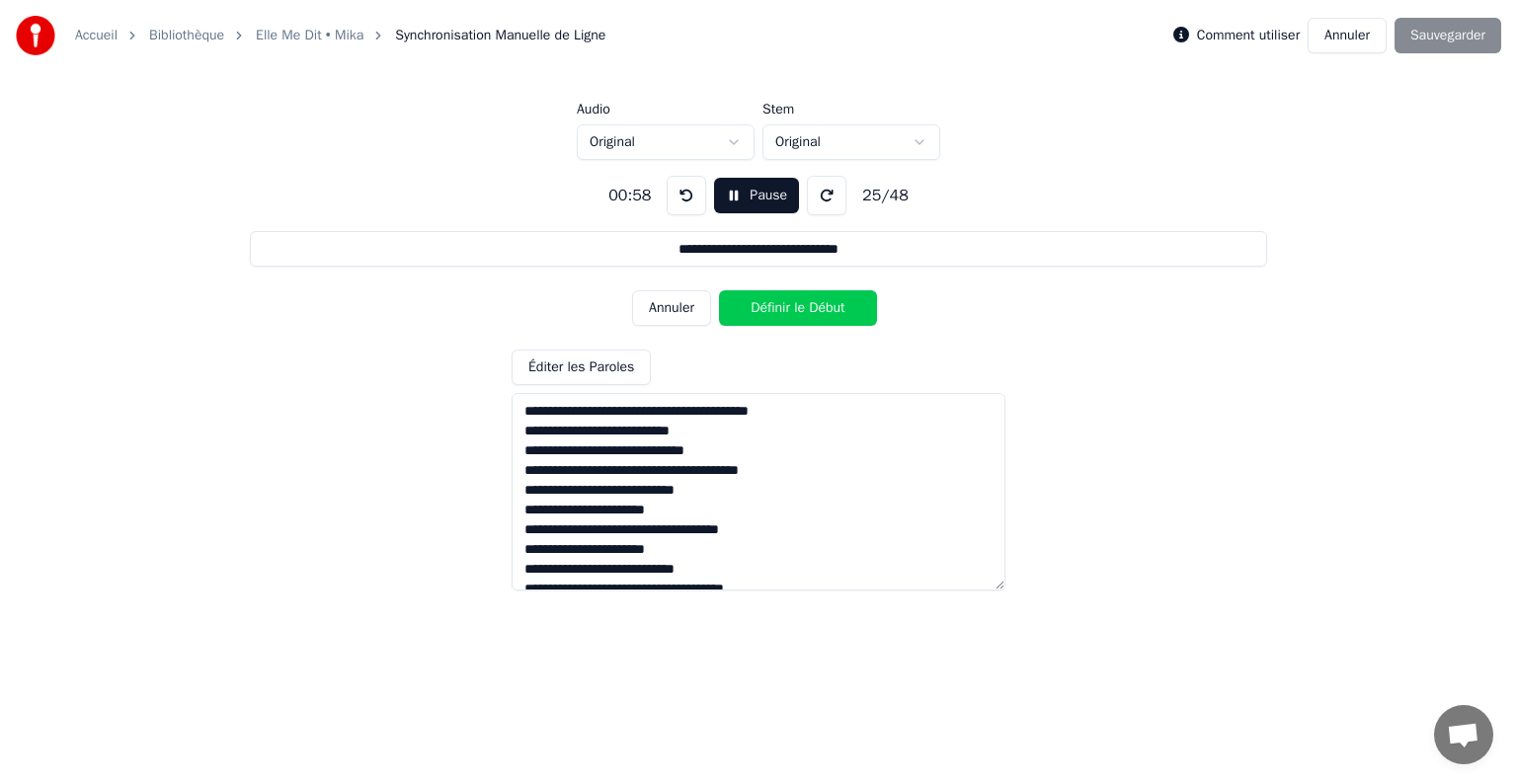 click on "Définir le Début" at bounding box center (798, 308) 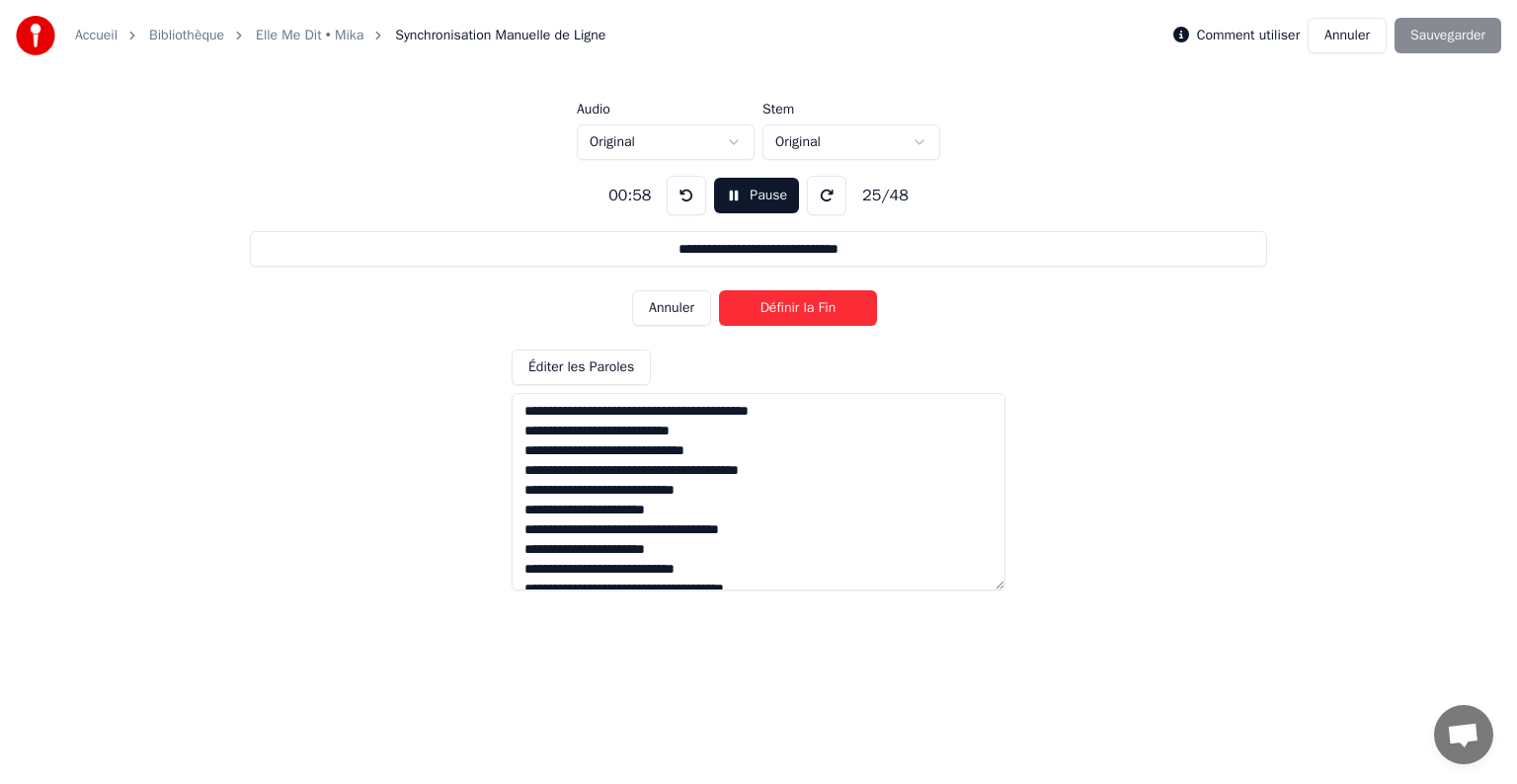 click on "Définir la Fin" at bounding box center (798, 308) 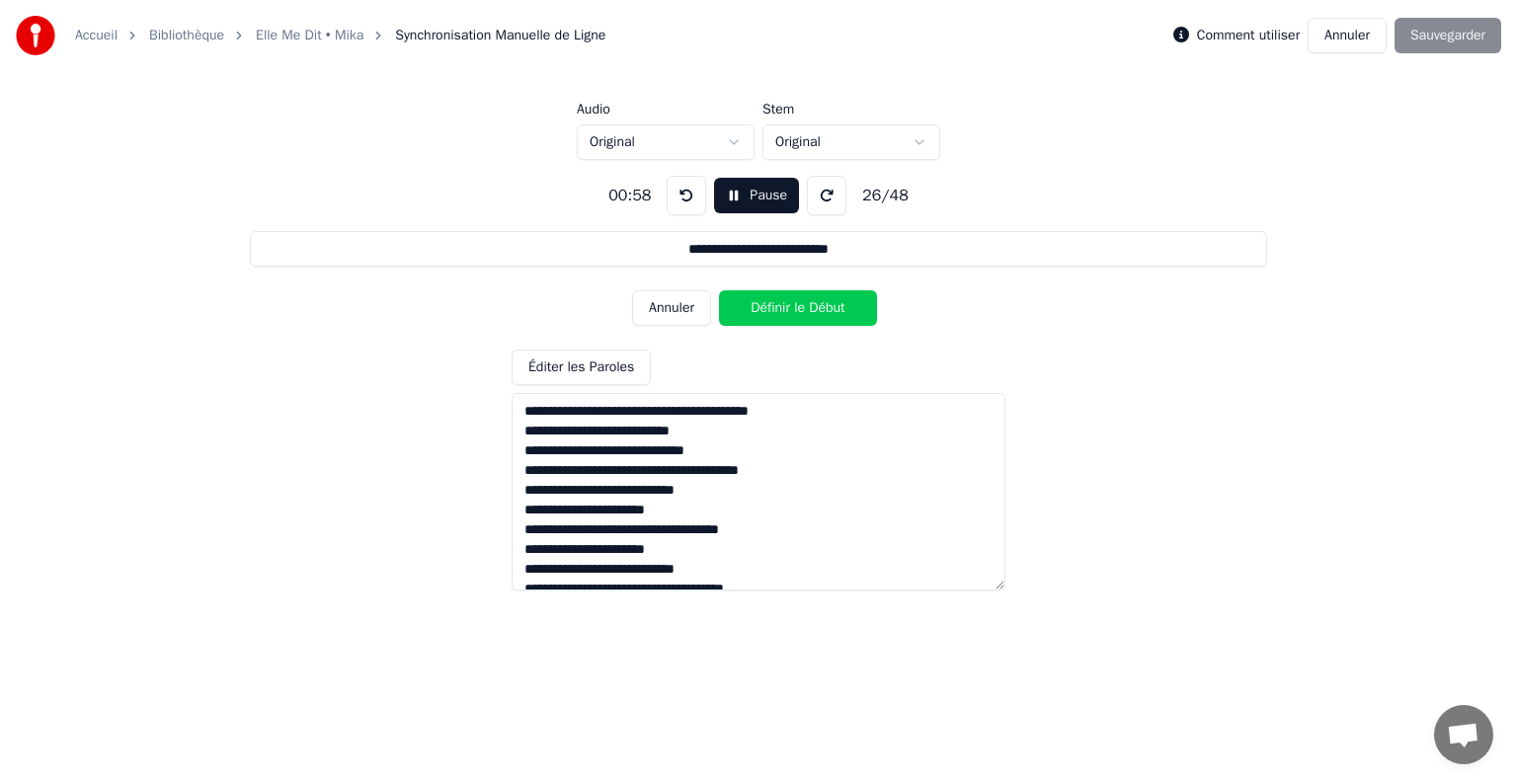 click on "Définir le Début" at bounding box center [798, 308] 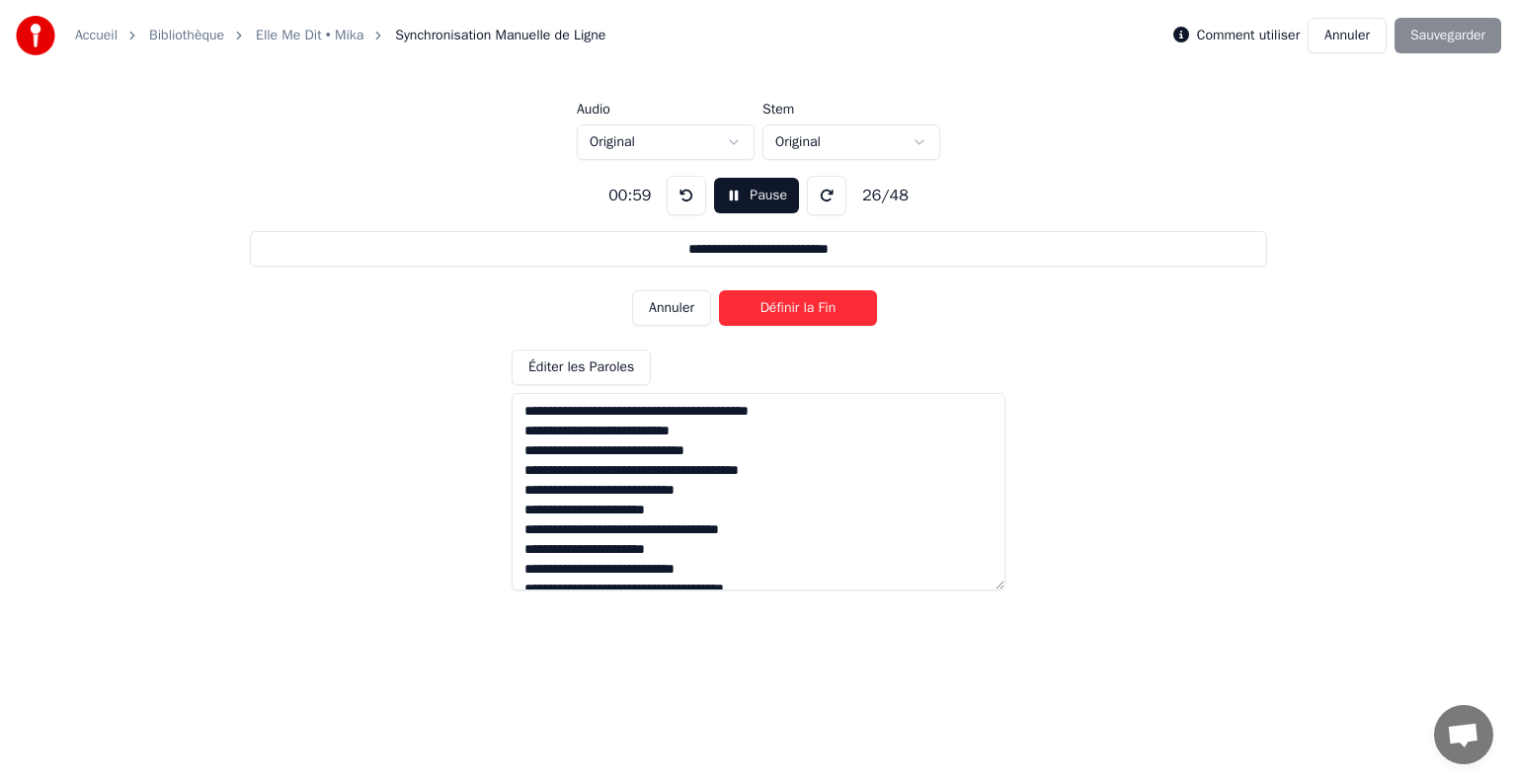 click on "Définir la Fin" at bounding box center [798, 308] 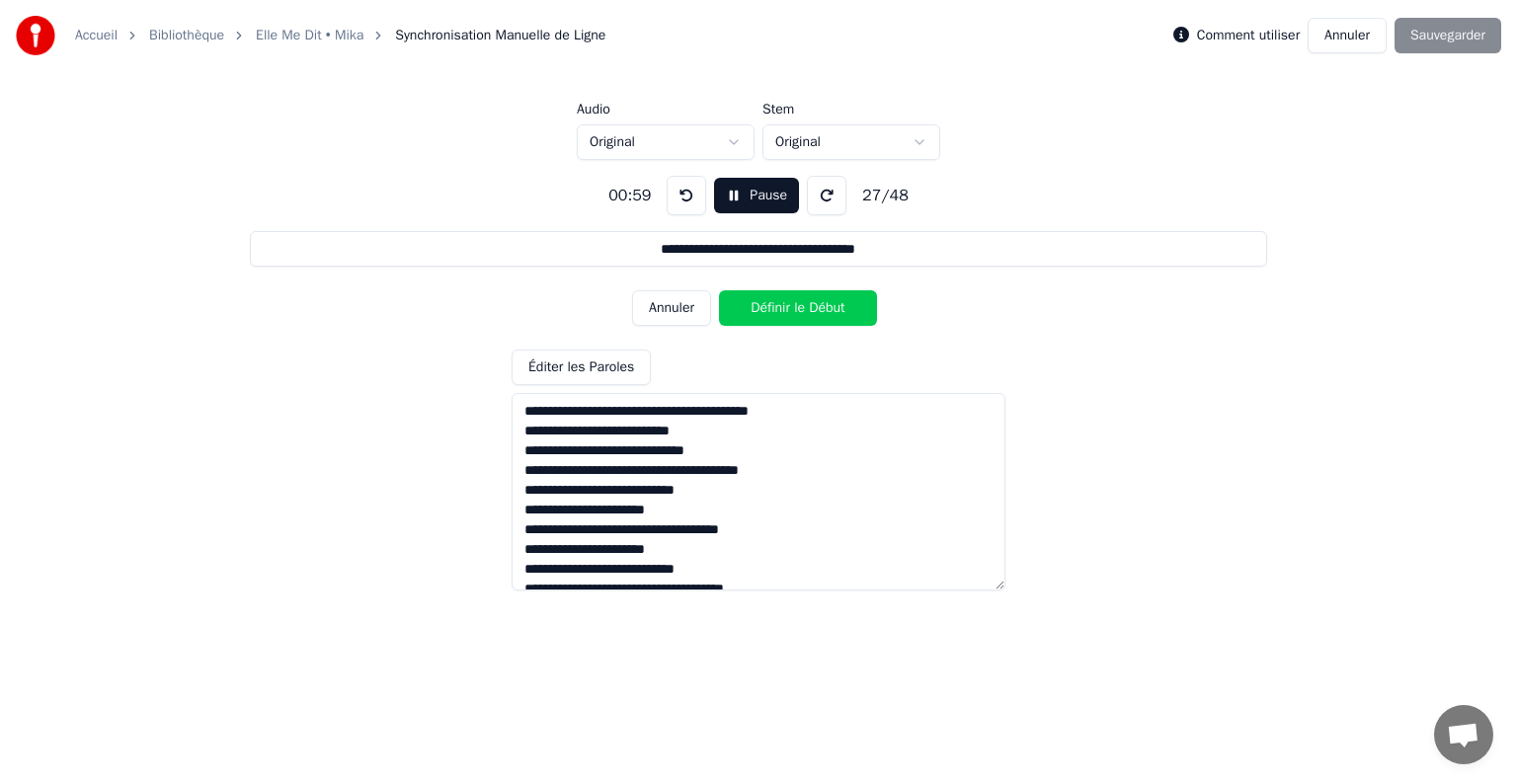 click on "Définir le Début" at bounding box center (798, 308) 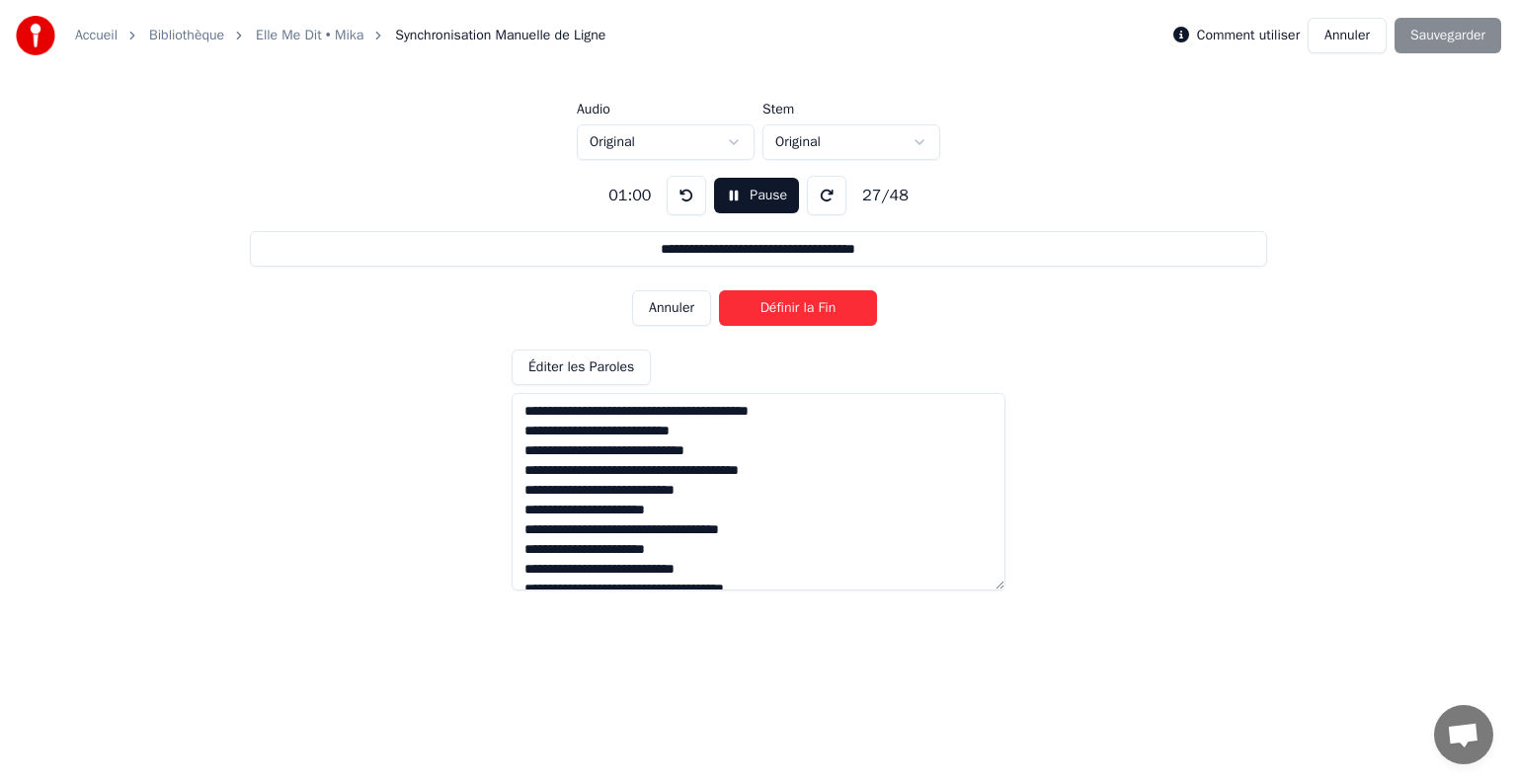 click on "Définir la Fin" at bounding box center (798, 308) 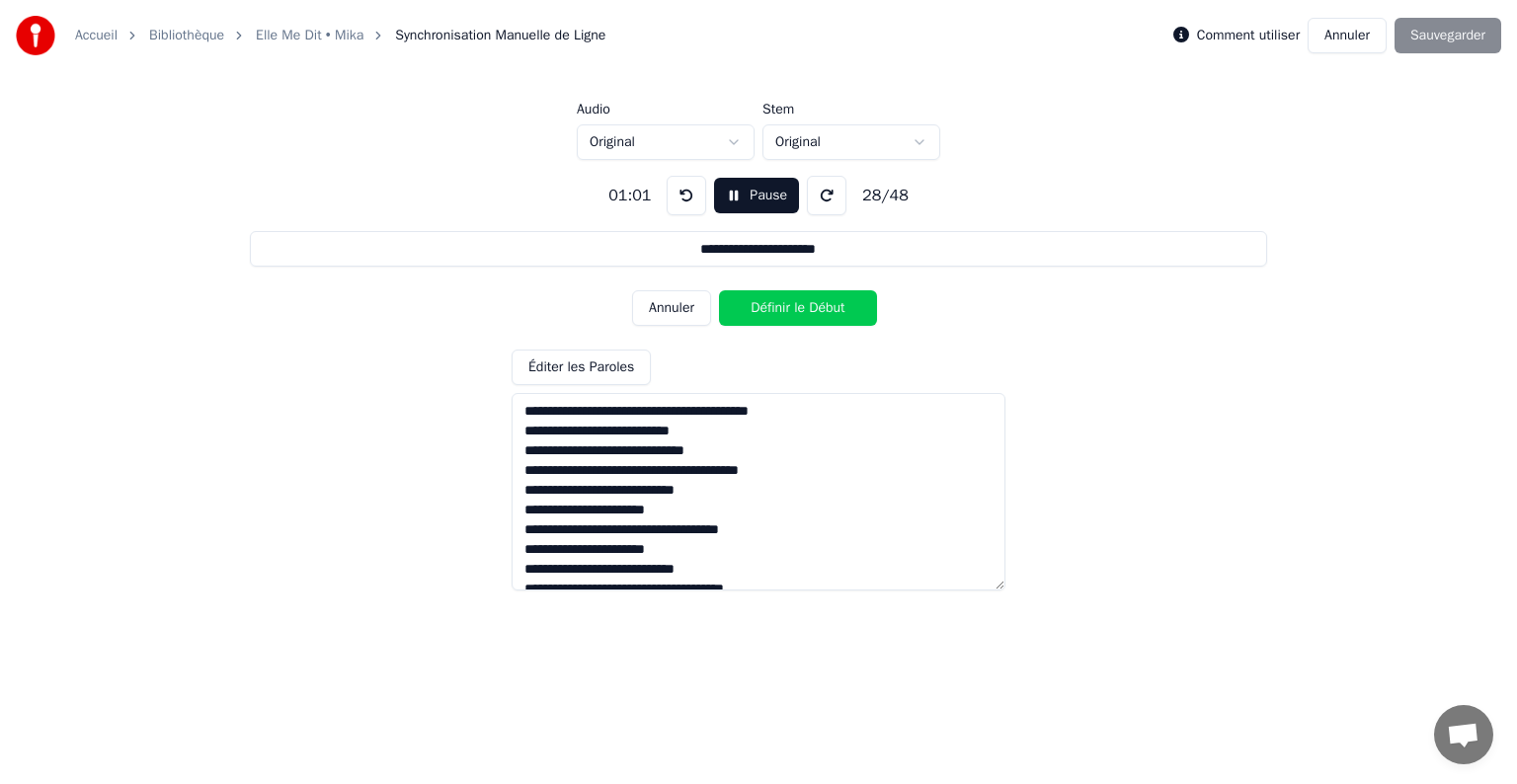 click on "Définir le Début" at bounding box center [798, 308] 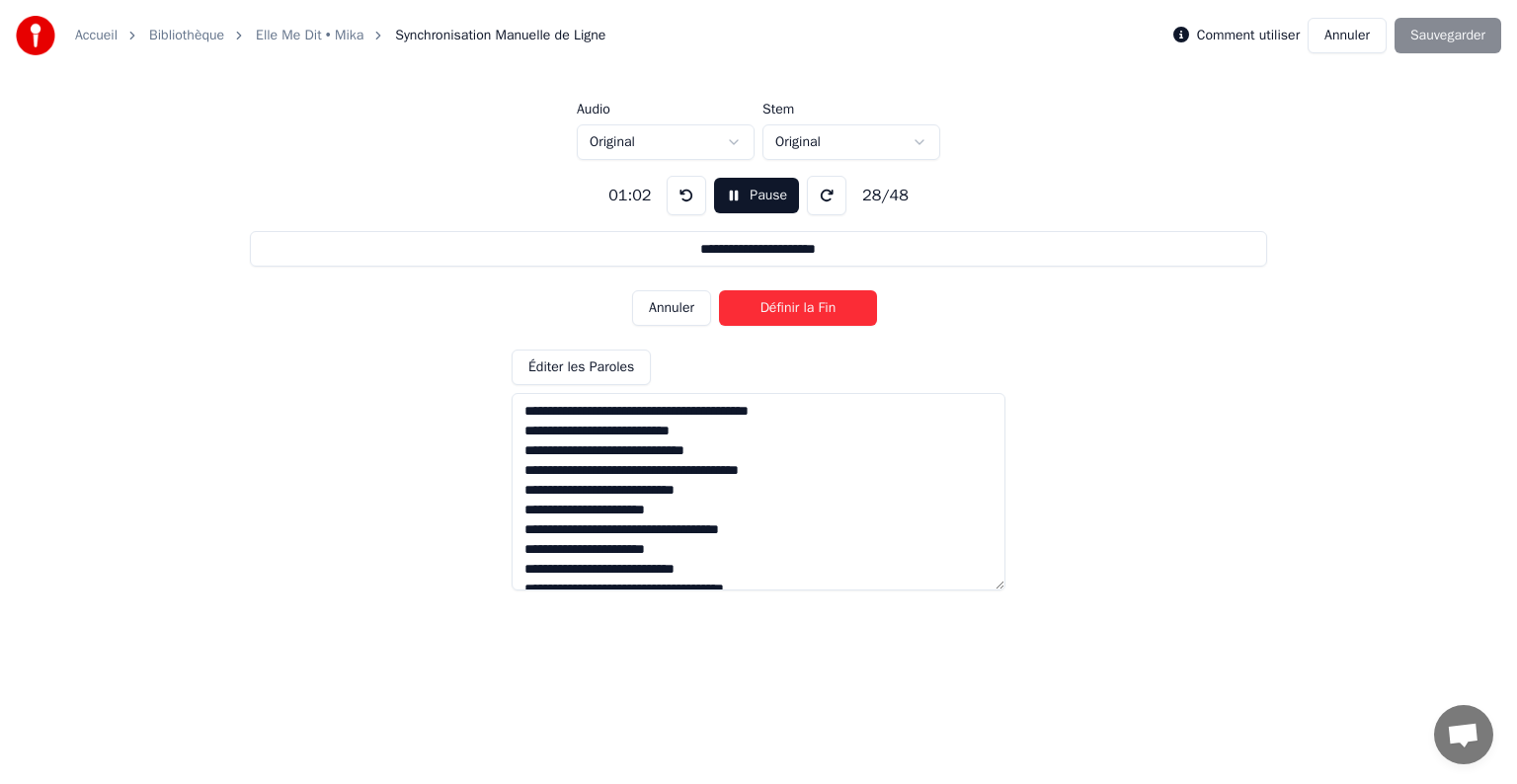 click on "Définir la Fin" at bounding box center (798, 308) 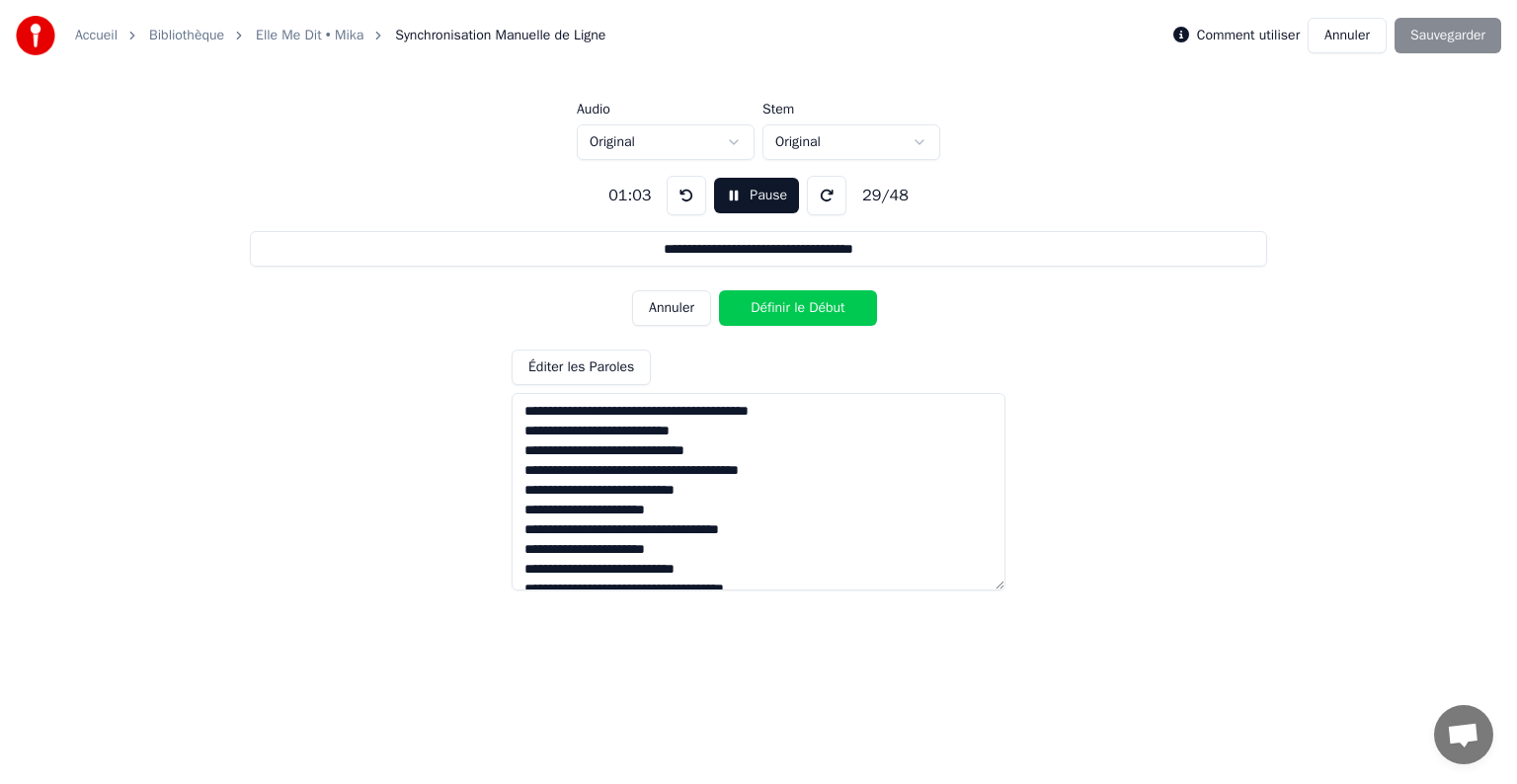 click on "Définir le Début" at bounding box center (798, 308) 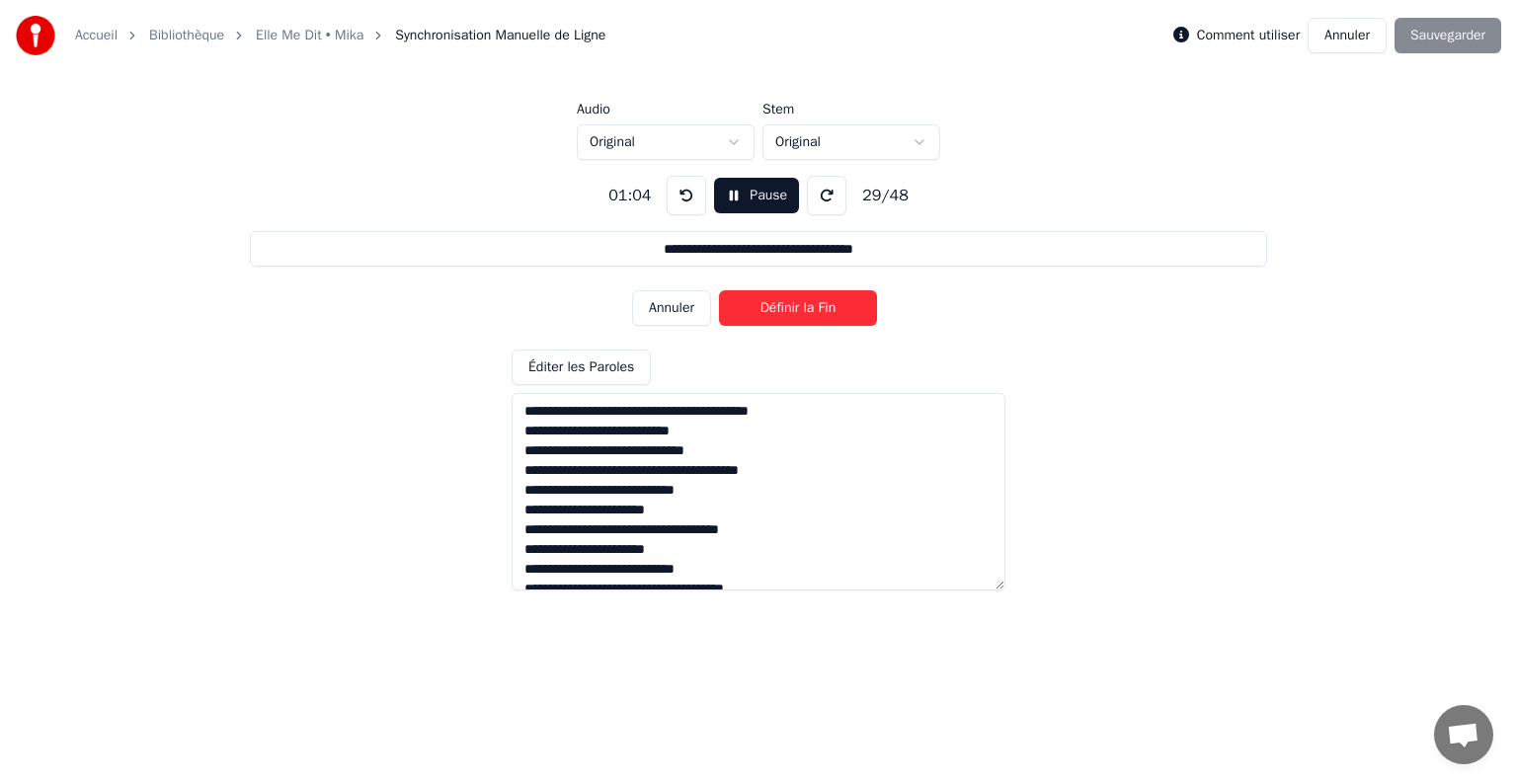 click on "Définir la Fin" at bounding box center [798, 308] 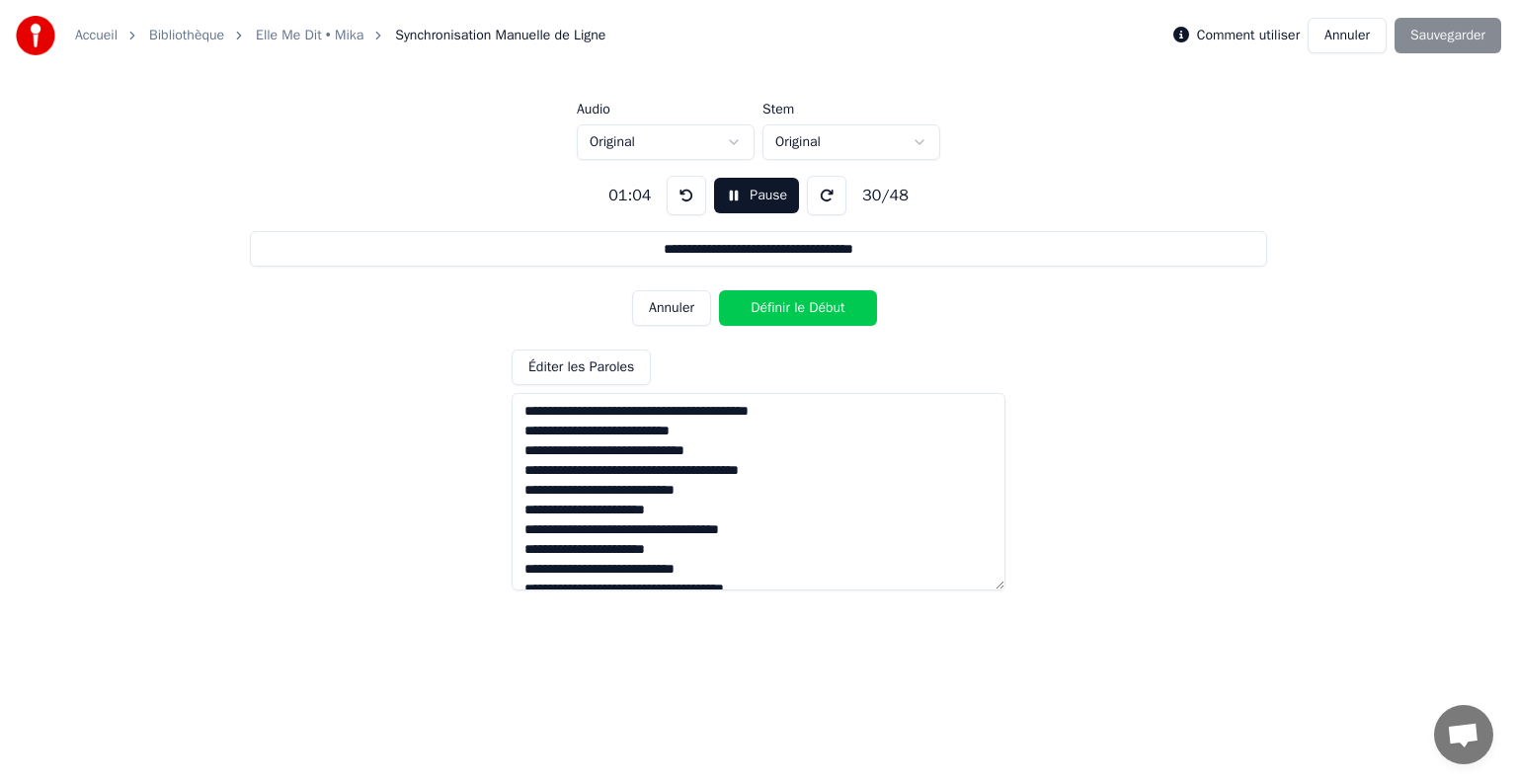 click on "Définir le Début" at bounding box center [798, 308] 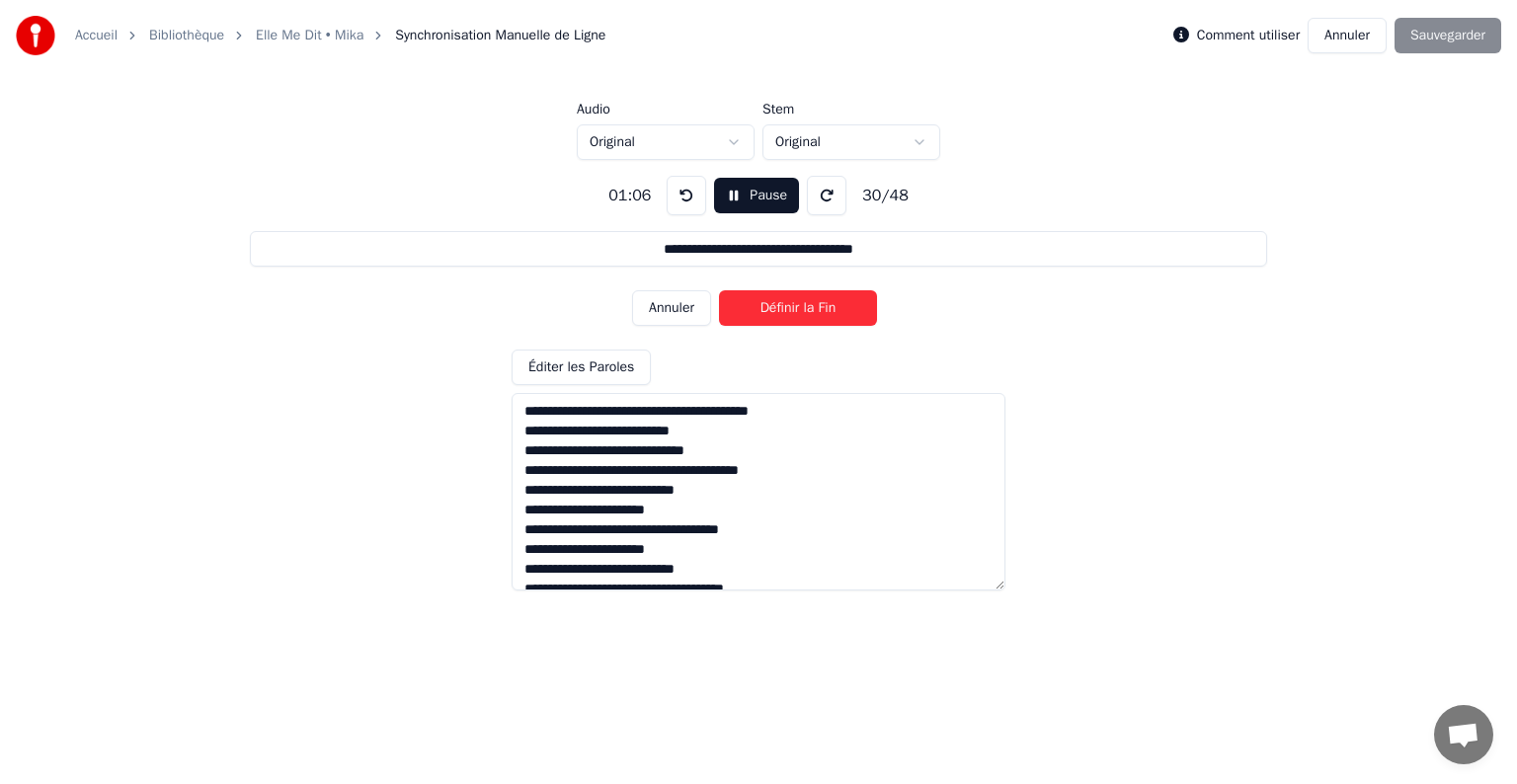 click on "Définir la Fin" at bounding box center (798, 308) 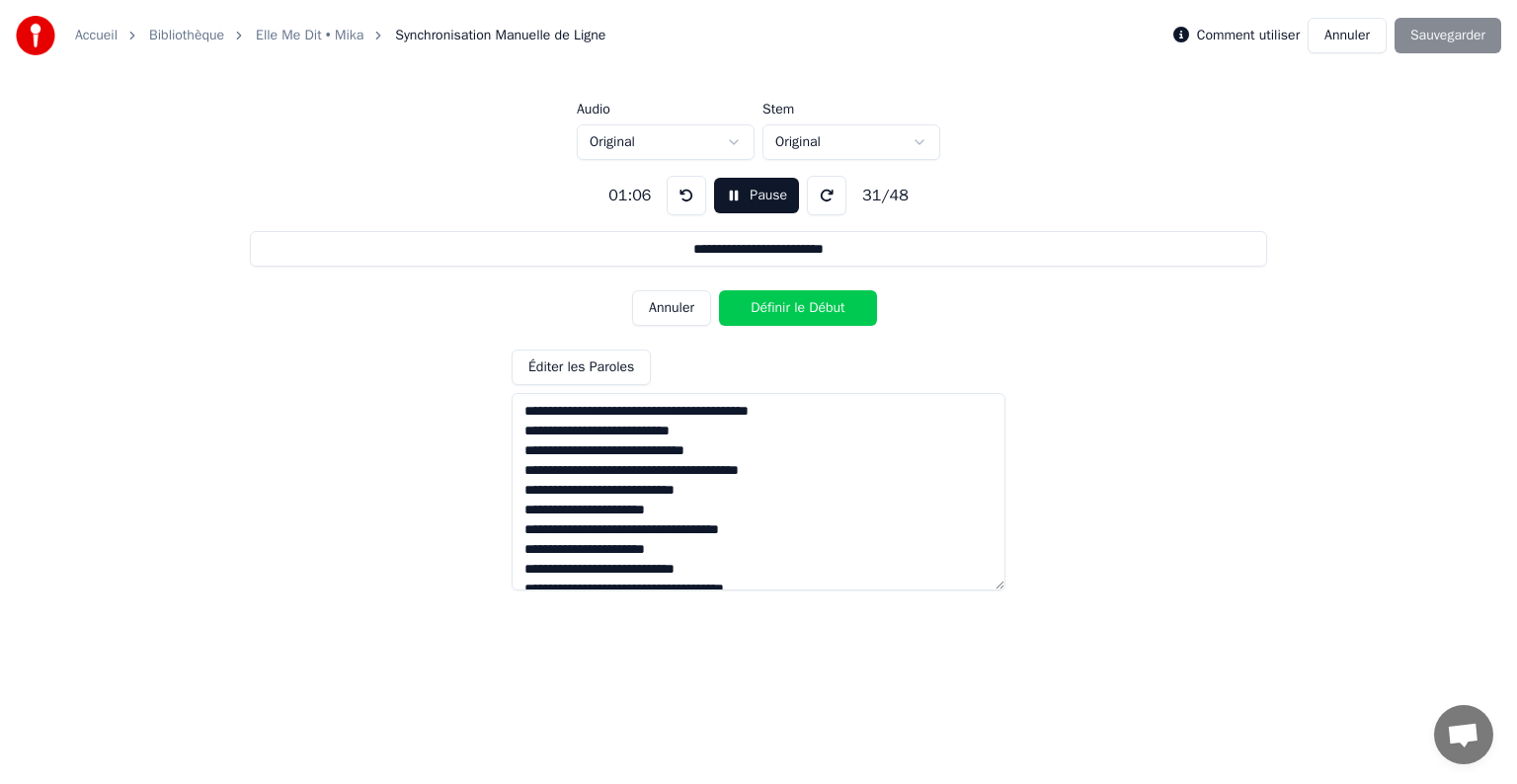click on "Définir le Début" at bounding box center (798, 308) 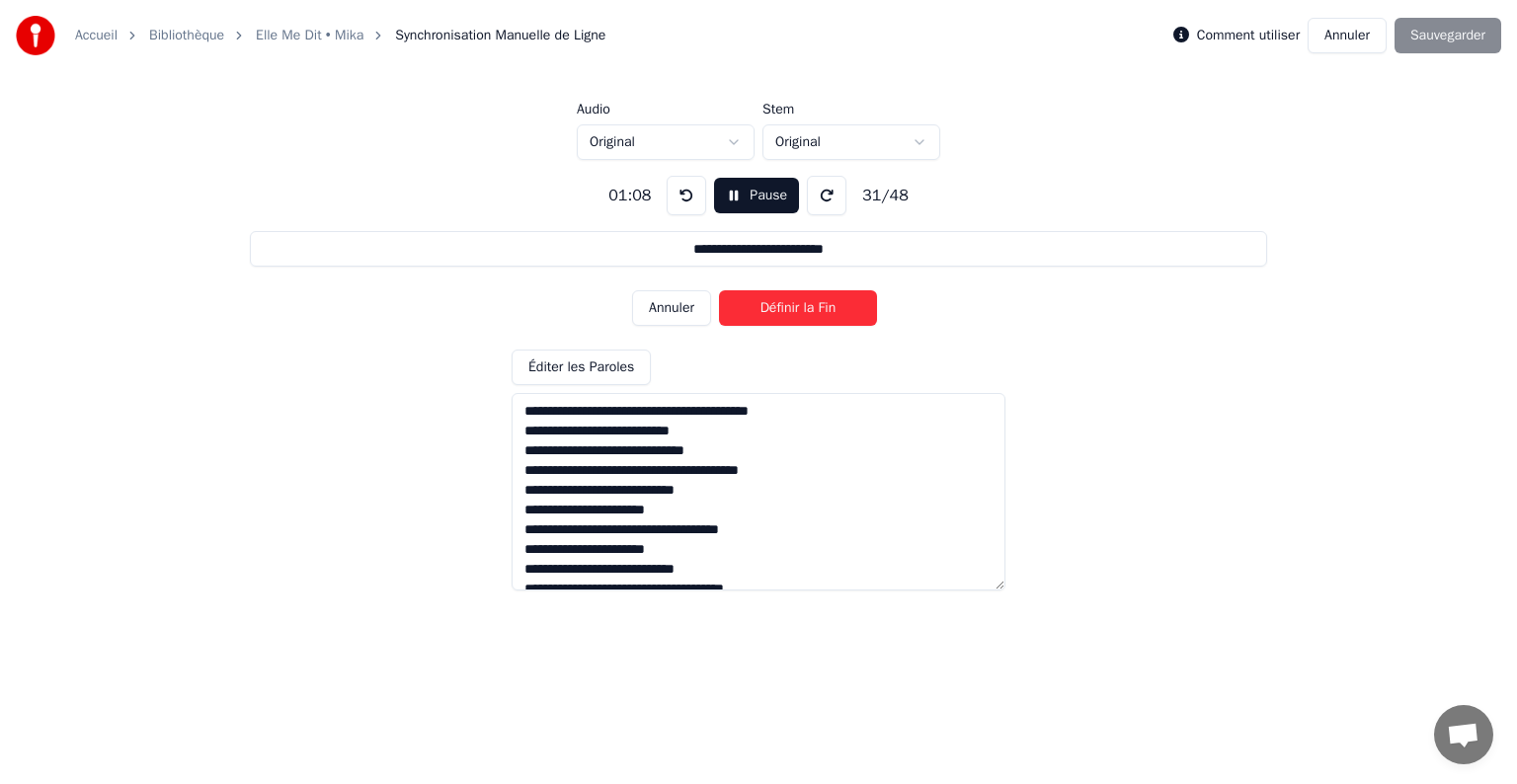 click on "Définir la Fin" at bounding box center (798, 308) 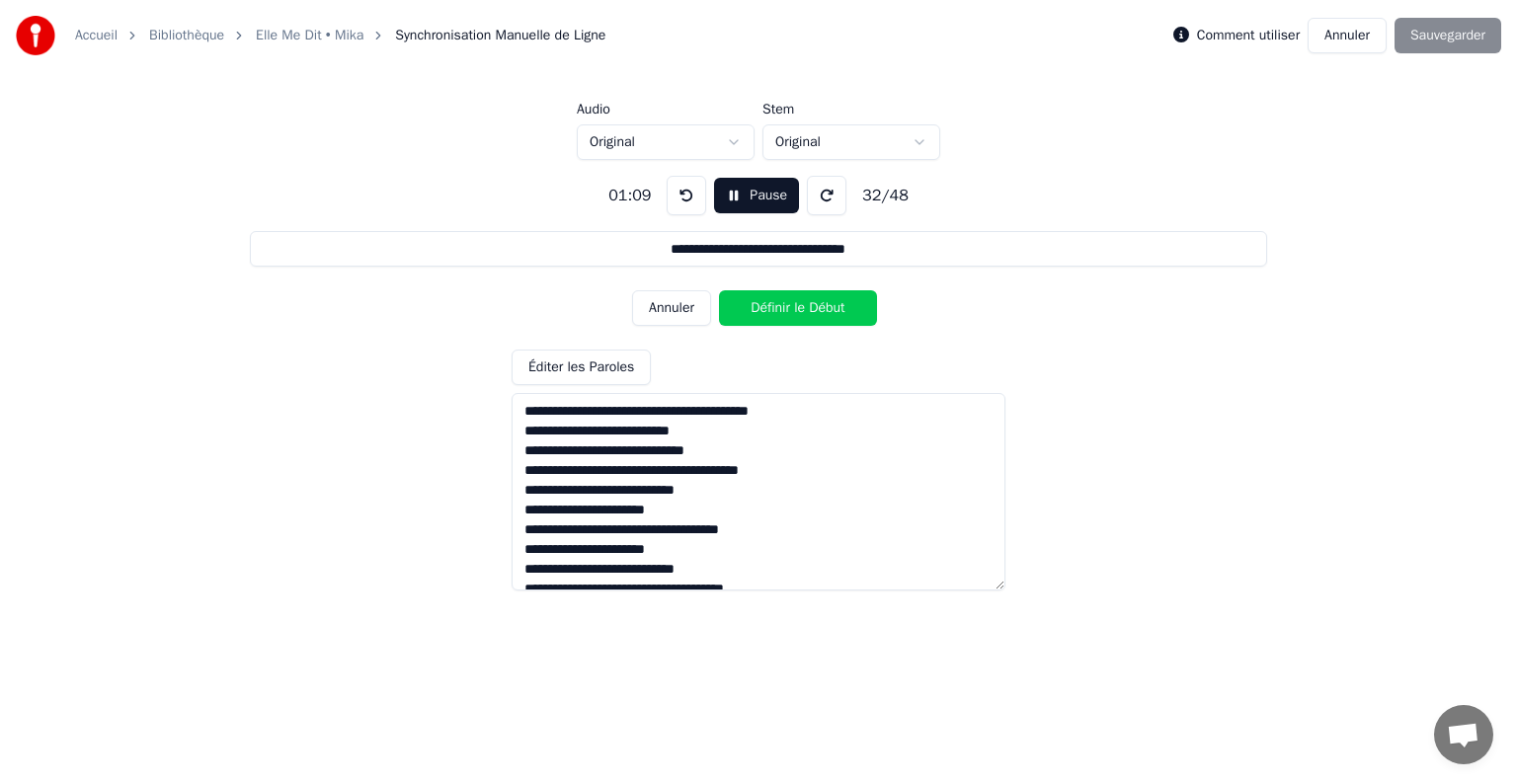 click on "Définir le Début" at bounding box center [798, 308] 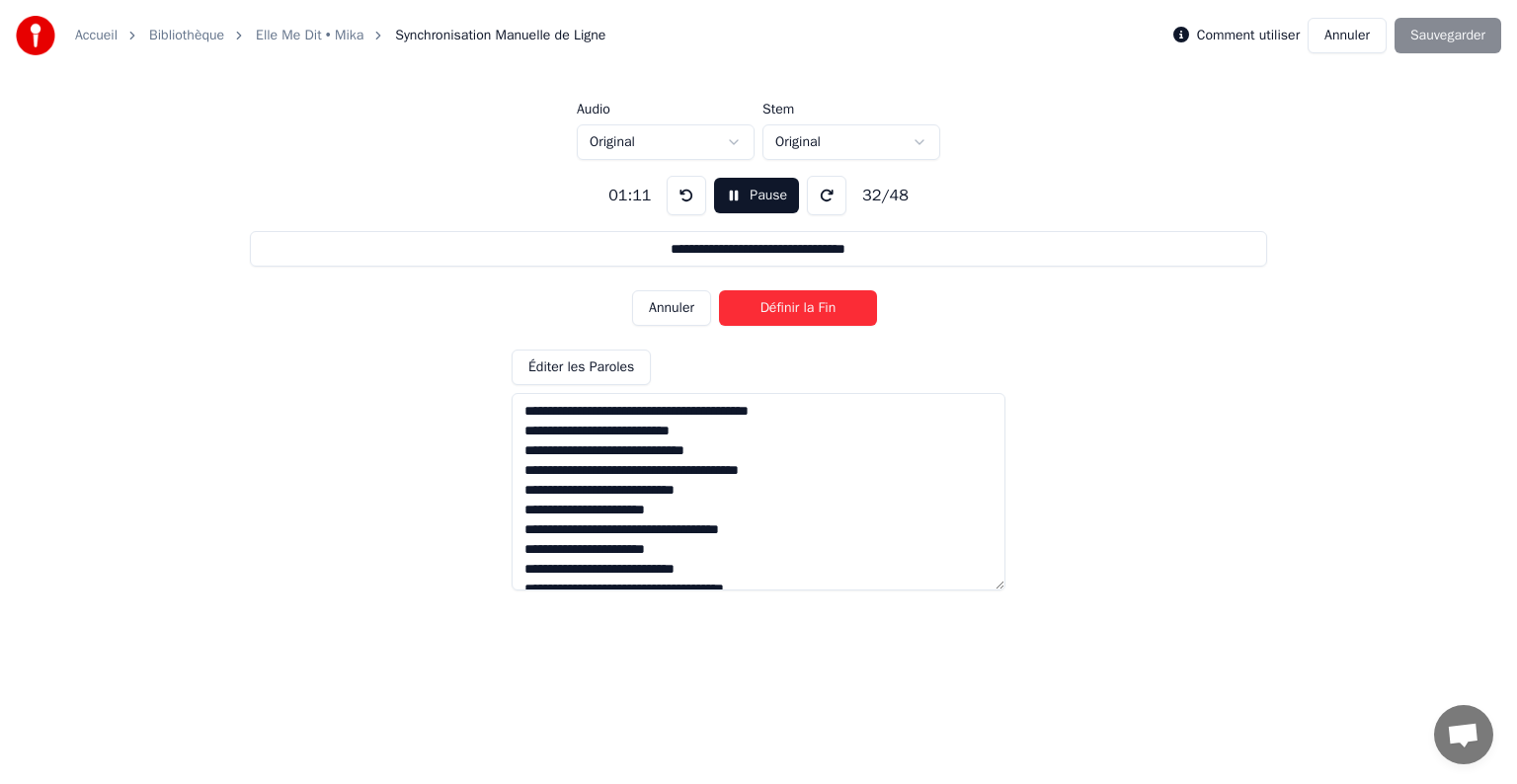 click on "Définir la Fin" at bounding box center [798, 308] 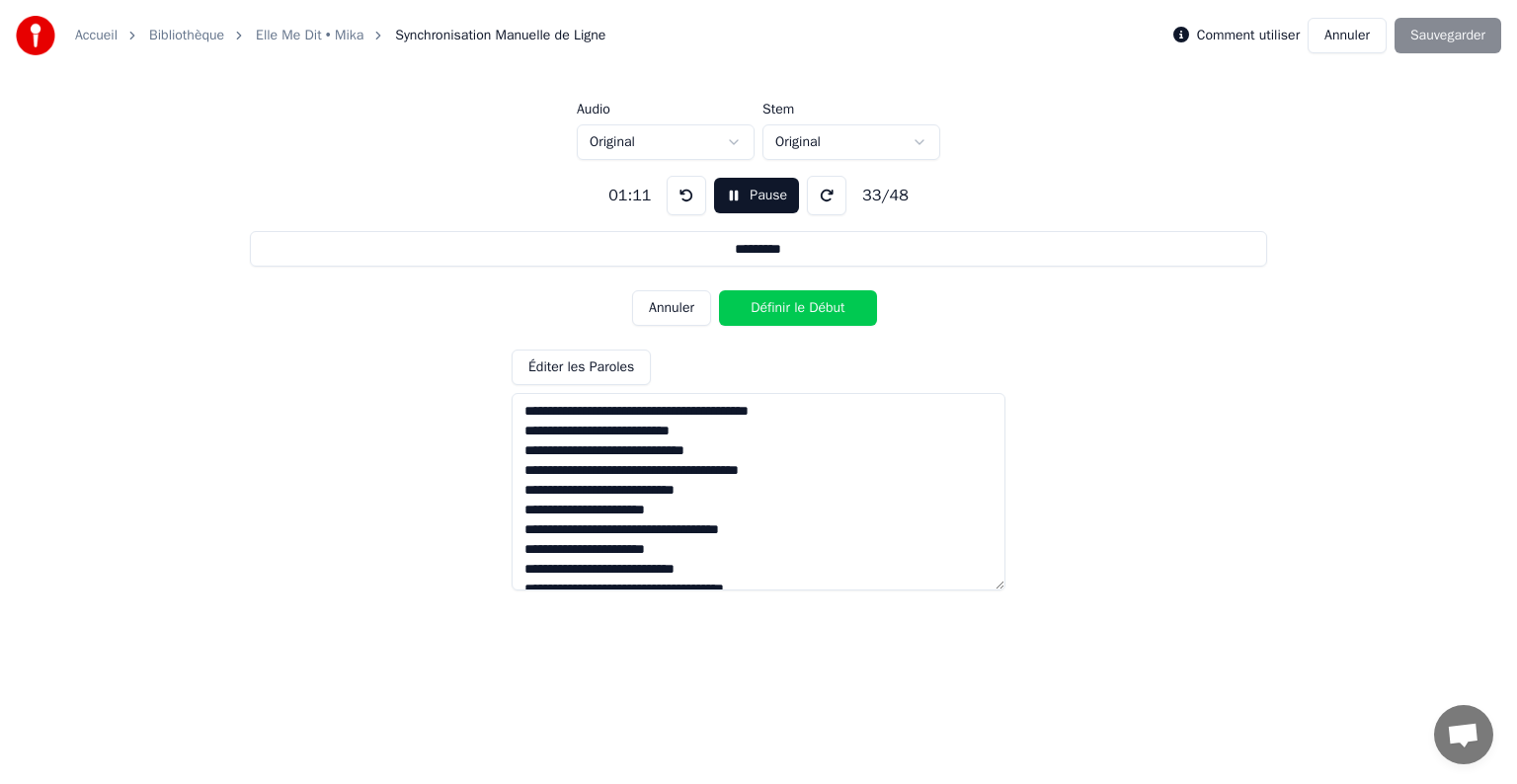 click on "Définir le Début" at bounding box center (798, 308) 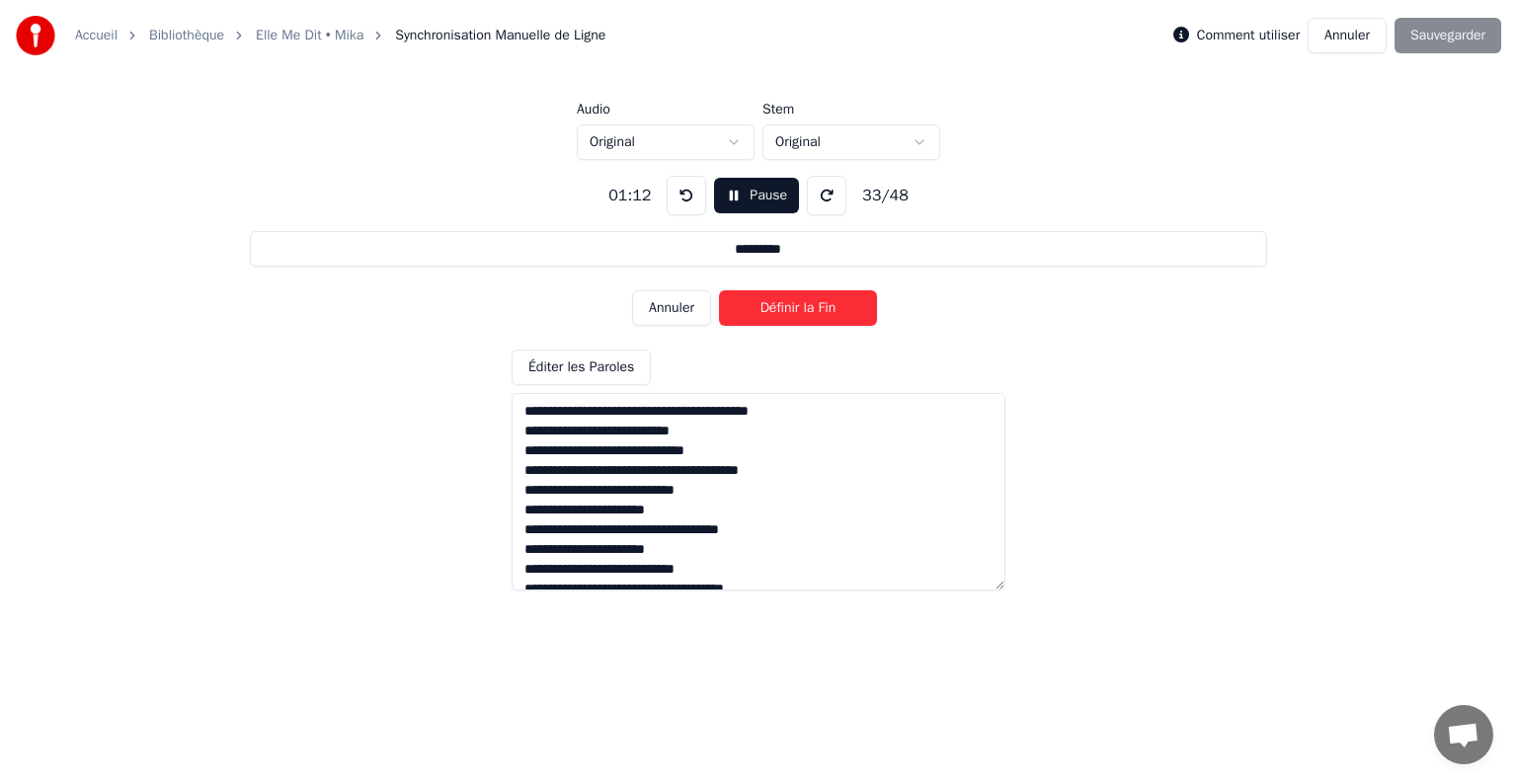 click on "Définir la Fin" at bounding box center [798, 308] 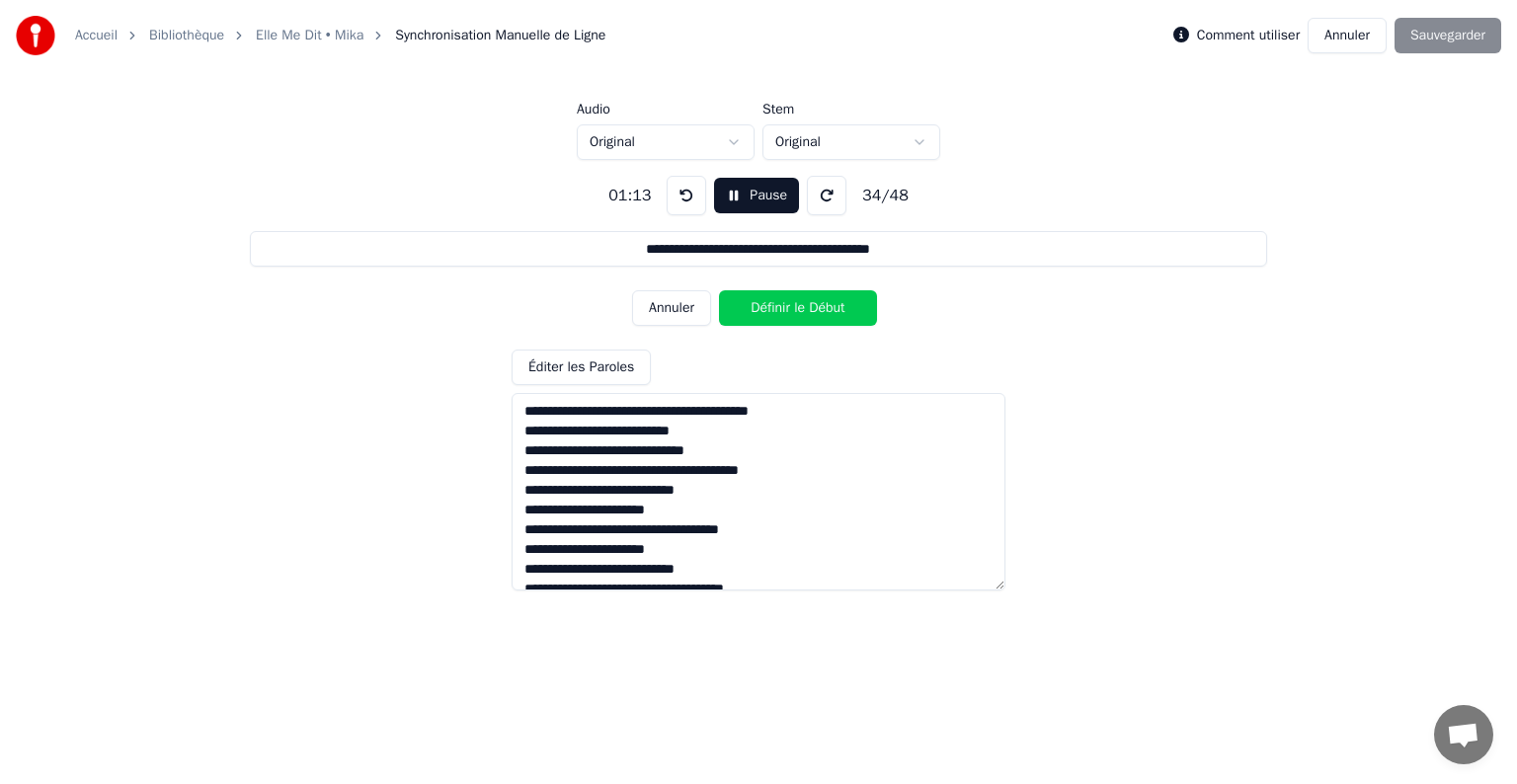 click on "Définir le Début" at bounding box center [798, 308] 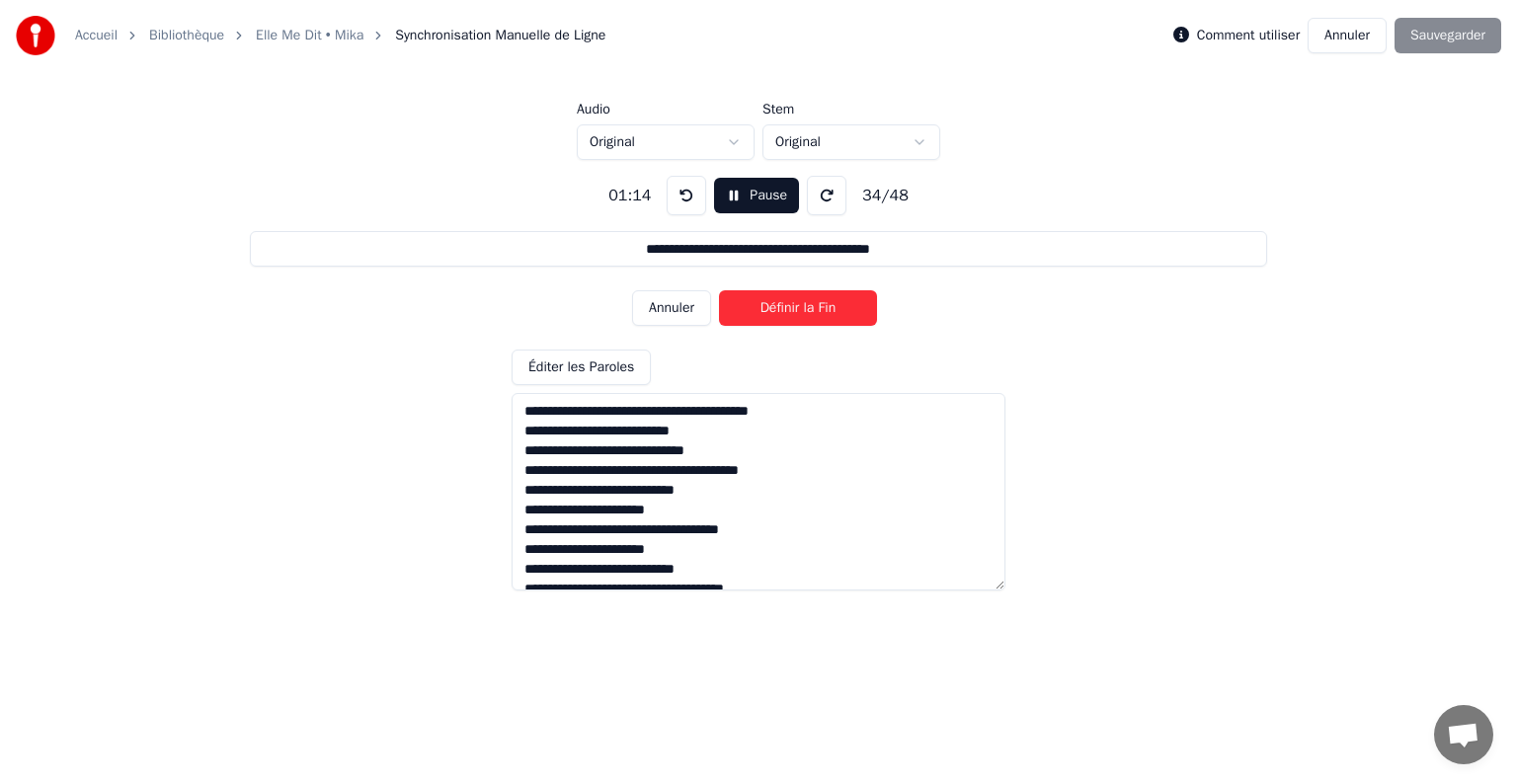 click on "Définir la Fin" at bounding box center (798, 308) 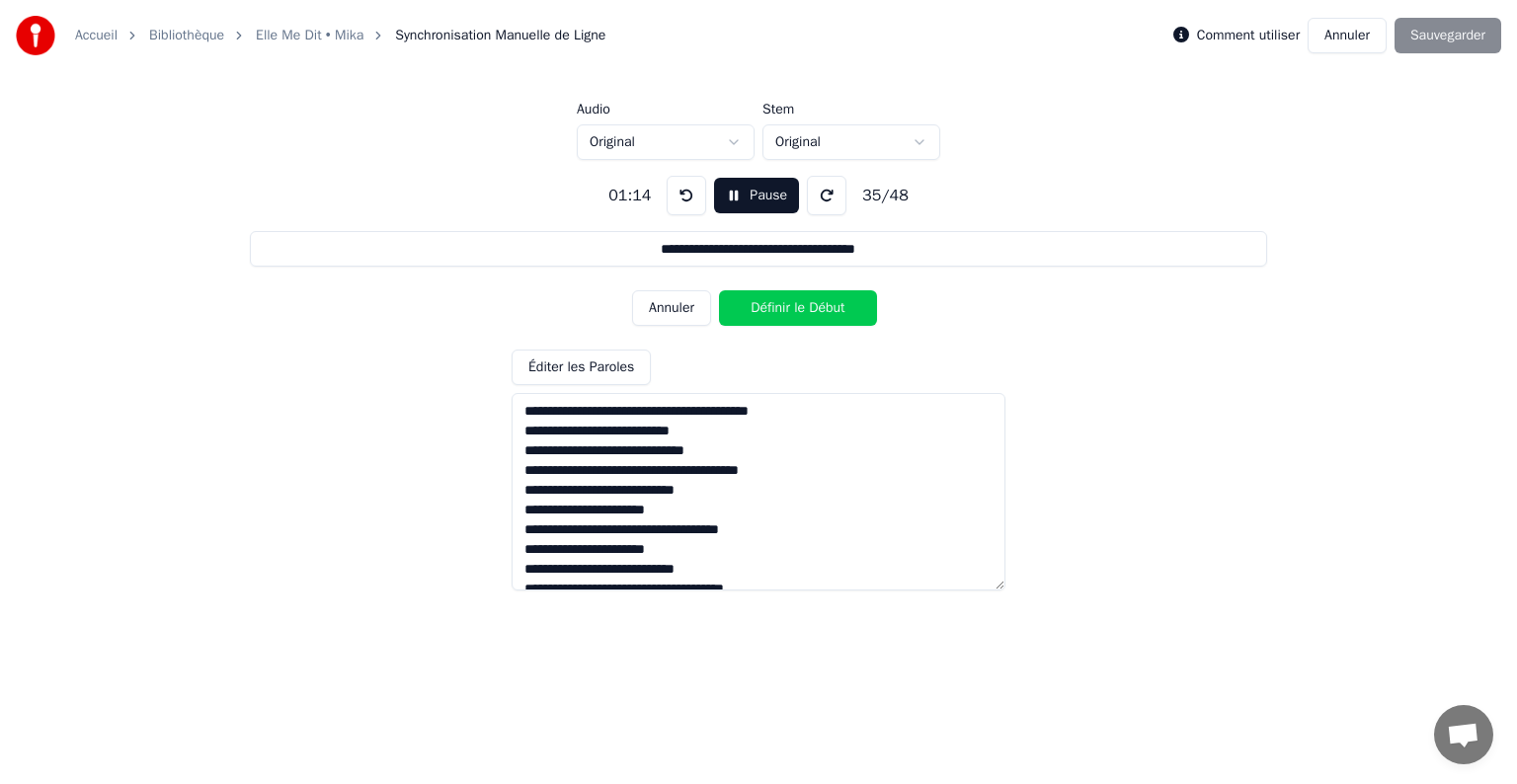 click on "Définir le Début" at bounding box center (798, 308) 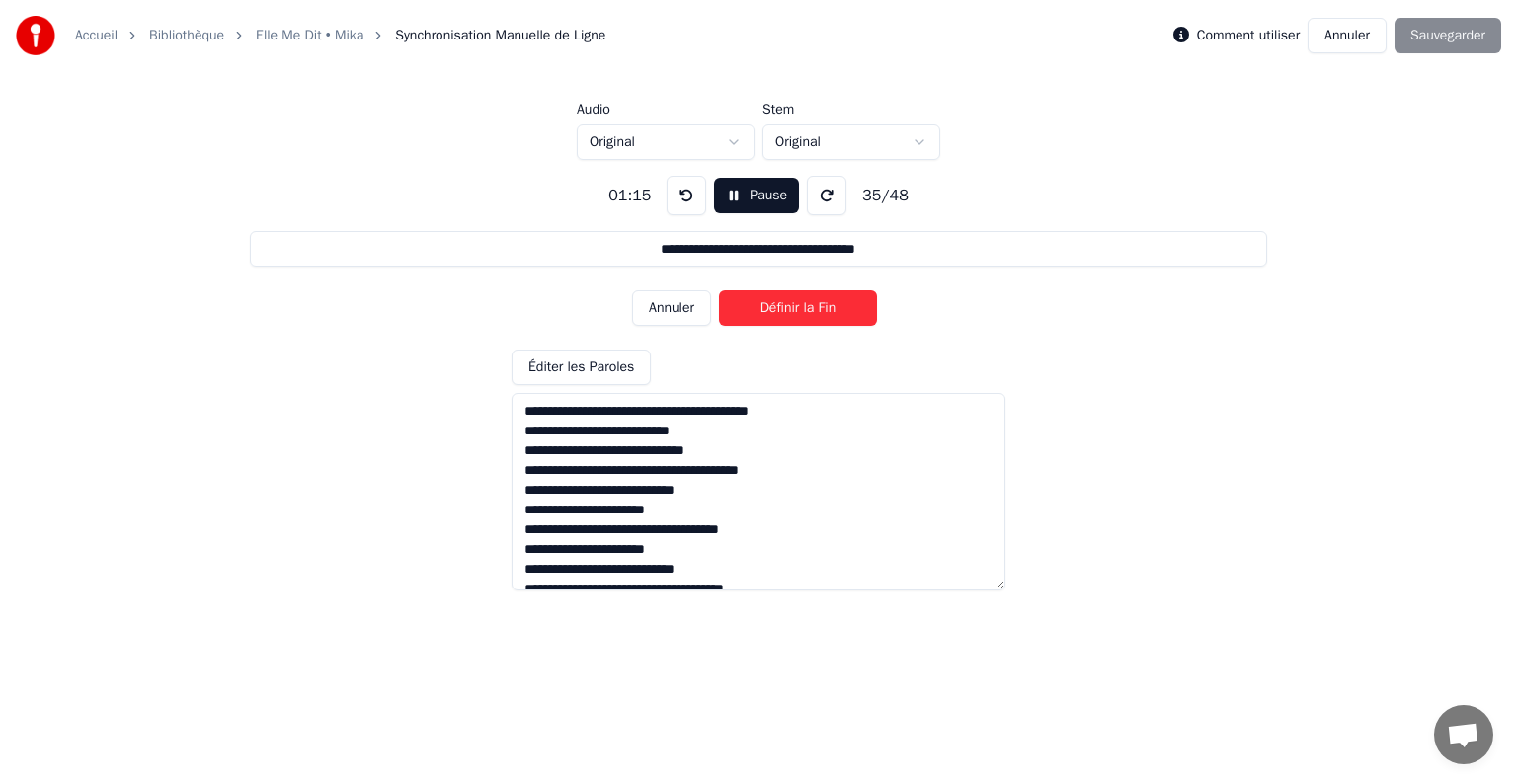click on "Définir la Fin" at bounding box center (798, 308) 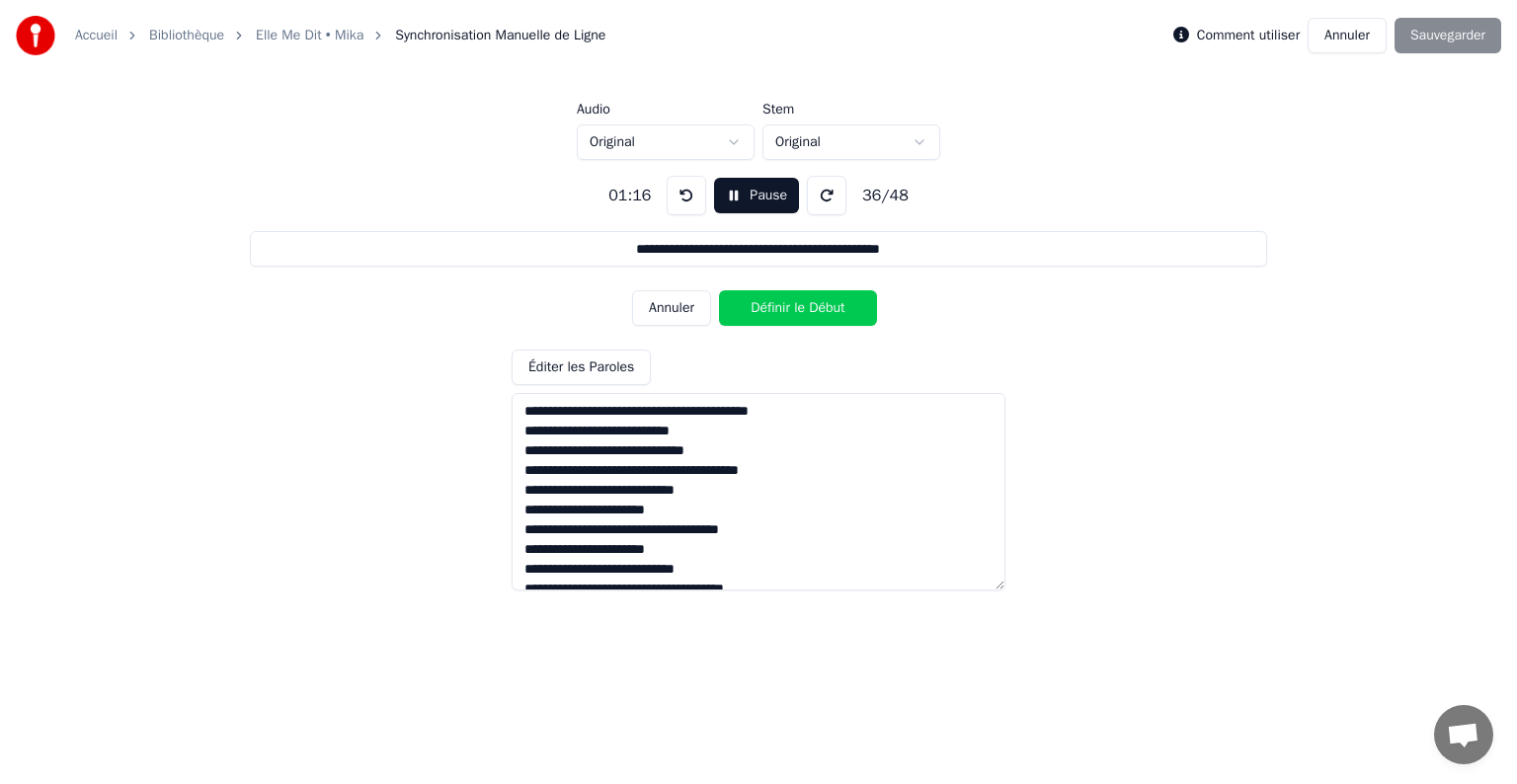 click on "Définir le Début" at bounding box center (798, 308) 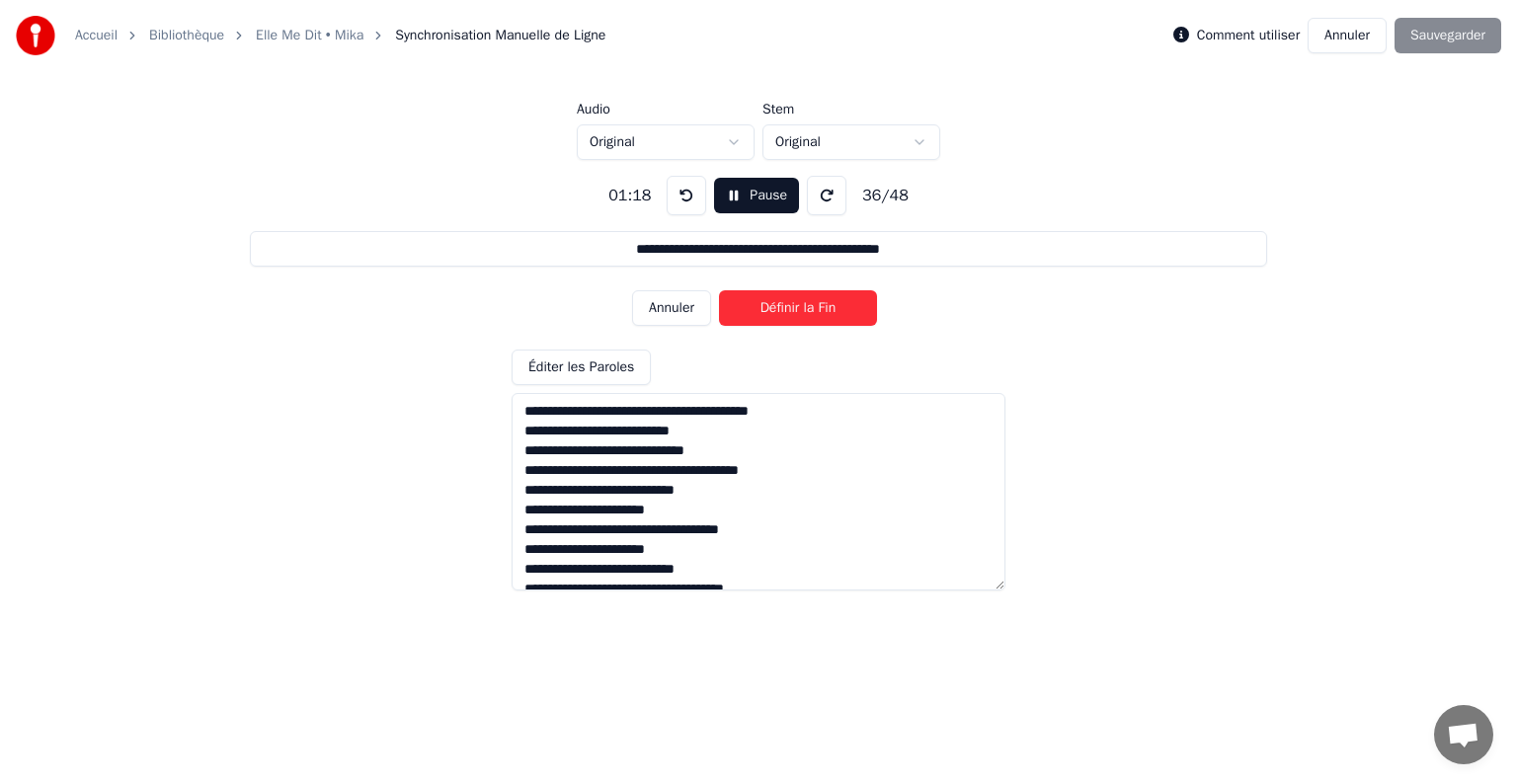 click on "Définir la Fin" at bounding box center (798, 308) 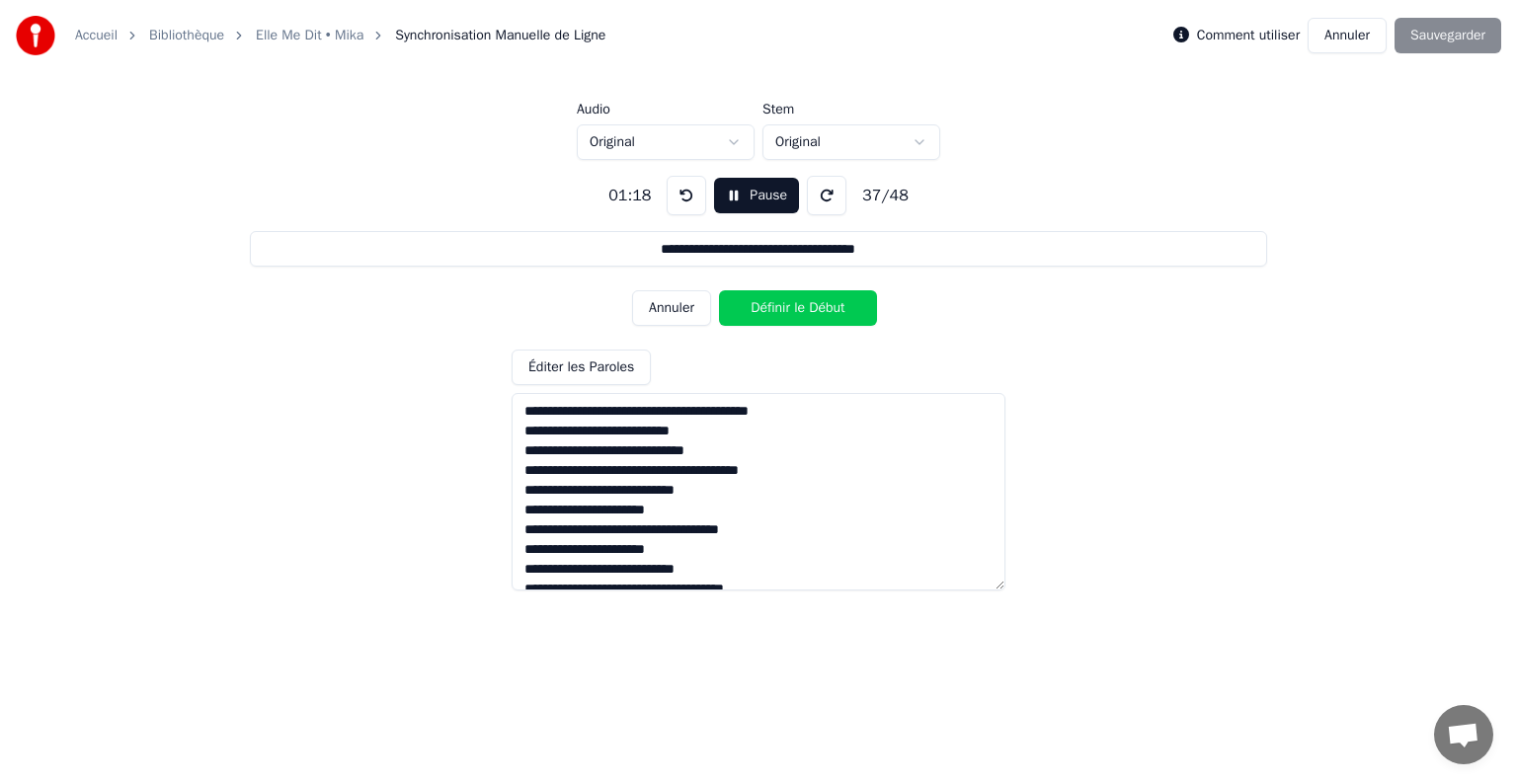 click on "Définir le Début" at bounding box center (798, 308) 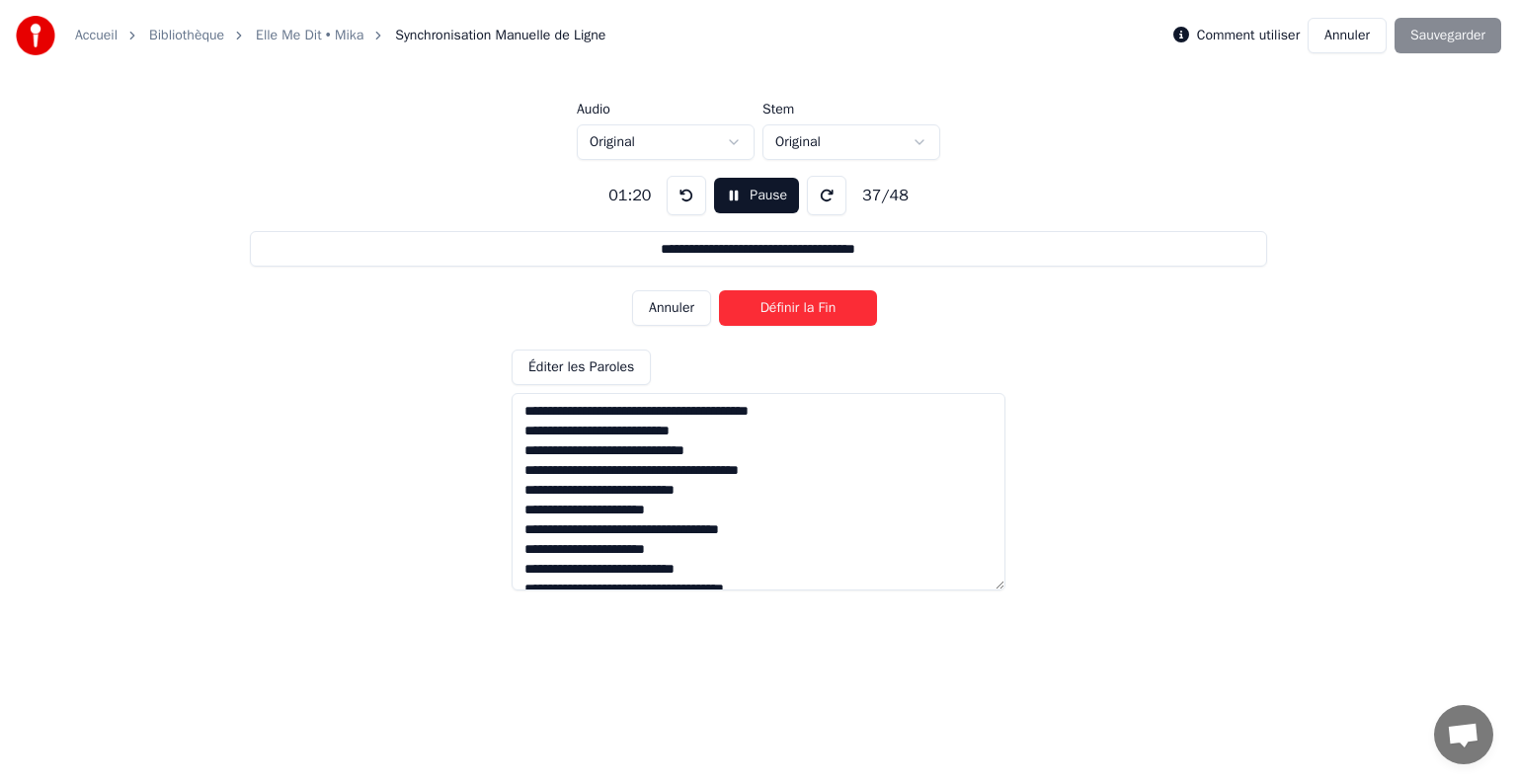 click on "Définir la Fin" at bounding box center [798, 308] 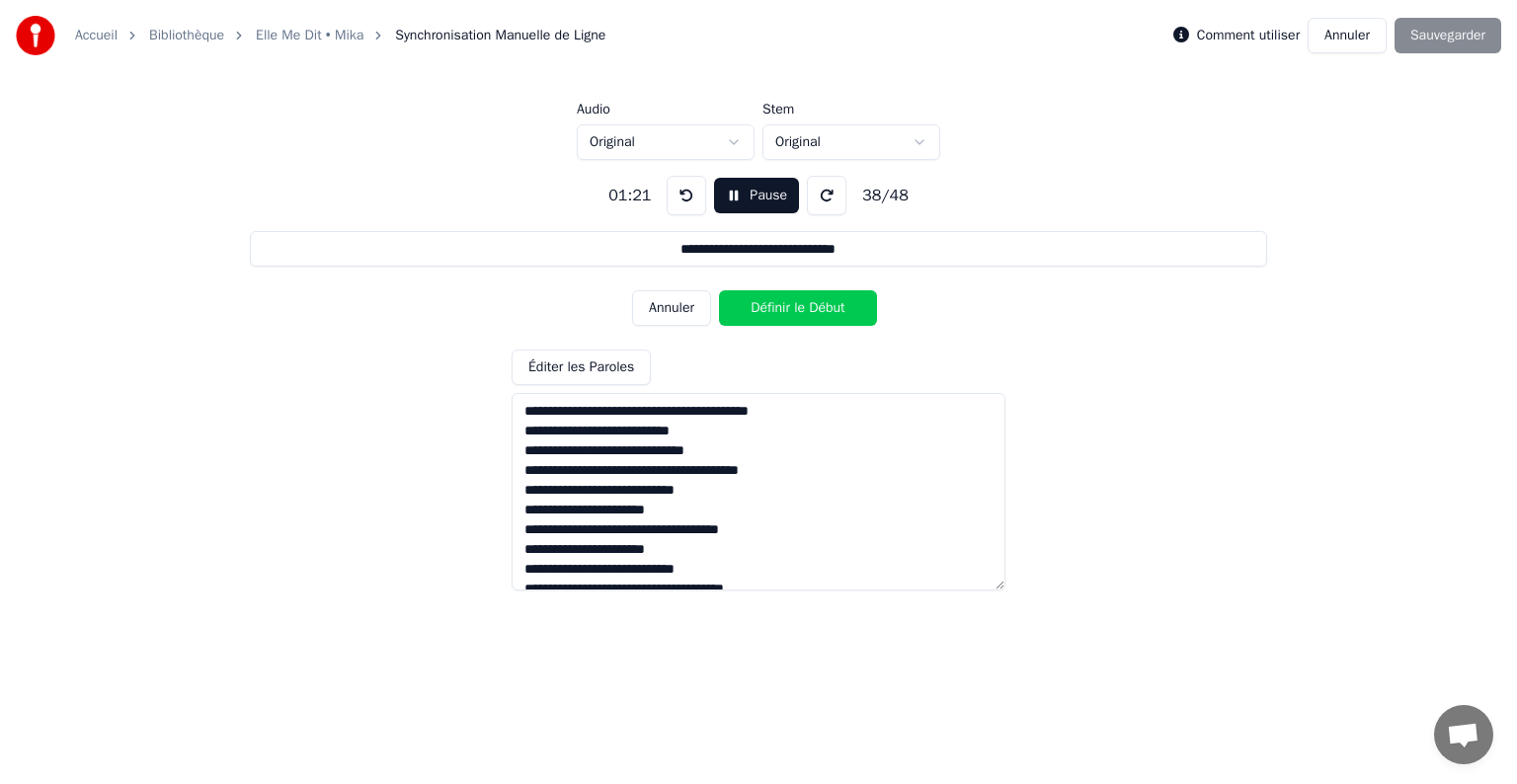 click on "Définir le Début" at bounding box center (798, 308) 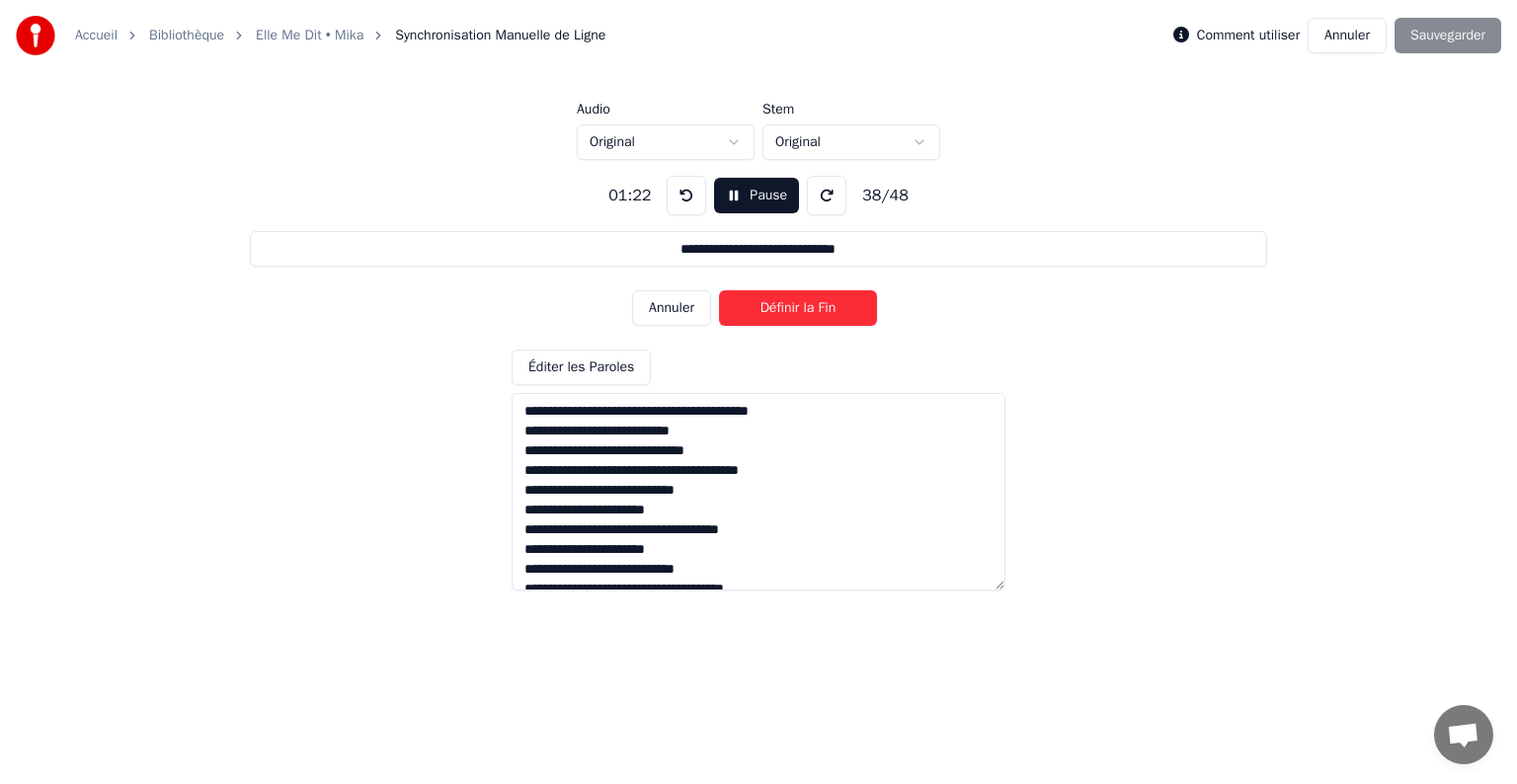 click on "Définir la Fin" at bounding box center [798, 308] 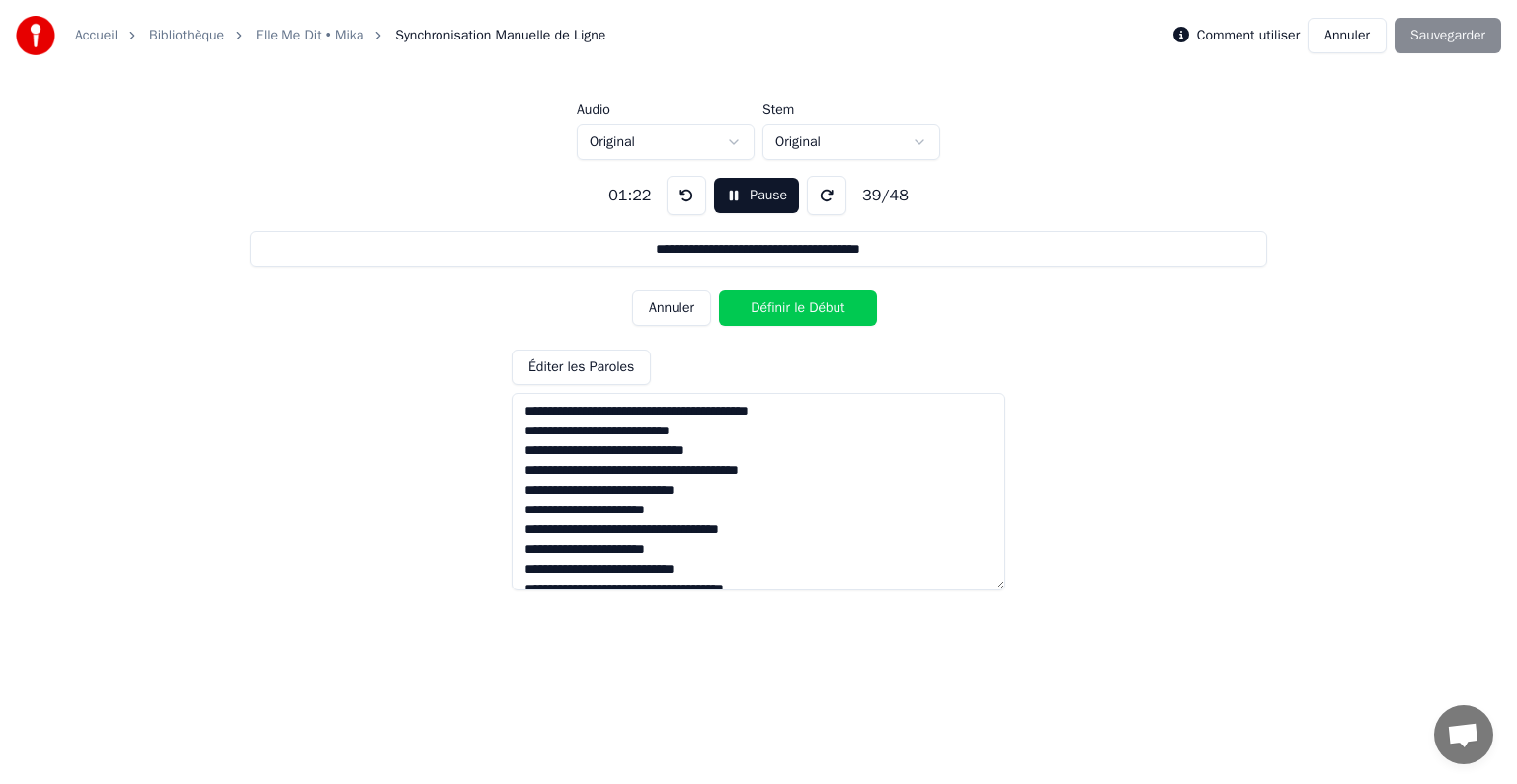 click on "Définir le Début" at bounding box center (798, 308) 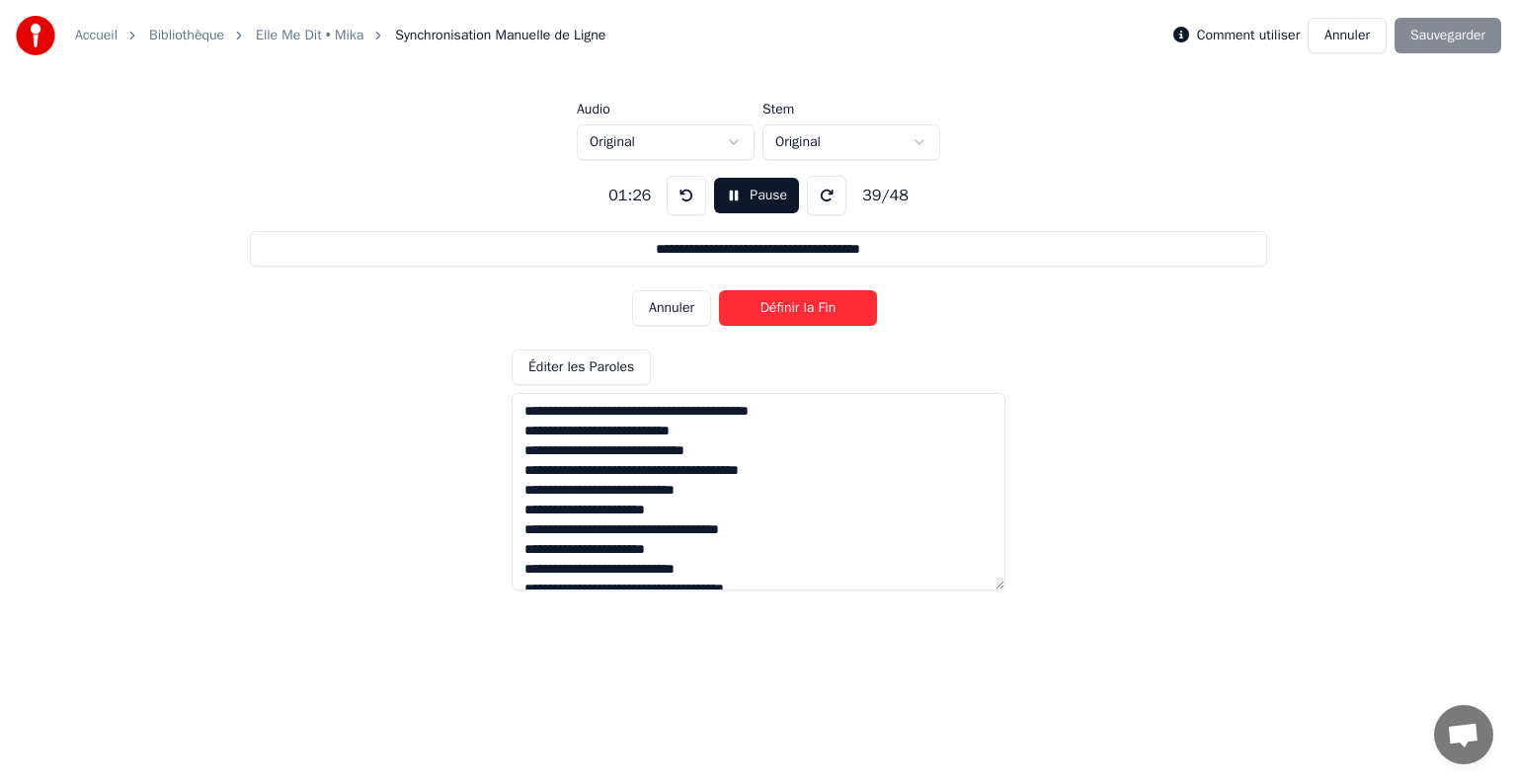 click on "Définir la Fin" at bounding box center (798, 308) 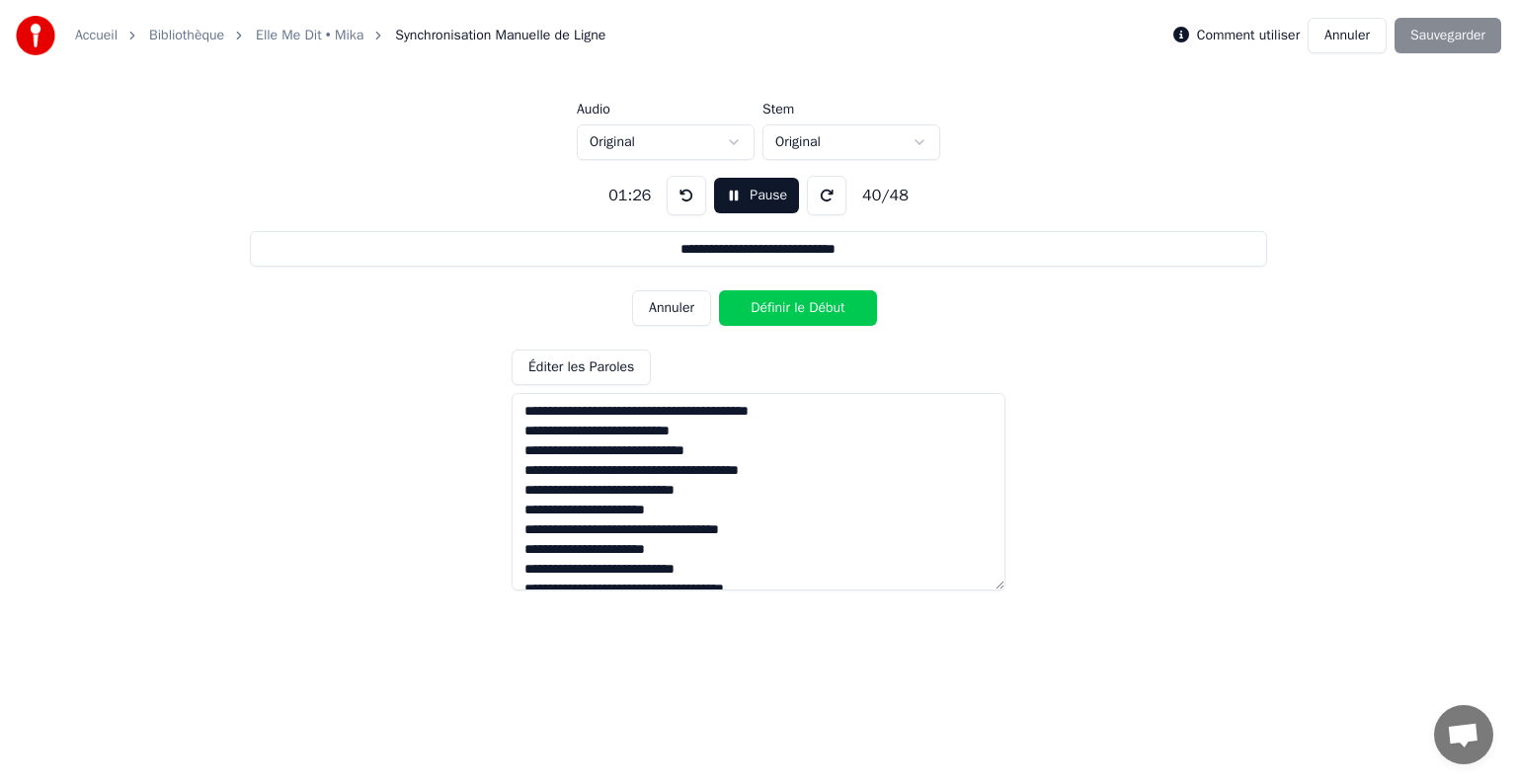 click on "Définir le Début" at bounding box center (798, 308) 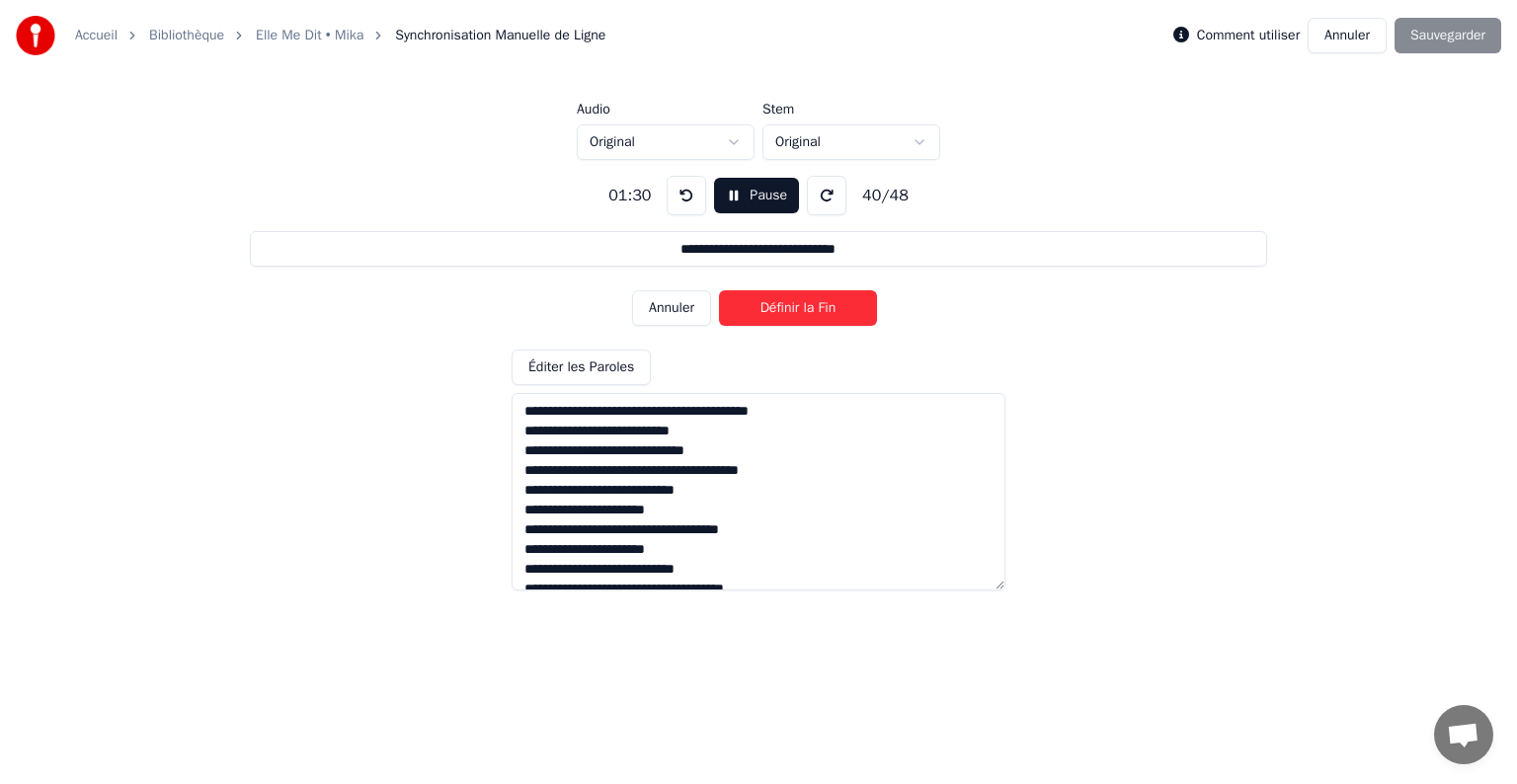 click on "Définir la Fin" at bounding box center [798, 308] 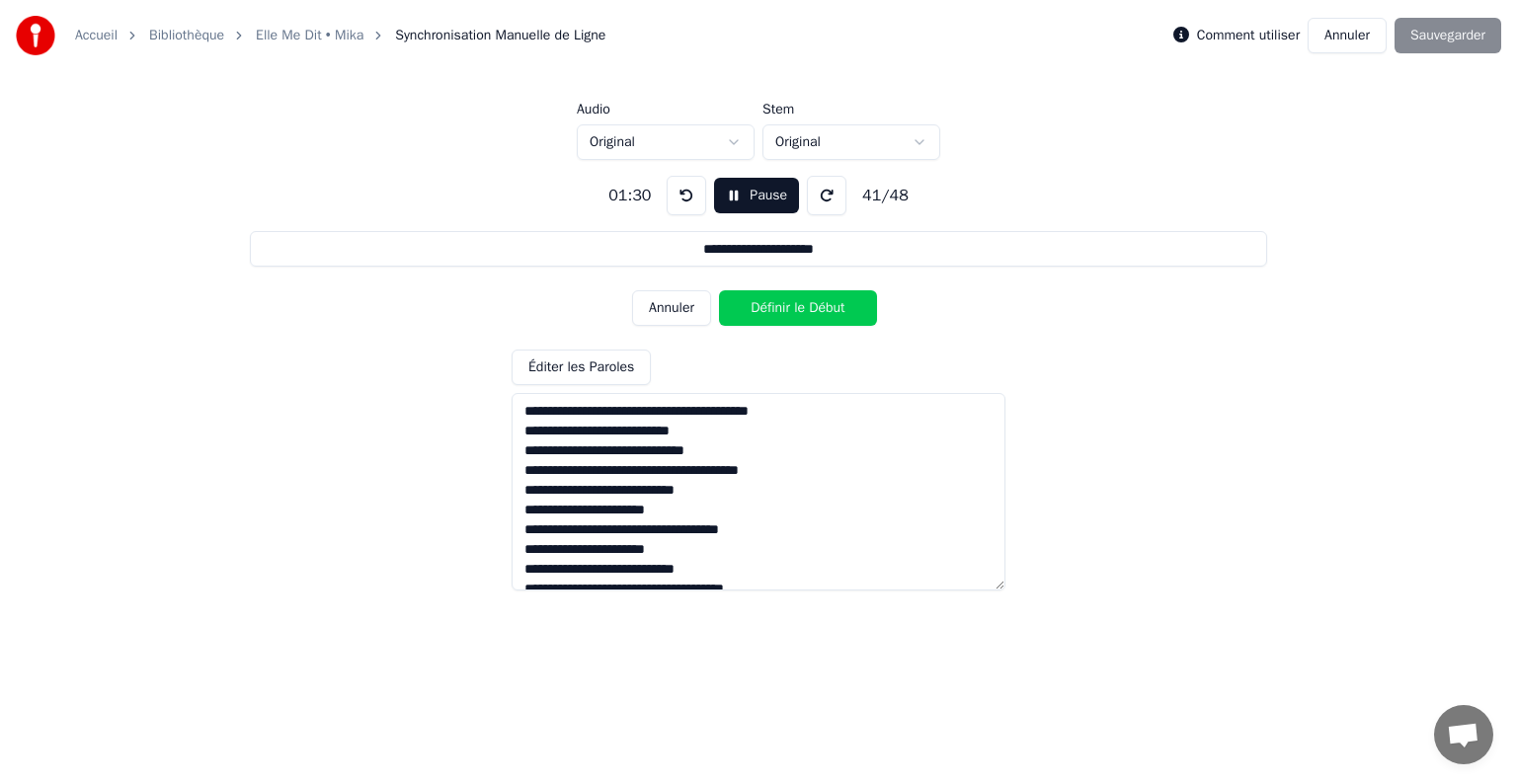 click on "Définir le Début" at bounding box center [798, 308] 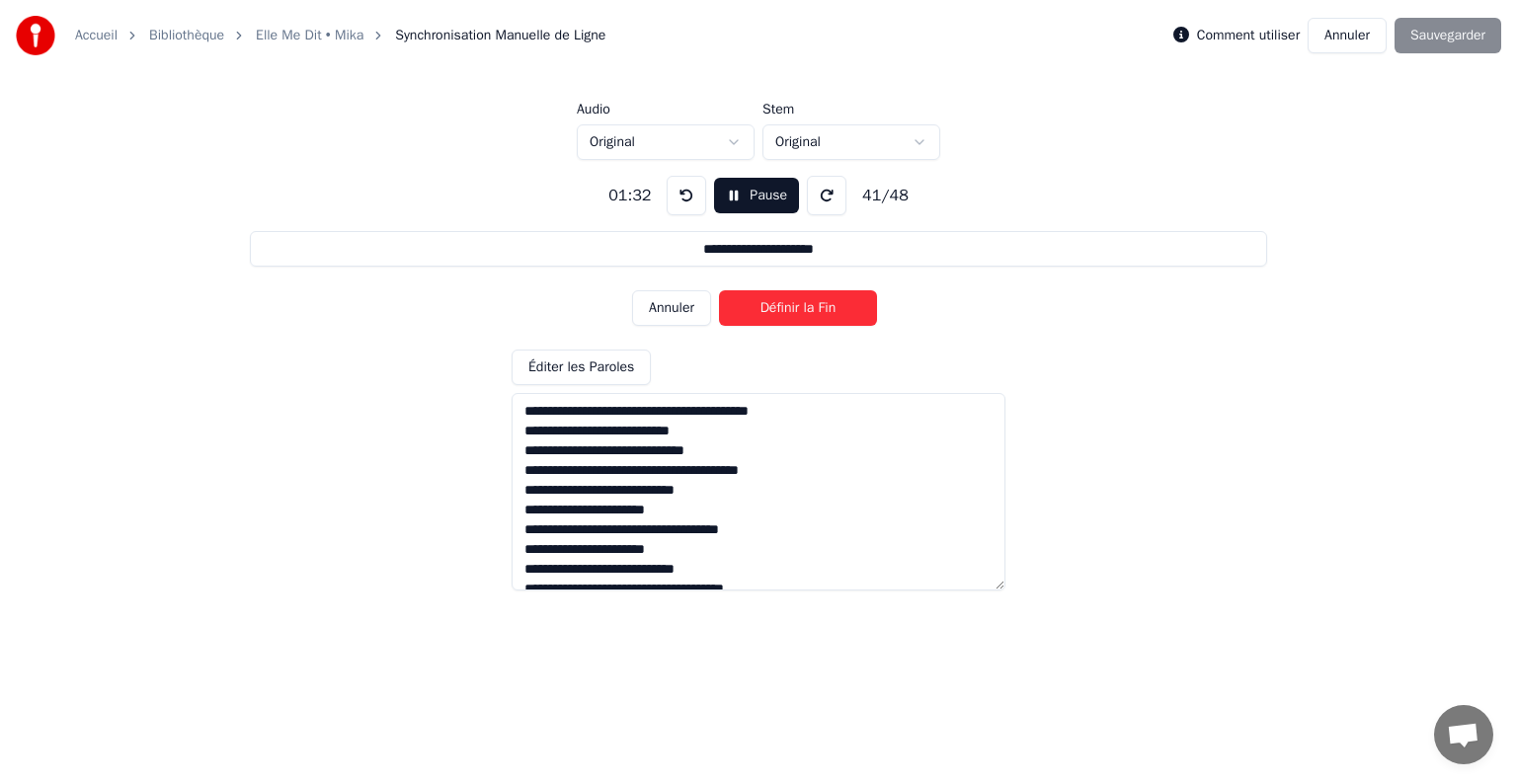 click on "Définir la Fin" at bounding box center (798, 308) 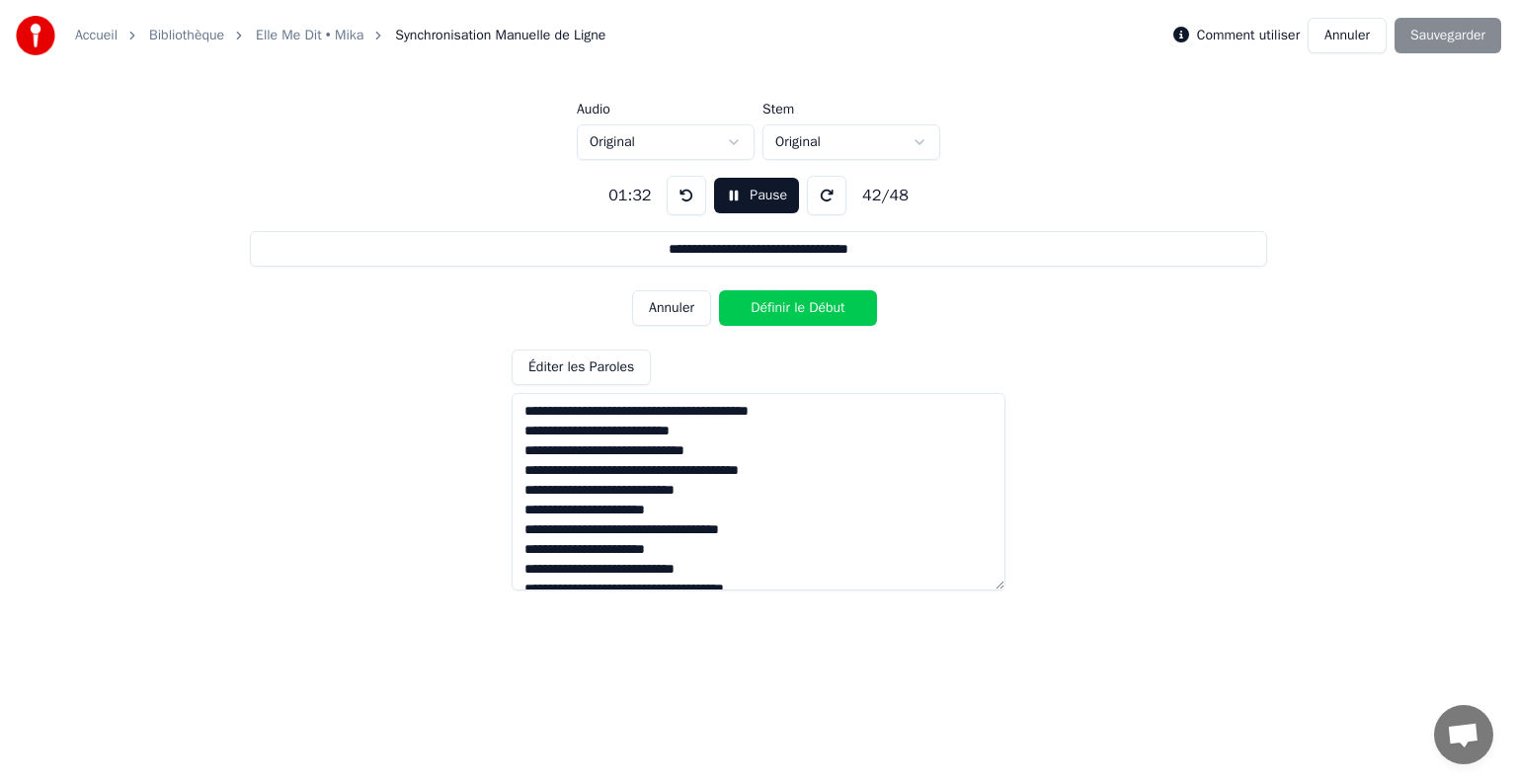 click on "Définir le Début" at bounding box center [798, 308] 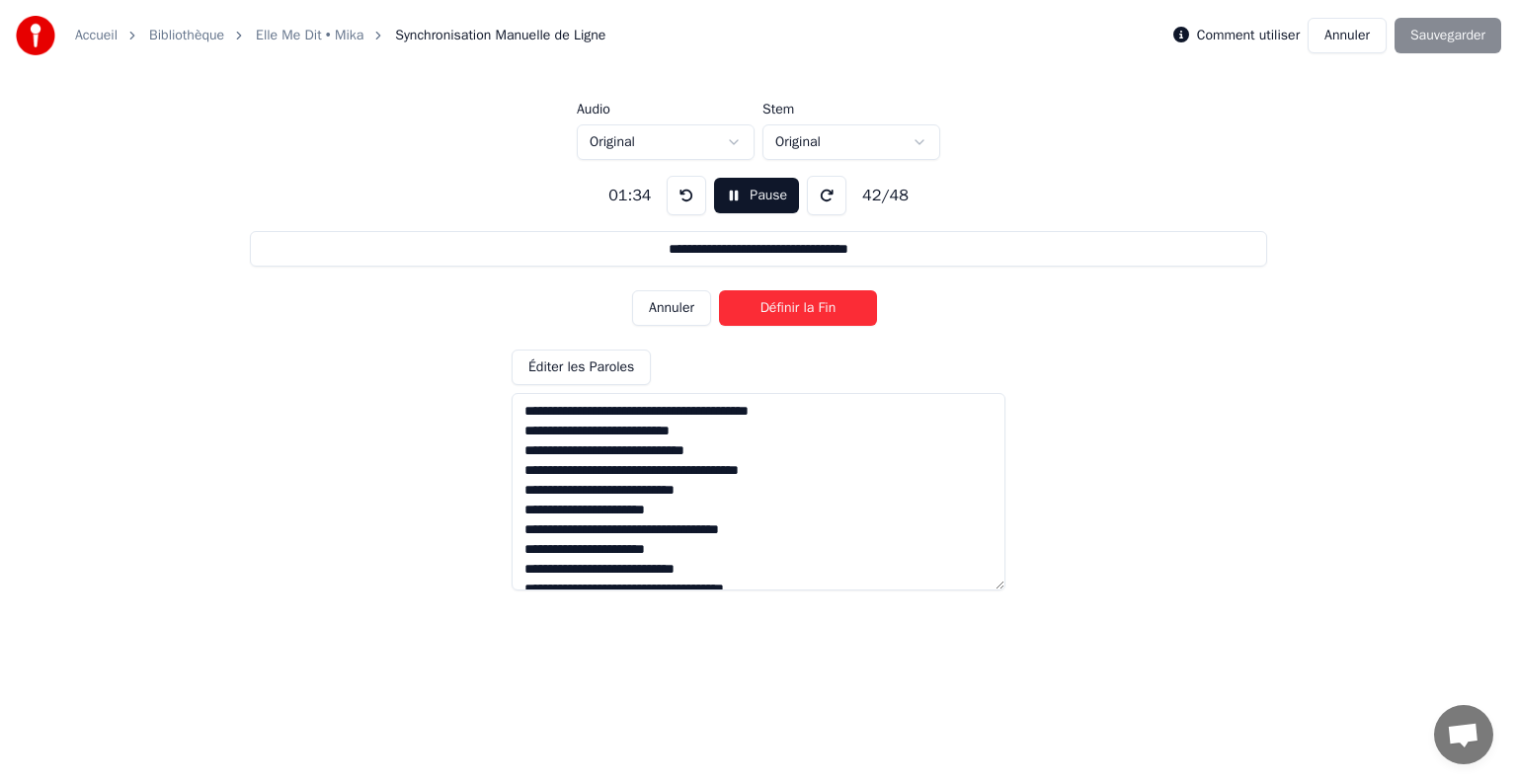 click on "Définir la Fin" at bounding box center [798, 308] 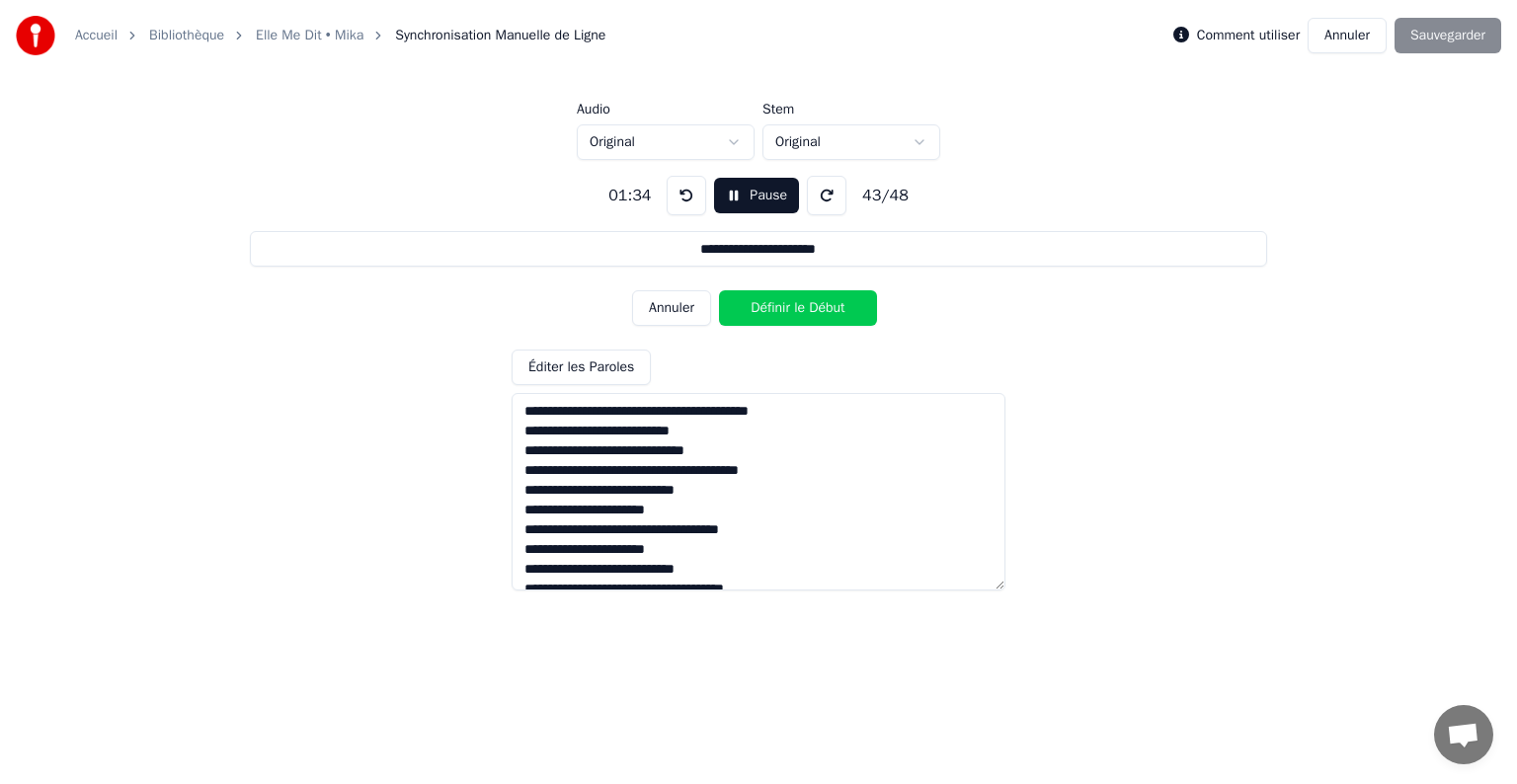 click on "Définir le Début" at bounding box center [798, 308] 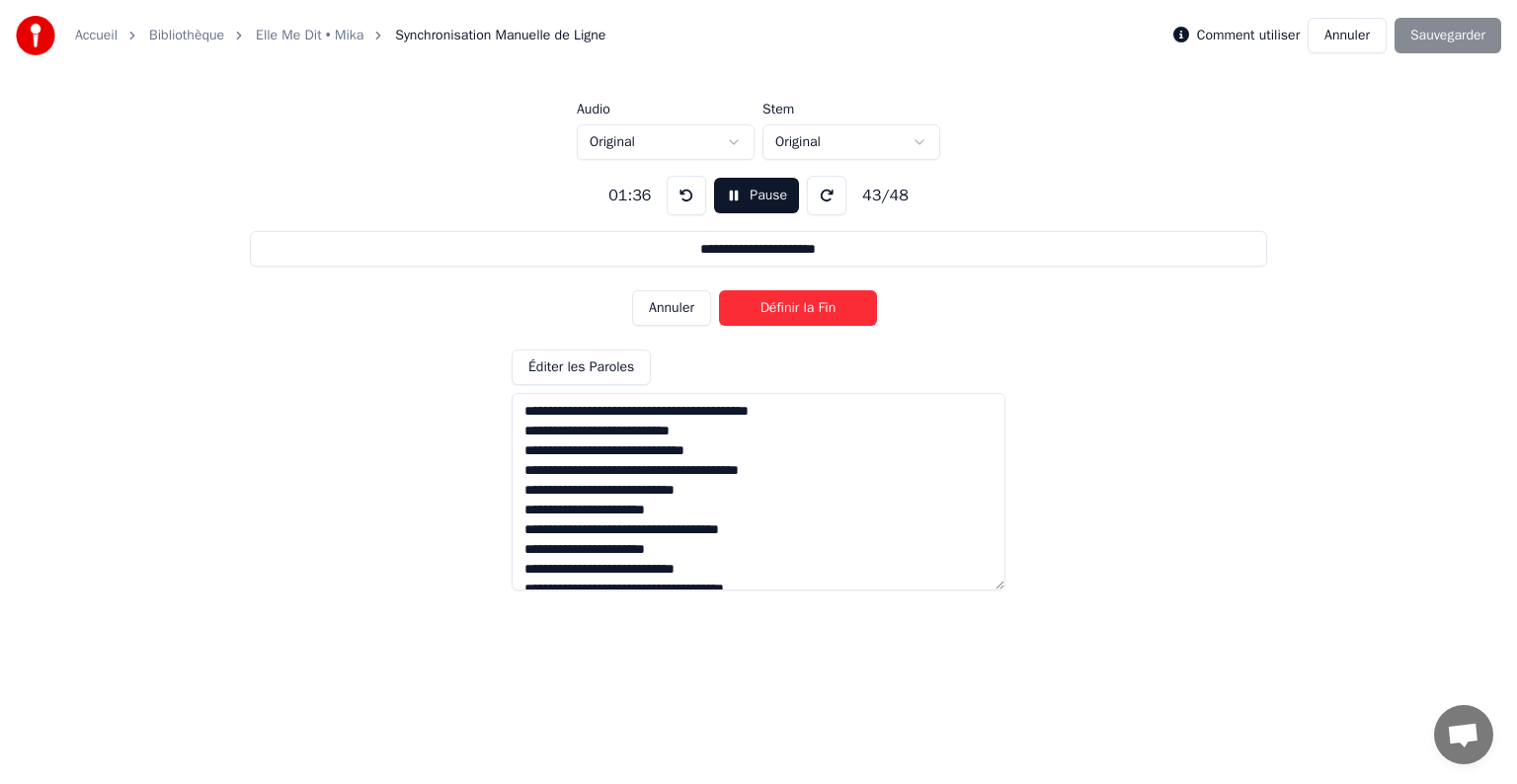 click on "Définir la Fin" at bounding box center (798, 308) 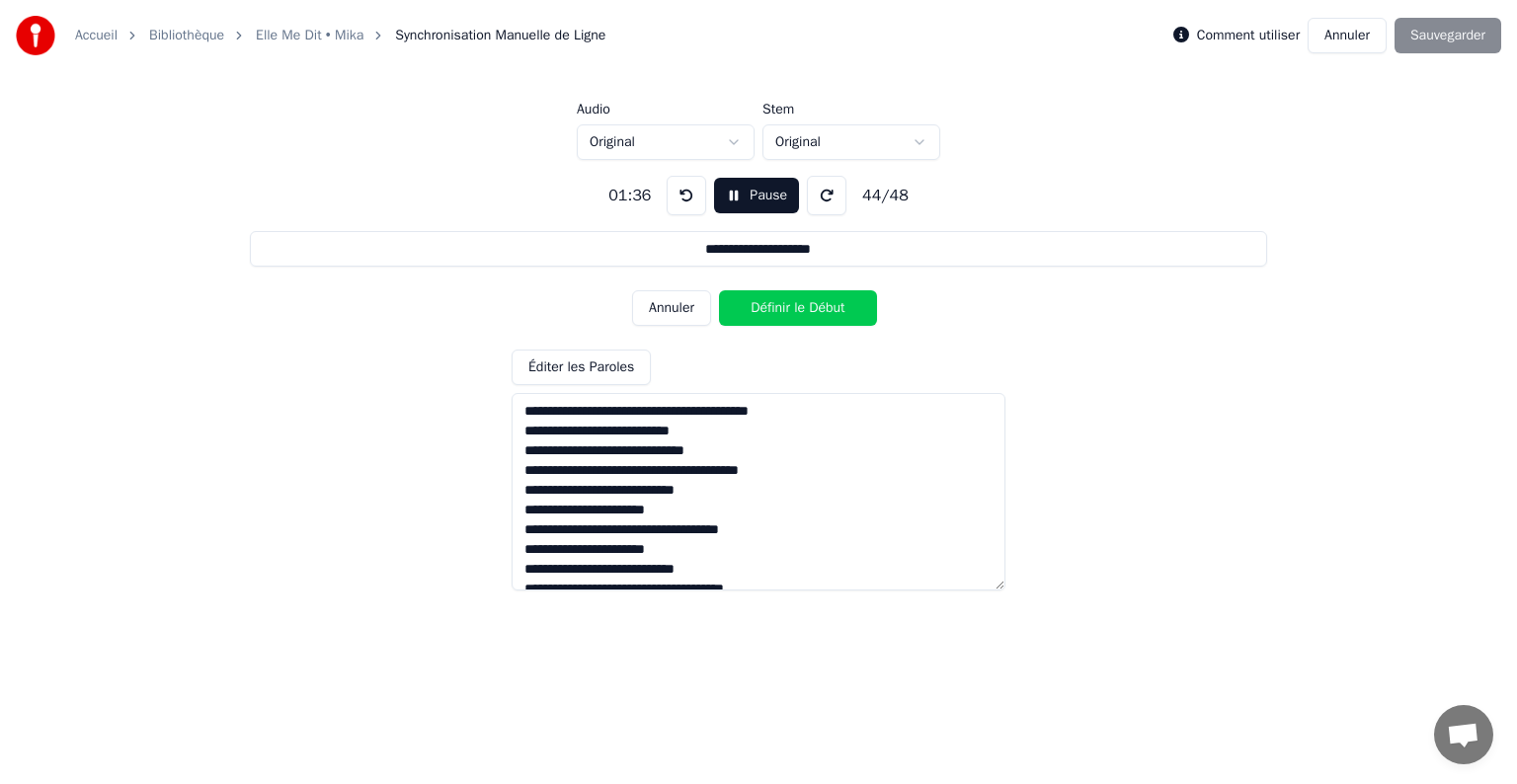 click on "Définir le Début" at bounding box center [798, 308] 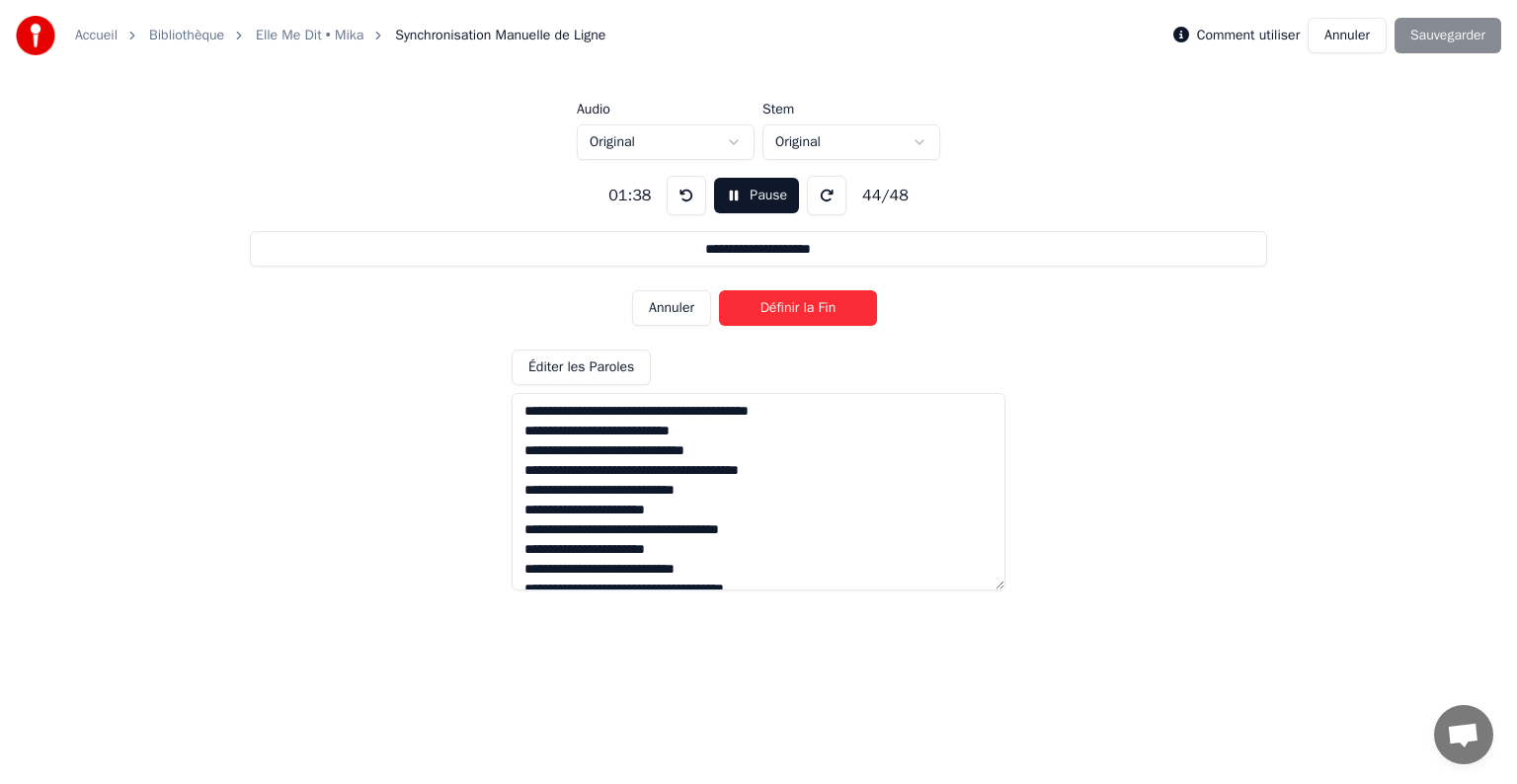click on "Définir la Fin" at bounding box center (798, 308) 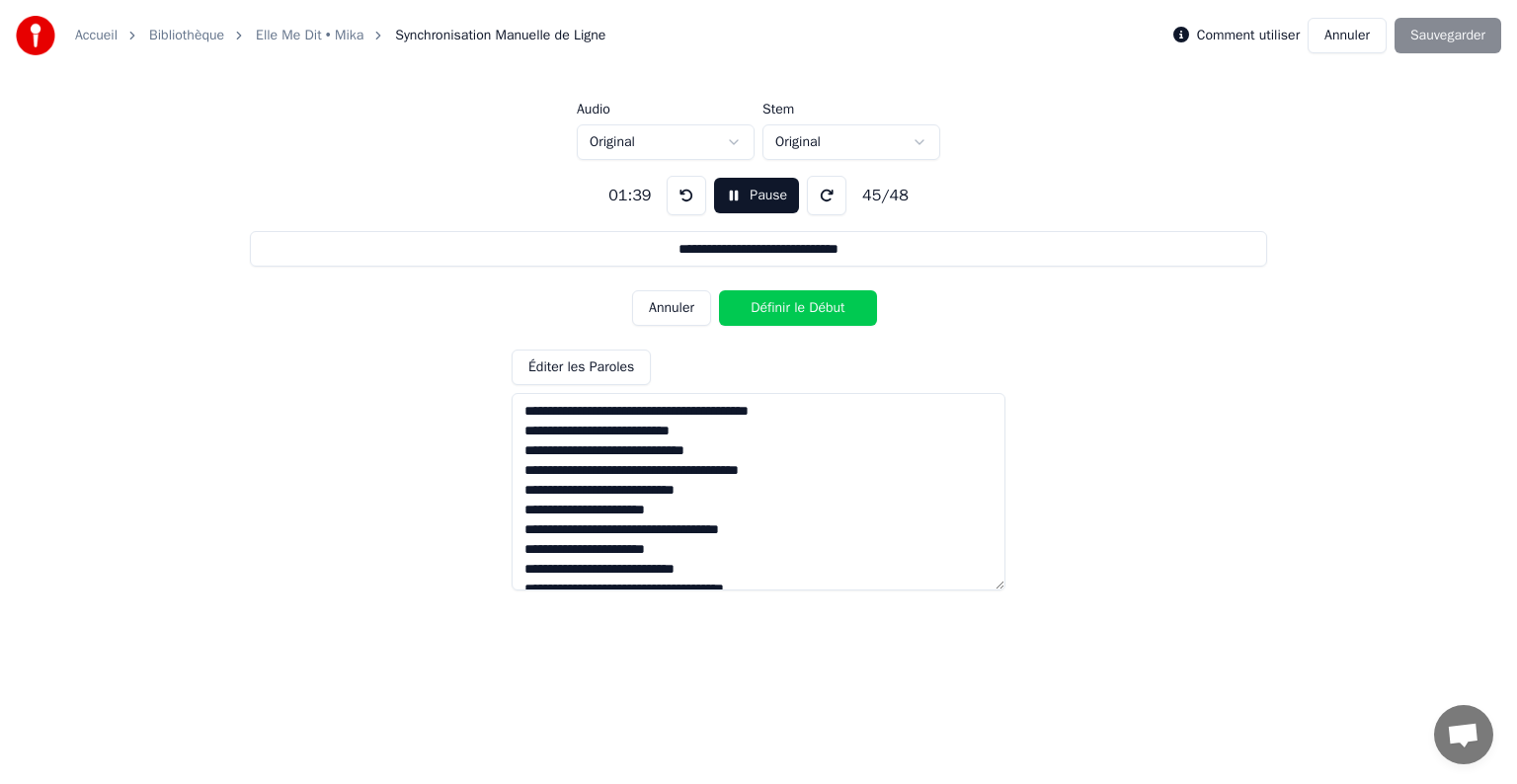 click on "Définir le Début" at bounding box center (798, 308) 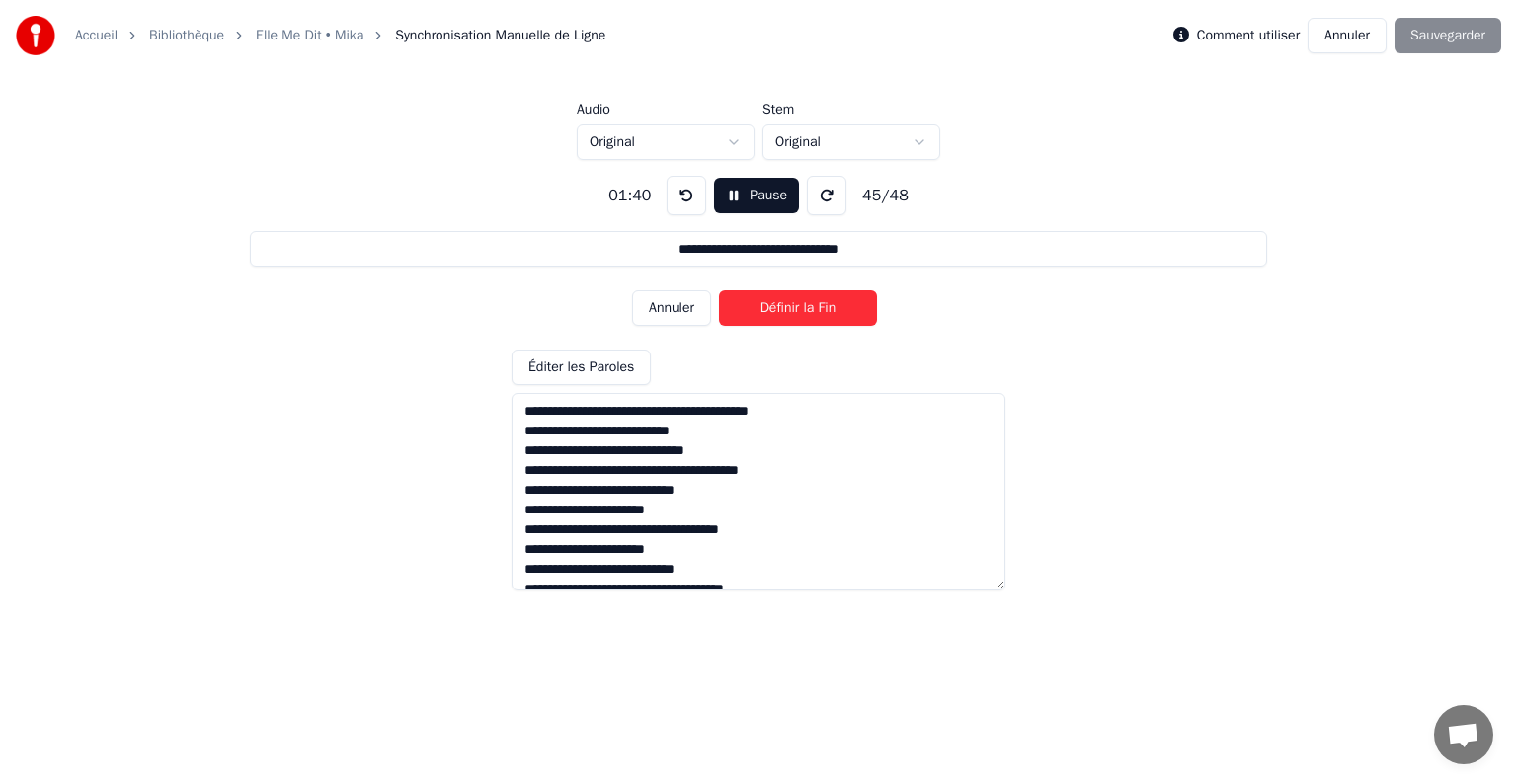 click on "Définir la Fin" at bounding box center [798, 308] 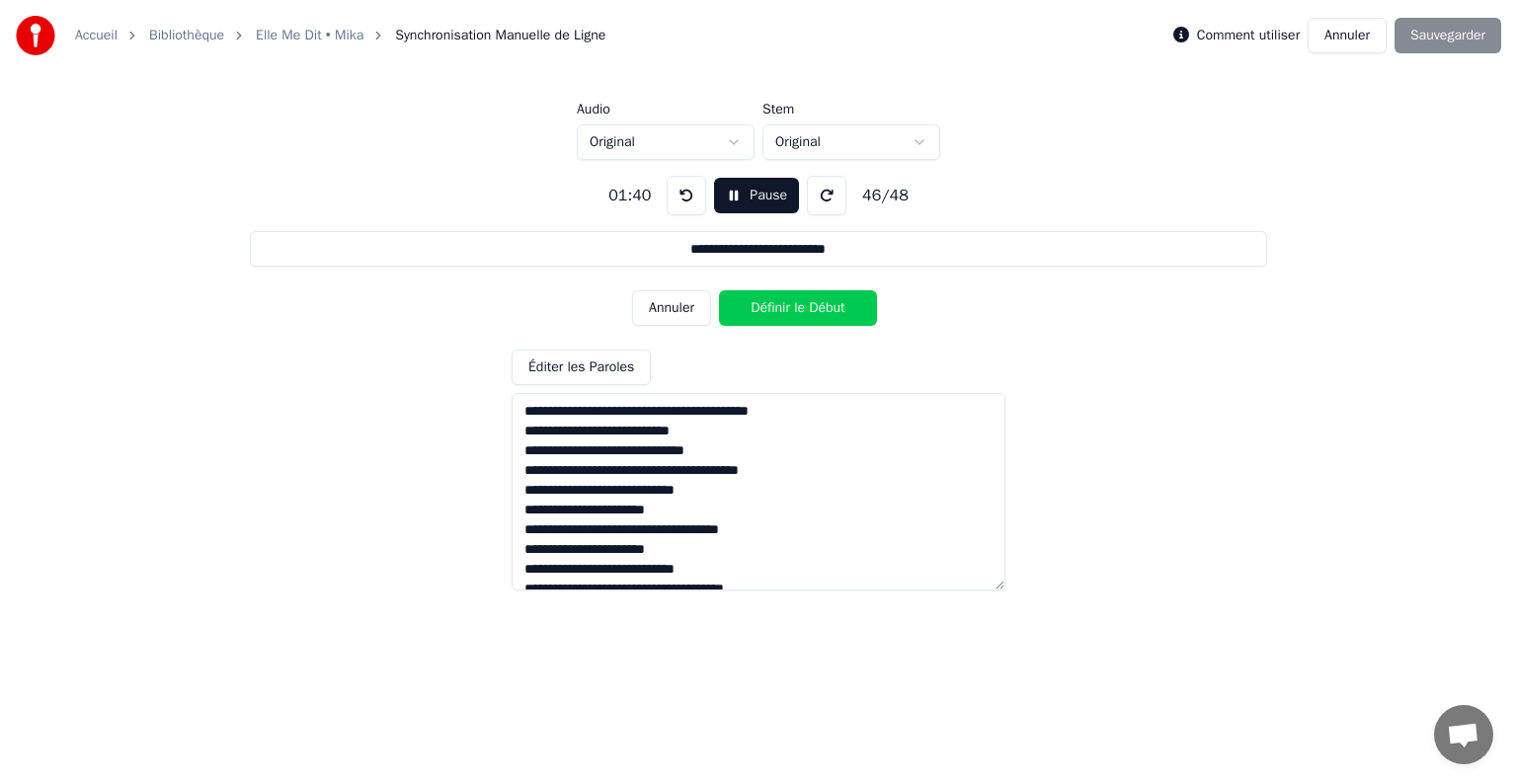 click on "Définir le Début" at bounding box center (798, 308) 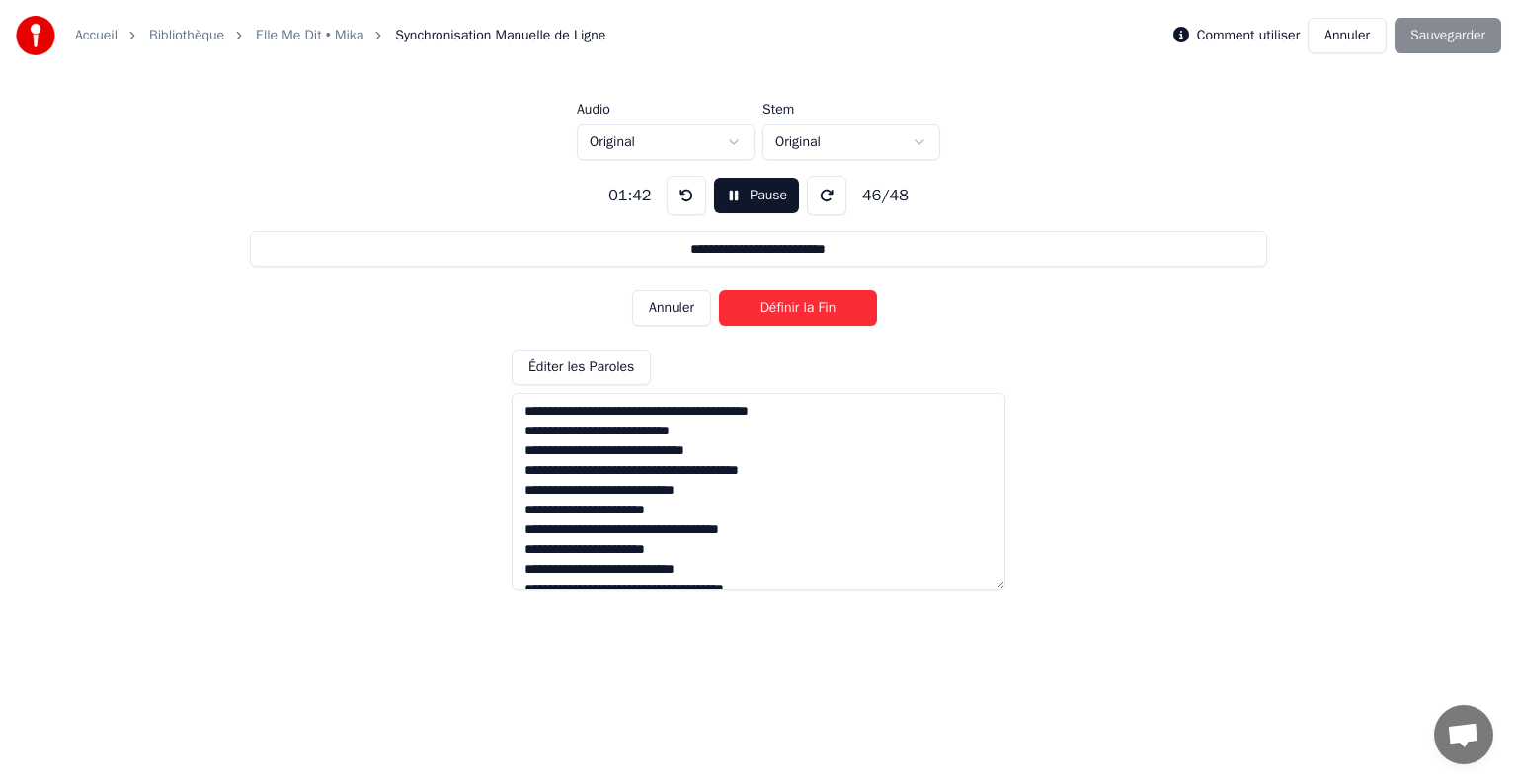 click on "Définir la Fin" at bounding box center (798, 308) 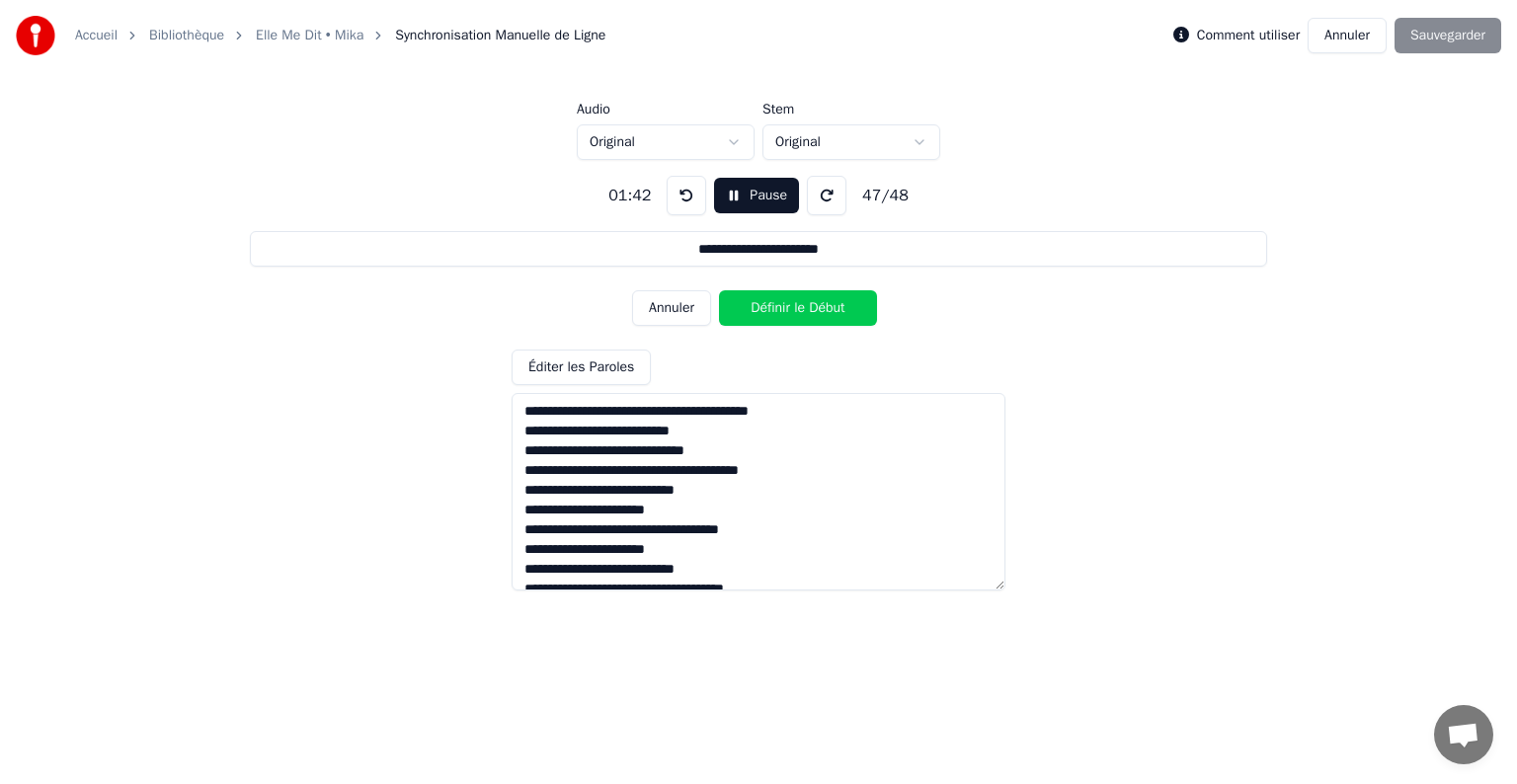 click on "Définir le Début" at bounding box center [798, 308] 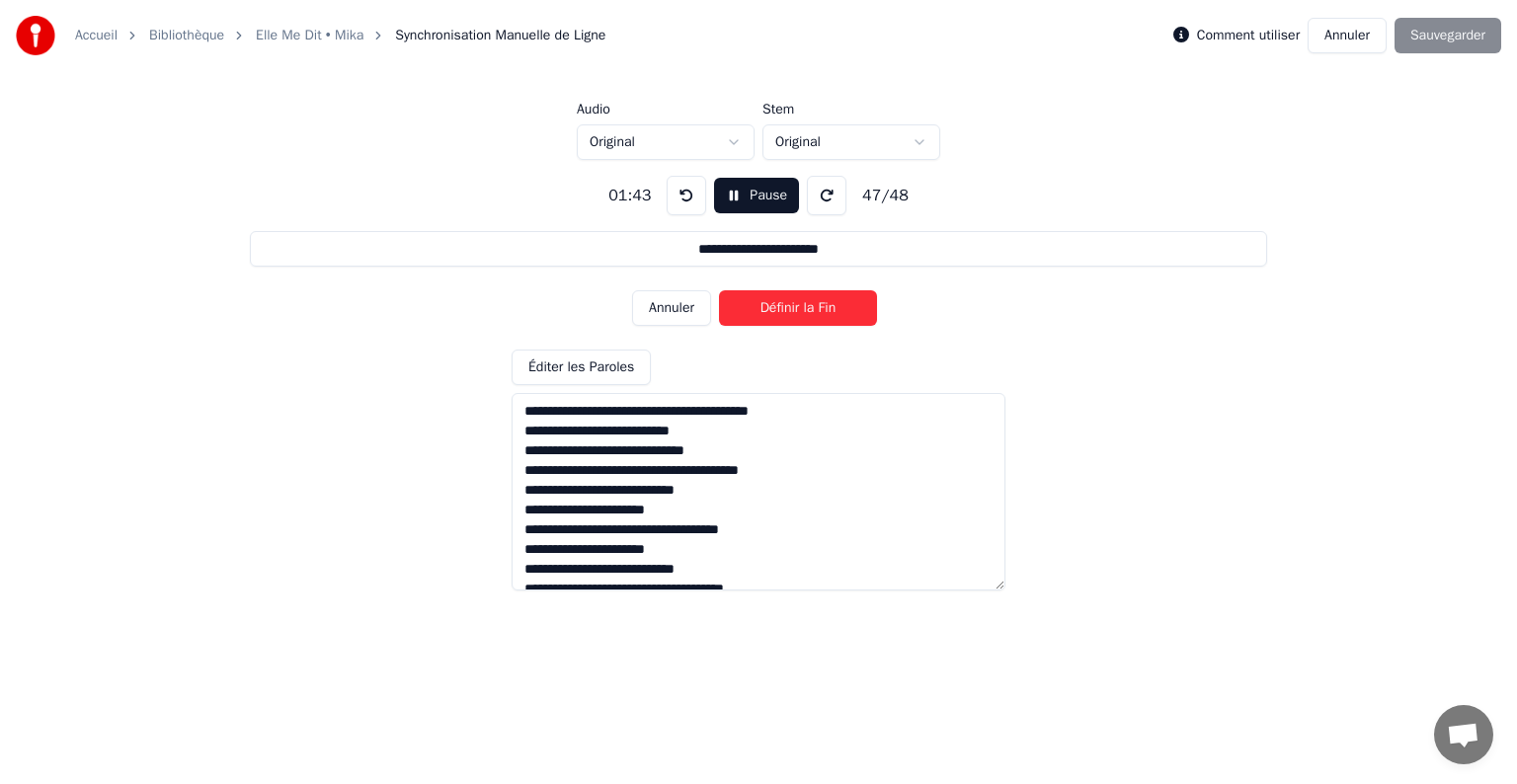 click on "Définir la Fin" at bounding box center (798, 308) 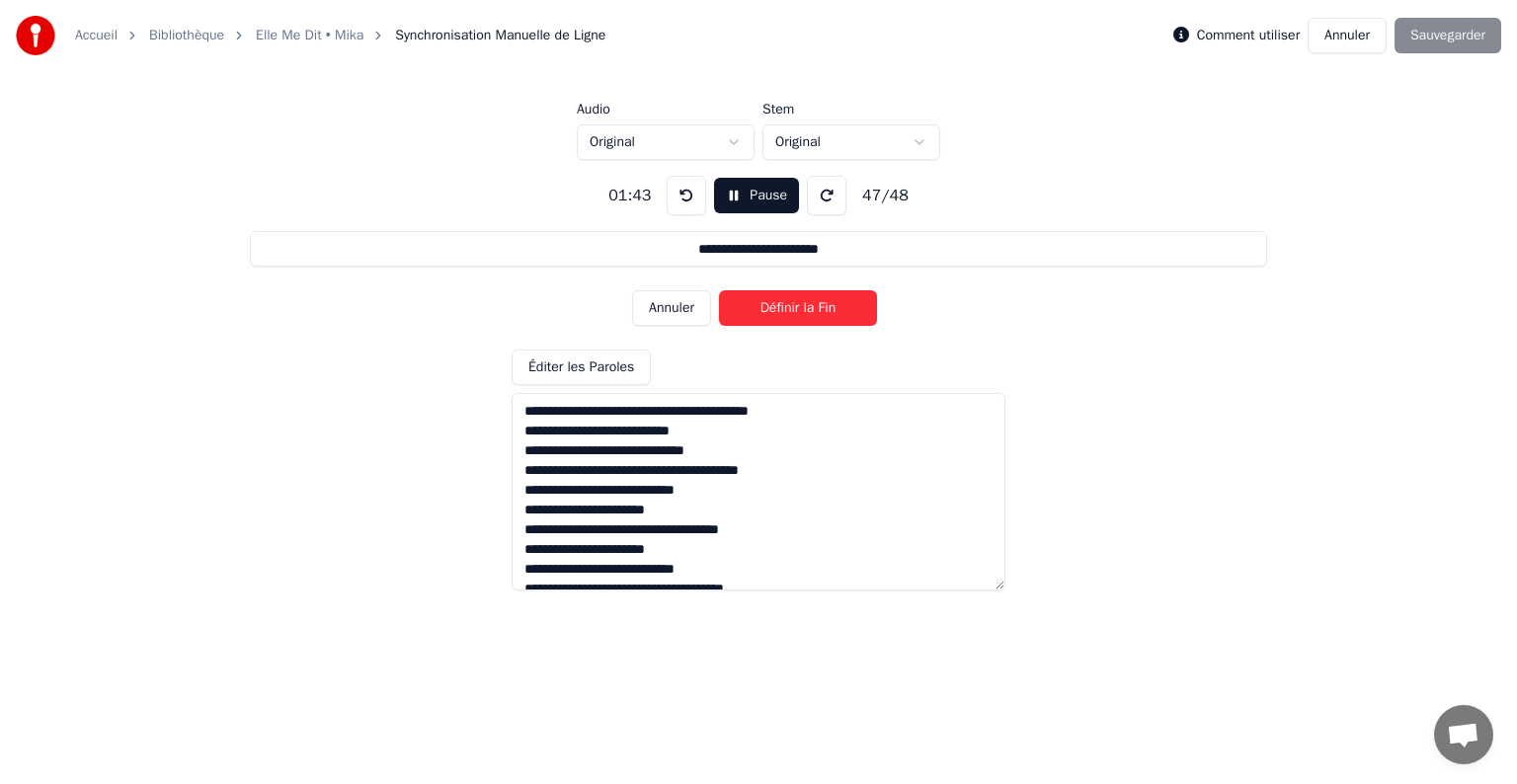 type on "**********" 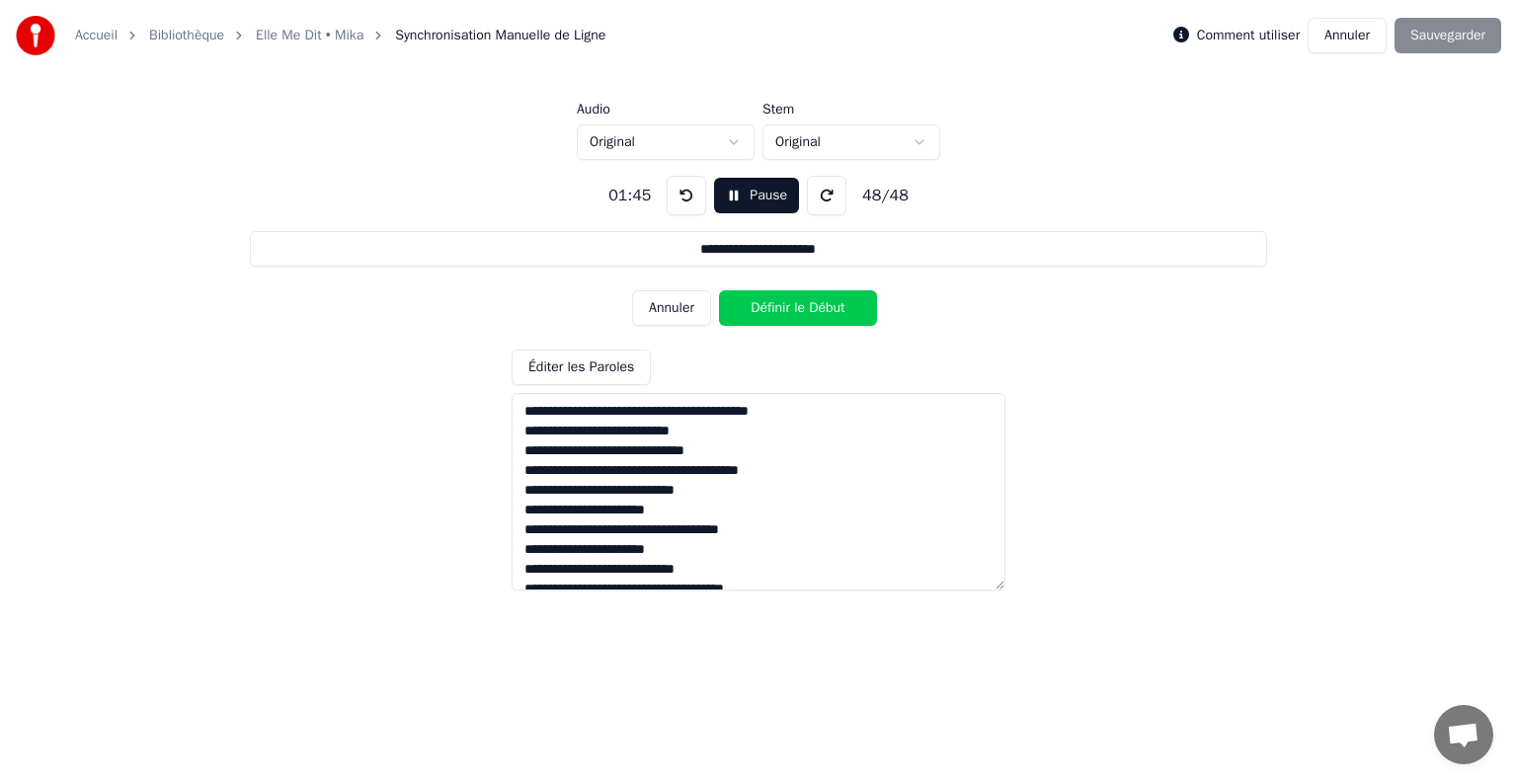 click on "Définir le Début" at bounding box center (798, 308) 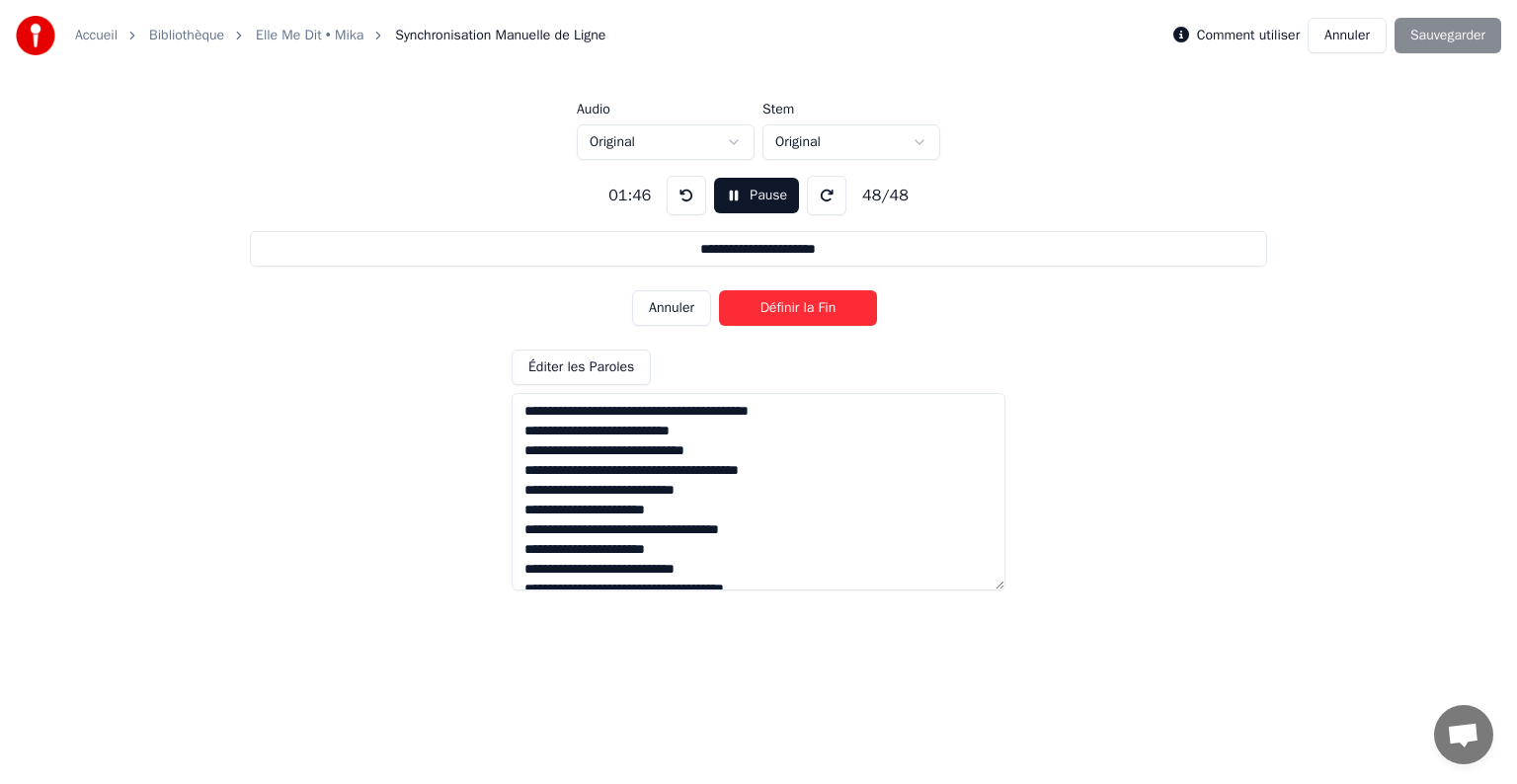 click on "Définir la Fin" at bounding box center (798, 308) 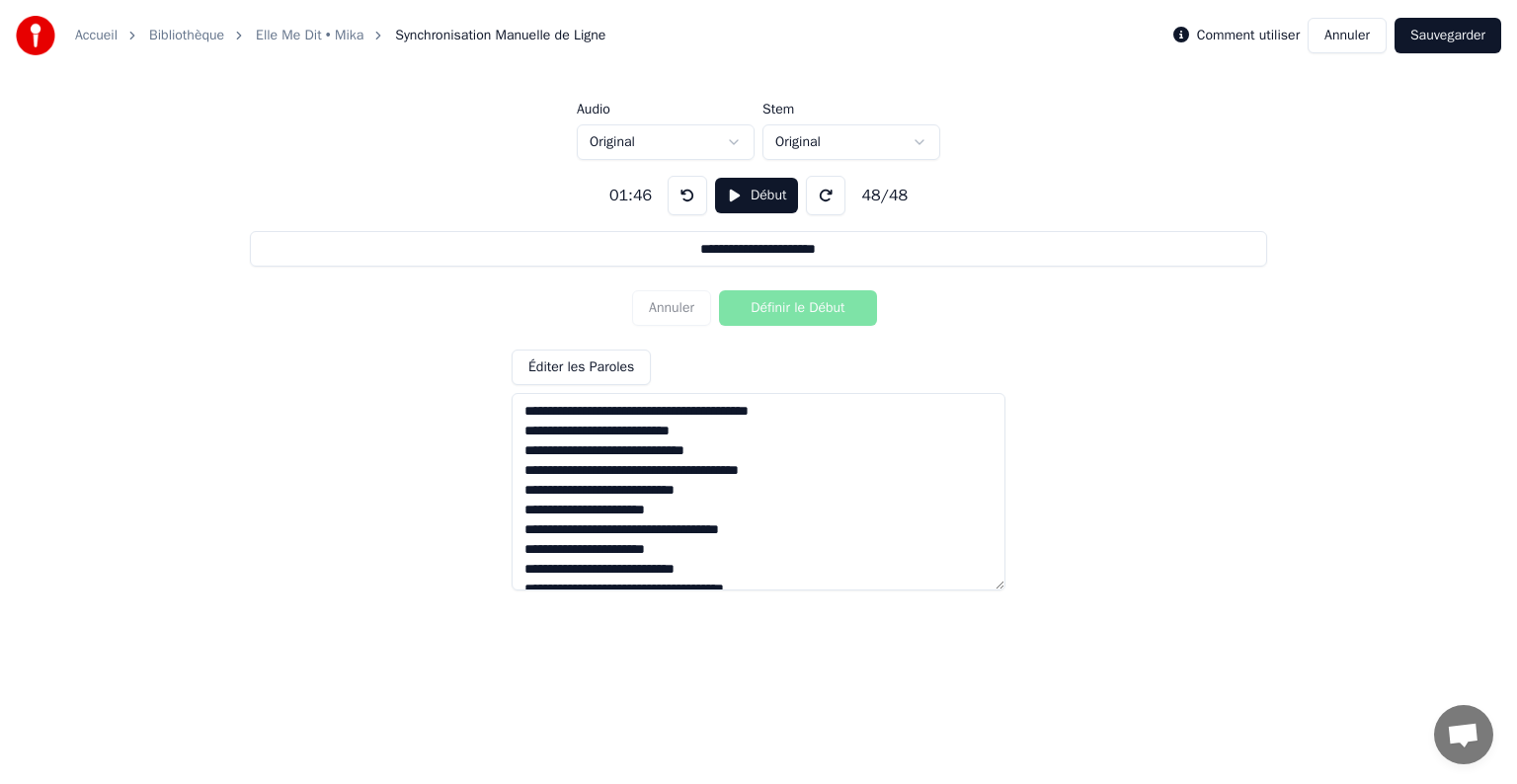 click on "Sauvegarder" at bounding box center [1448, 36] 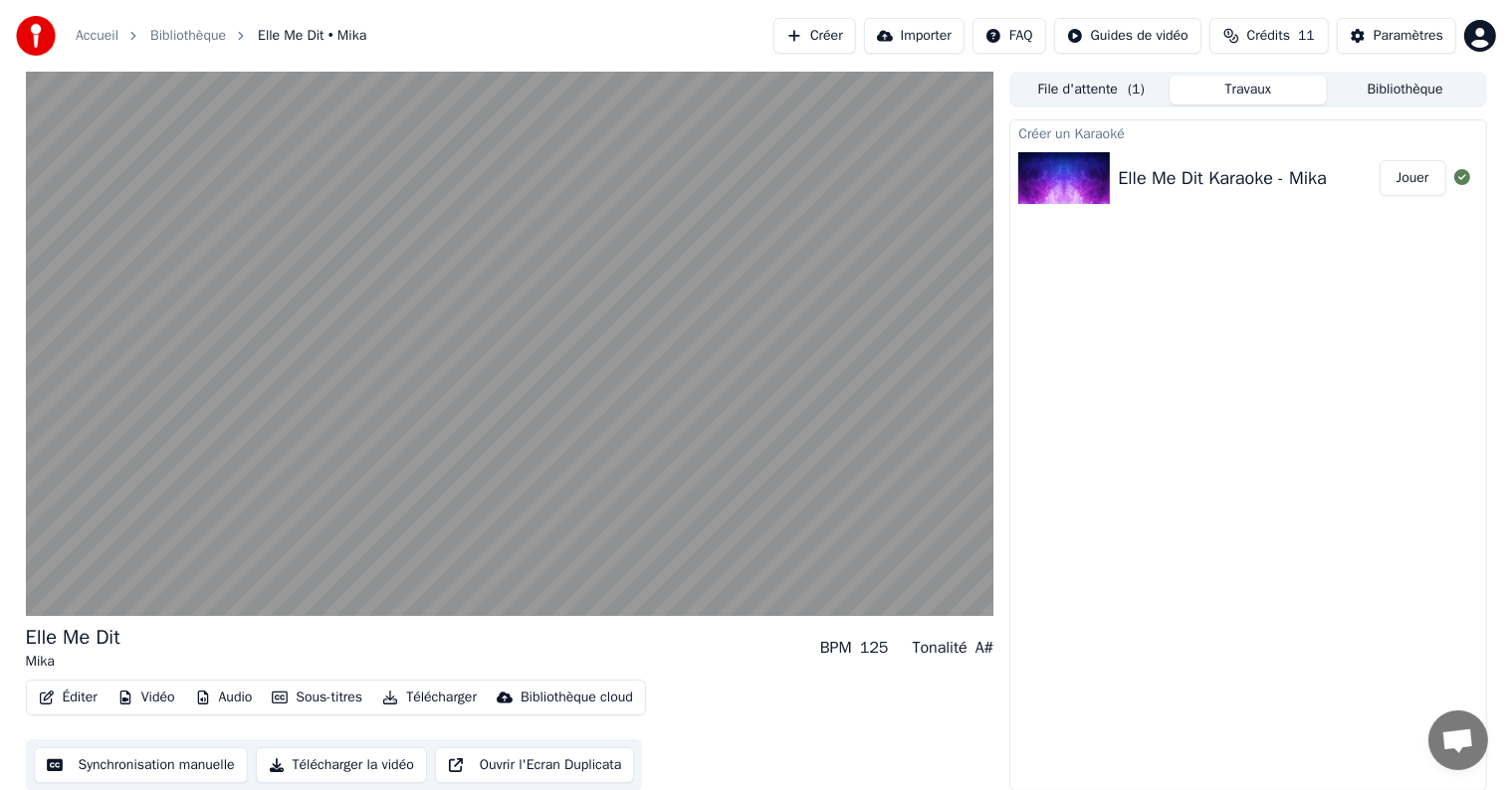 scroll, scrollTop: 1, scrollLeft: 0, axis: vertical 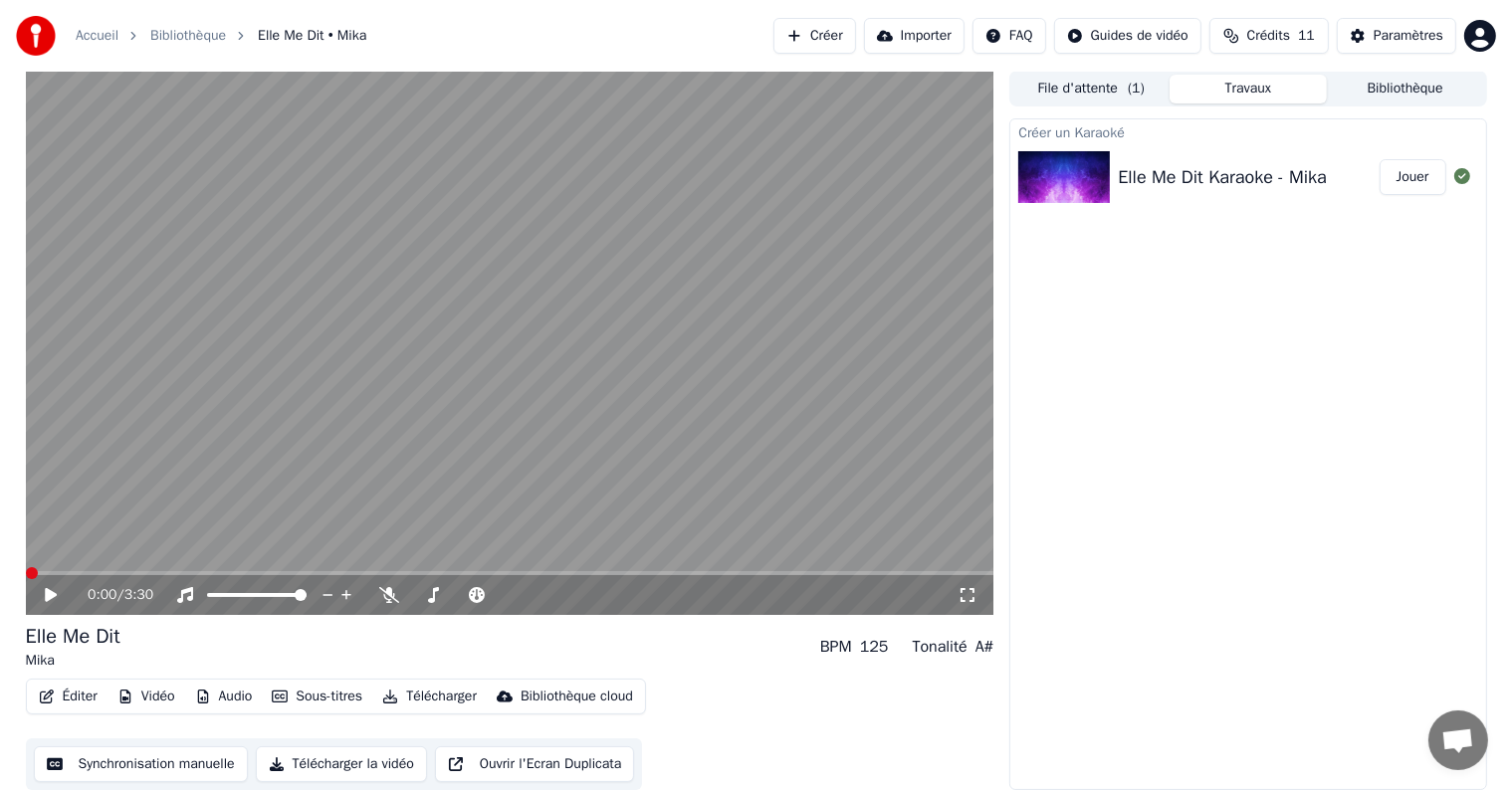 click at bounding box center (26, 573) 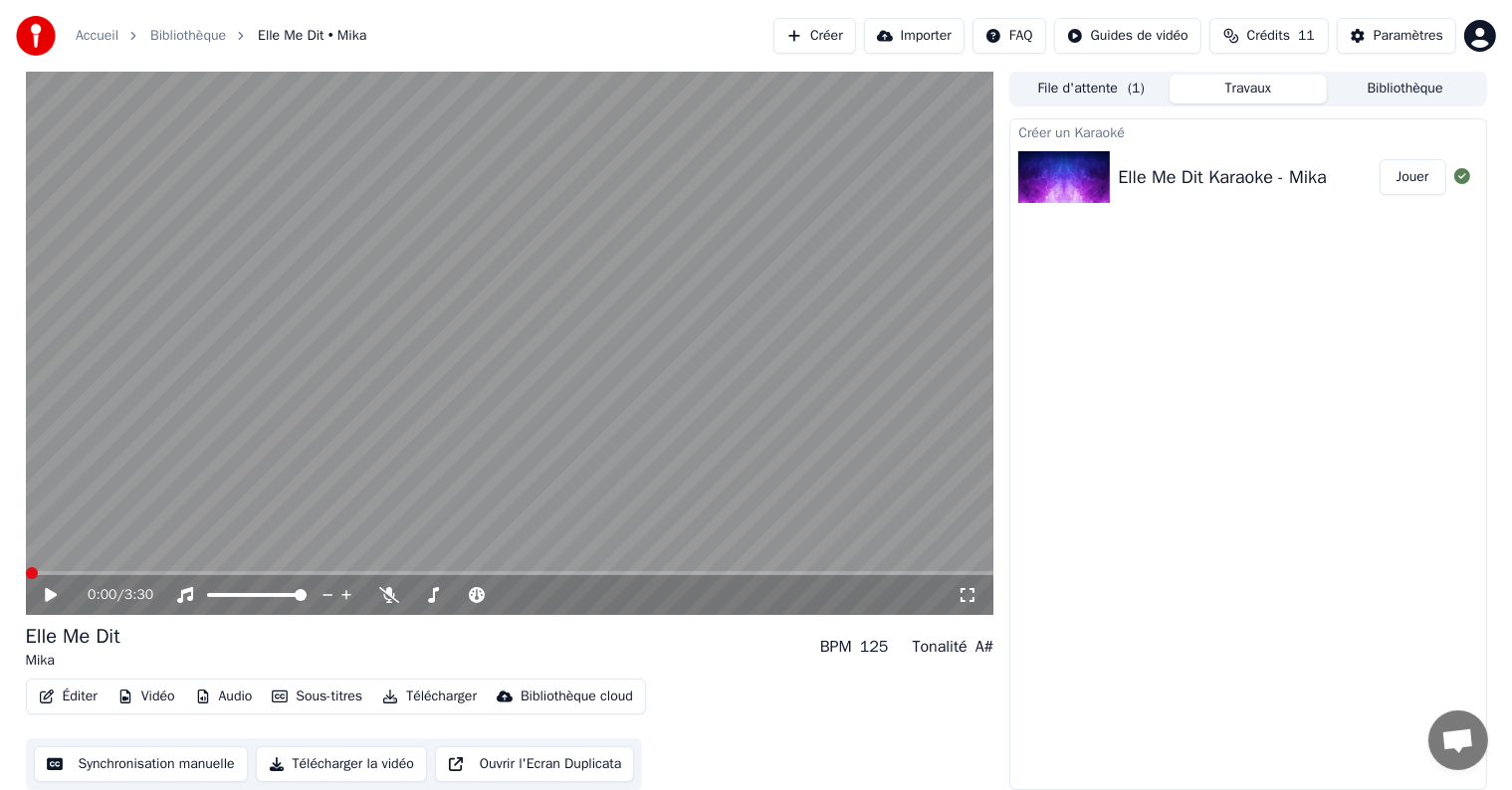 click at bounding box center (510, 342) 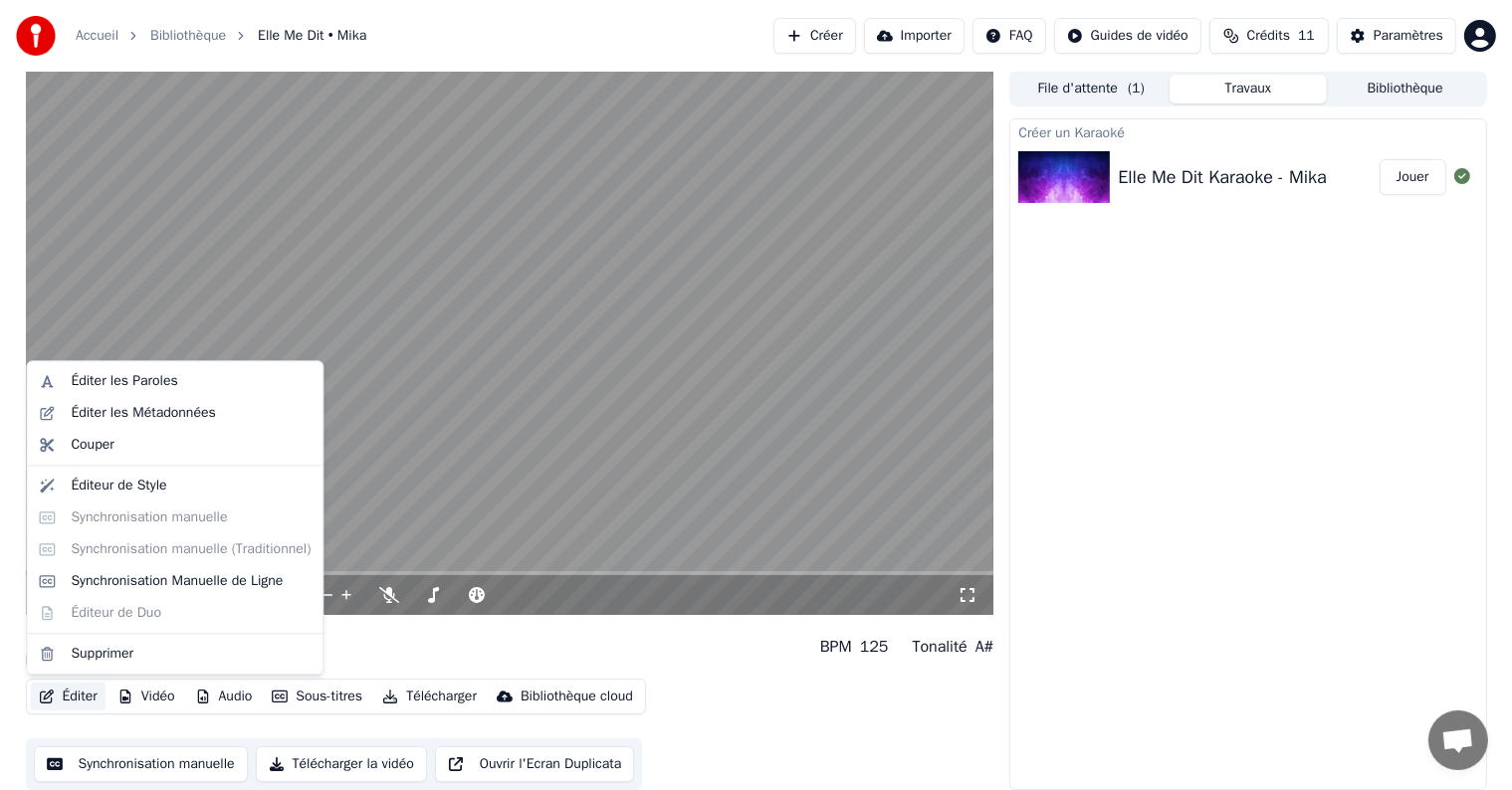 click on "Éditer" at bounding box center (68, 696) 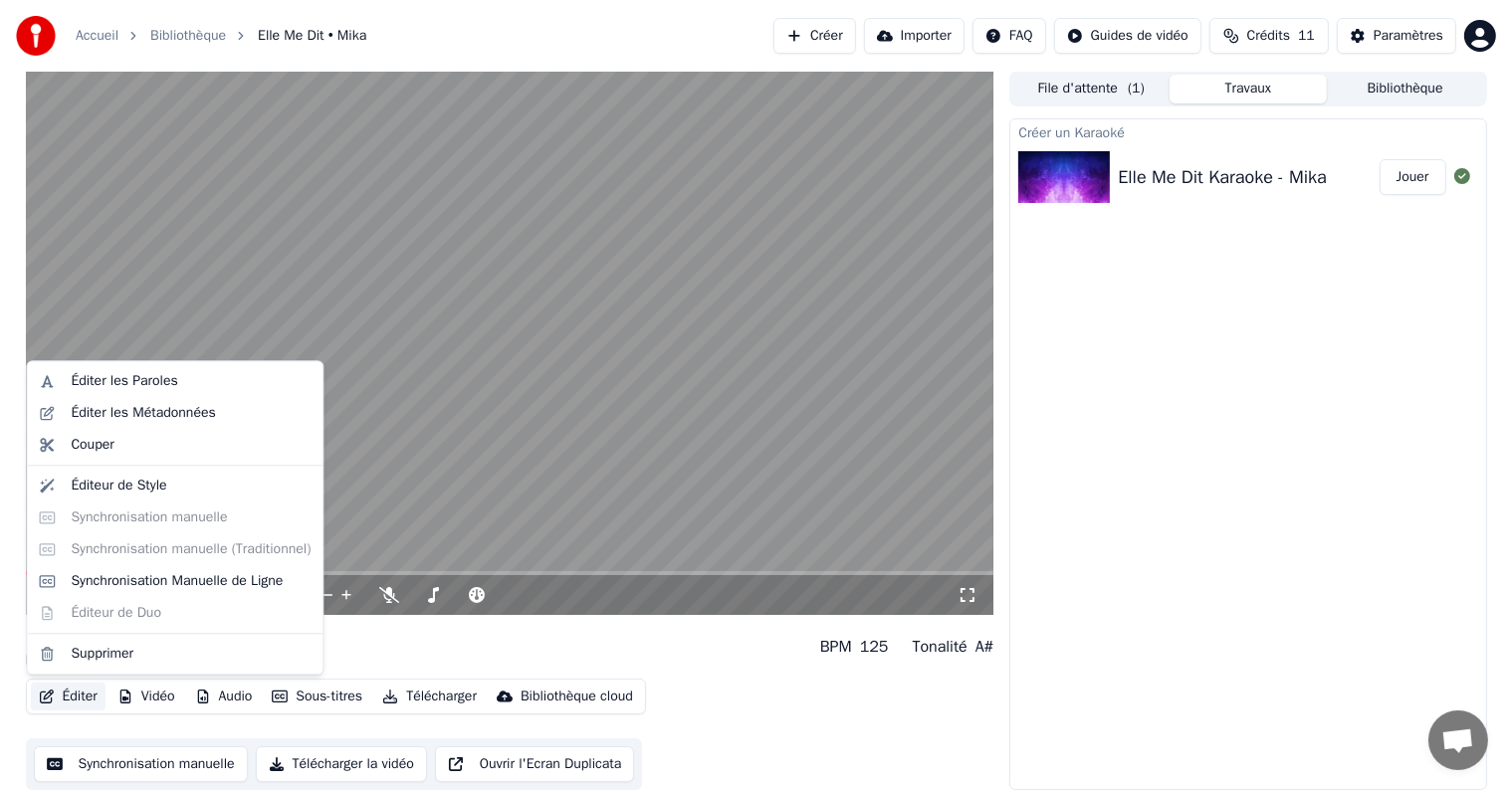 click on "Elle Me Dit Mika BPM 125 Tonalité A#" at bounding box center [510, 647] 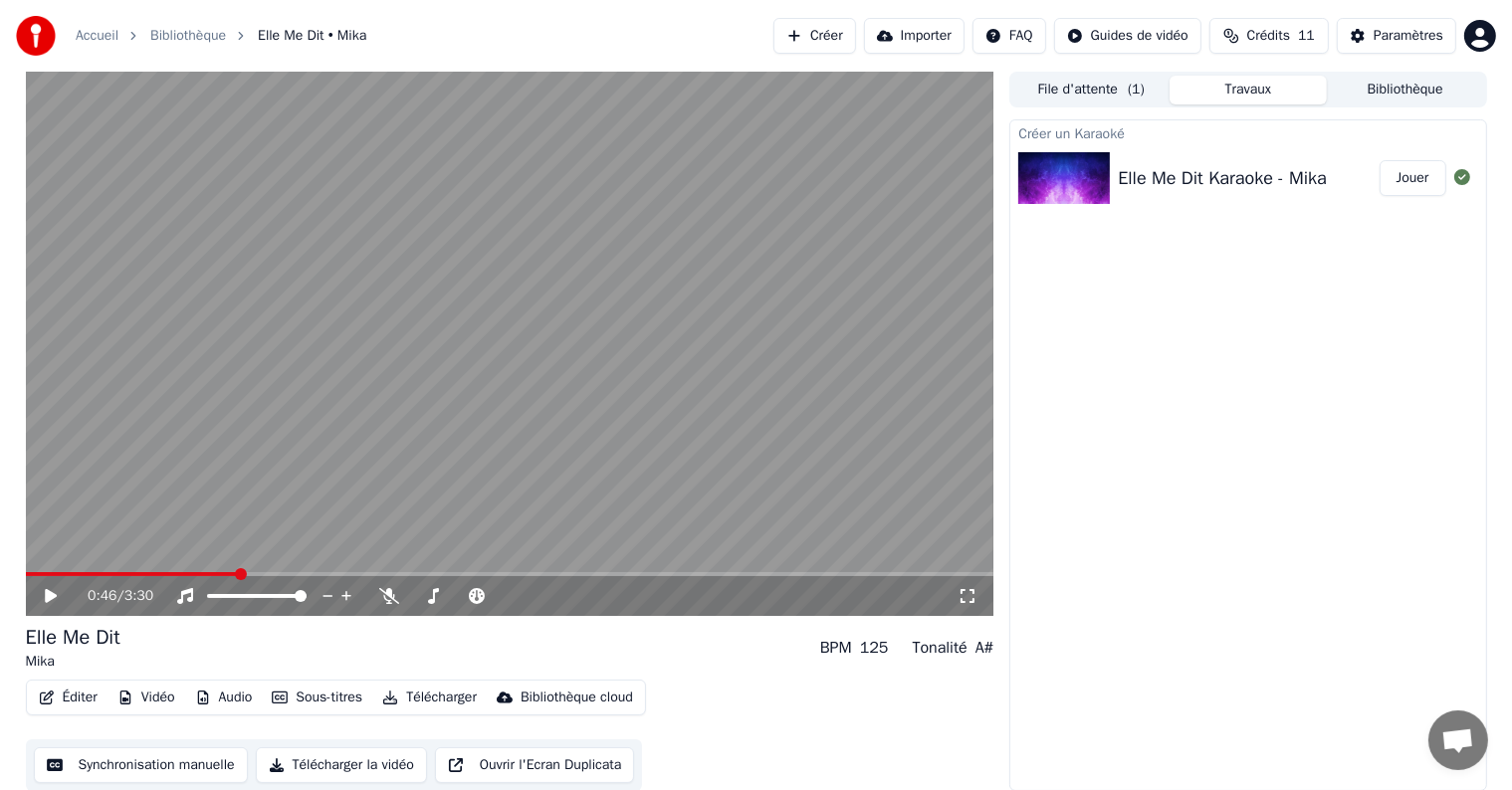 scroll, scrollTop: 1, scrollLeft: 0, axis: vertical 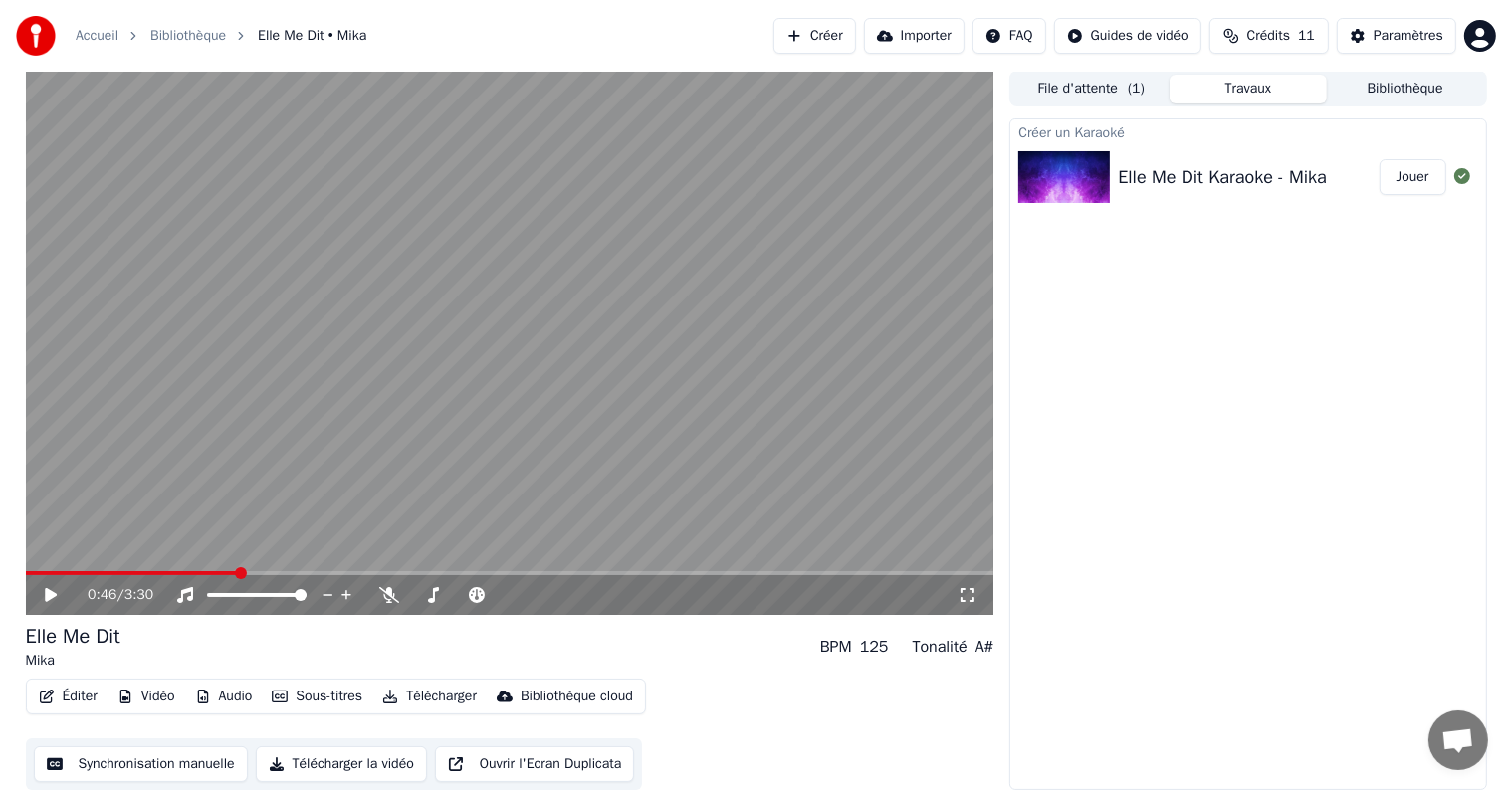 click on "Éditer" at bounding box center (68, 696) 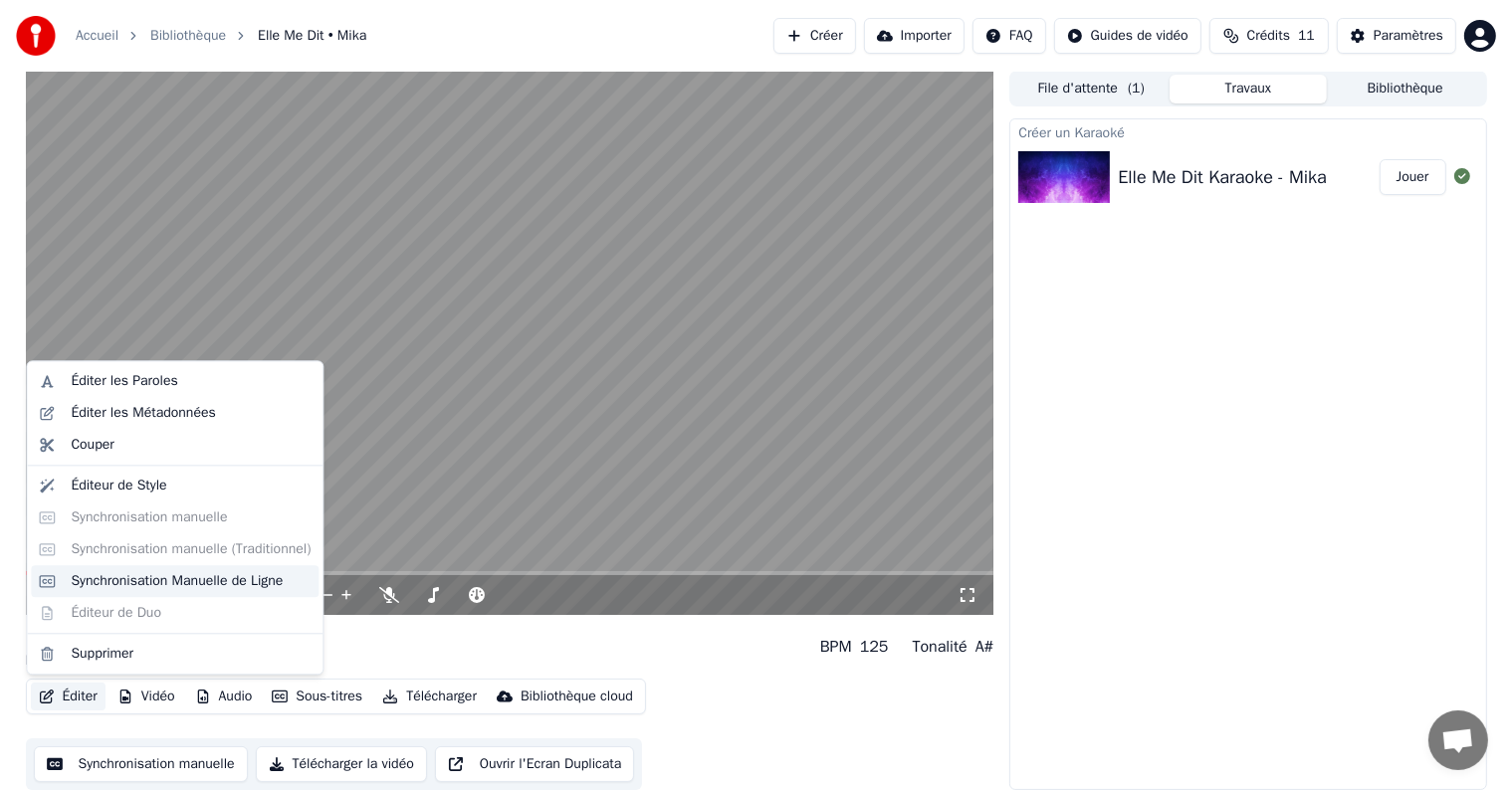 click on "Synchronisation Manuelle de Ligne" at bounding box center [176, 581] 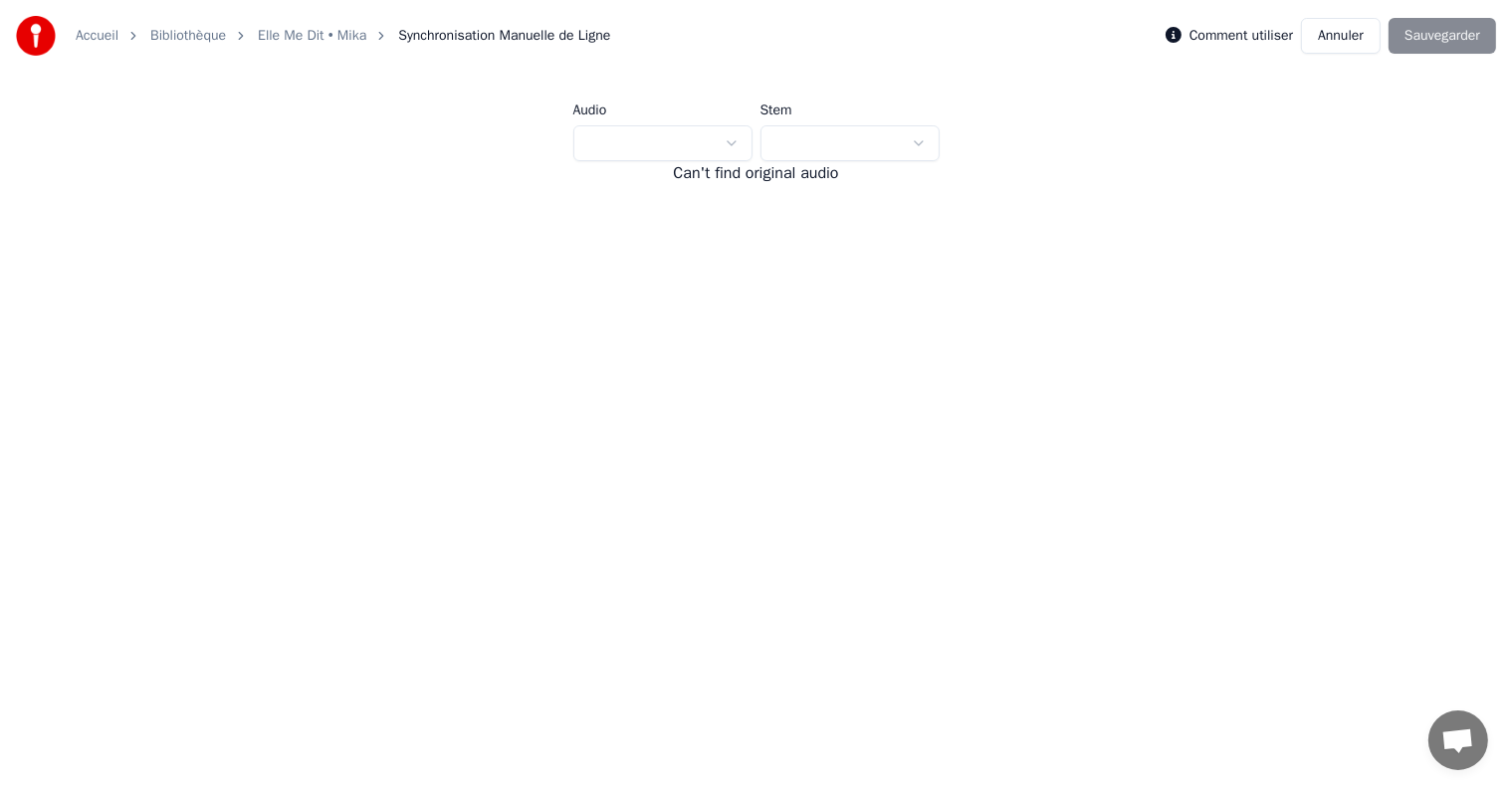 scroll, scrollTop: 0, scrollLeft: 0, axis: both 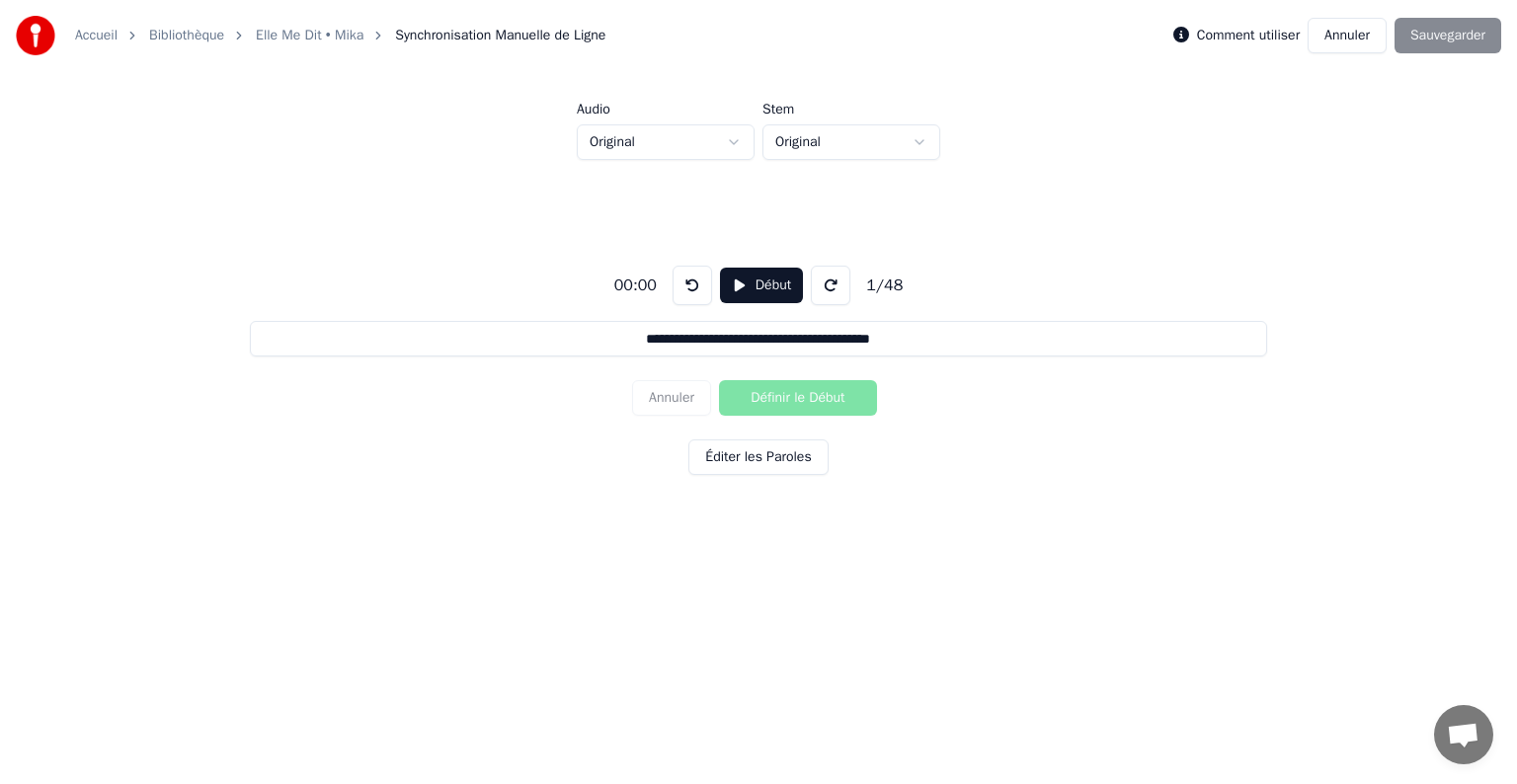click on "1  /  48" at bounding box center [884, 285] 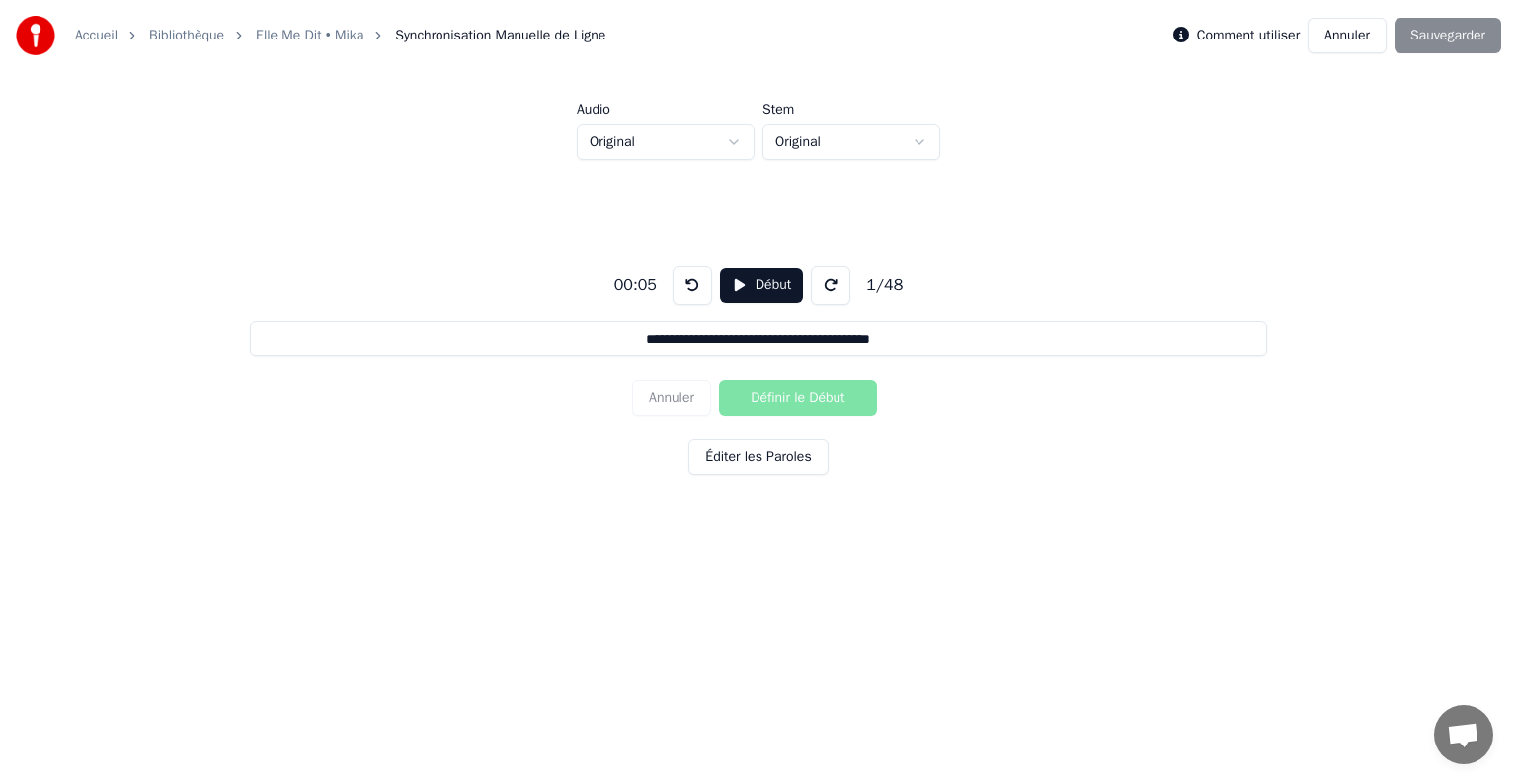 click at bounding box center (831, 285) 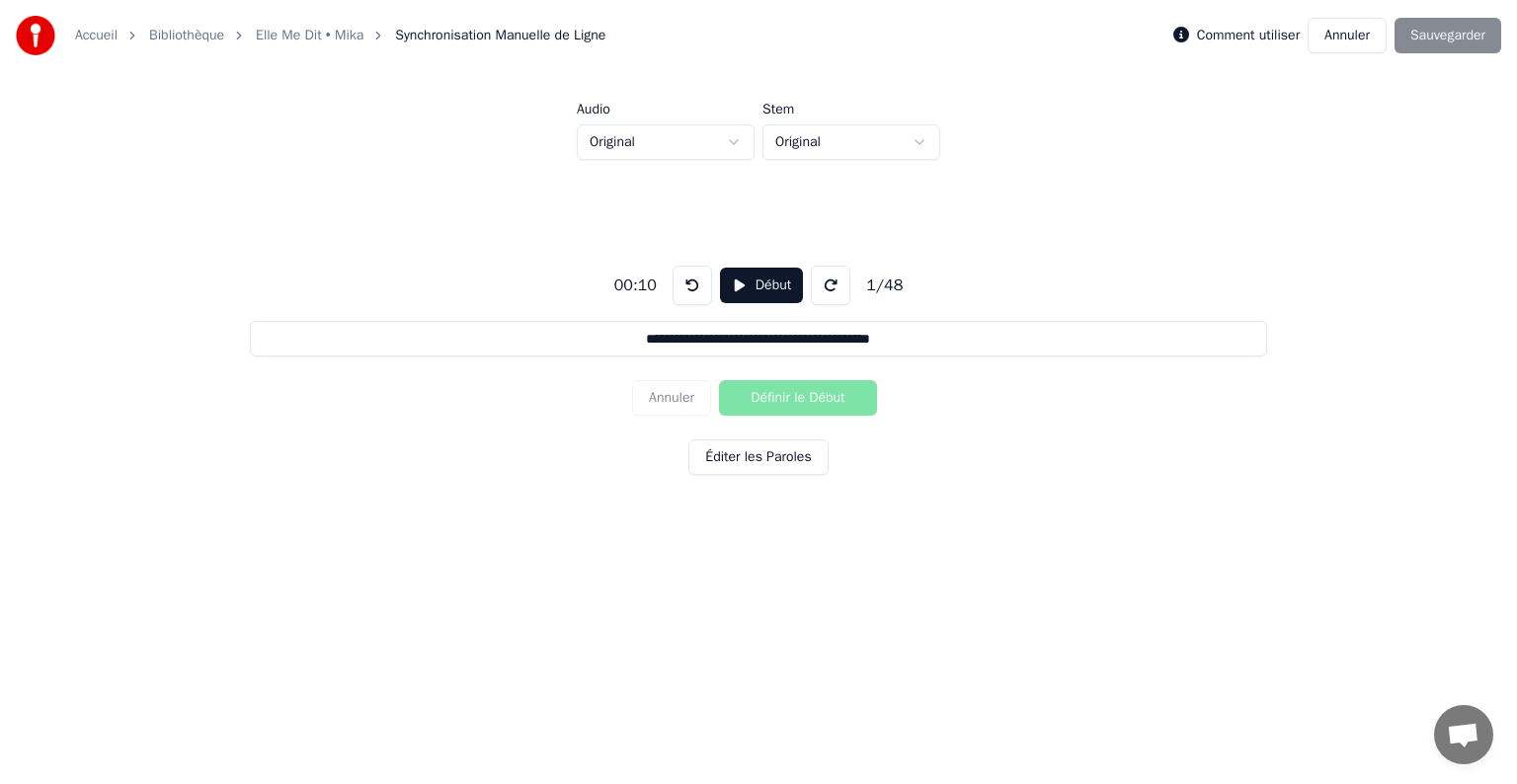 click at bounding box center [831, 285] 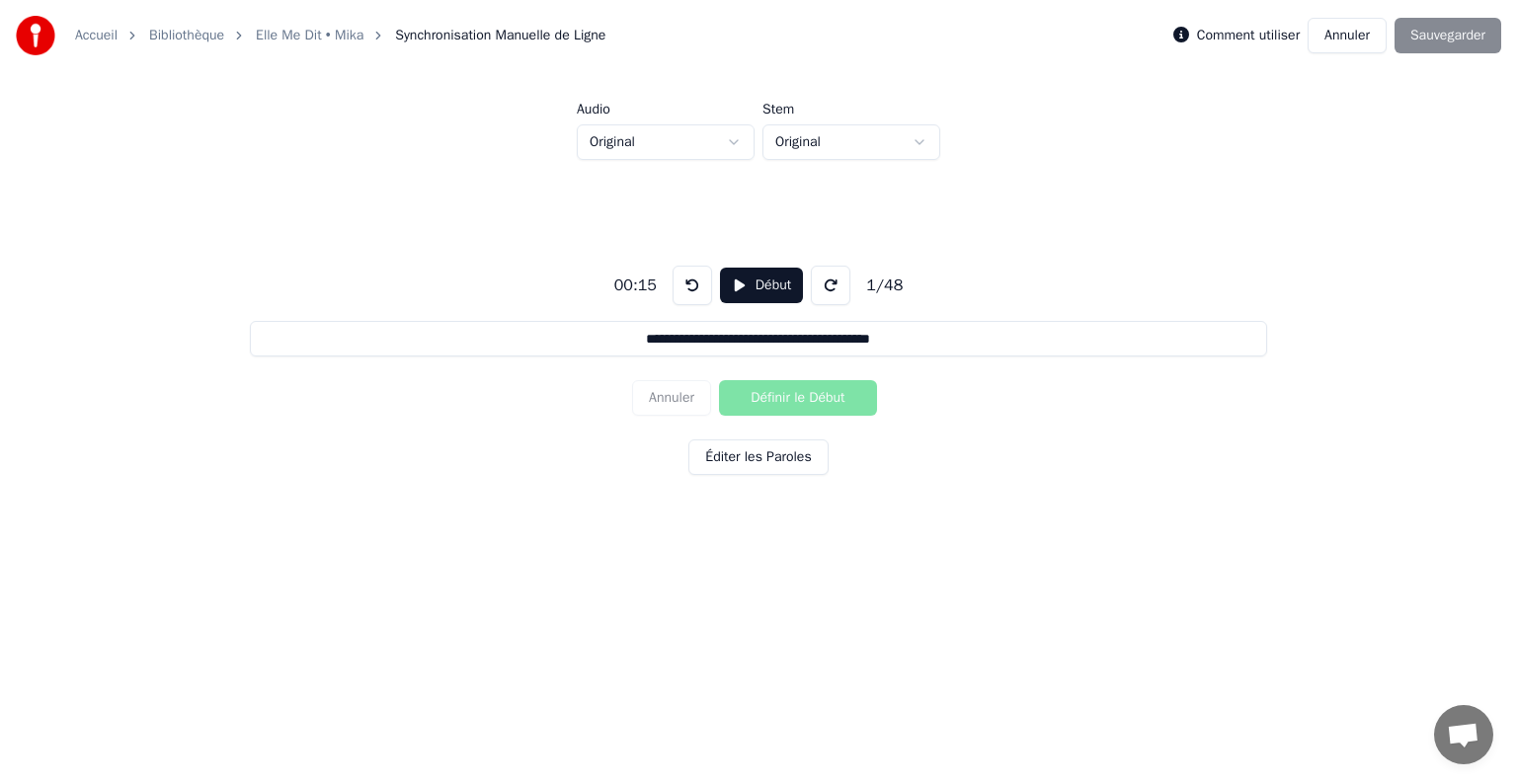 click on "**********" at bounding box center (758, 366) 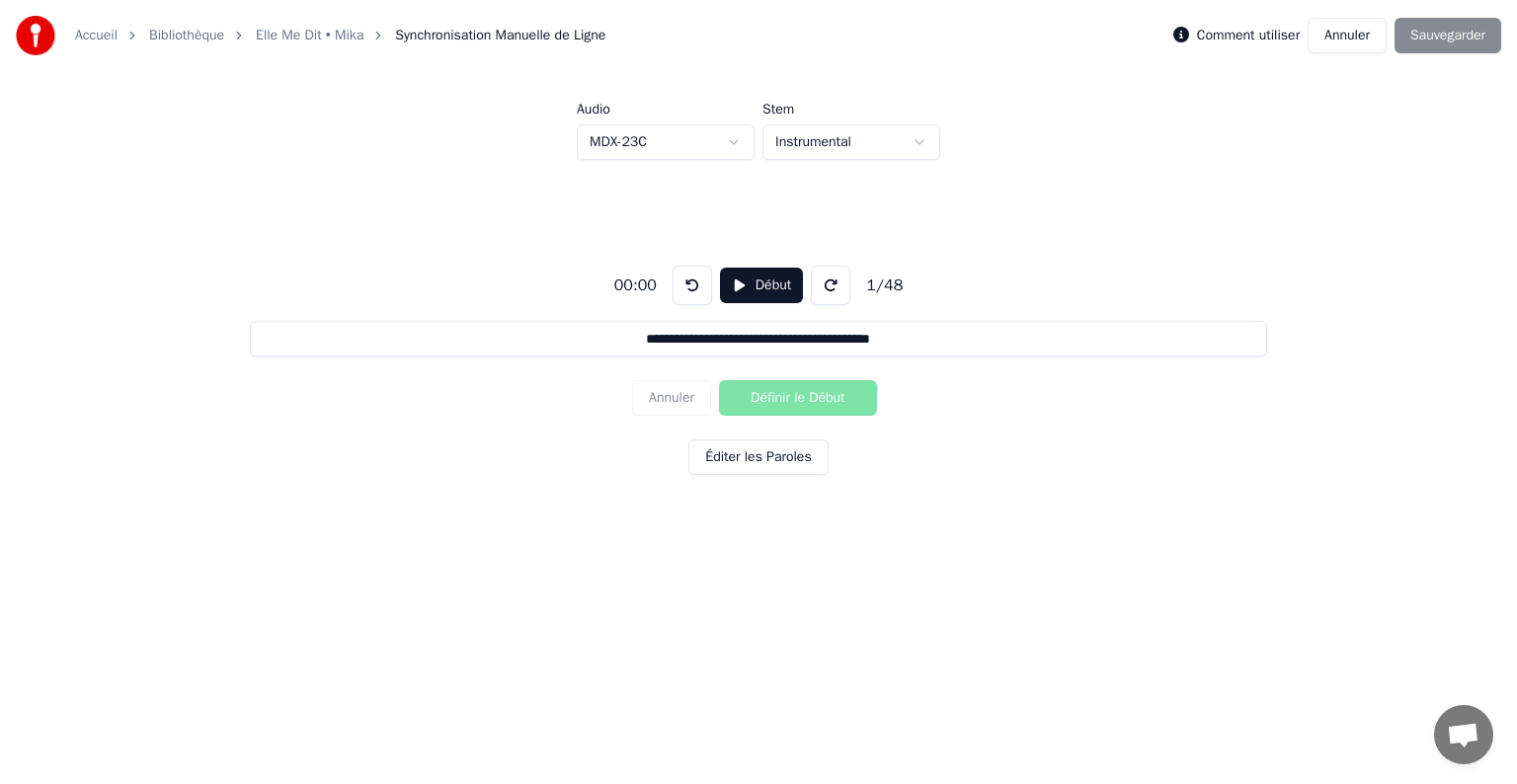 click on "**********" at bounding box center [758, 302] 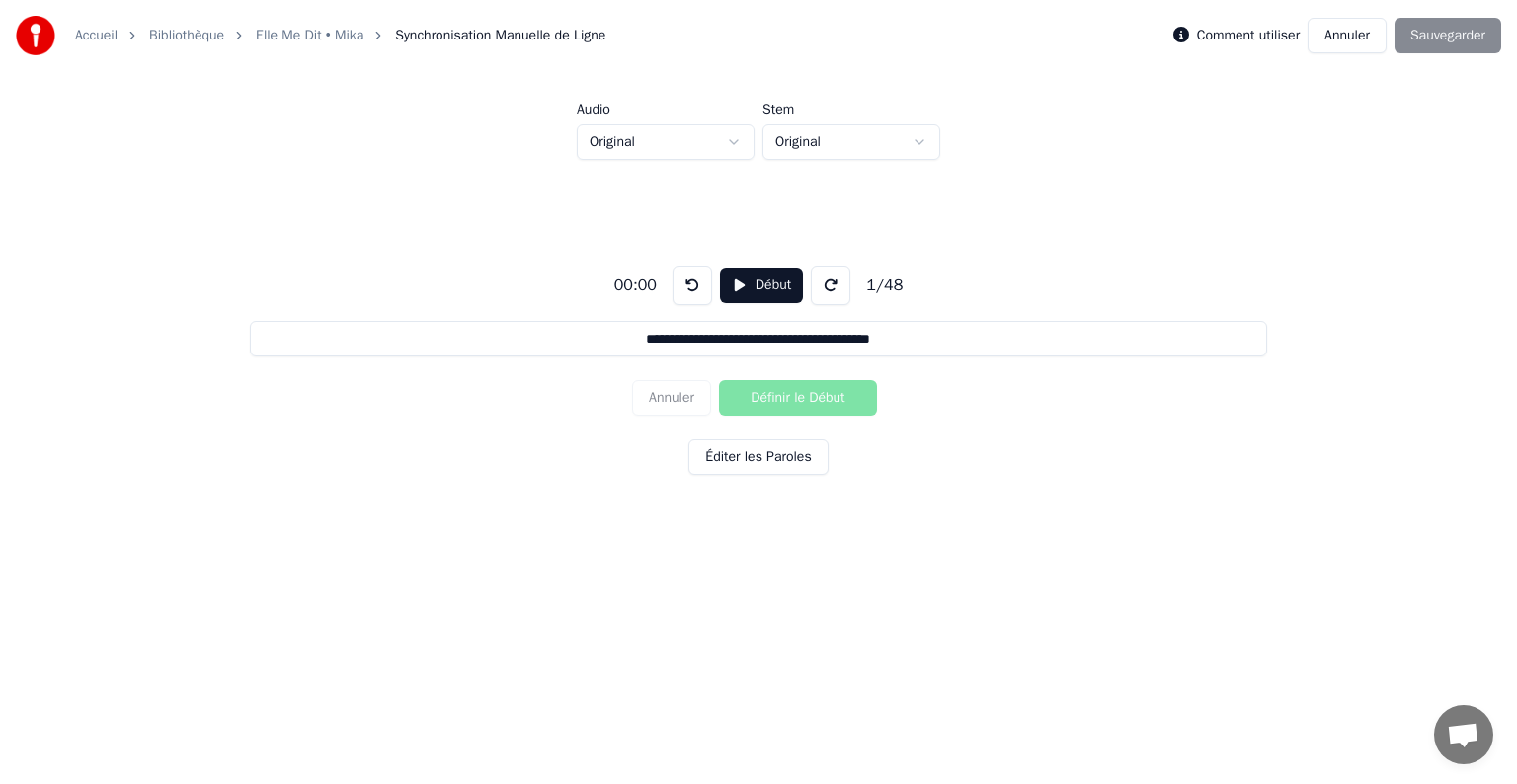 click on "Début" at bounding box center [761, 285] 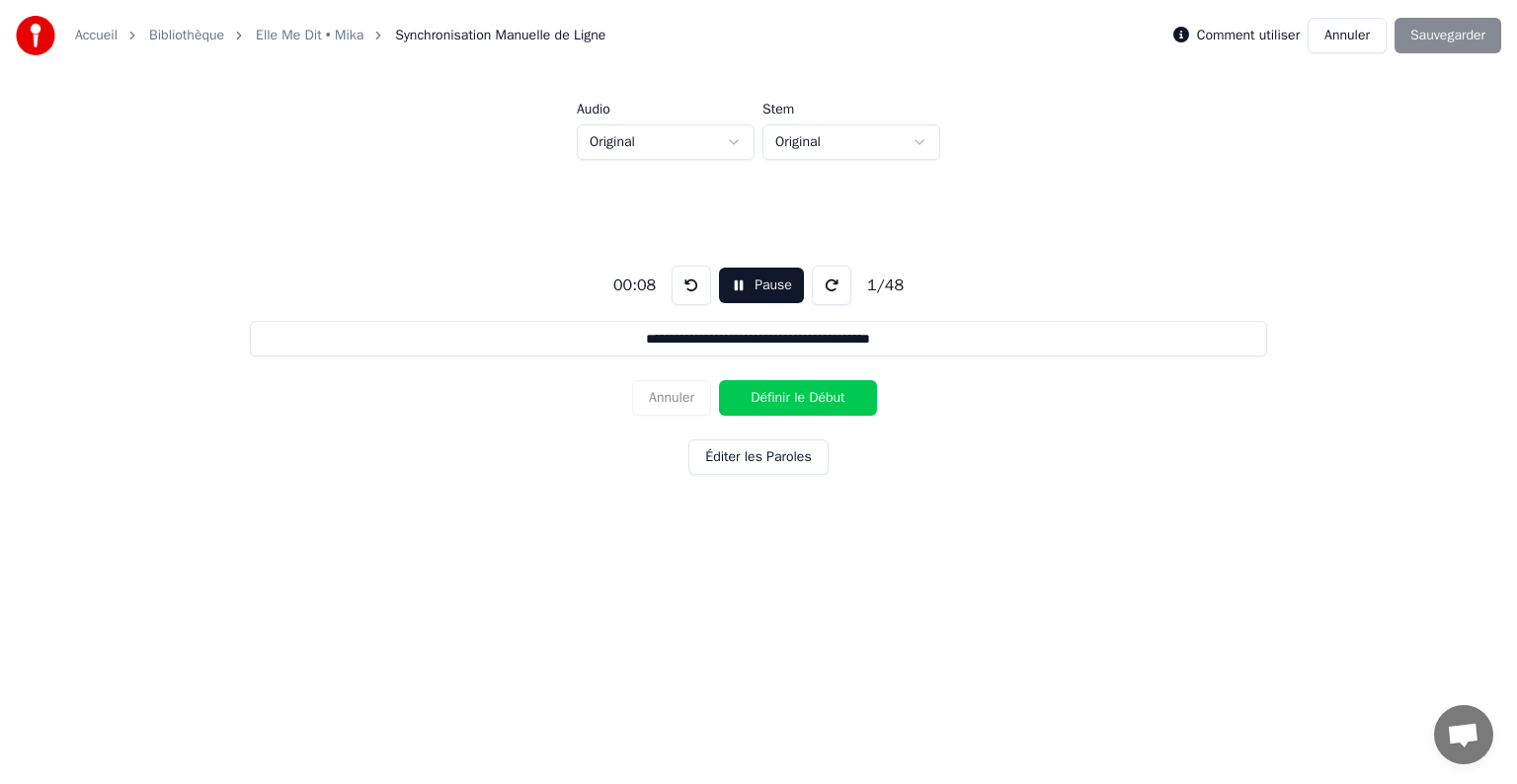 click on "Définir le Début" at bounding box center (798, 398) 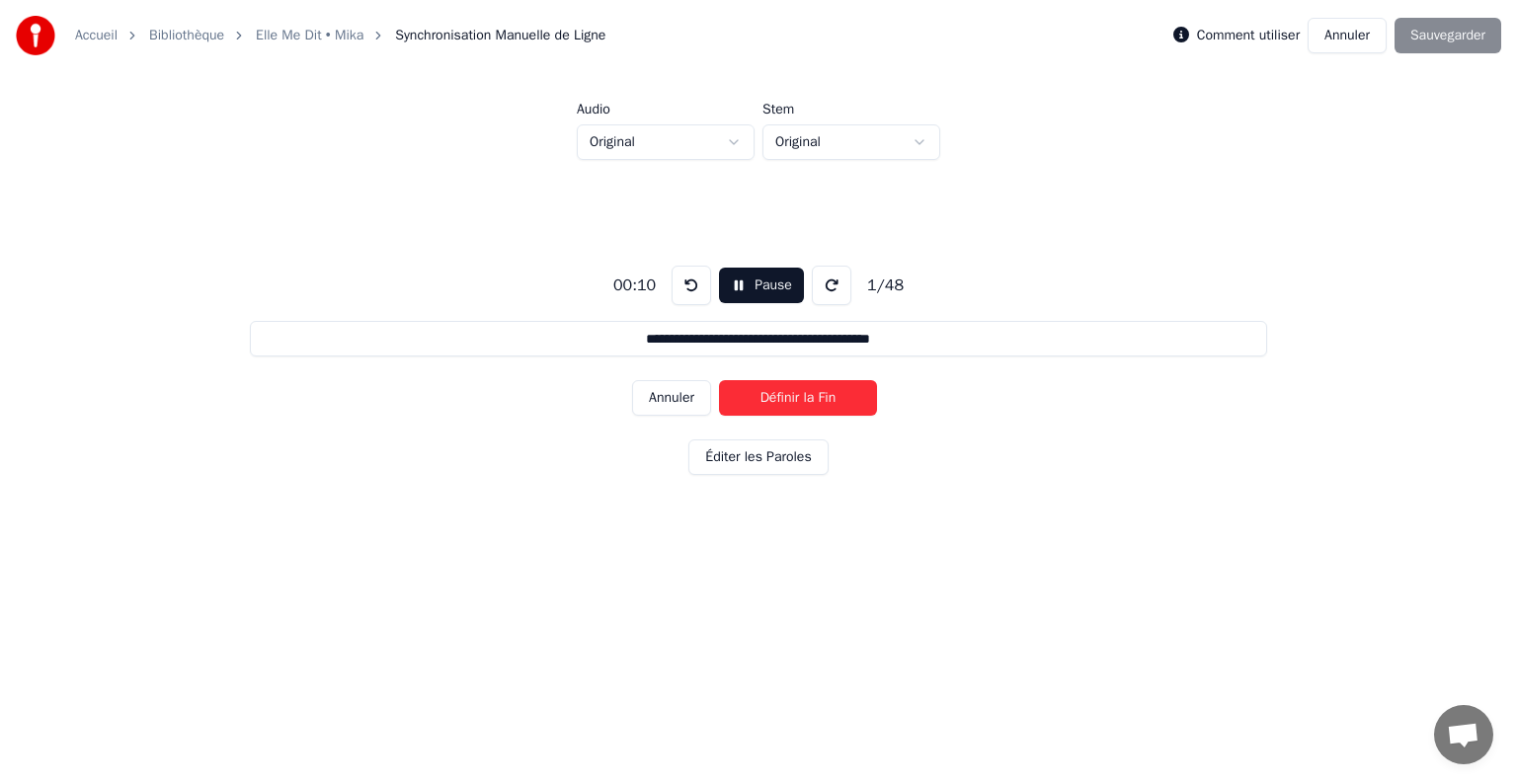 click on "Définir la Fin" at bounding box center [798, 398] 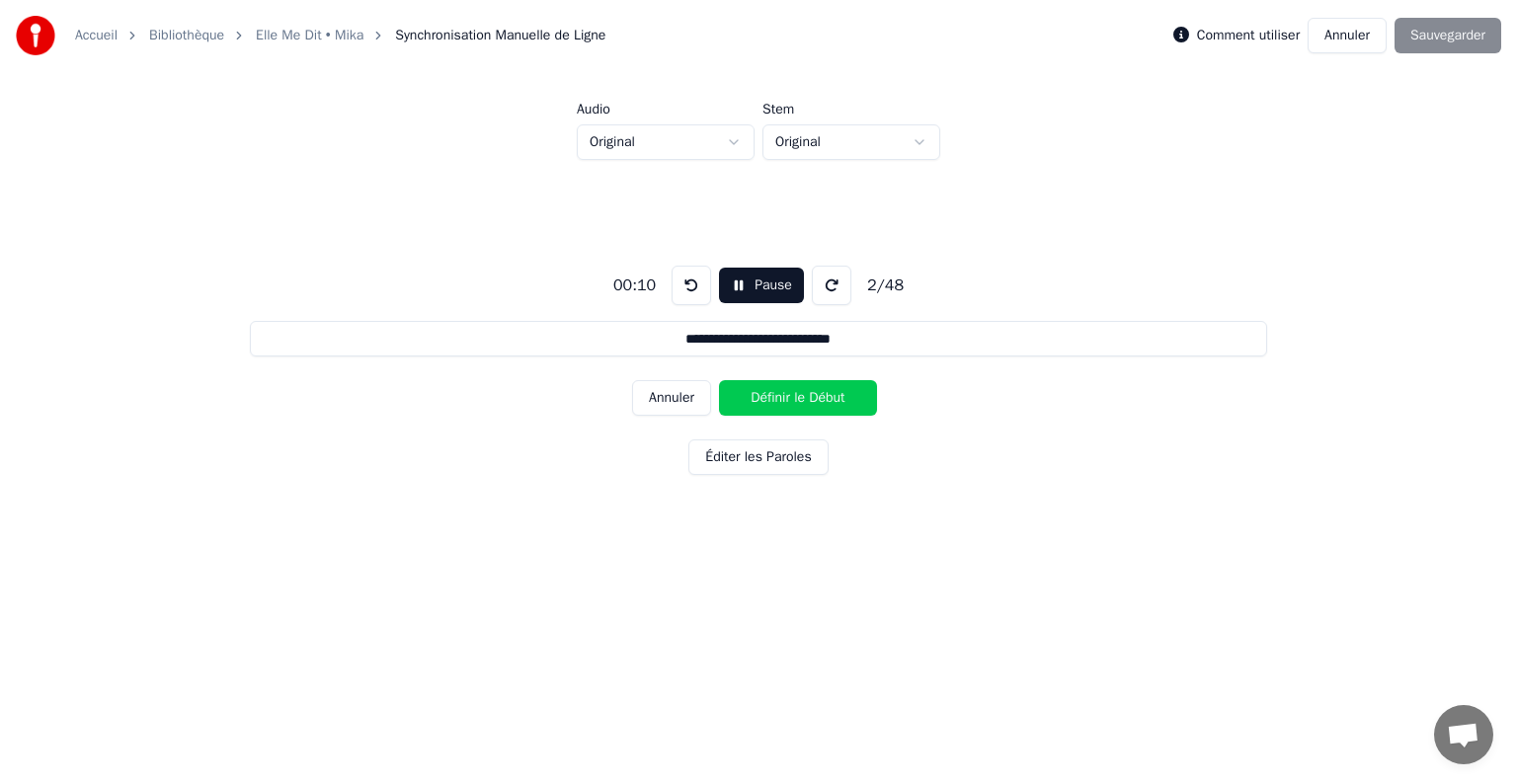 click on "Définir le Début" at bounding box center (798, 398) 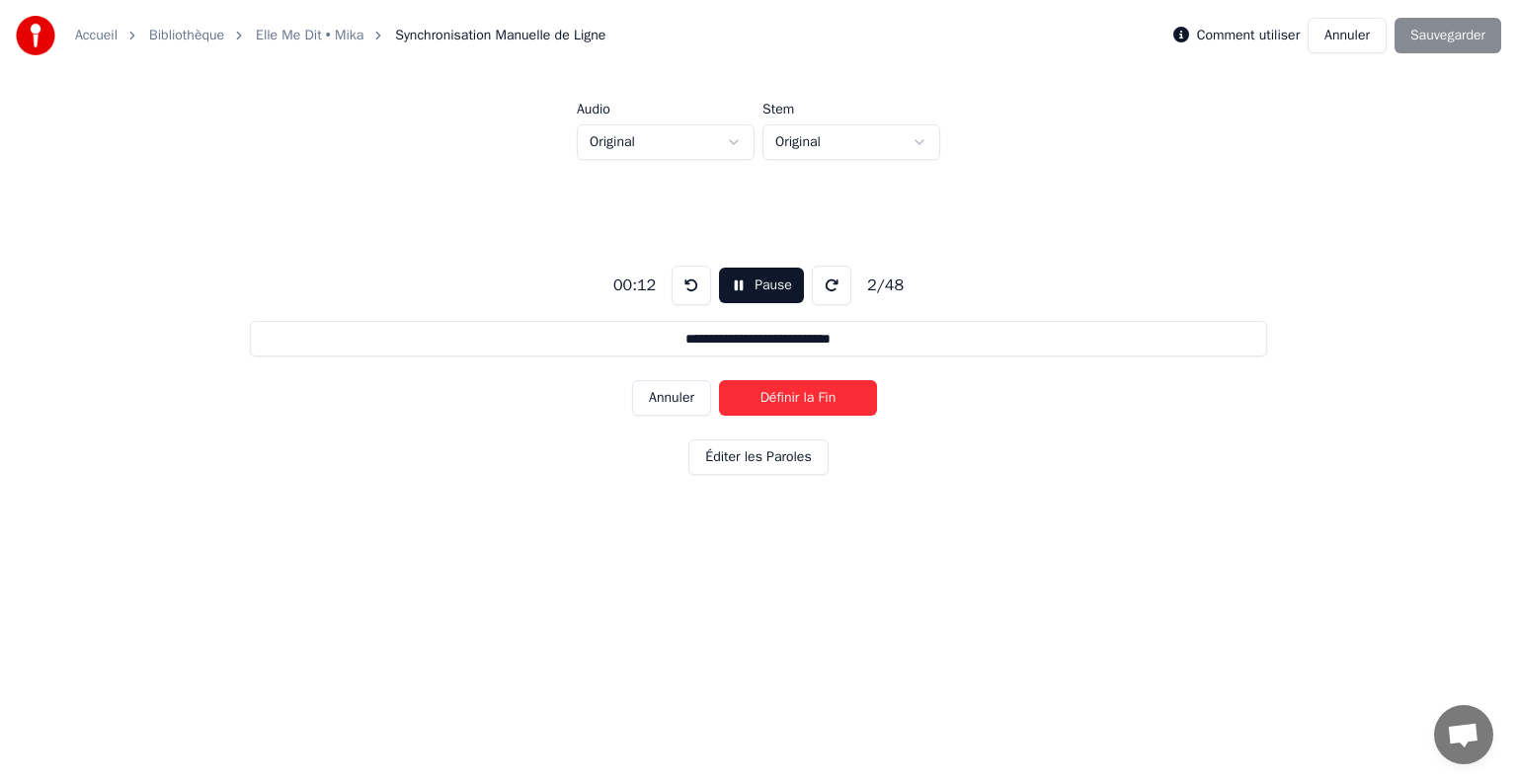 click on "Définir la Fin" at bounding box center [798, 398] 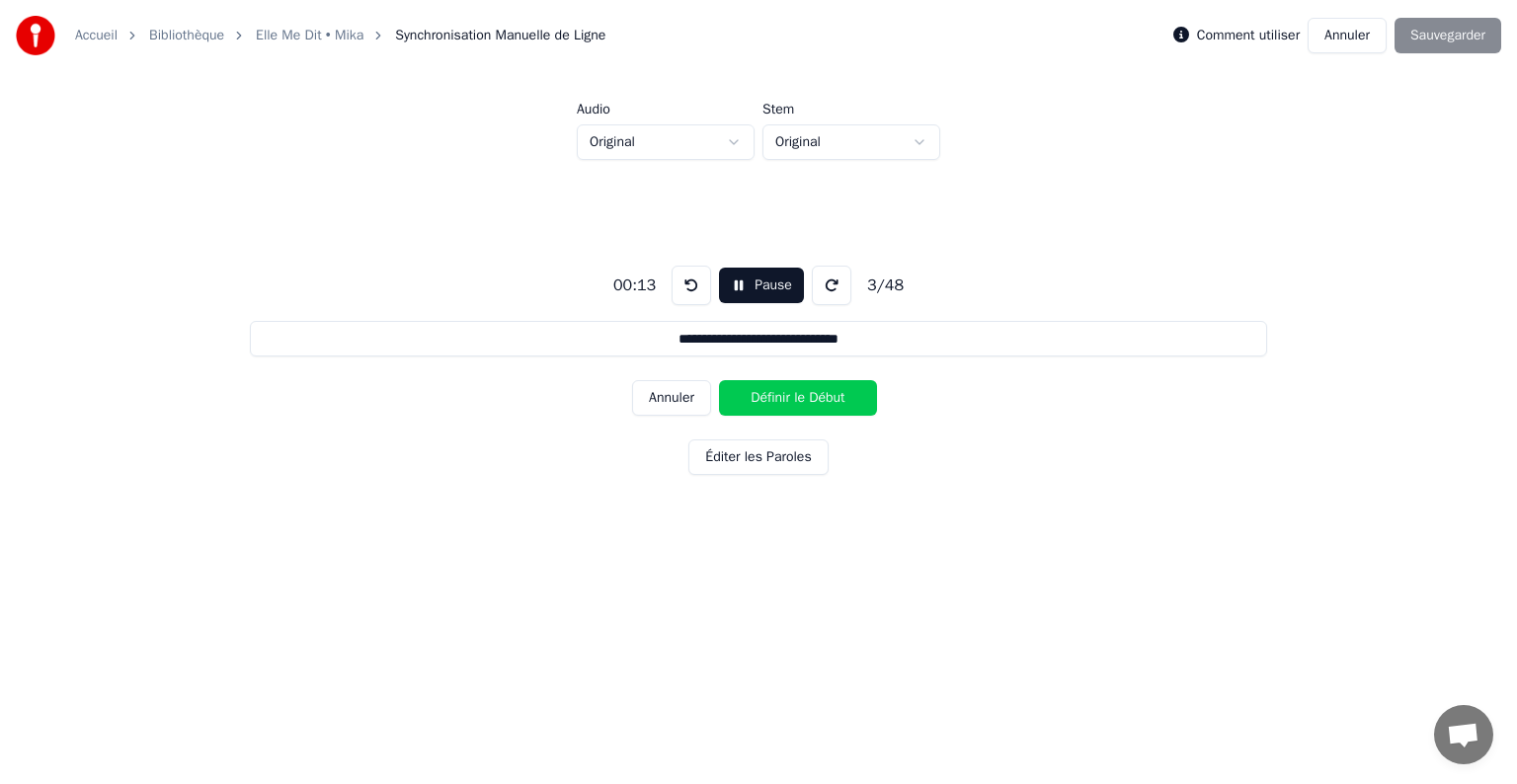 click on "Définir le Début" at bounding box center (798, 398) 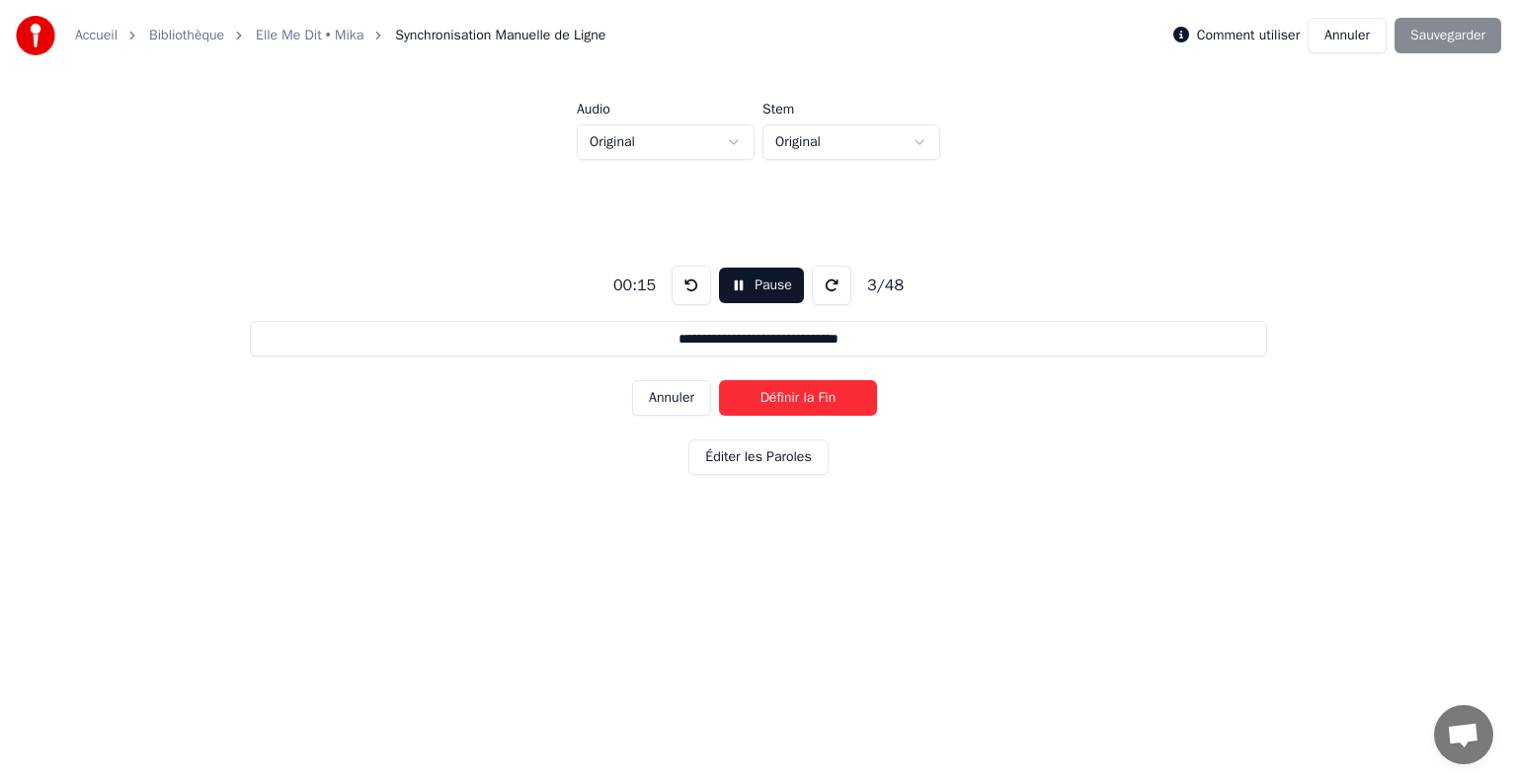 click on "Définir la Fin" at bounding box center [798, 398] 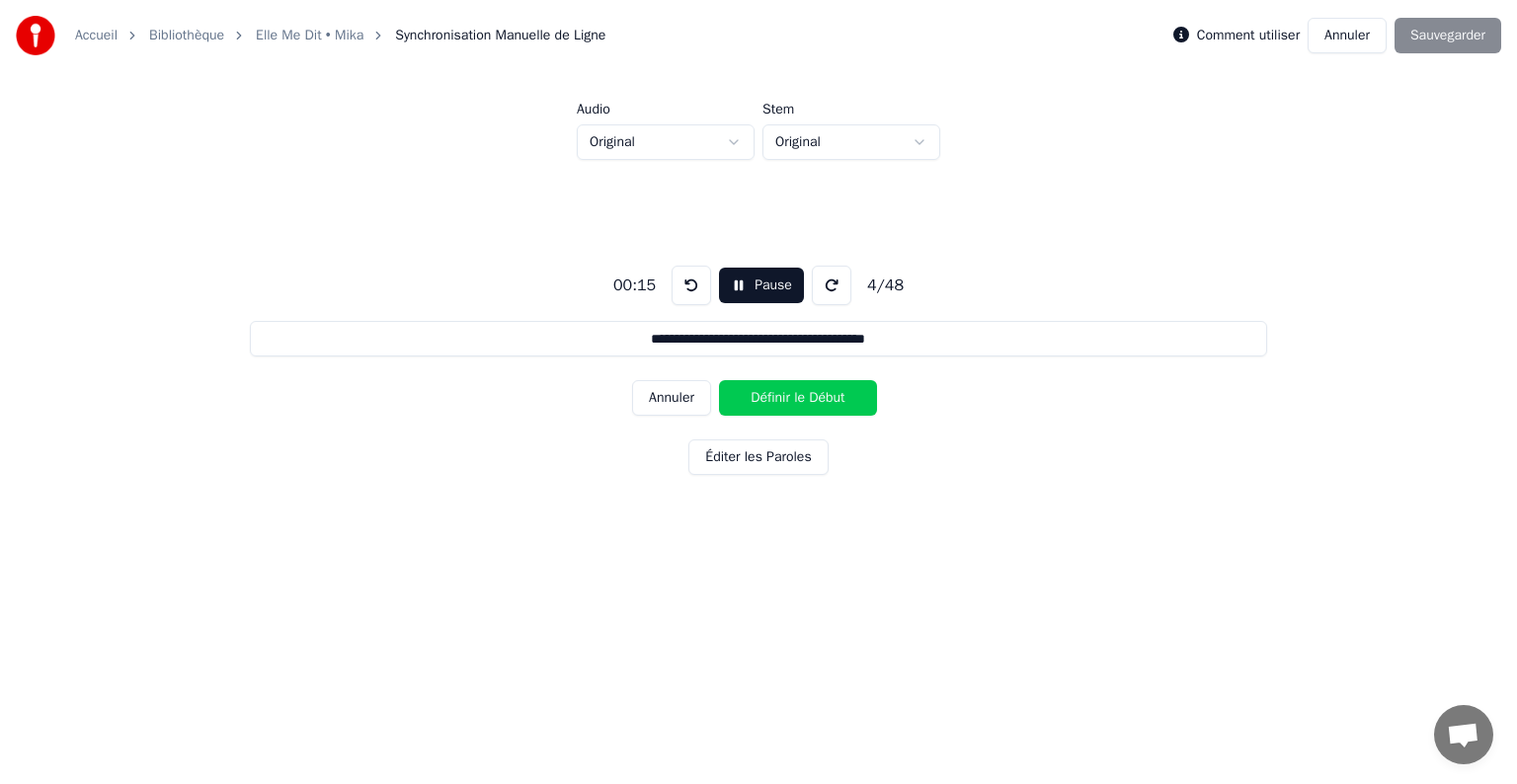 click on "Définir le Début" at bounding box center (798, 398) 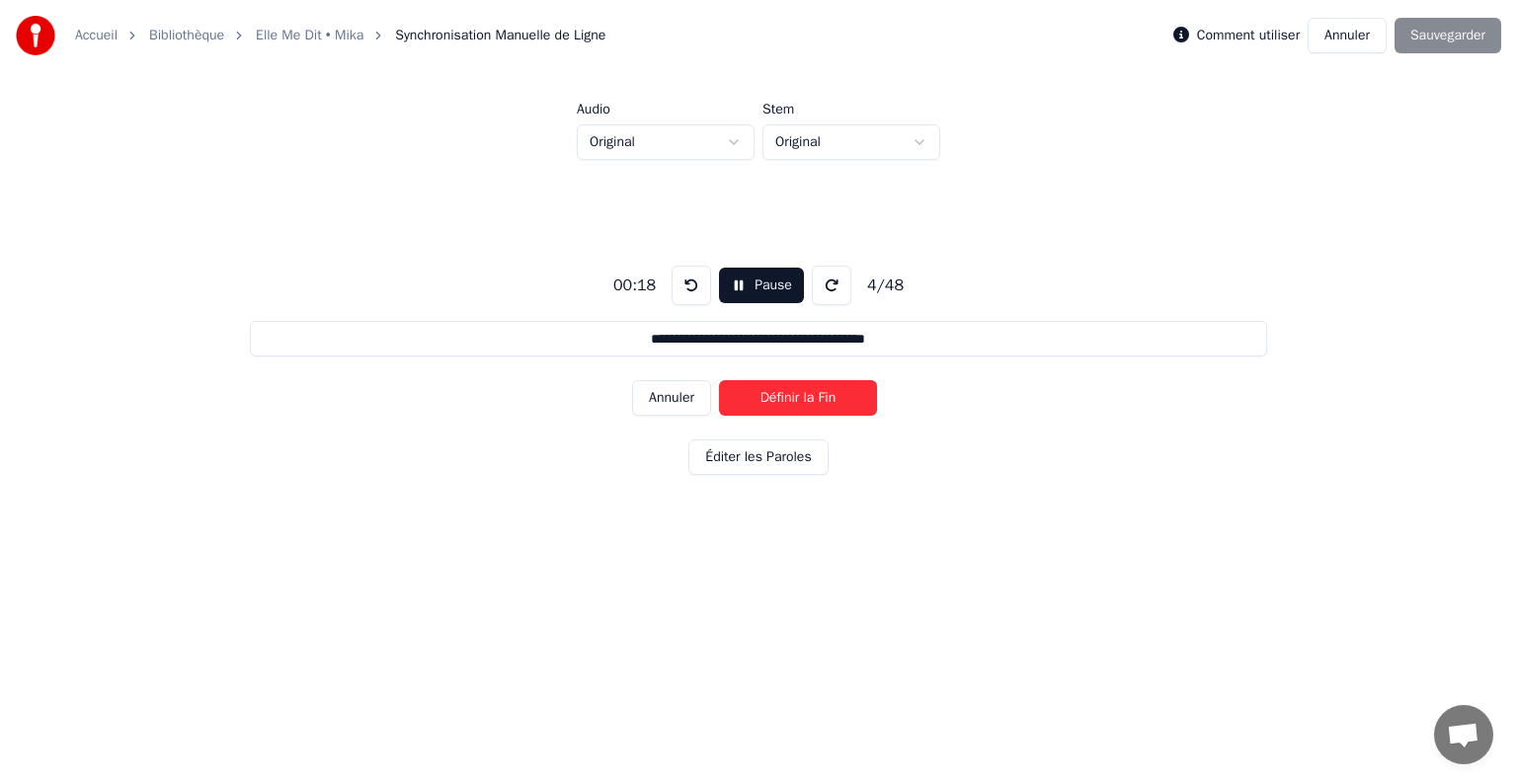 click on "Définir la Fin" at bounding box center (798, 398) 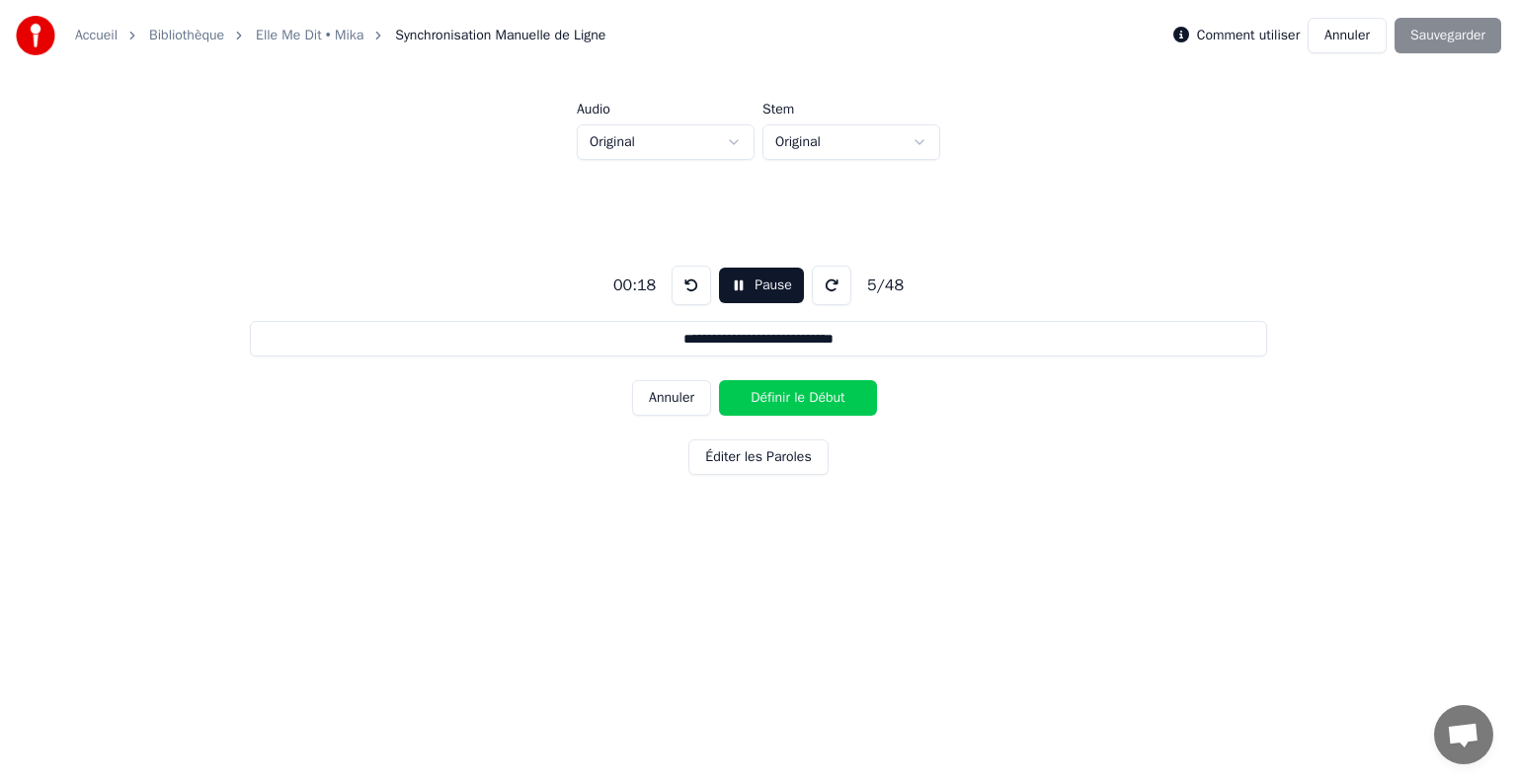 click on "Définir le Début" at bounding box center (798, 398) 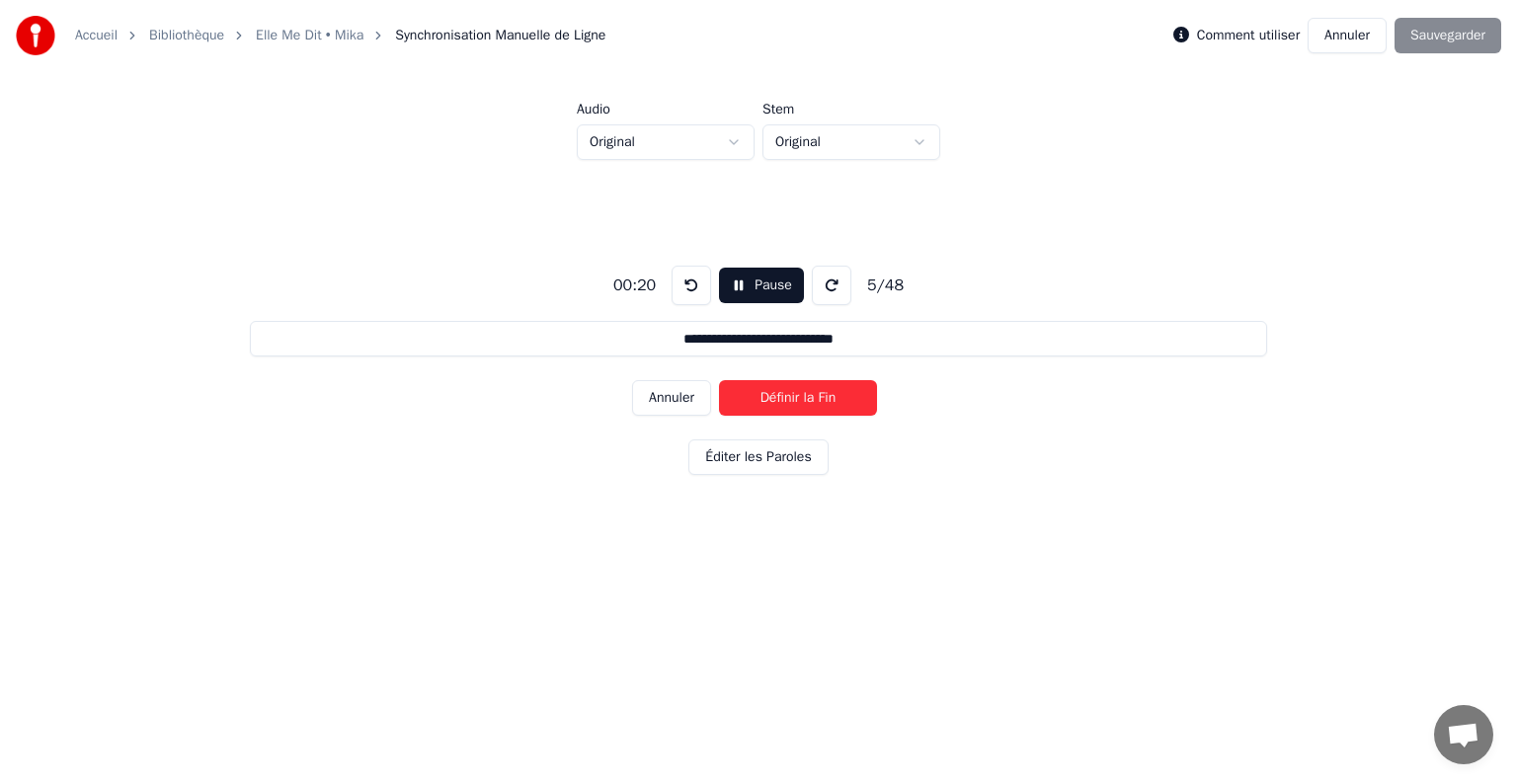 click on "Définir la Fin" at bounding box center (798, 398) 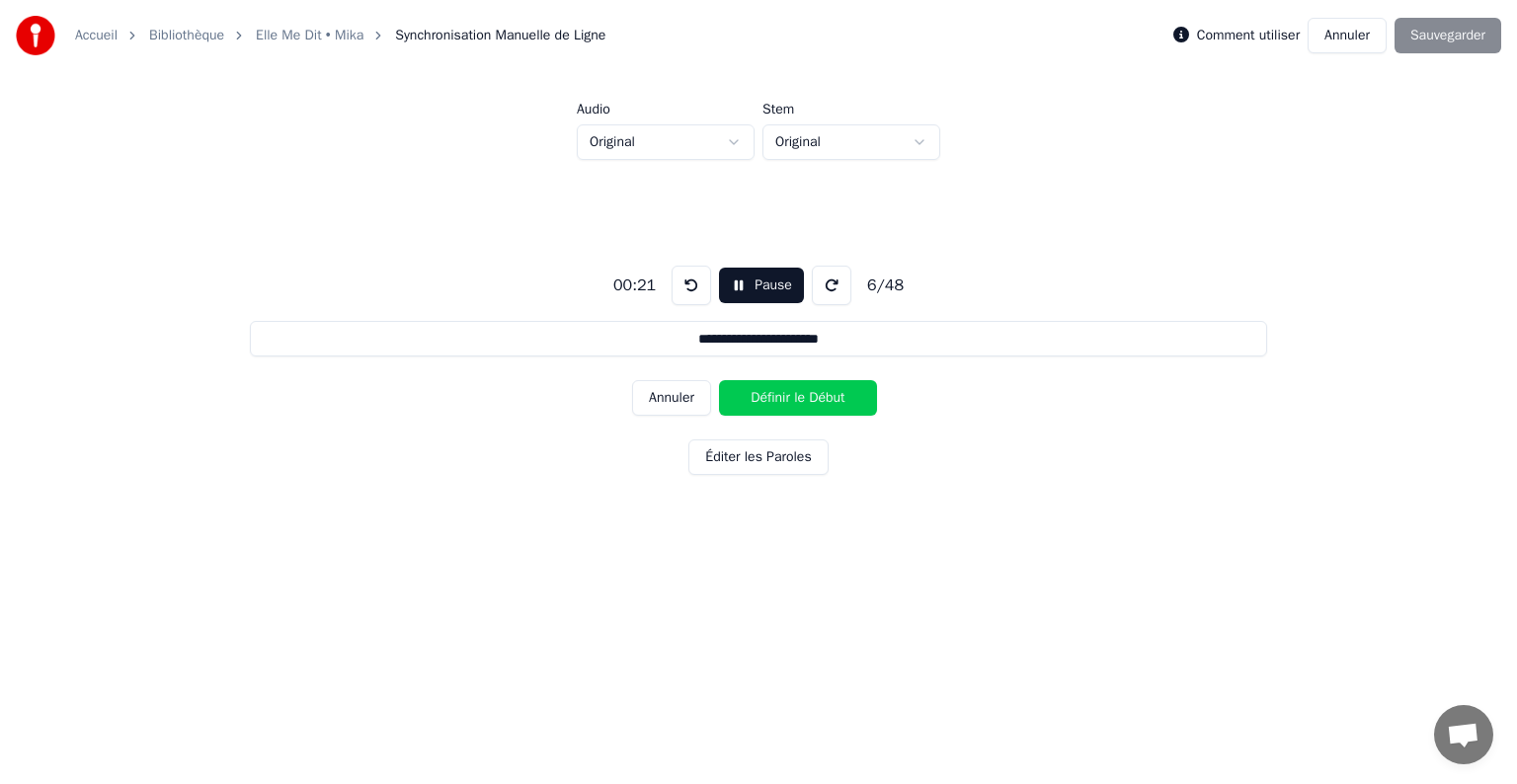 click on "Définir le Début" at bounding box center (798, 398) 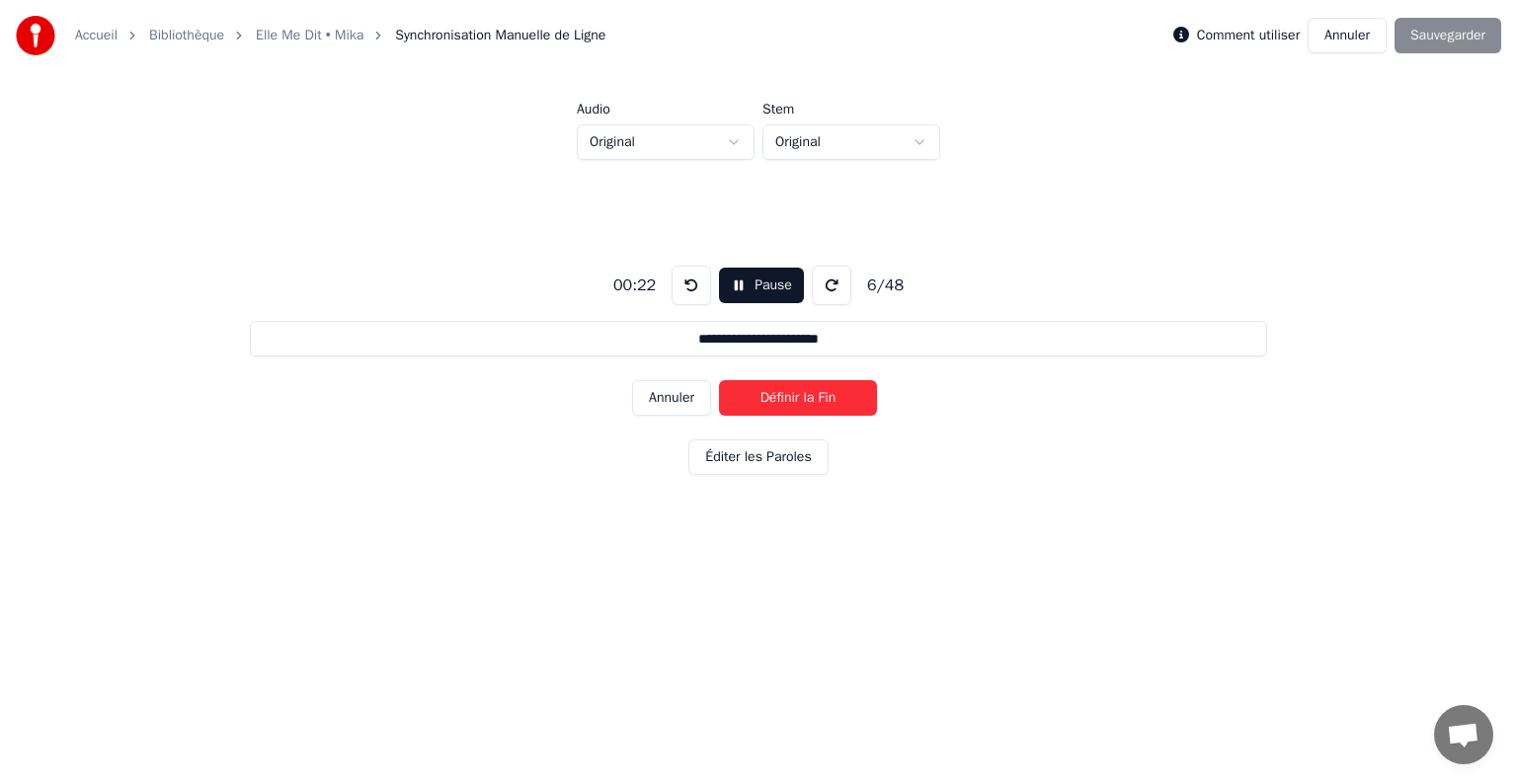click on "Définir la Fin" at bounding box center [798, 398] 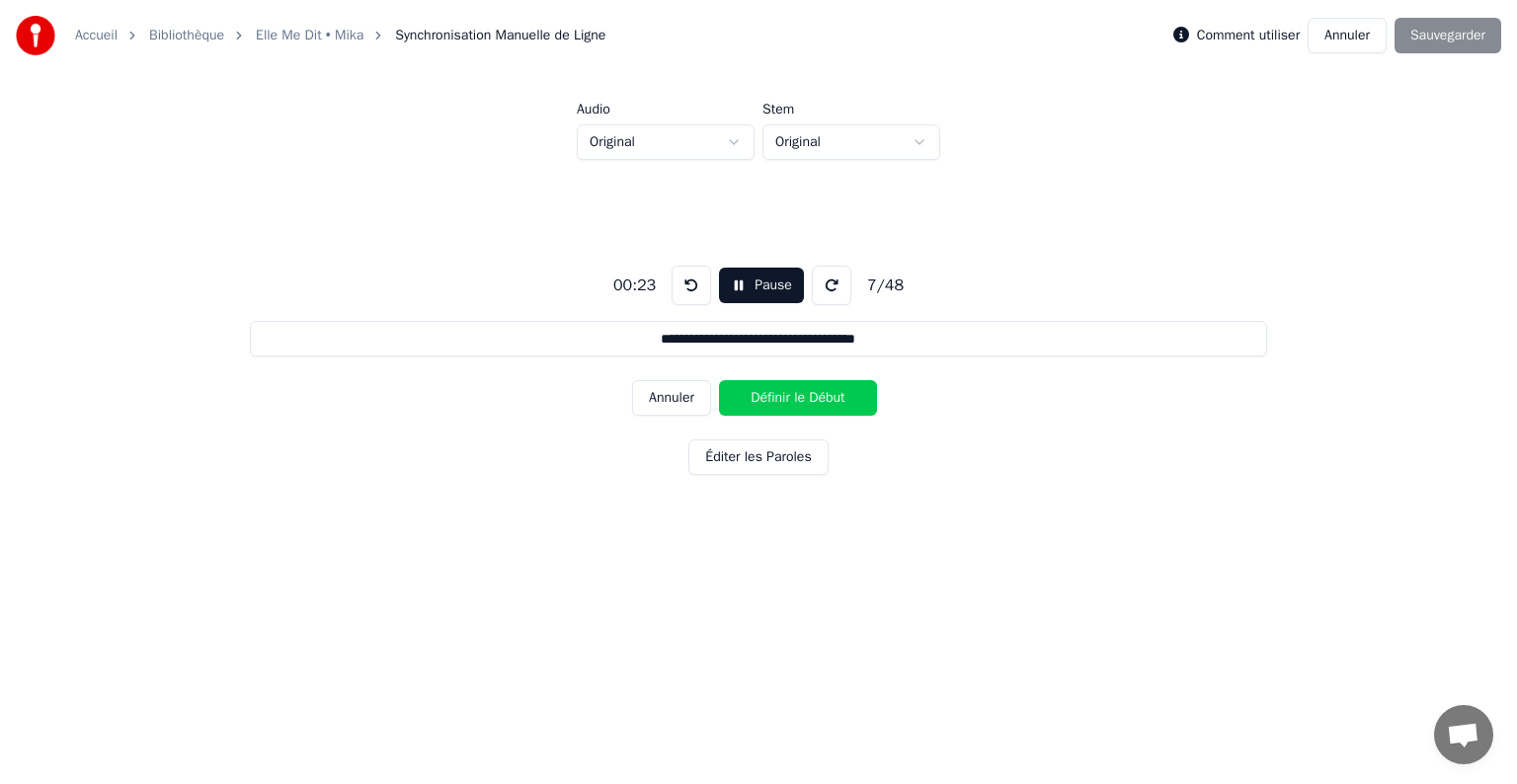click on "Définir le Début" at bounding box center [798, 398] 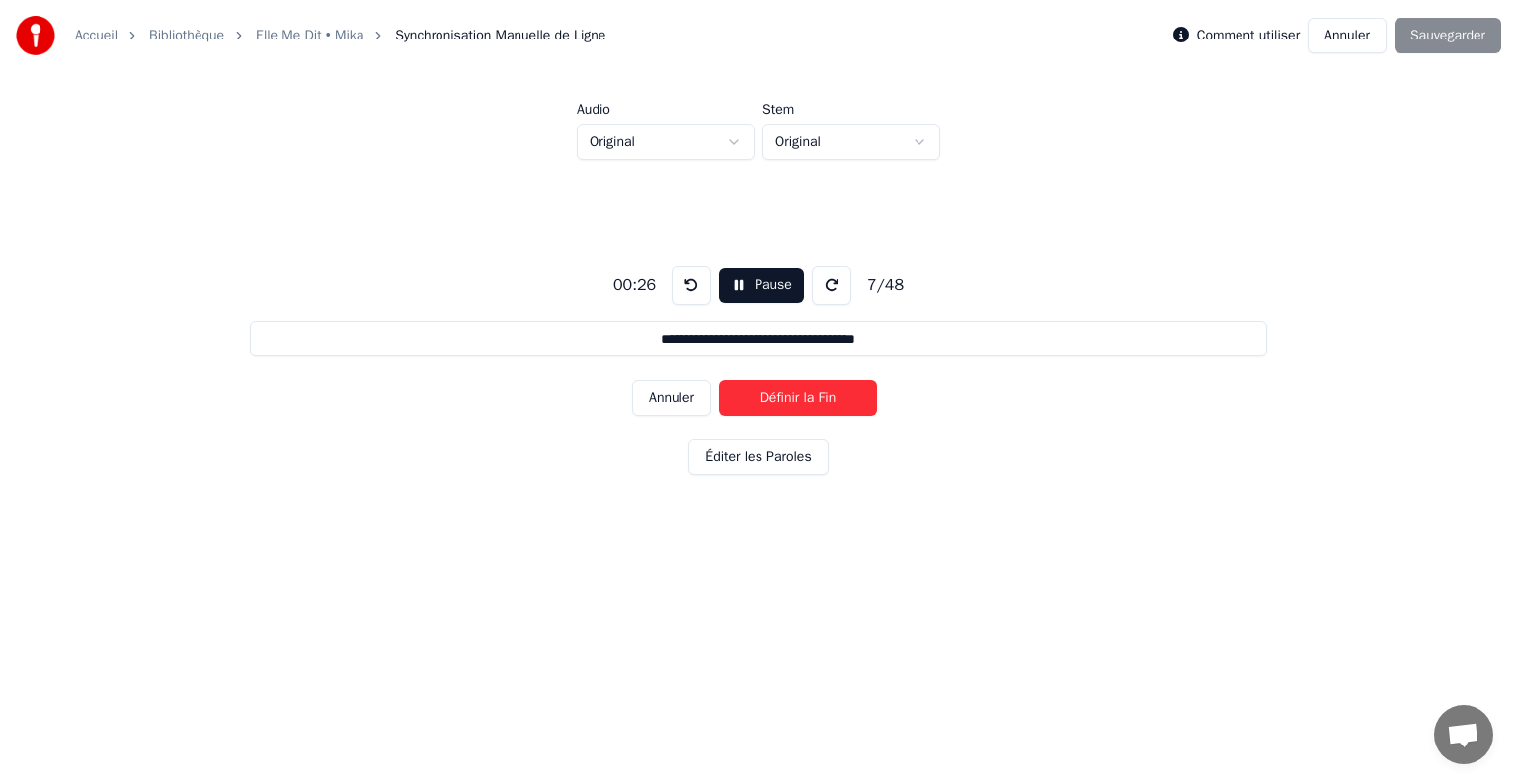 click on "Définir la Fin" at bounding box center [798, 398] 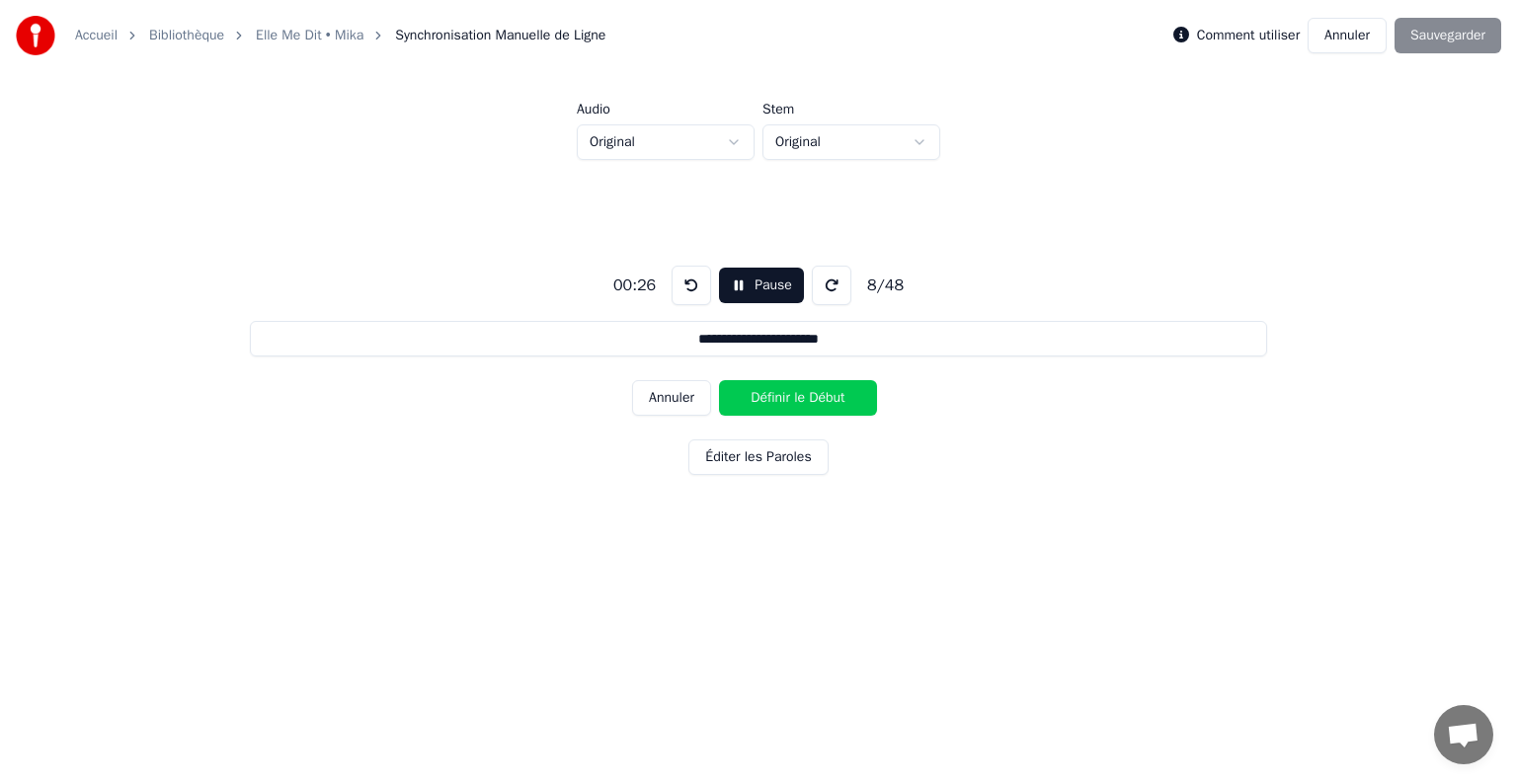 click on "Définir le Début" at bounding box center (798, 398) 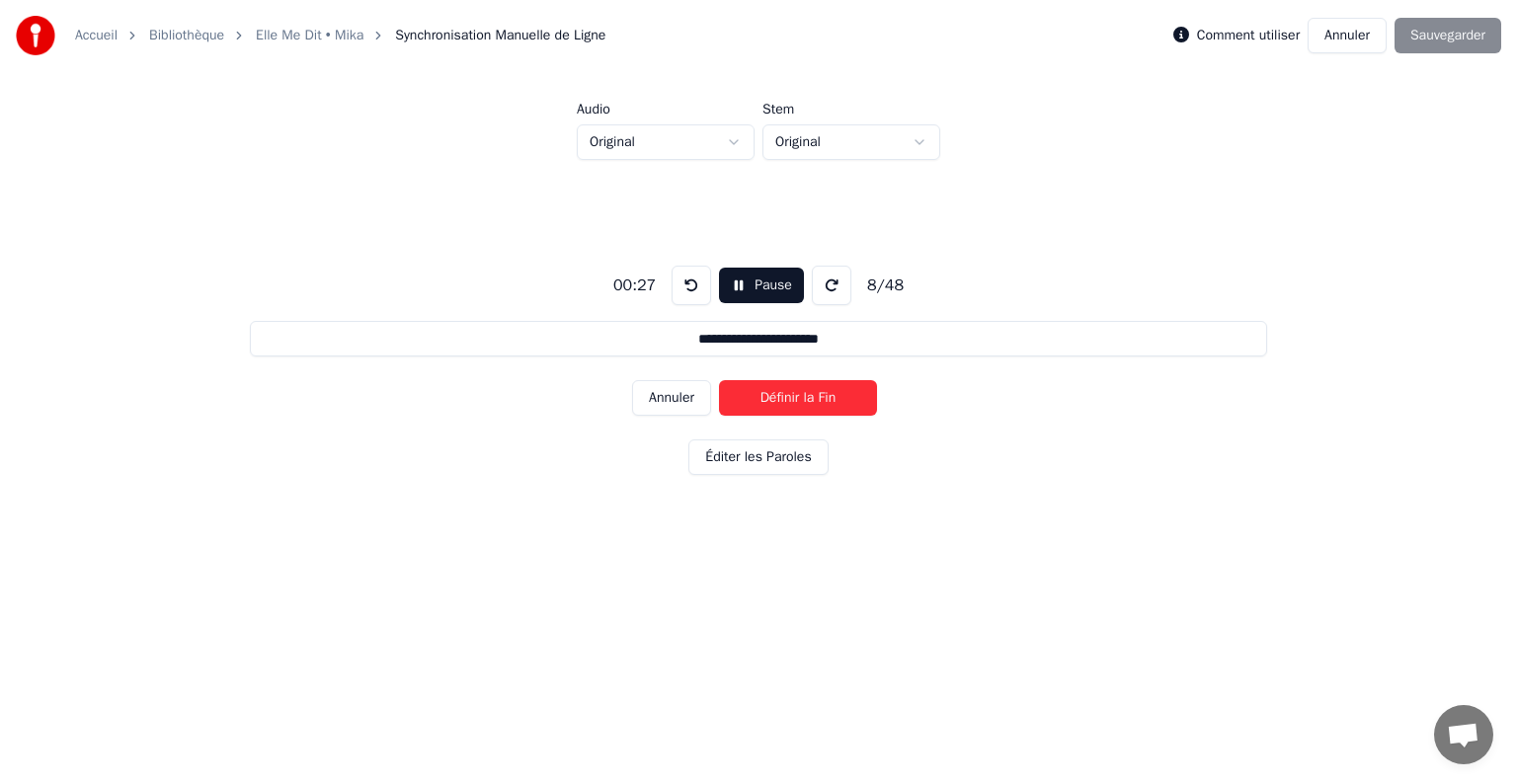click on "Définir la Fin" at bounding box center (798, 398) 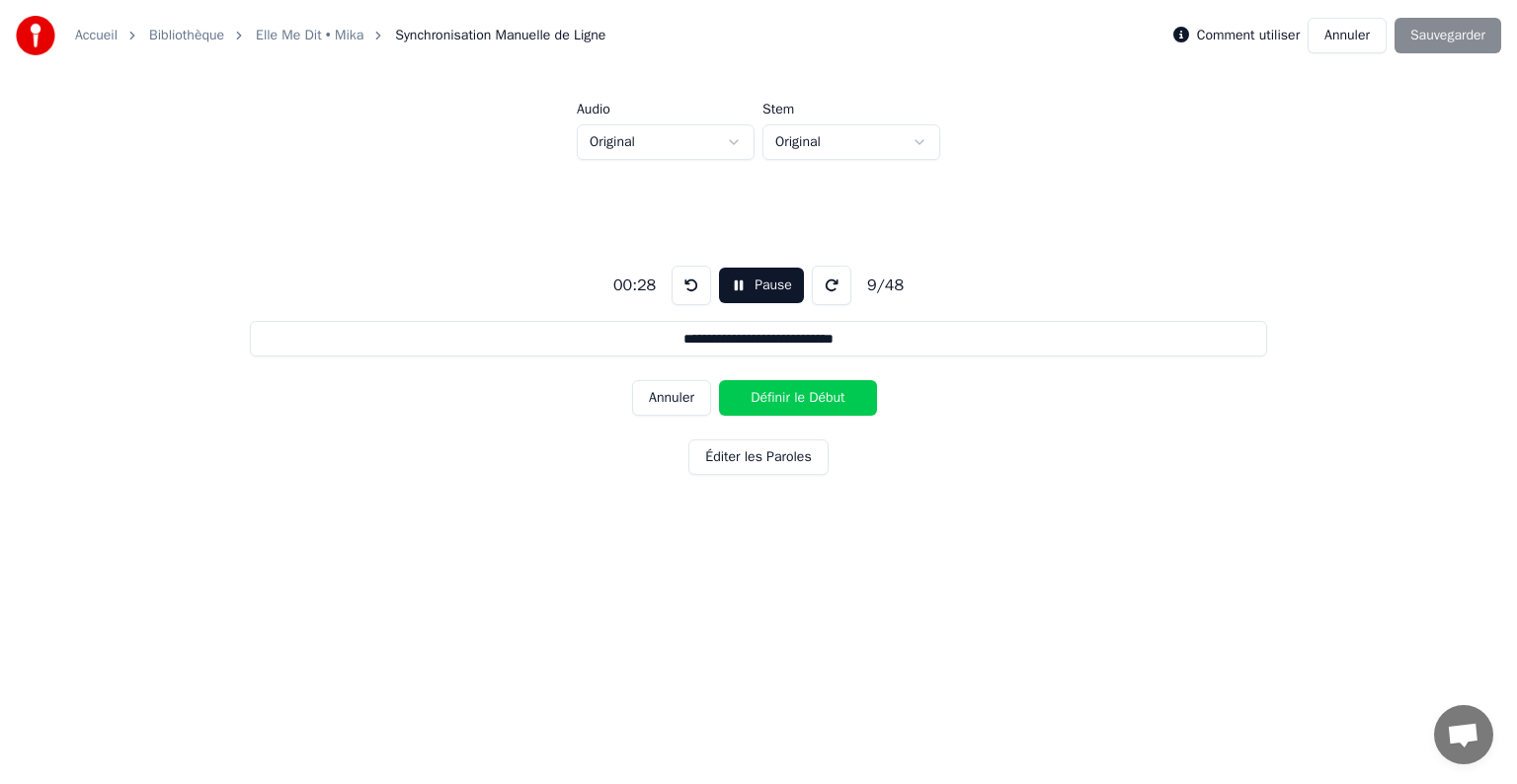 click on "Définir le Début" at bounding box center (798, 398) 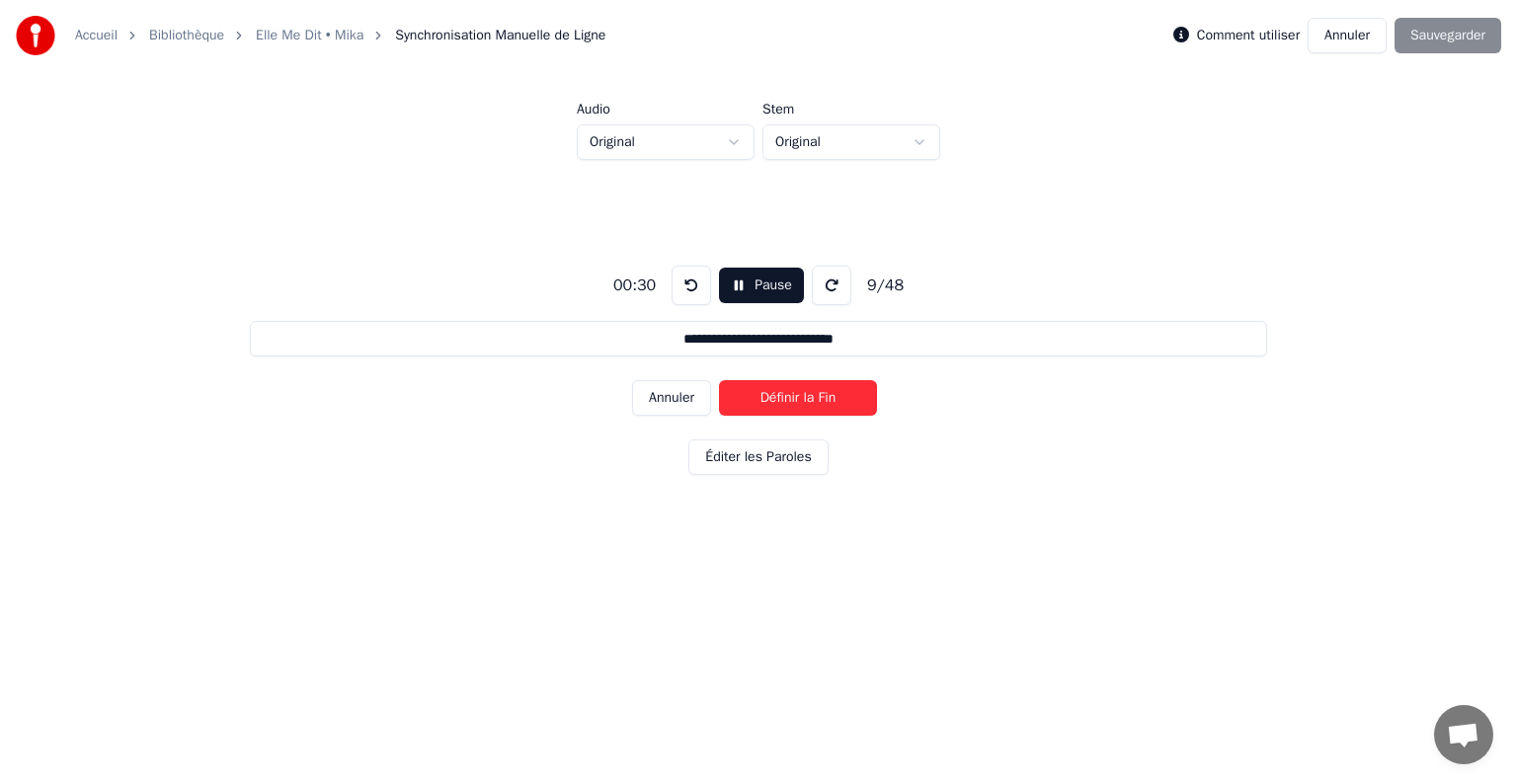 click on "Définir la Fin" at bounding box center [798, 398] 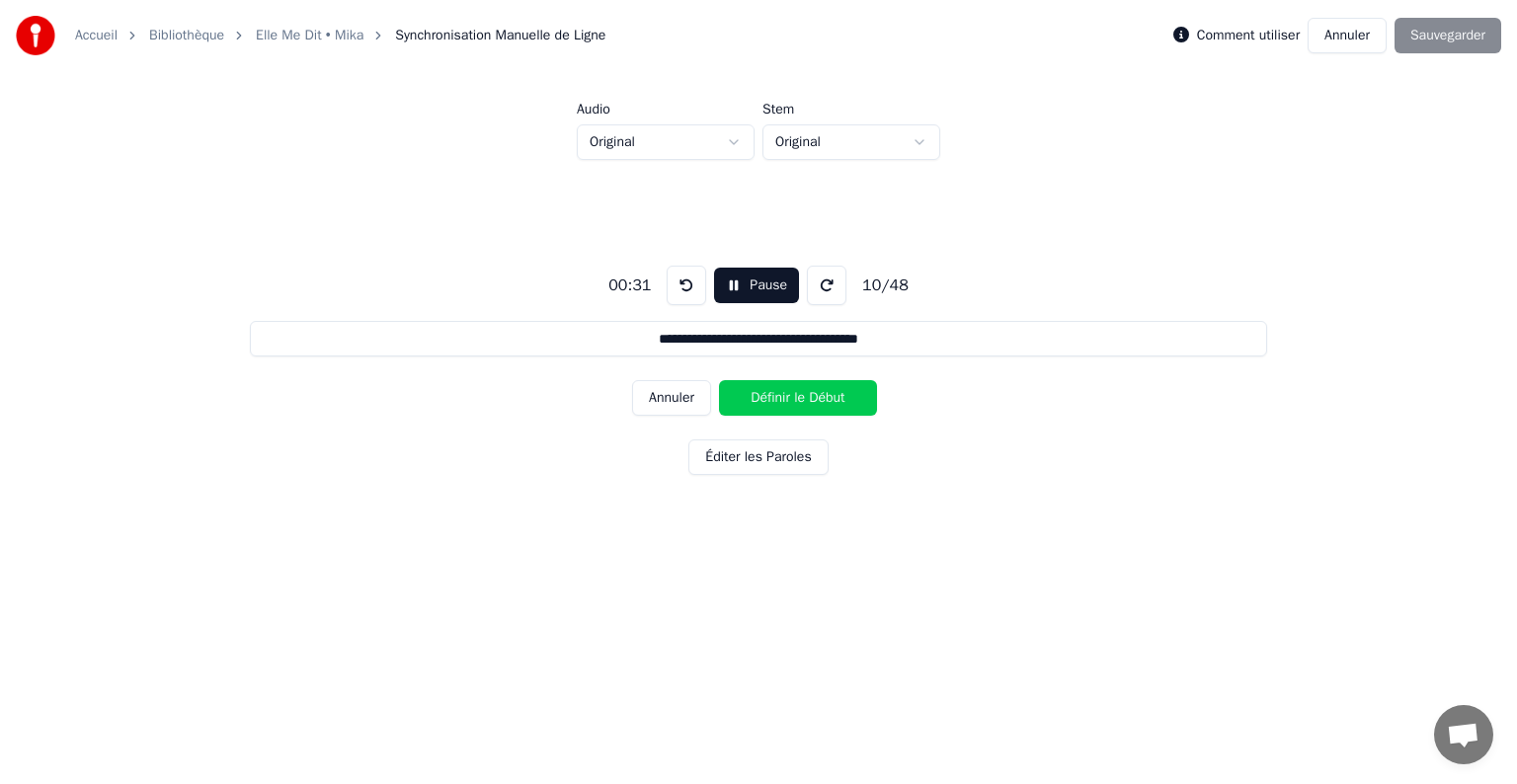 click on "Définir le Début" at bounding box center (798, 398) 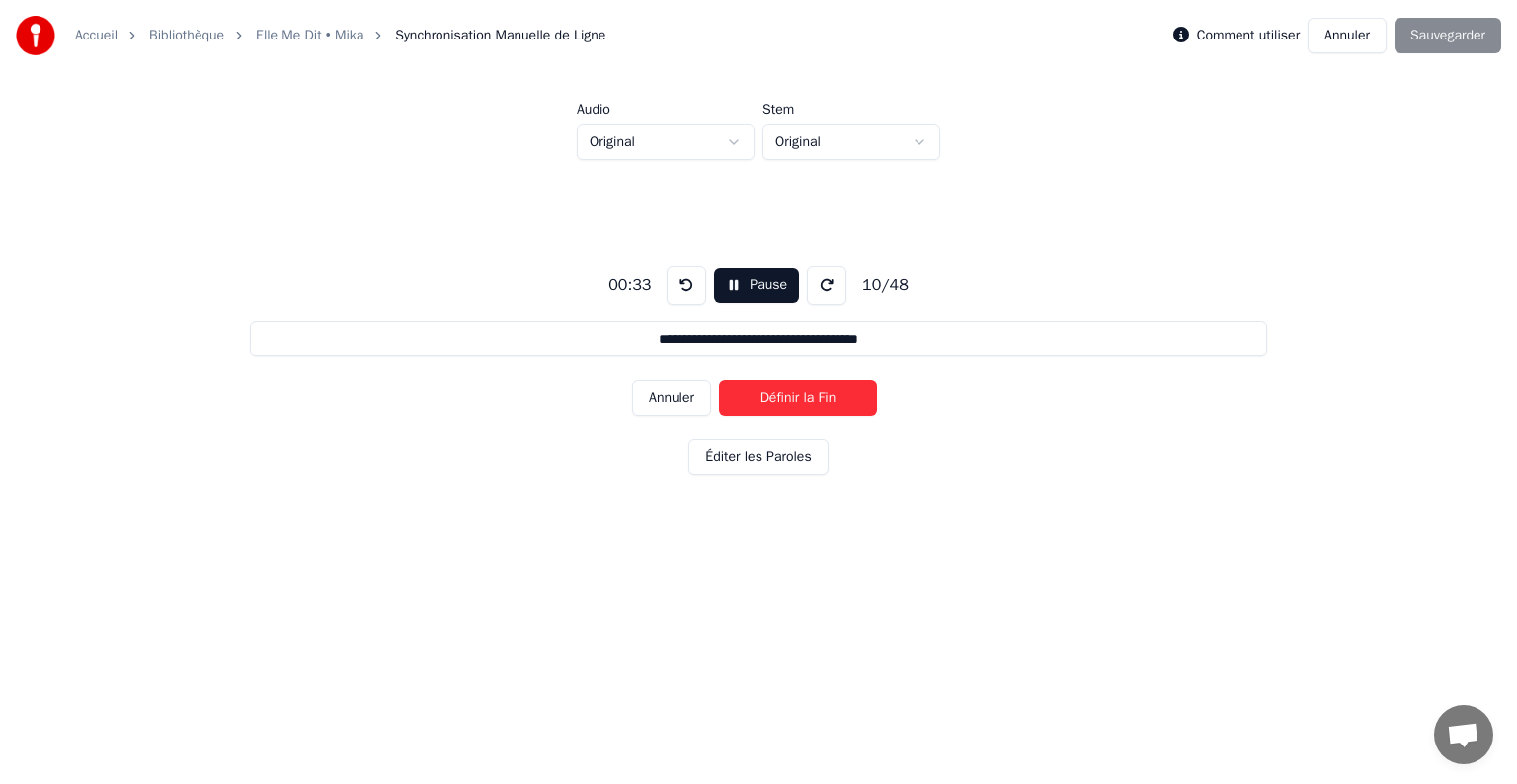 click on "Définir la Fin" at bounding box center (798, 398) 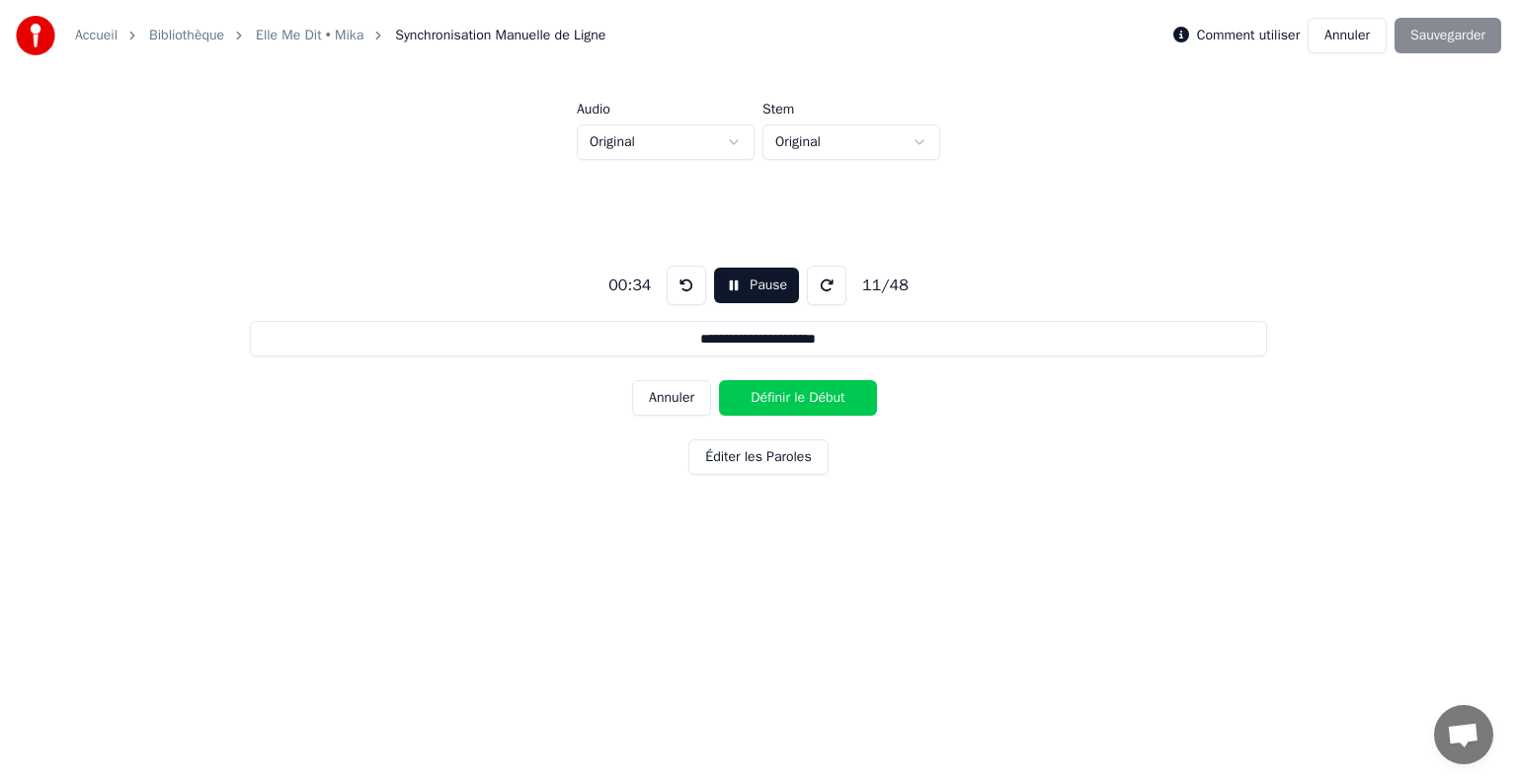 click on "Définir le Début" at bounding box center [798, 398] 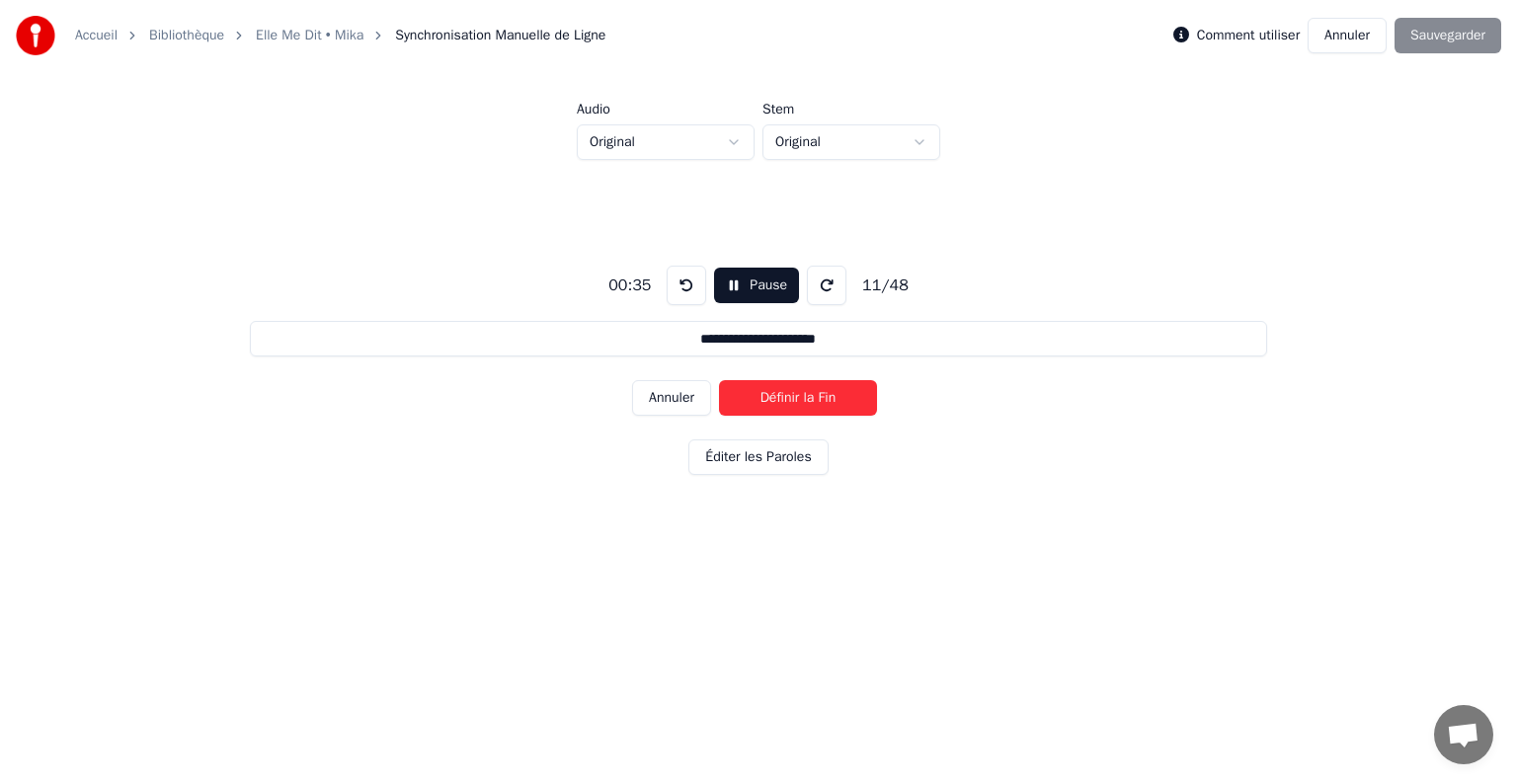click on "Définir la Fin" at bounding box center (798, 398) 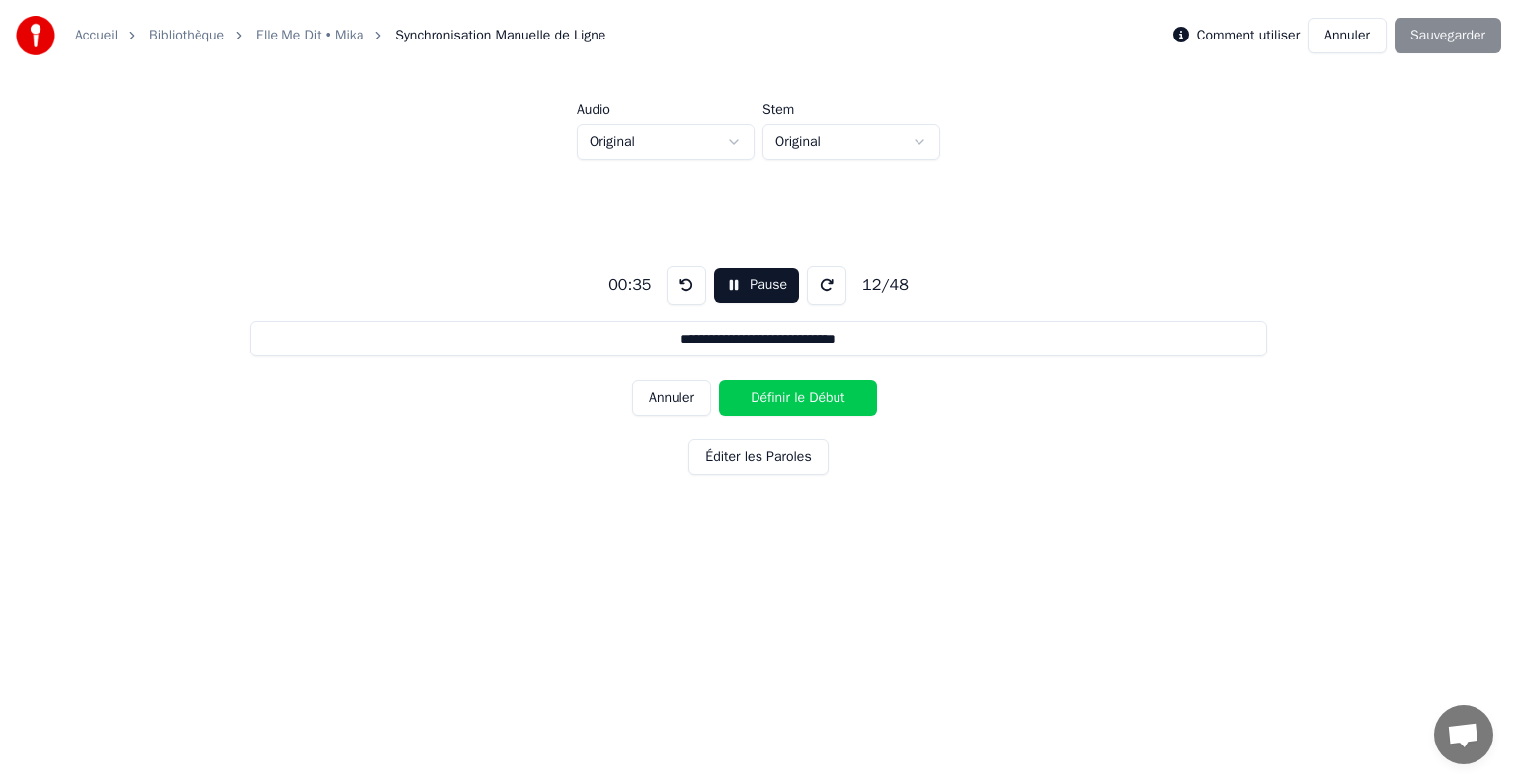 click on "Définir le Début" at bounding box center (798, 398) 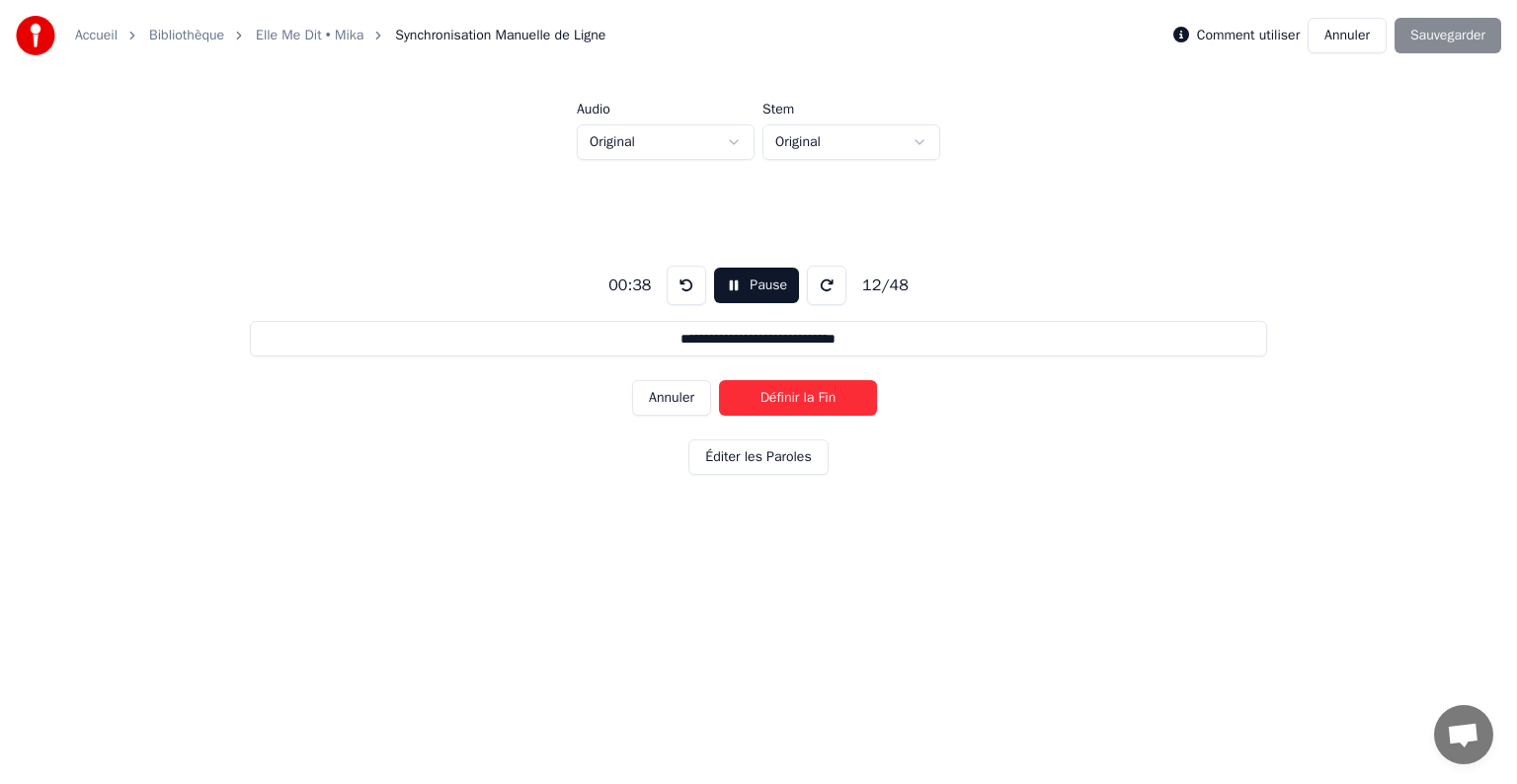 click on "Définir la Fin" at bounding box center [798, 398] 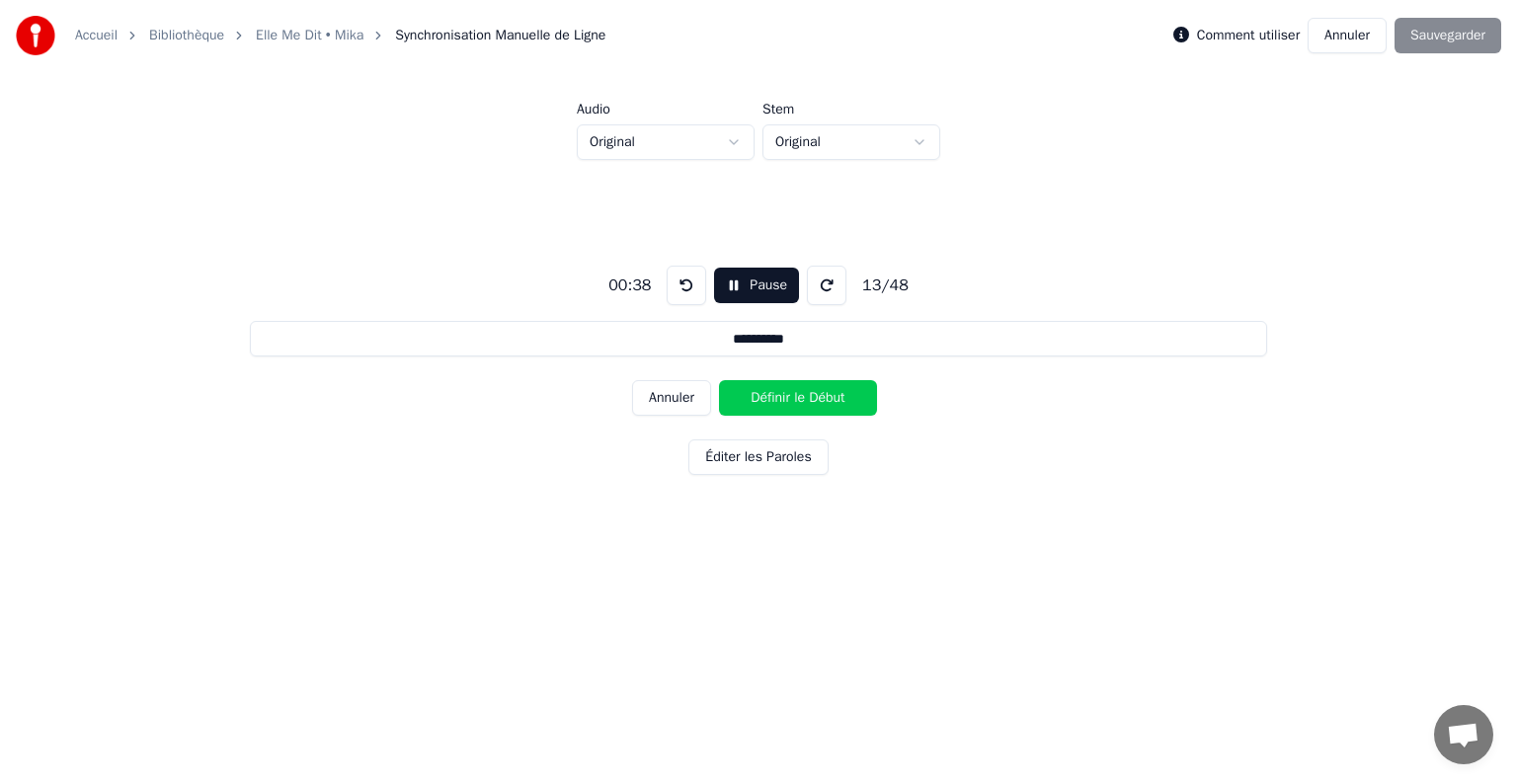 click on "Définir le Début" at bounding box center (798, 398) 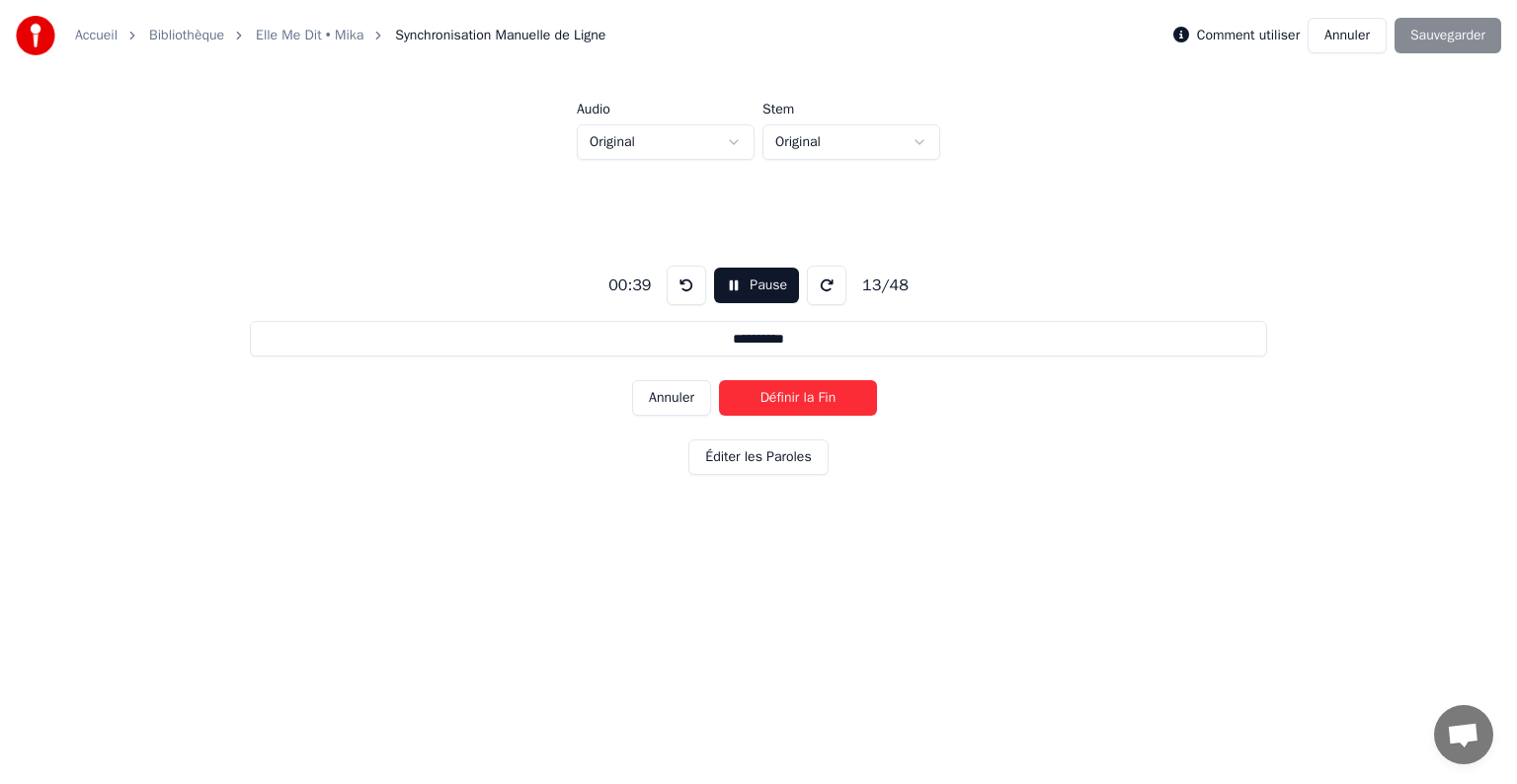 click on "Définir la Fin" at bounding box center [798, 398] 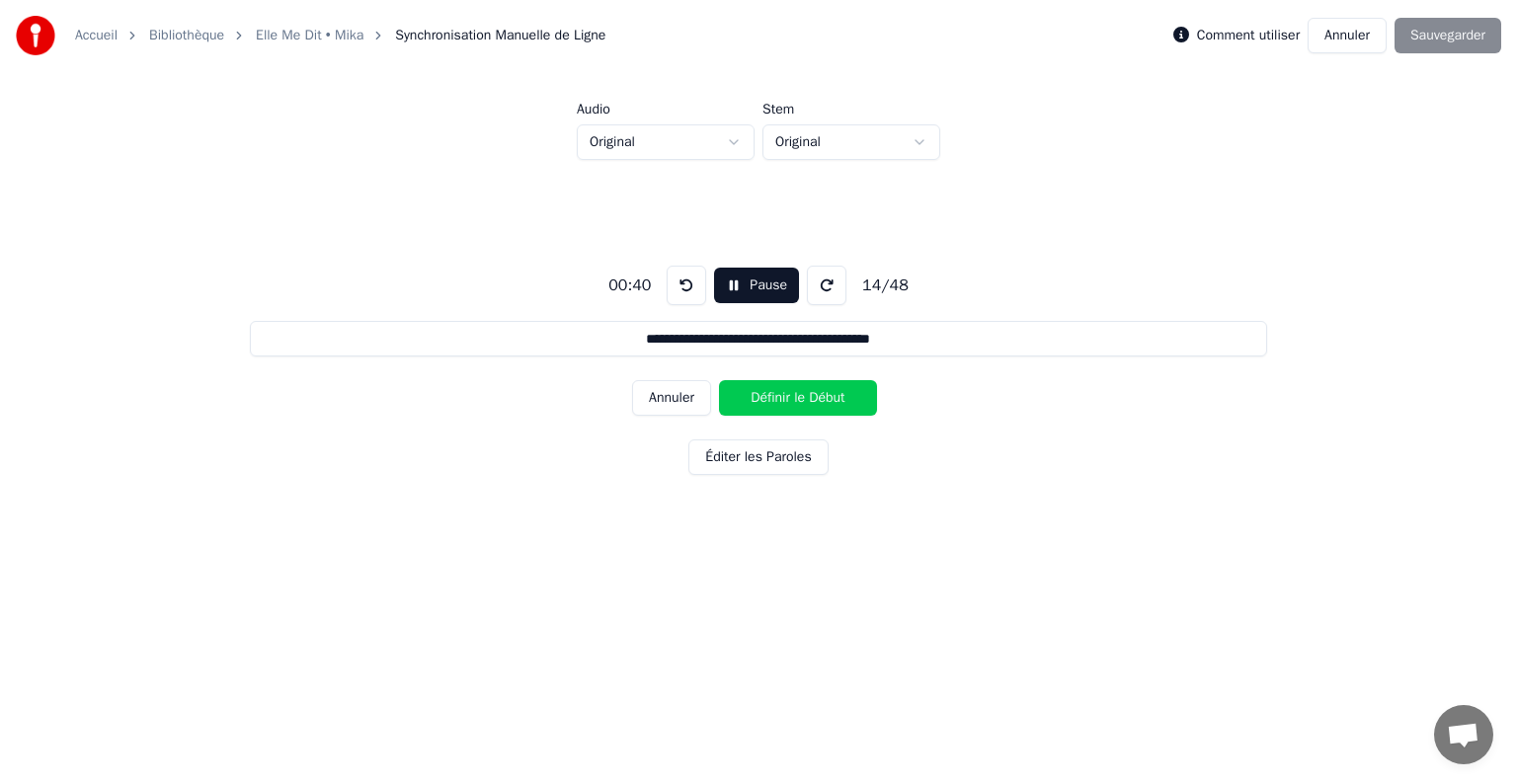 click on "Définir le Début" at bounding box center (798, 398) 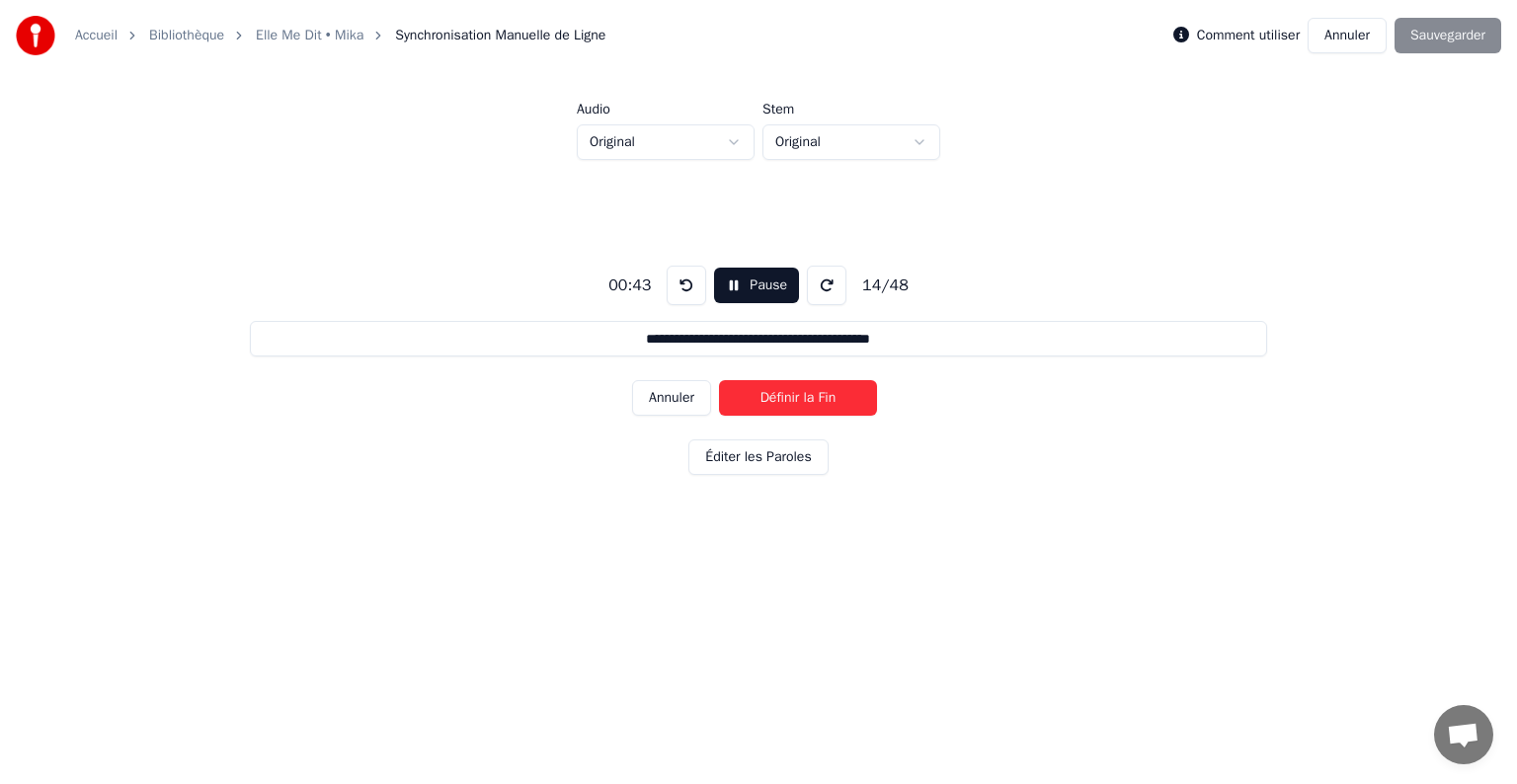 click on "Définir la Fin" at bounding box center (798, 398) 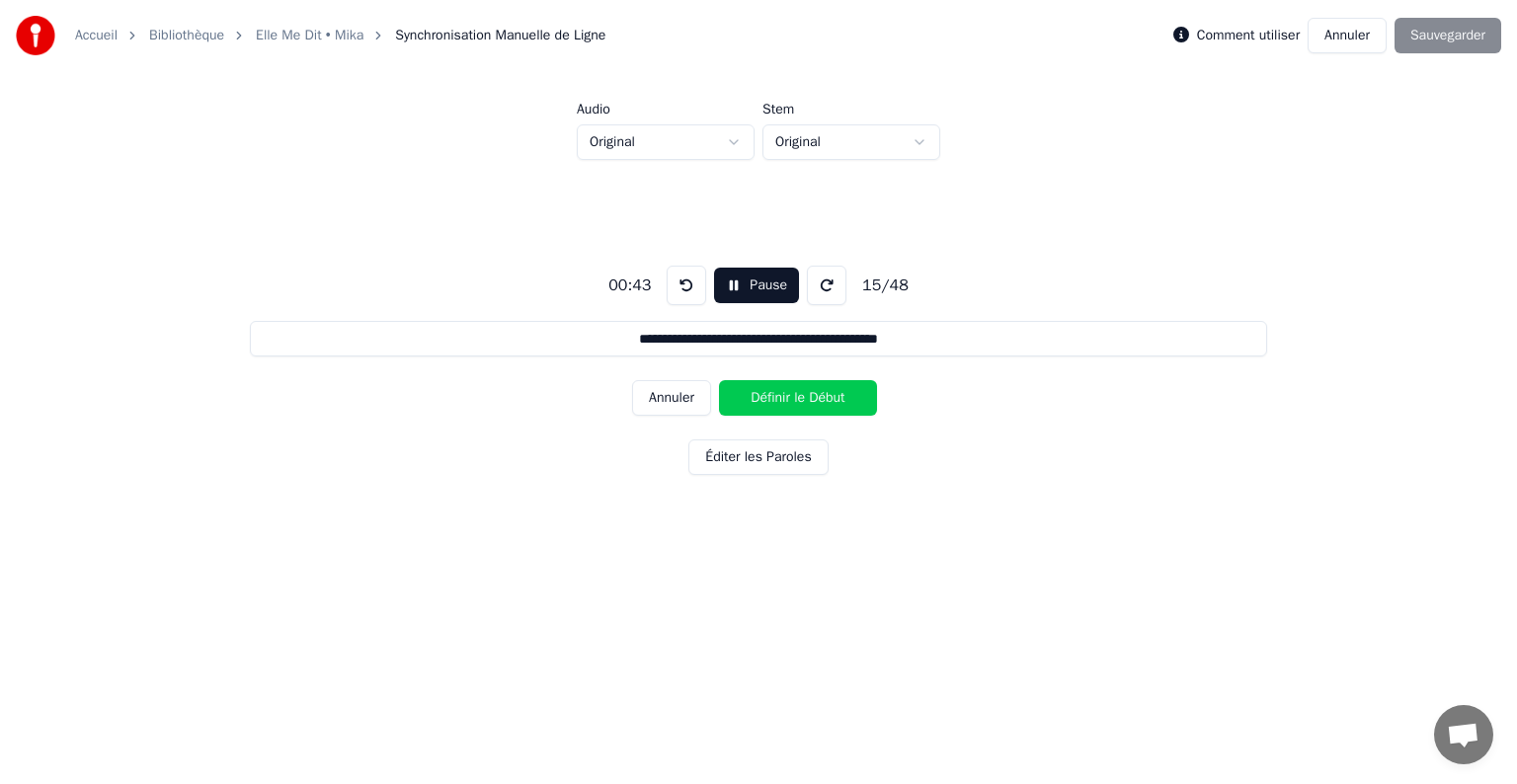 click on "Définir le Début" at bounding box center (798, 398) 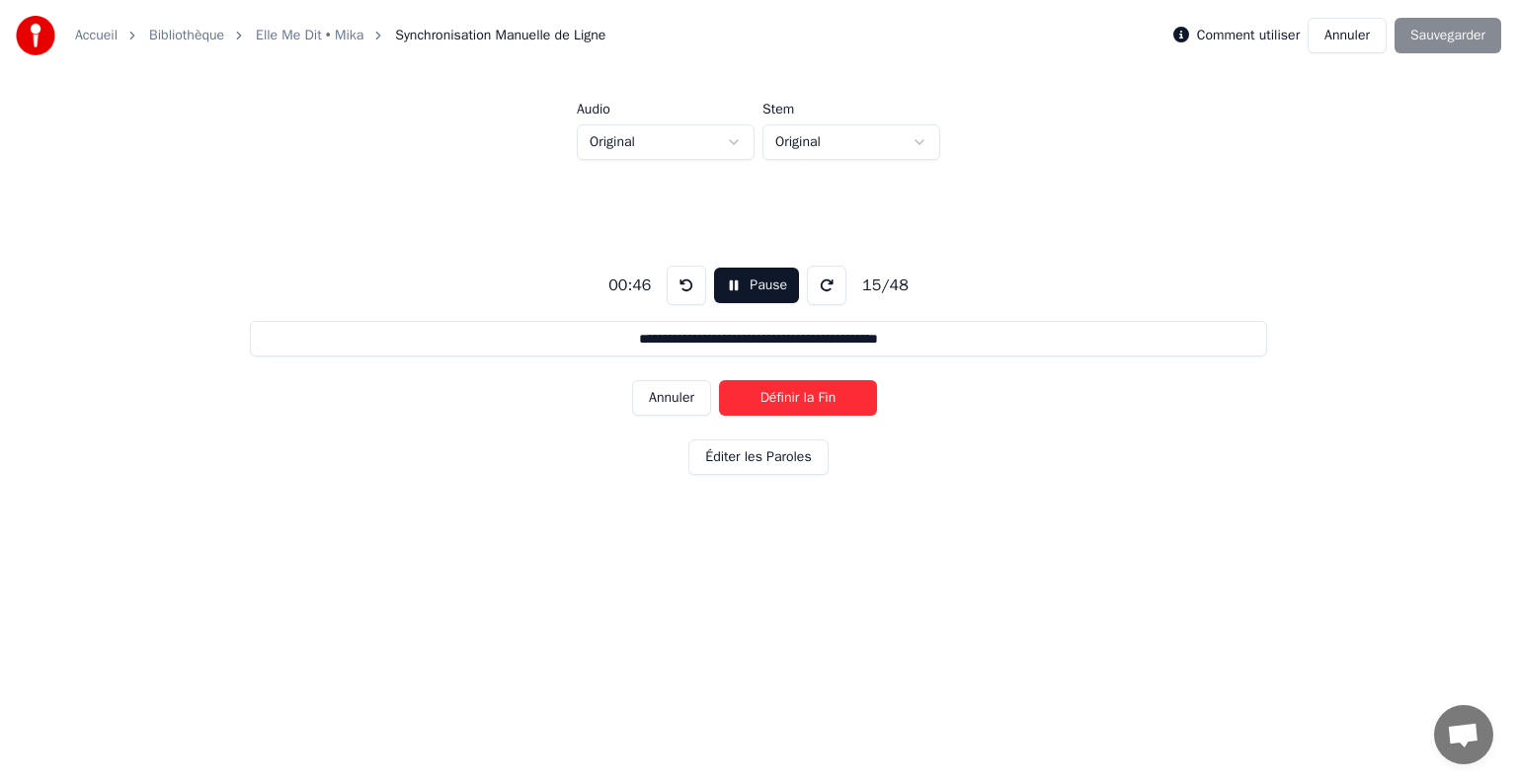 click on "Définir la Fin" at bounding box center (798, 398) 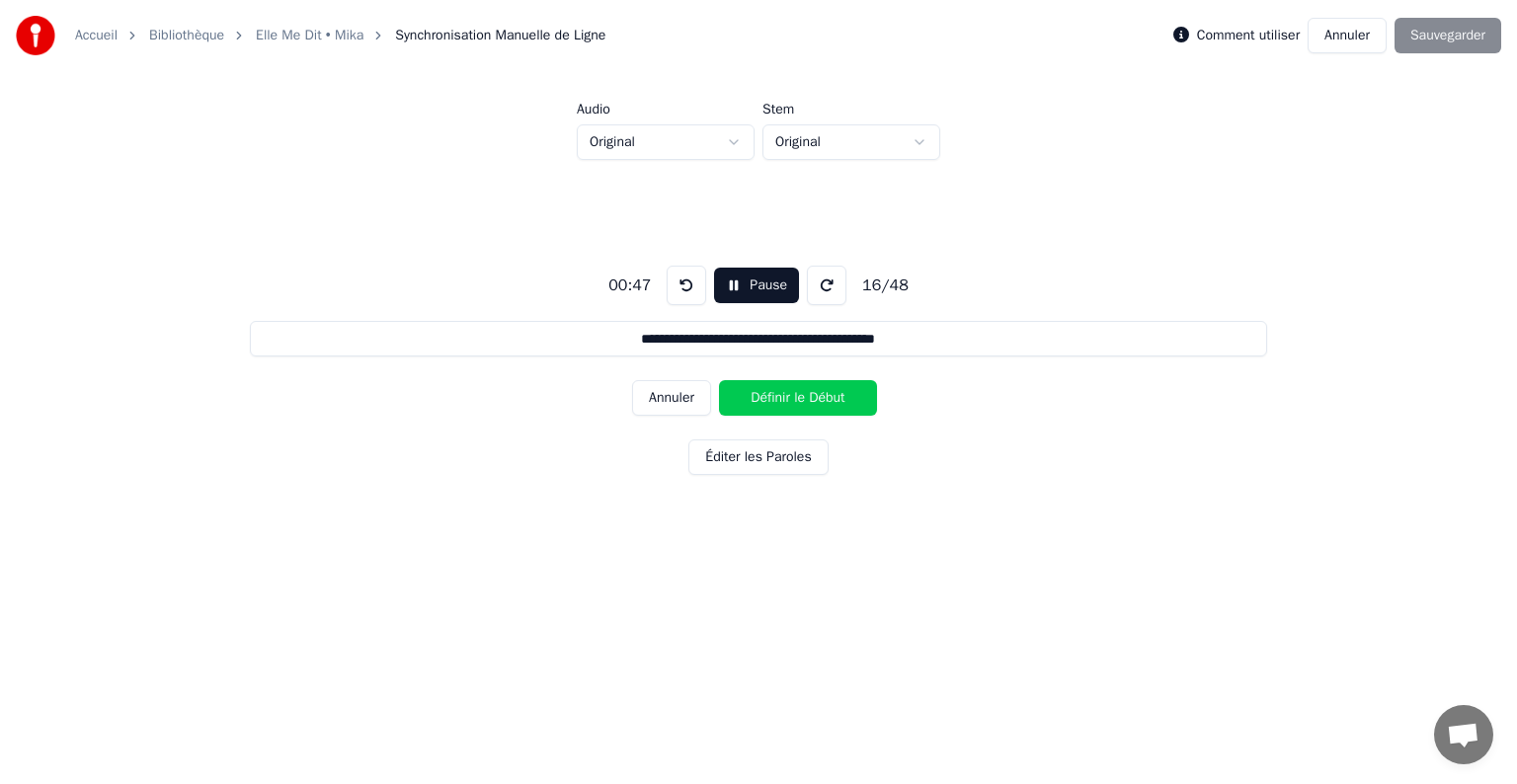 click on "Définir le Début" at bounding box center (798, 398) 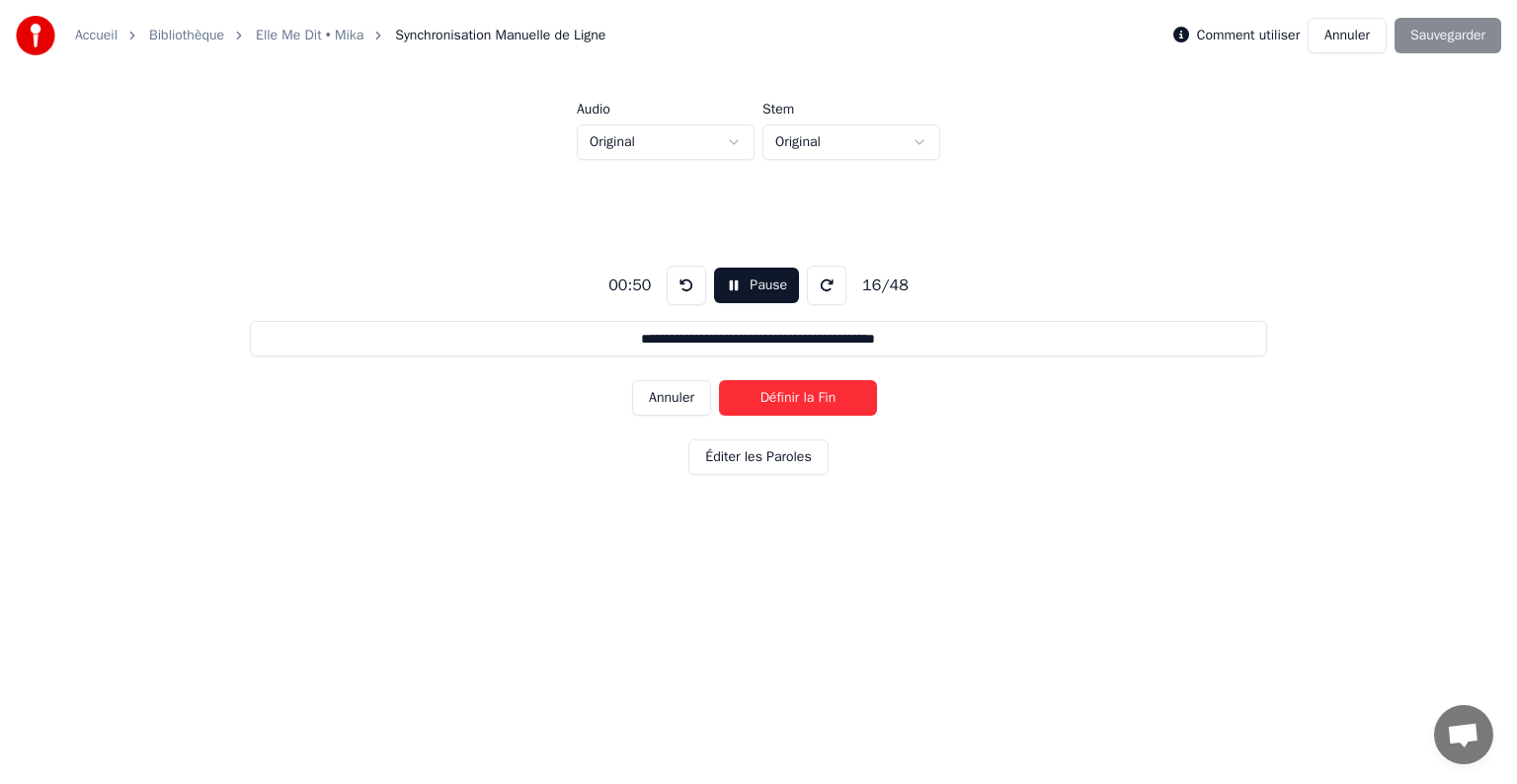 click on "Définir la Fin" at bounding box center (798, 398) 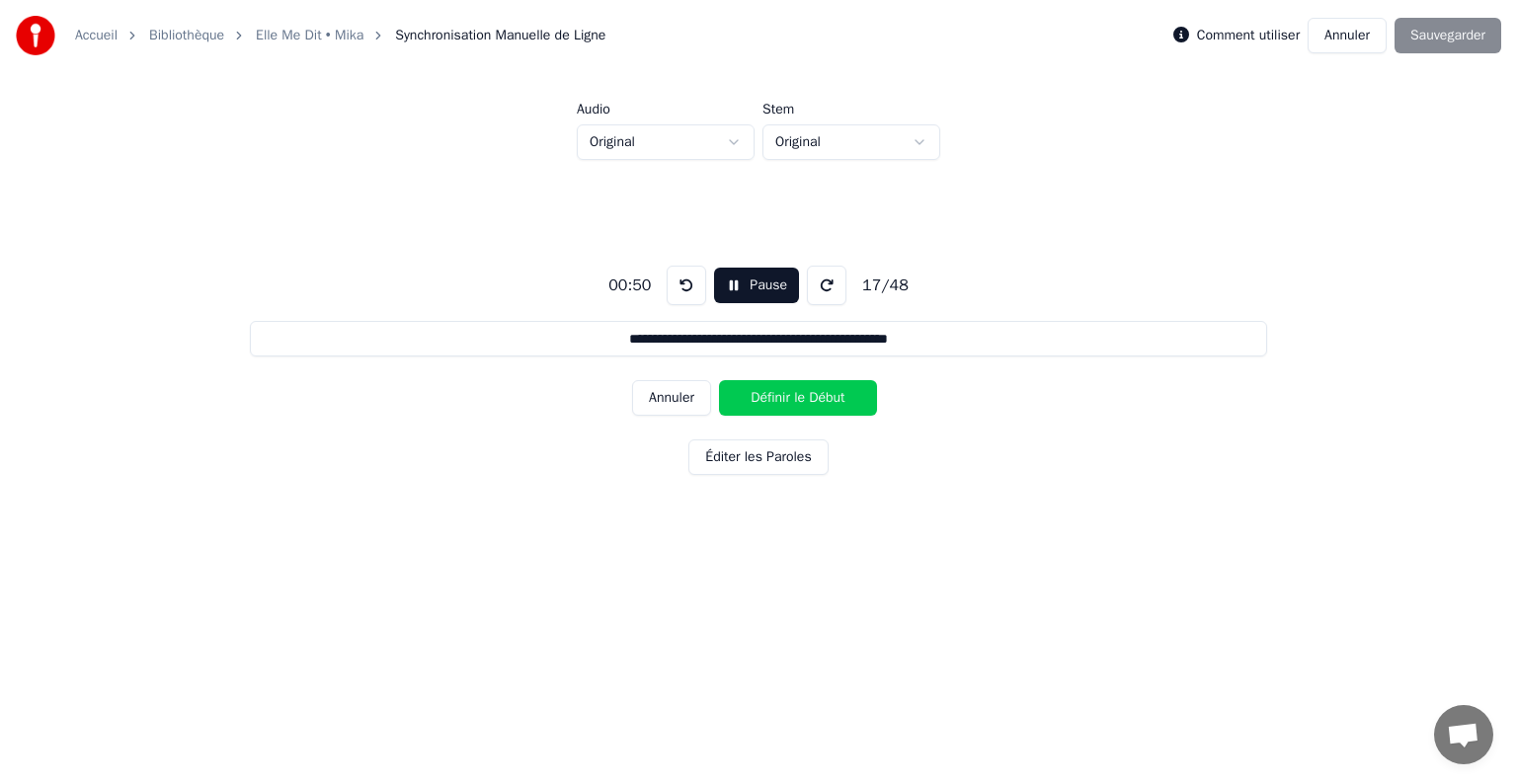 click on "Définir le Début" at bounding box center (798, 398) 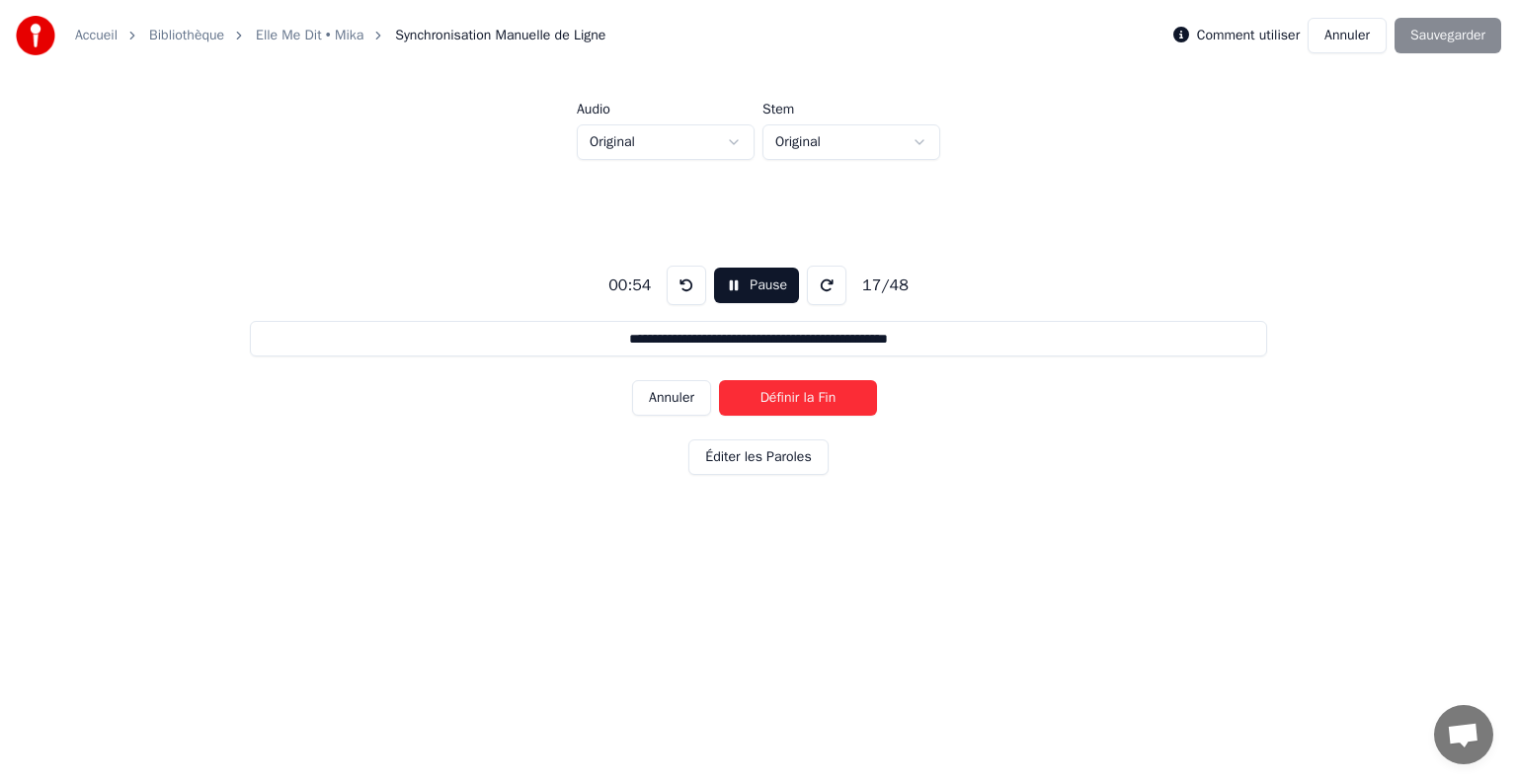 click on "Définir la Fin" at bounding box center (798, 398) 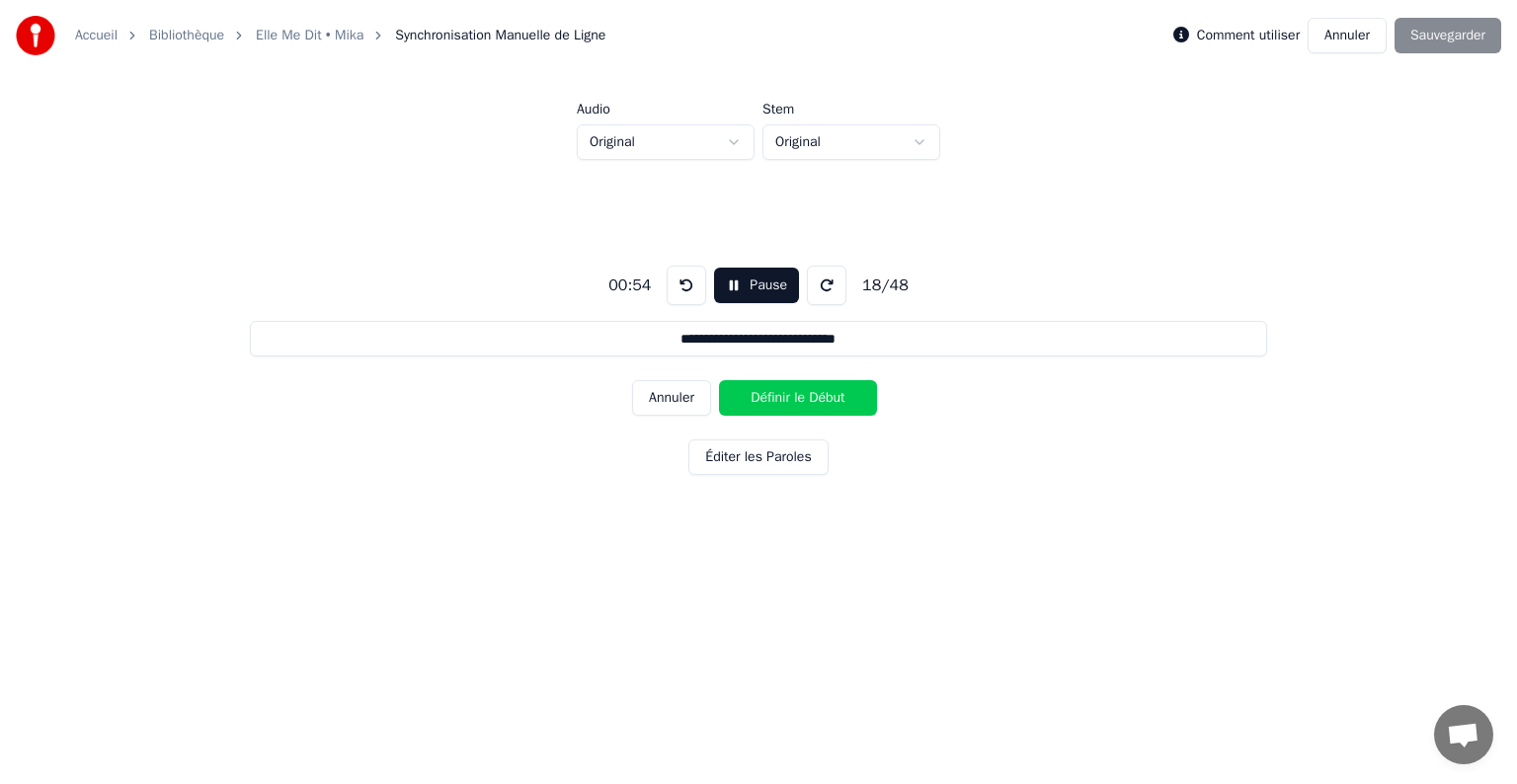 click on "Définir le Début" at bounding box center [798, 398] 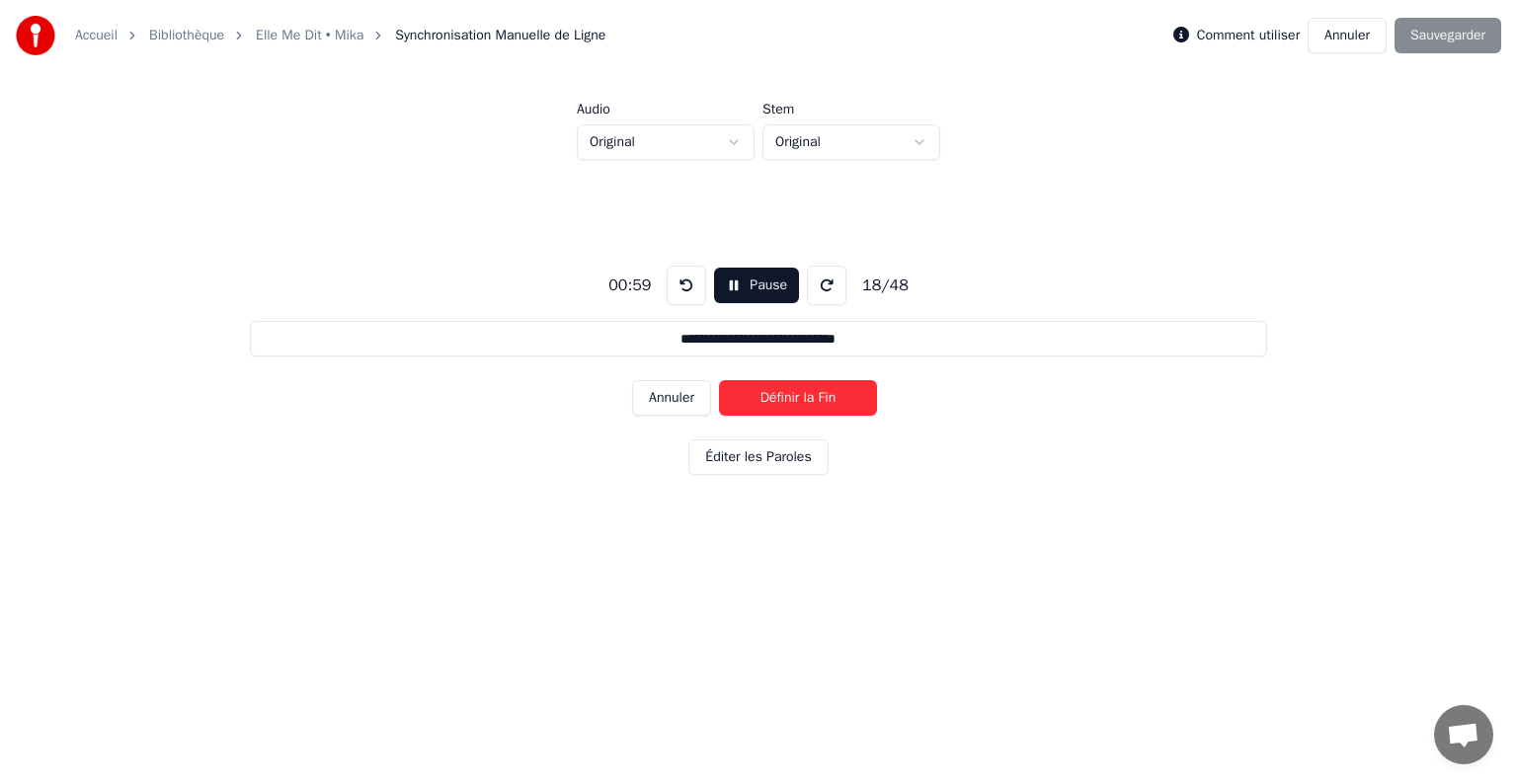 click on "Définir la Fin" at bounding box center [798, 398] 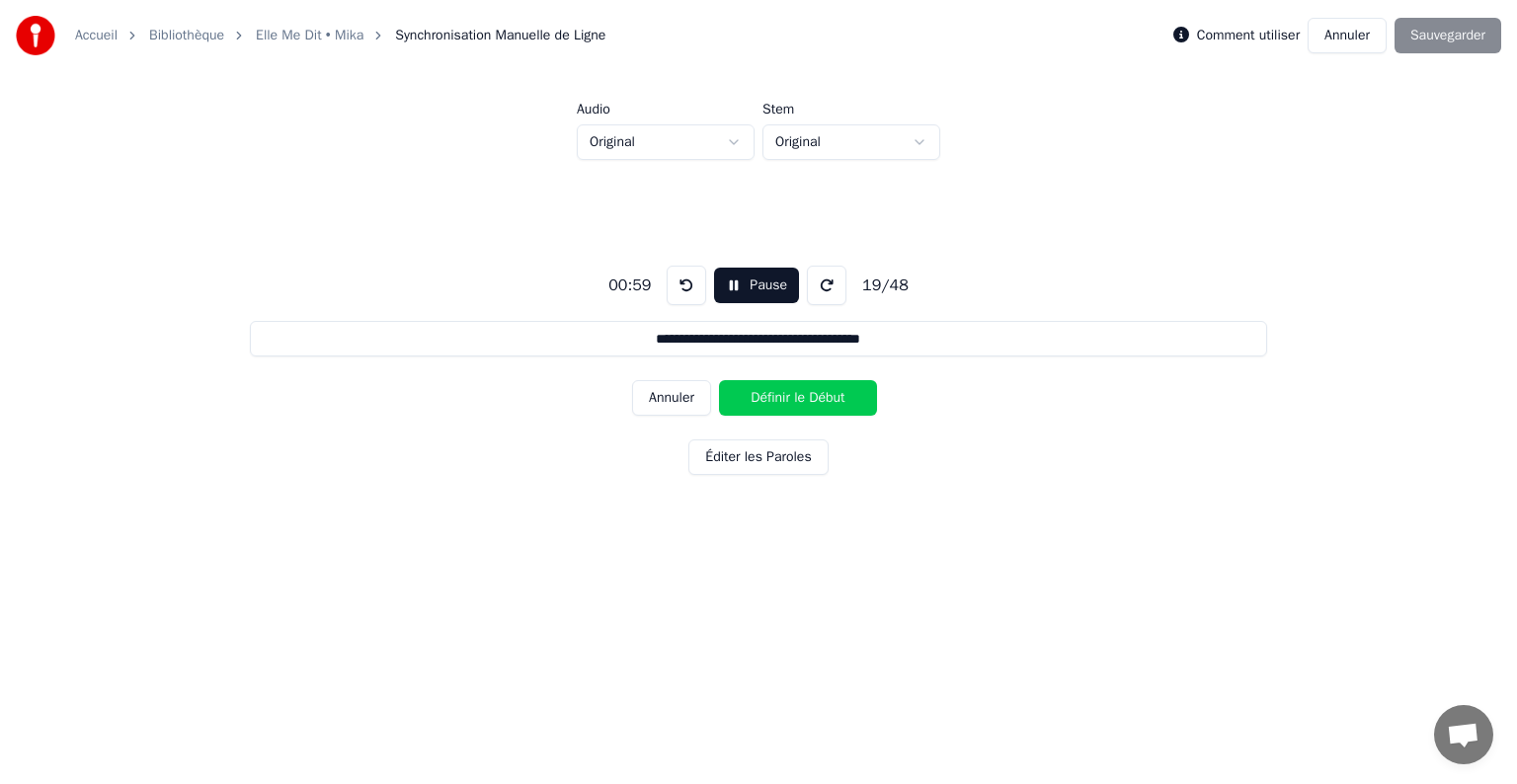 click on "Définir le Début" at bounding box center (798, 398) 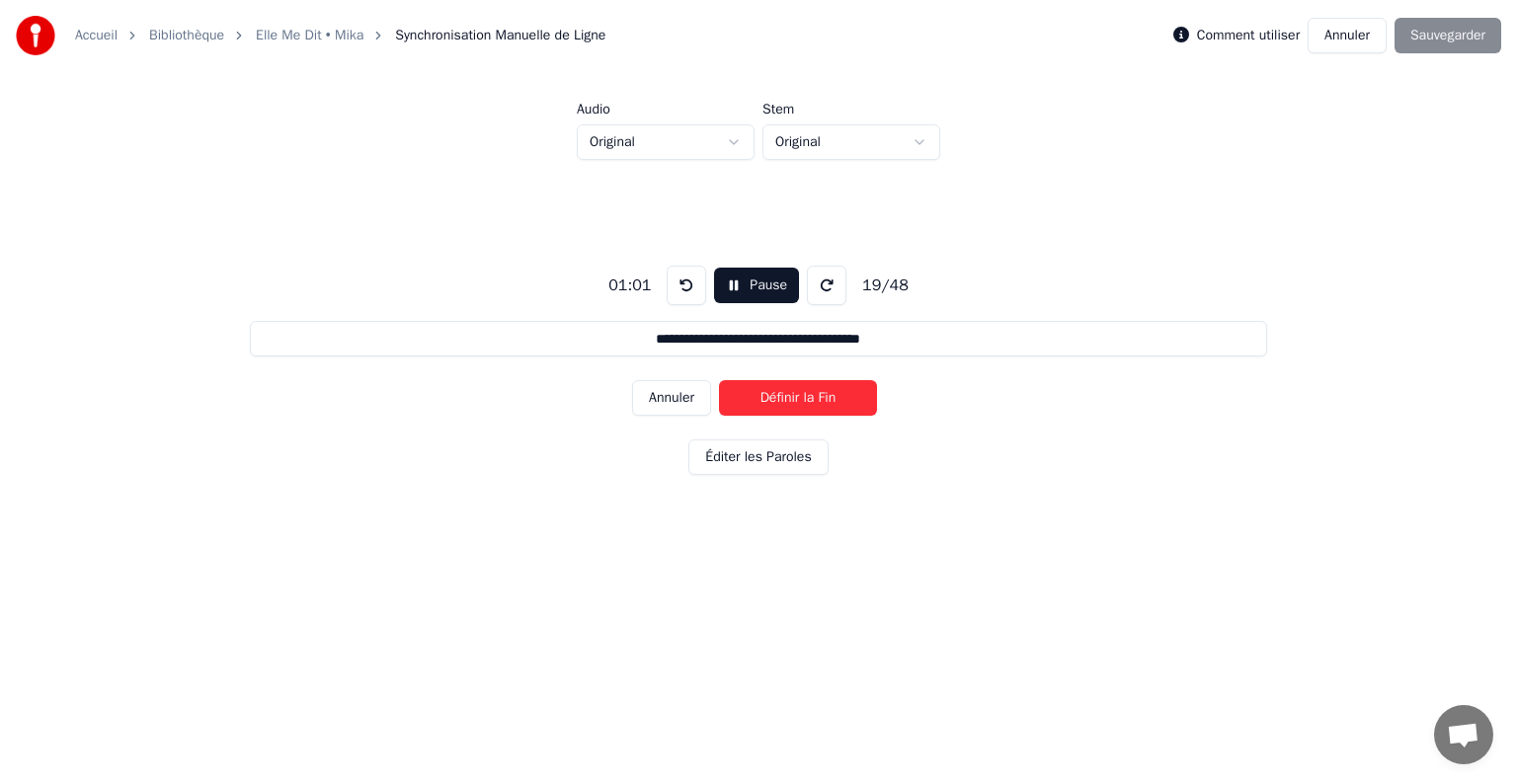 click on "Définir la Fin" at bounding box center (798, 398) 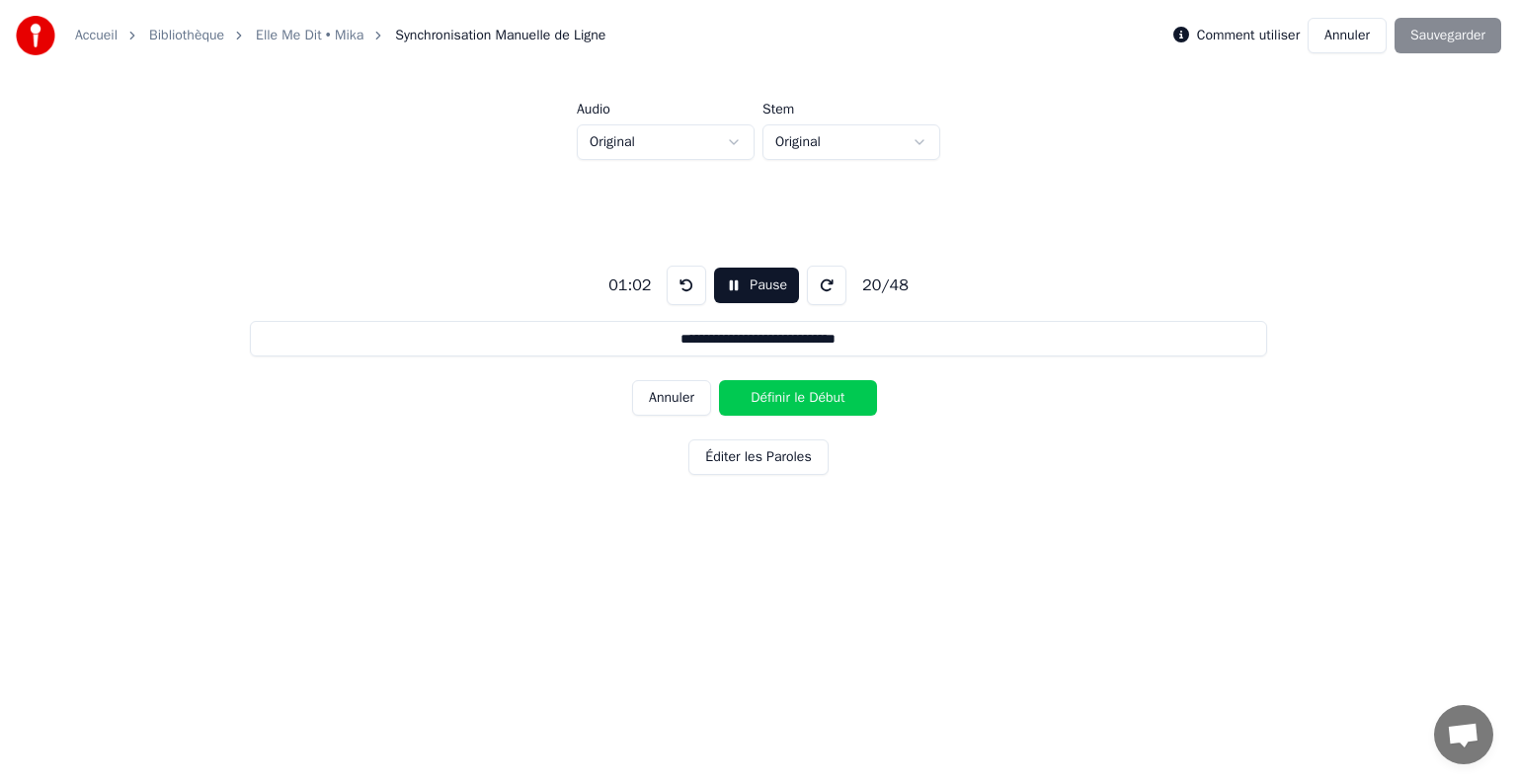 click on "Définir le Début" at bounding box center (798, 398) 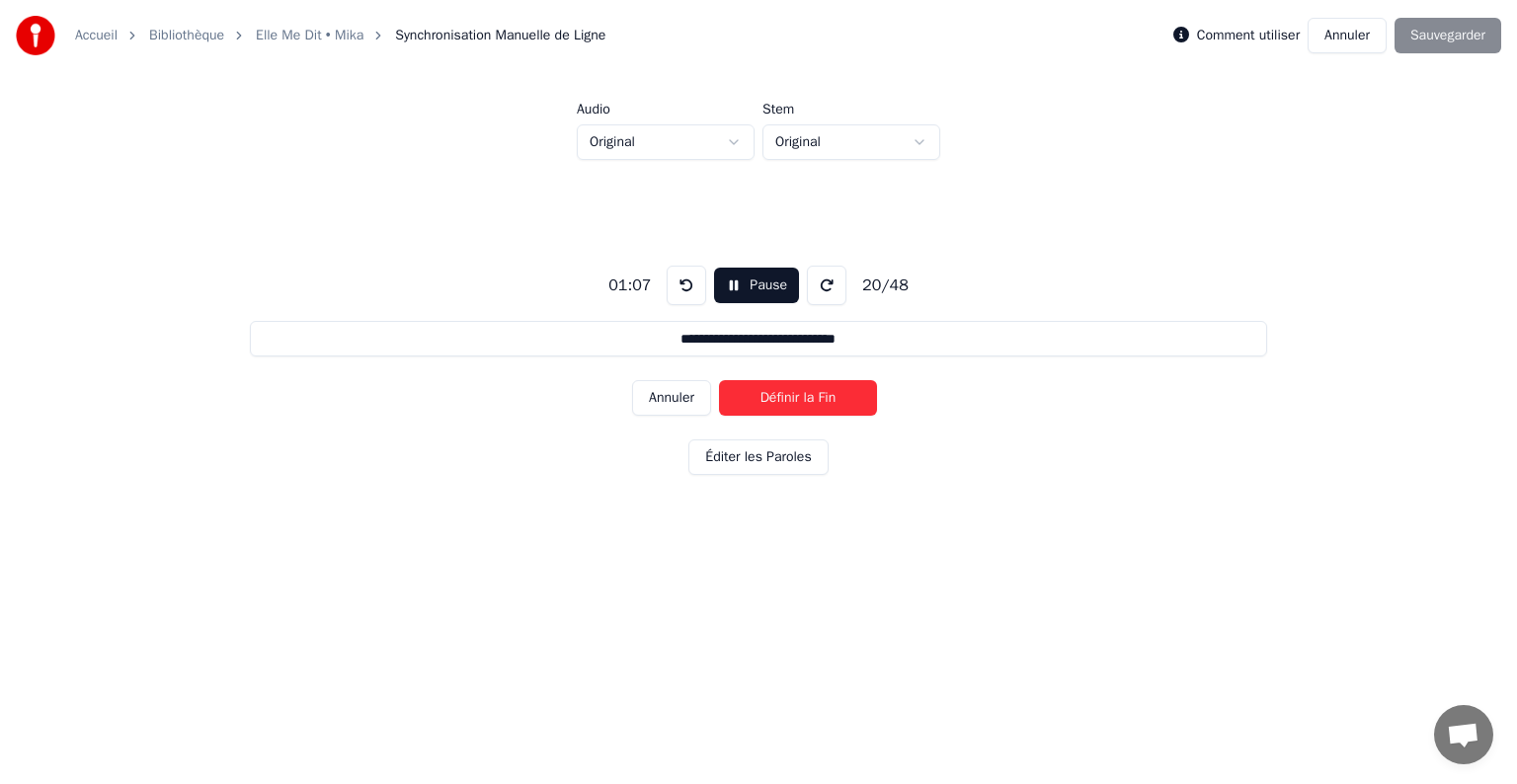 click on "Définir la Fin" at bounding box center (798, 398) 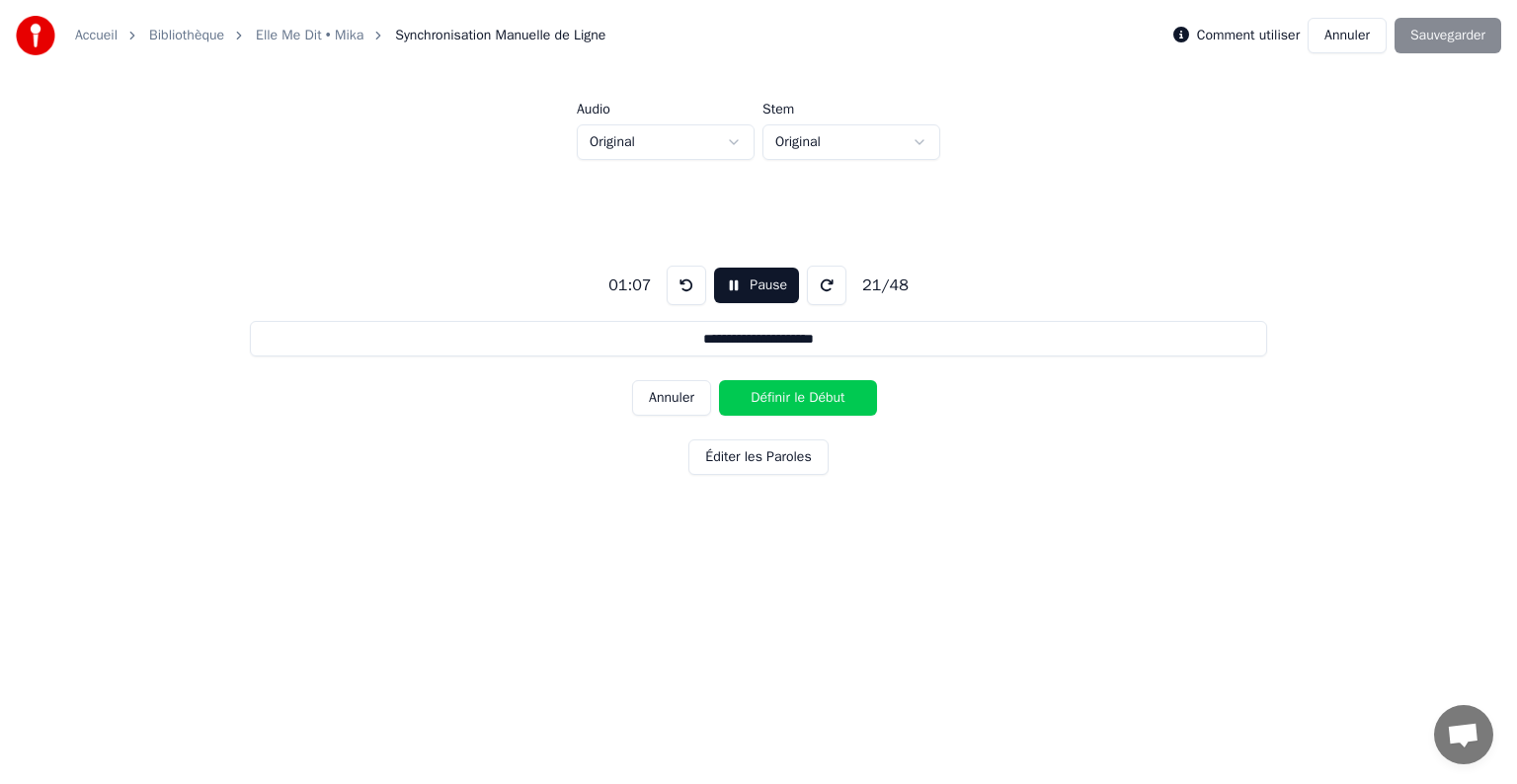 click on "Définir le Début" at bounding box center [798, 398] 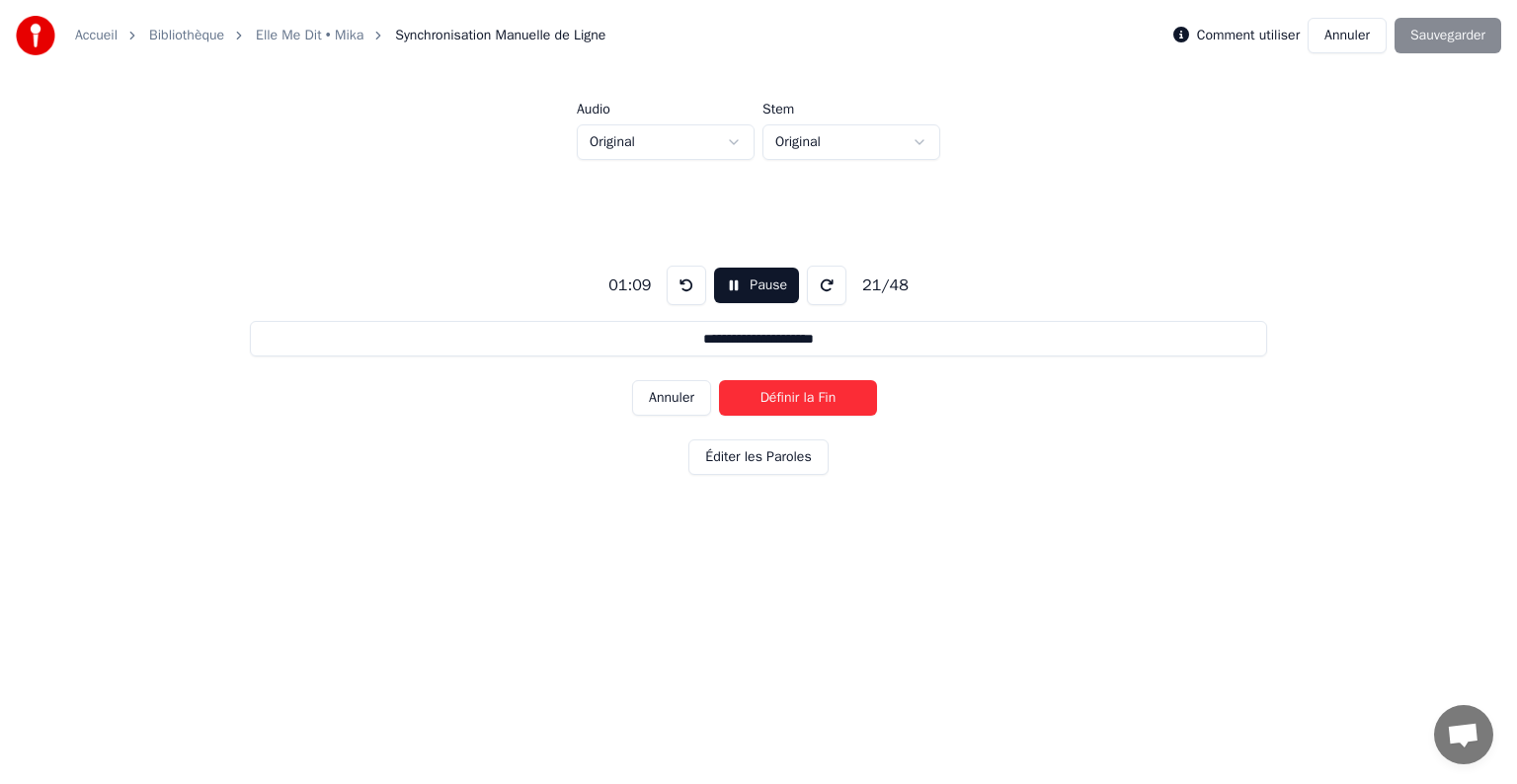 click on "Définir la Fin" at bounding box center [798, 398] 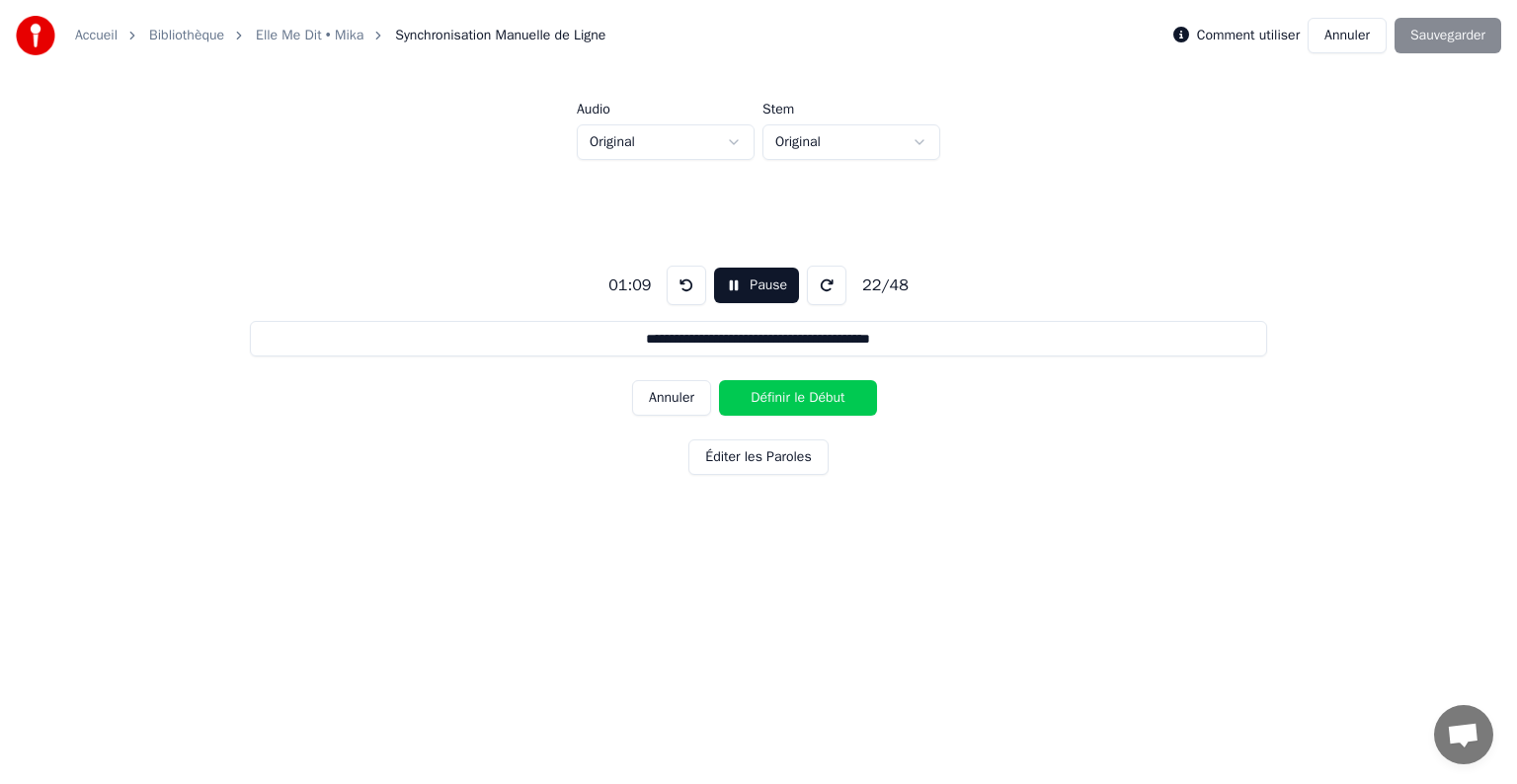 click on "Définir le Début" at bounding box center [798, 398] 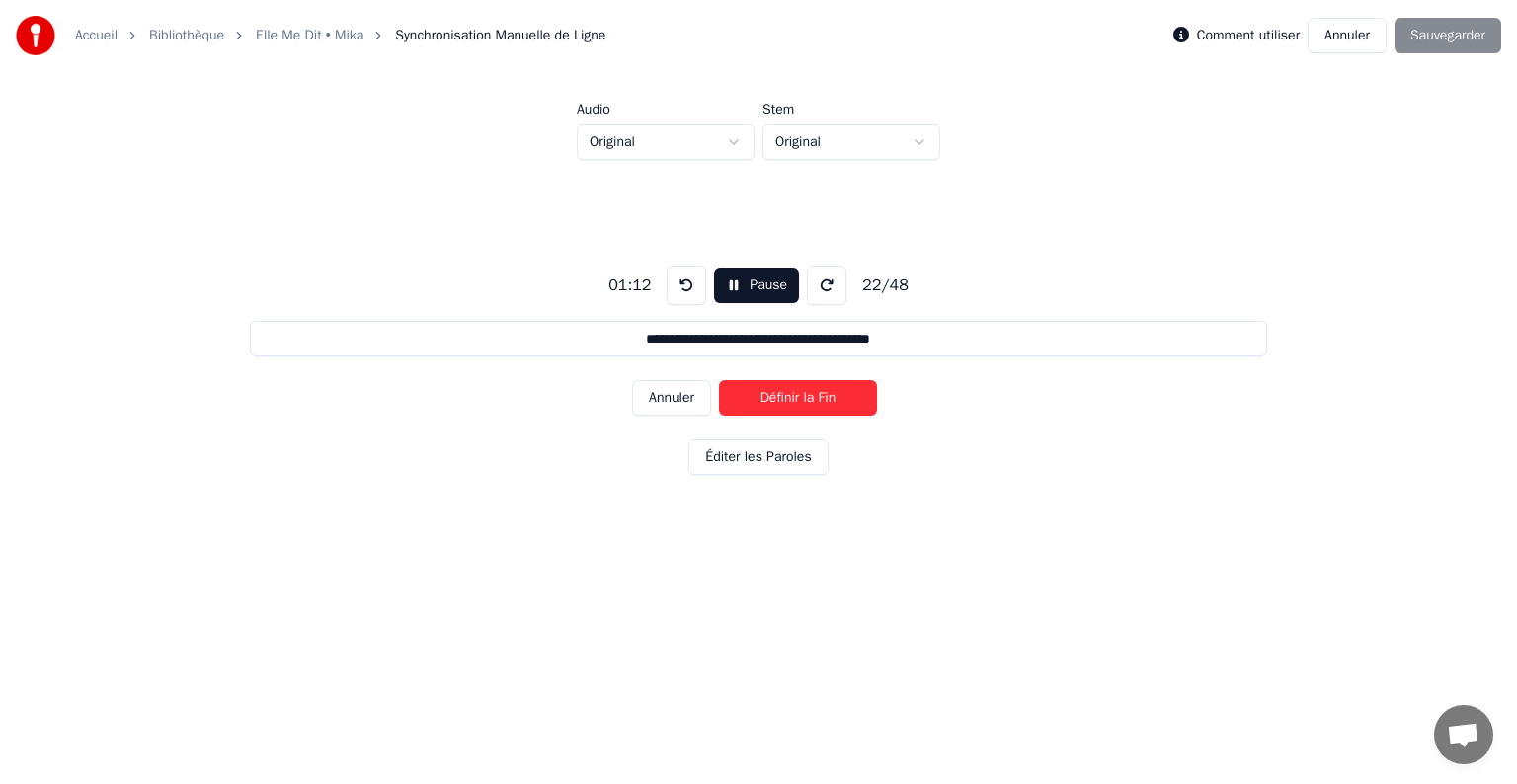 click on "Définir la Fin" at bounding box center (798, 398) 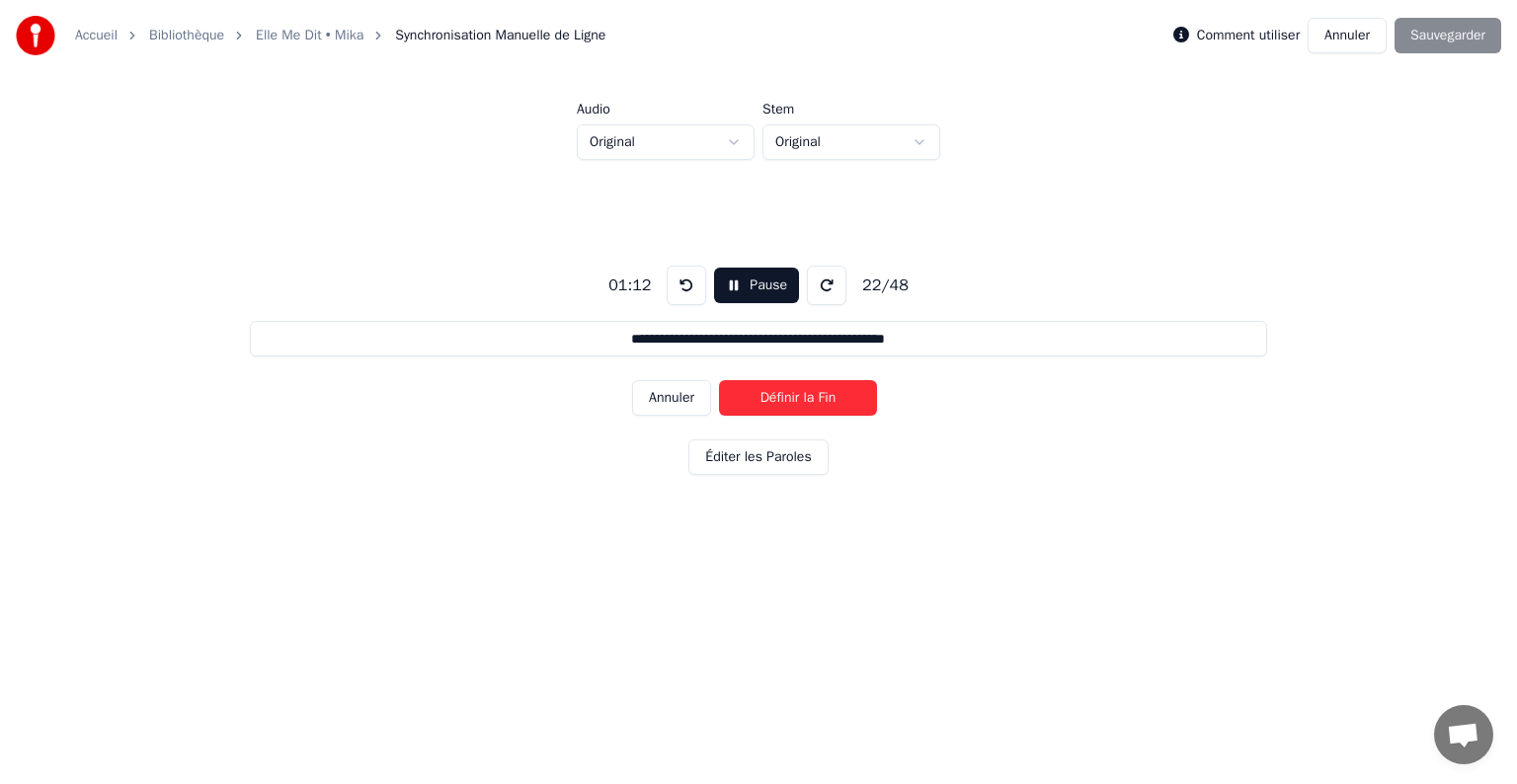 click on "Définir la Fin" at bounding box center [798, 398] 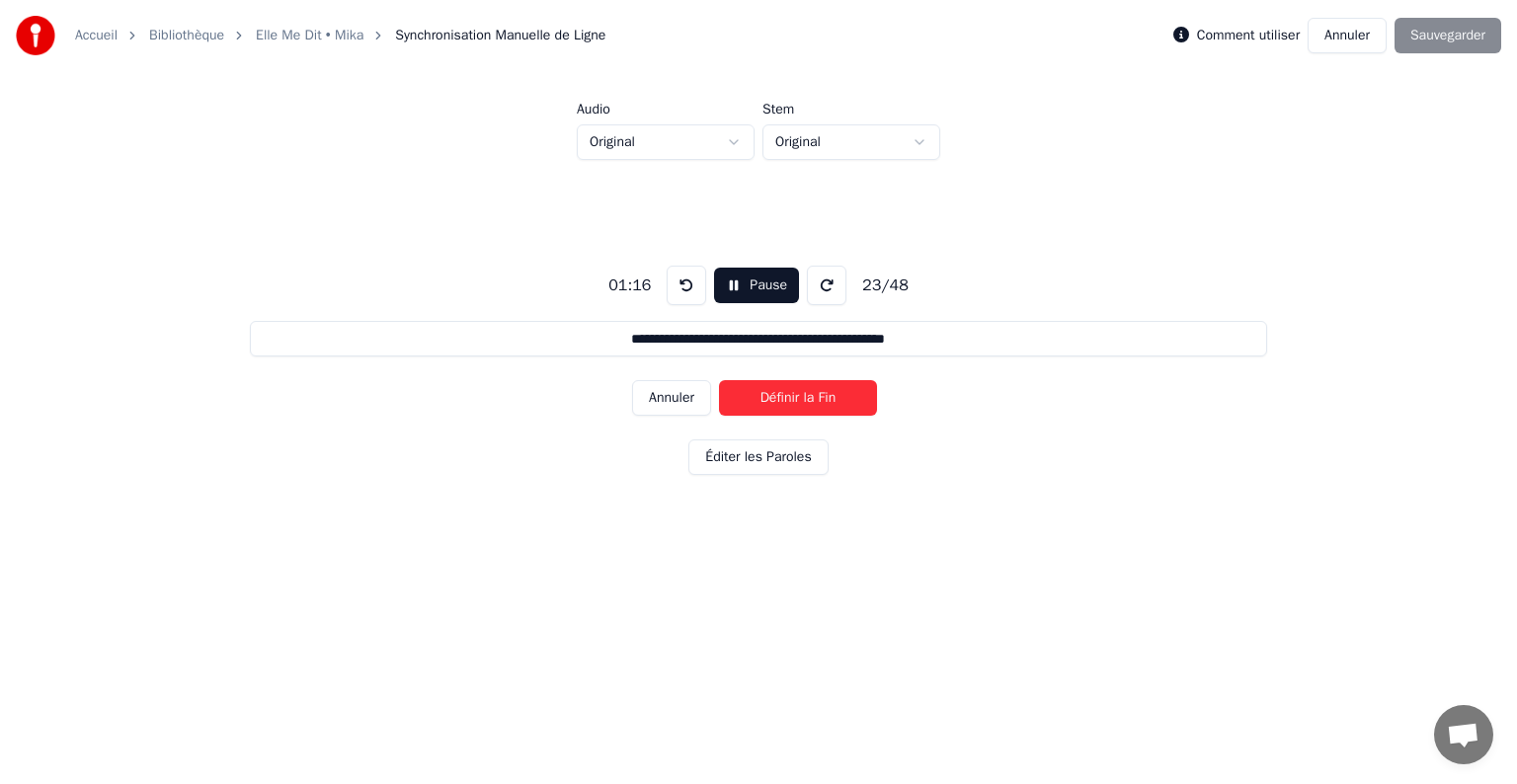 click on "Définir la Fin" at bounding box center (798, 398) 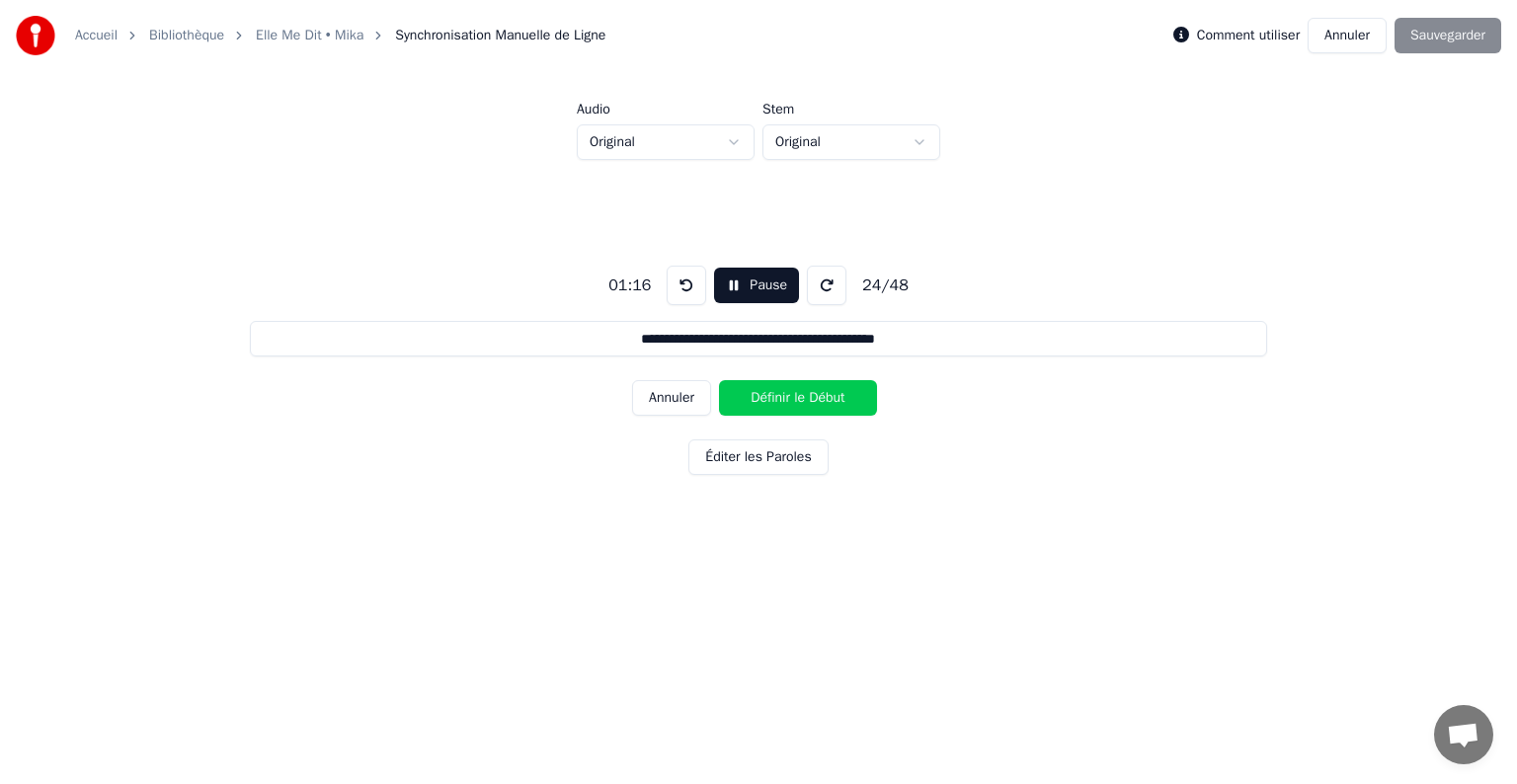 click on "Définir le Début" at bounding box center [798, 398] 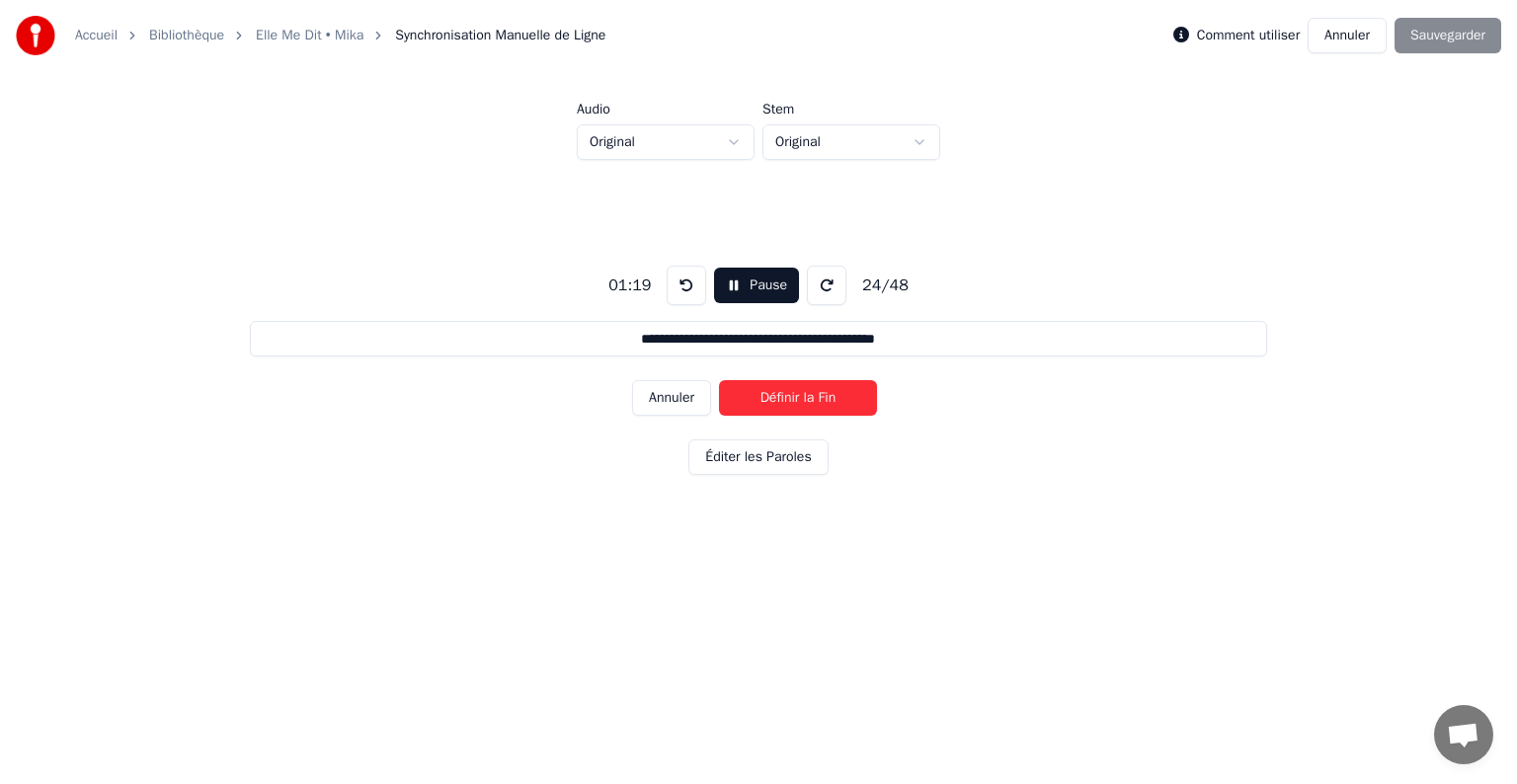 click on "Définir la Fin" at bounding box center (798, 398) 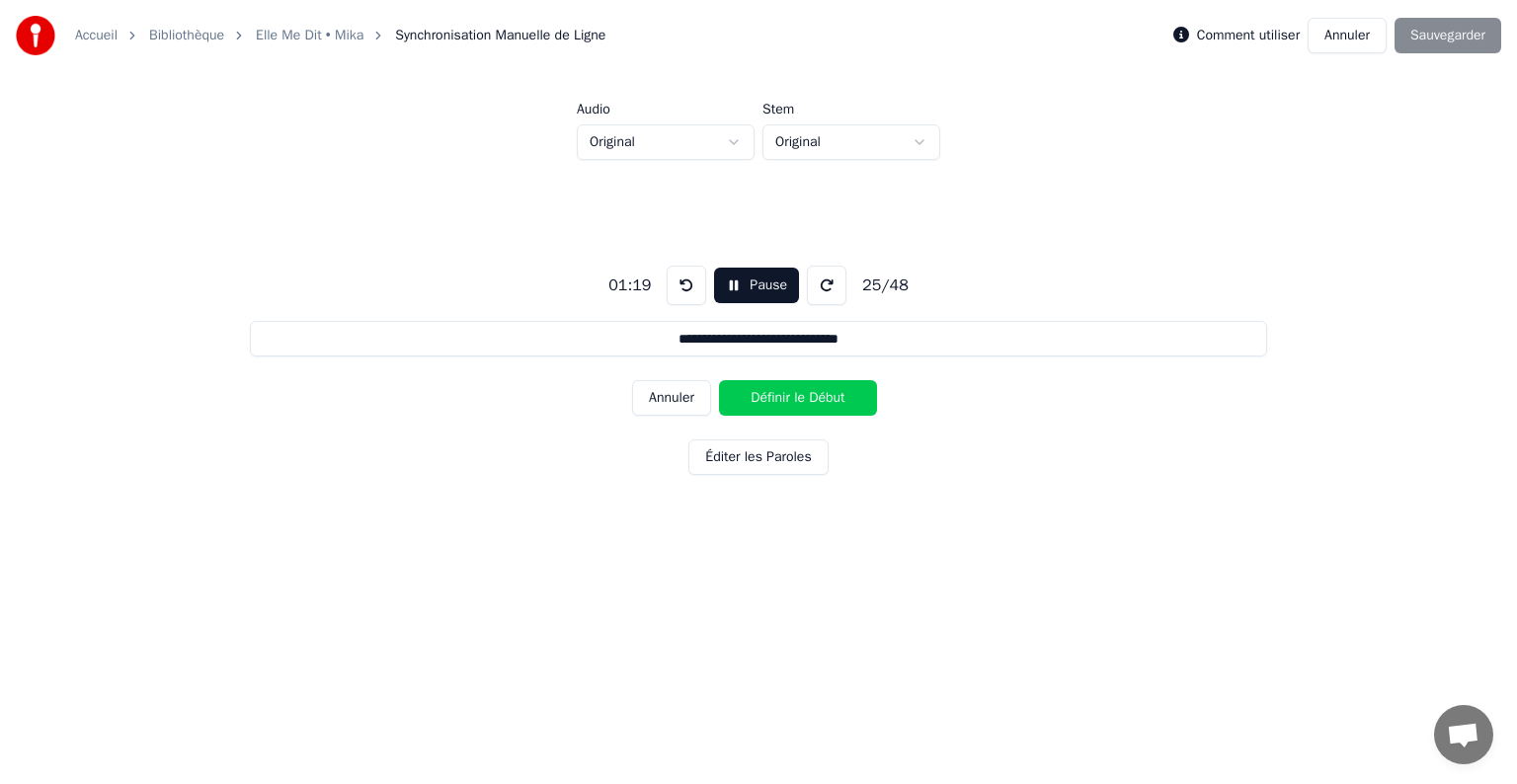 click on "Définir le Début" at bounding box center [798, 398] 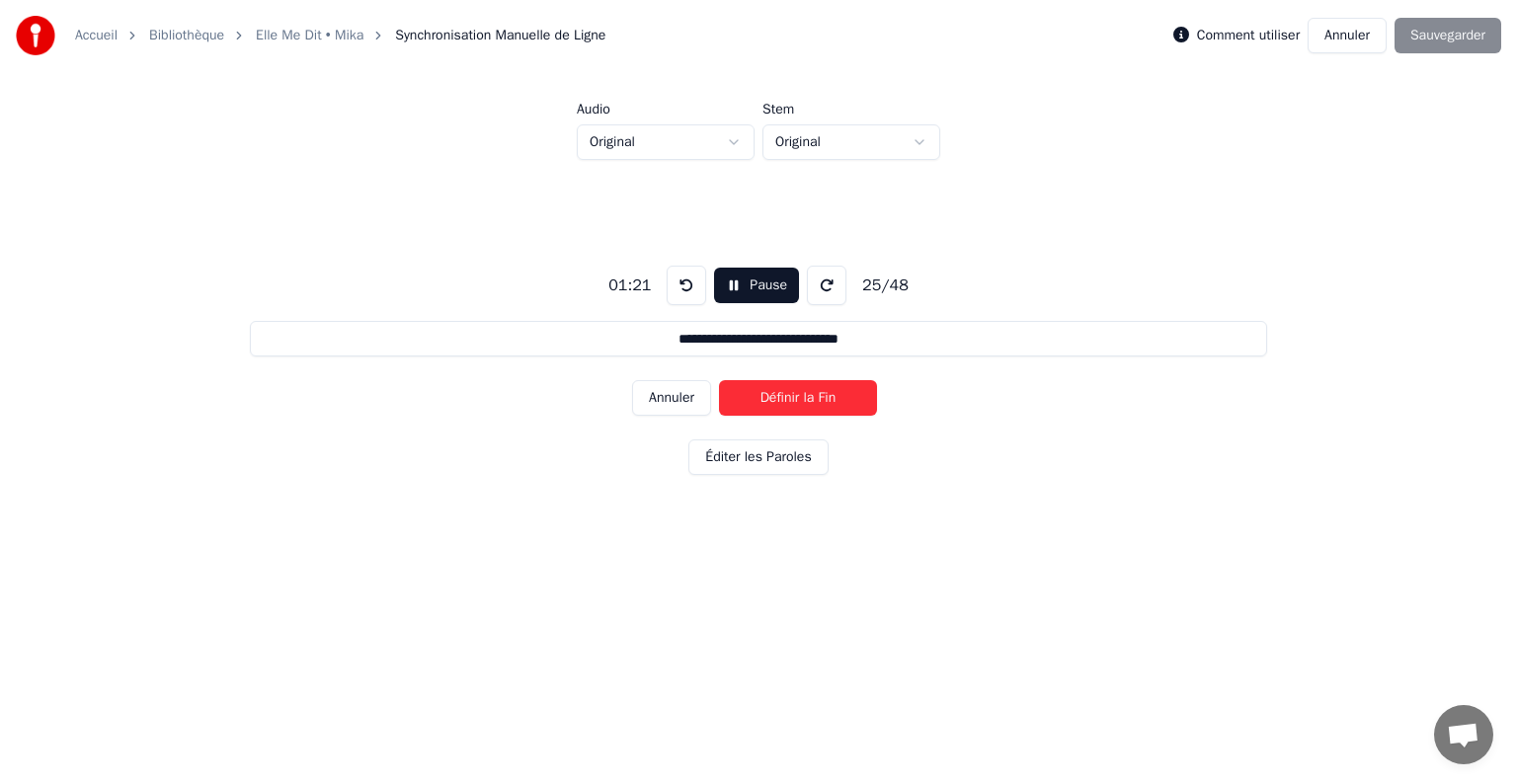 click on "Définir la Fin" at bounding box center (798, 398) 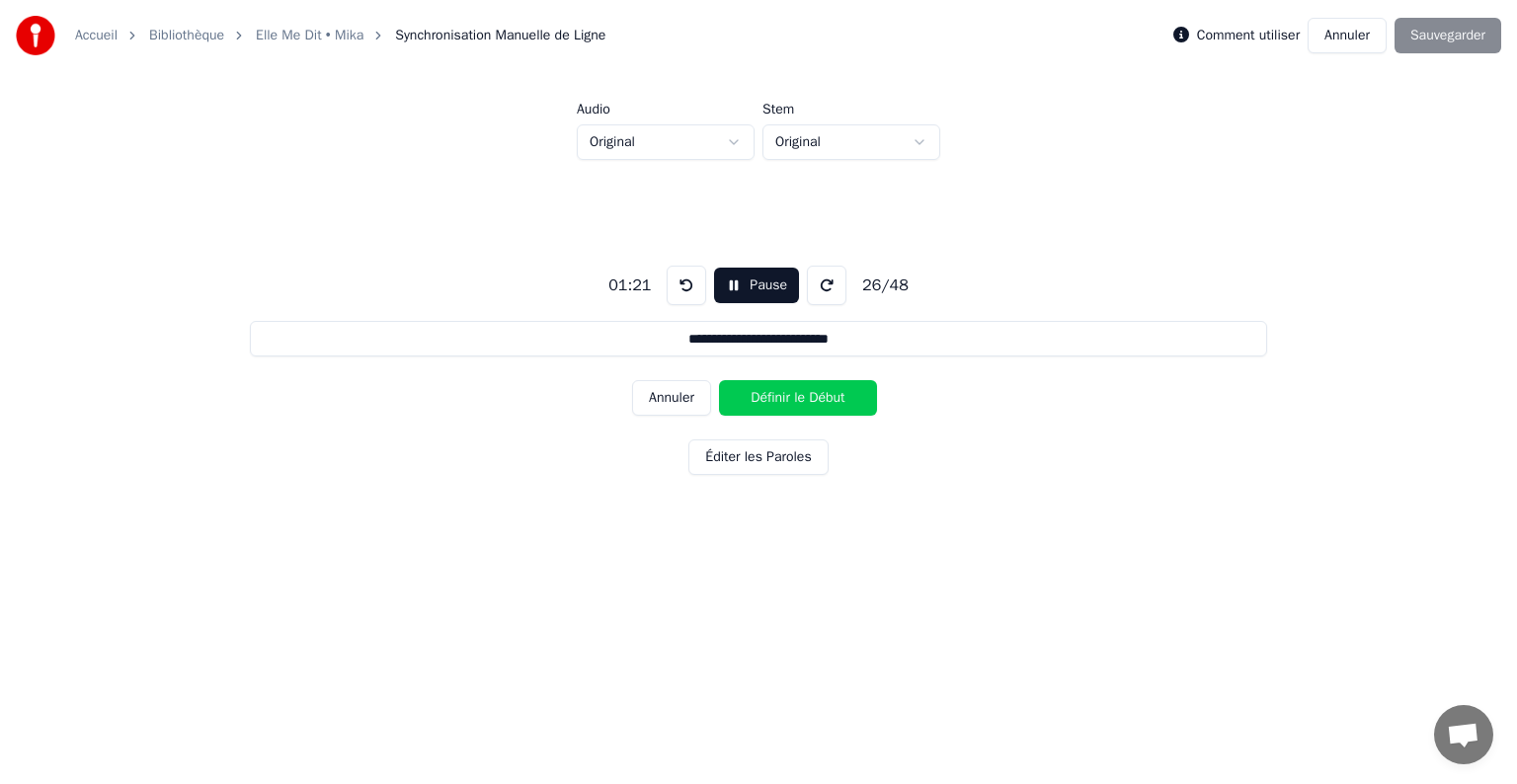 click on "Définir le Début" at bounding box center (798, 398) 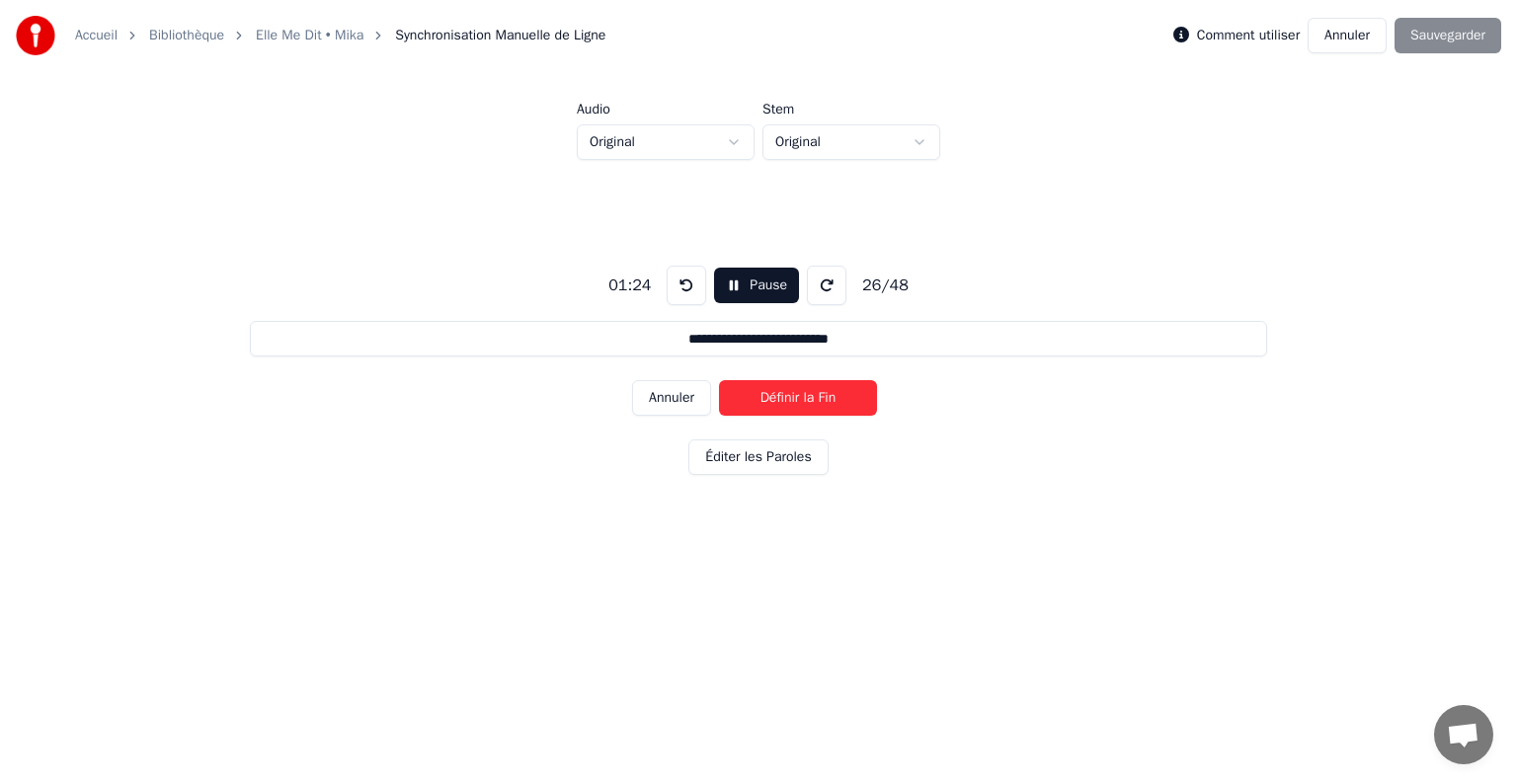 click on "Définir la Fin" at bounding box center [798, 398] 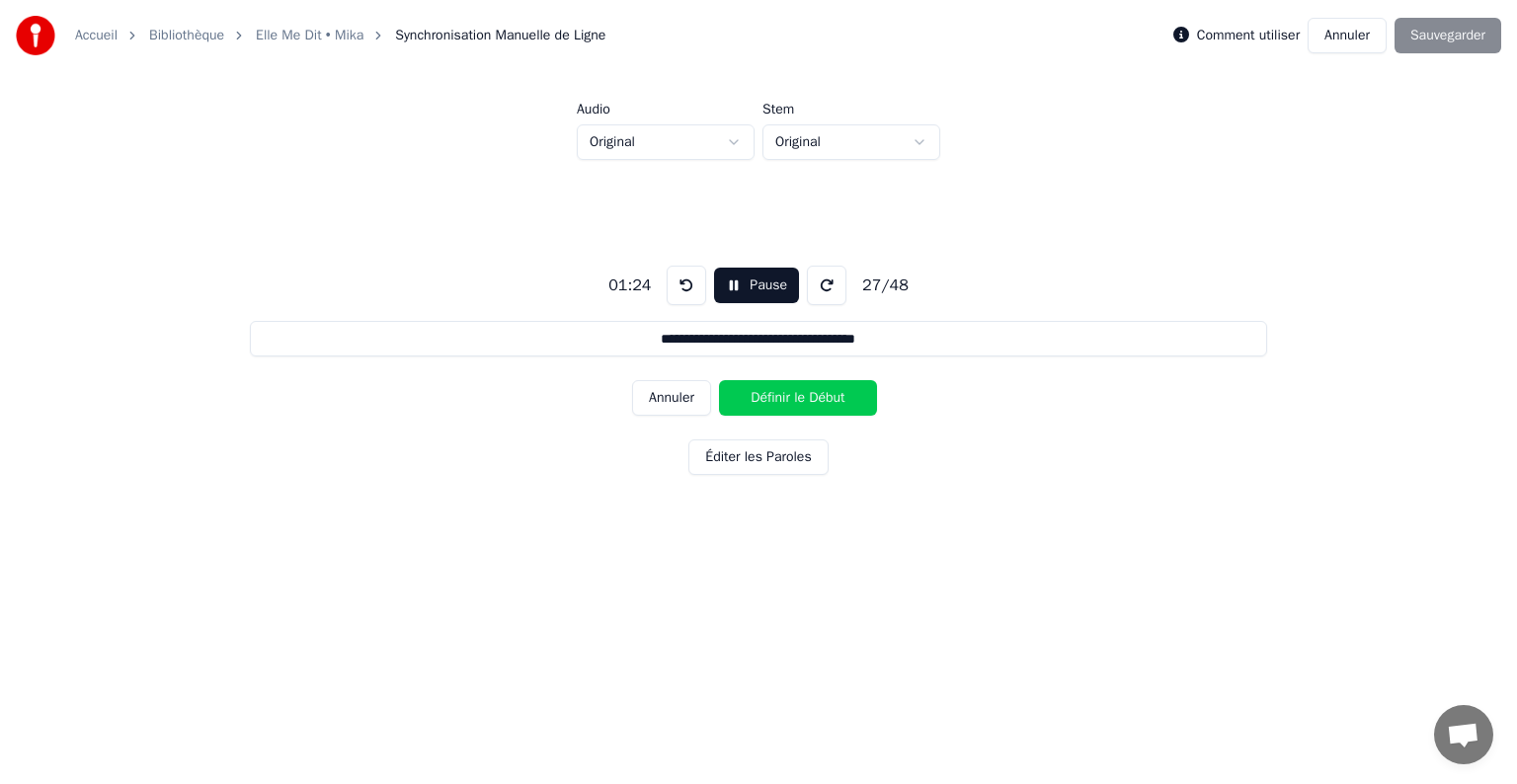 click on "Définir le Début" at bounding box center (798, 398) 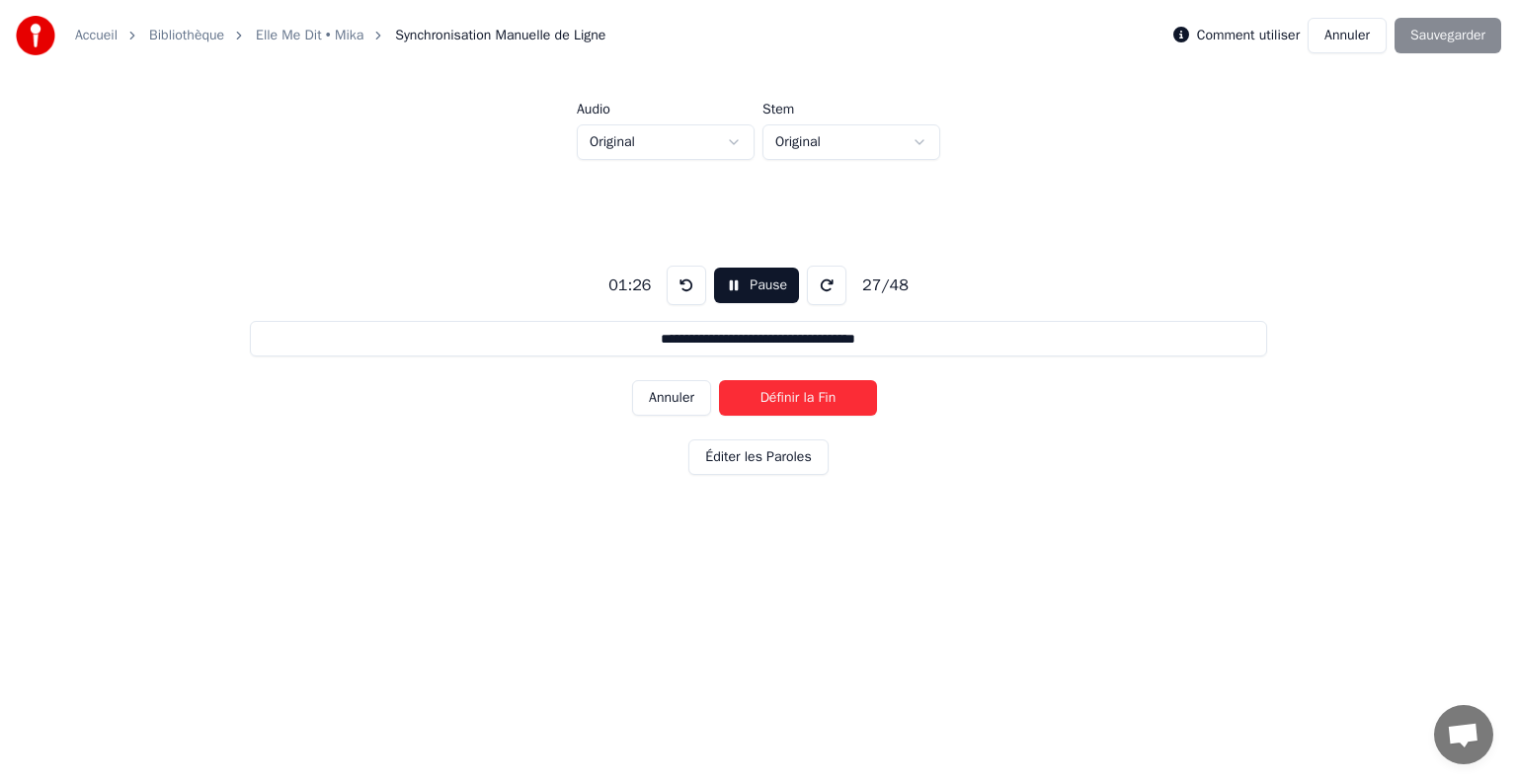 click on "Définir la Fin" at bounding box center (798, 398) 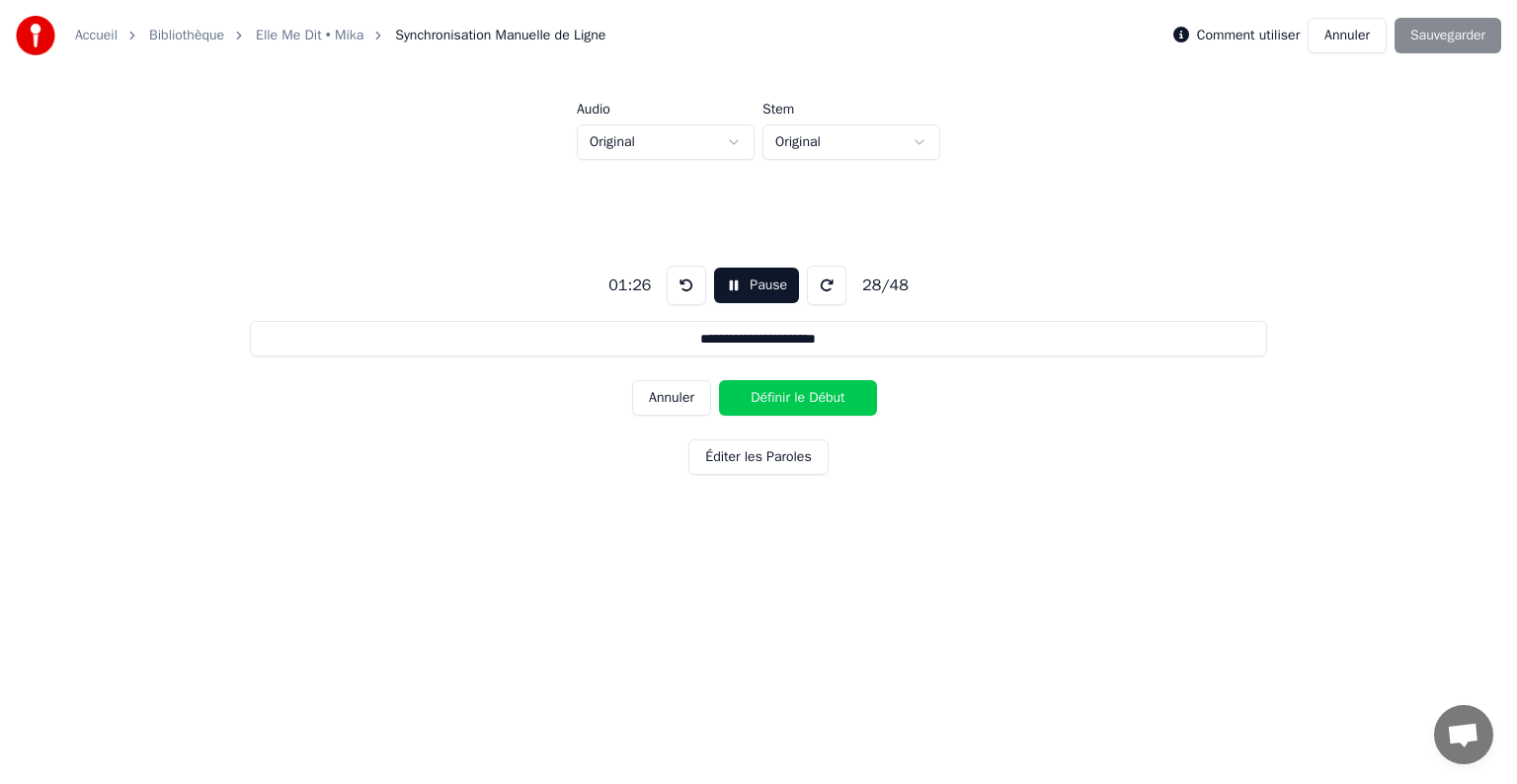 click on "Définir le Début" at bounding box center (798, 398) 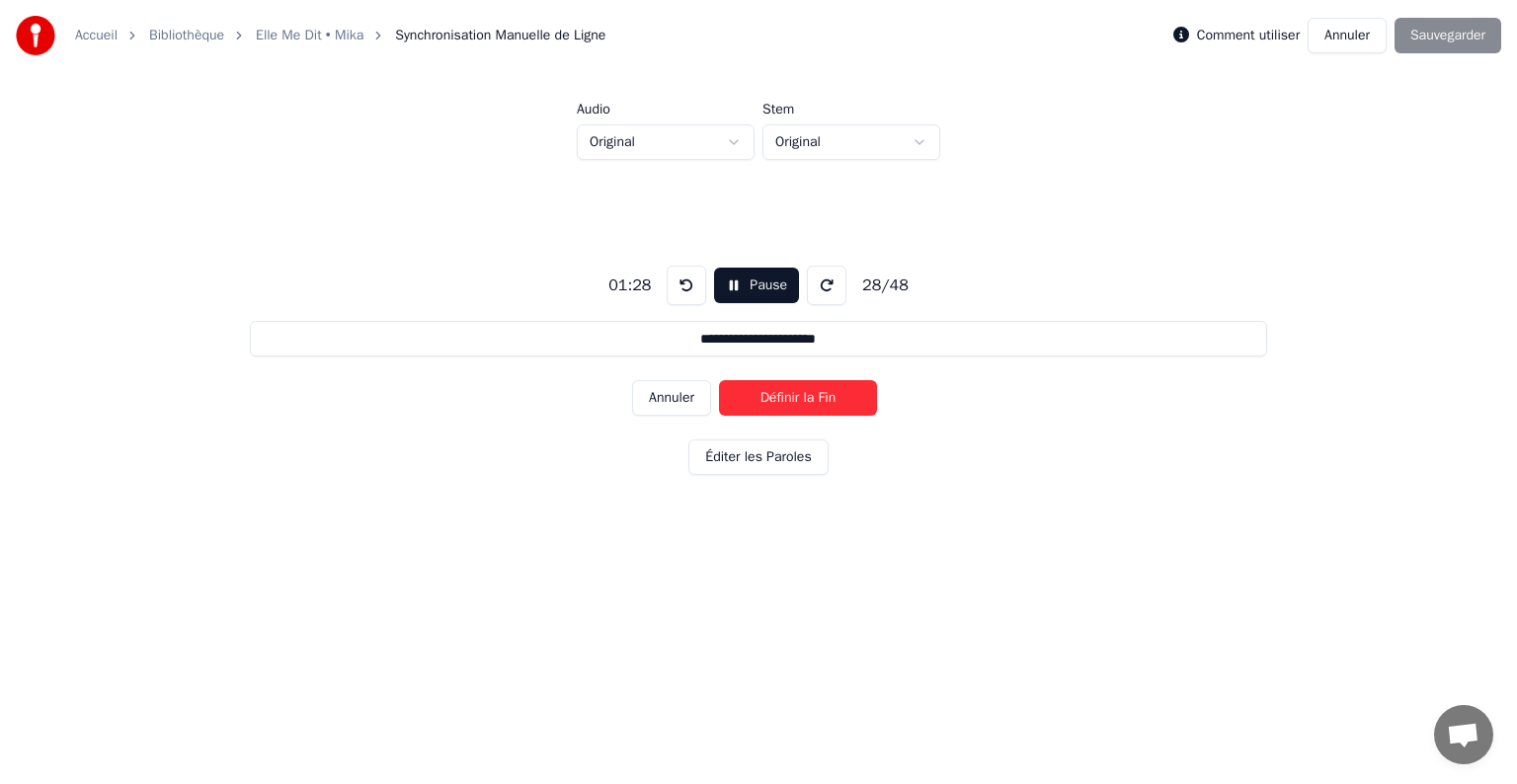 click on "Définir la Fin" at bounding box center [798, 398] 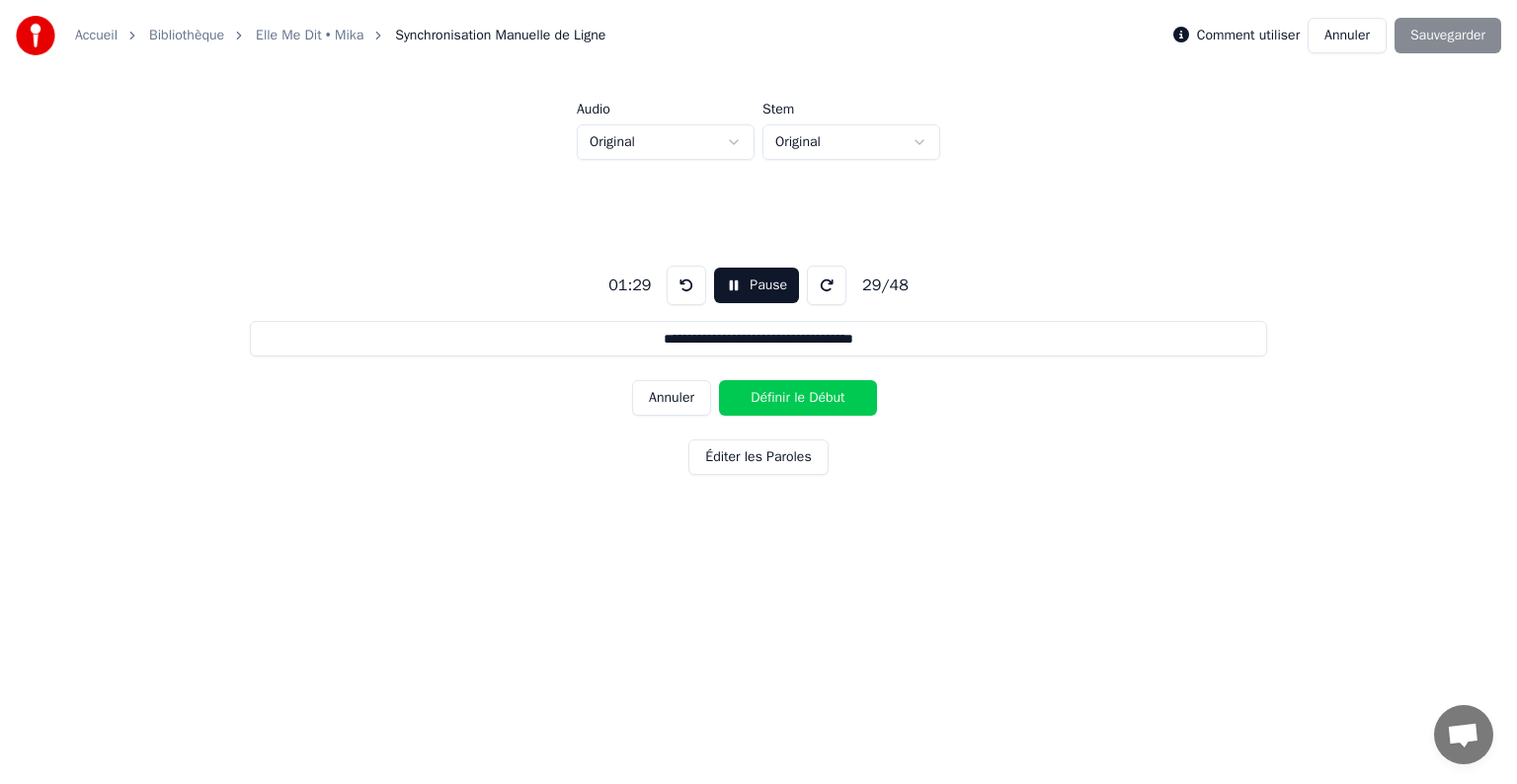 click on "Définir le Début" at bounding box center (798, 398) 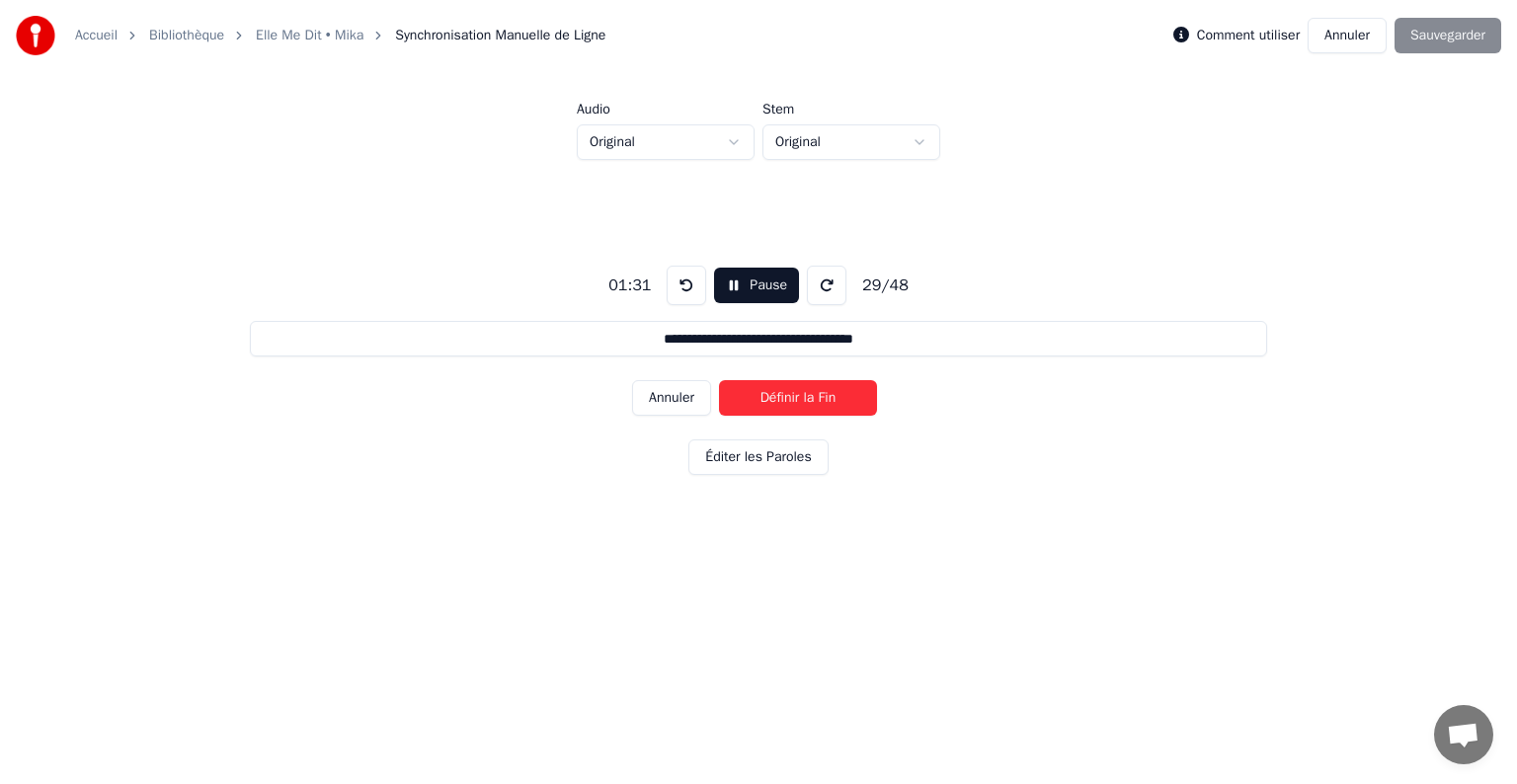 click on "Définir la Fin" at bounding box center (798, 398) 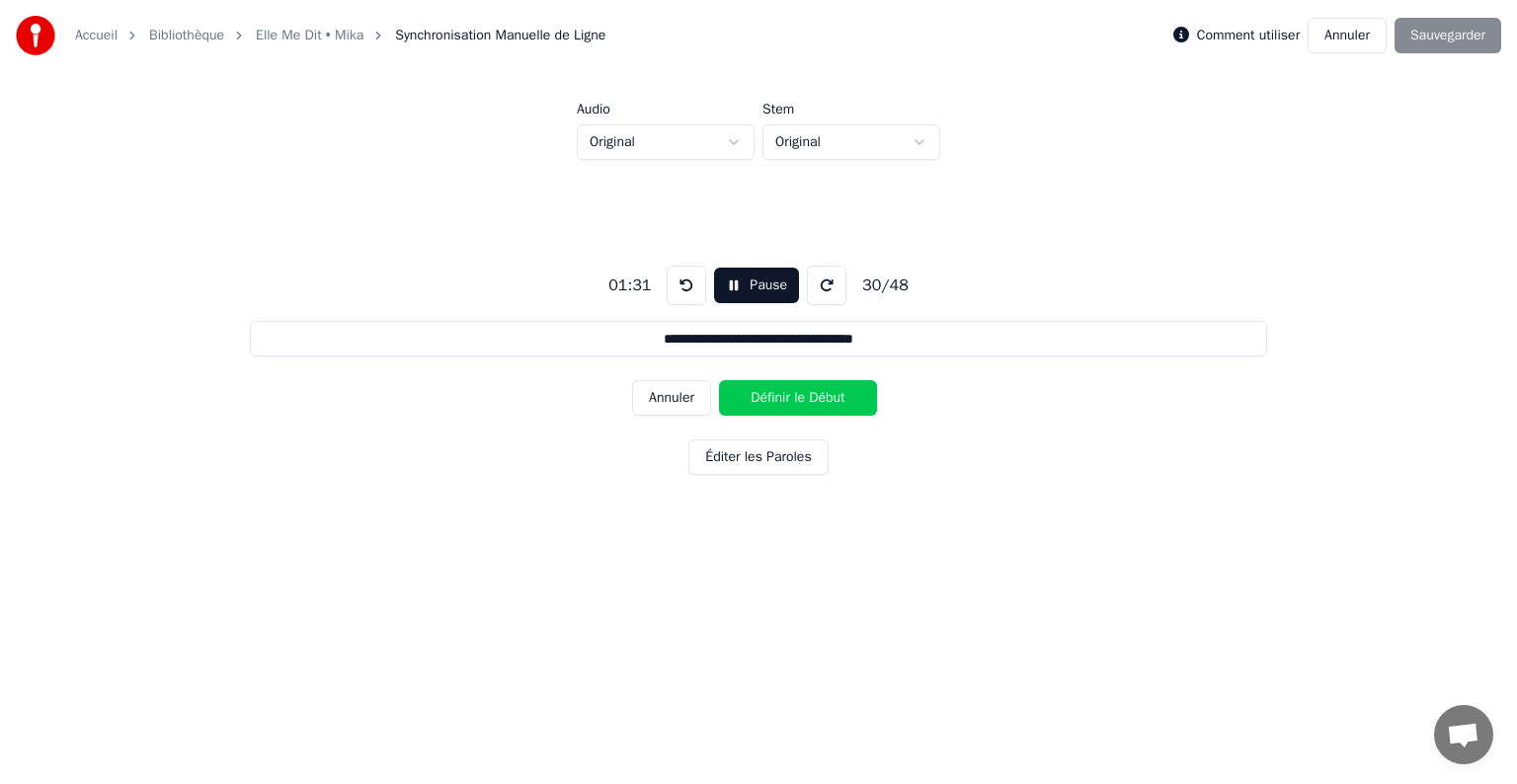 click on "Définir le Début" at bounding box center (798, 398) 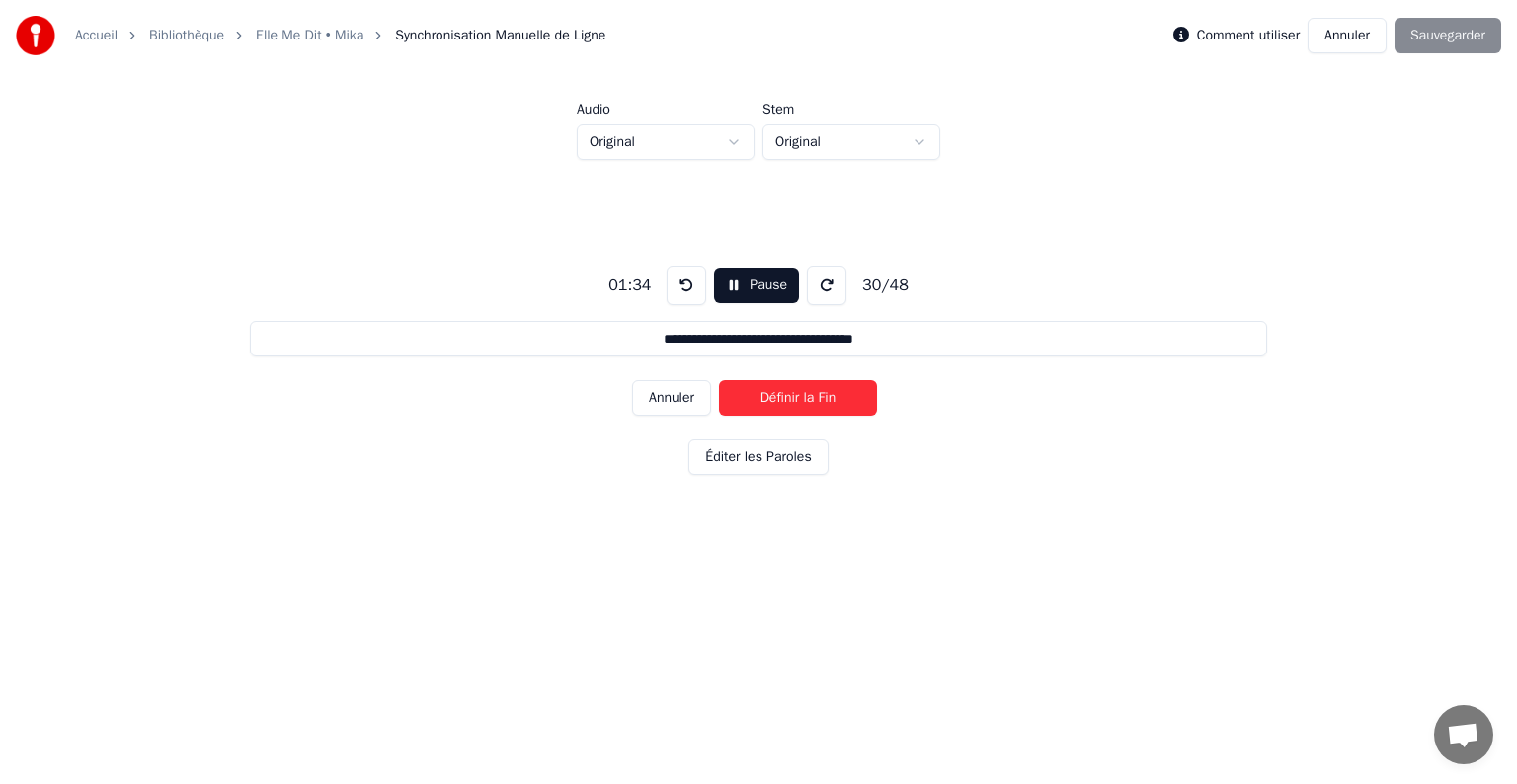 click on "Définir la Fin" at bounding box center [798, 398] 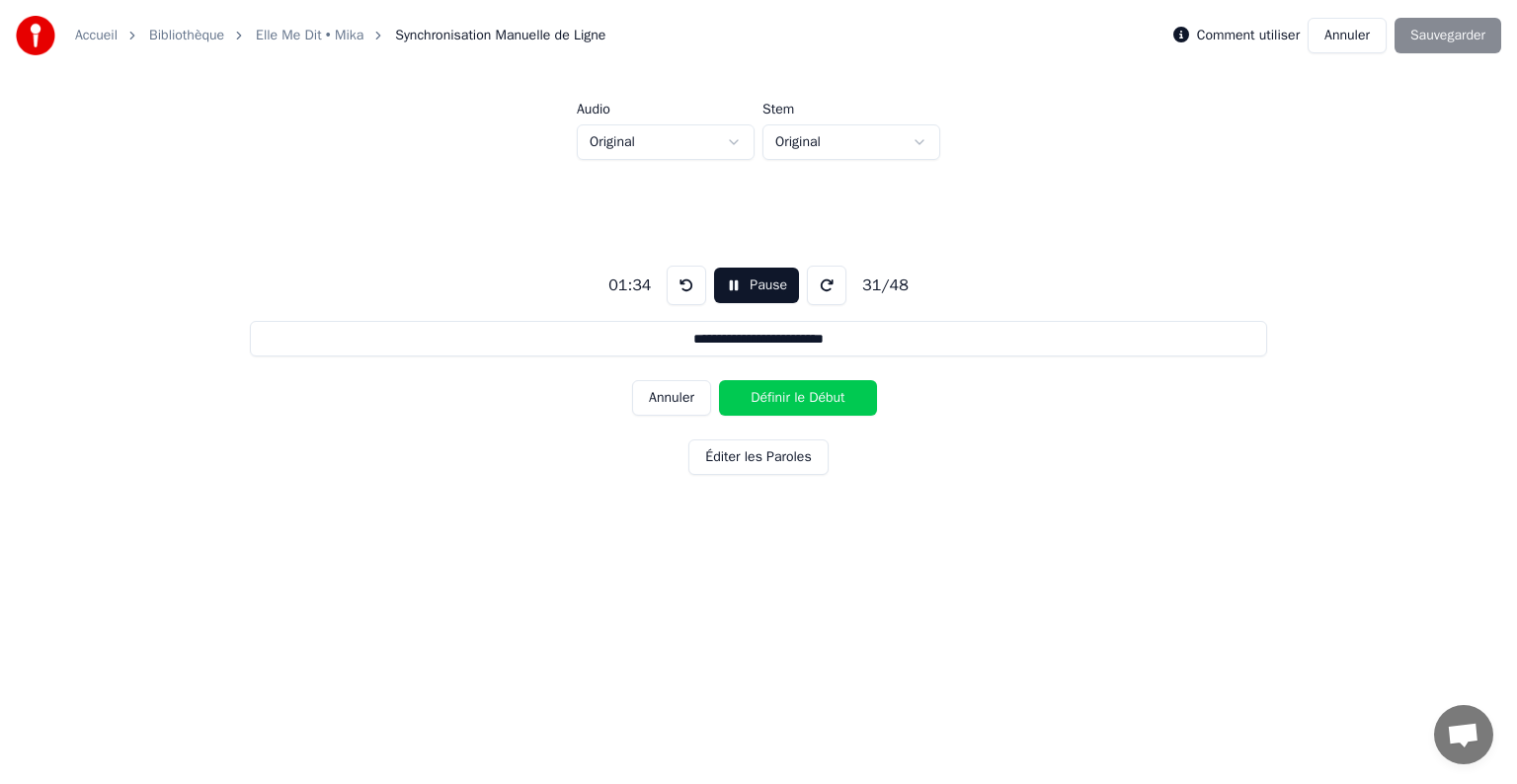 click on "Définir le Début" at bounding box center [798, 398] 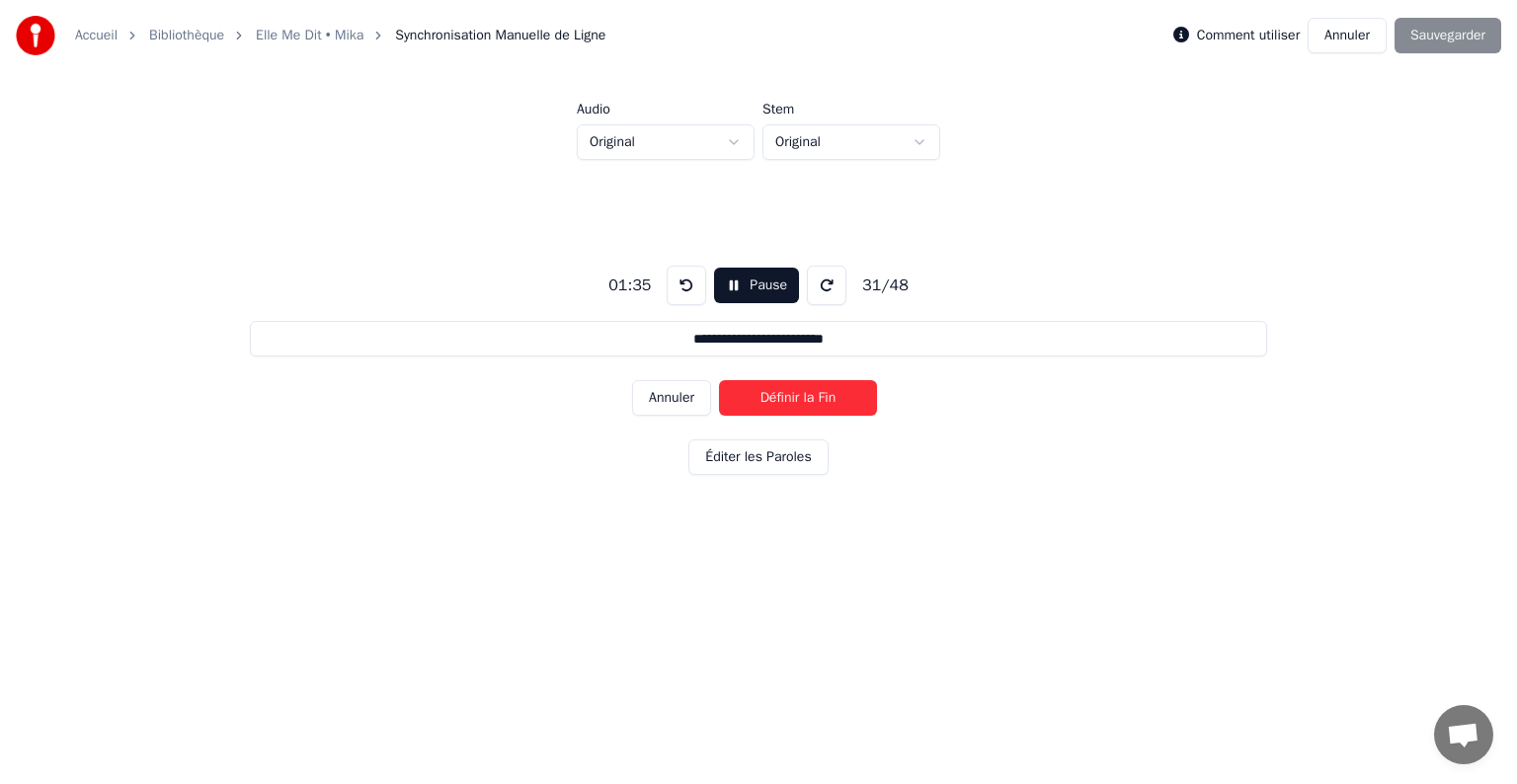 click on "Définir la Fin" at bounding box center [798, 398] 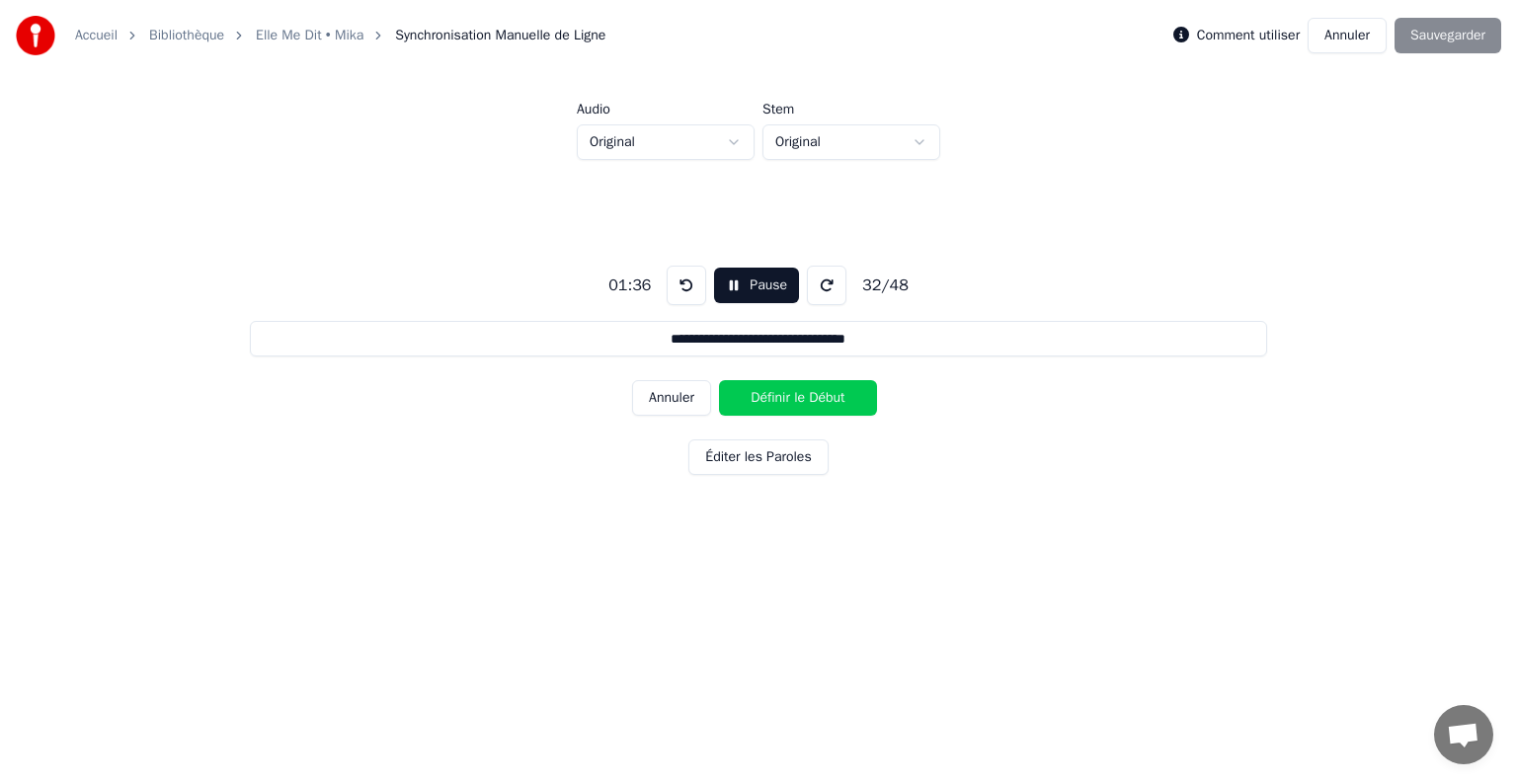 click on "Définir le Début" at bounding box center (798, 398) 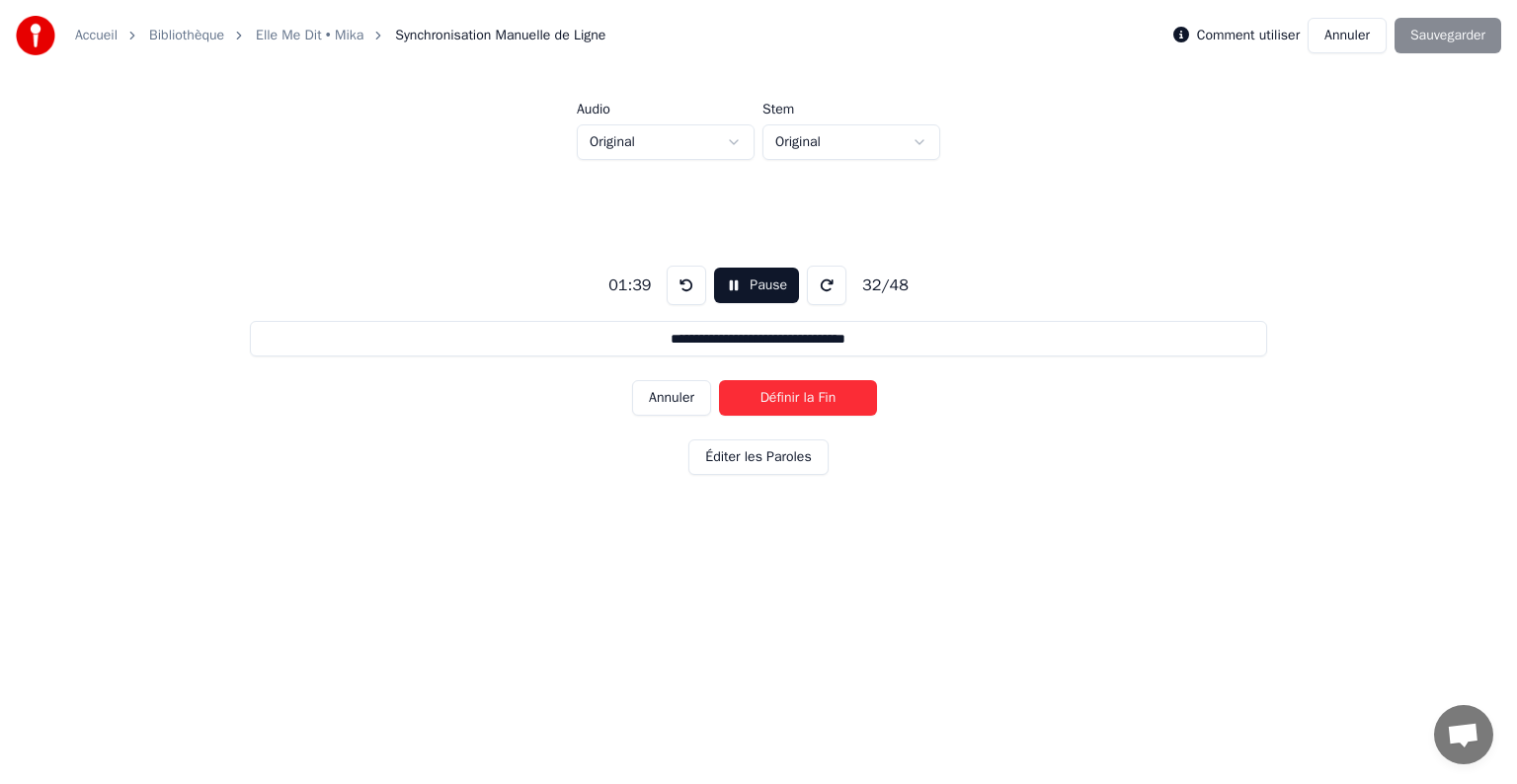 click on "Définir la Fin" at bounding box center [798, 398] 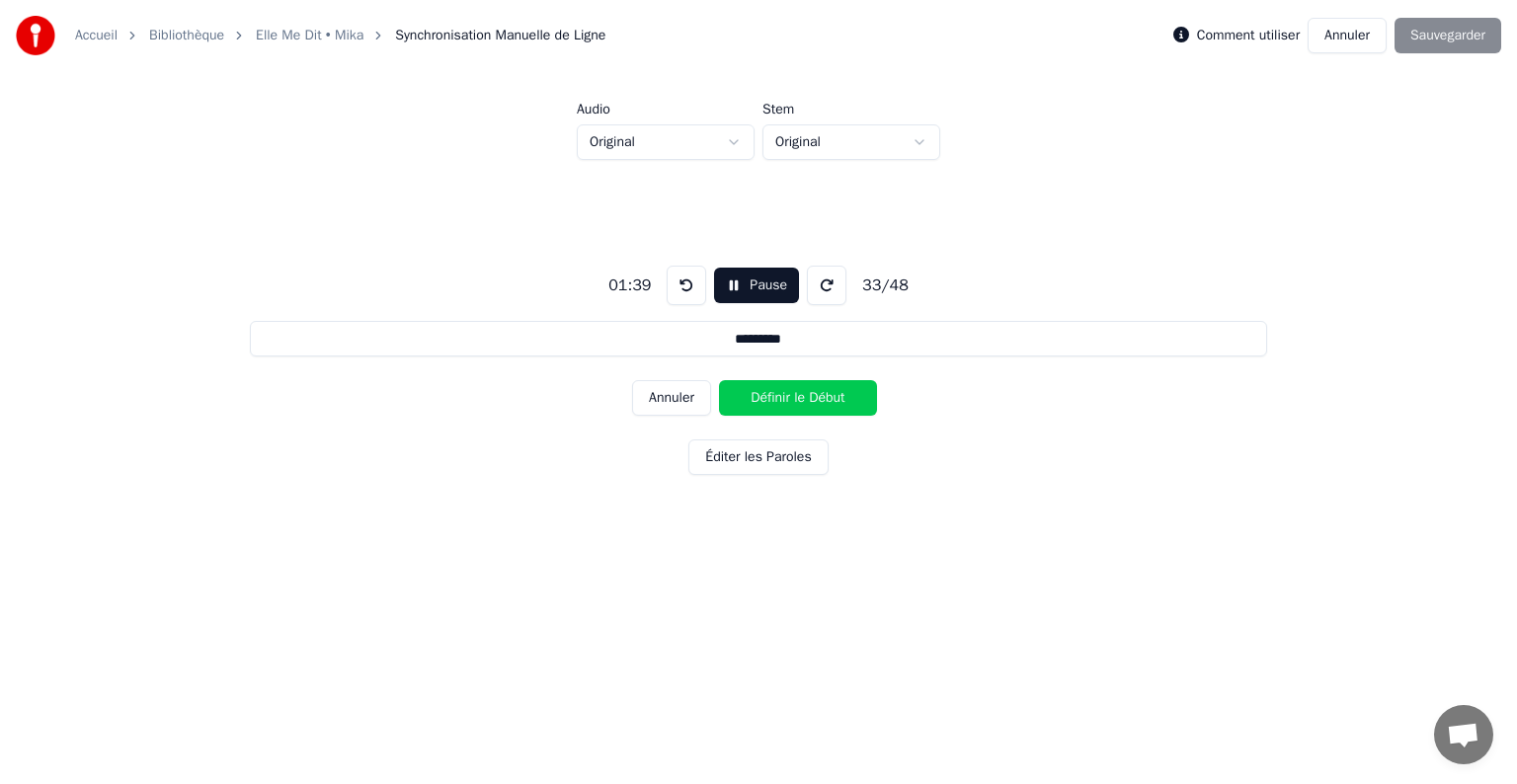 click on "Définir le Début" at bounding box center (798, 398) 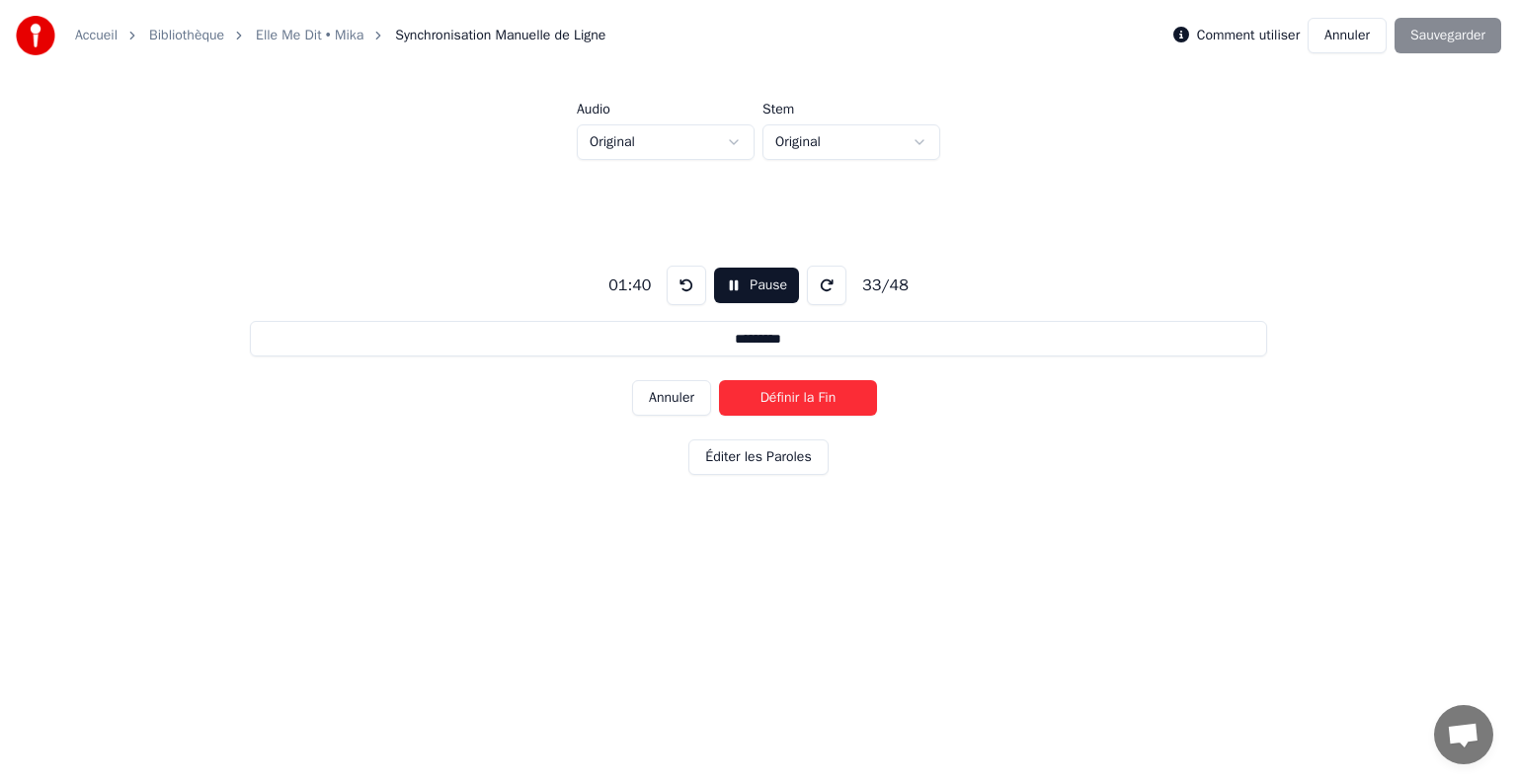 click on "Définir la Fin" at bounding box center [798, 398] 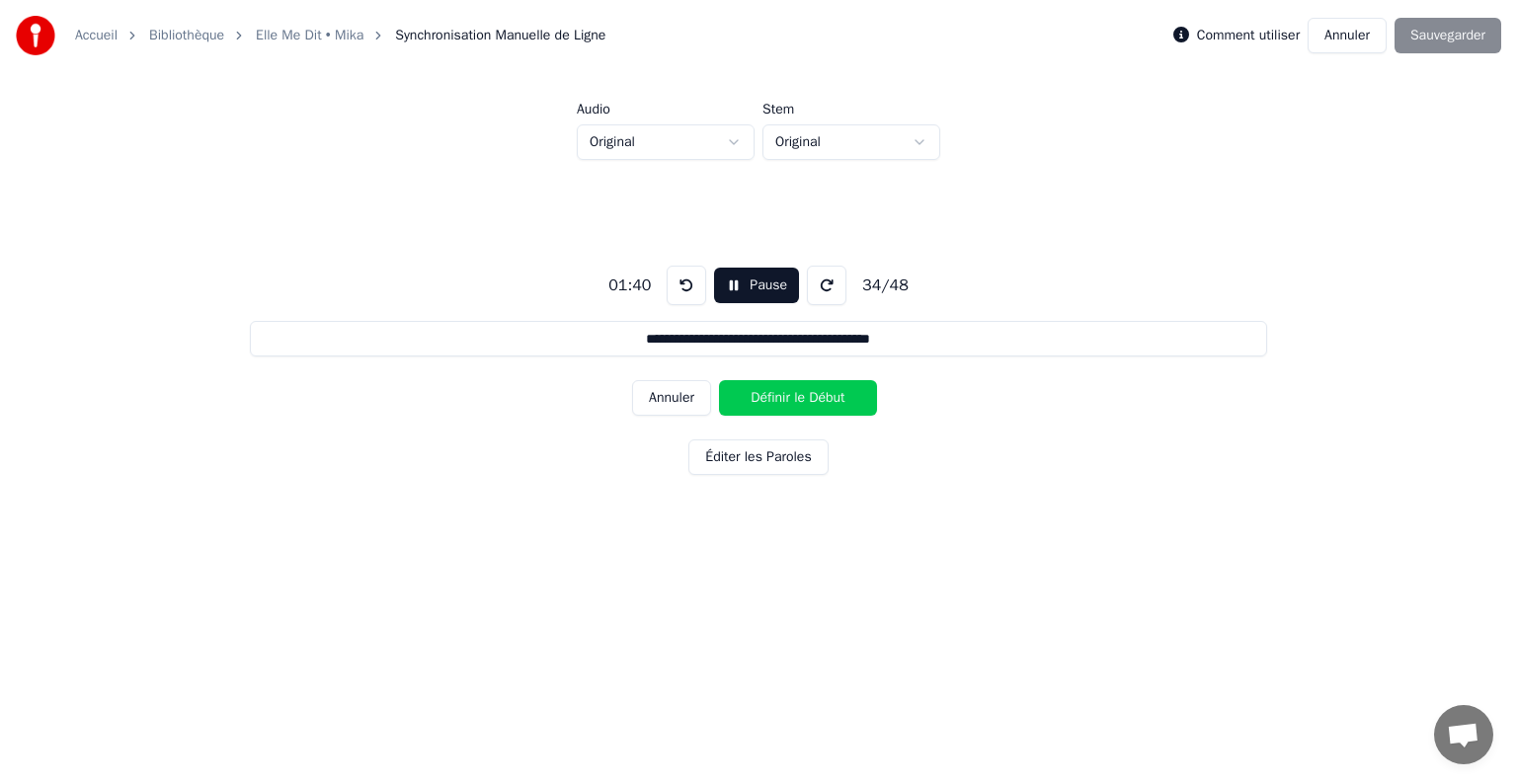 click on "Définir le Début" at bounding box center (798, 398) 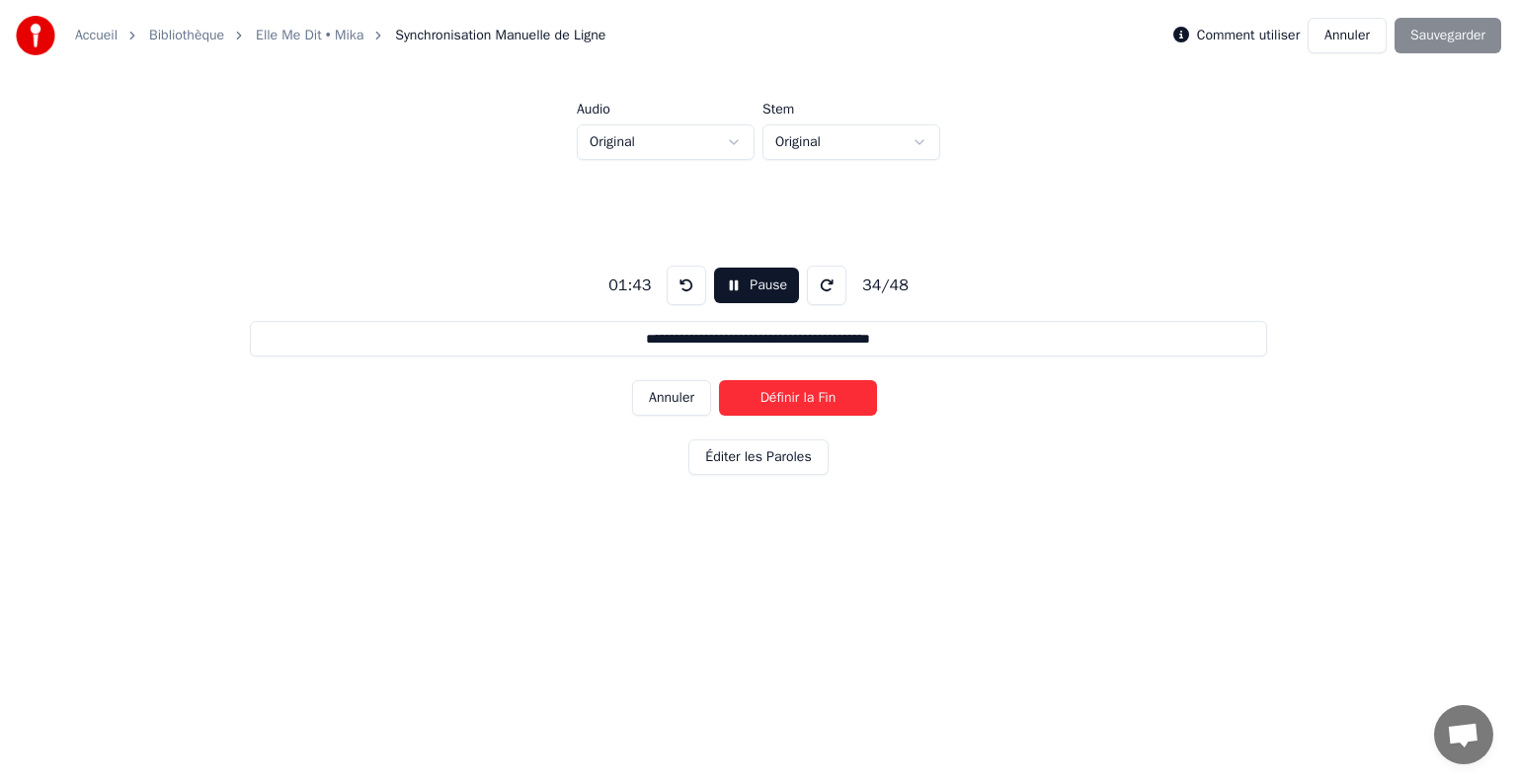 click on "Définir la Fin" at bounding box center [798, 398] 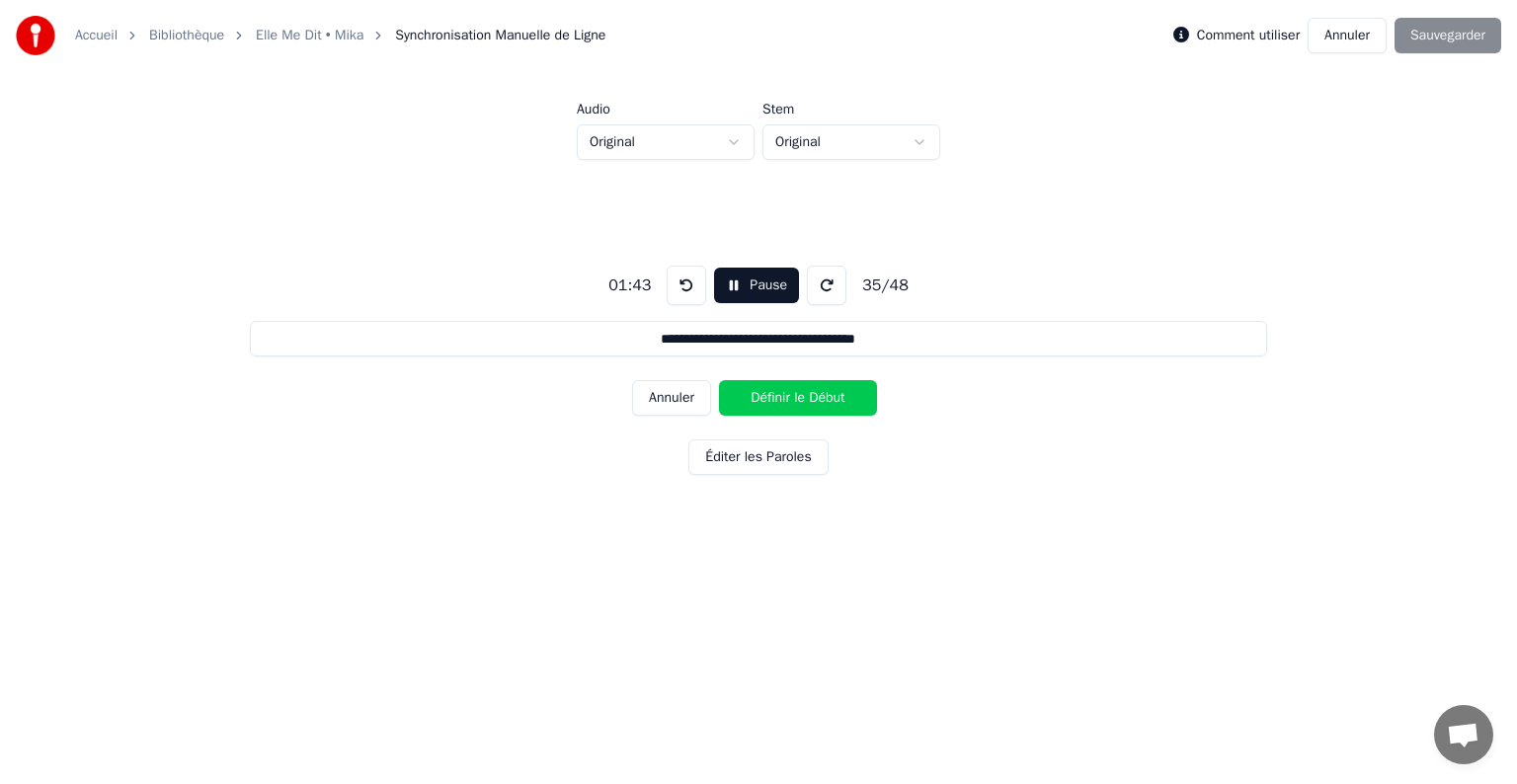 click on "Définir le Début" at bounding box center [798, 398] 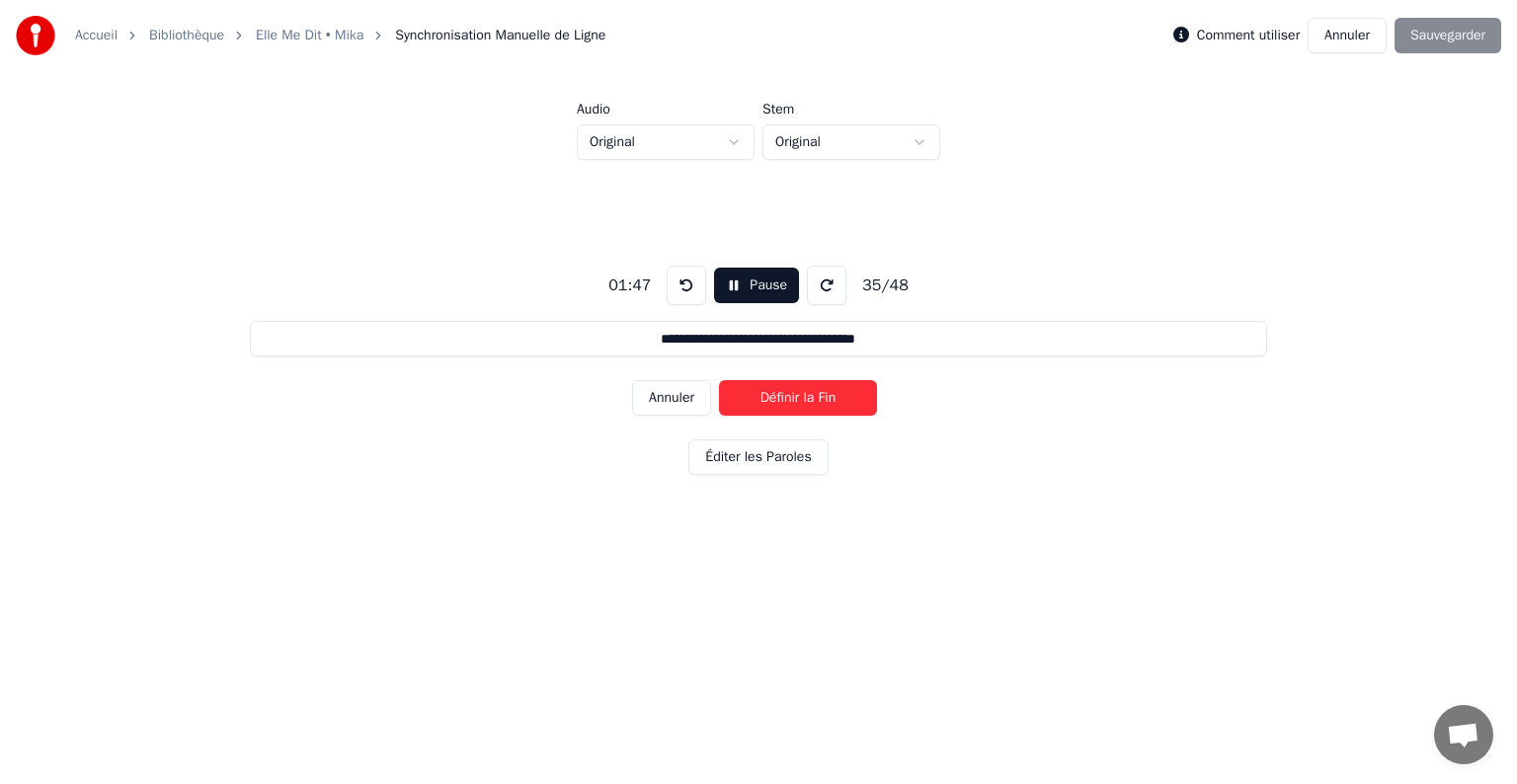 click on "Définir la Fin" at bounding box center [798, 398] 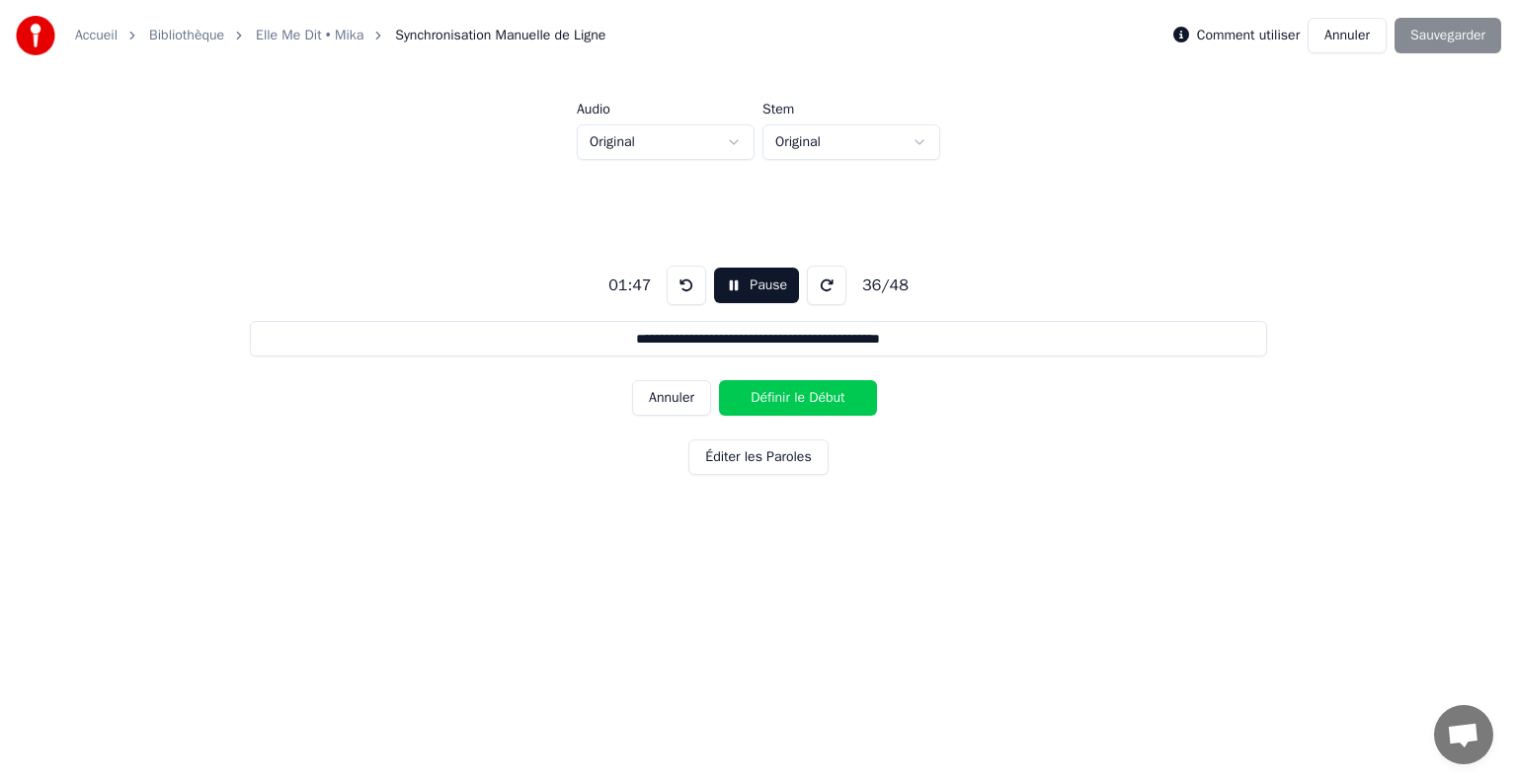 click on "Définir le Début" at bounding box center [798, 398] 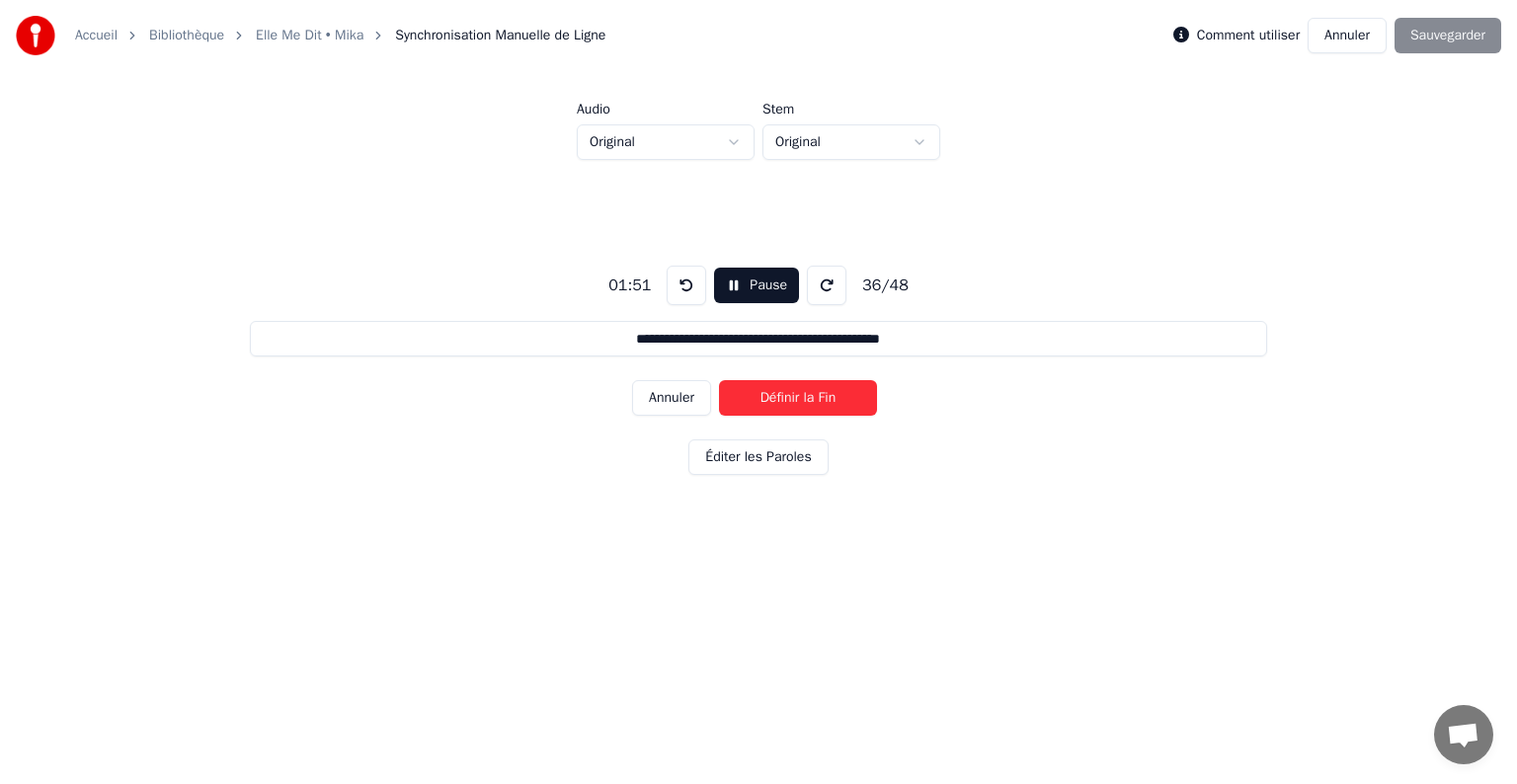 click on "Définir la Fin" at bounding box center [798, 398] 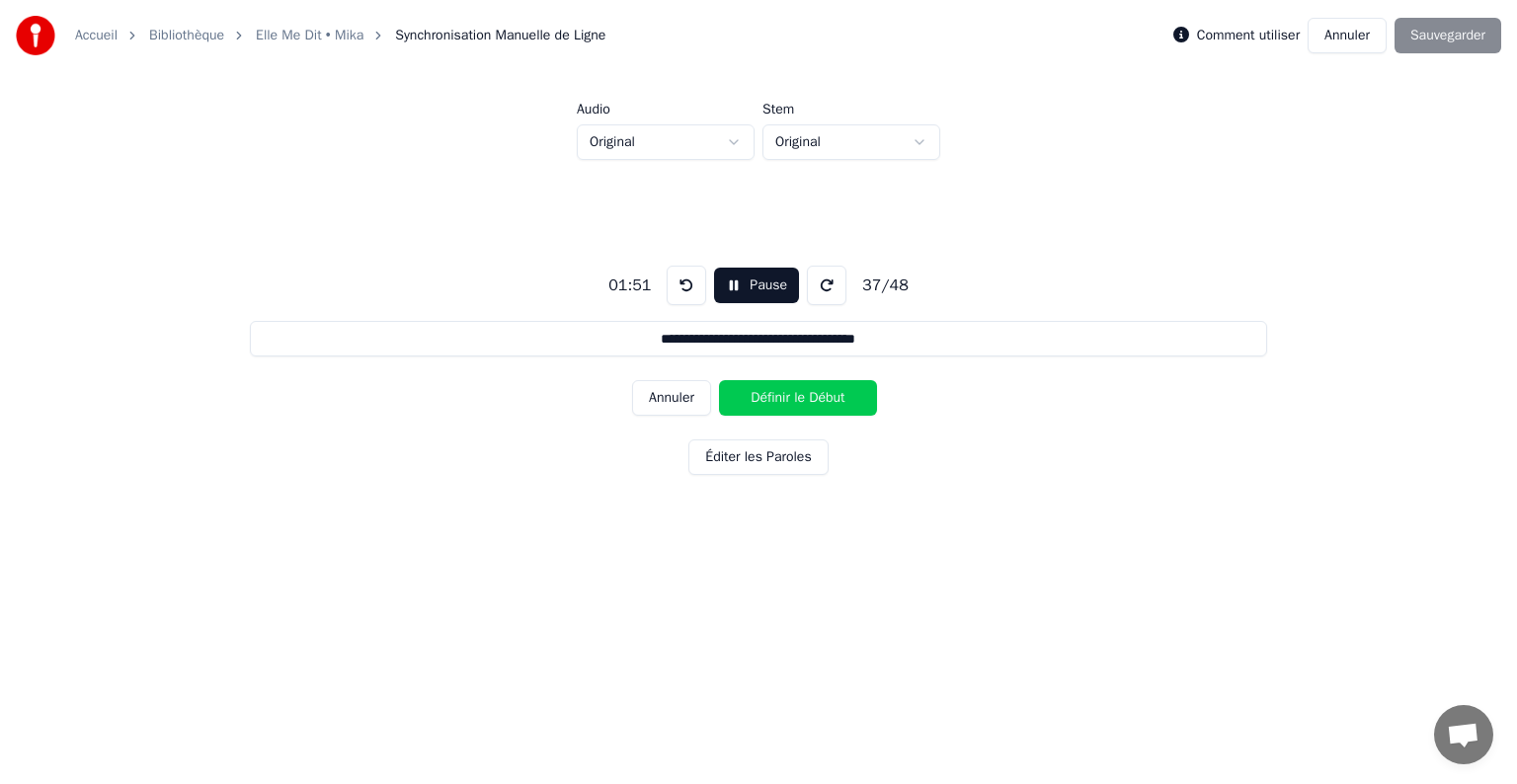 click on "Définir le Début" at bounding box center [798, 398] 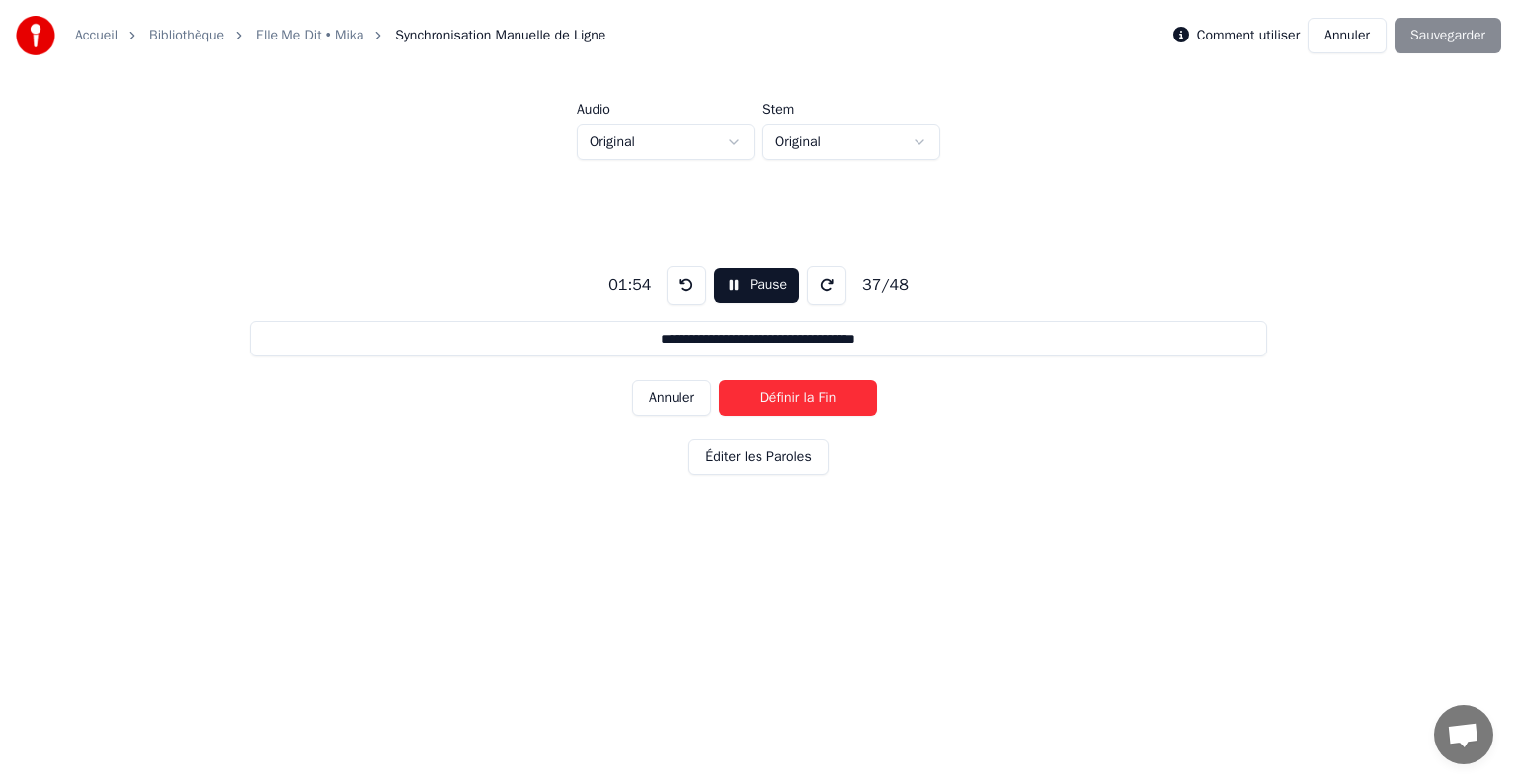 click on "Définir la Fin" at bounding box center (798, 398) 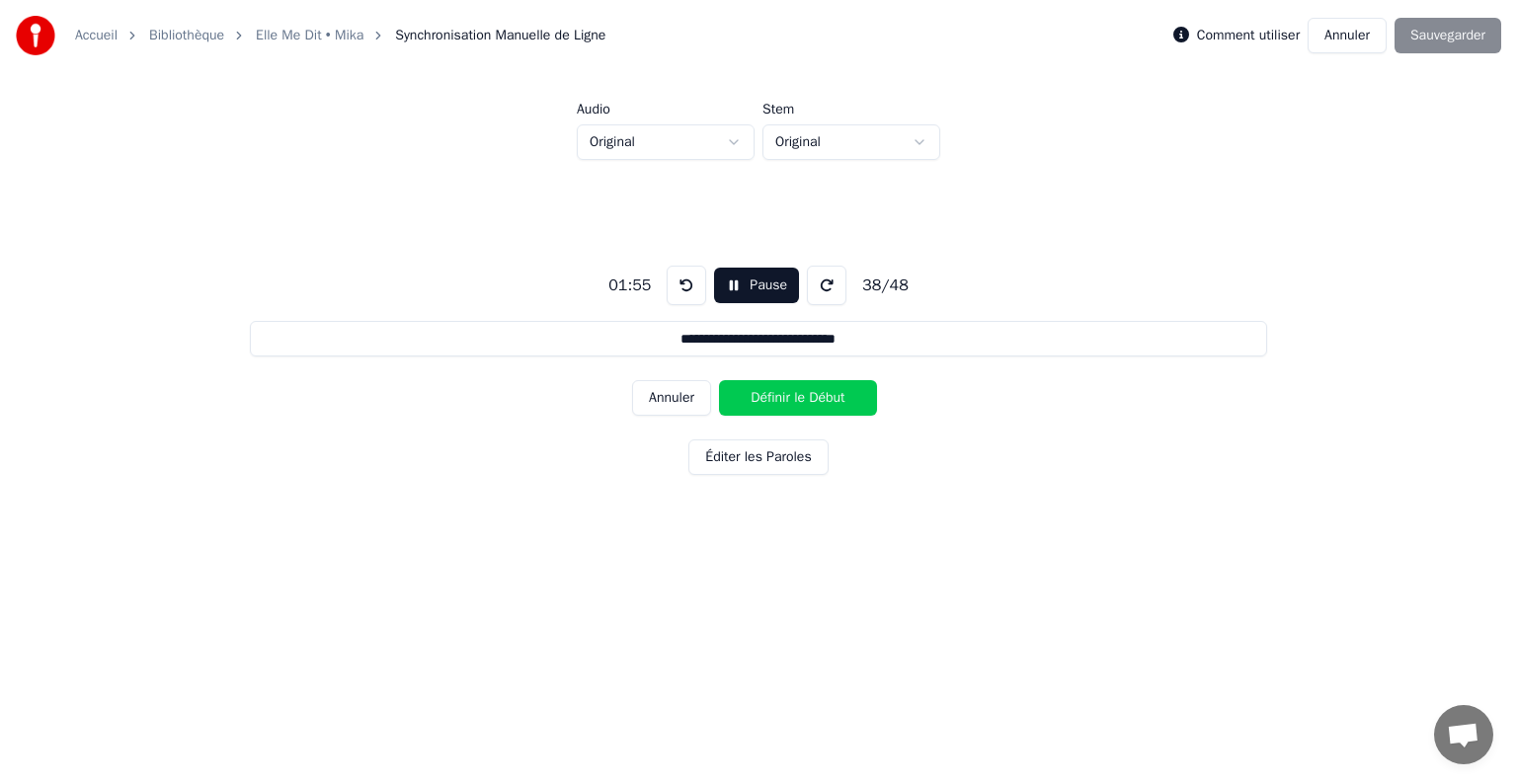 click on "Définir le Début" at bounding box center [798, 398] 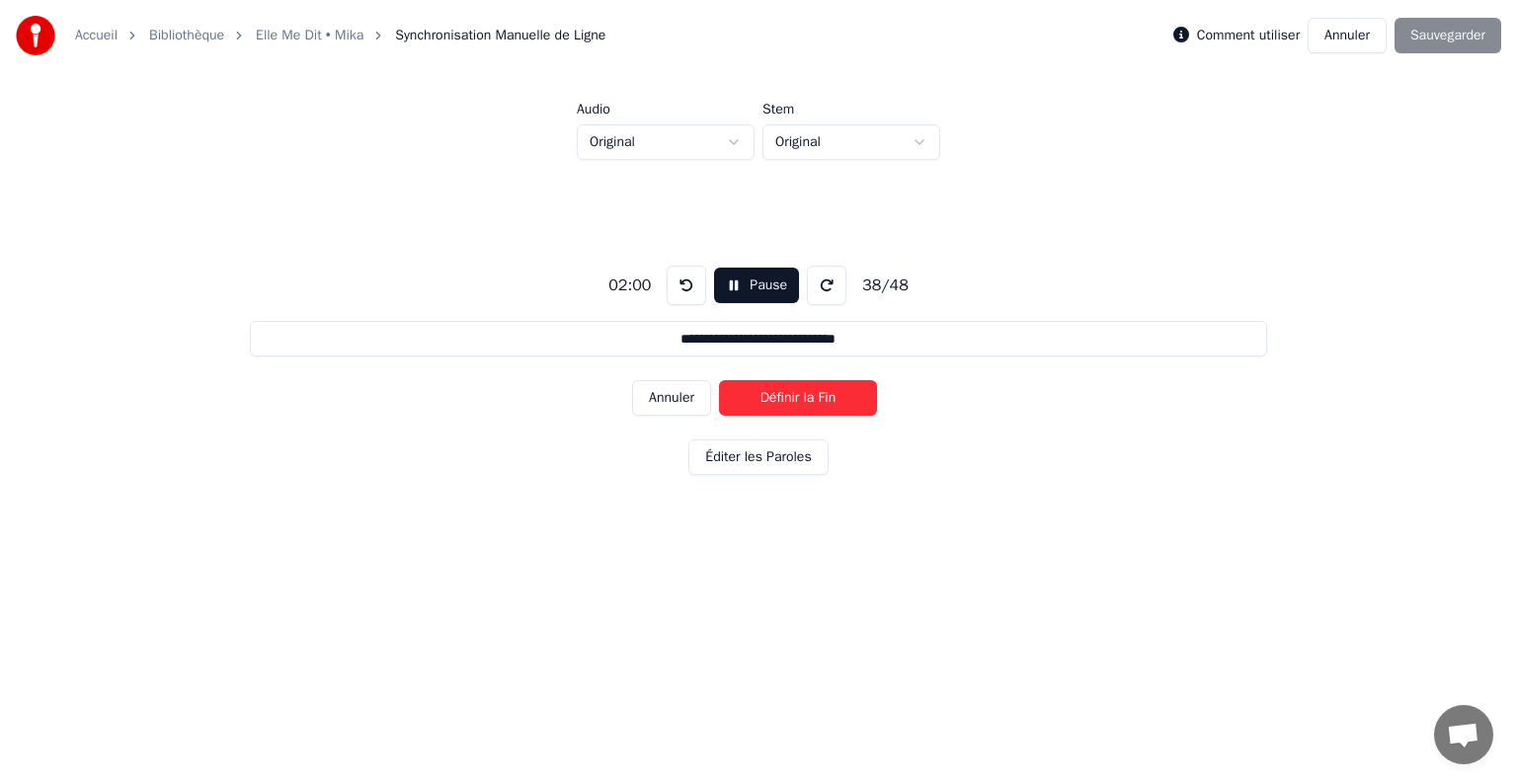 click on "Définir la Fin" at bounding box center (798, 398) 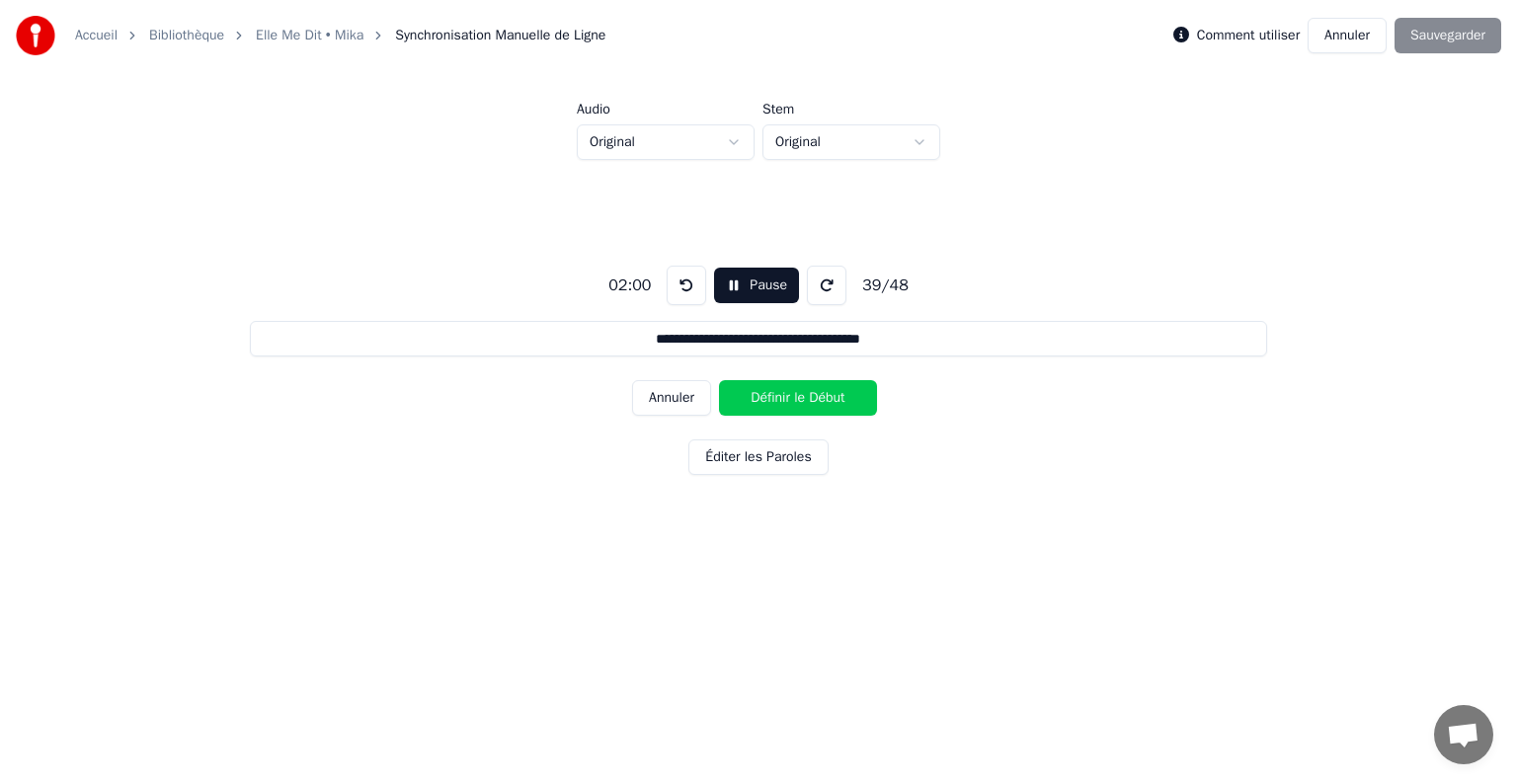 click on "Définir le Début" at bounding box center (798, 398) 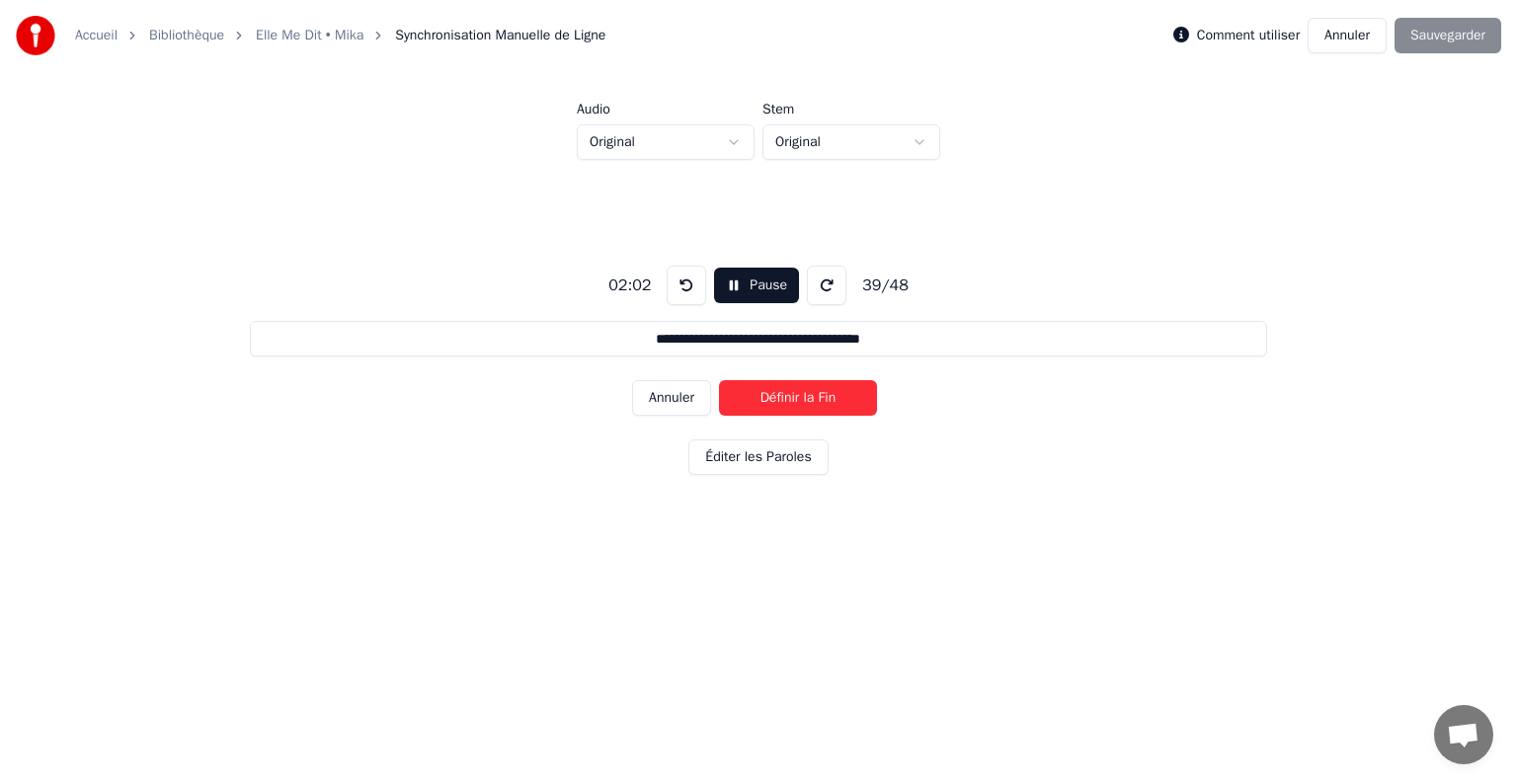 click on "Définir la Fin" at bounding box center (798, 398) 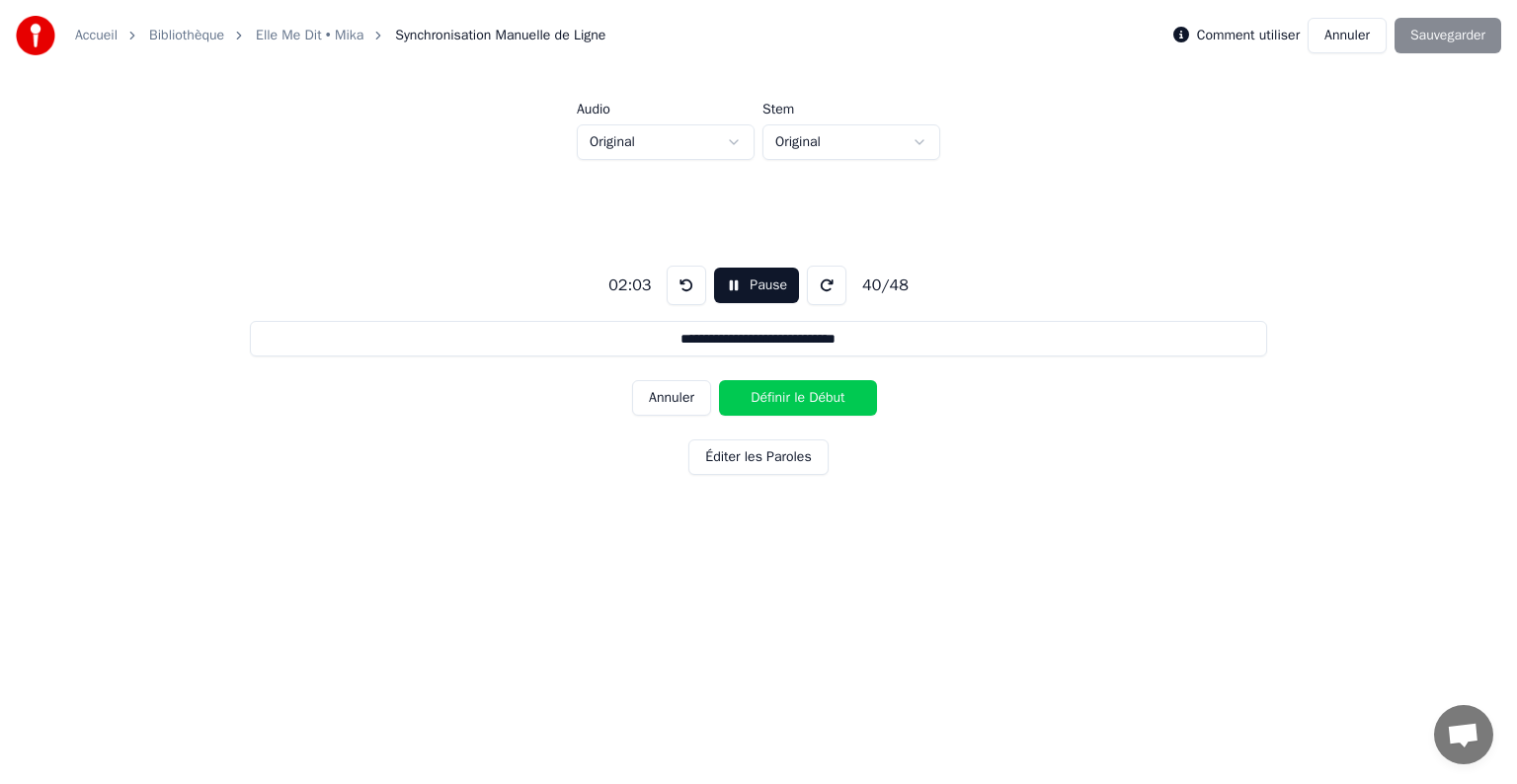click on "Définir le Début" at bounding box center (798, 398) 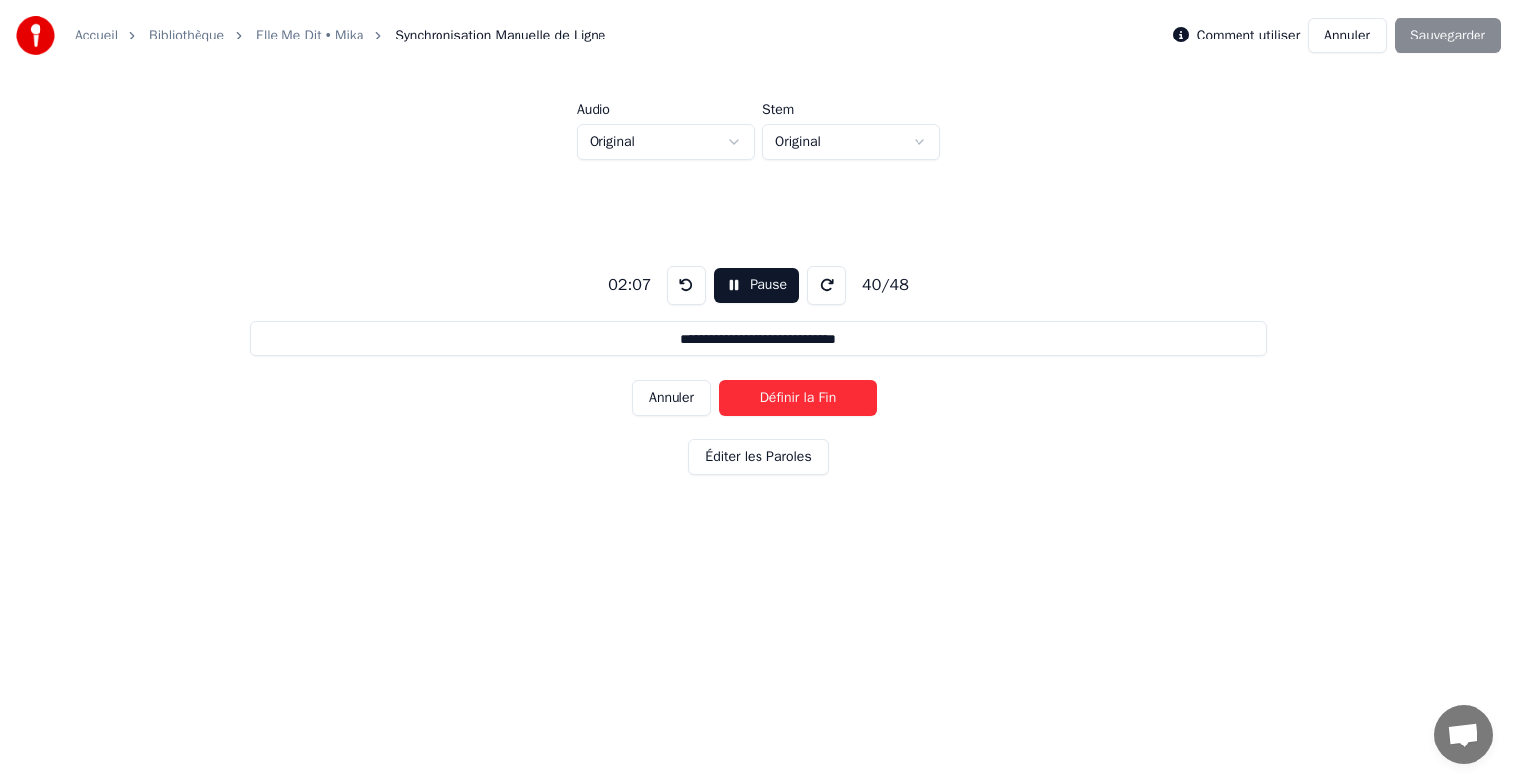 click on "Définir la Fin" at bounding box center [798, 398] 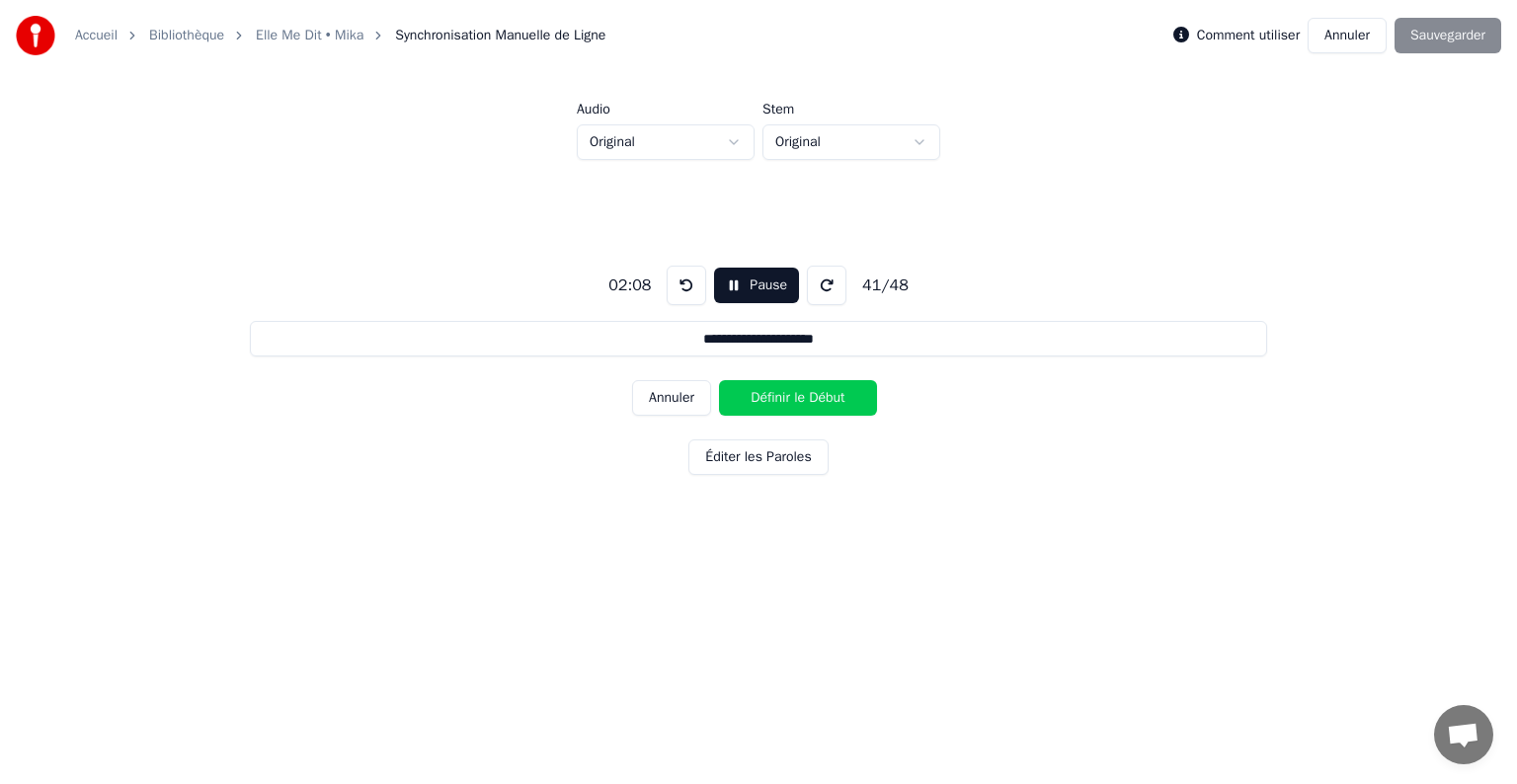click on "Définir le Début" at bounding box center [798, 398] 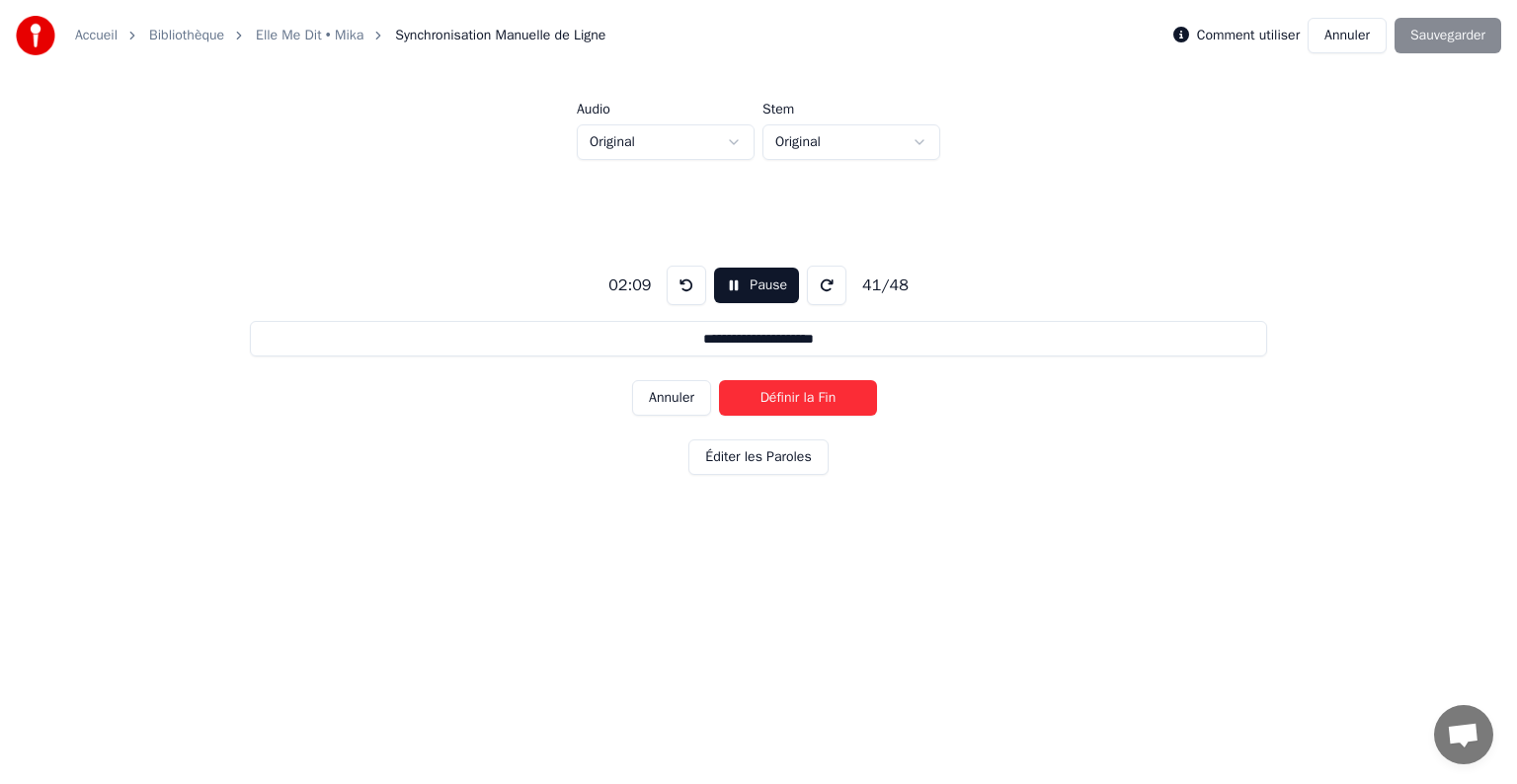 click on "Définir la Fin" at bounding box center [798, 398] 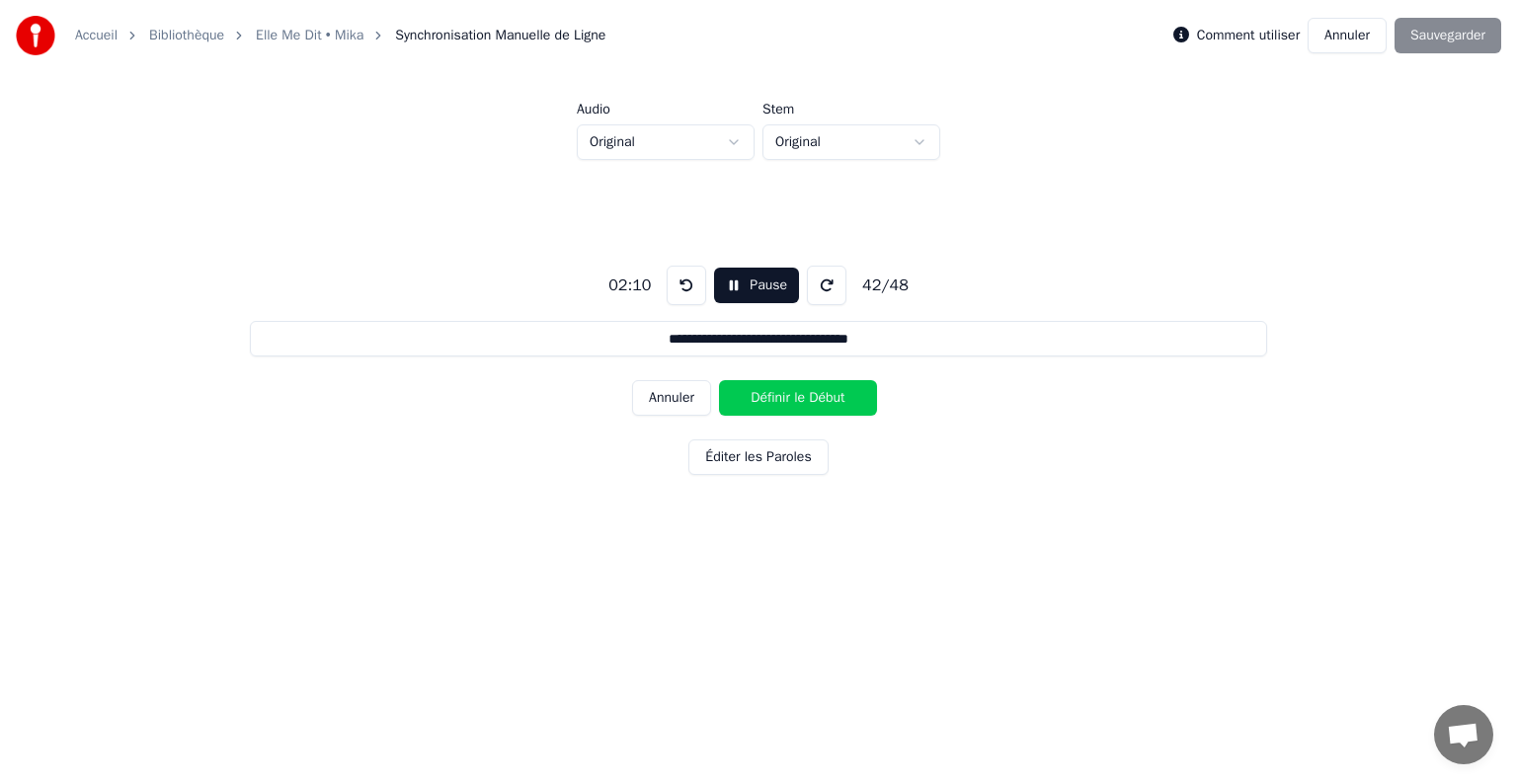 click on "Définir le Début" at bounding box center (798, 398) 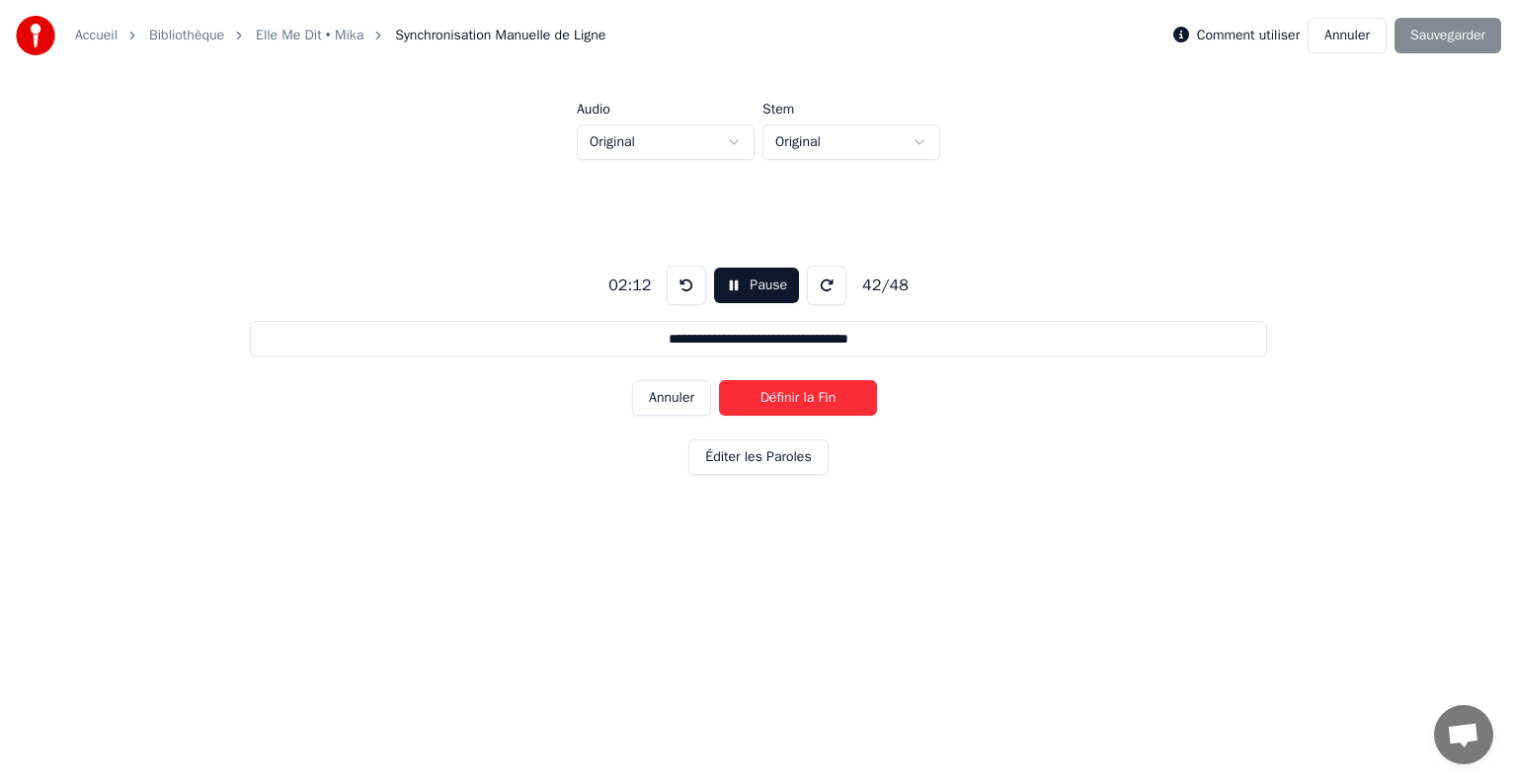 click on "Définir la Fin" at bounding box center (798, 398) 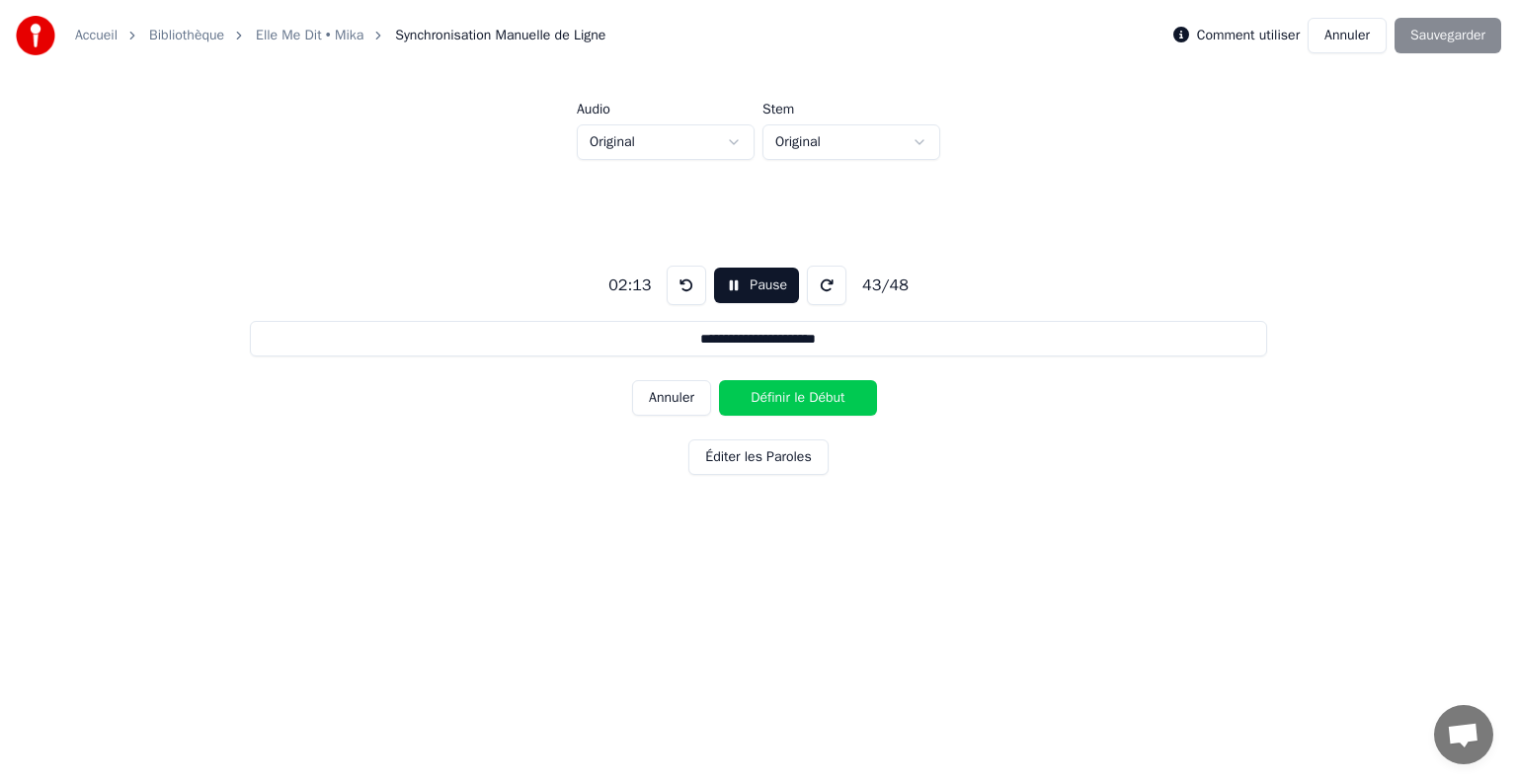 click on "Définir le Début" at bounding box center (798, 398) 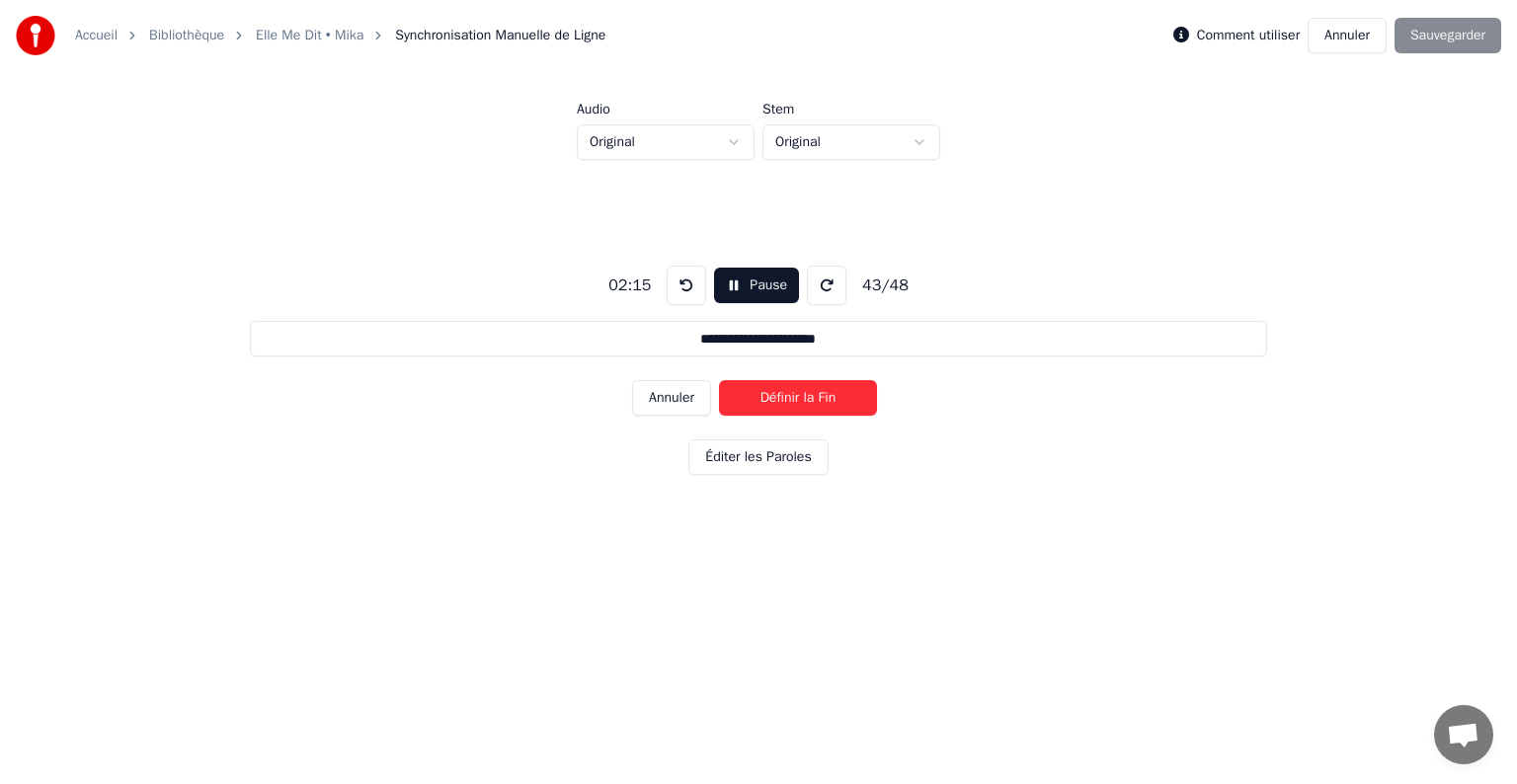 click on "Définir la Fin" at bounding box center [798, 398] 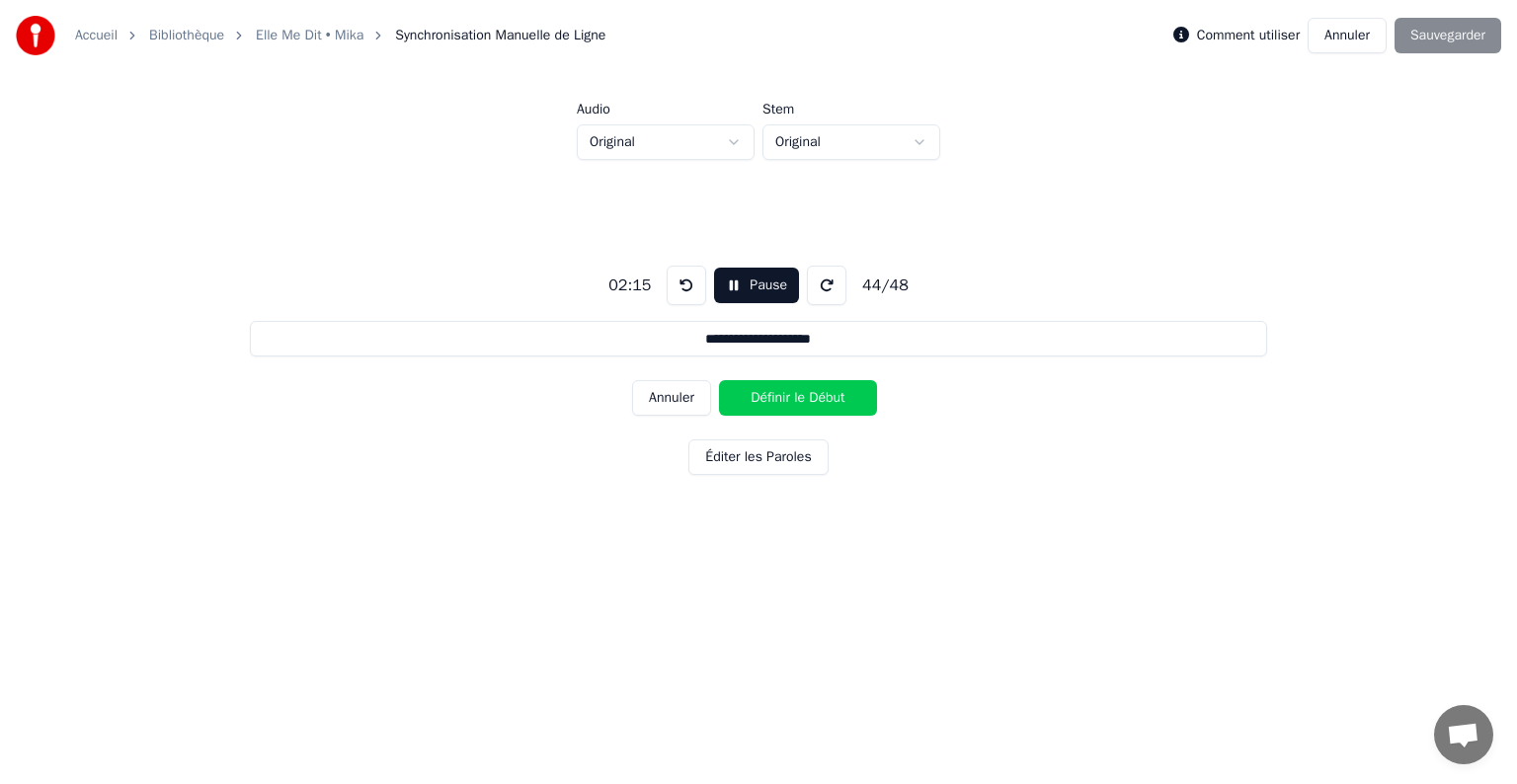 click on "Définir le Début" at bounding box center (798, 398) 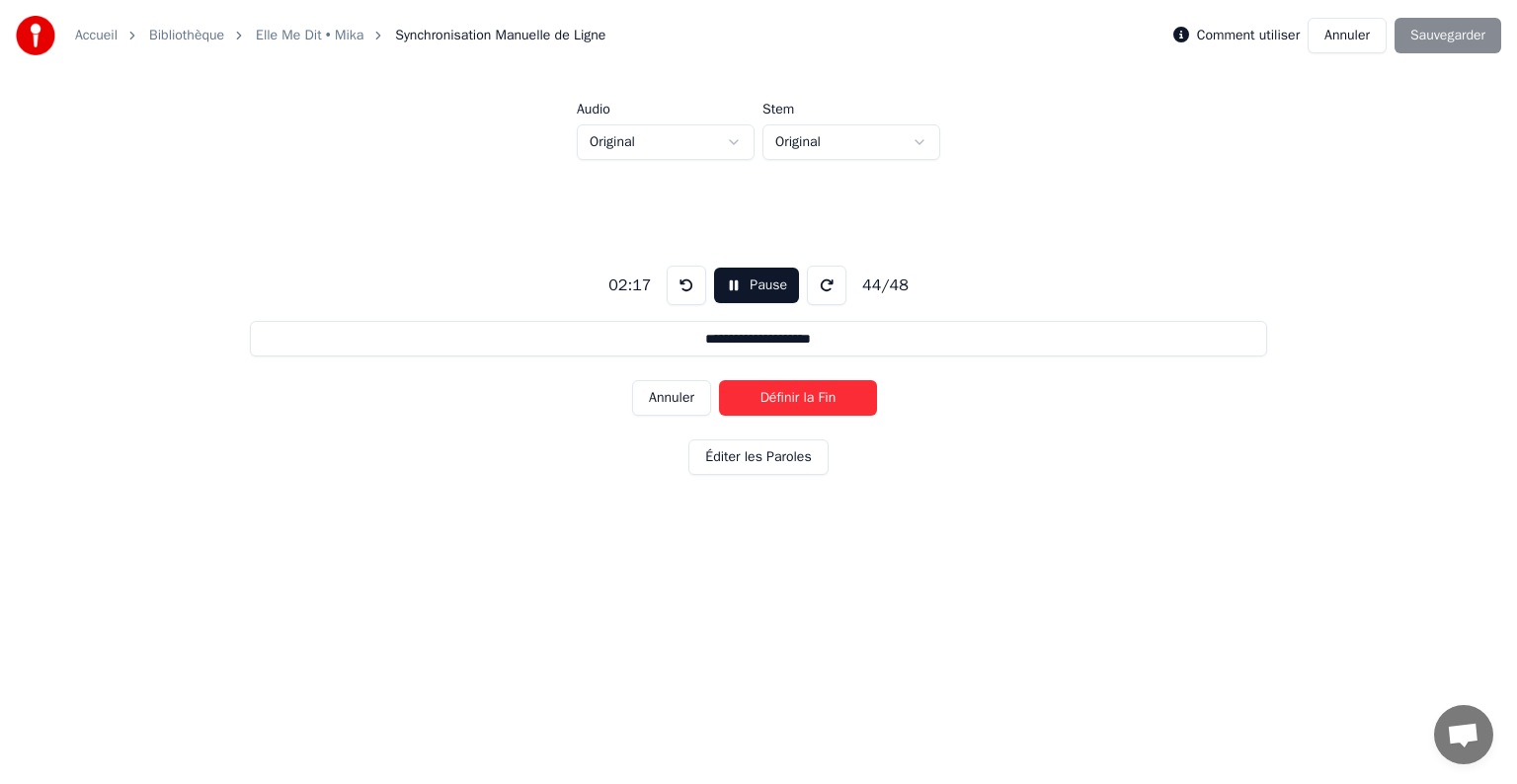click on "Définir la Fin" at bounding box center [798, 398] 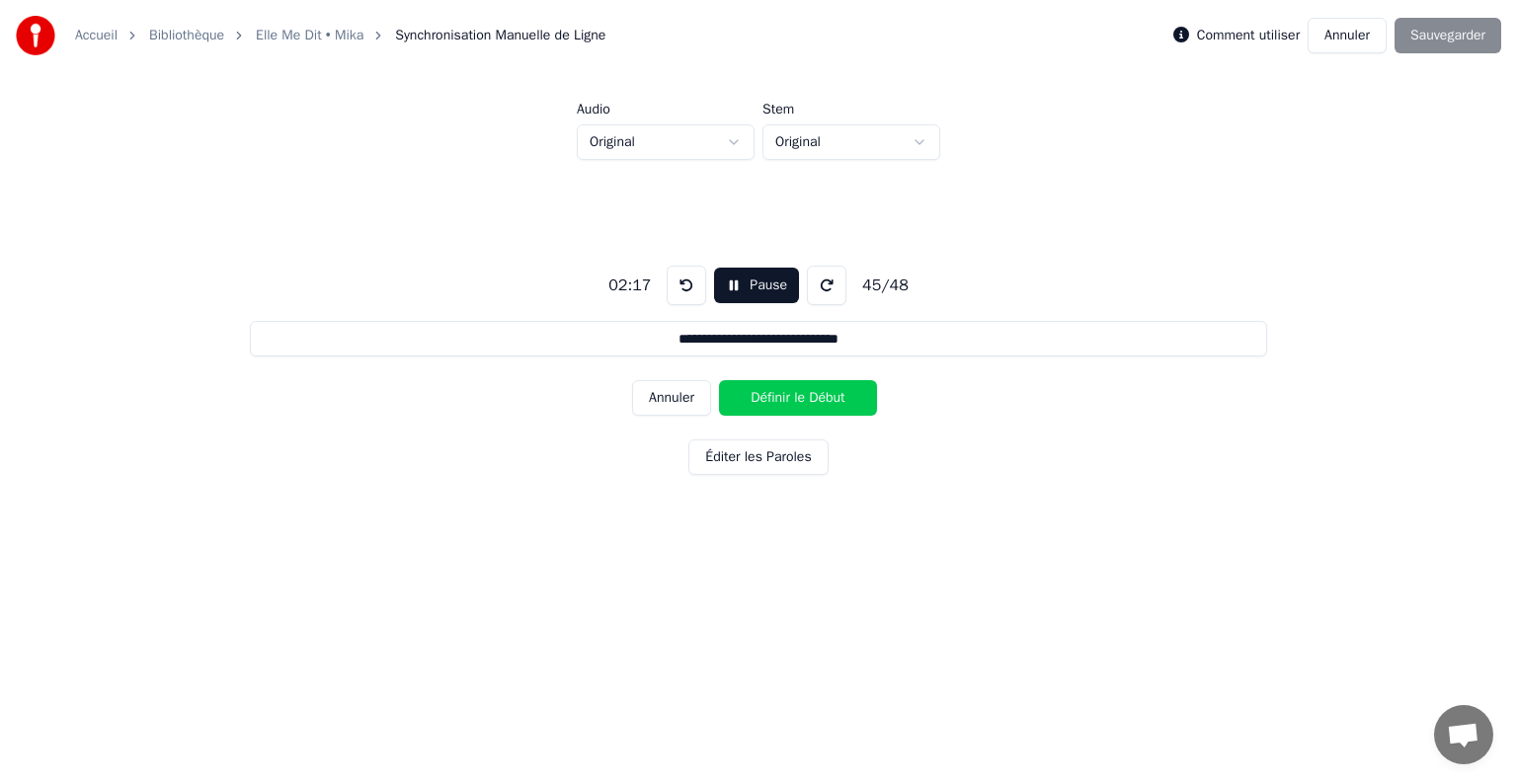 click on "Définir le Début" at bounding box center (798, 398) 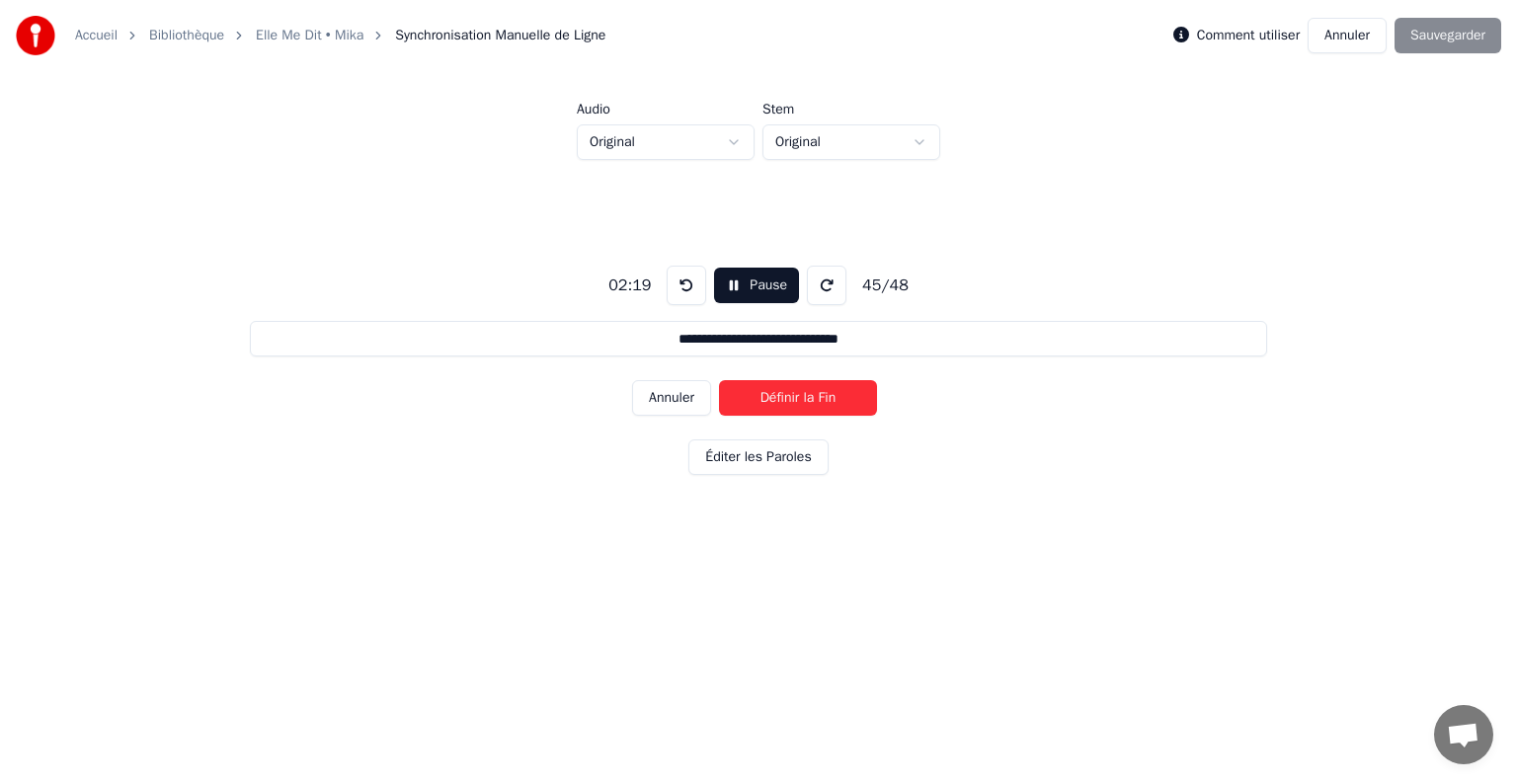 click on "Définir la Fin" at bounding box center [798, 398] 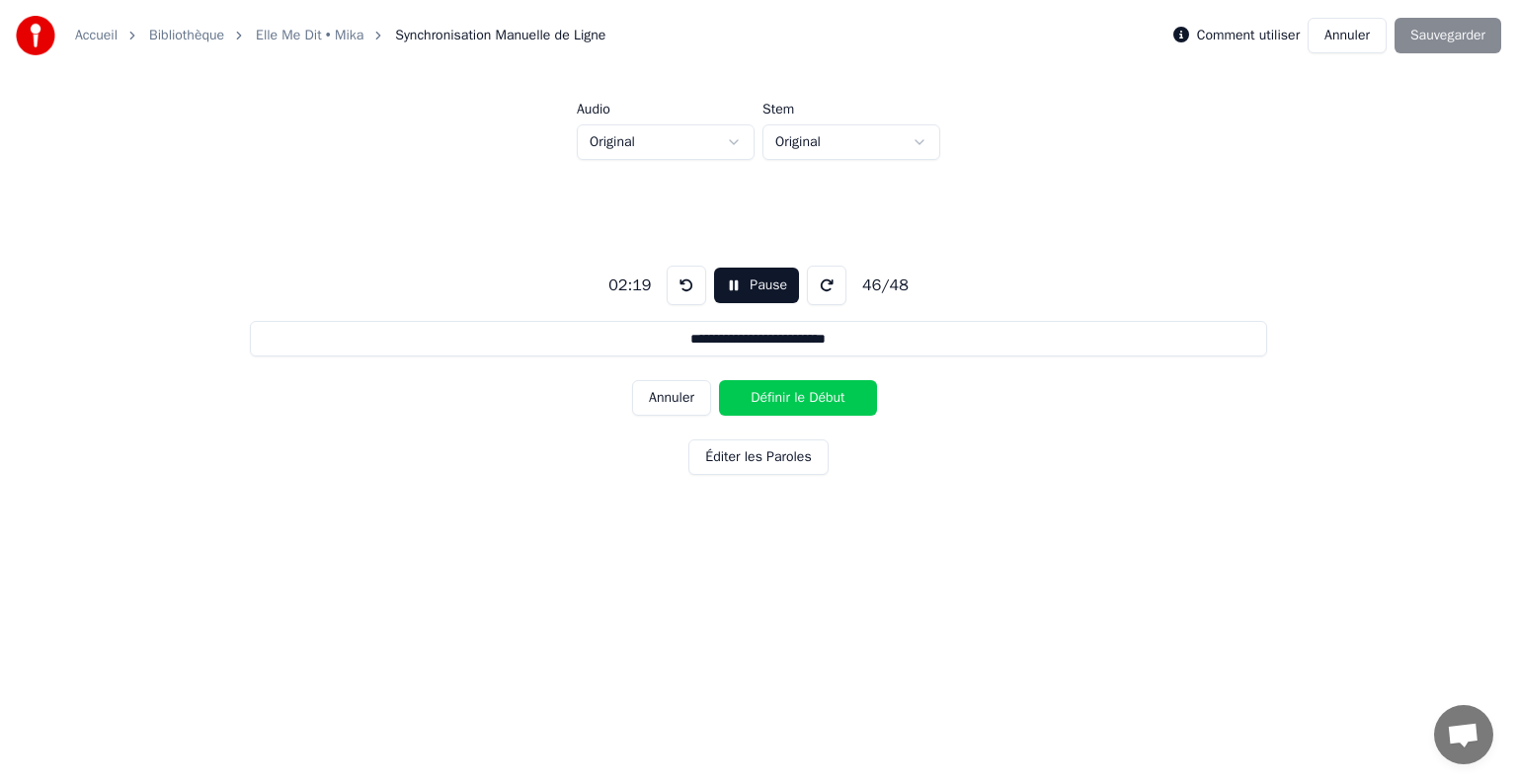 click on "Définir le Début" at bounding box center [798, 398] 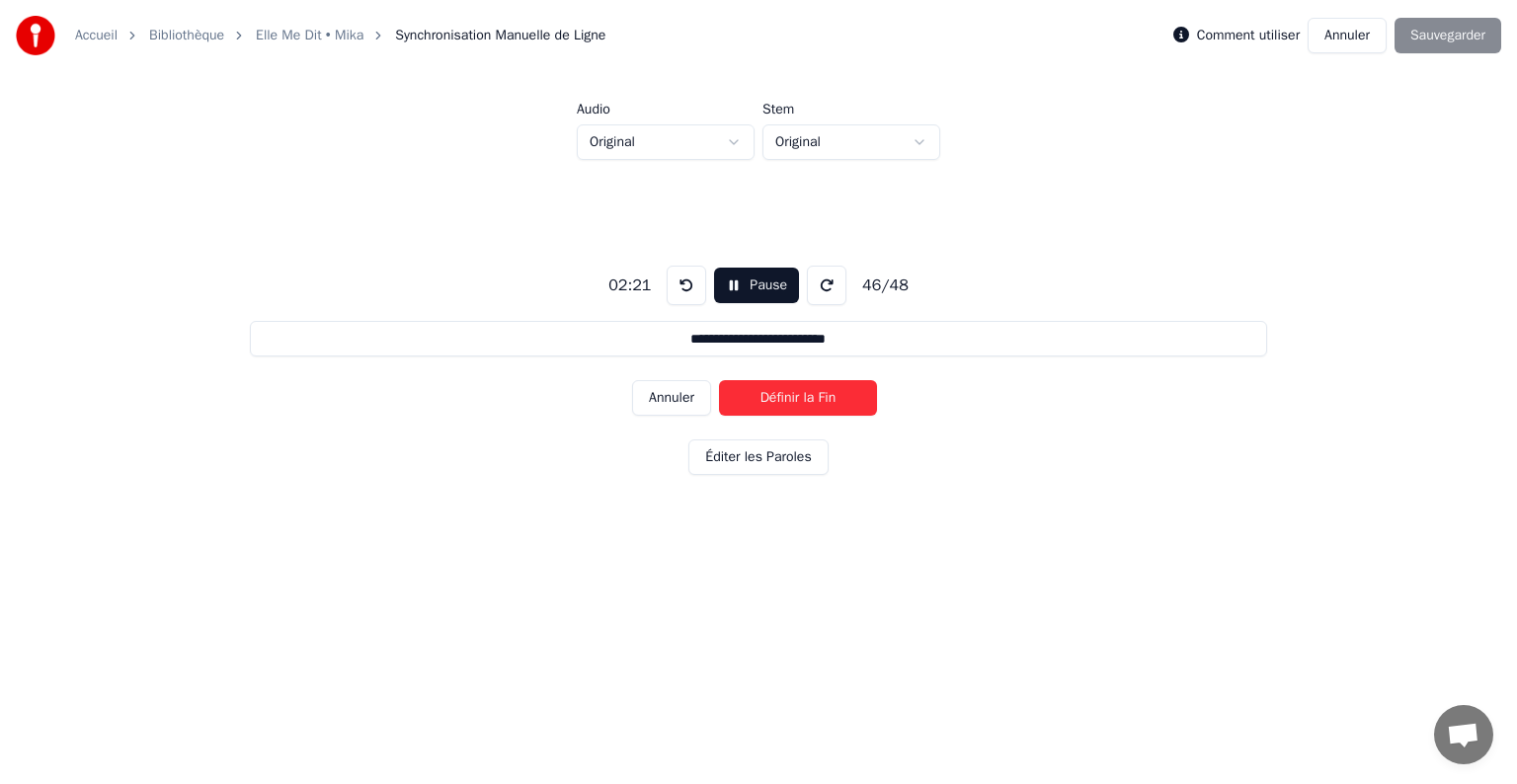 click on "Définir la Fin" at bounding box center (798, 398) 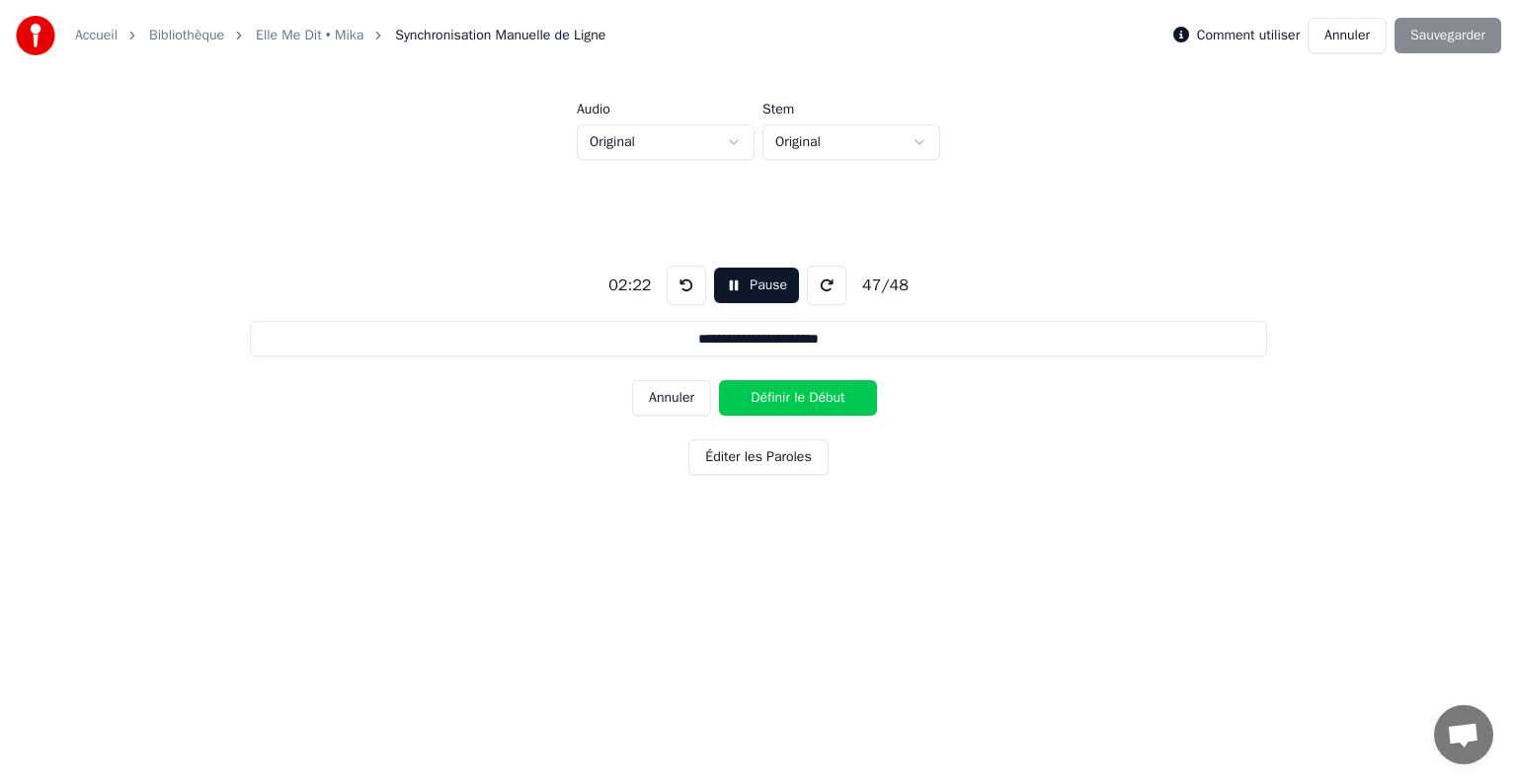 click on "Définir le Début" at bounding box center [798, 398] 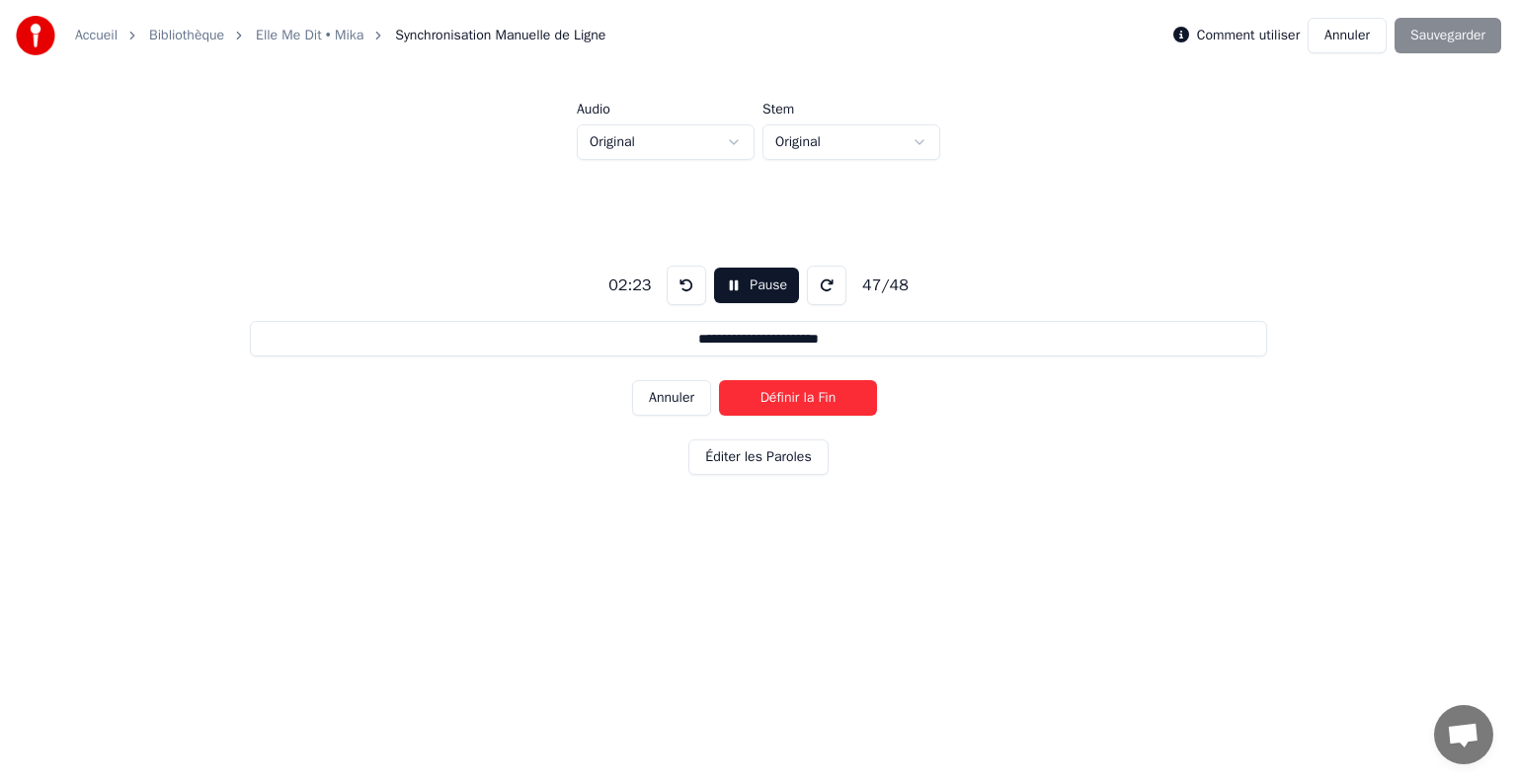 click on "Définir la Fin" at bounding box center (798, 398) 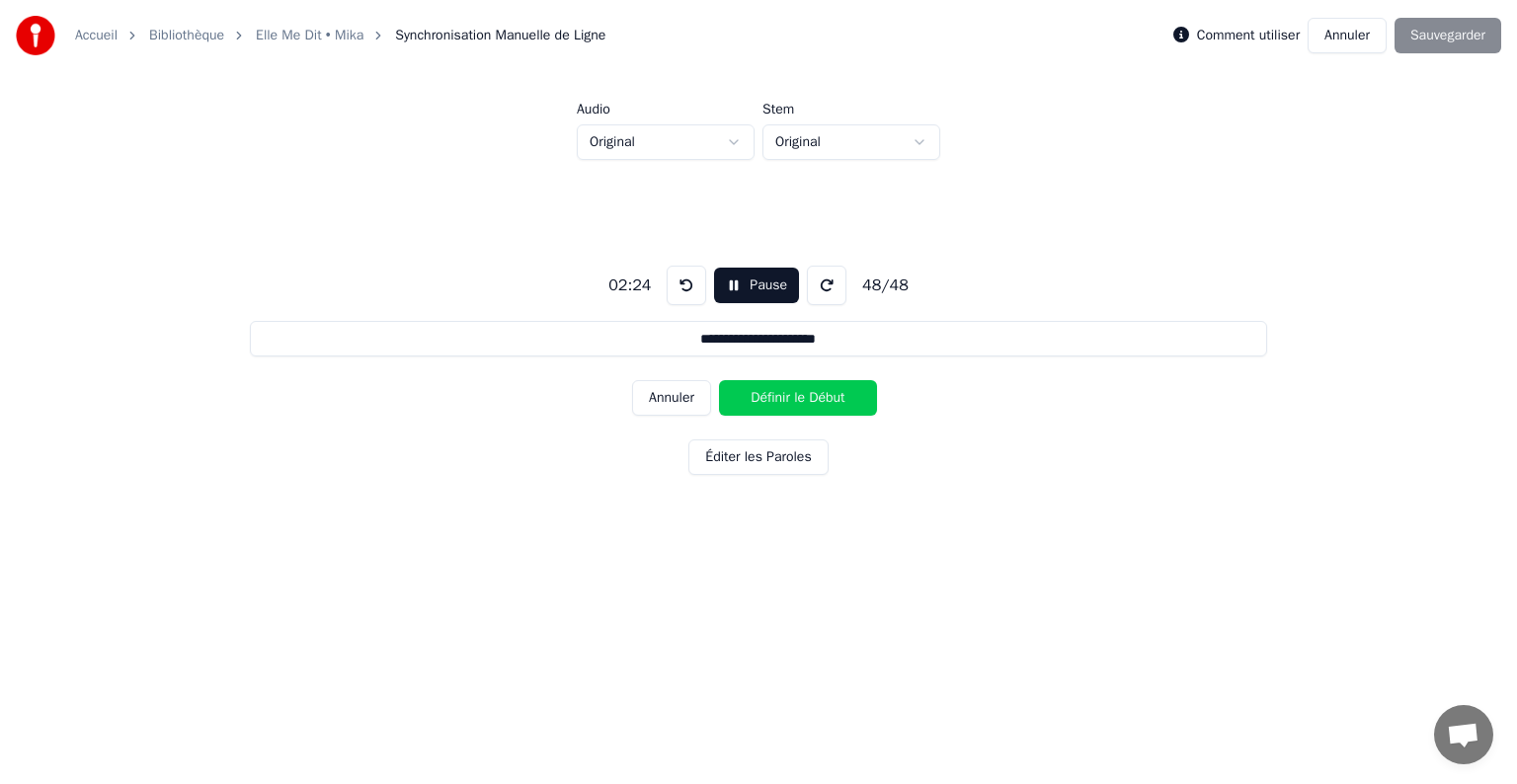 click on "Définir le Début" at bounding box center (798, 398) 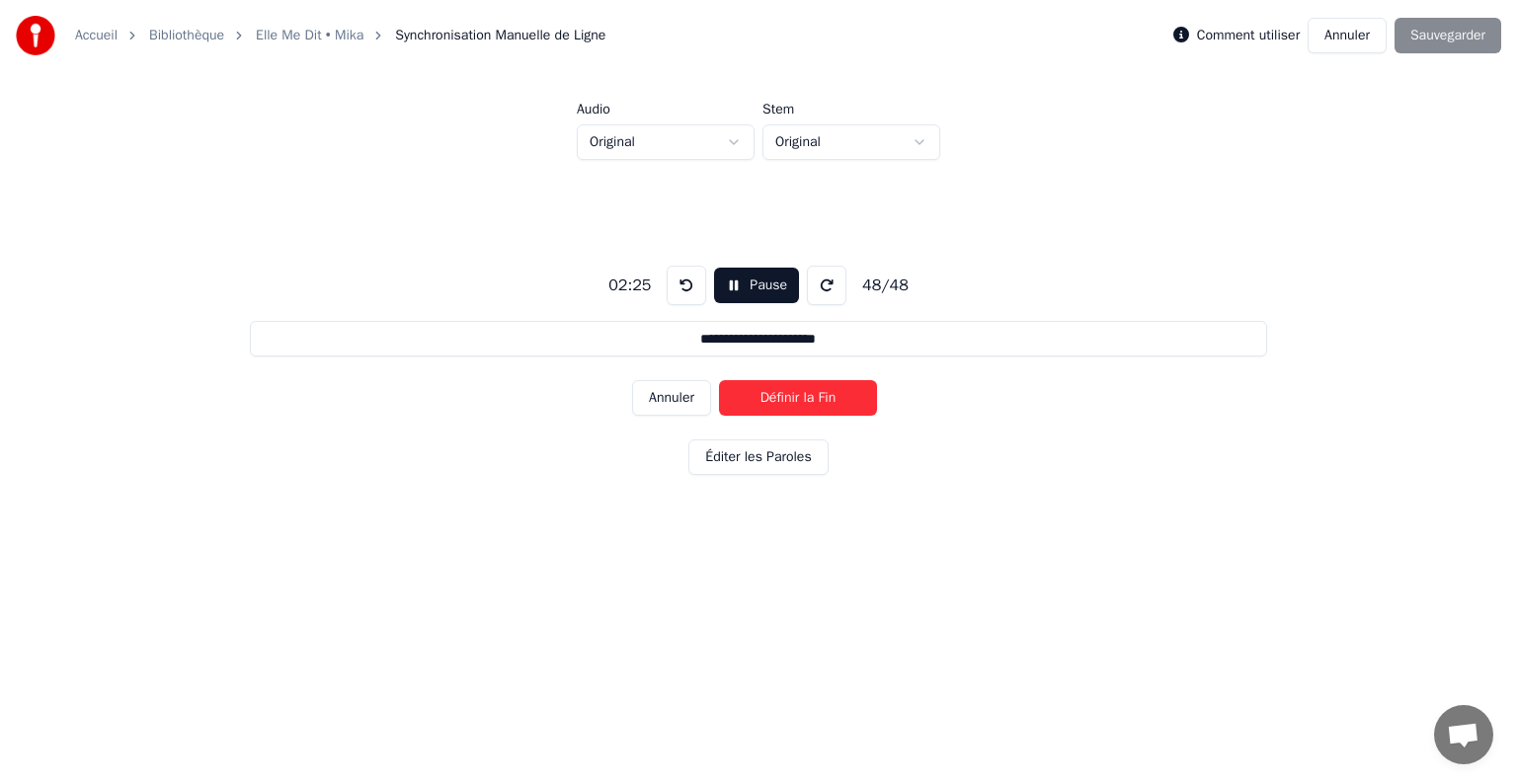 click on "Définir la Fin" at bounding box center [798, 398] 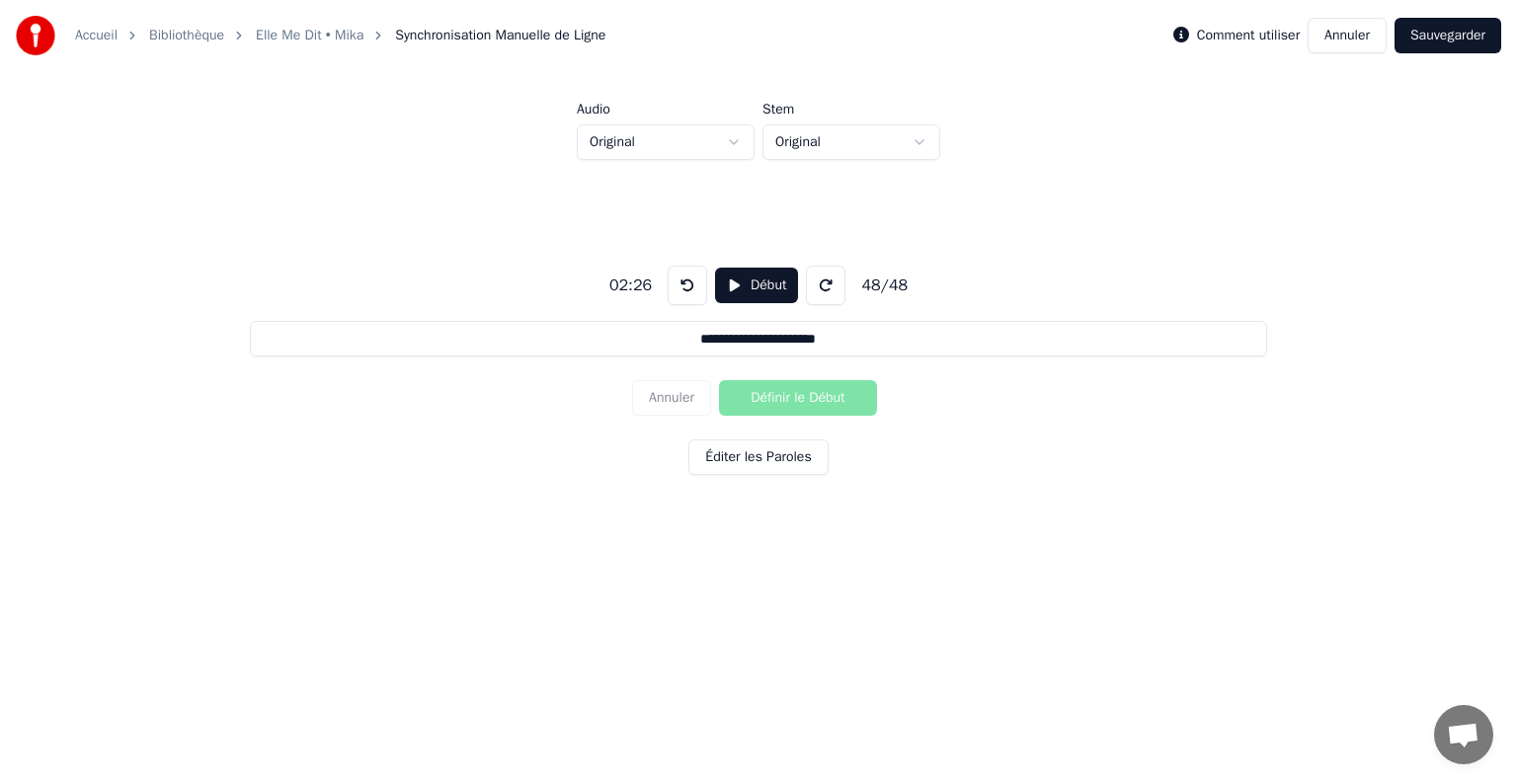 click on "Sauvegarder" at bounding box center [1448, 36] 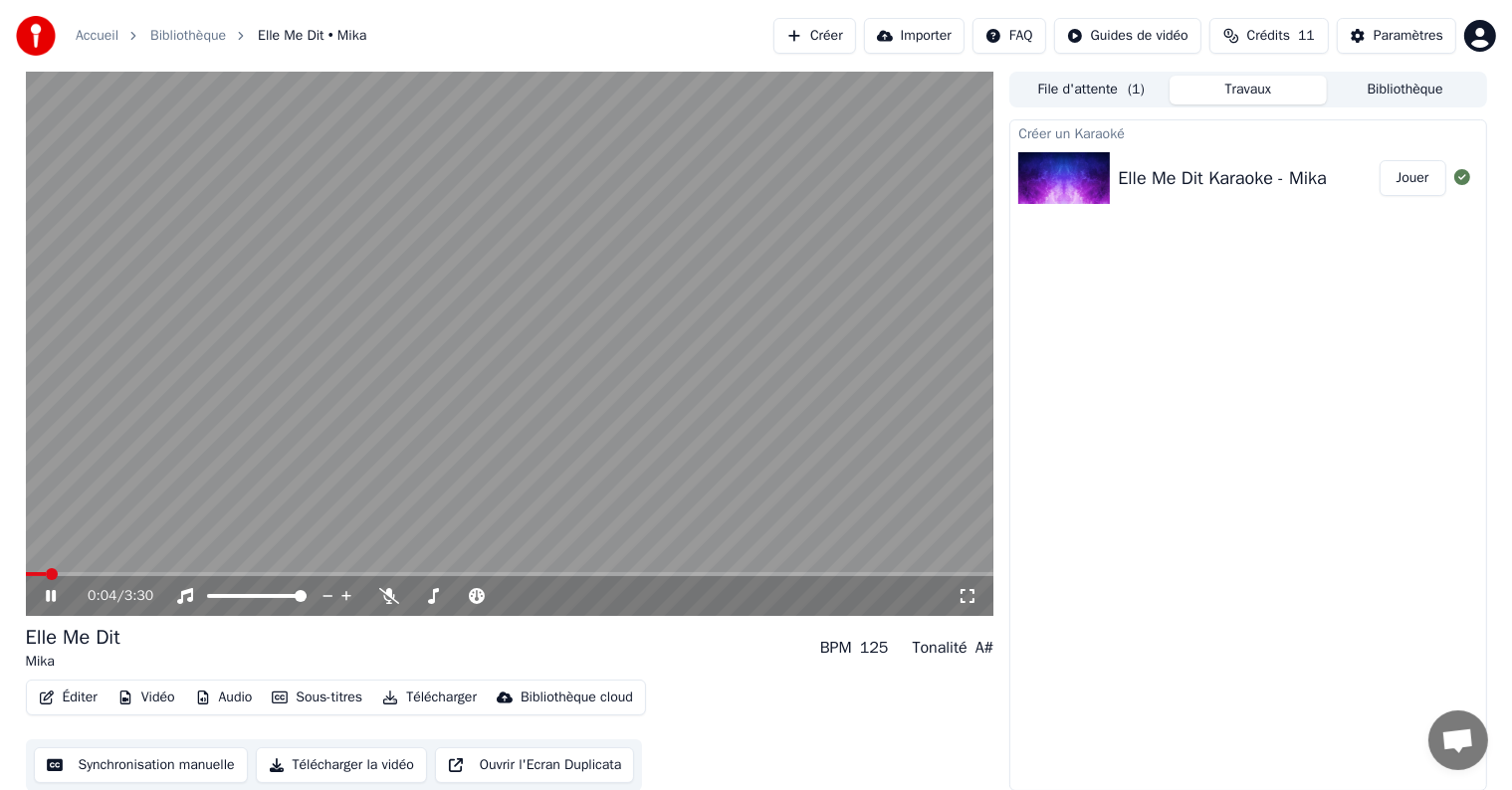 click 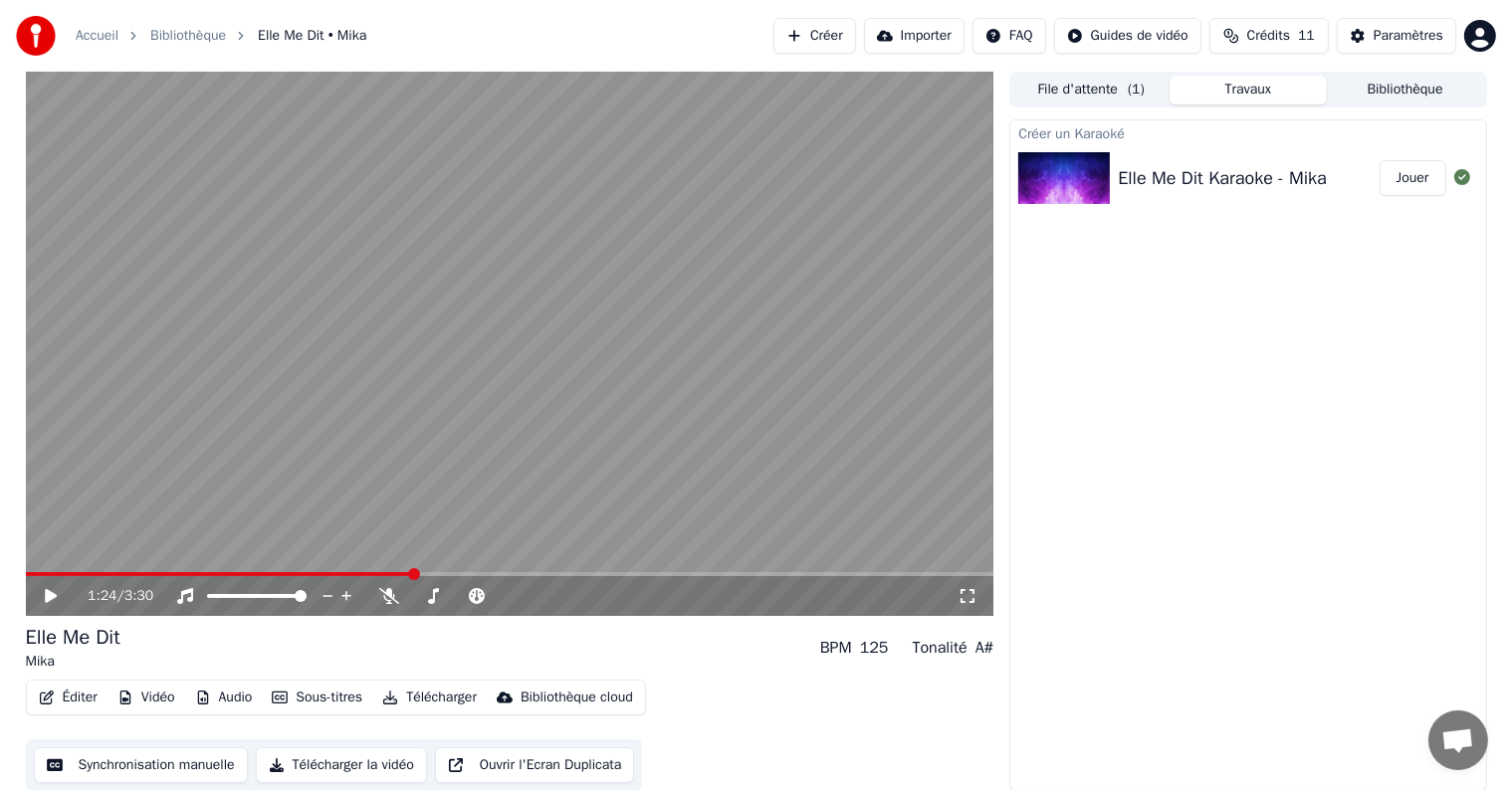 click at bounding box center [510, 343] 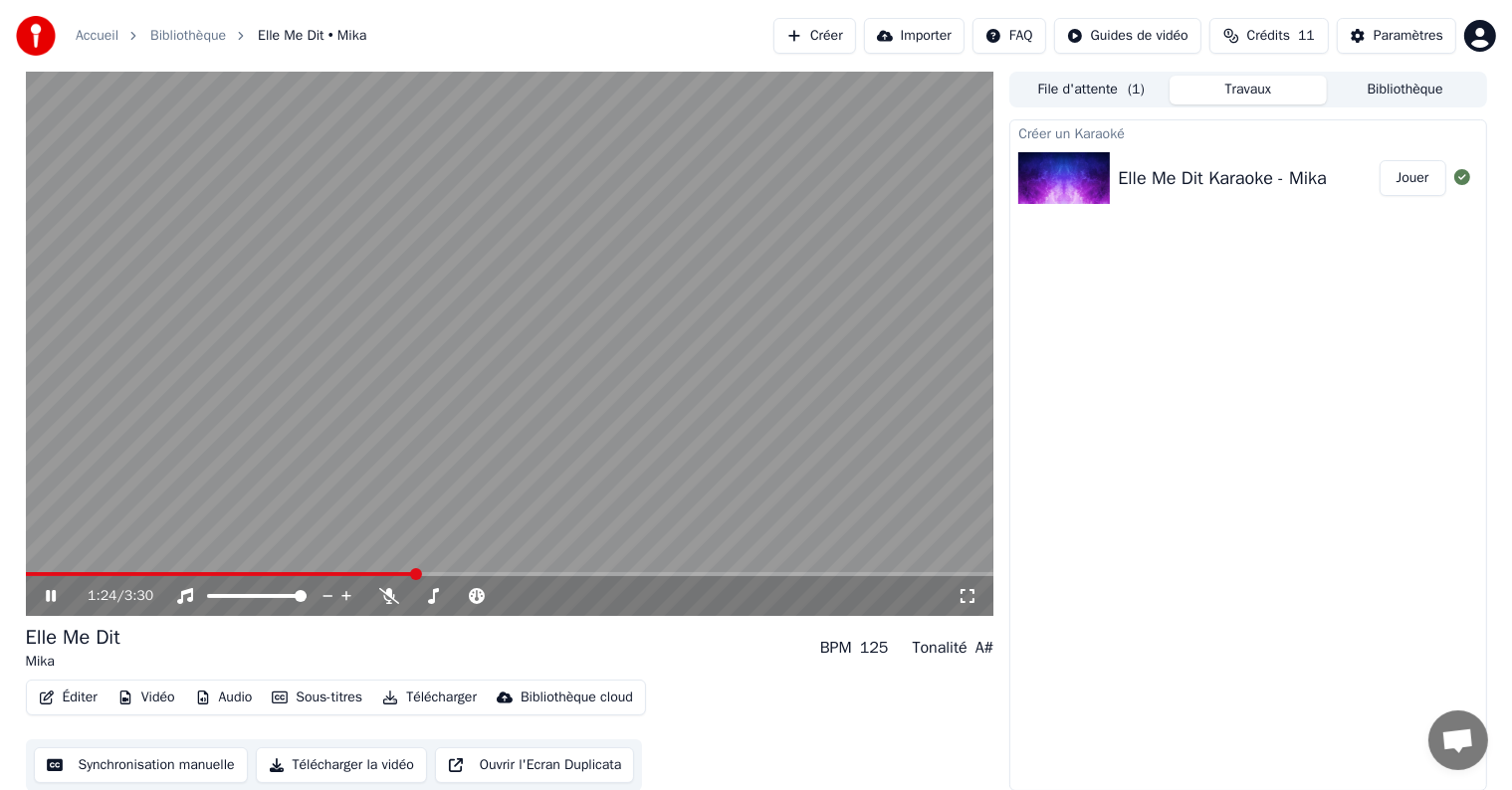 click at bounding box center (510, 343) 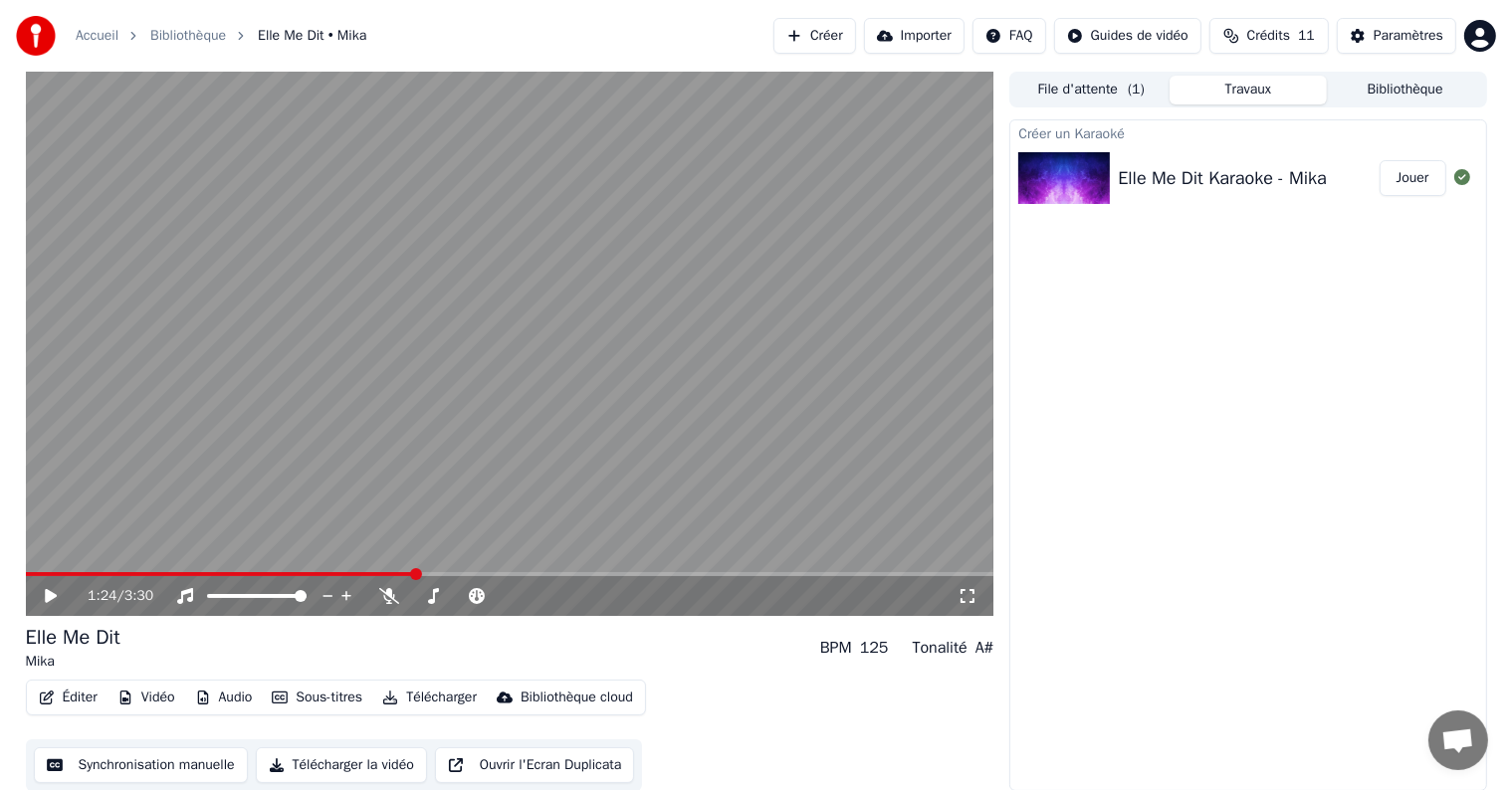 click at bounding box center (510, 343) 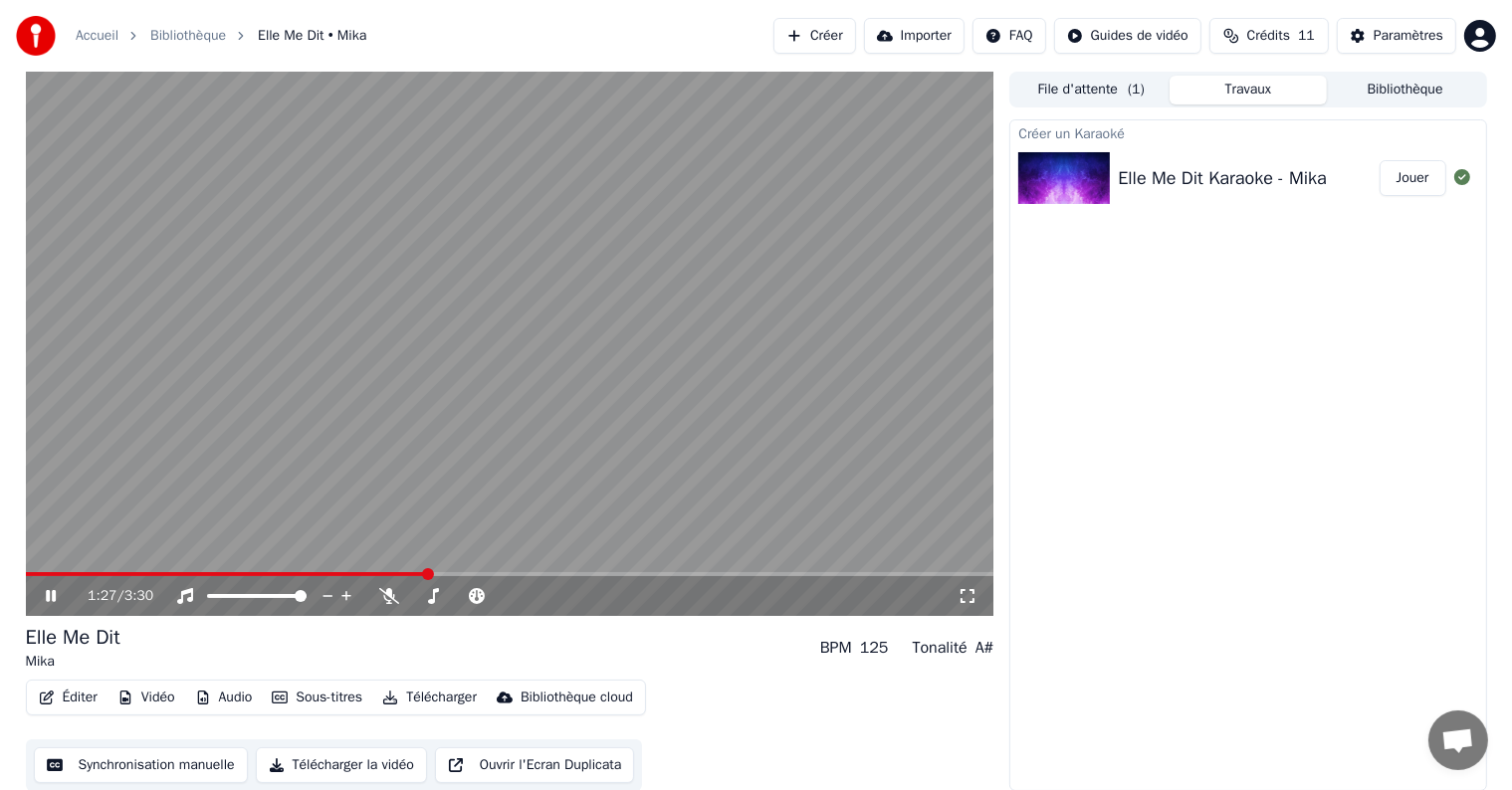 click at bounding box center [510, 343] 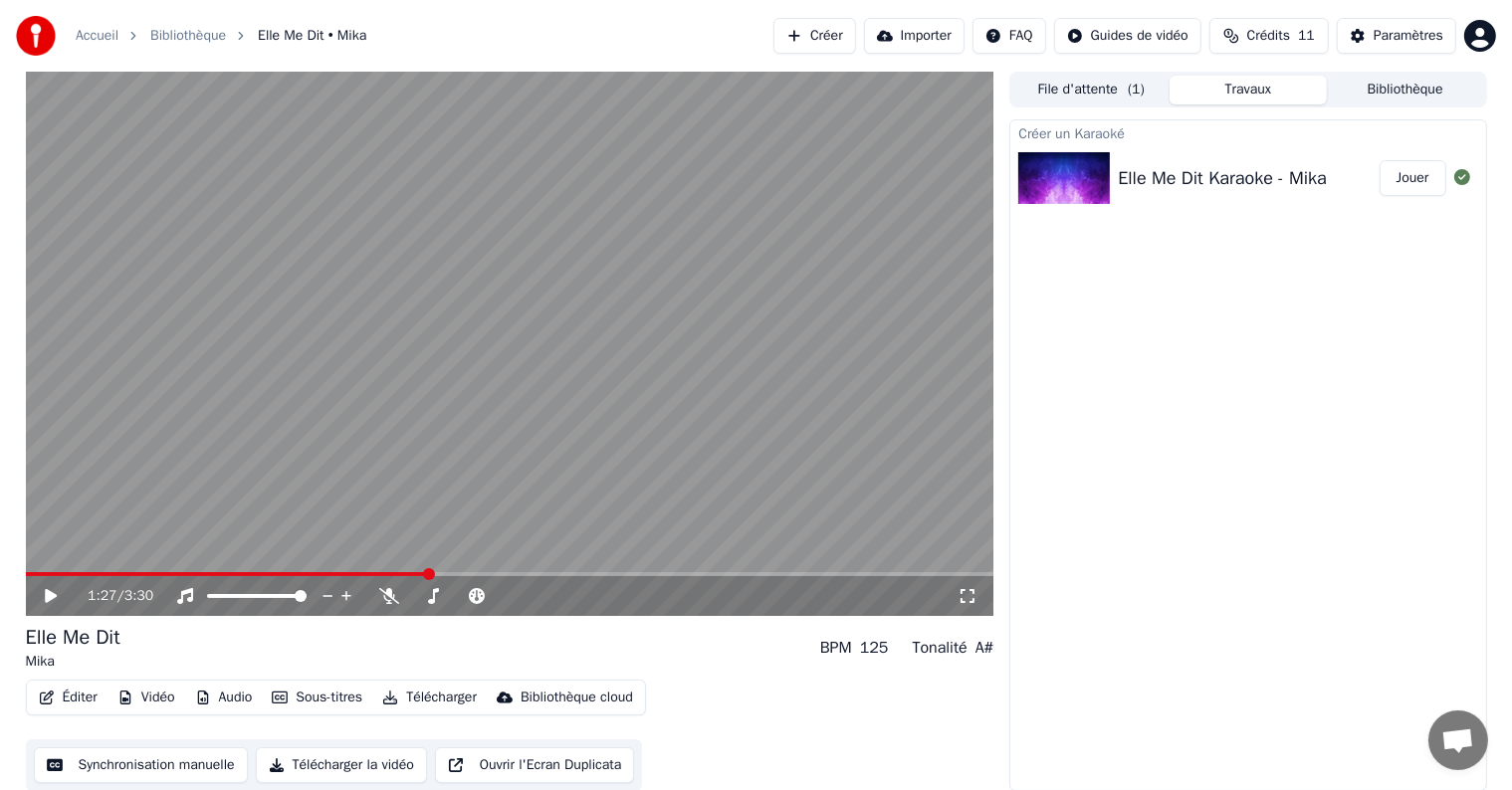 click on "Sous-titres" at bounding box center (317, 697) 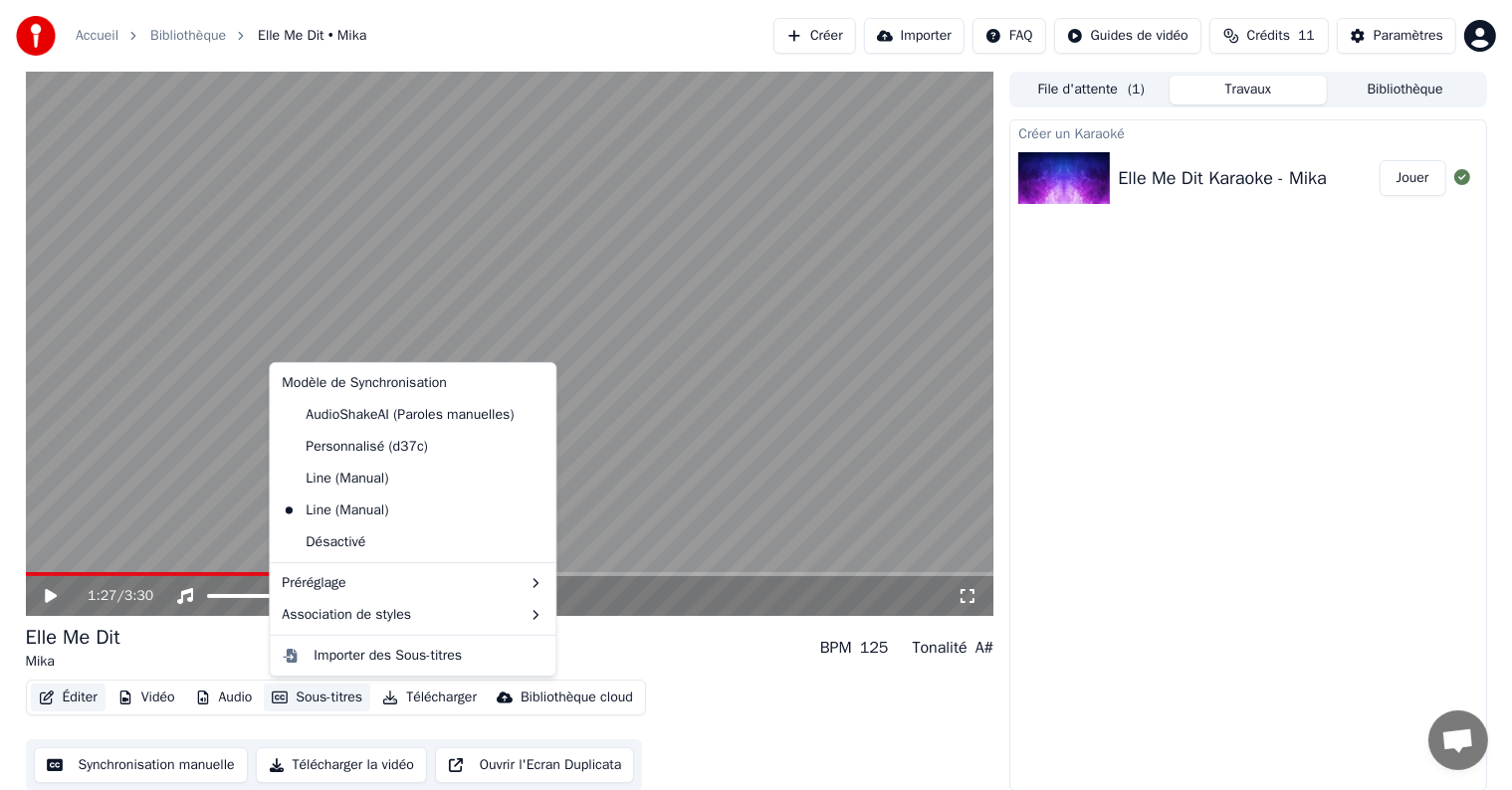 click on "Éditer" at bounding box center (68, 697) 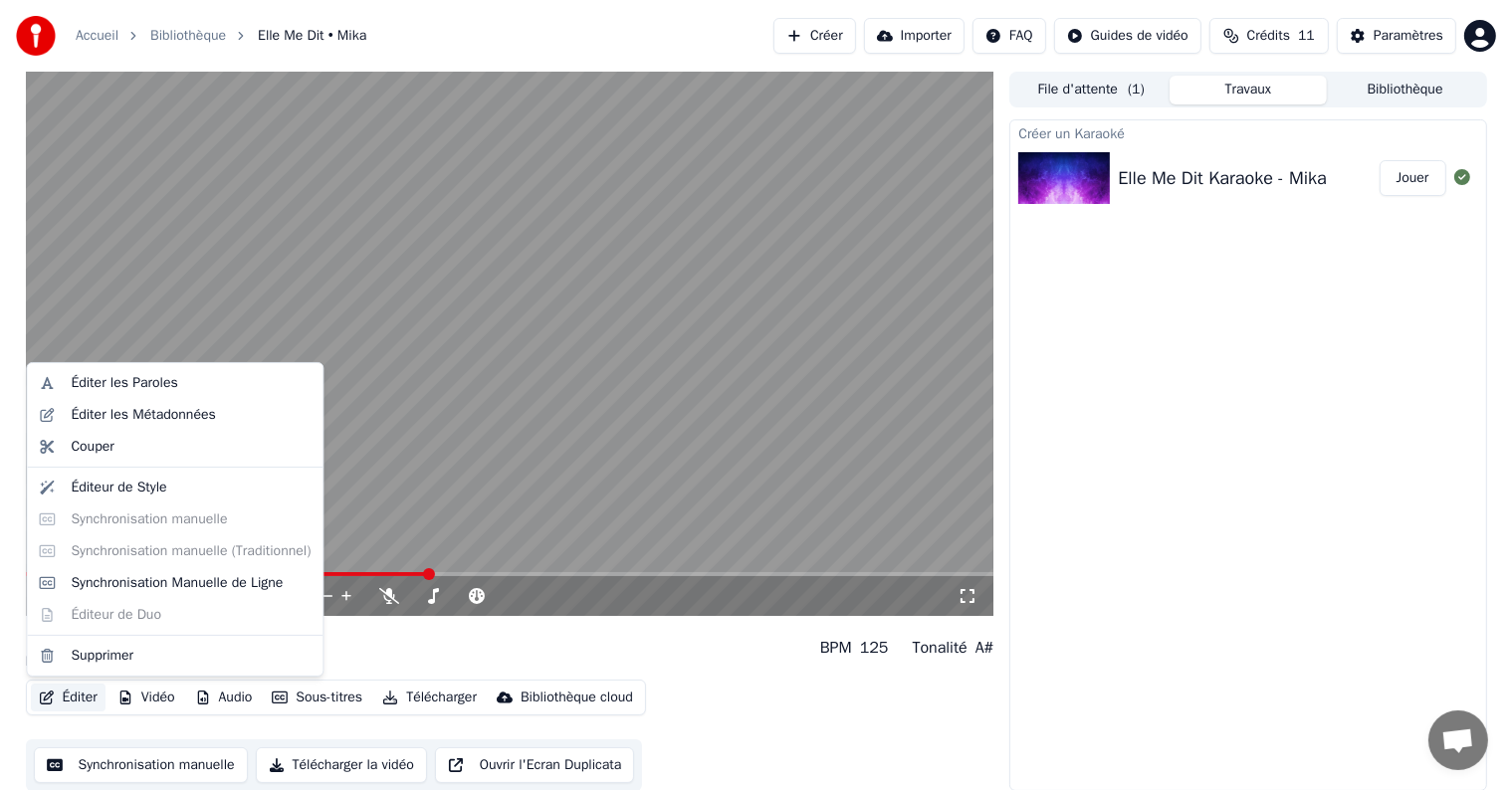 click on "Éditer" at bounding box center [68, 697] 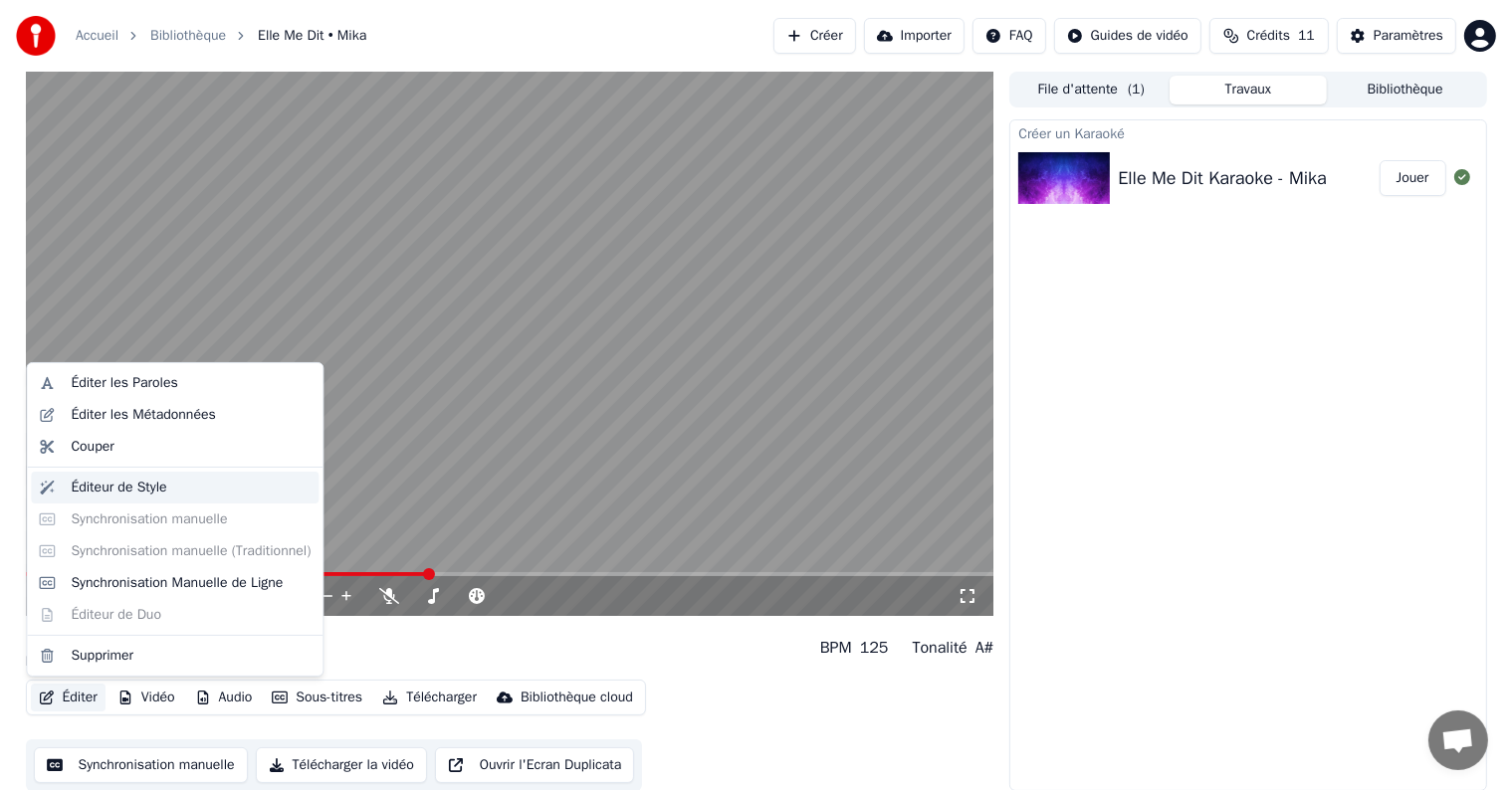 click on "Éditeur de Style" at bounding box center (118, 488) 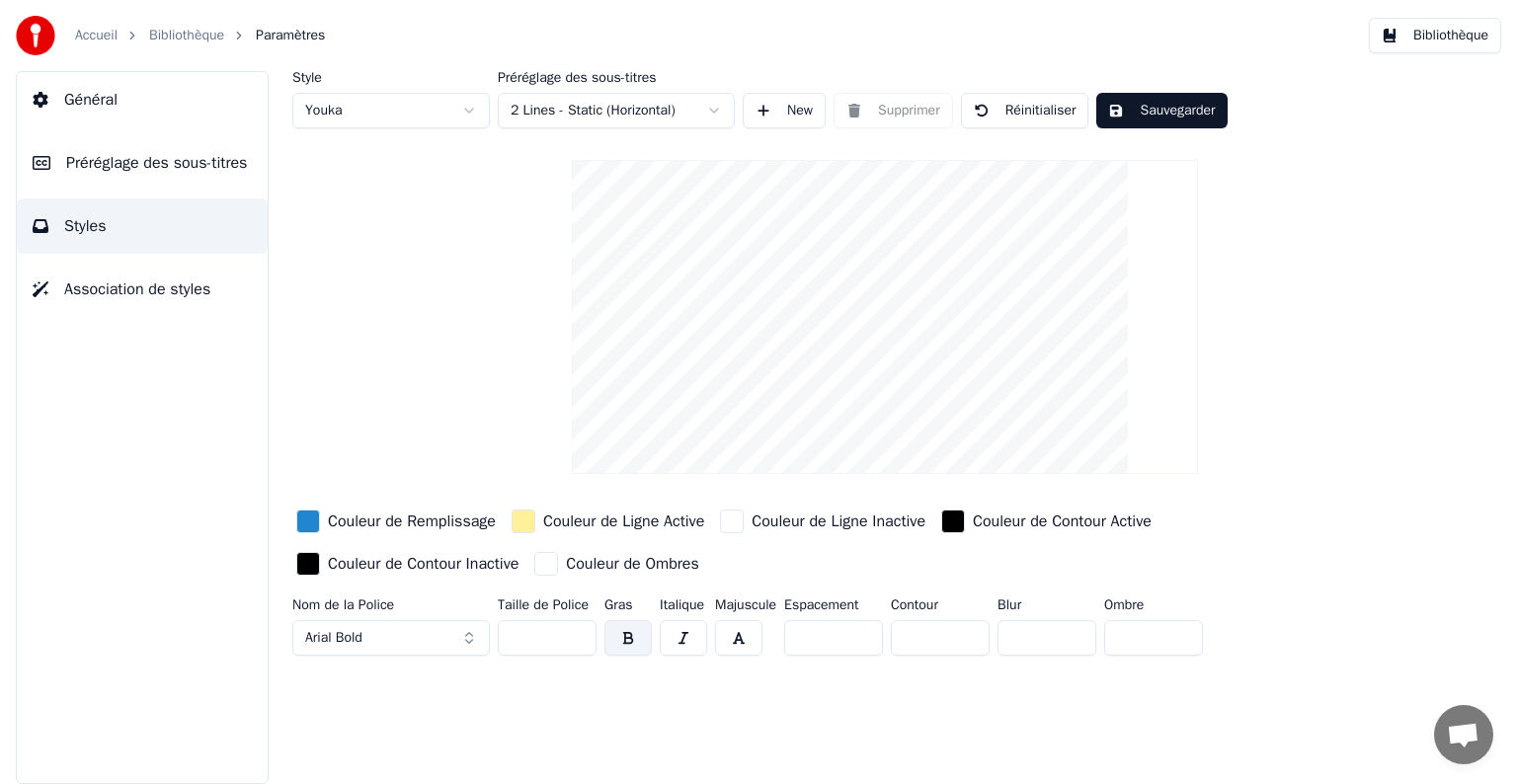 click on "**" at bounding box center [547, 638] 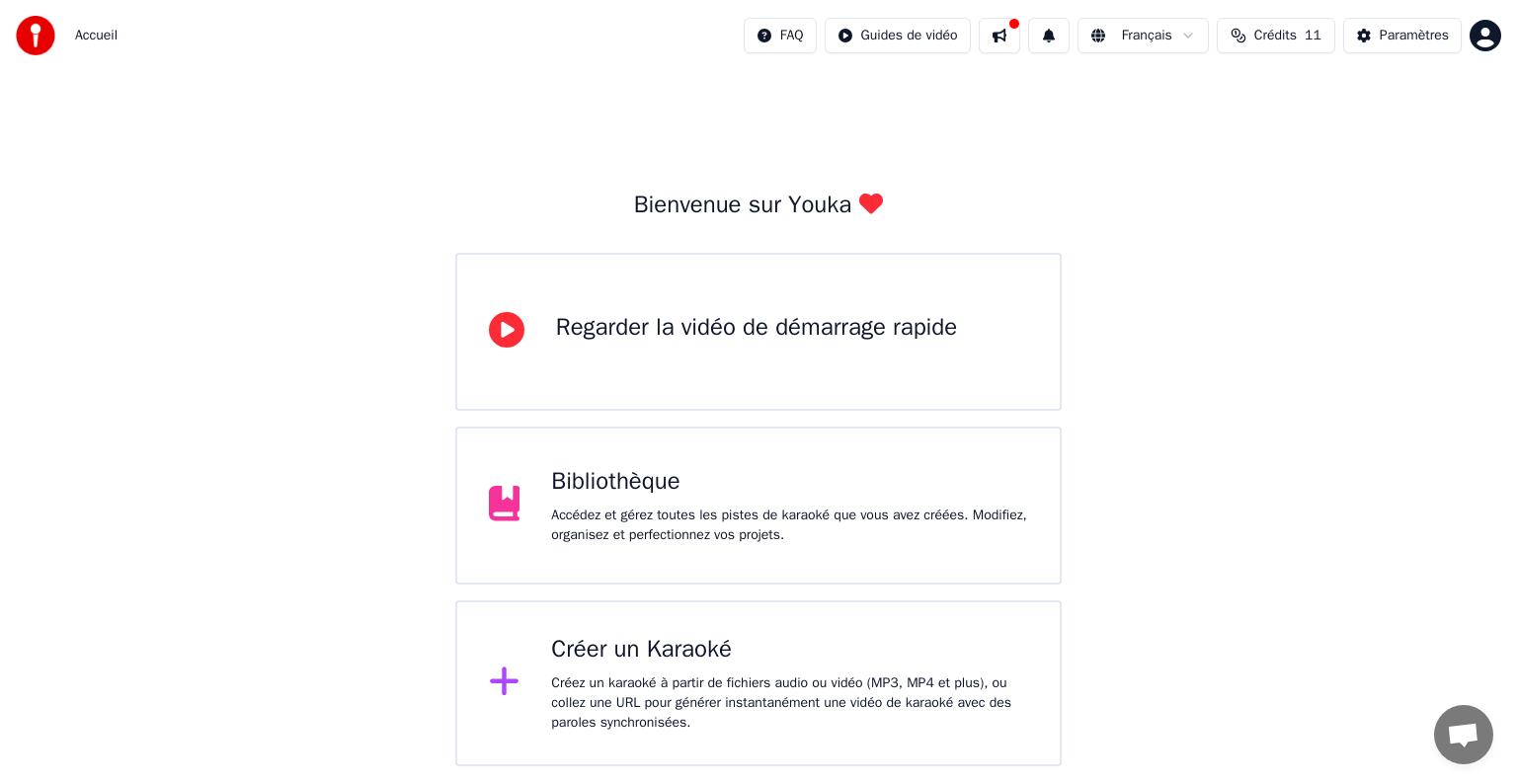 click on "Bibliothèque Accédez et gérez toutes les pistes de karaoké que vous avez créées. Modifiez, organisez et perfectionnez vos projets." at bounding box center (789, 506) 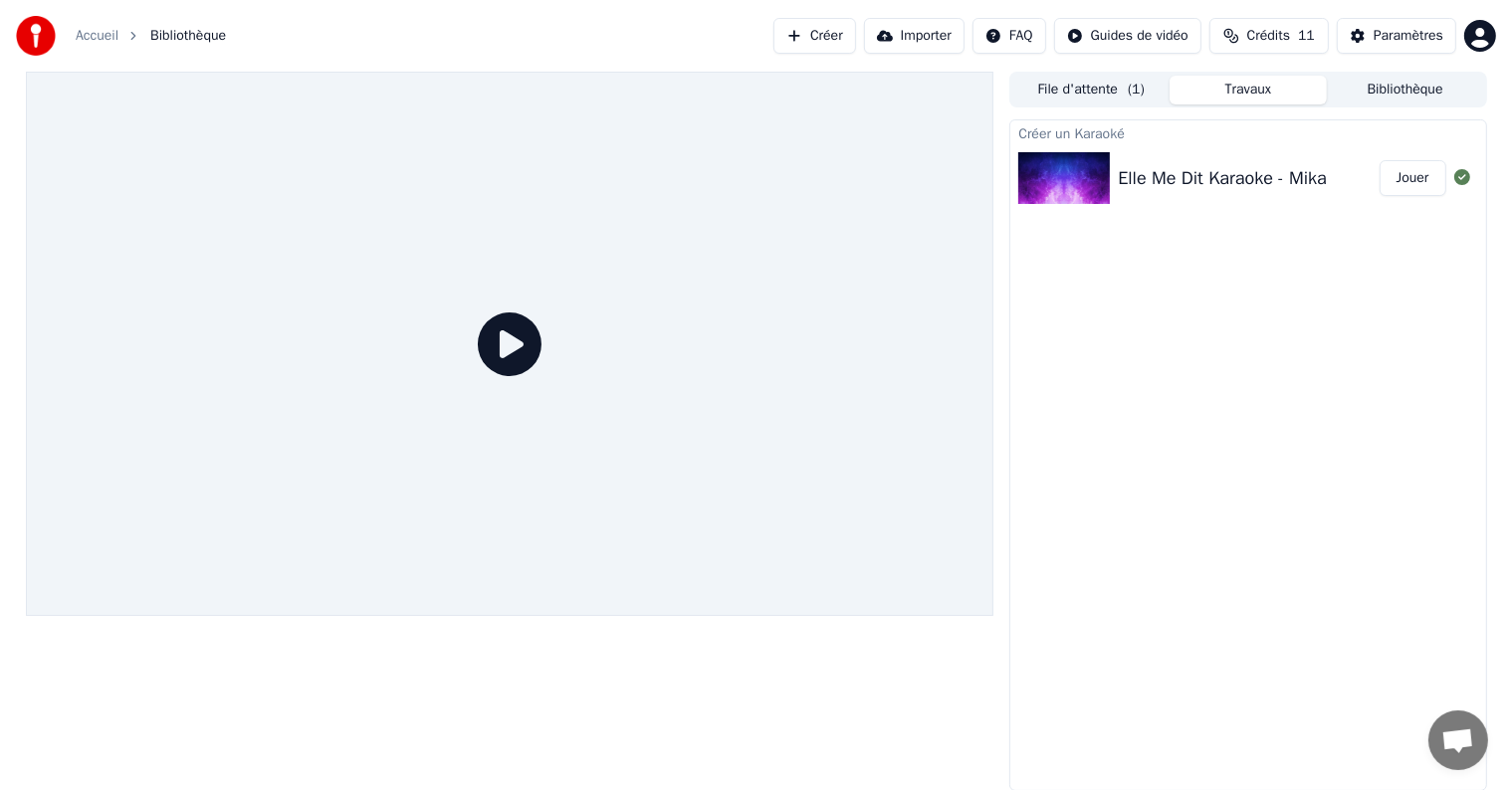 click on "Jouer" at bounding box center (1412, 178) 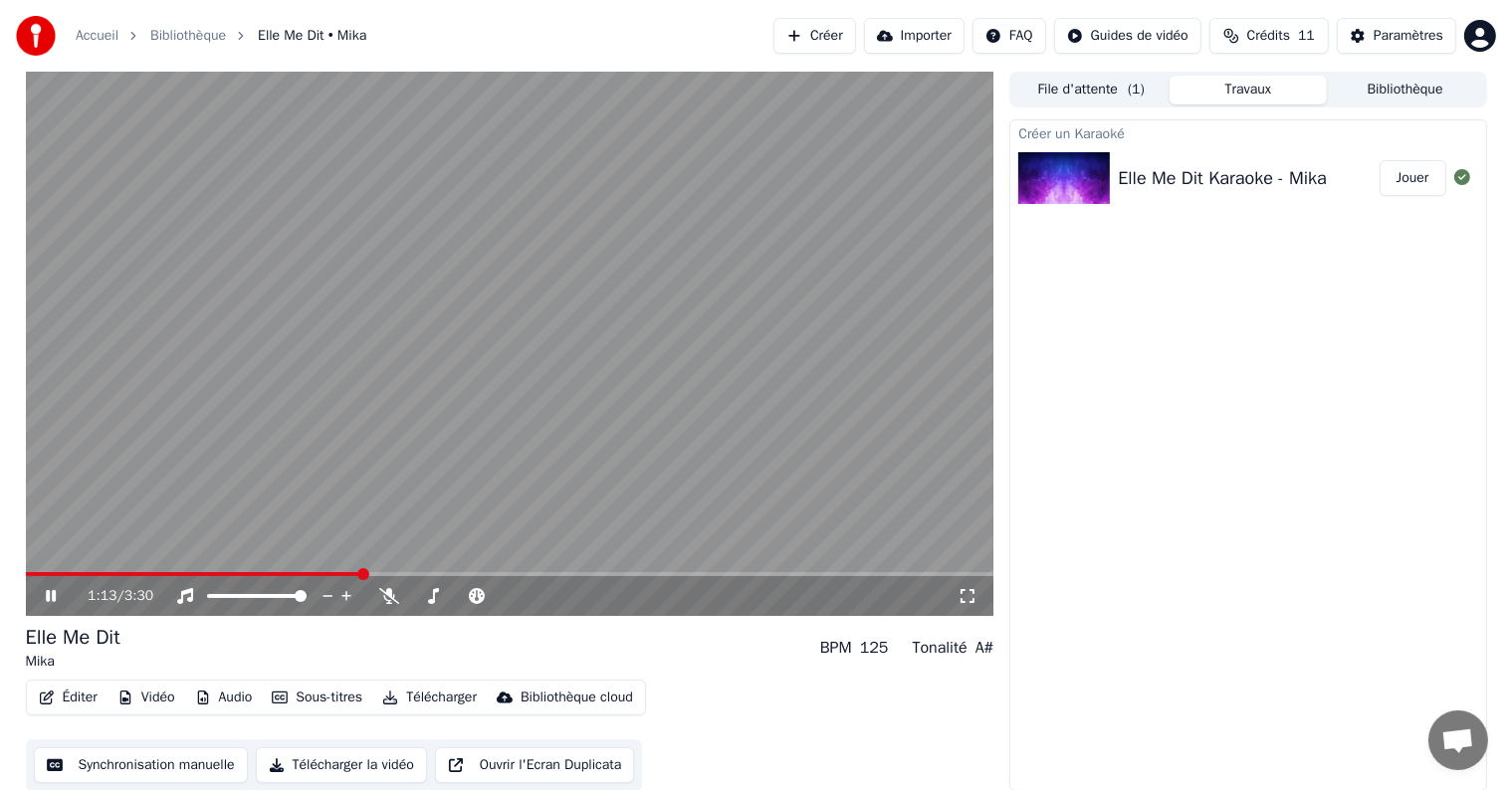 click at bounding box center (510, 574) 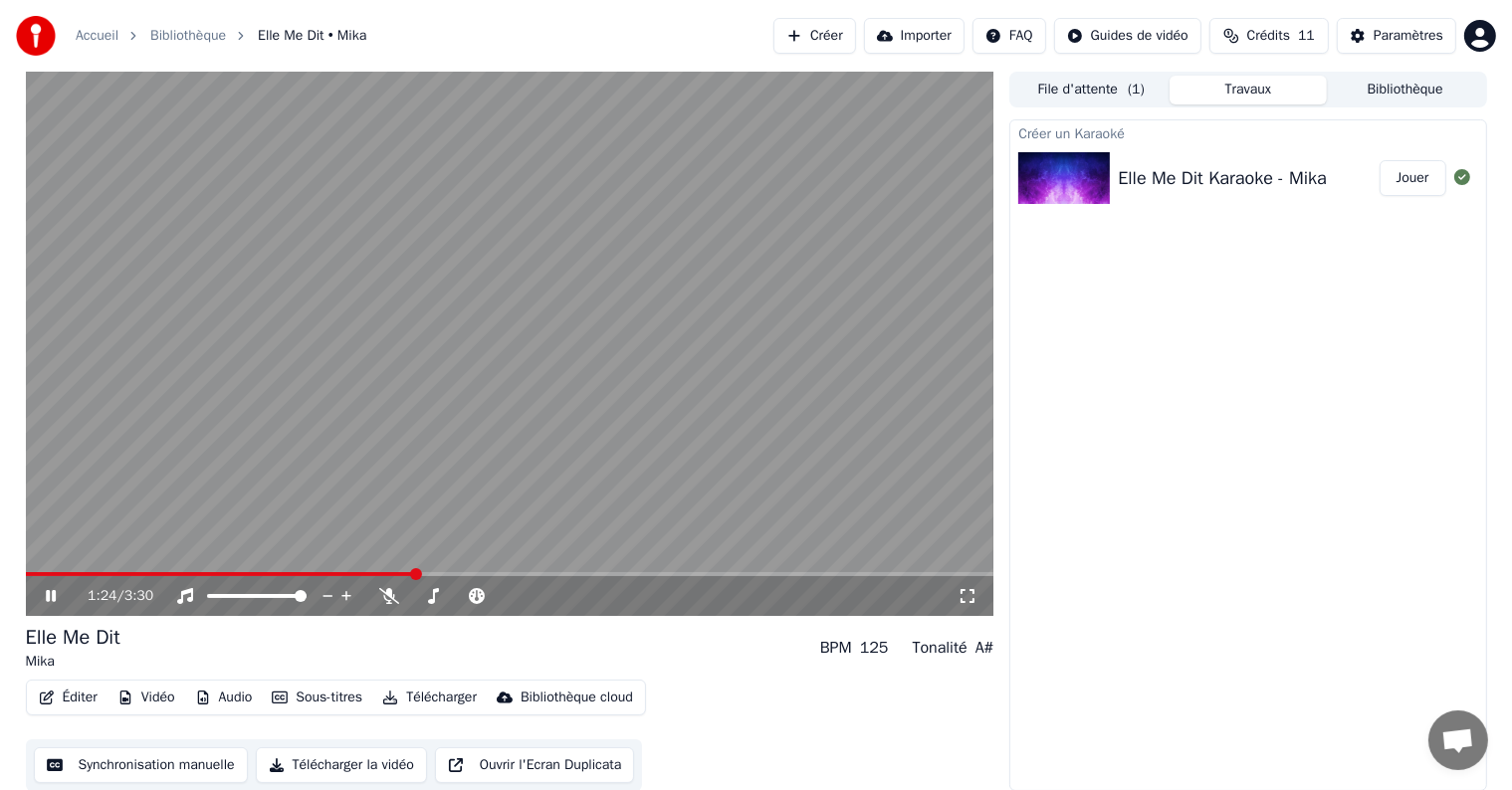 click at bounding box center [510, 343] 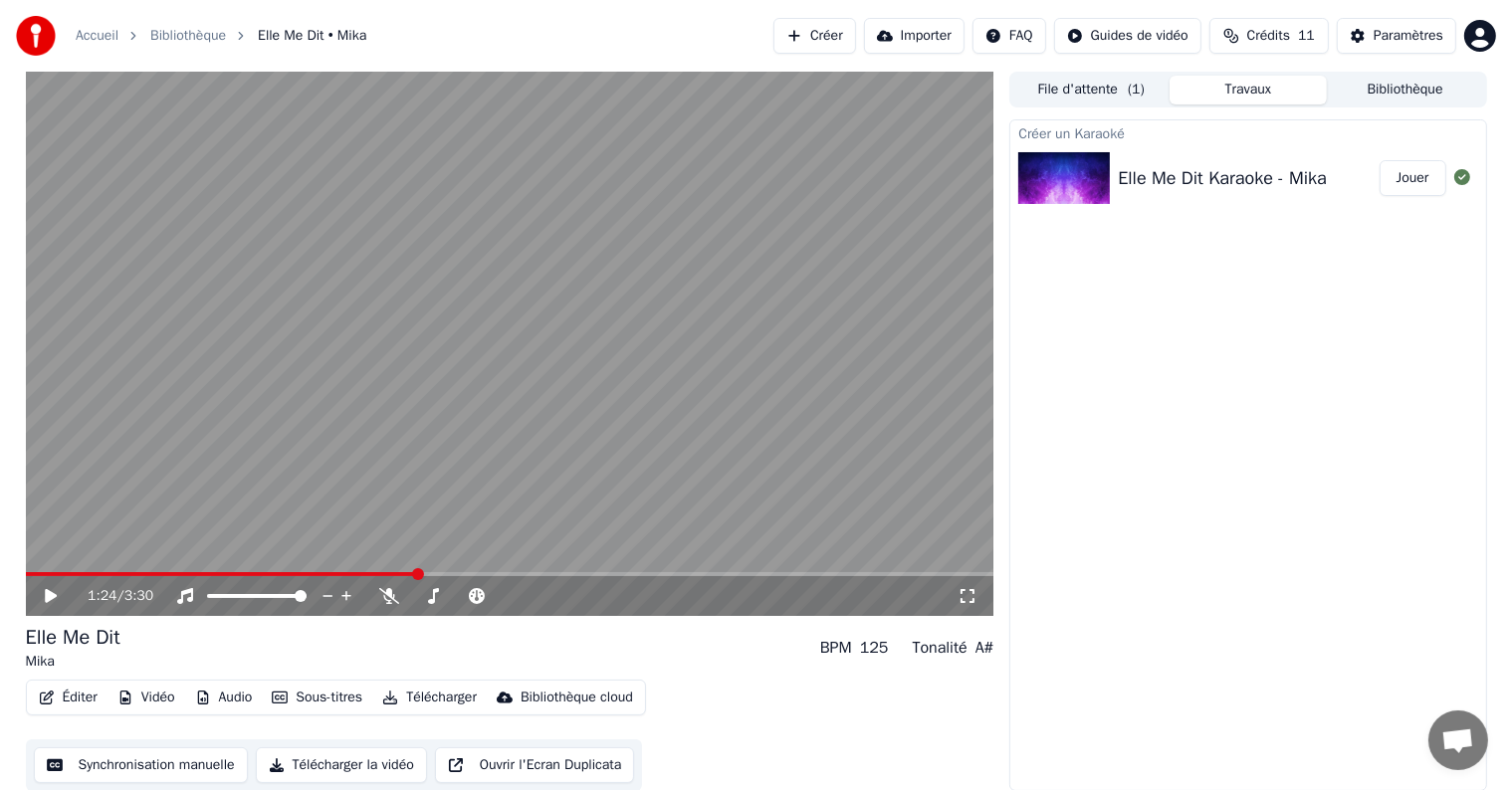click at bounding box center [510, 343] 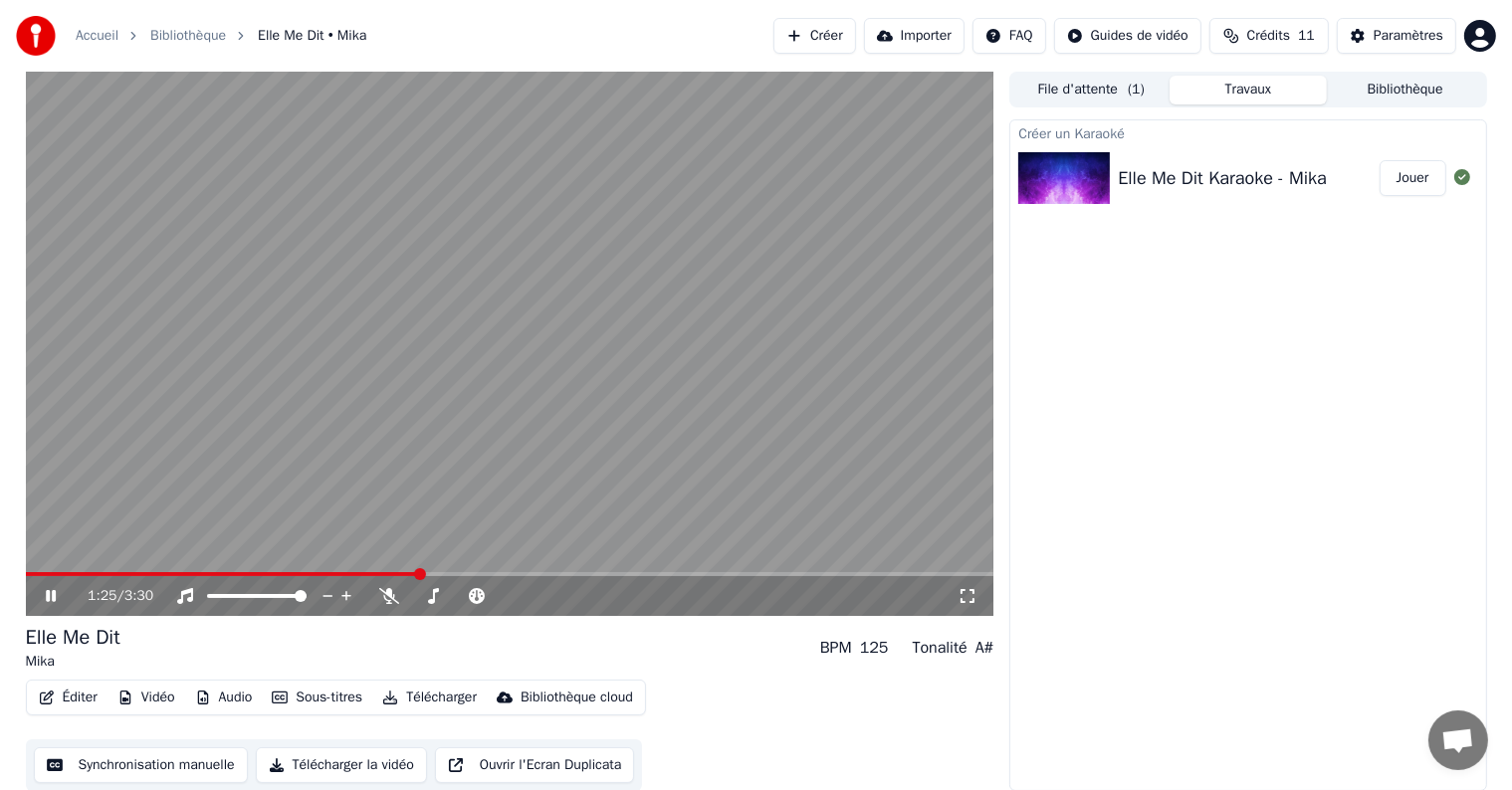 click at bounding box center [510, 343] 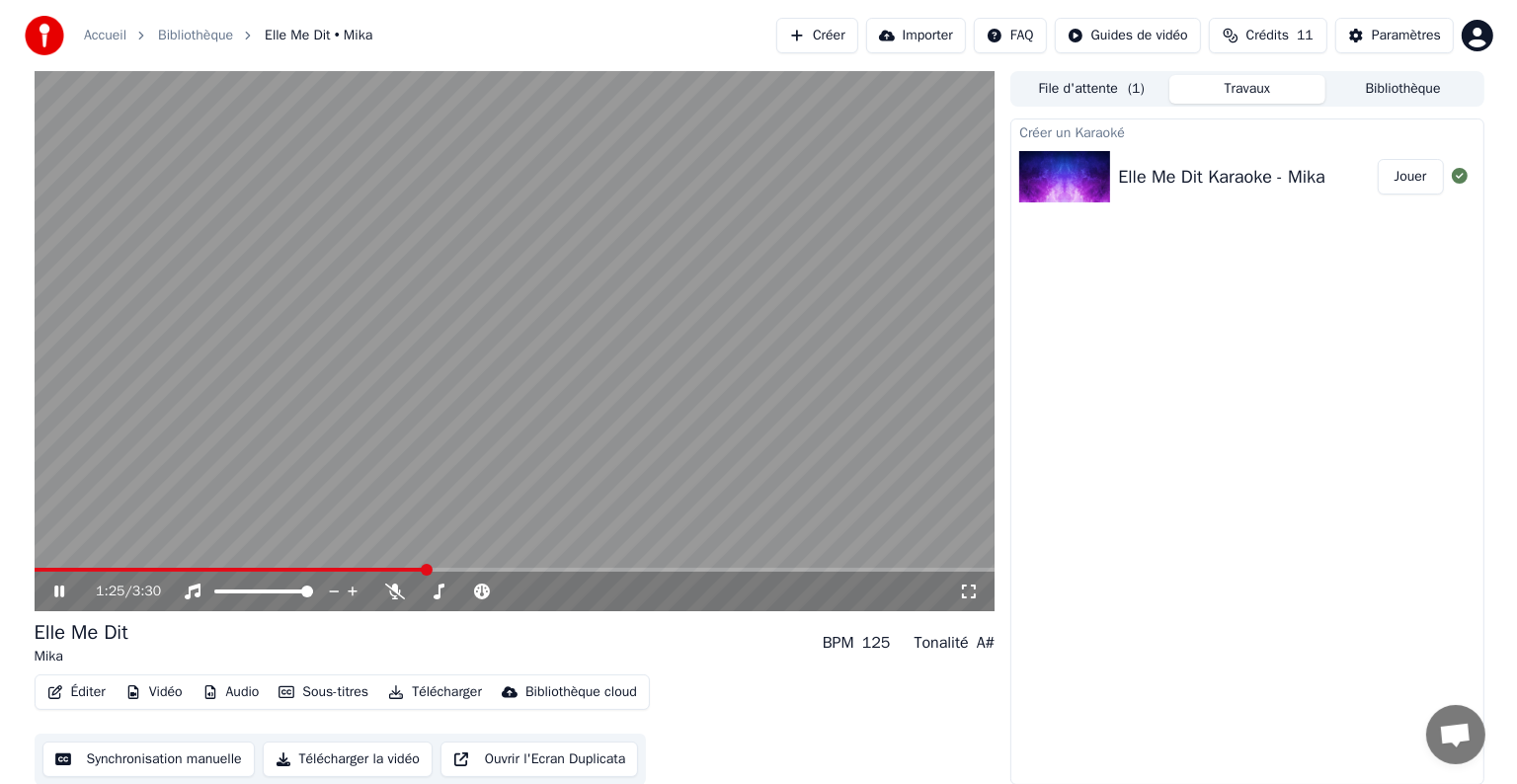 scroll, scrollTop: 1, scrollLeft: 0, axis: vertical 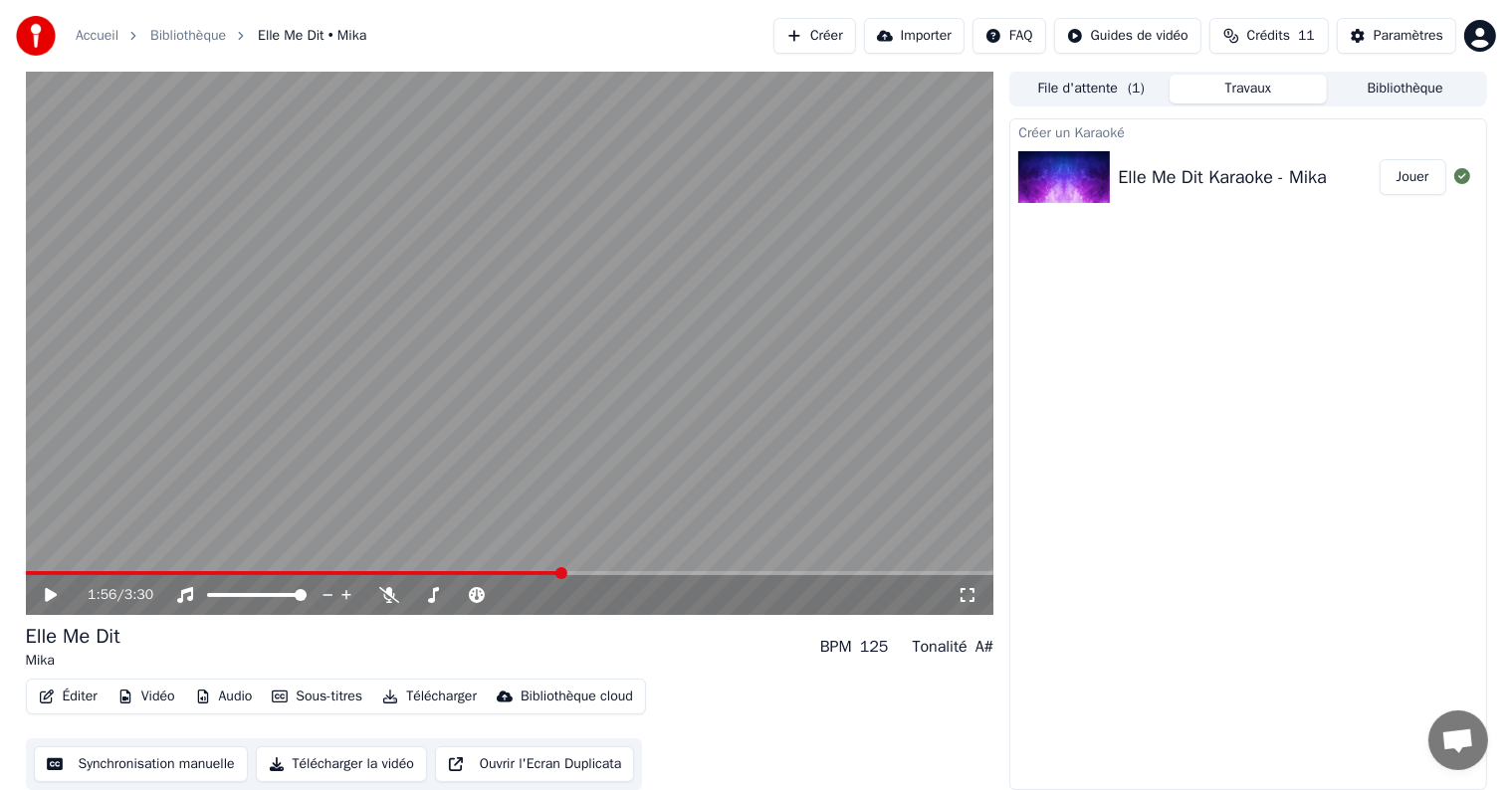 click at bounding box center (510, 342) 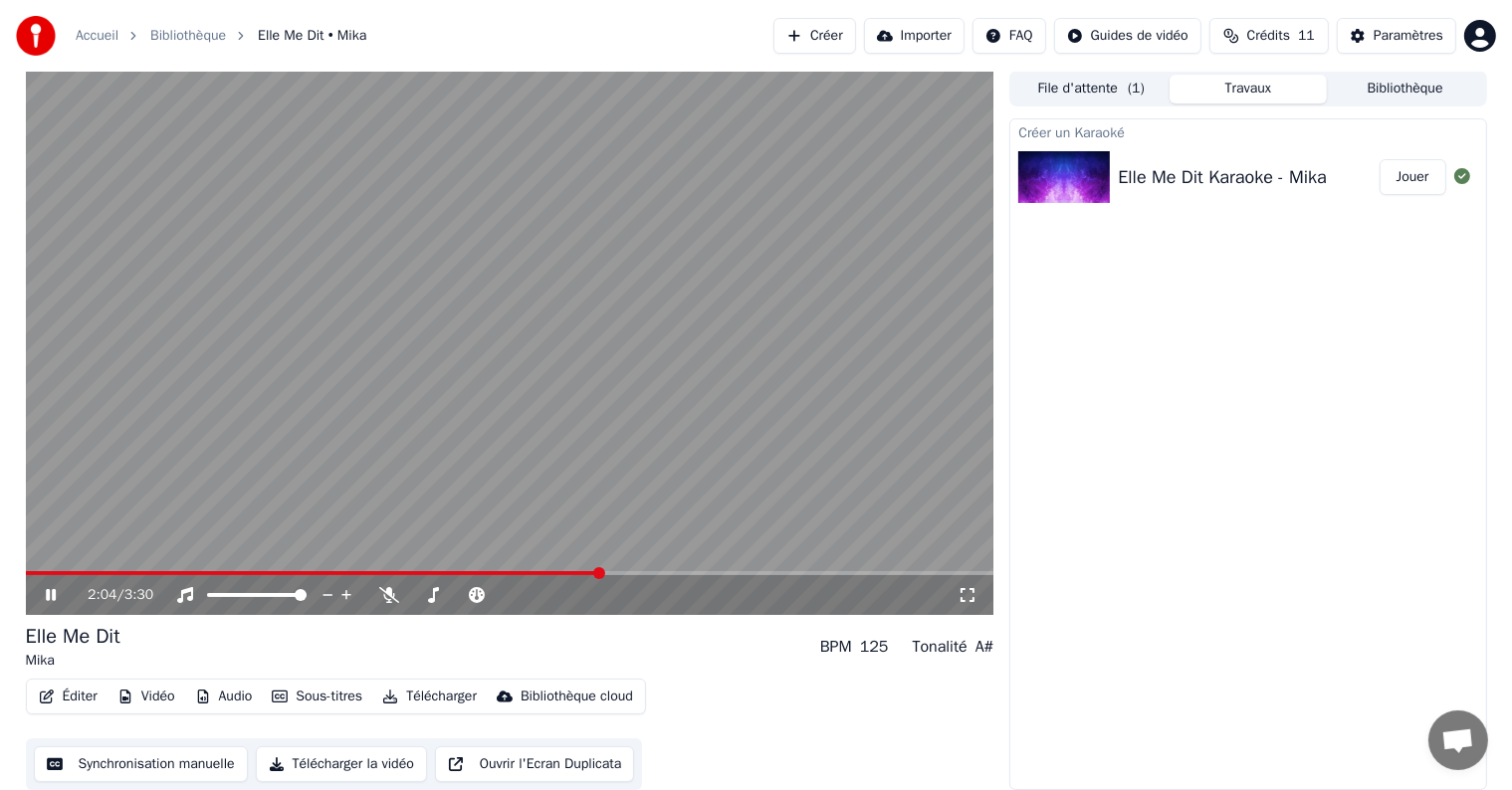 click at bounding box center (510, 342) 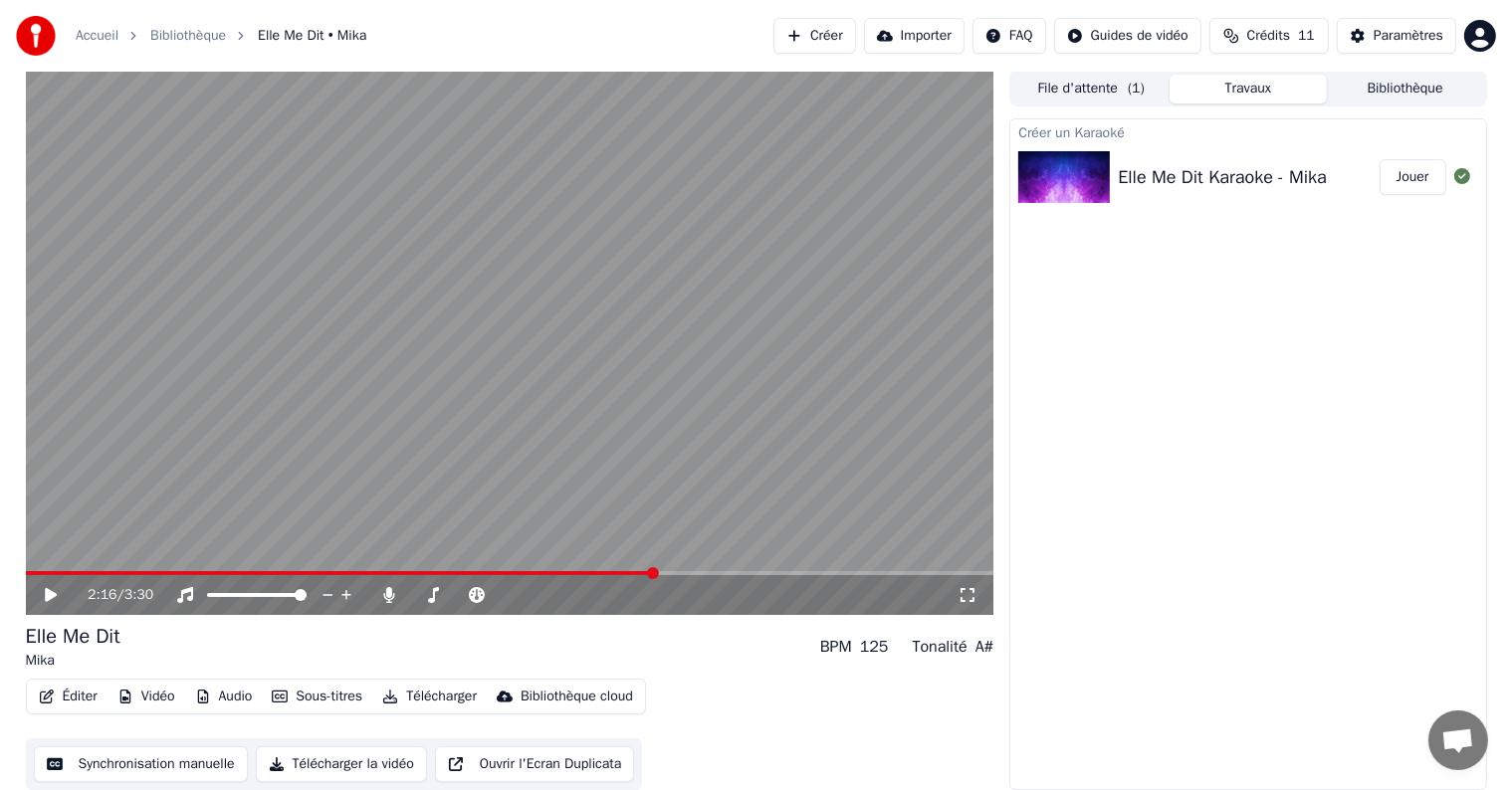 click on "Sous-titres" at bounding box center [317, 696] 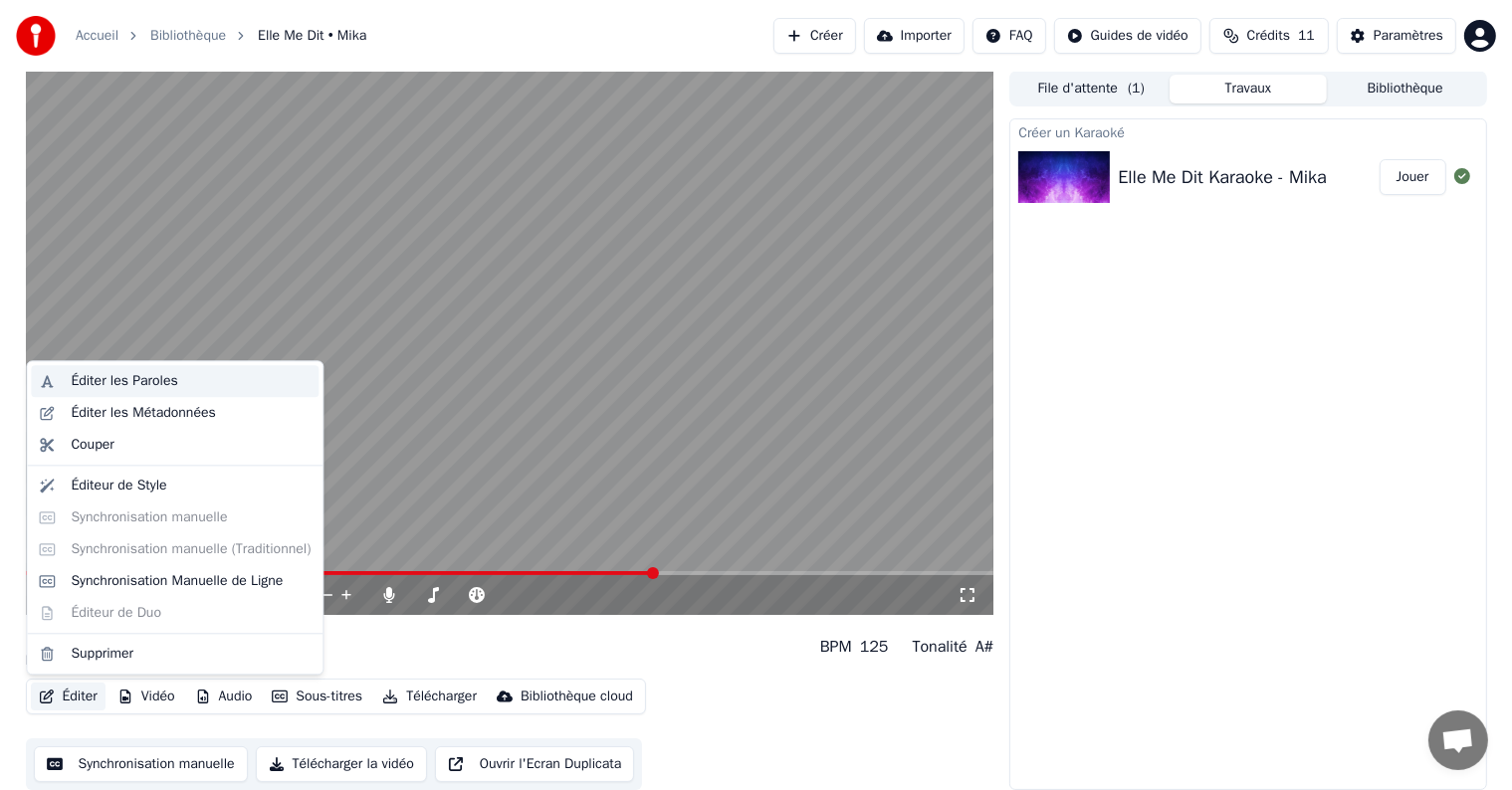 click on "Éditer les Paroles" at bounding box center [123, 381] 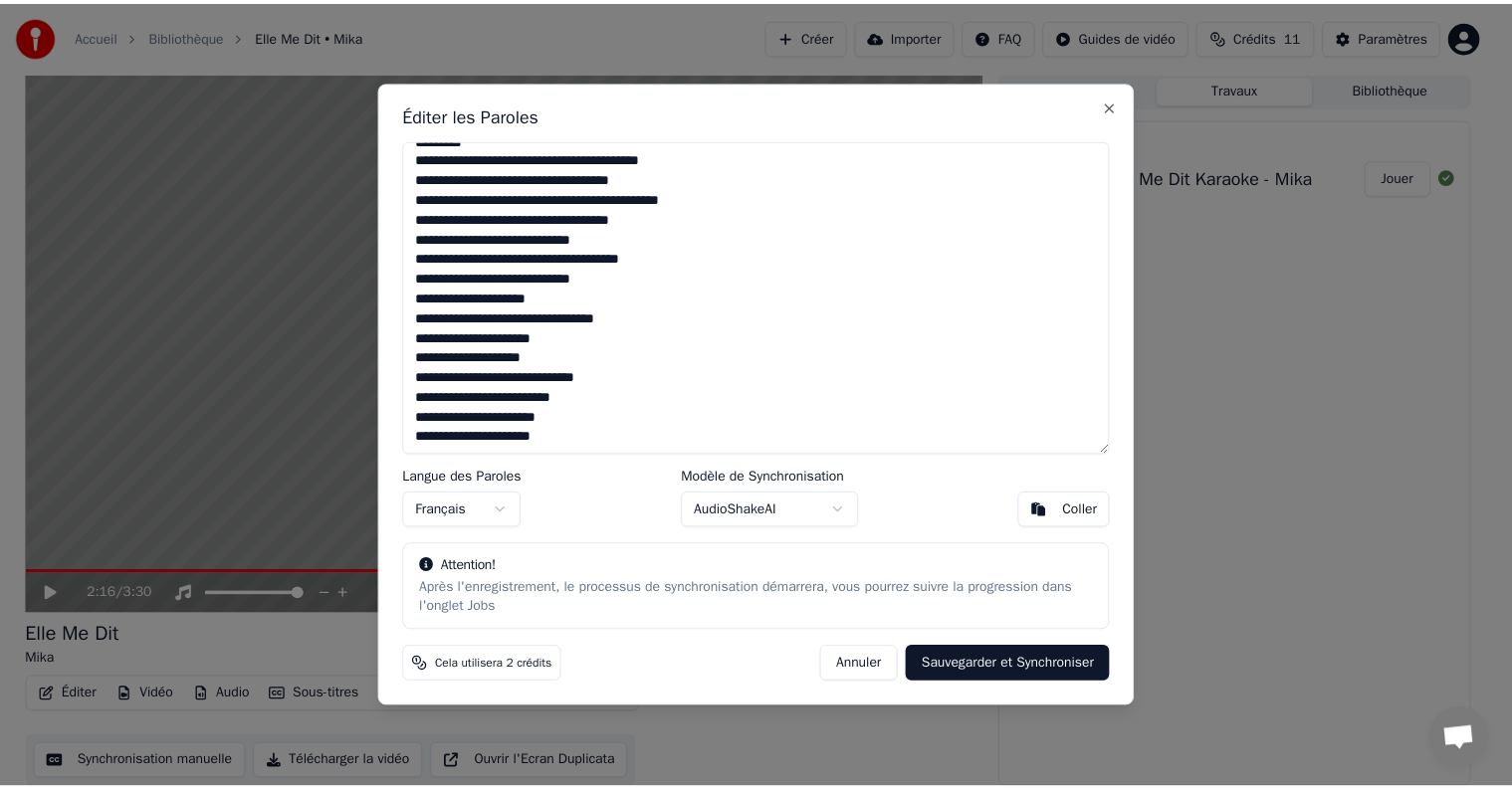 scroll, scrollTop: 656, scrollLeft: 0, axis: vertical 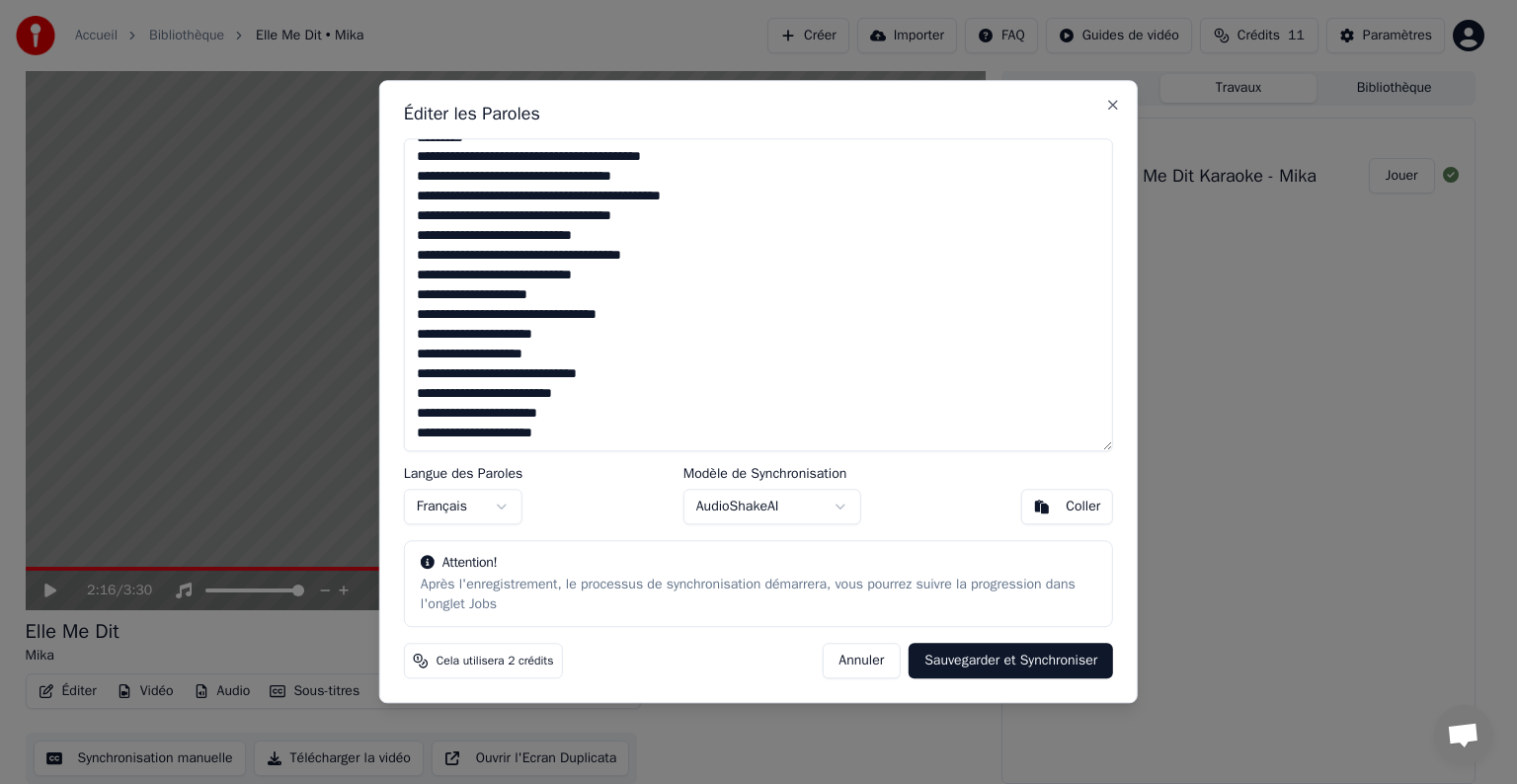 click at bounding box center [758, 294] 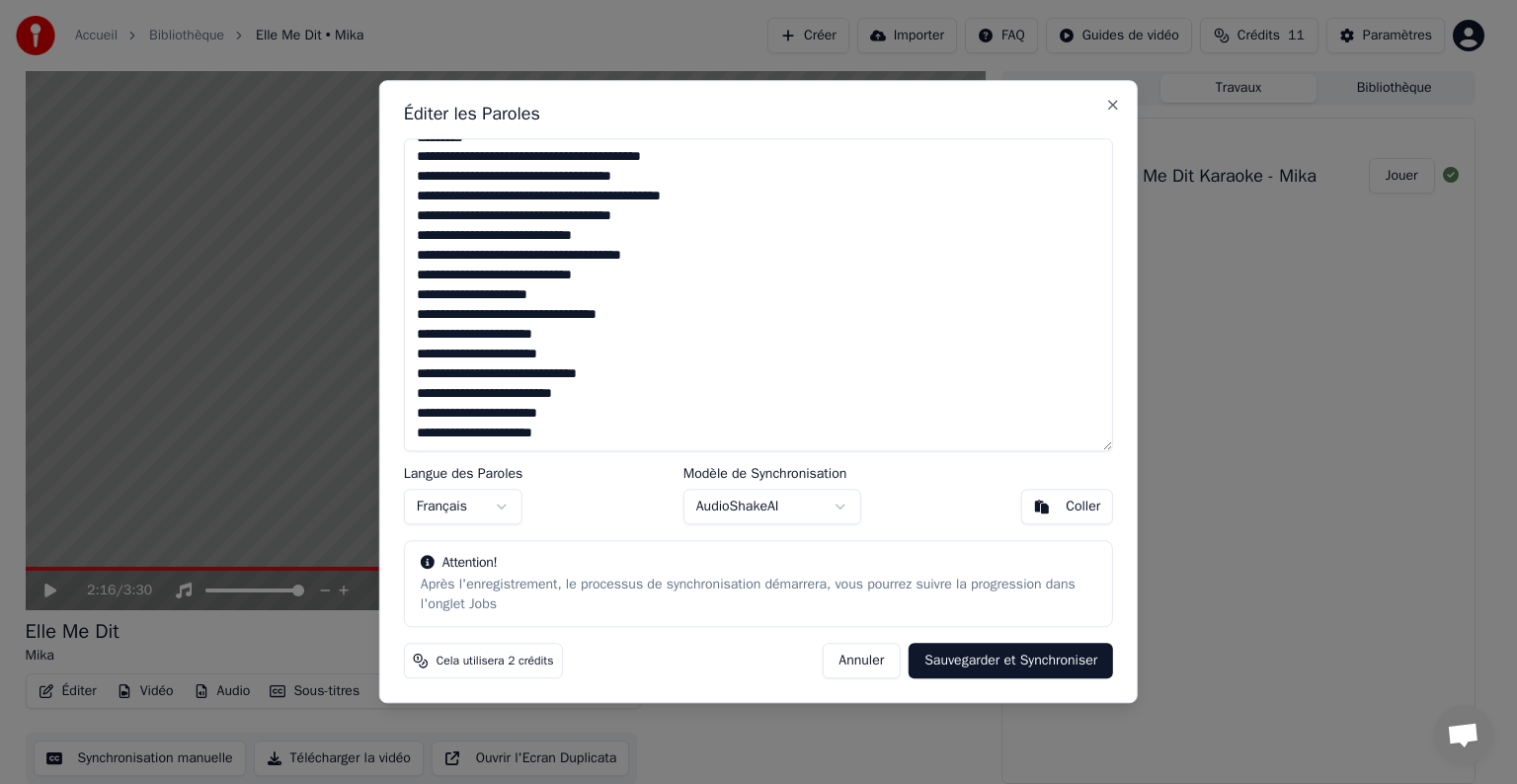 type on "**********" 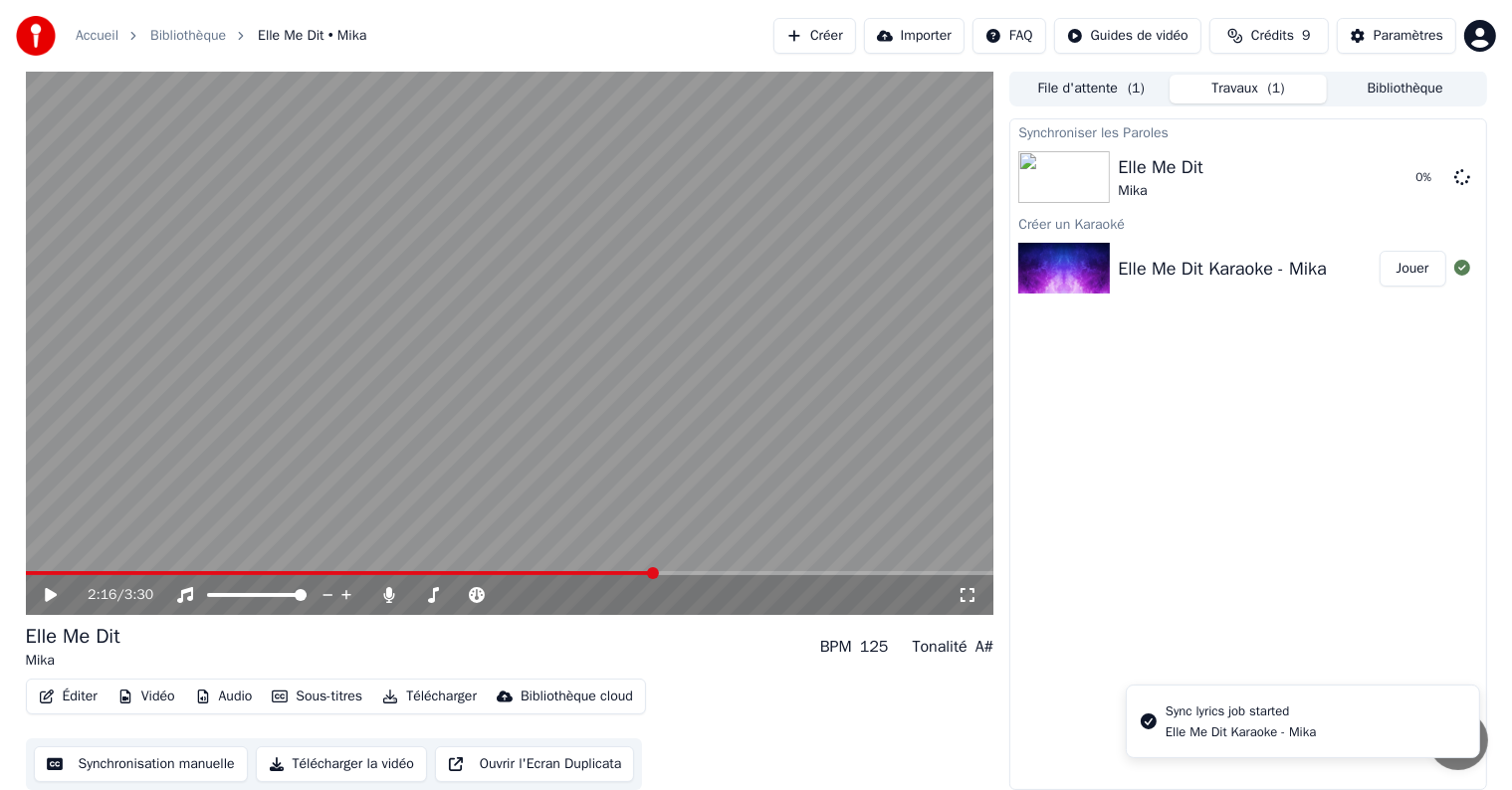click at bounding box center [510, 342] 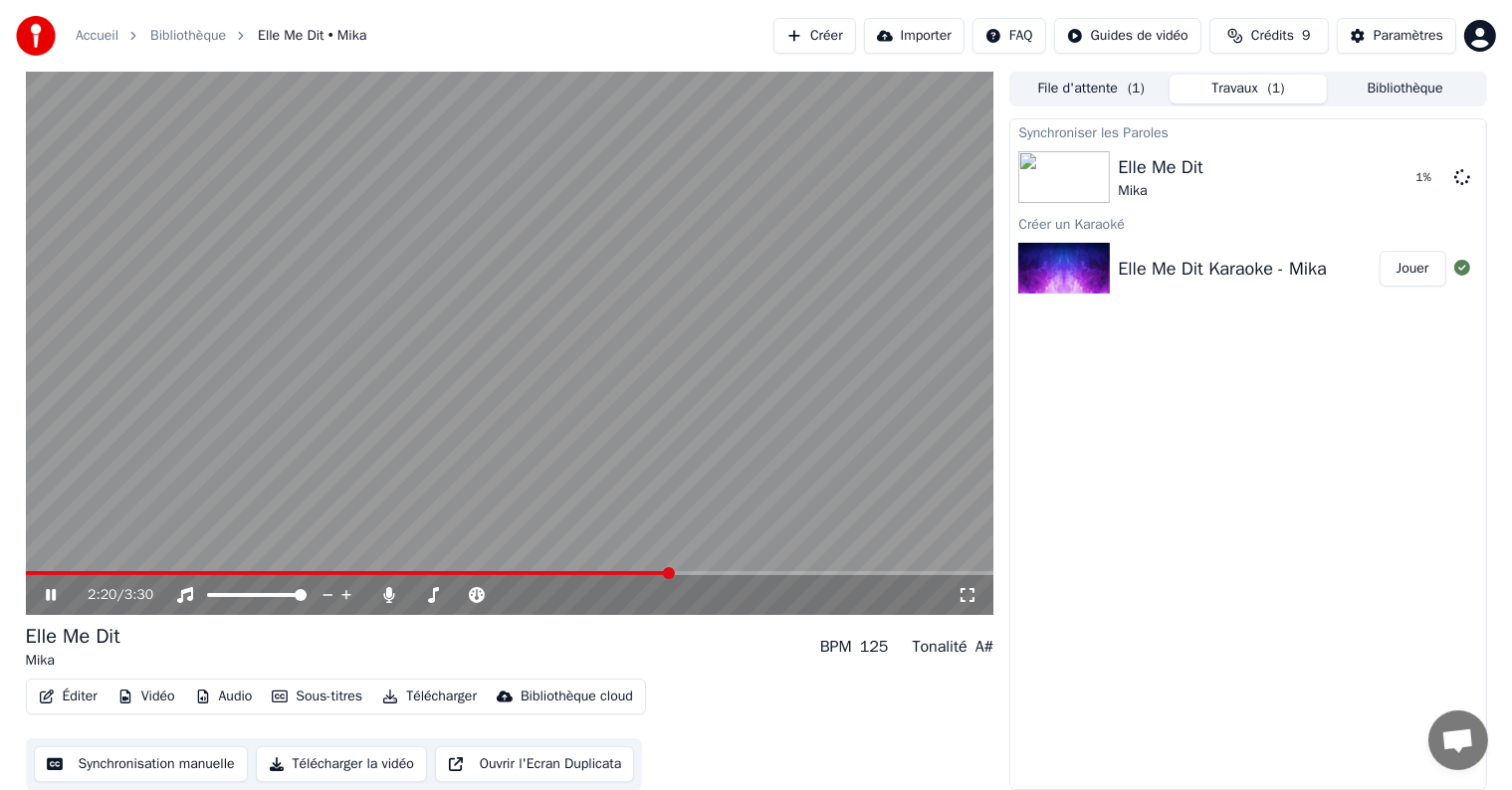 click at bounding box center (348, 573) 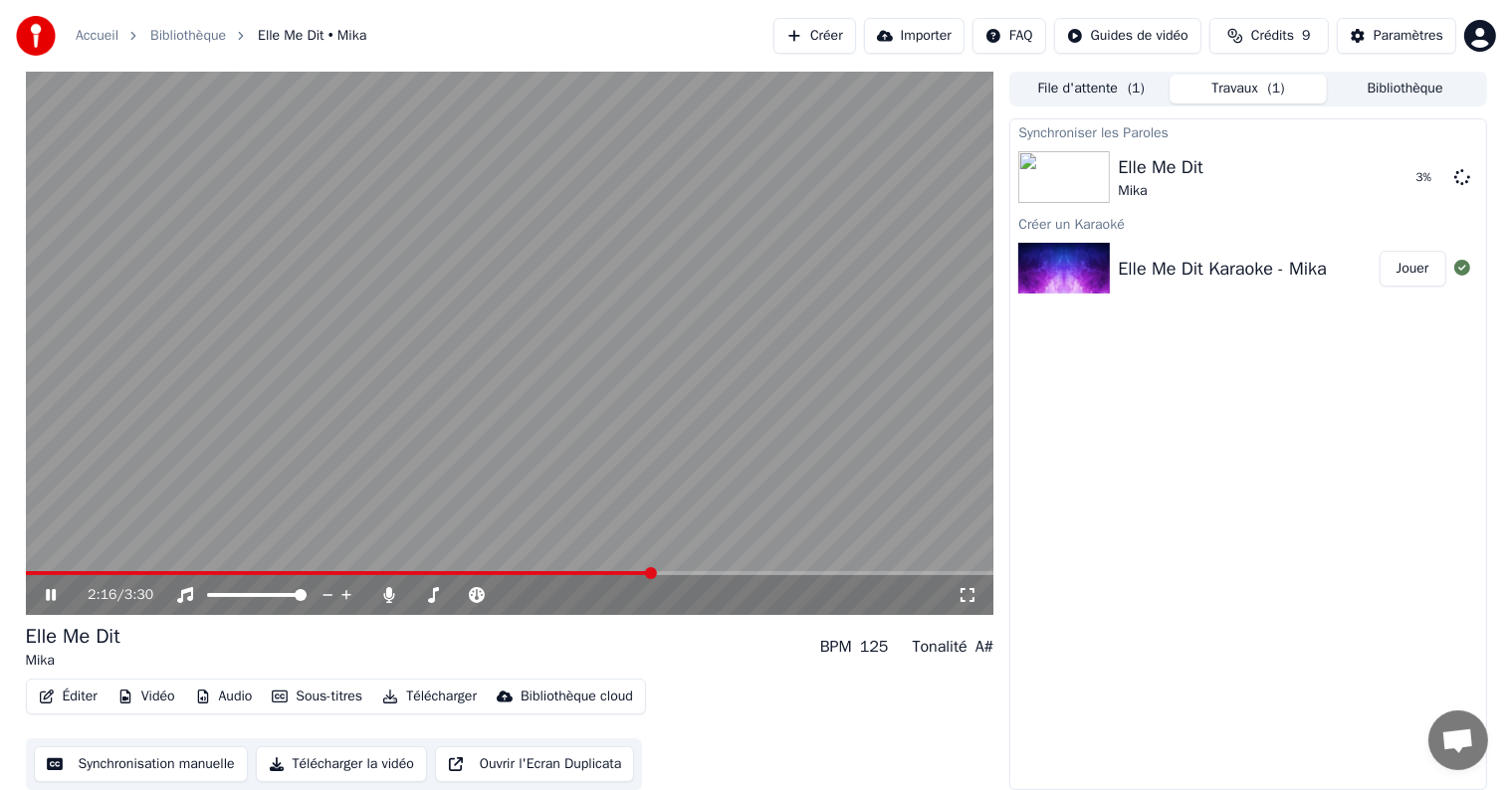 click at bounding box center [510, 342] 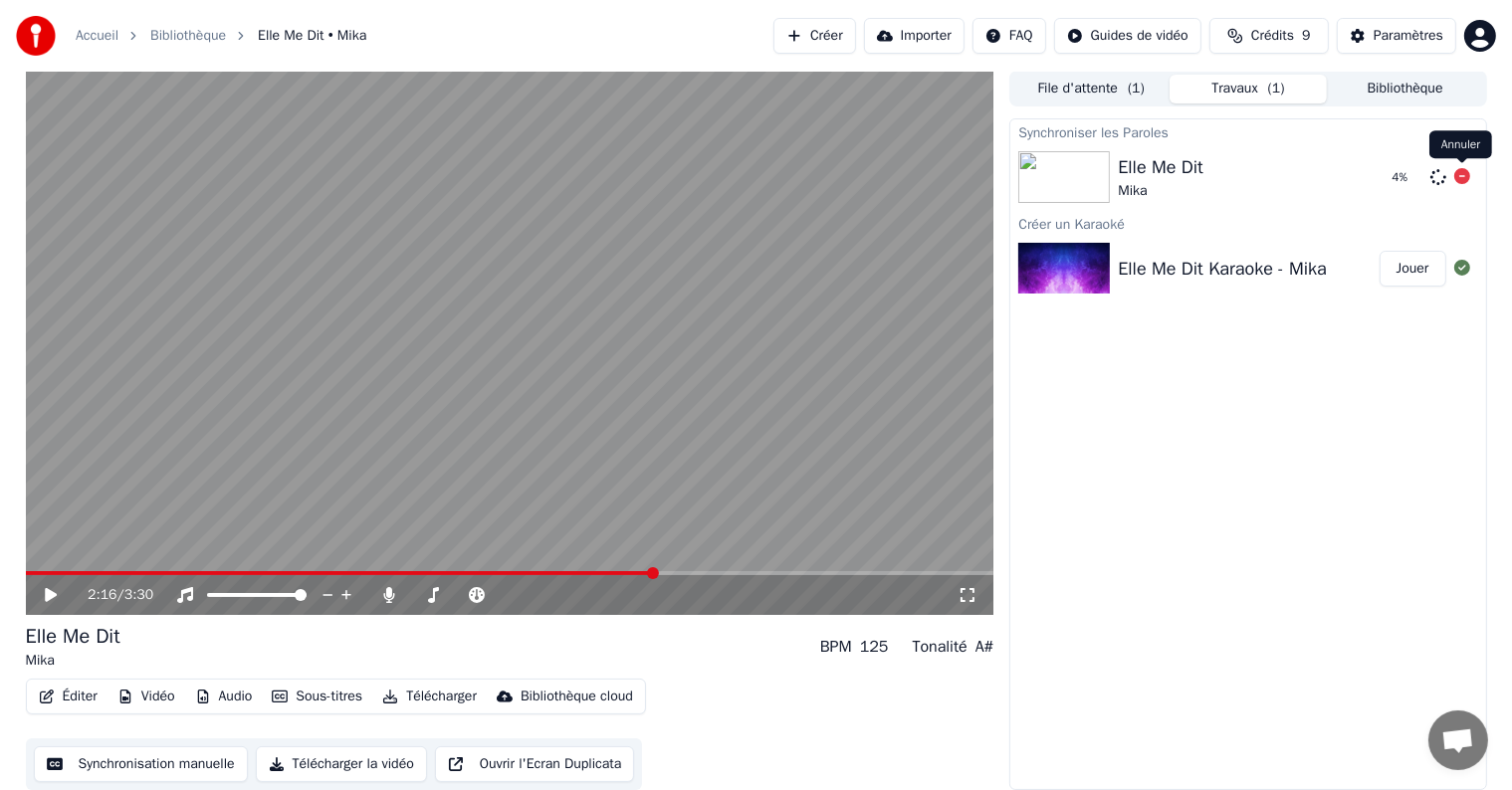 click 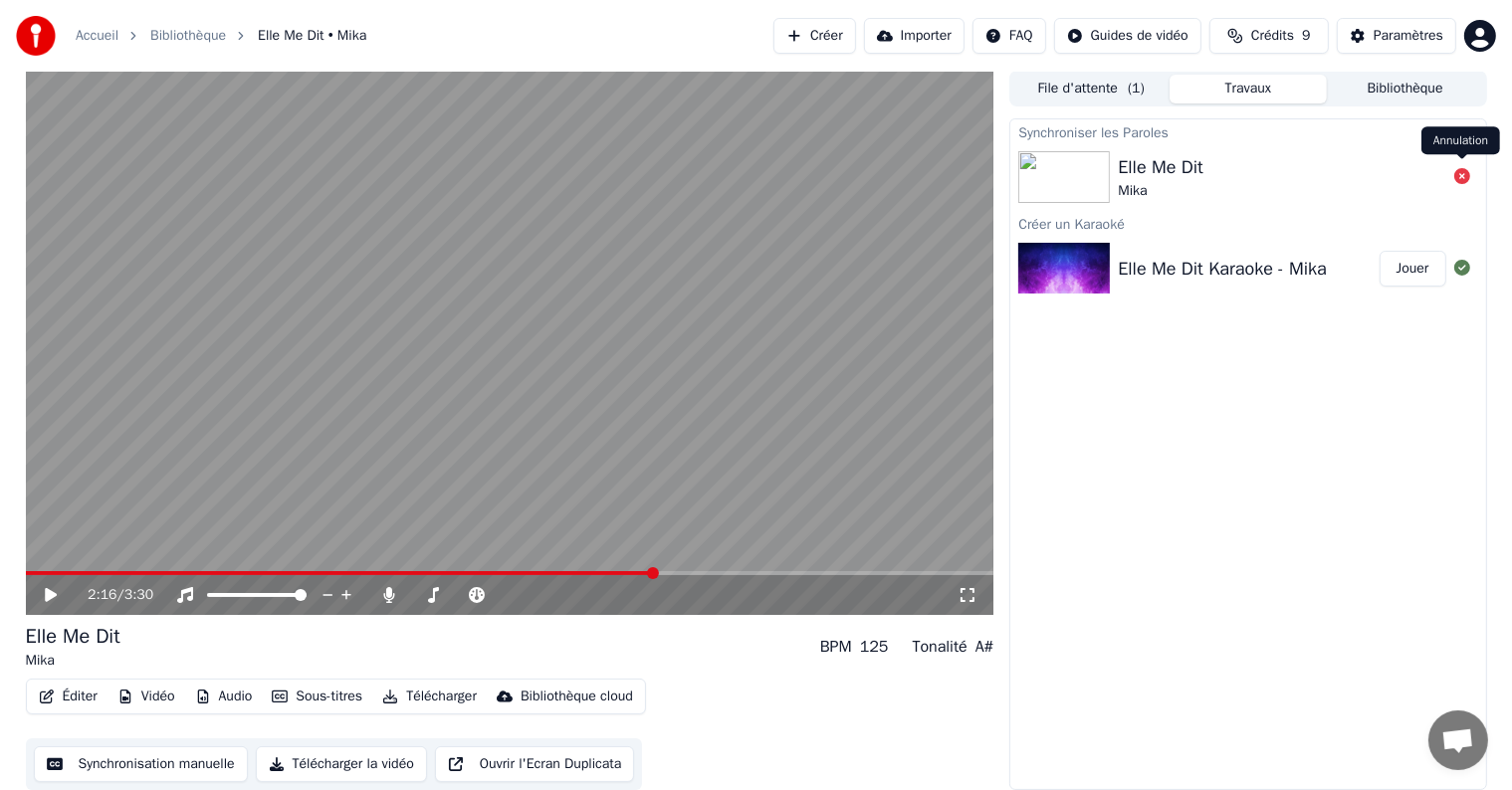 click 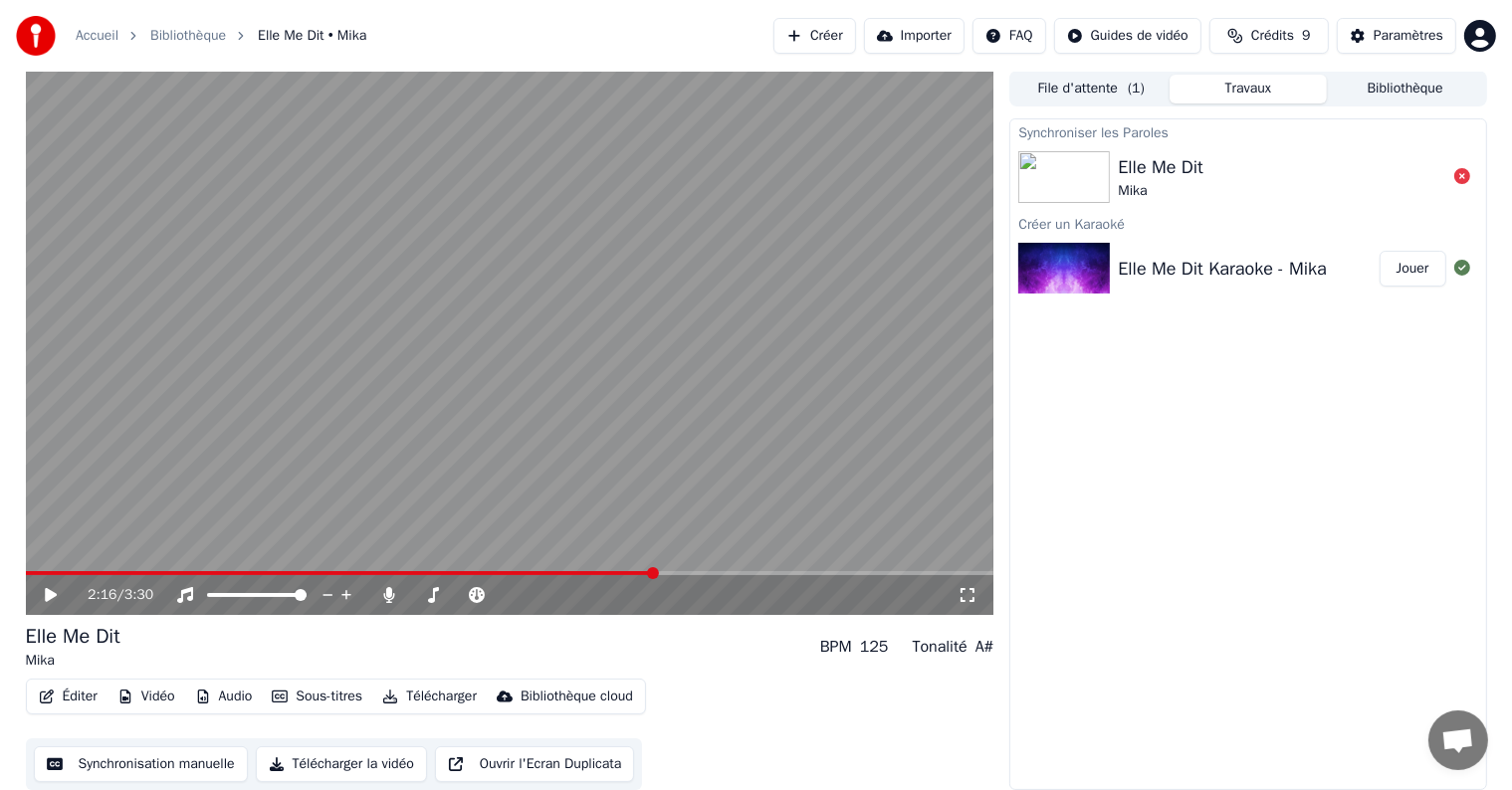 click 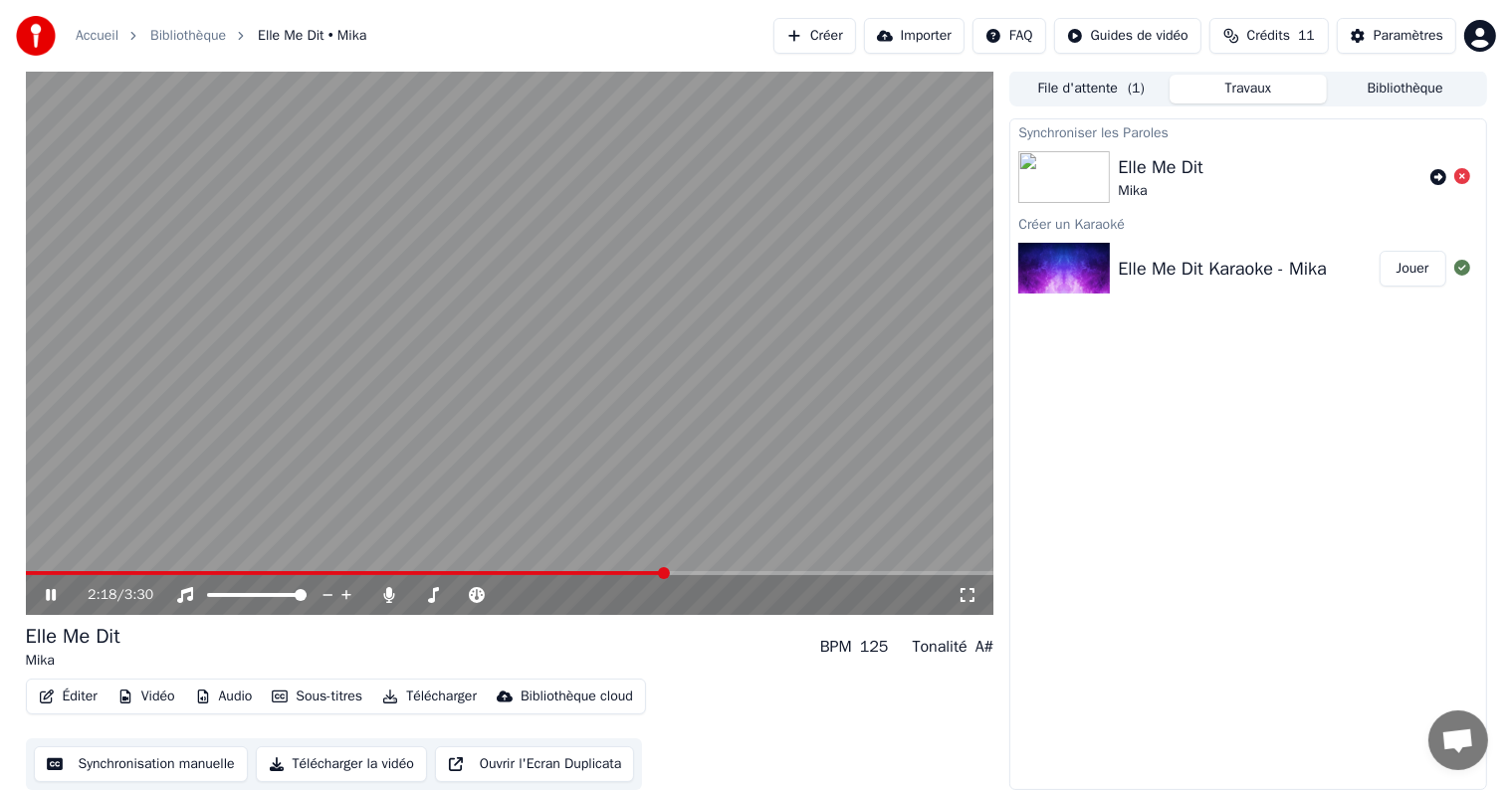 click at bounding box center (510, 342) 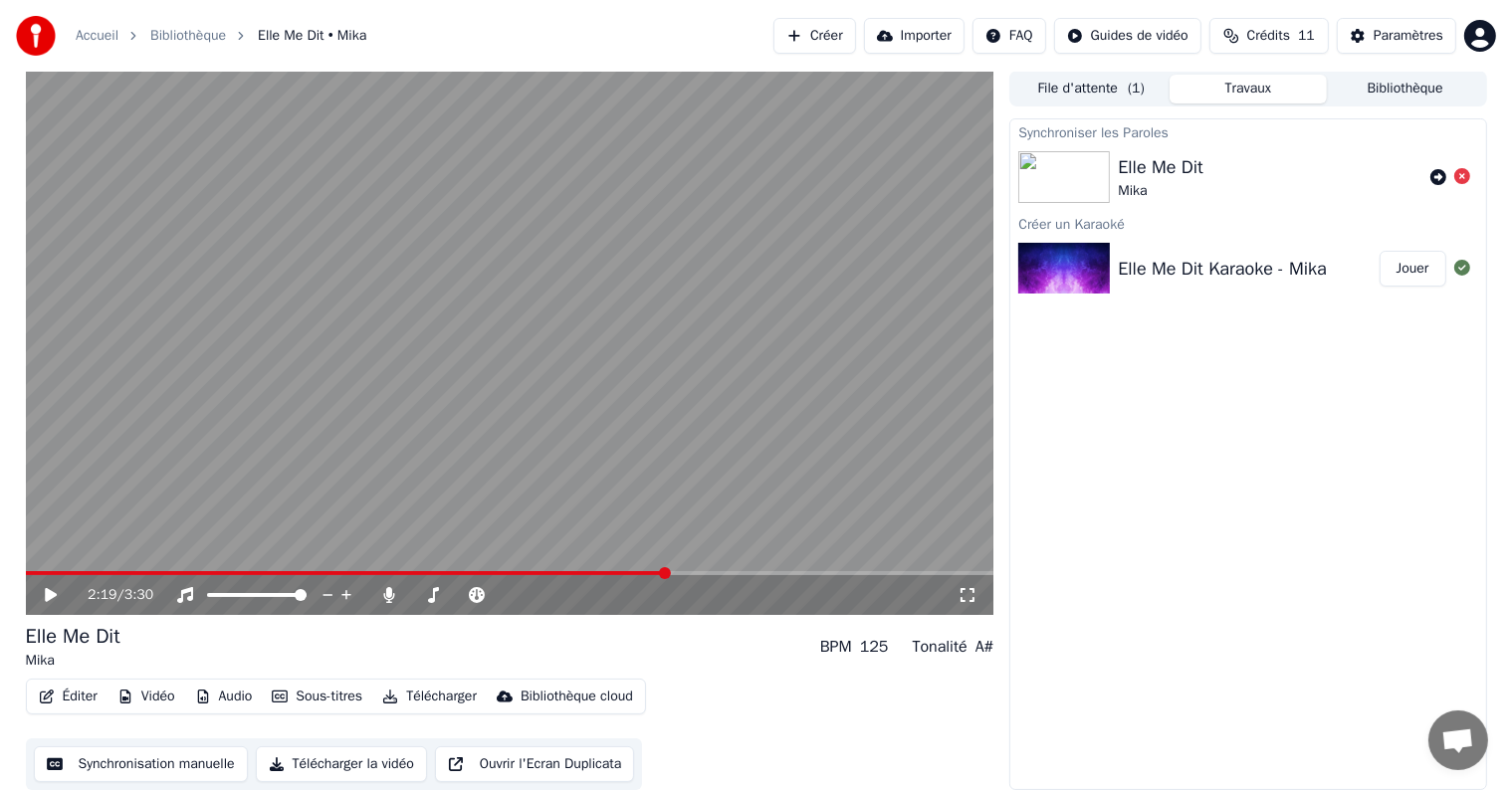 click at bounding box center (510, 342) 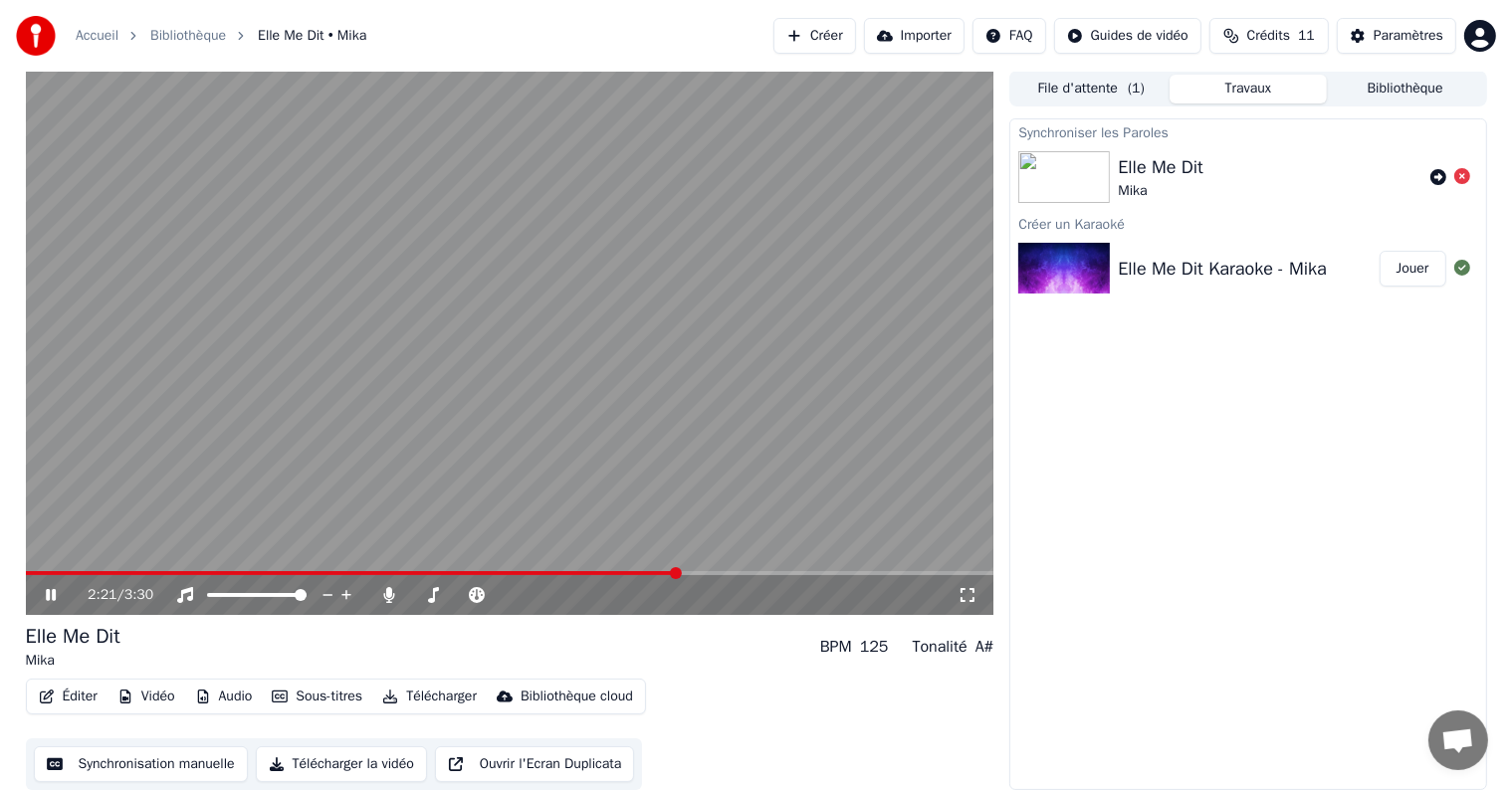 click at bounding box center (510, 342) 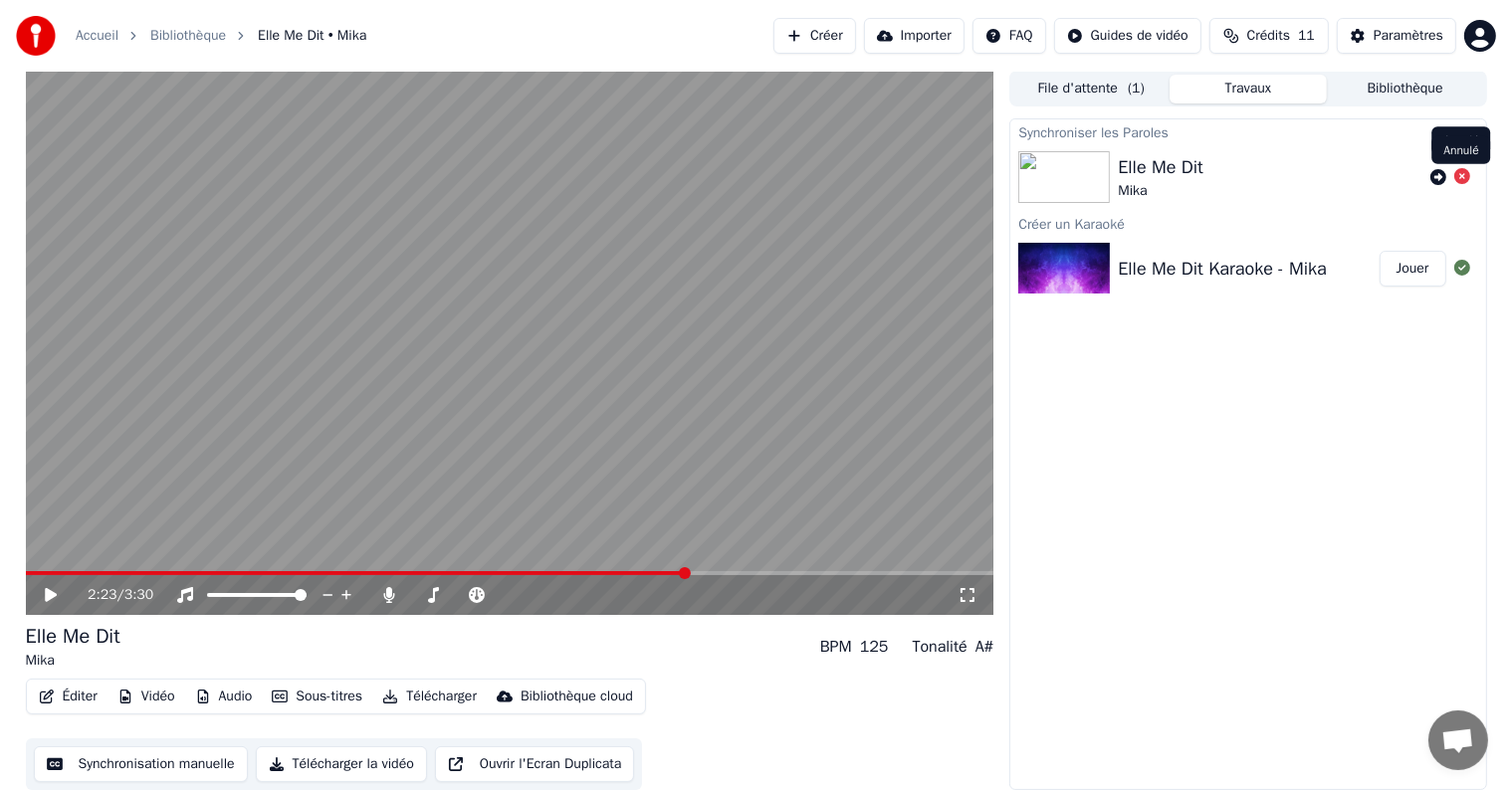 click 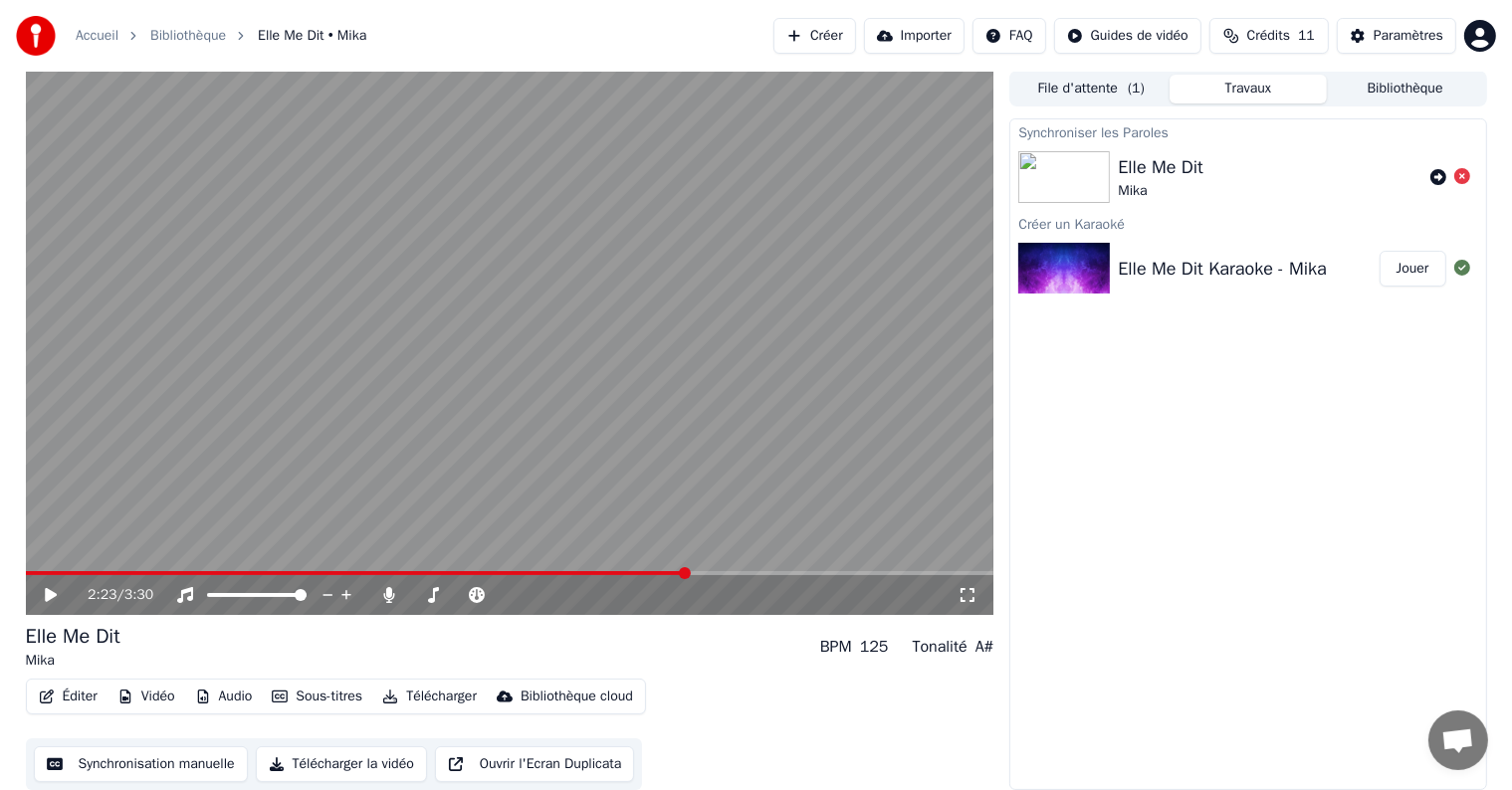 click 